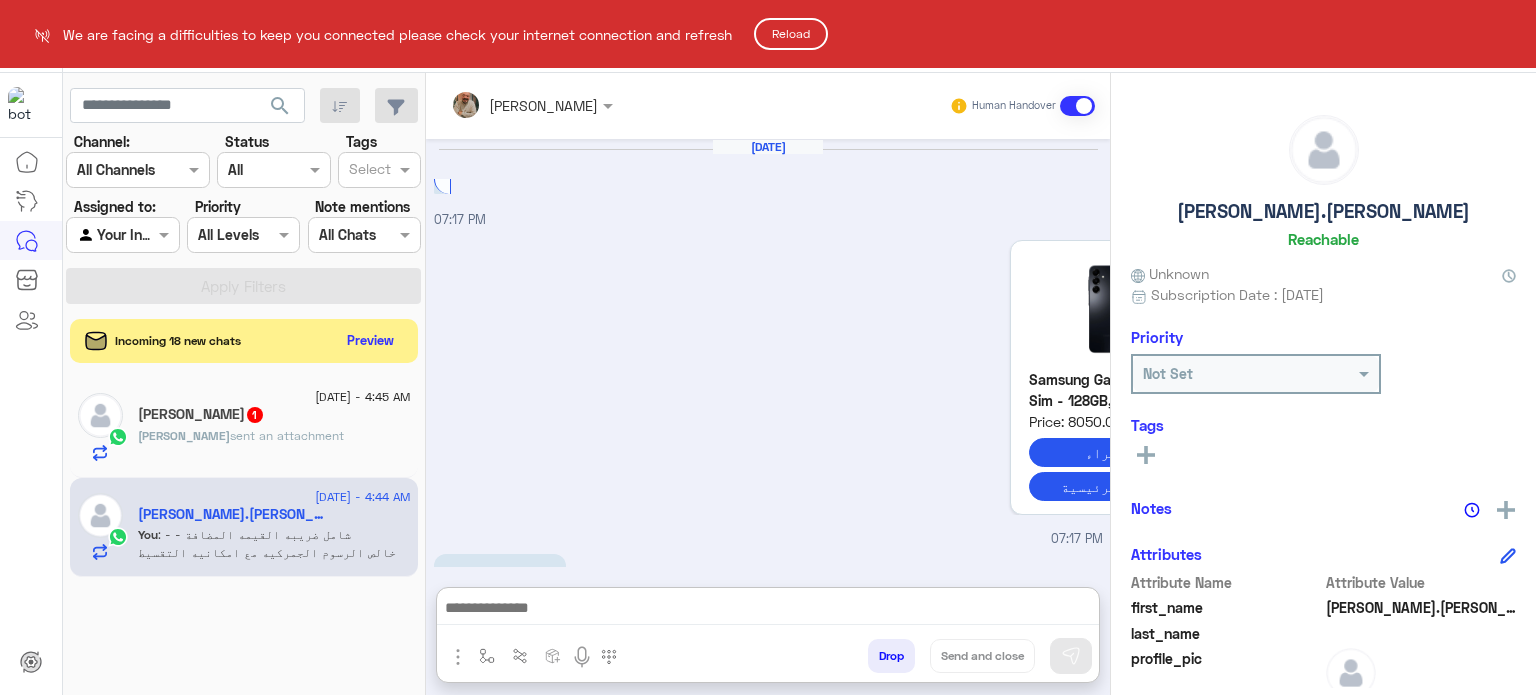 scroll, scrollTop: 0, scrollLeft: 0, axis: both 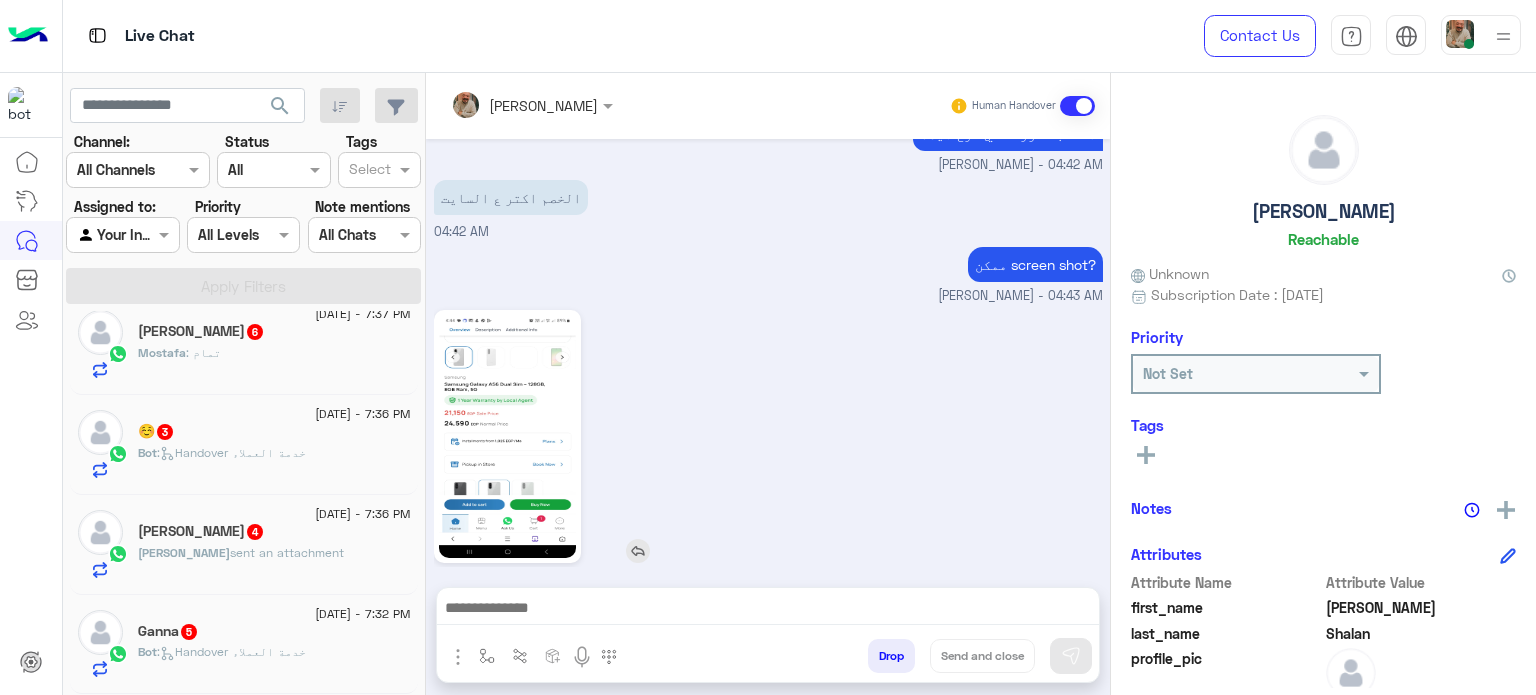 click 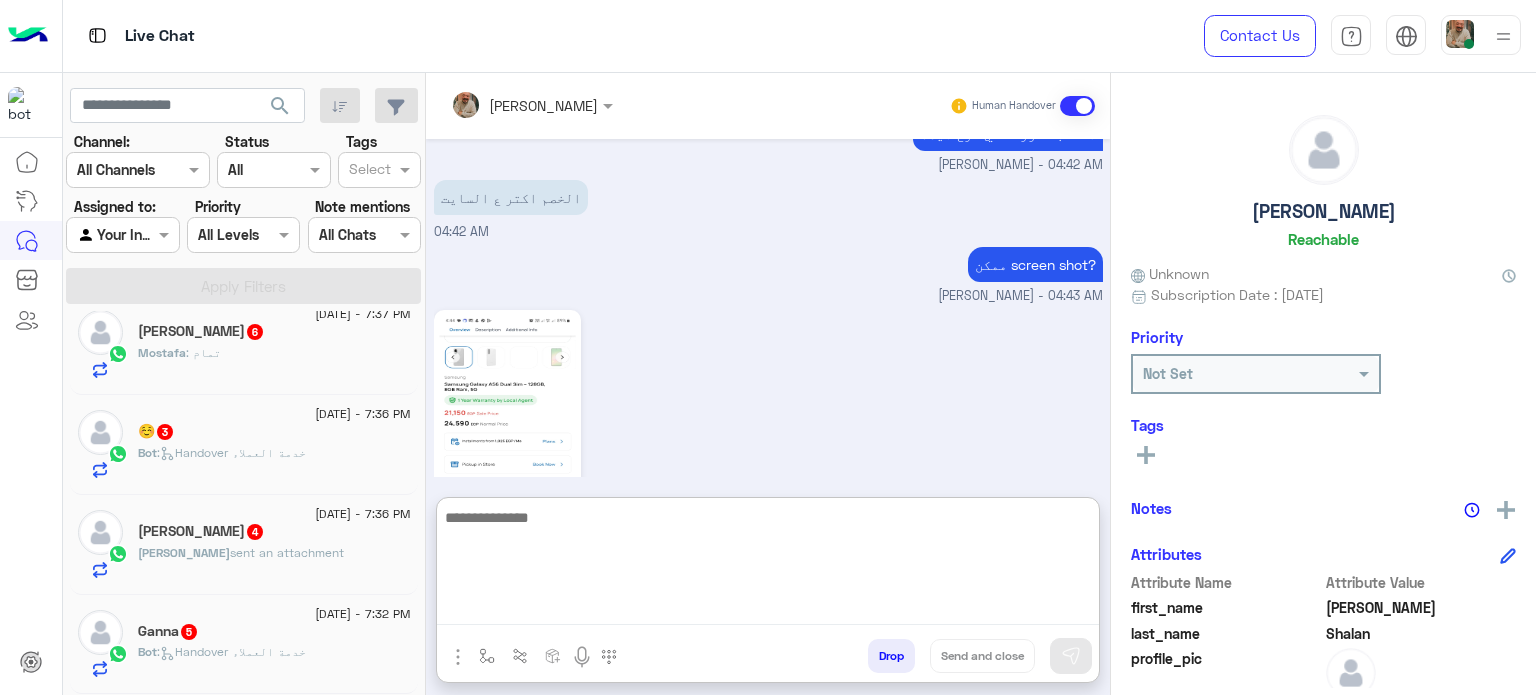 click at bounding box center (768, 565) 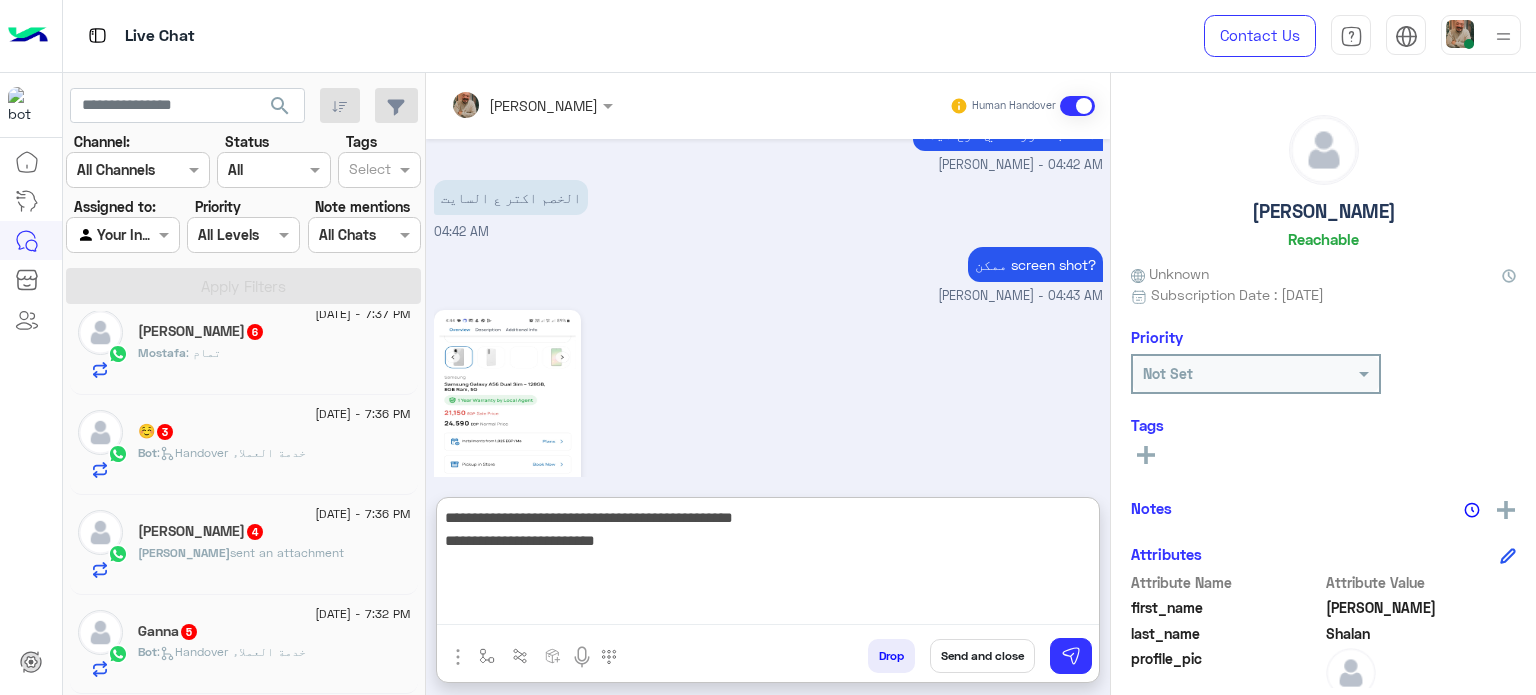 click on "**********" at bounding box center (768, 565) 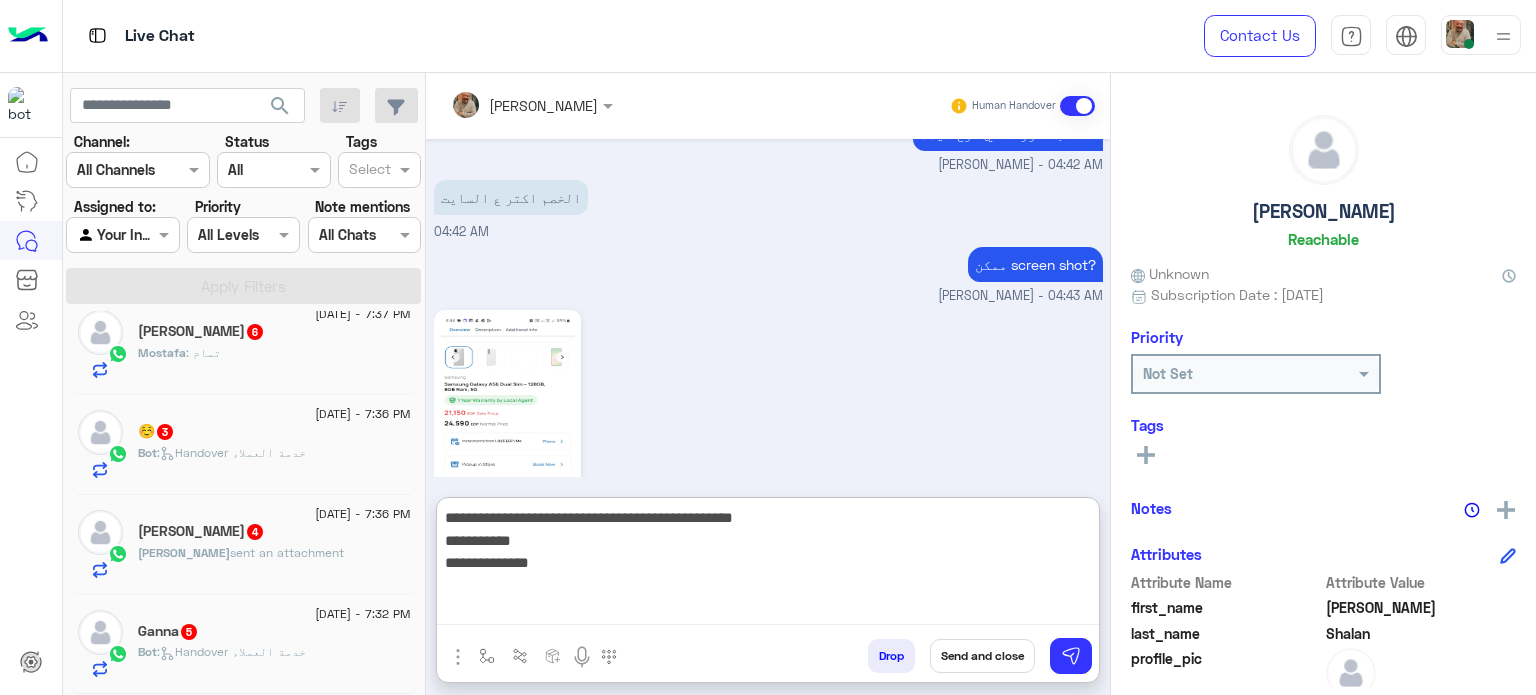 click on "**********" at bounding box center (768, 565) 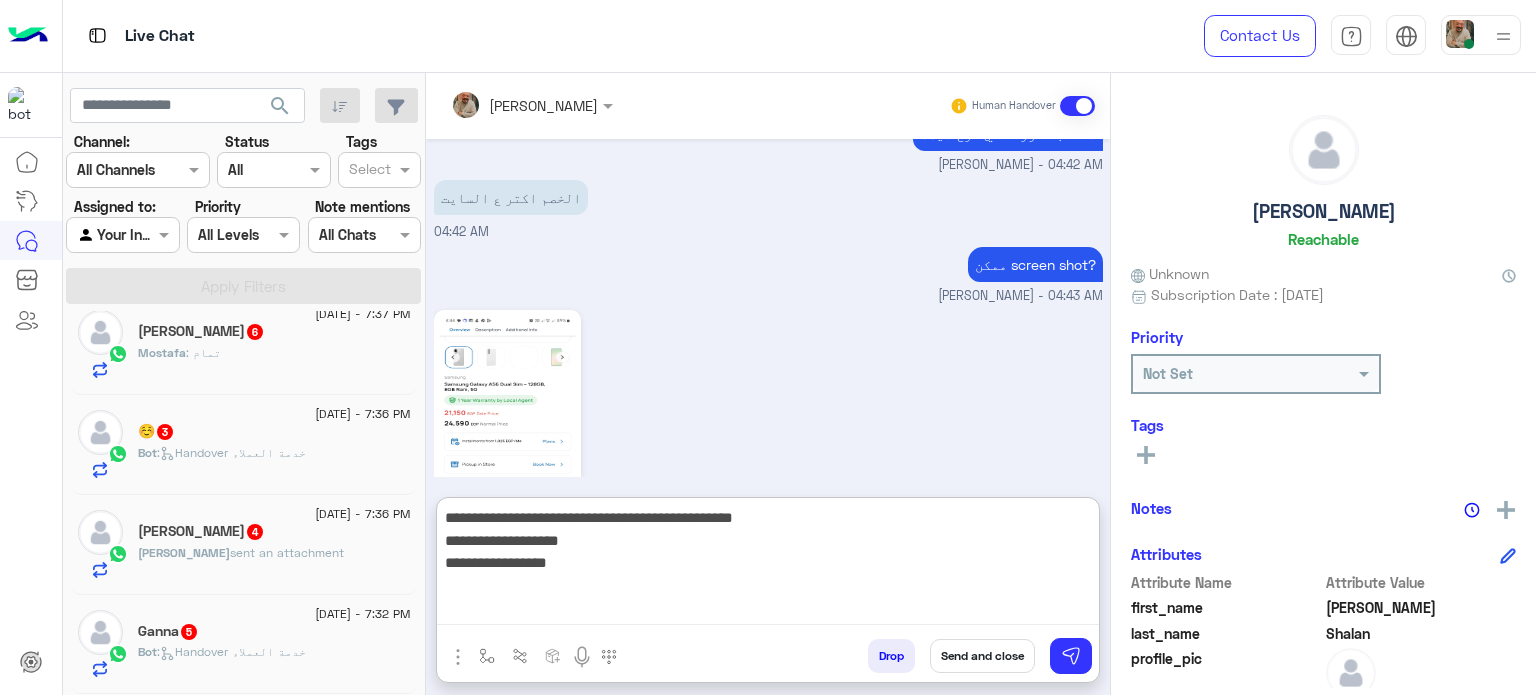 type on "**********" 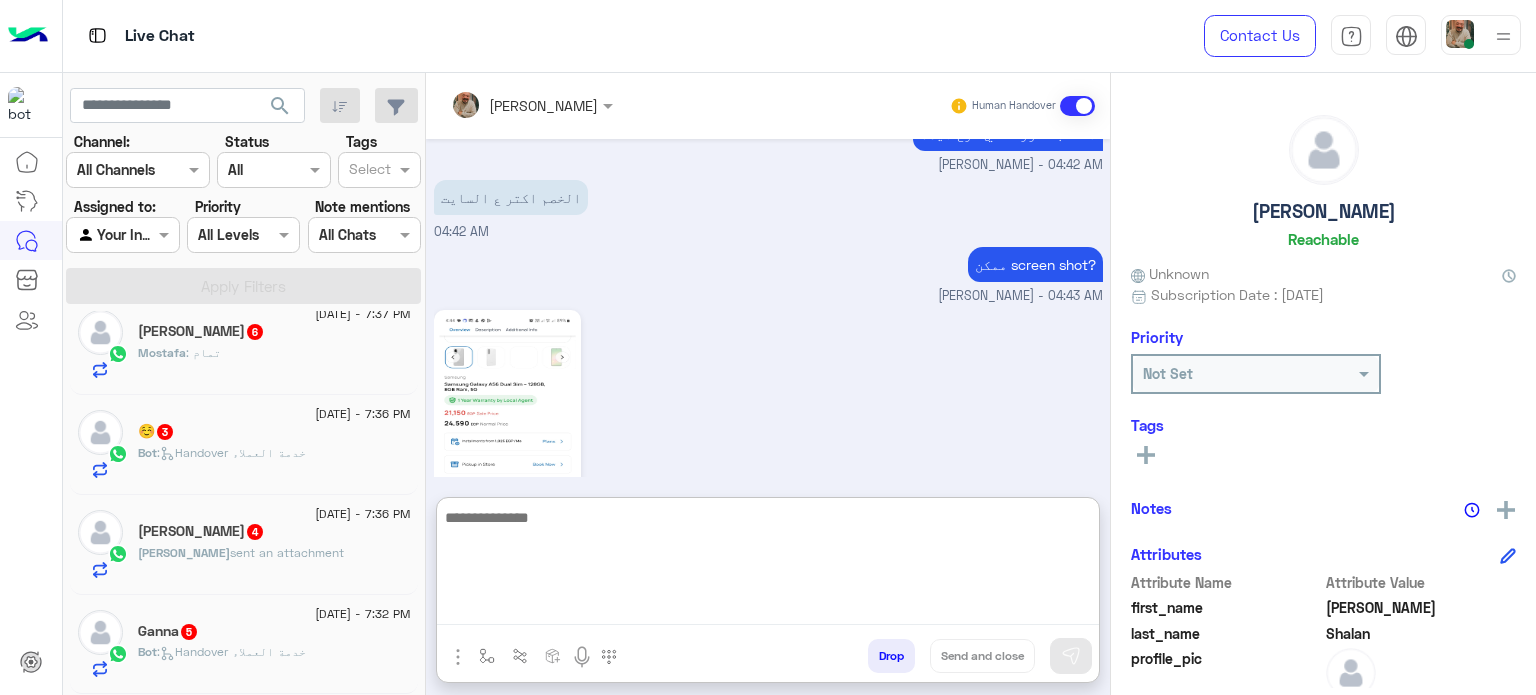 scroll, scrollTop: 899, scrollLeft: 0, axis: vertical 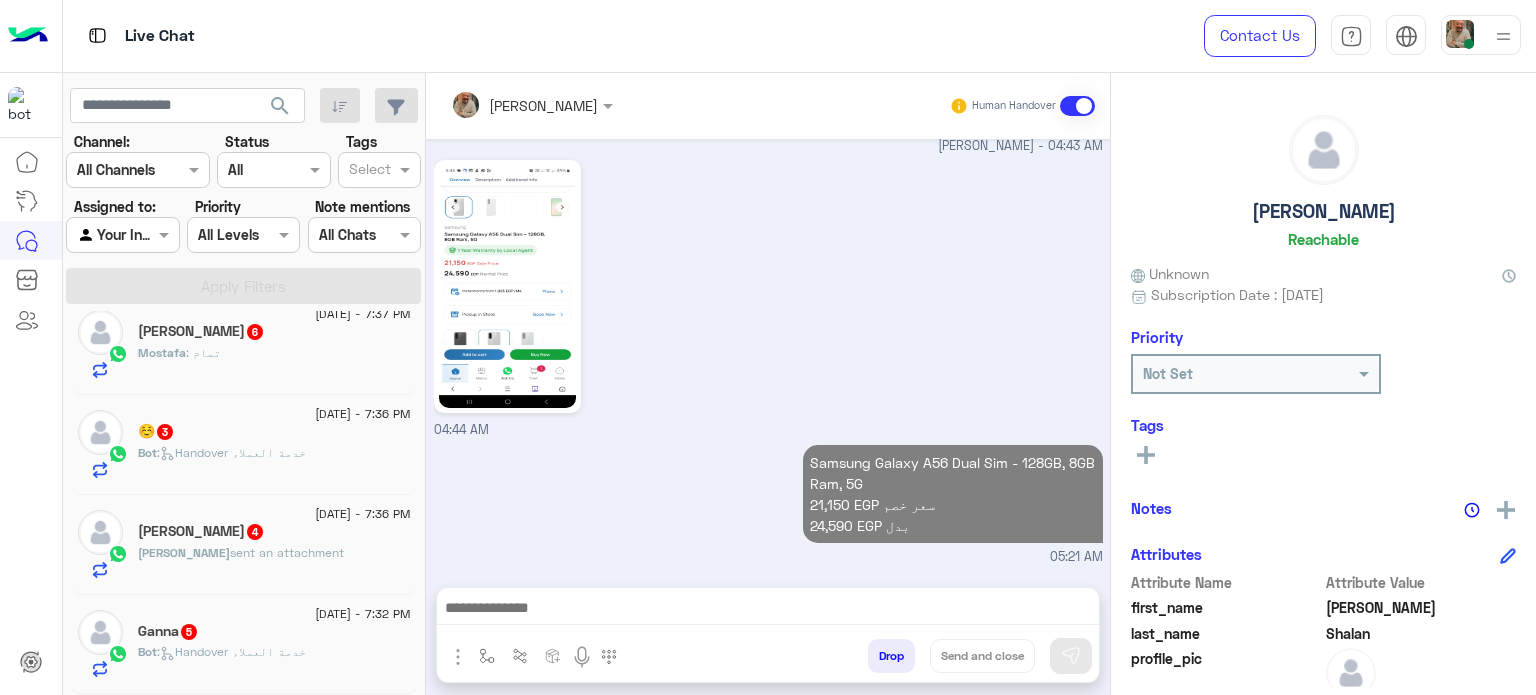 click on "Mostafa : تمام" 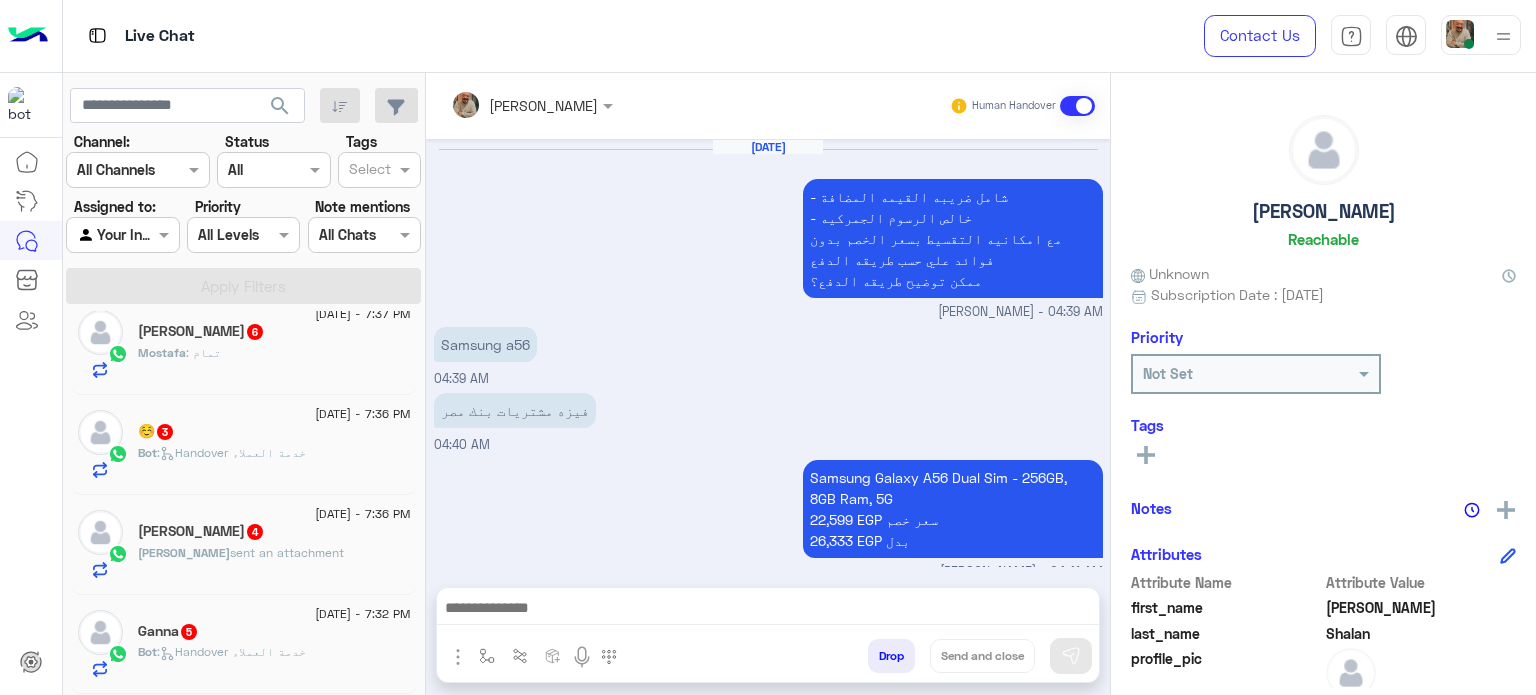 scroll, scrollTop: 1624, scrollLeft: 0, axis: vertical 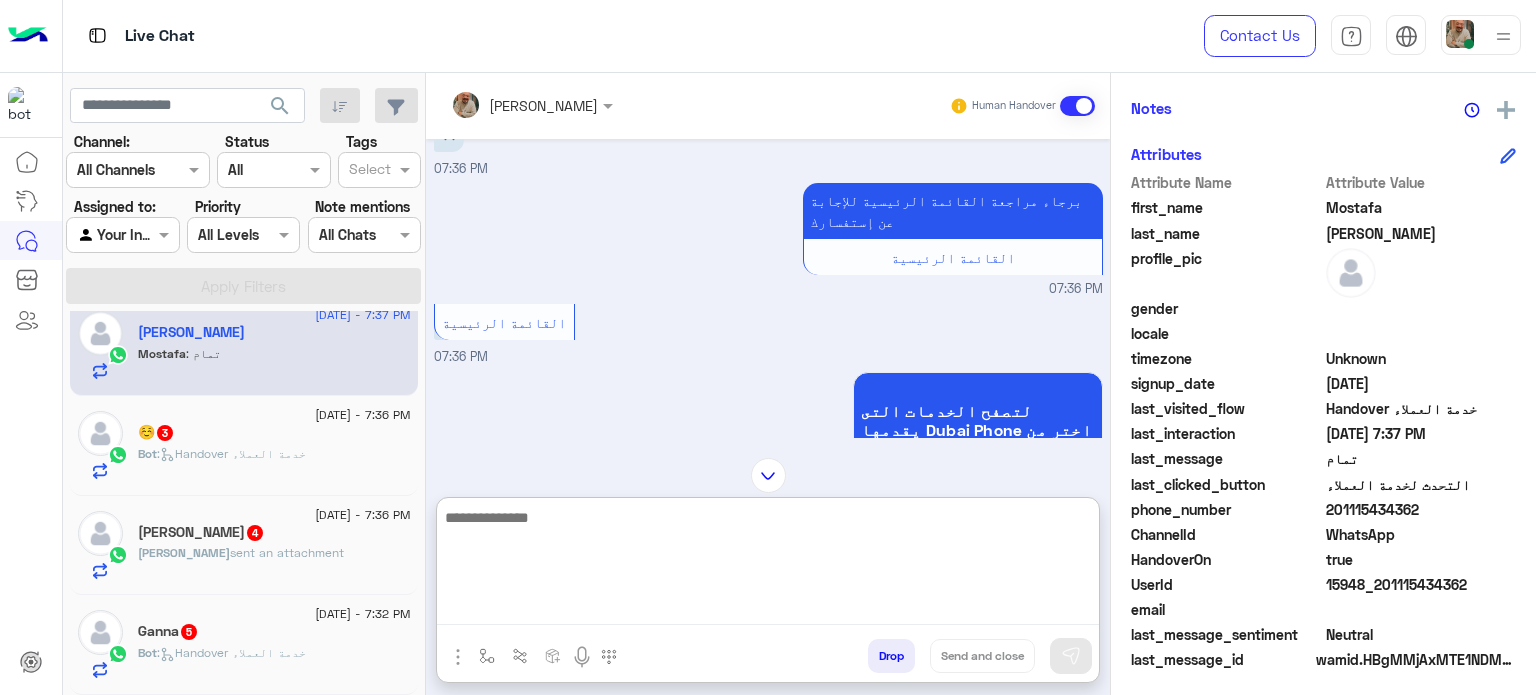 click at bounding box center [768, 565] 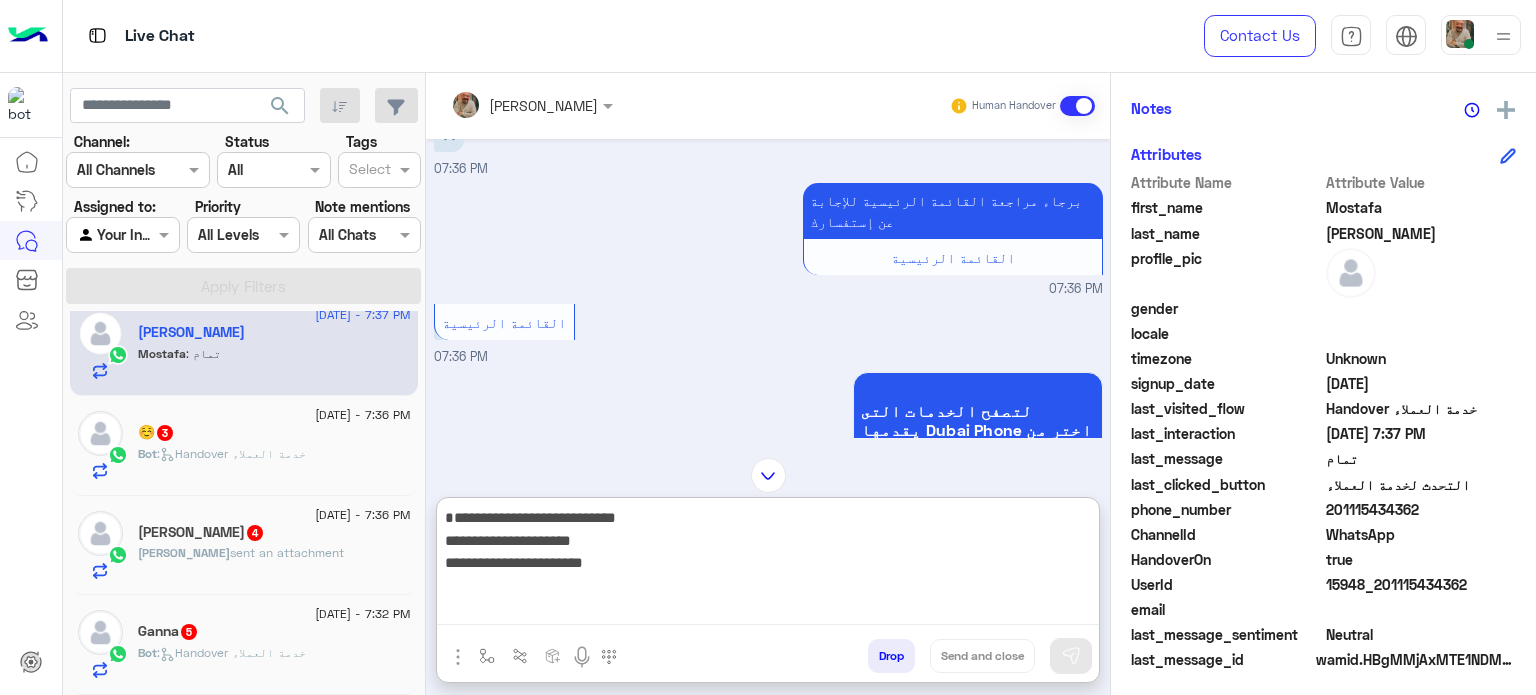scroll, scrollTop: 0, scrollLeft: 0, axis: both 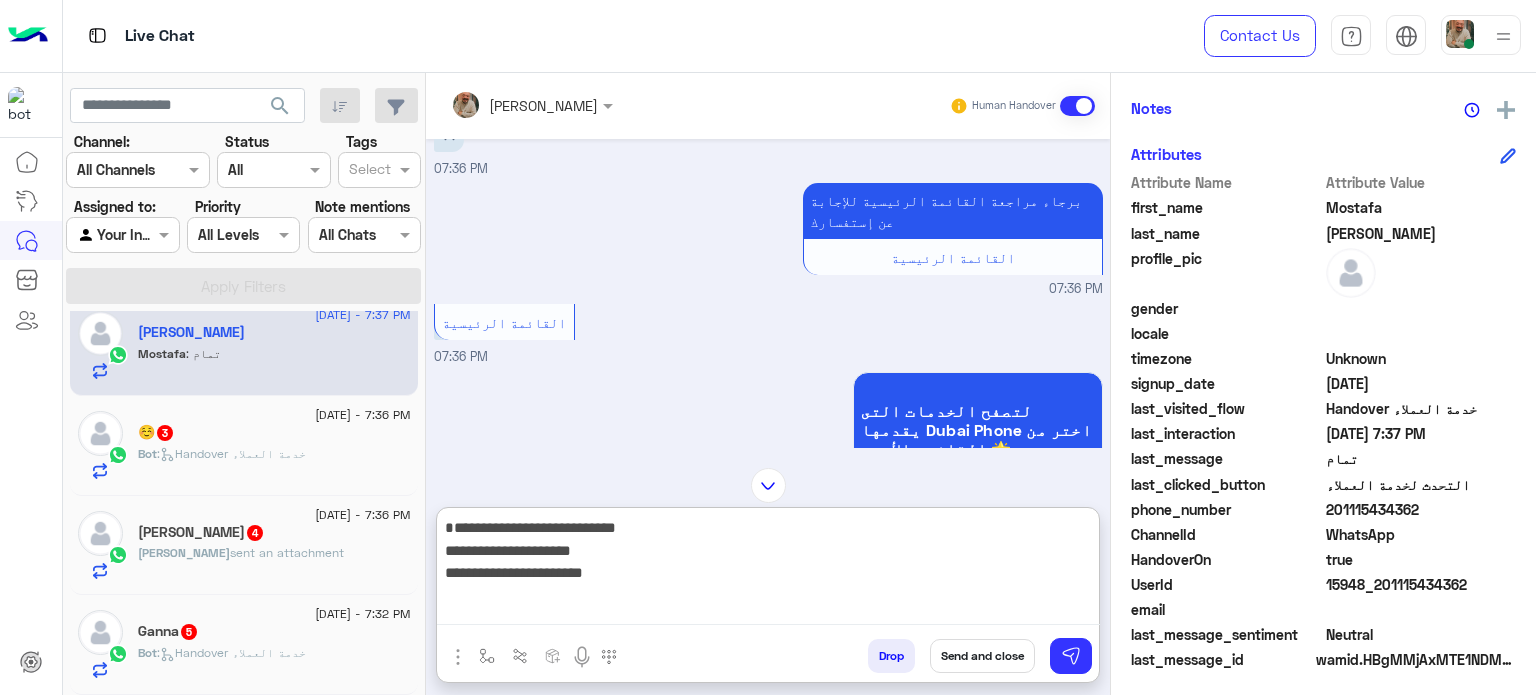 click on "**********" at bounding box center [768, 570] 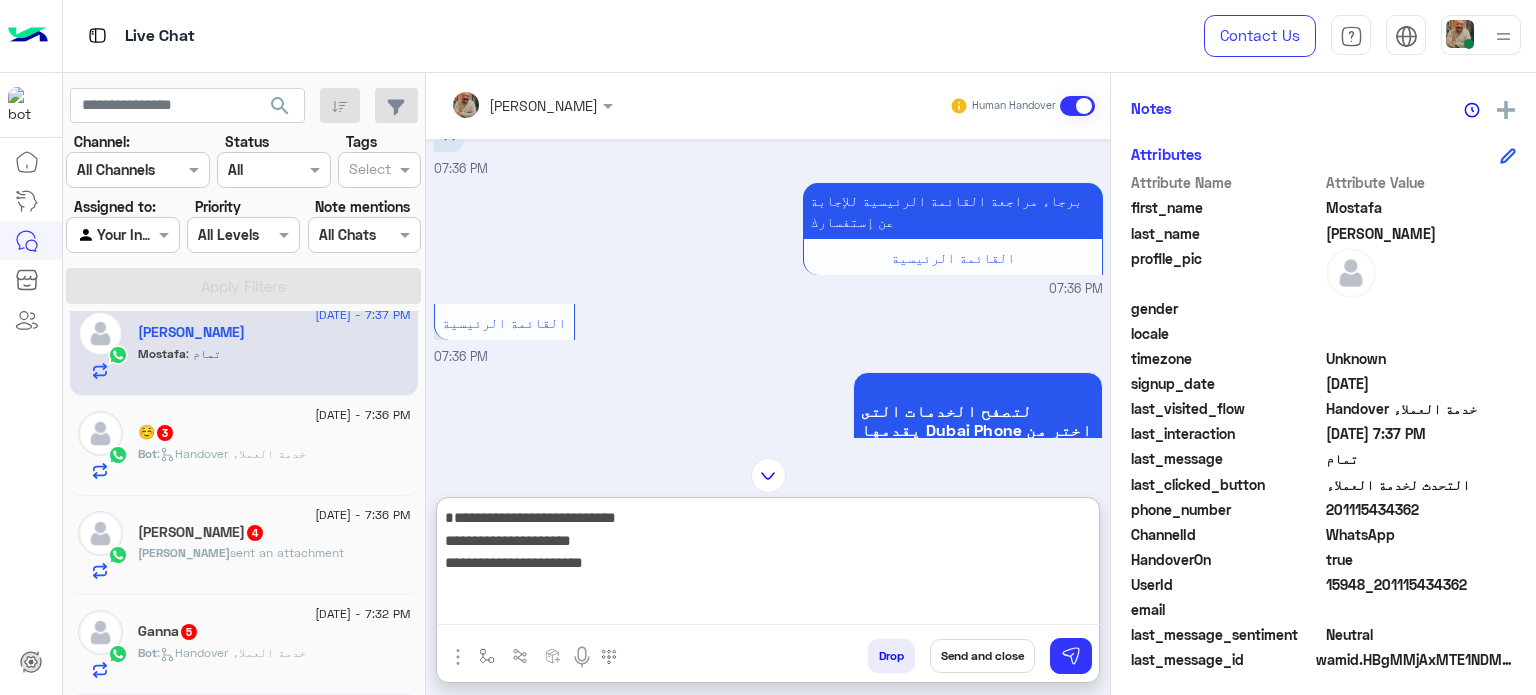 click on "**********" at bounding box center [768, 565] 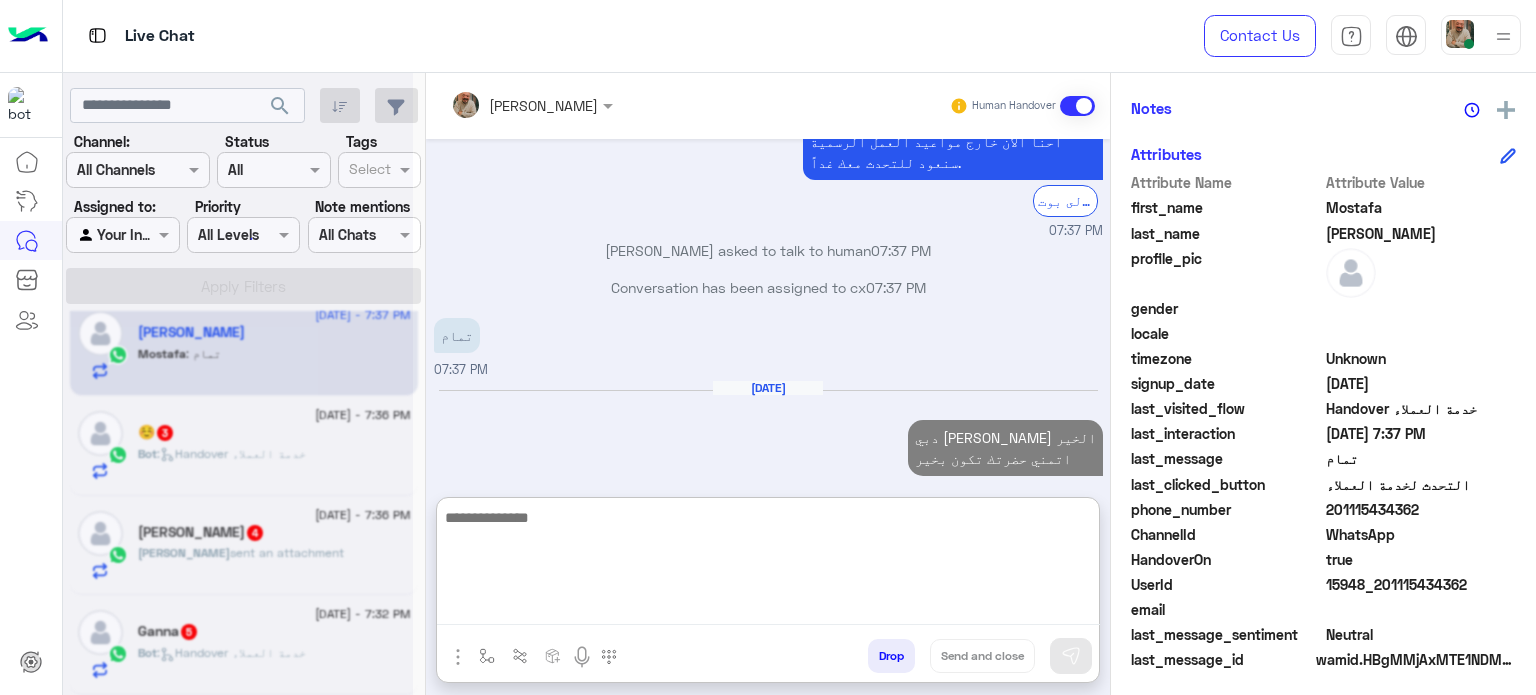 scroll, scrollTop: 0, scrollLeft: 0, axis: both 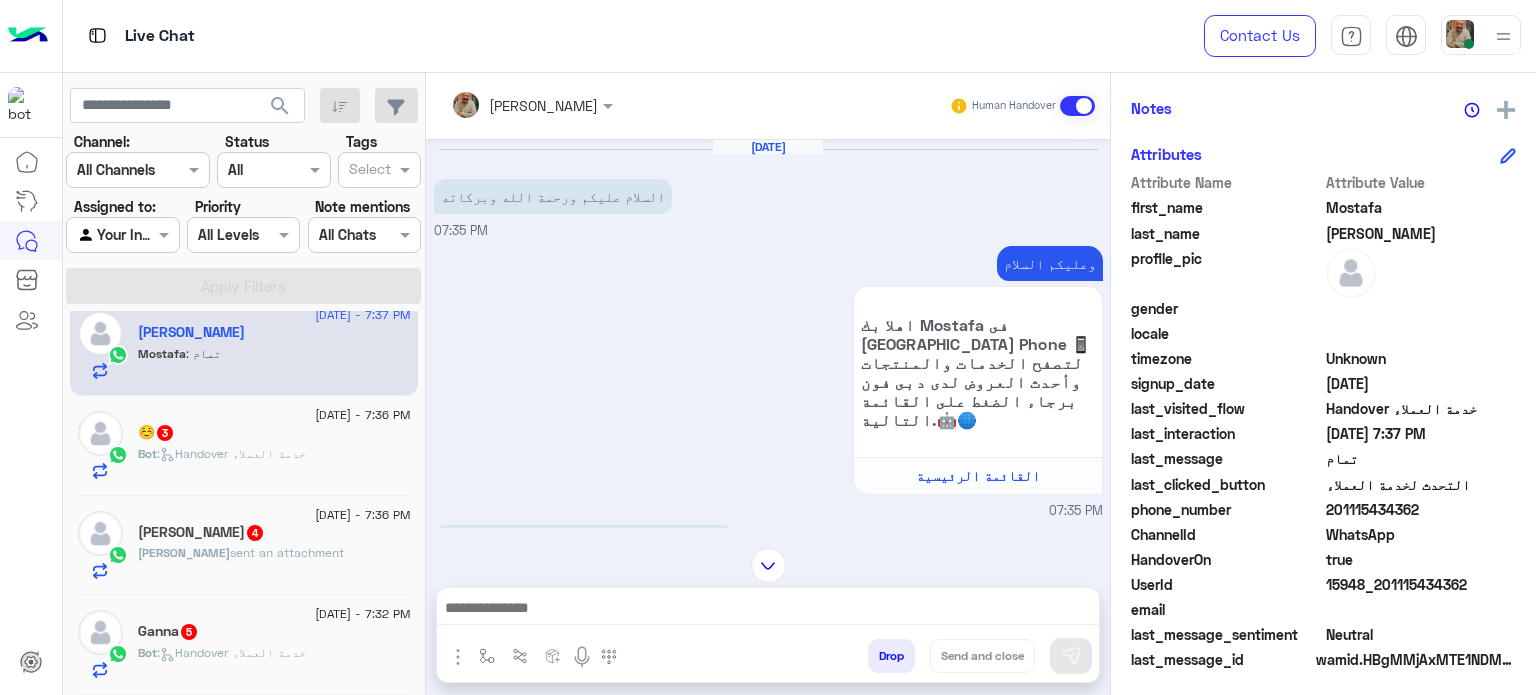 click at bounding box center [768, 610] 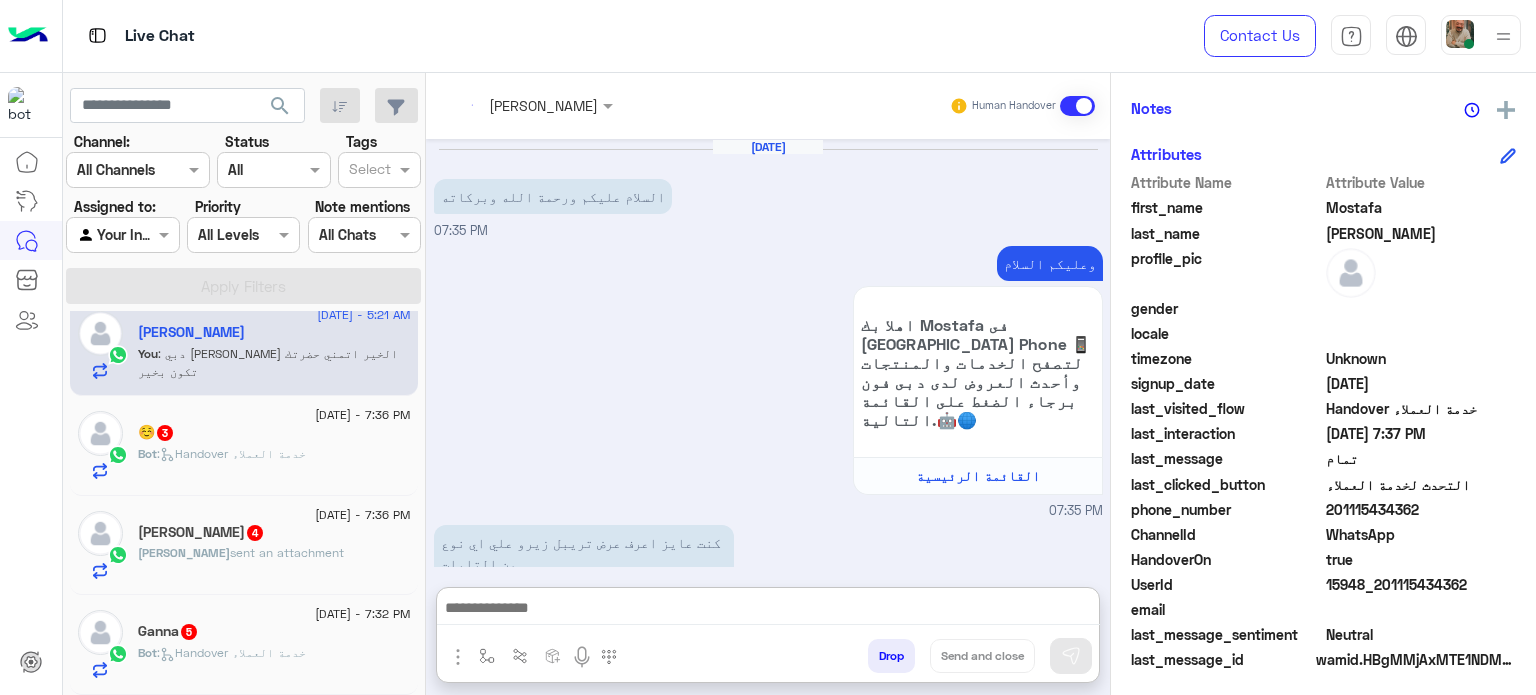 paste on "**********" 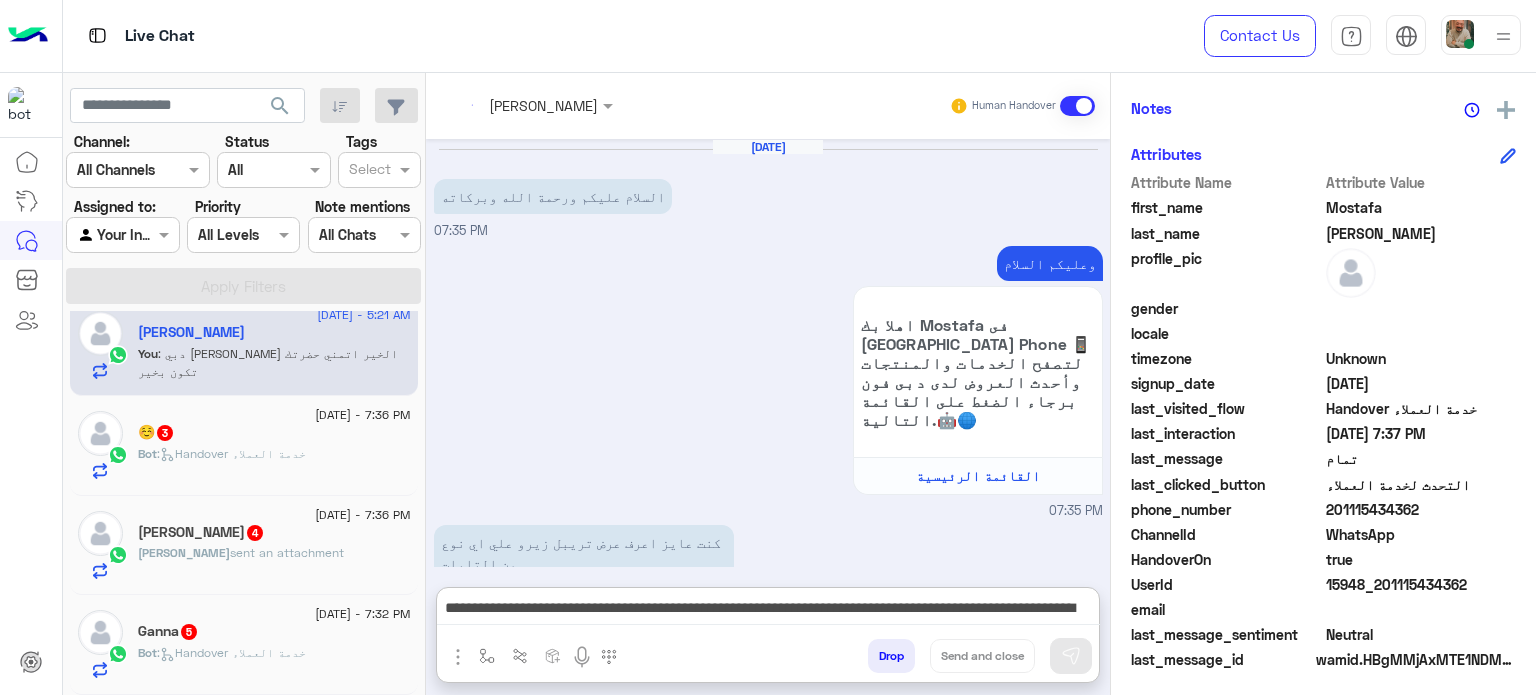 scroll, scrollTop: 1007, scrollLeft: 0, axis: vertical 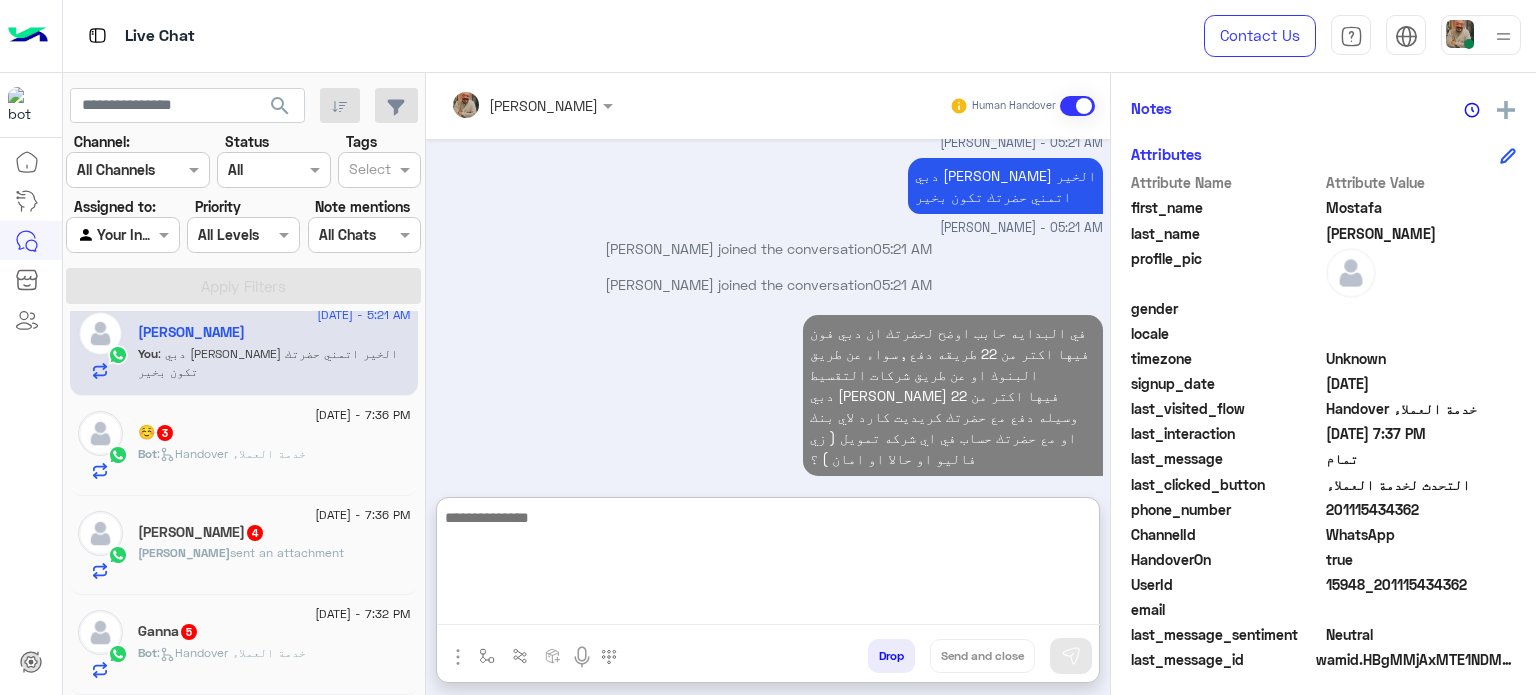 click on "Bot :   Handover خدمة العملاء" 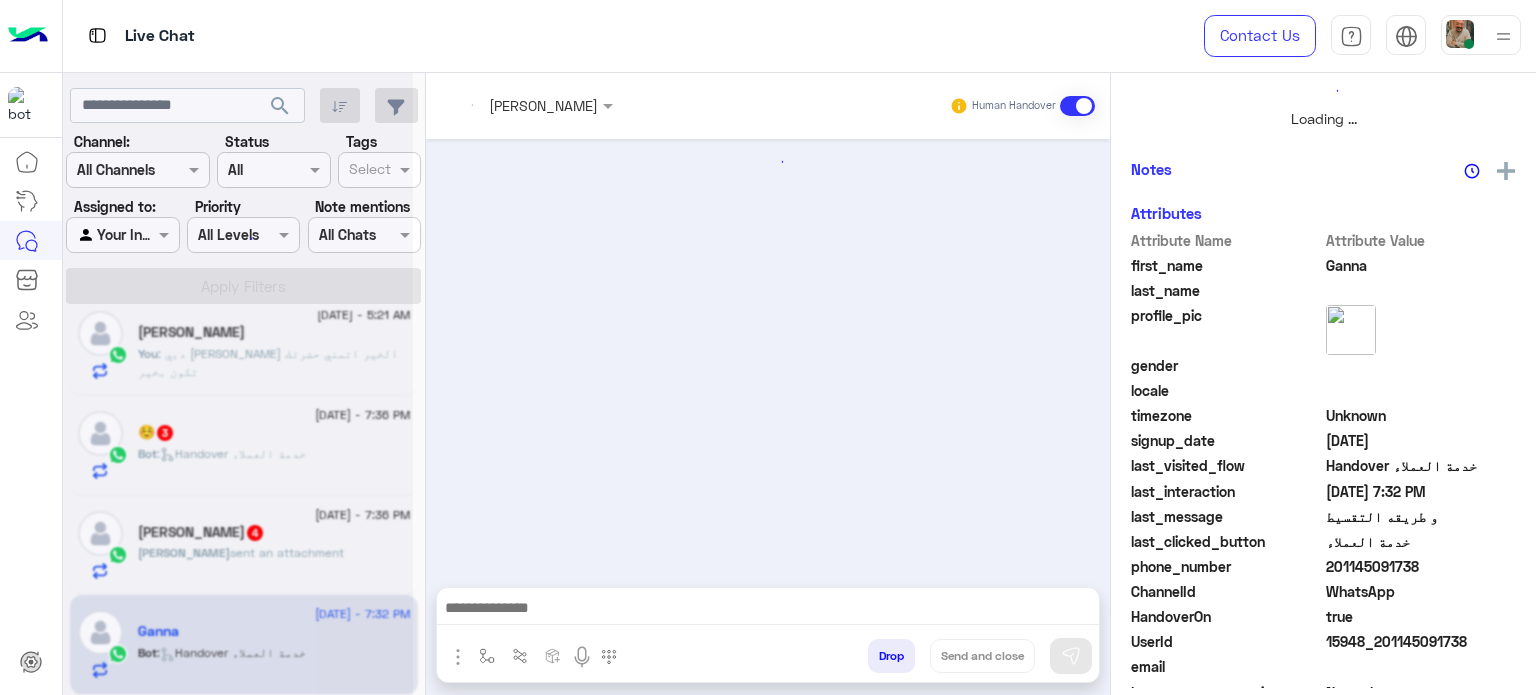 scroll, scrollTop: 0, scrollLeft: 0, axis: both 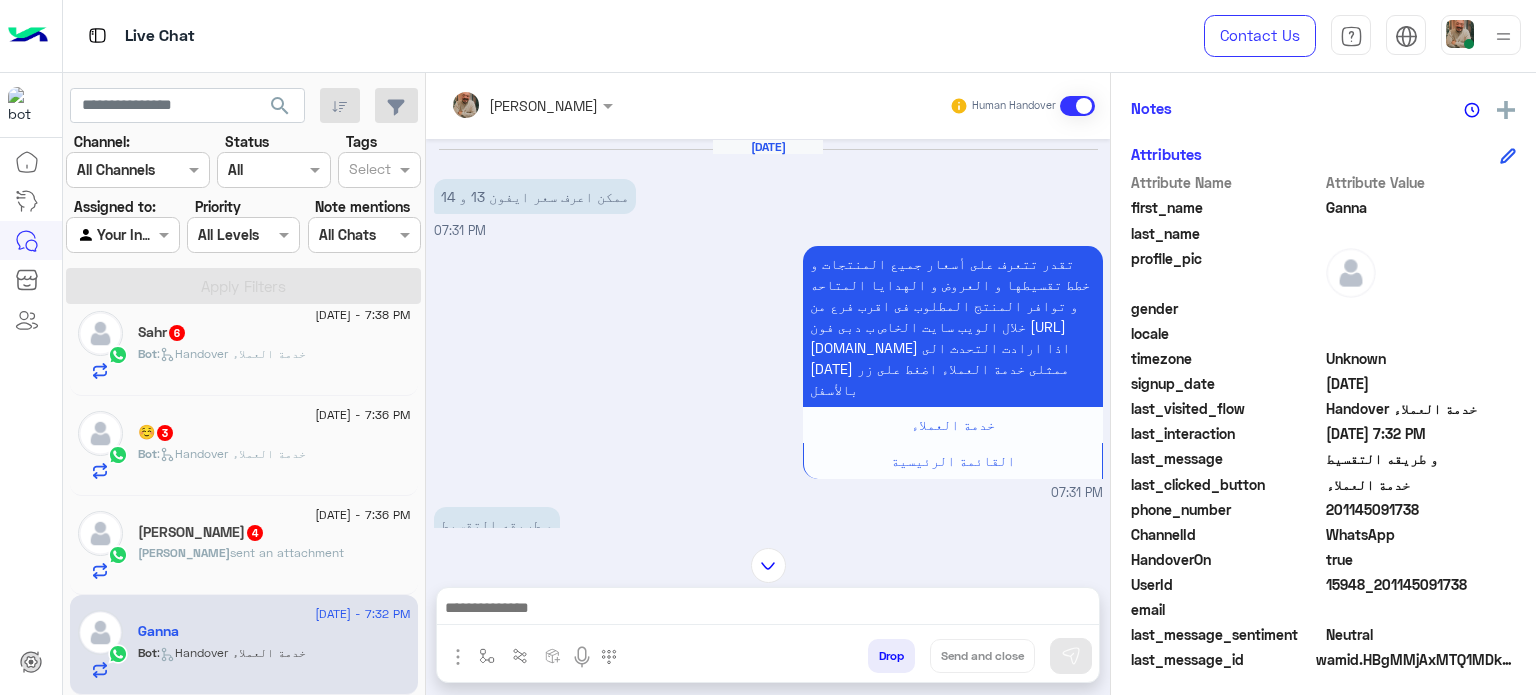click at bounding box center (768, 610) 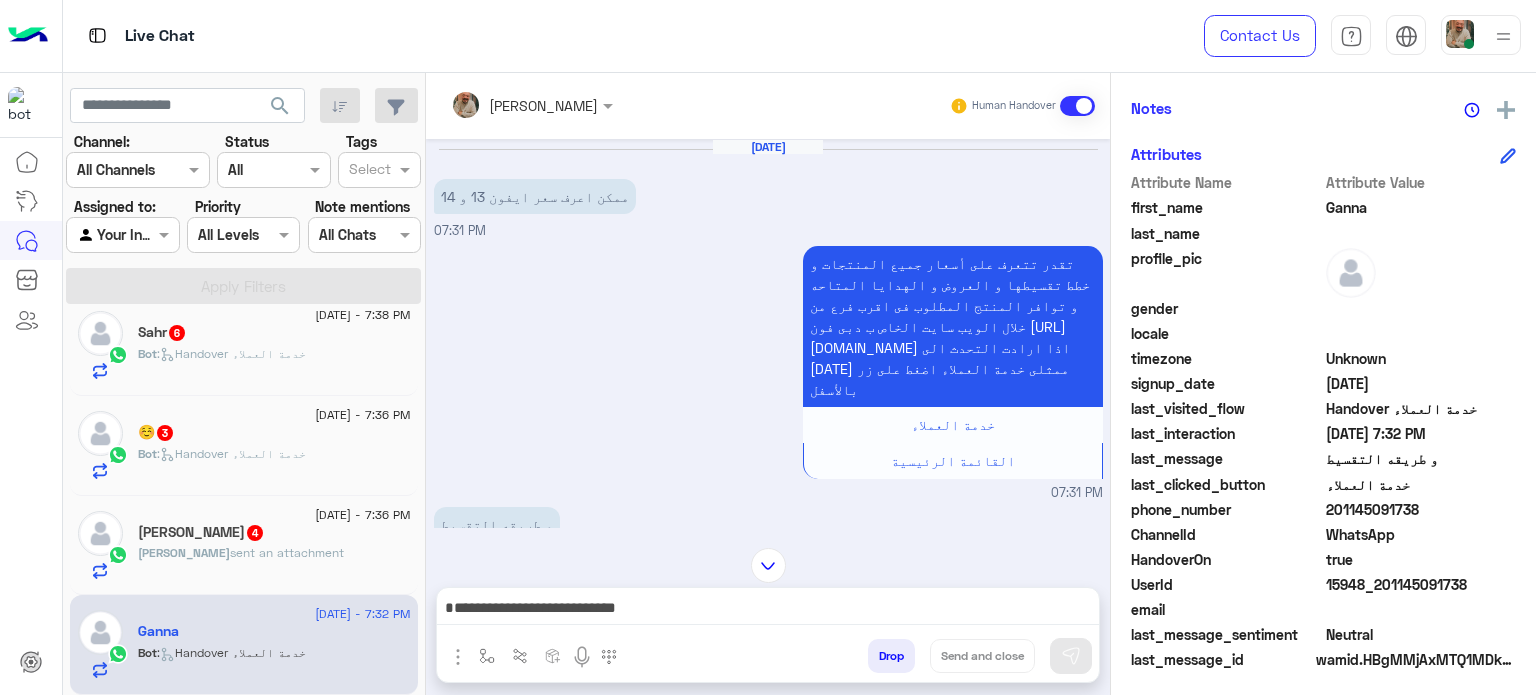 scroll, scrollTop: 0, scrollLeft: 0, axis: both 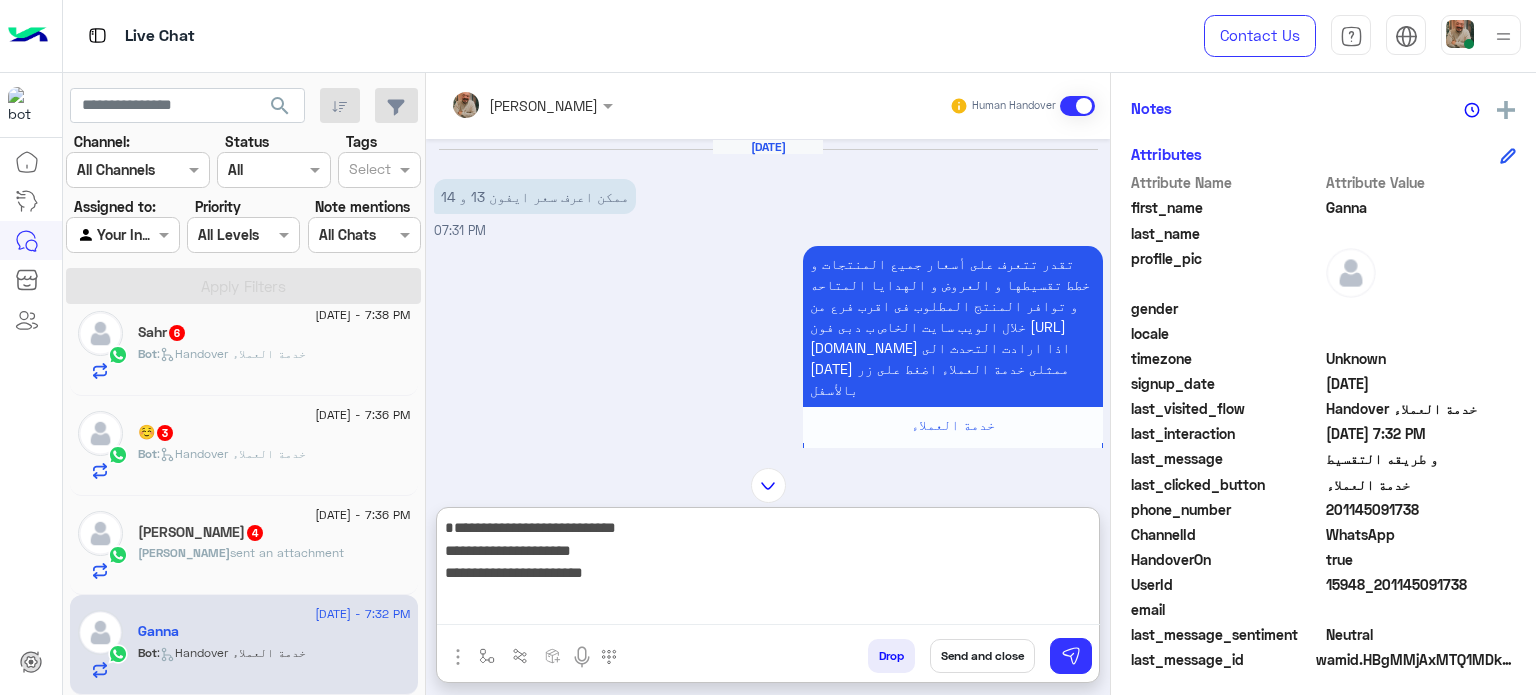 click on "**********" at bounding box center (768, 570) 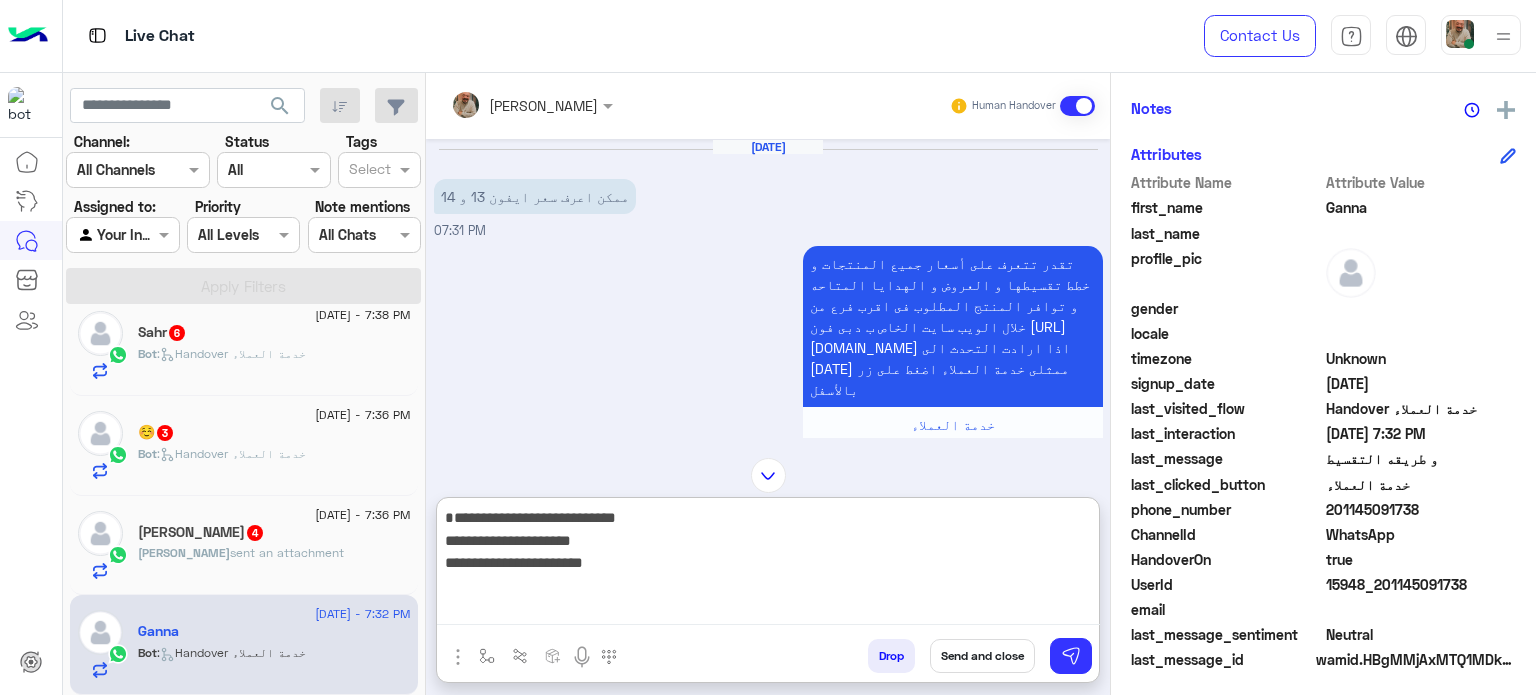 click on "**********" at bounding box center [768, 565] 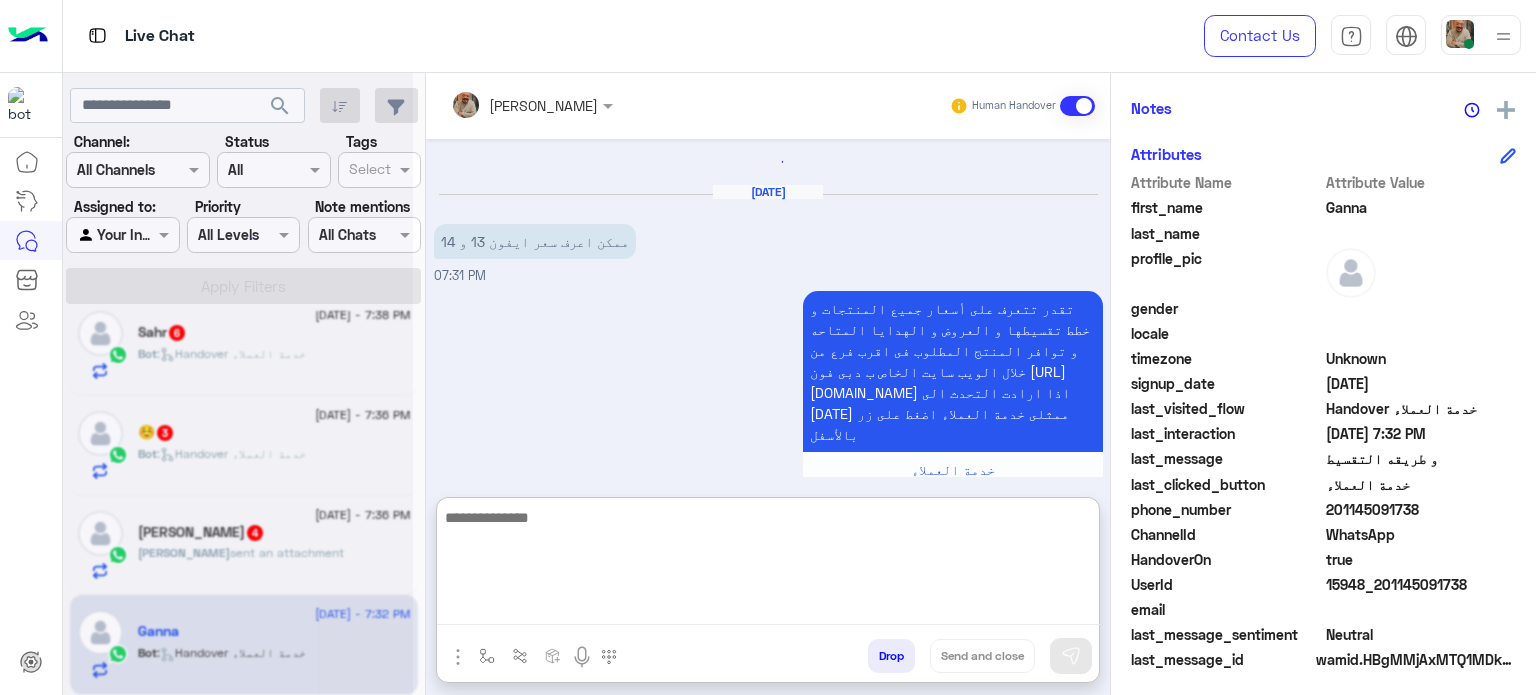 scroll 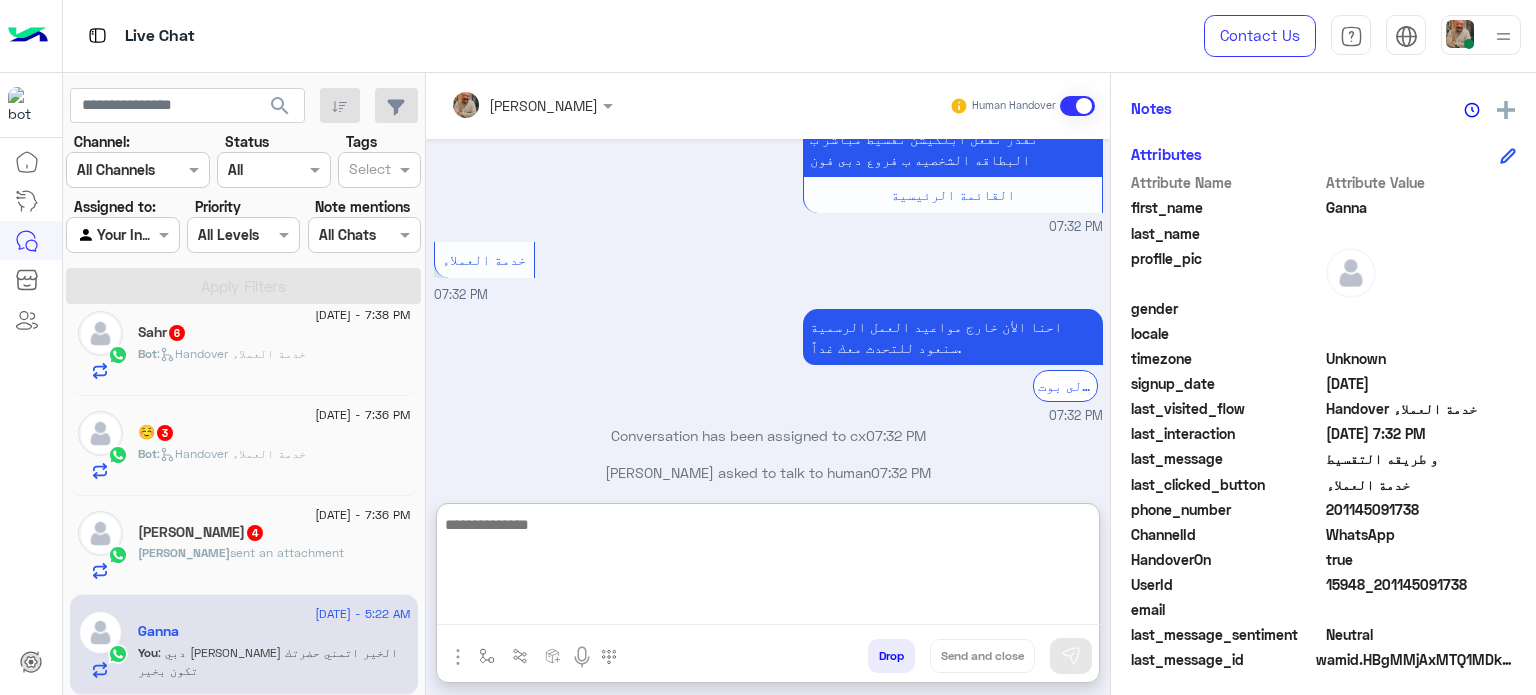 paste on "**********" 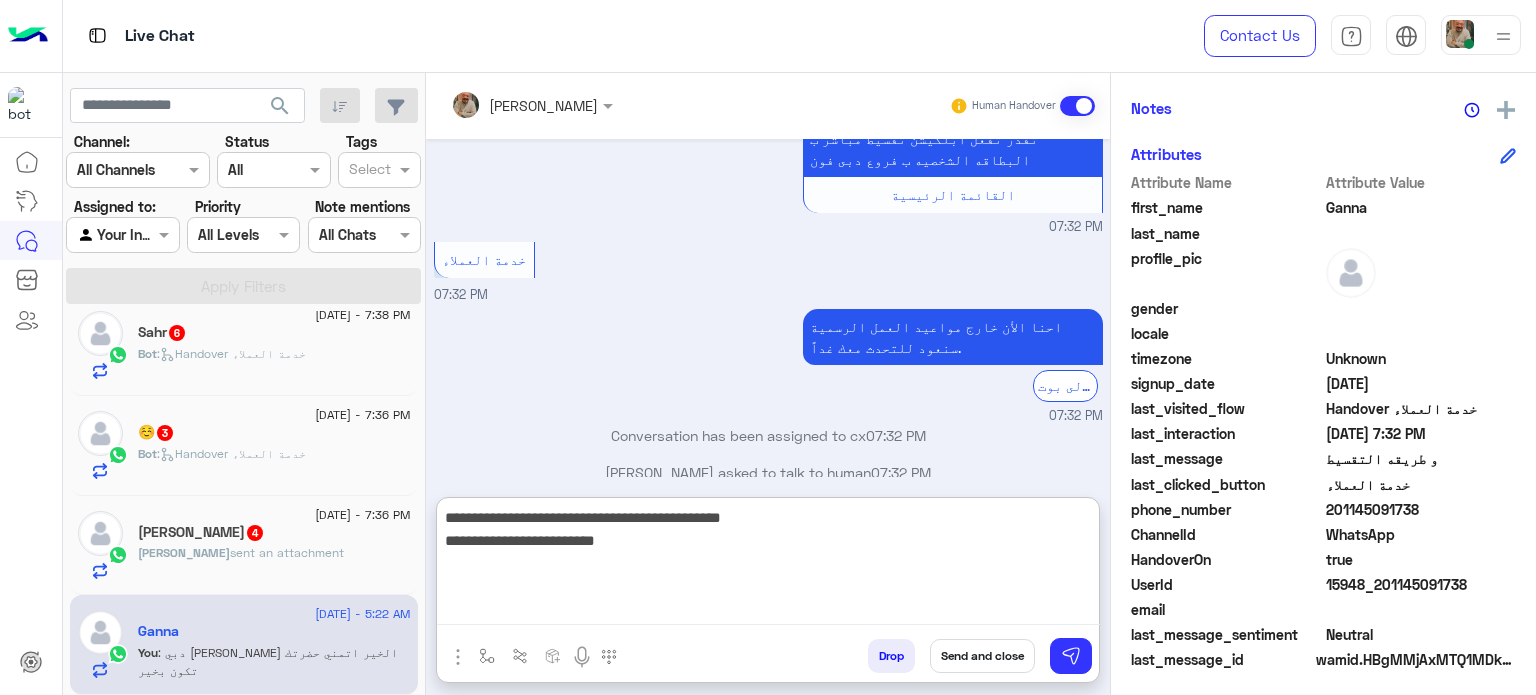 click on "**********" at bounding box center [768, 565] 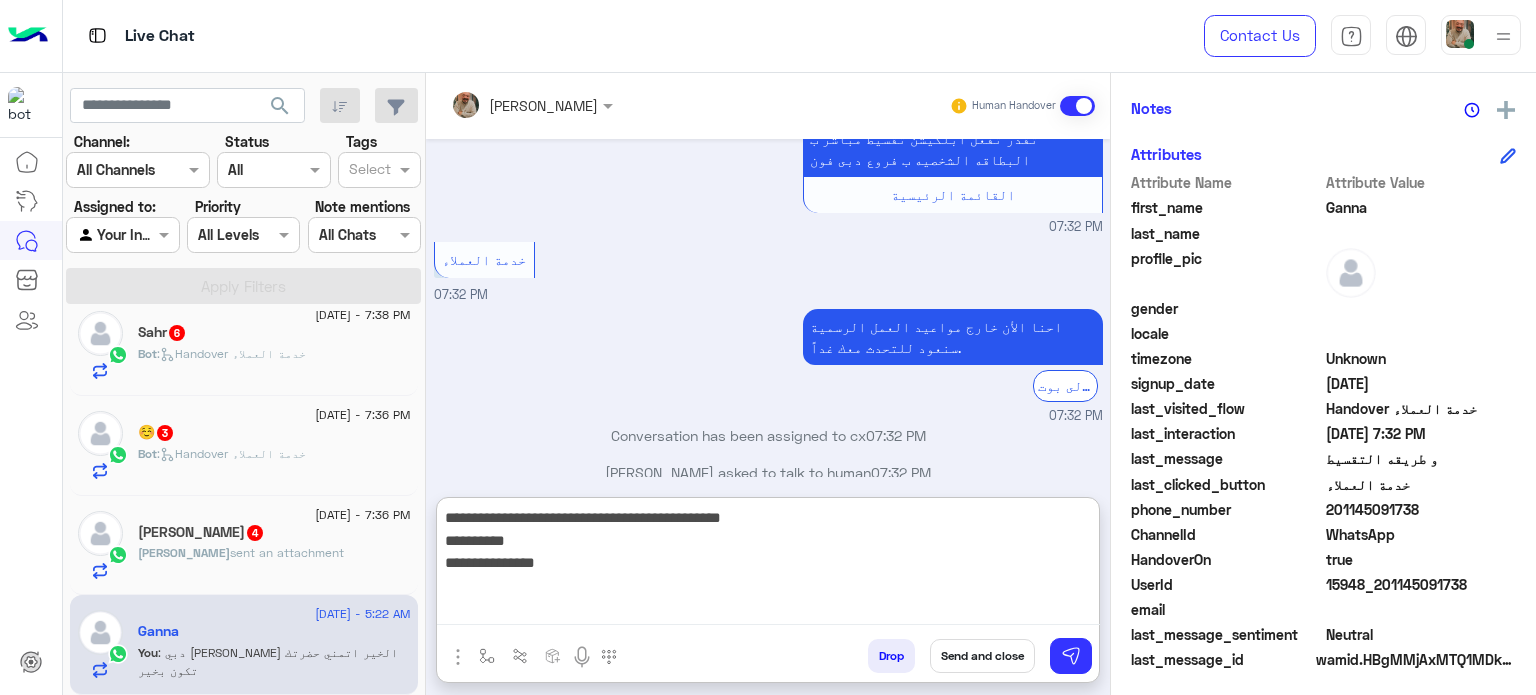 click on "**********" at bounding box center (768, 565) 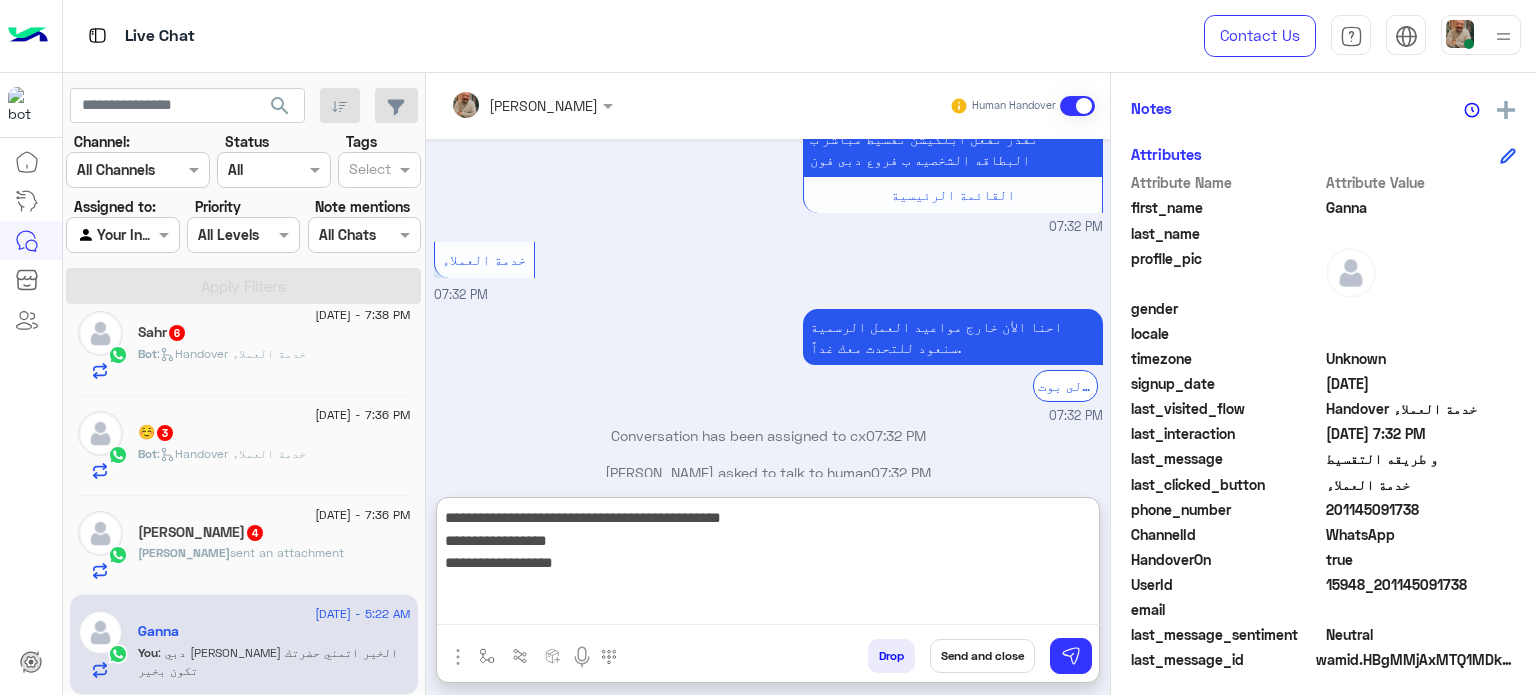 type on "**********" 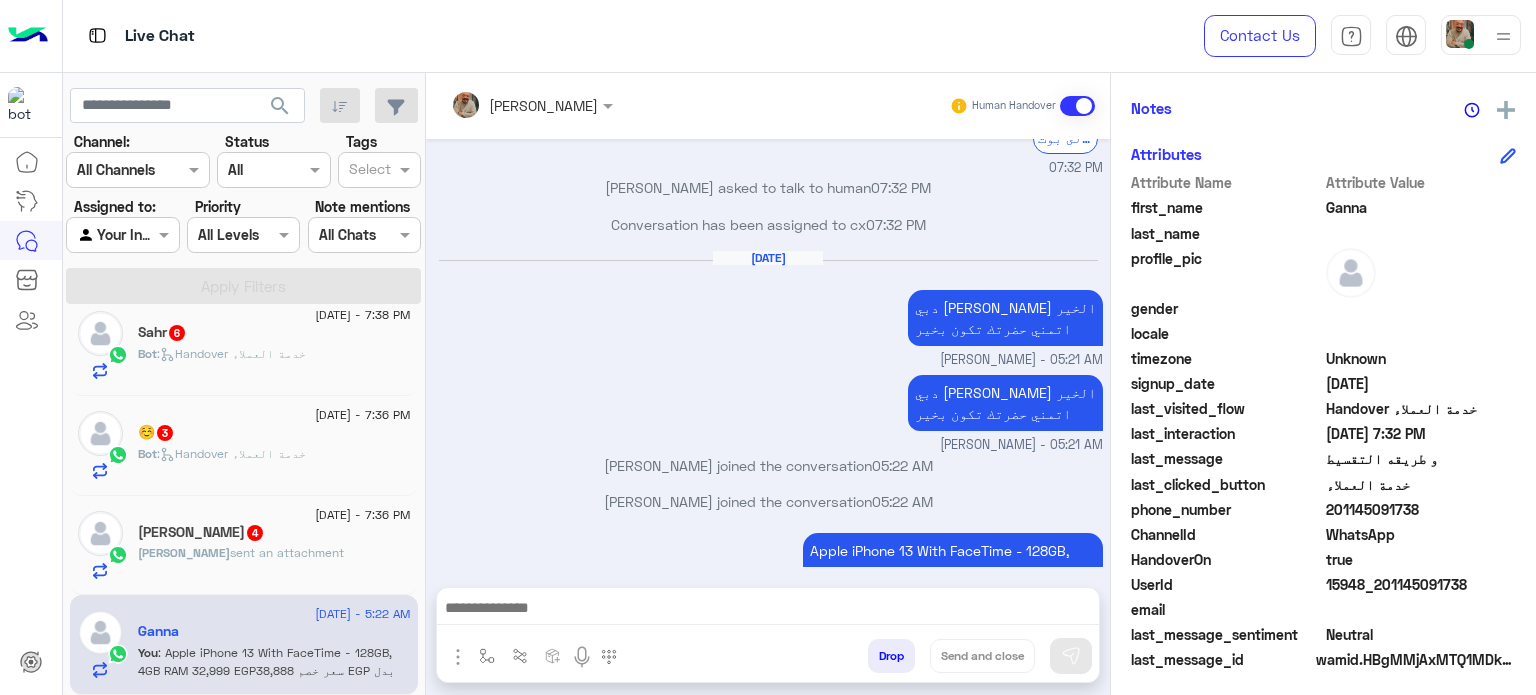 click at bounding box center (768, 610) 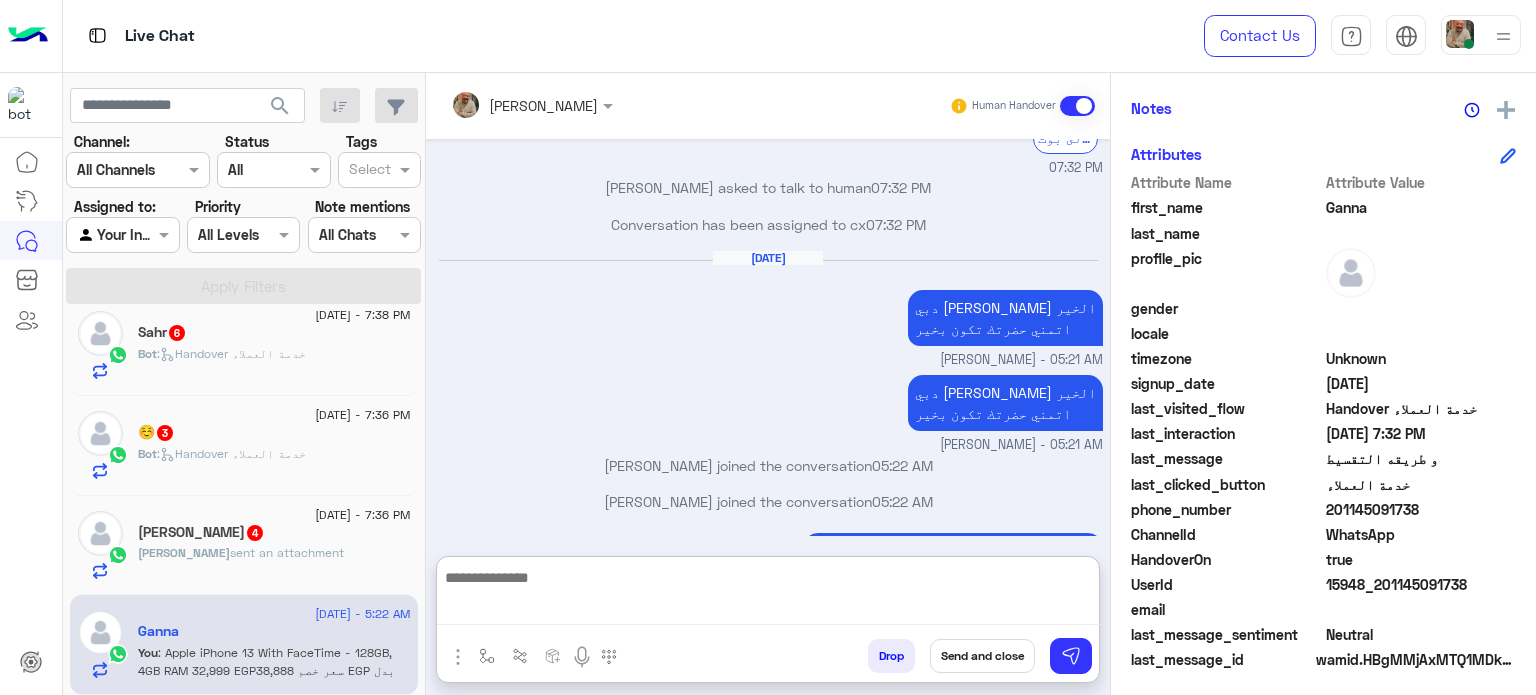 type on "**********" 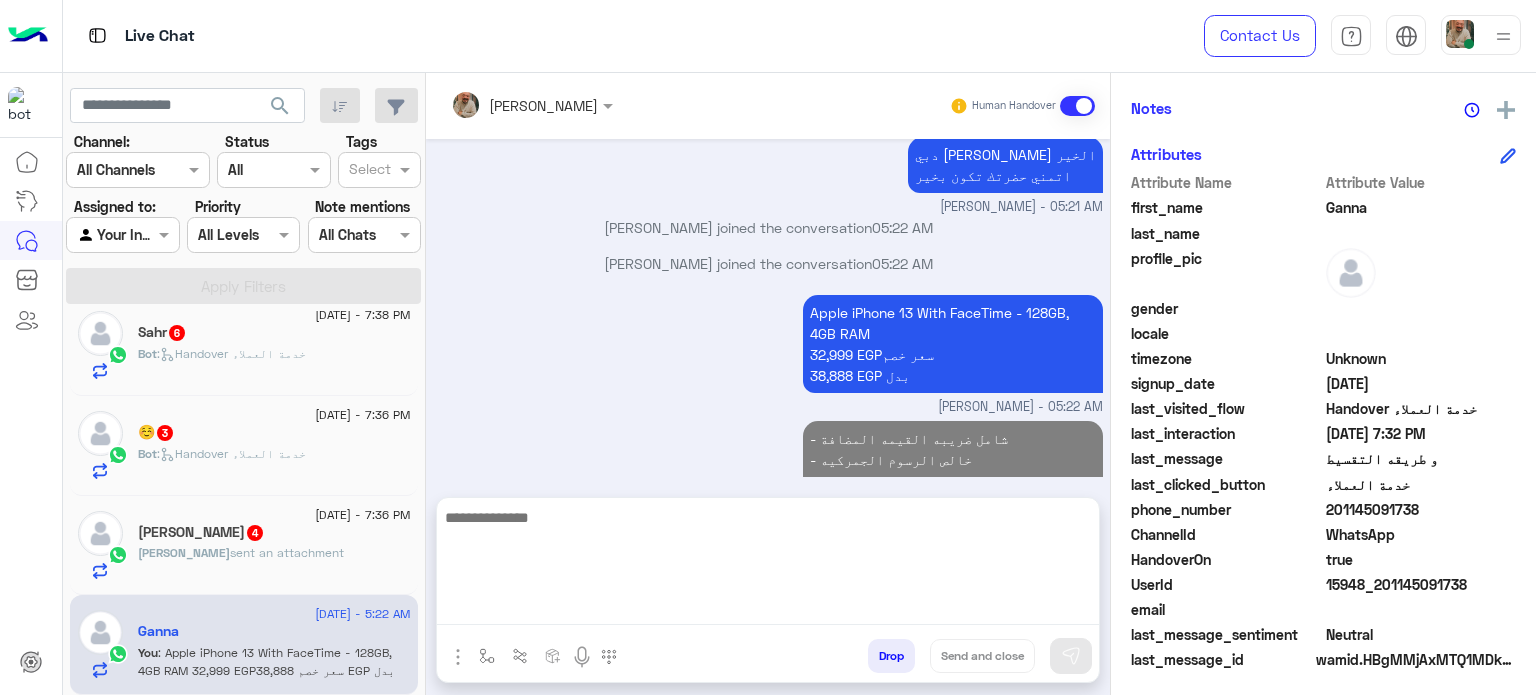 click on "201145091738" 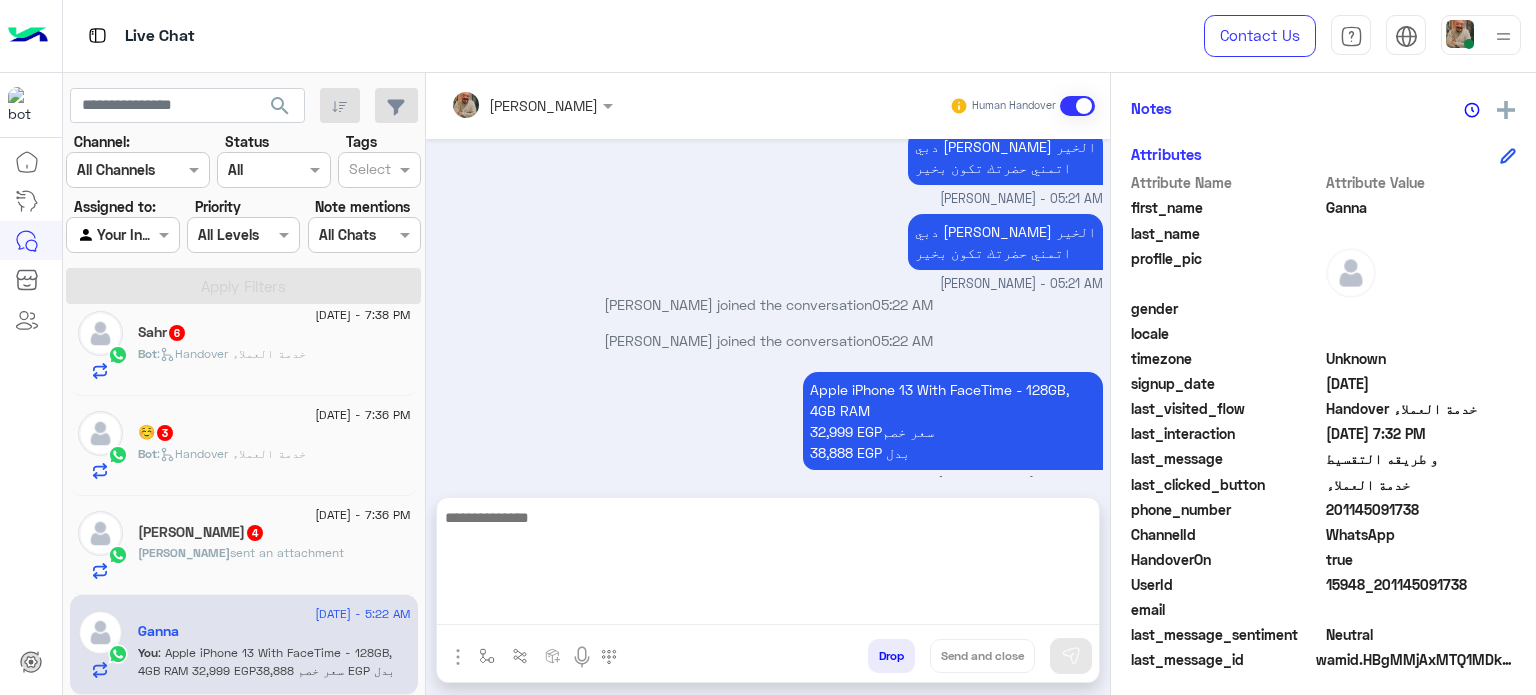 click on "201145091738" 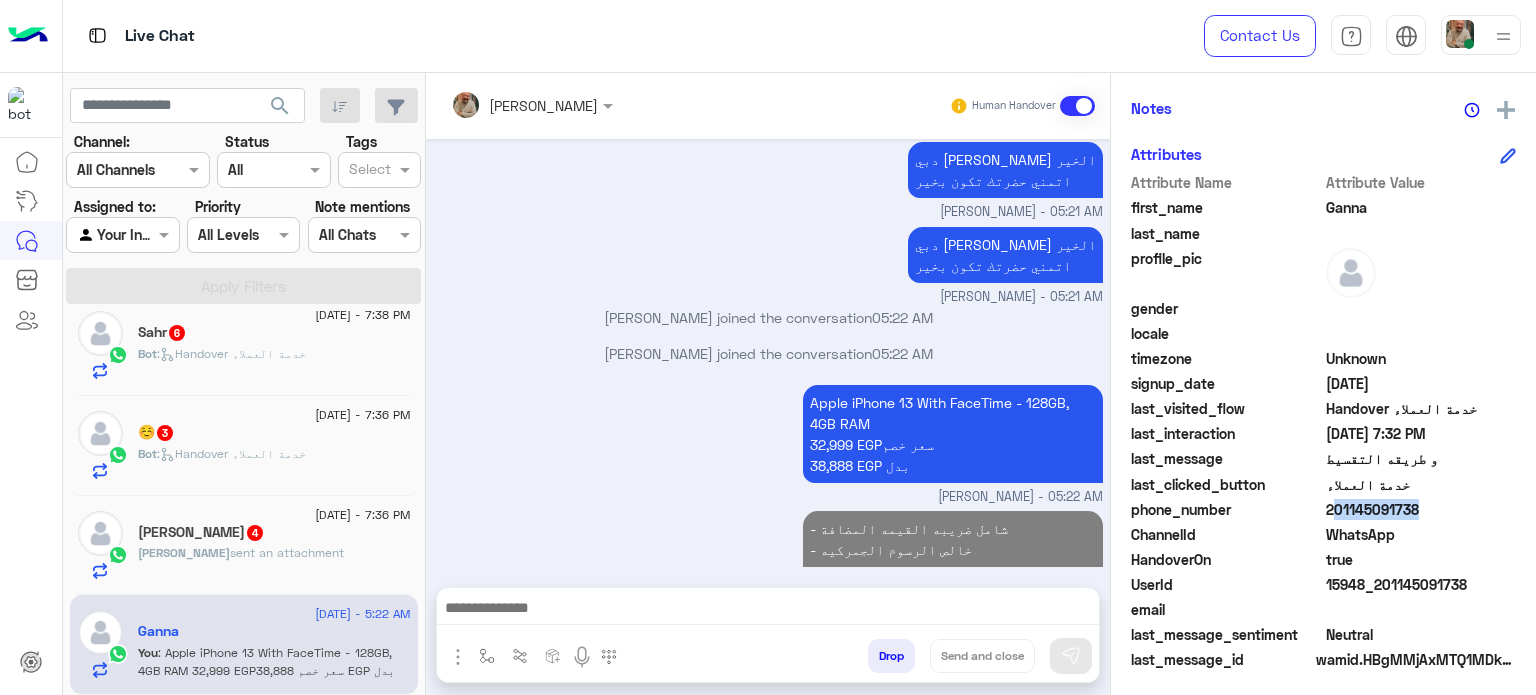 click on "201145091738" 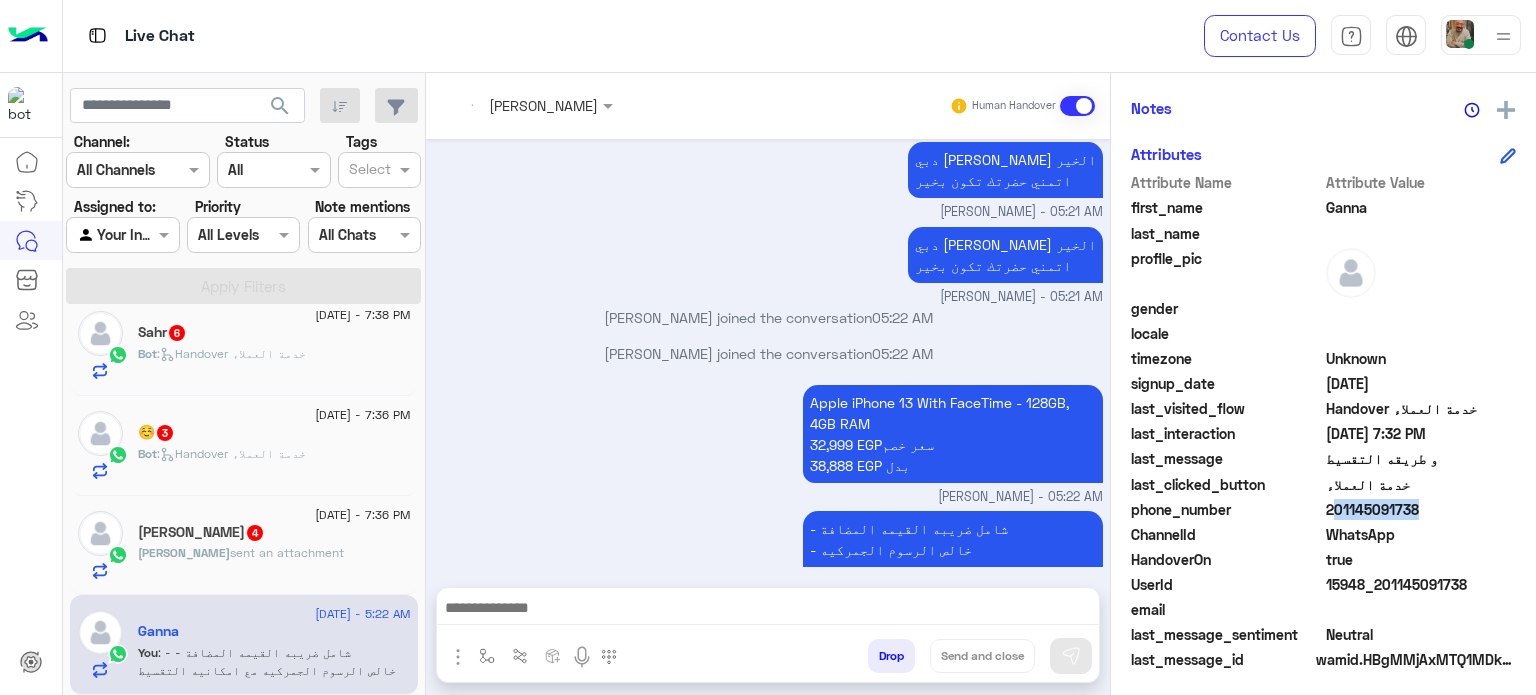 copy on "201145091738" 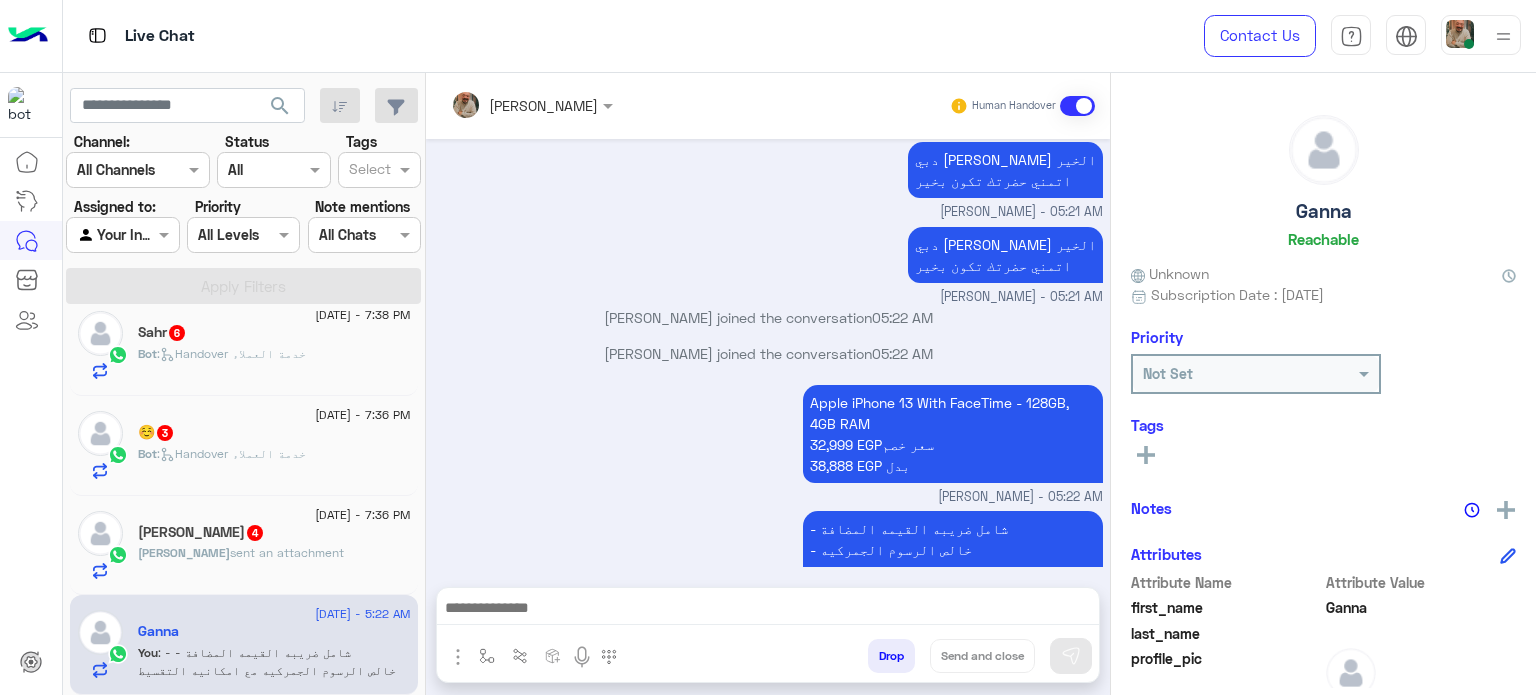 click on "ابراهيم الصياد  4" 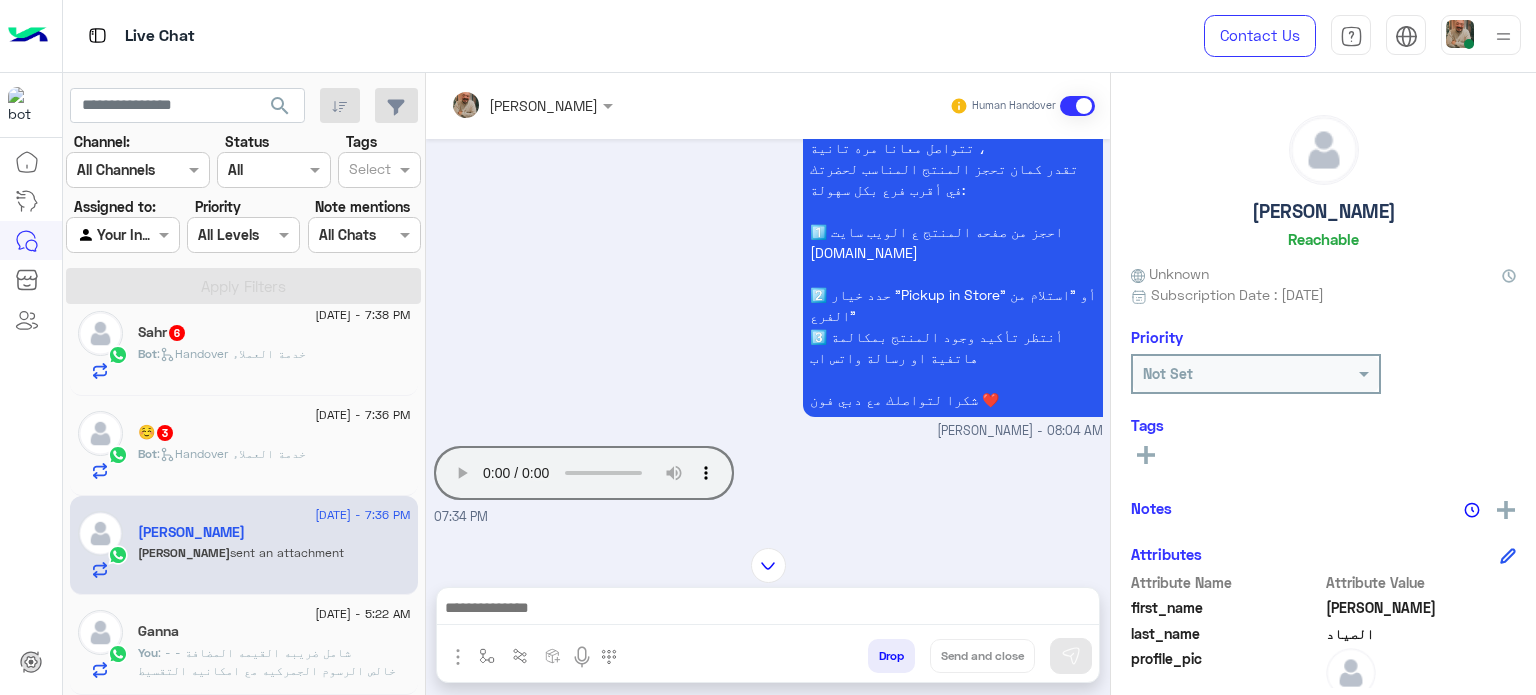 click at bounding box center (768, 610) 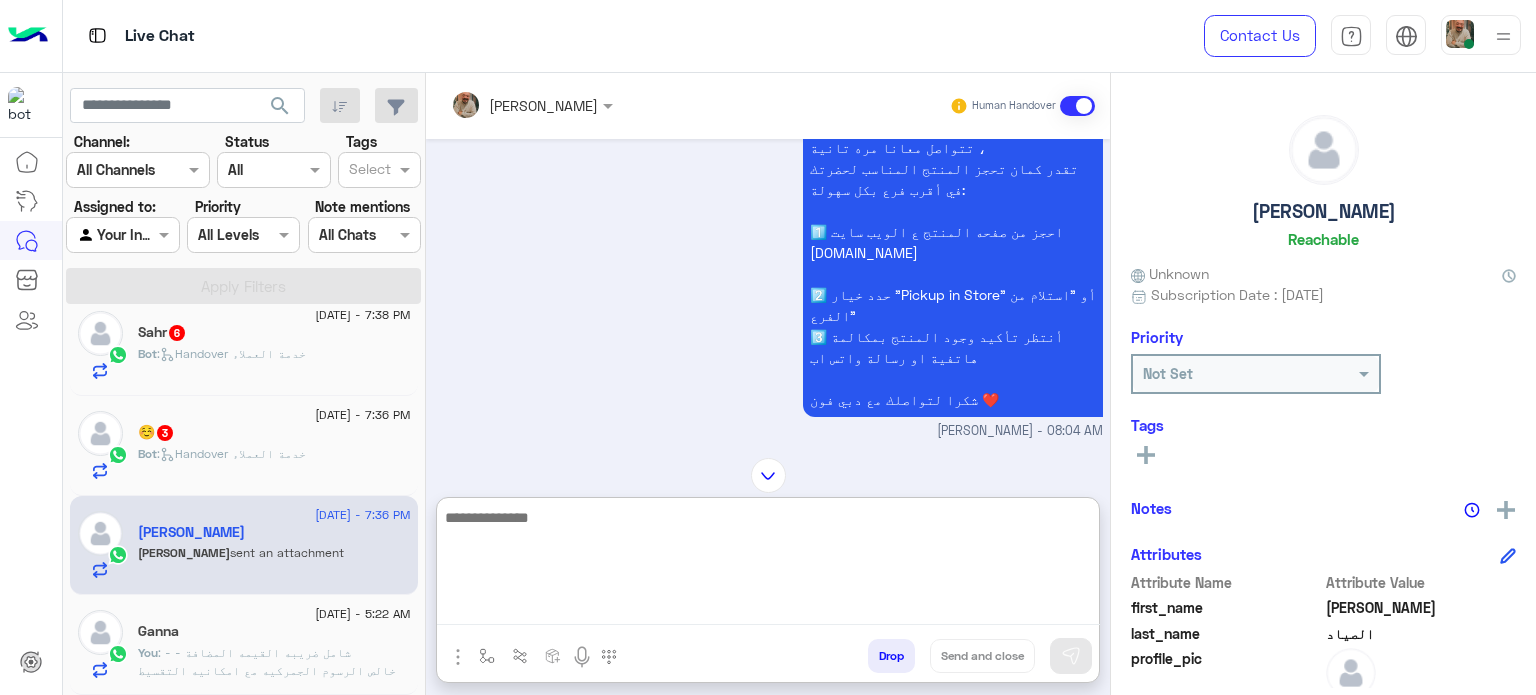 click at bounding box center (768, 565) 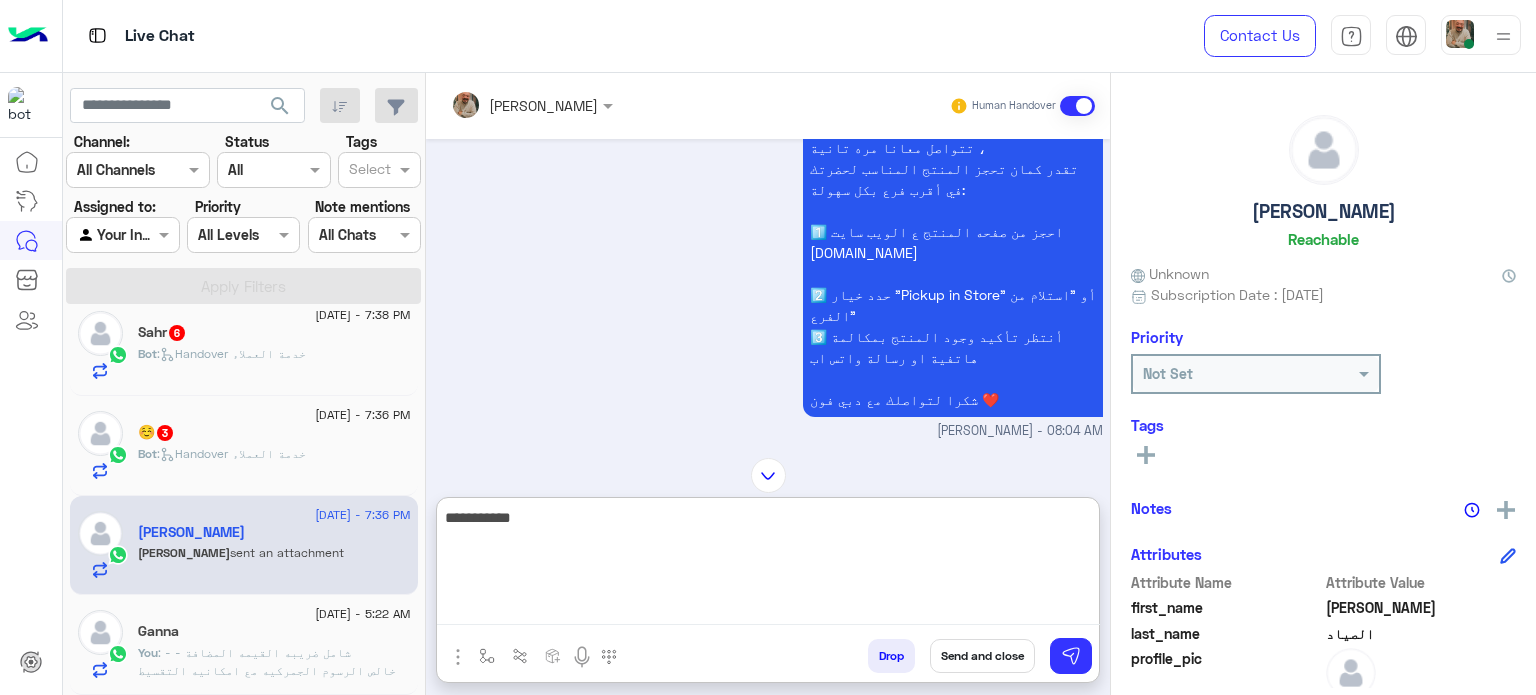 type on "**********" 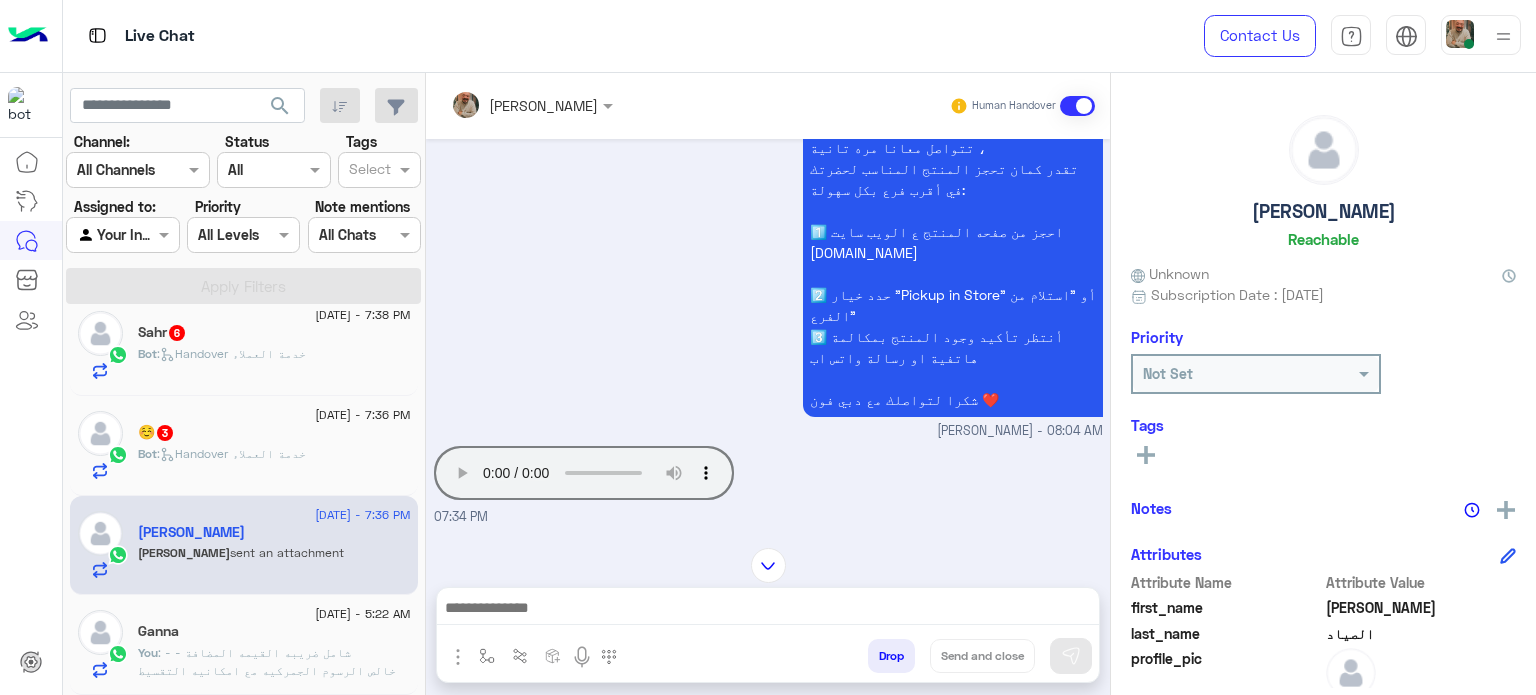 drag, startPoint x: 796, startPoint y: 520, endPoint x: 908, endPoint y: 675, distance: 191.23022 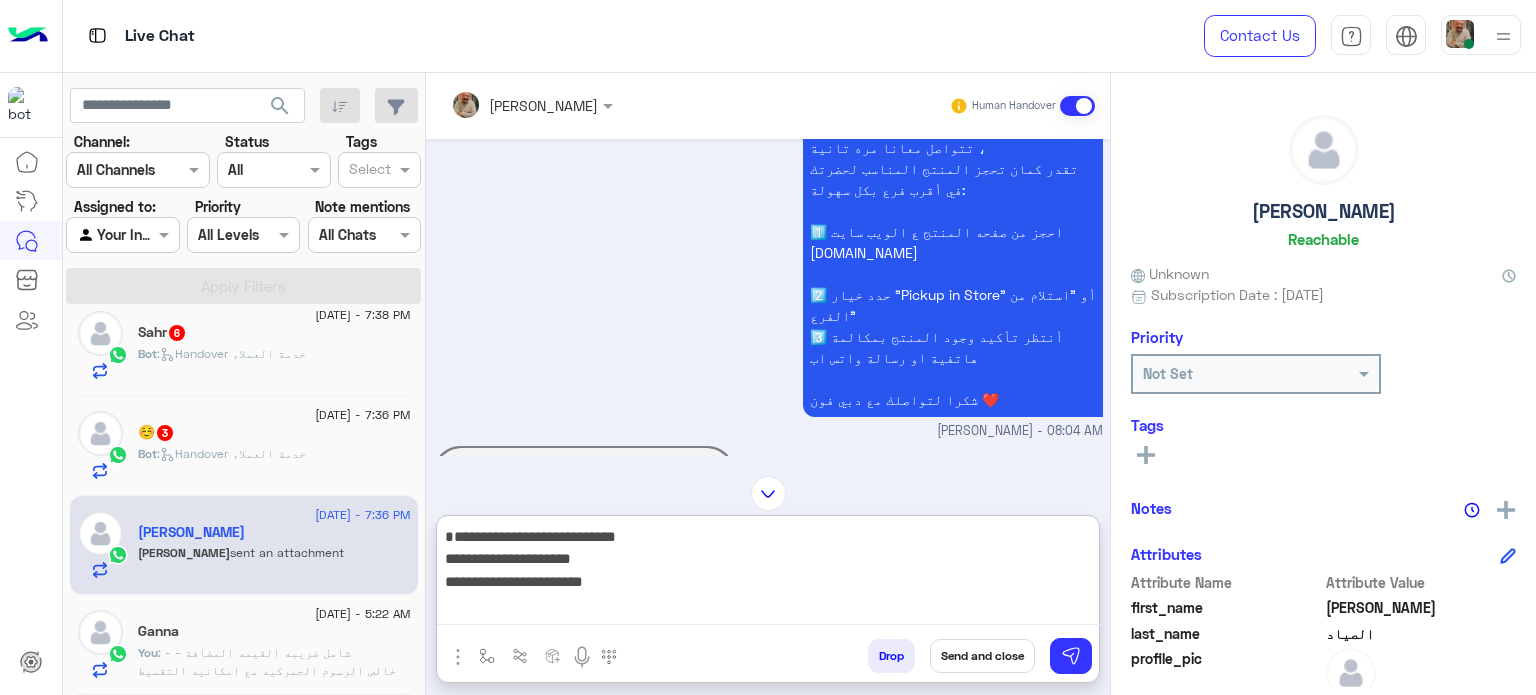 click on "**********" at bounding box center [768, 575] 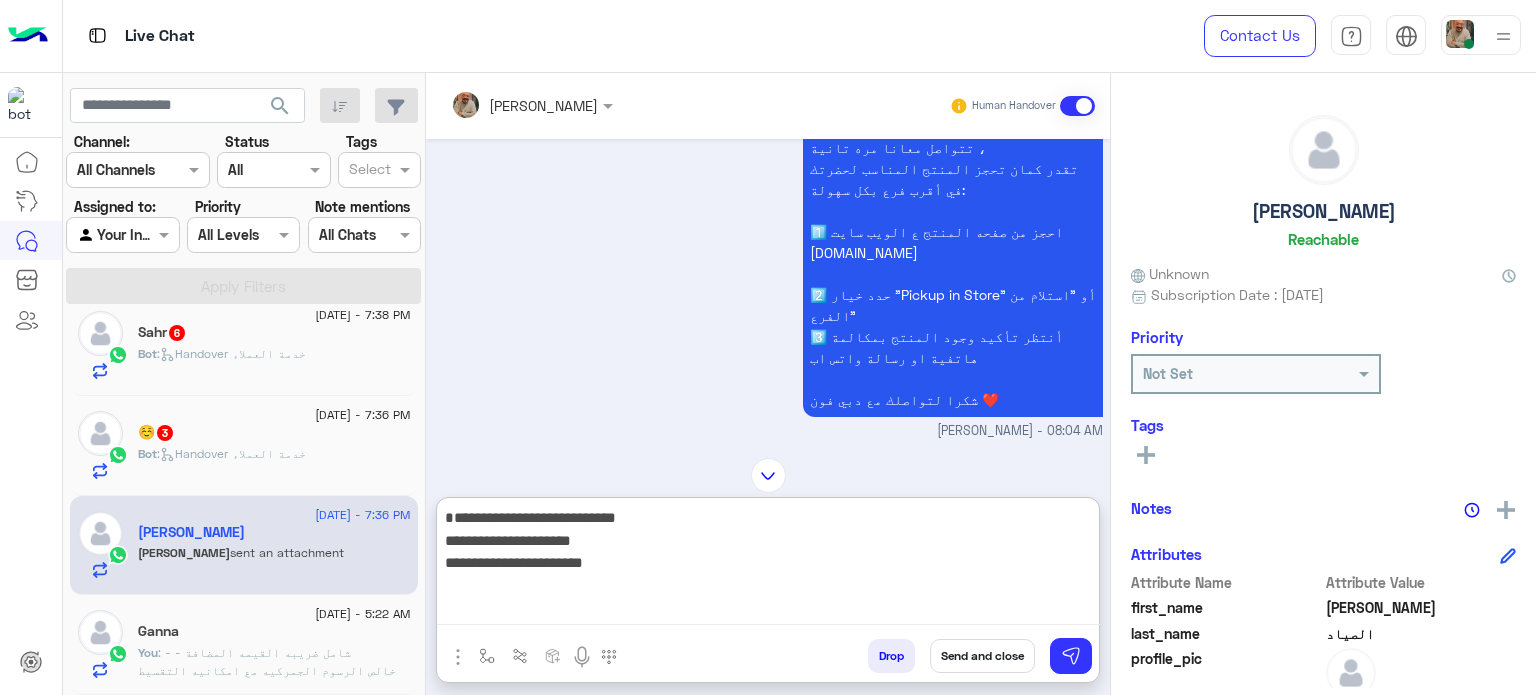 click on "**********" at bounding box center (768, 565) 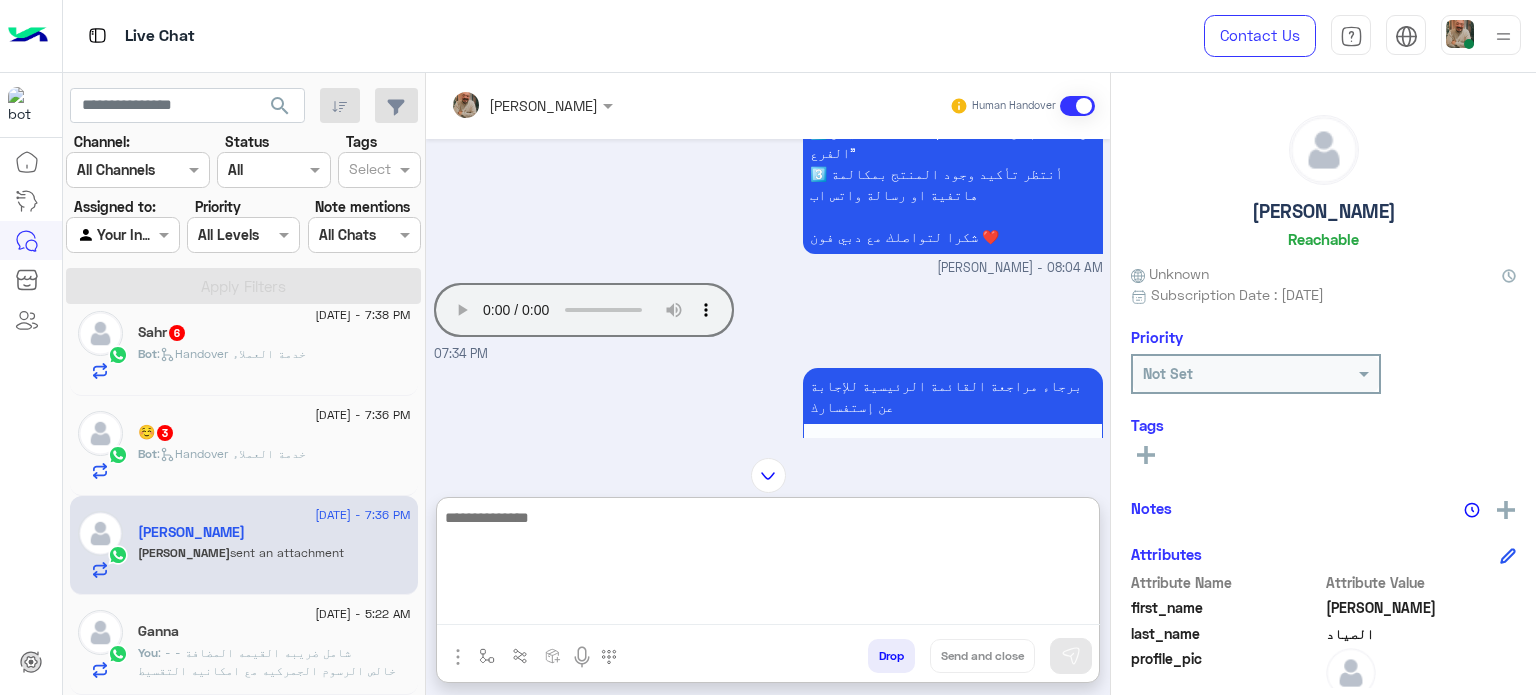 scroll, scrollTop: 1981, scrollLeft: 0, axis: vertical 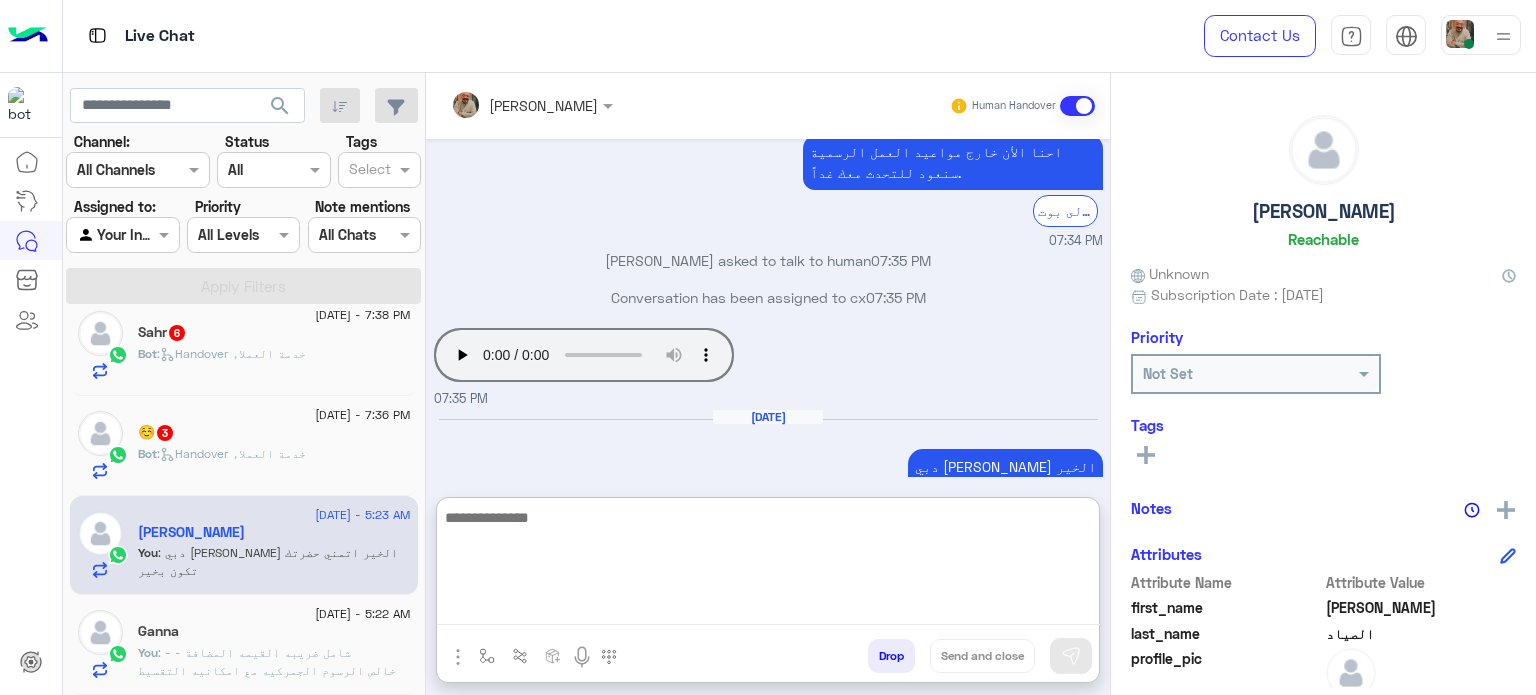 click at bounding box center (768, 565) 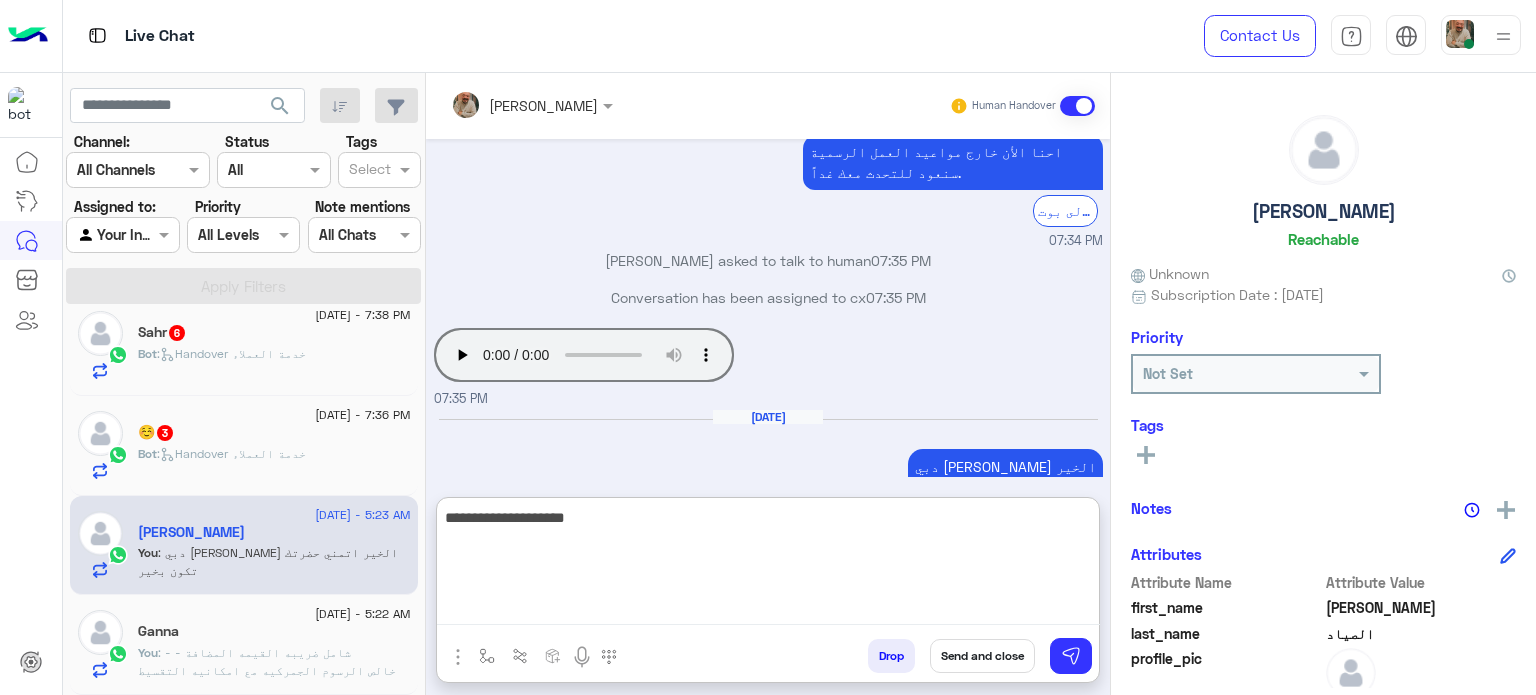type on "**********" 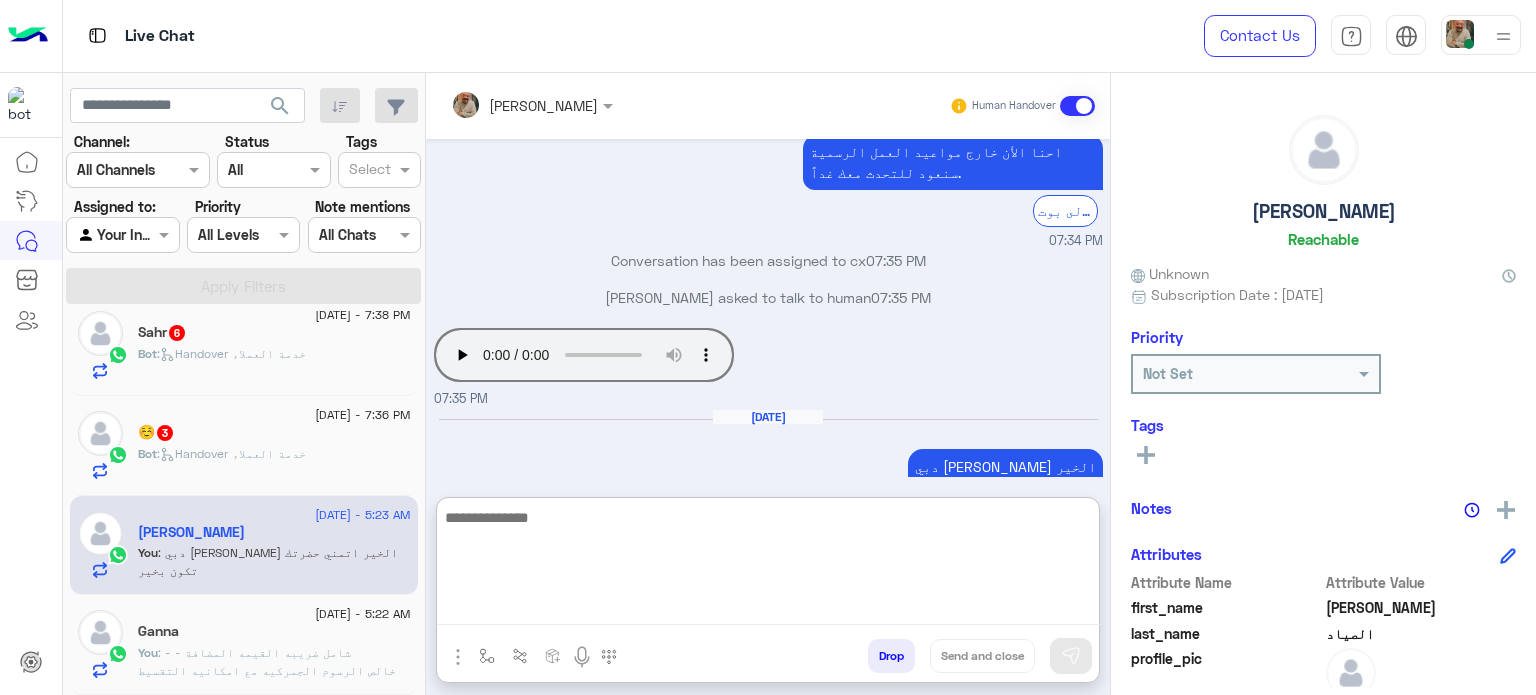 scroll, scrollTop: 2045, scrollLeft: 0, axis: vertical 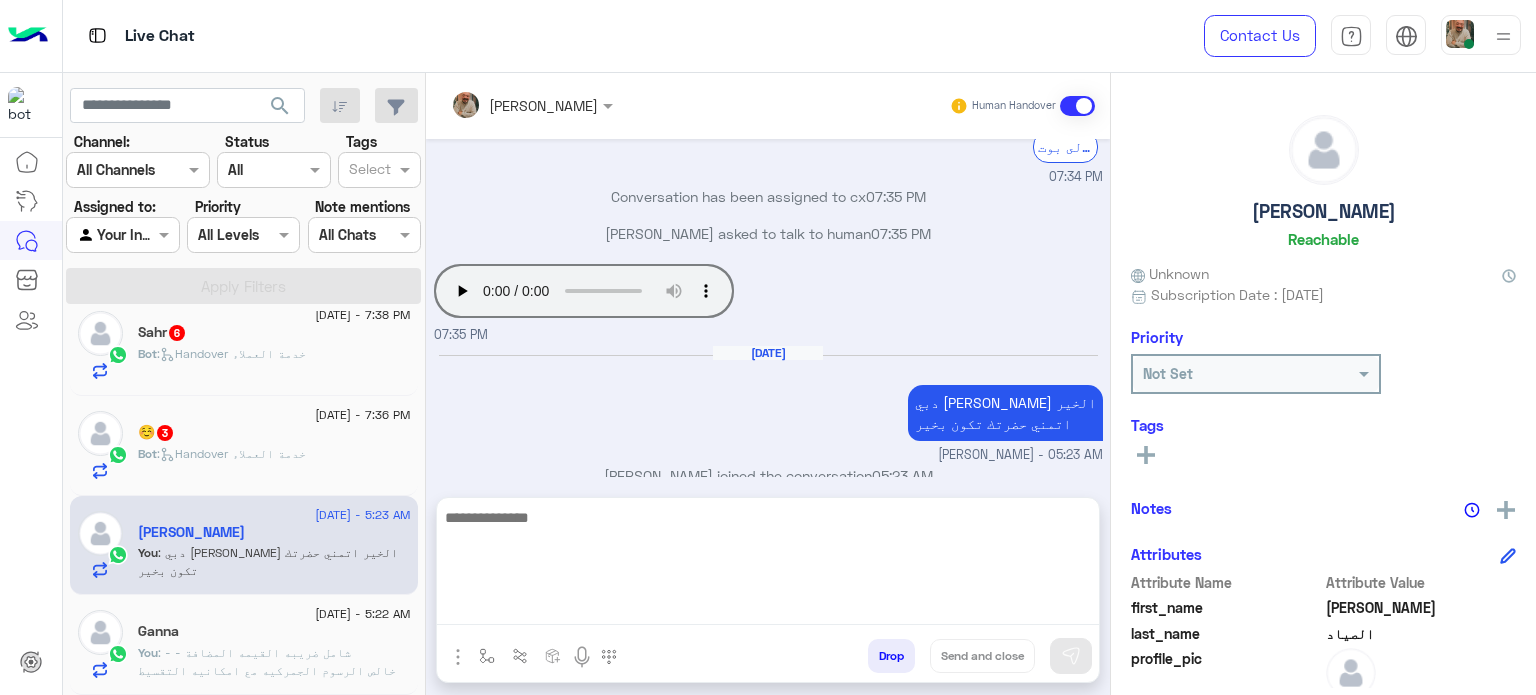 click on "Bot :   Handover خدمة العملاء" 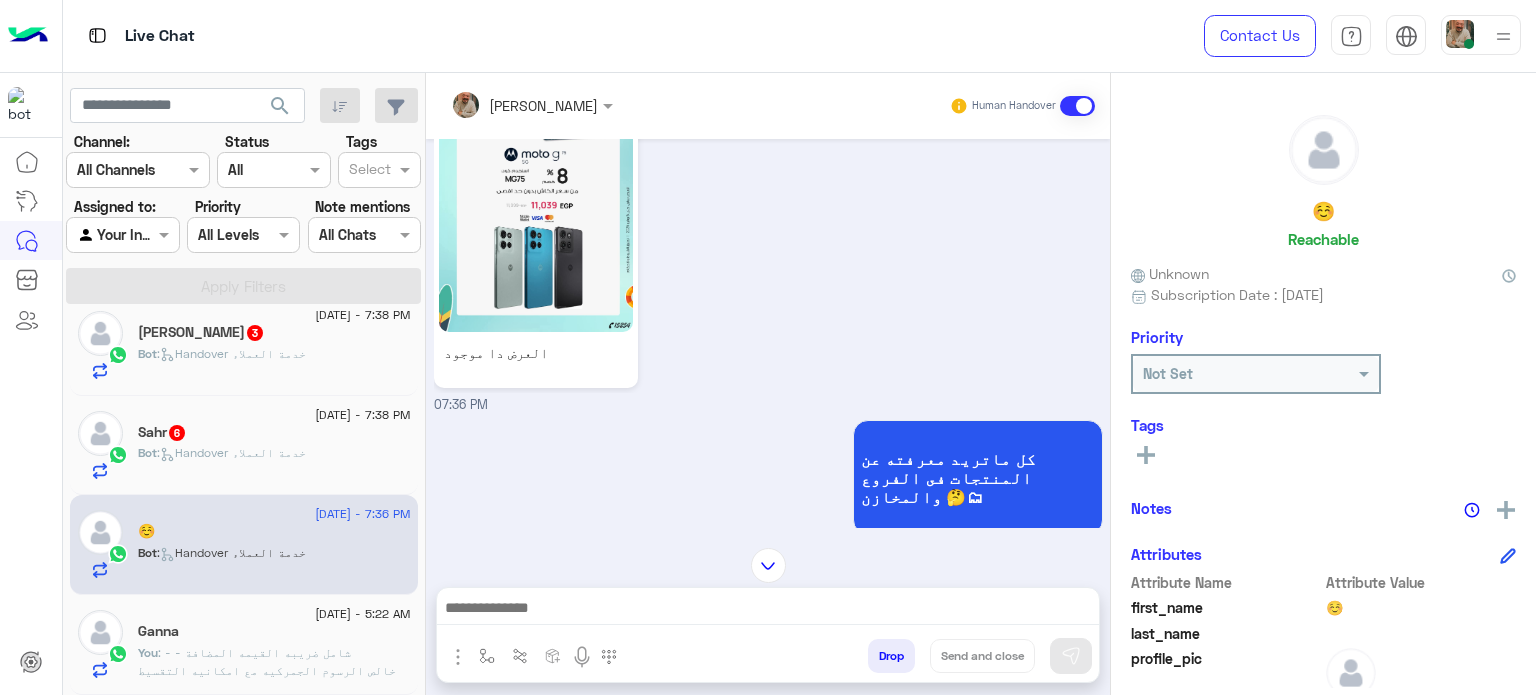 scroll, scrollTop: 329, scrollLeft: 0, axis: vertical 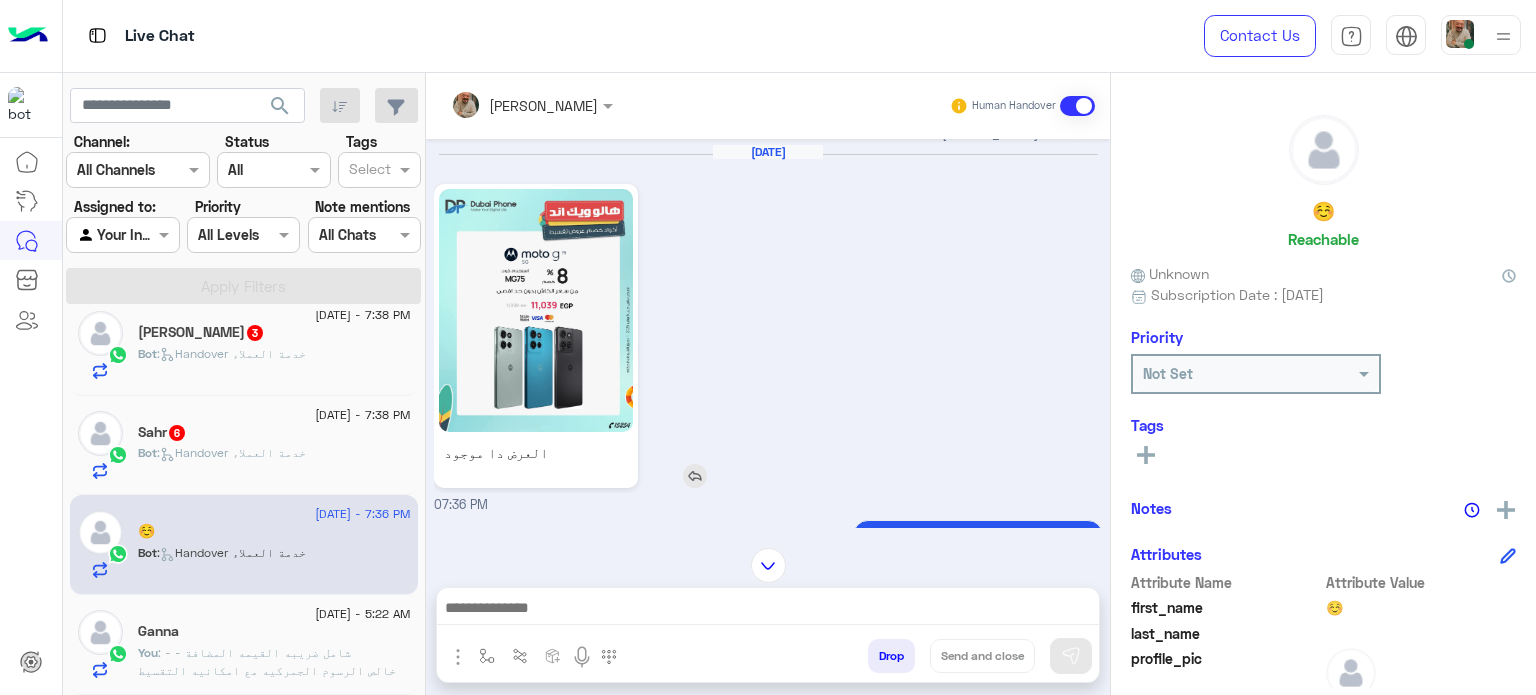 click 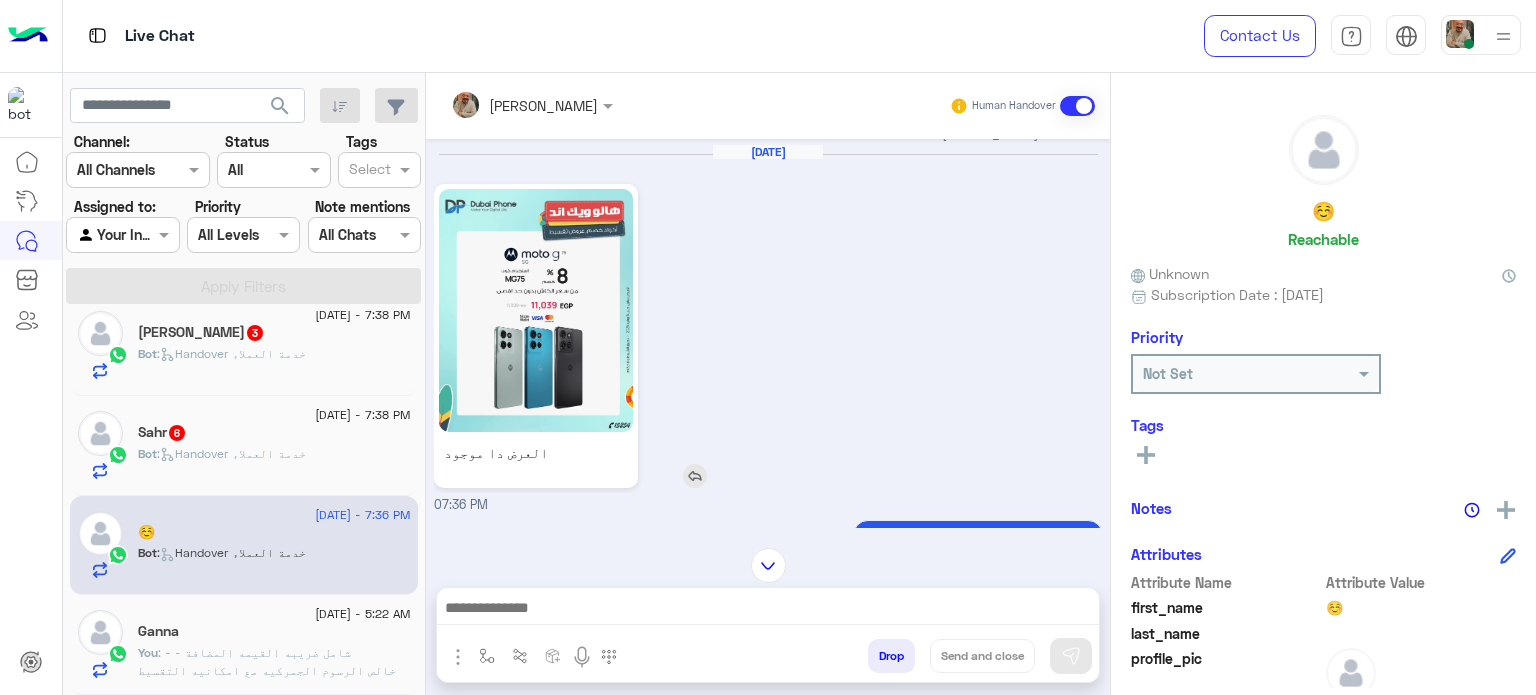 scroll, scrollTop: 1622, scrollLeft: 0, axis: vertical 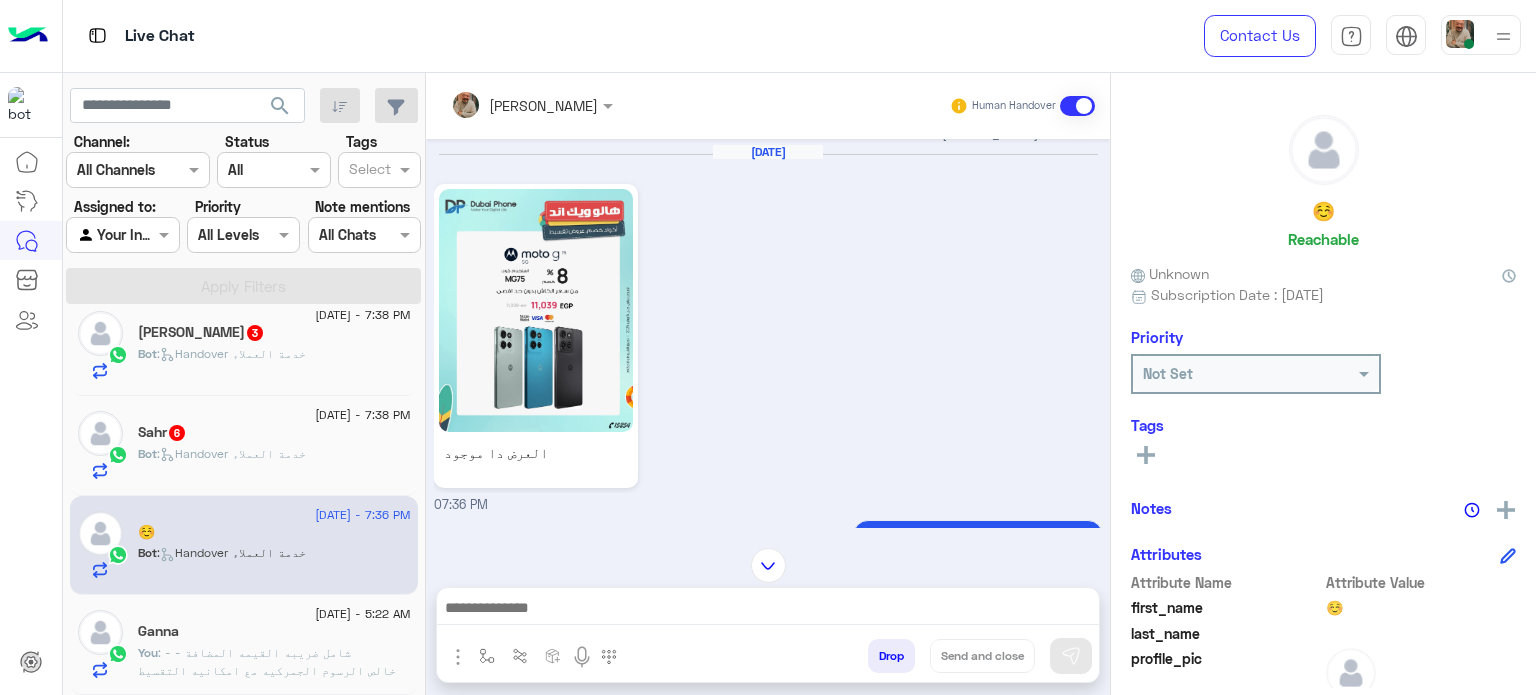 click at bounding box center [768, 610] 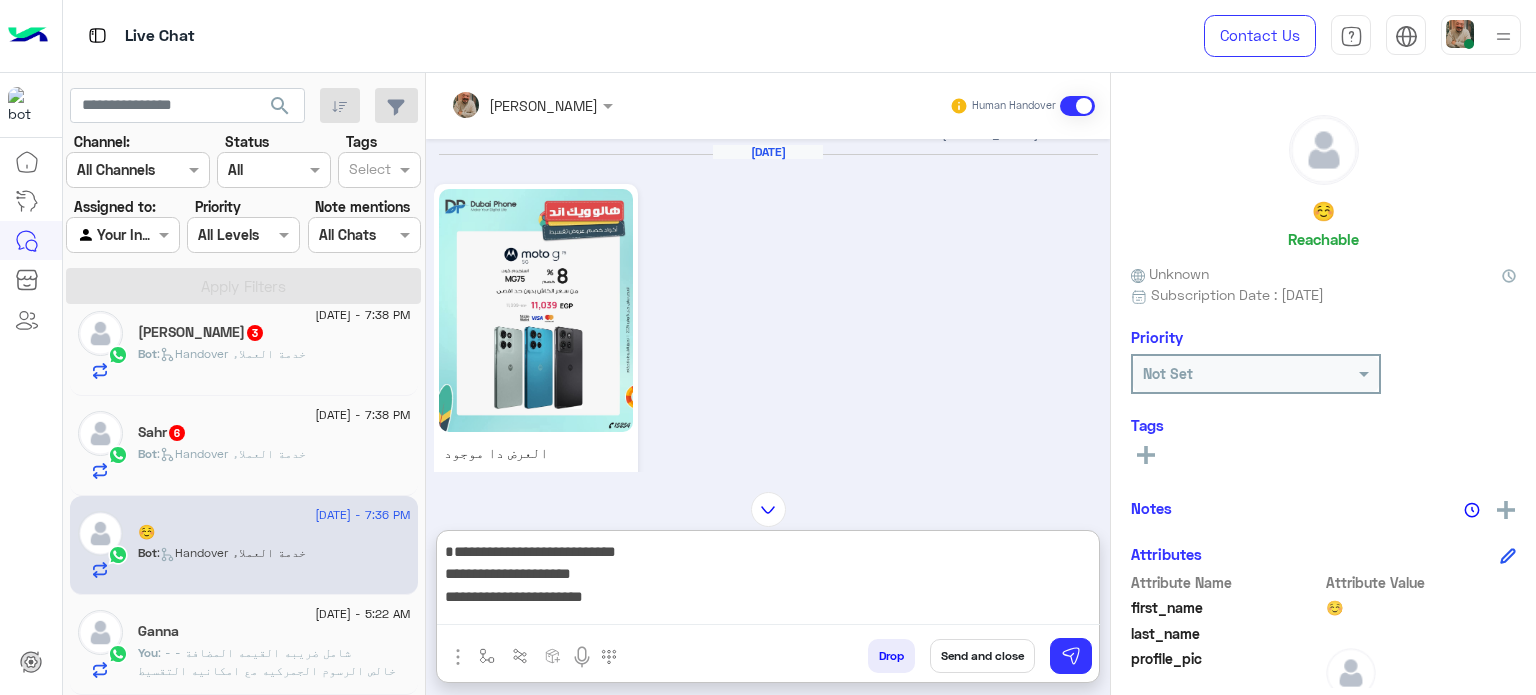 click on "**********" at bounding box center (768, 582) 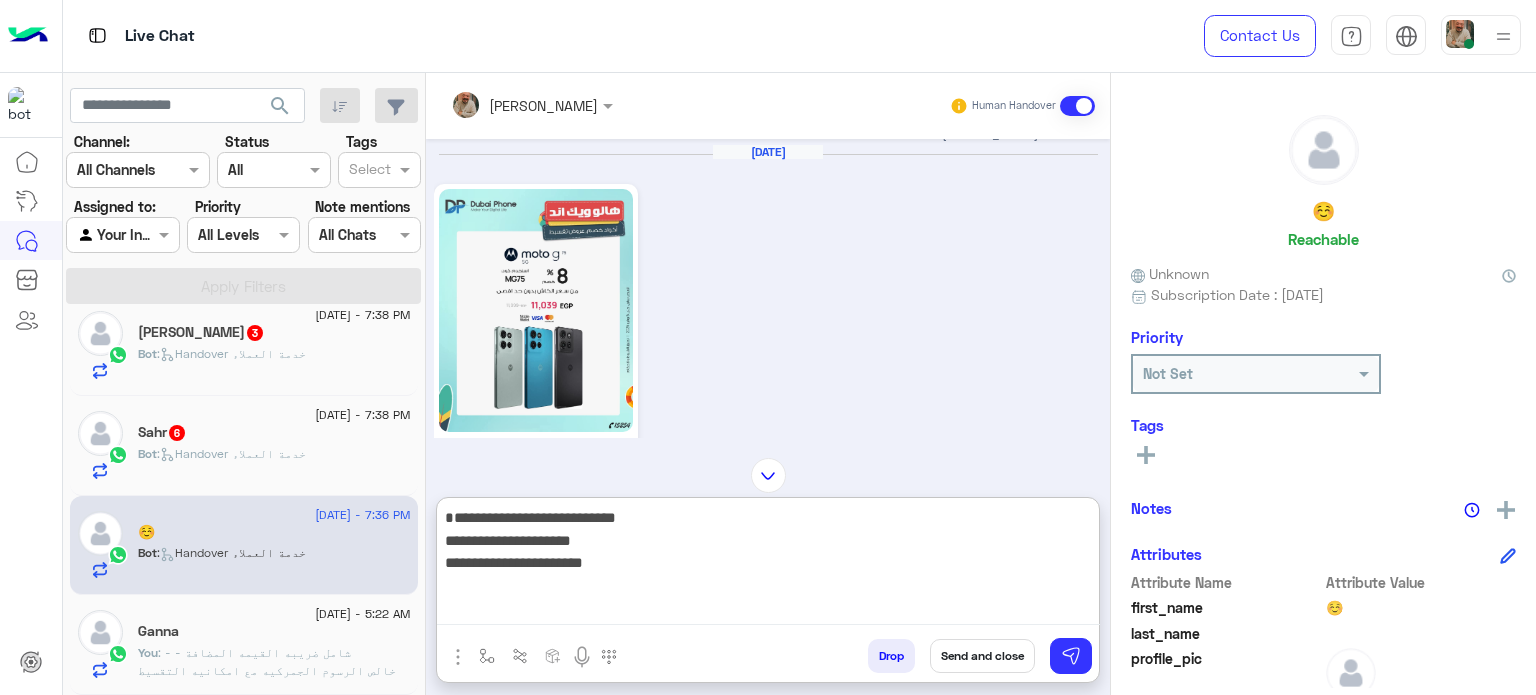 click on "**********" at bounding box center (768, 565) 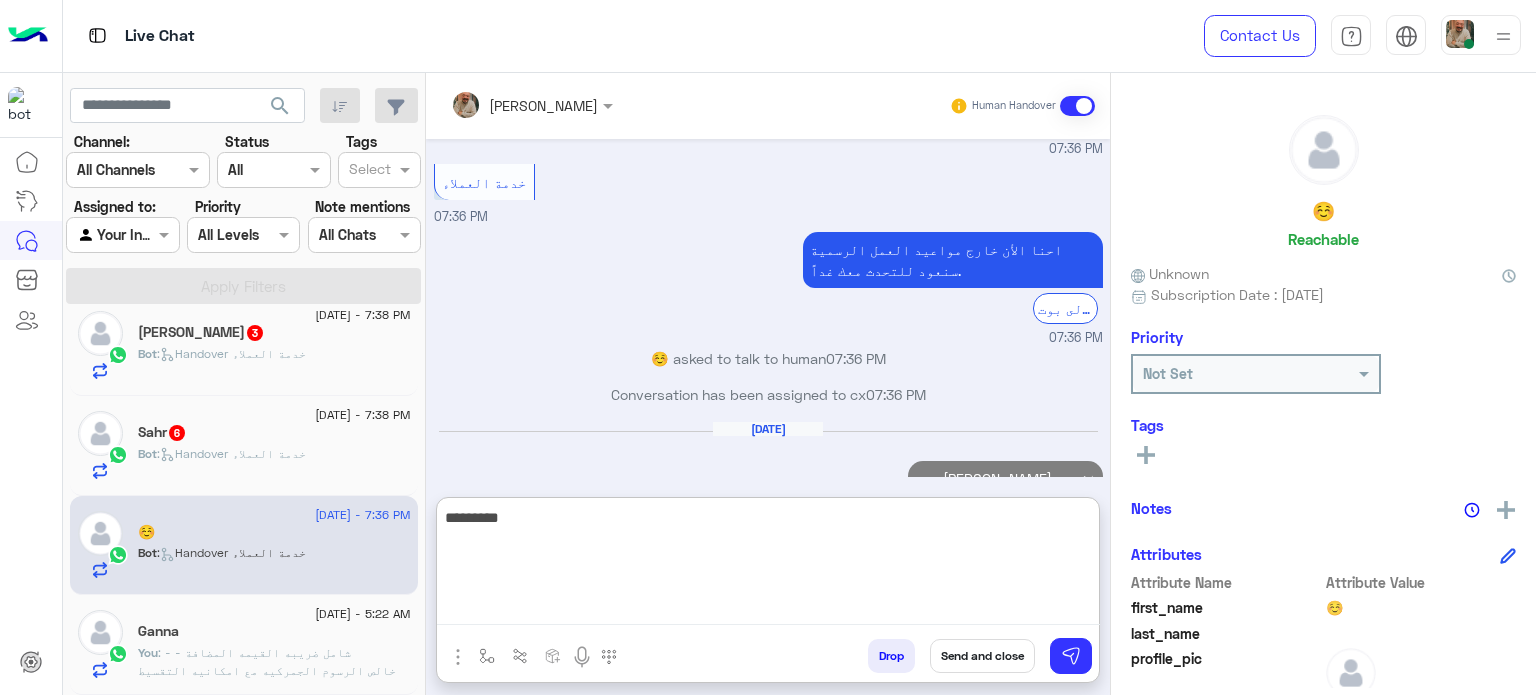 scroll, scrollTop: 1376, scrollLeft: 0, axis: vertical 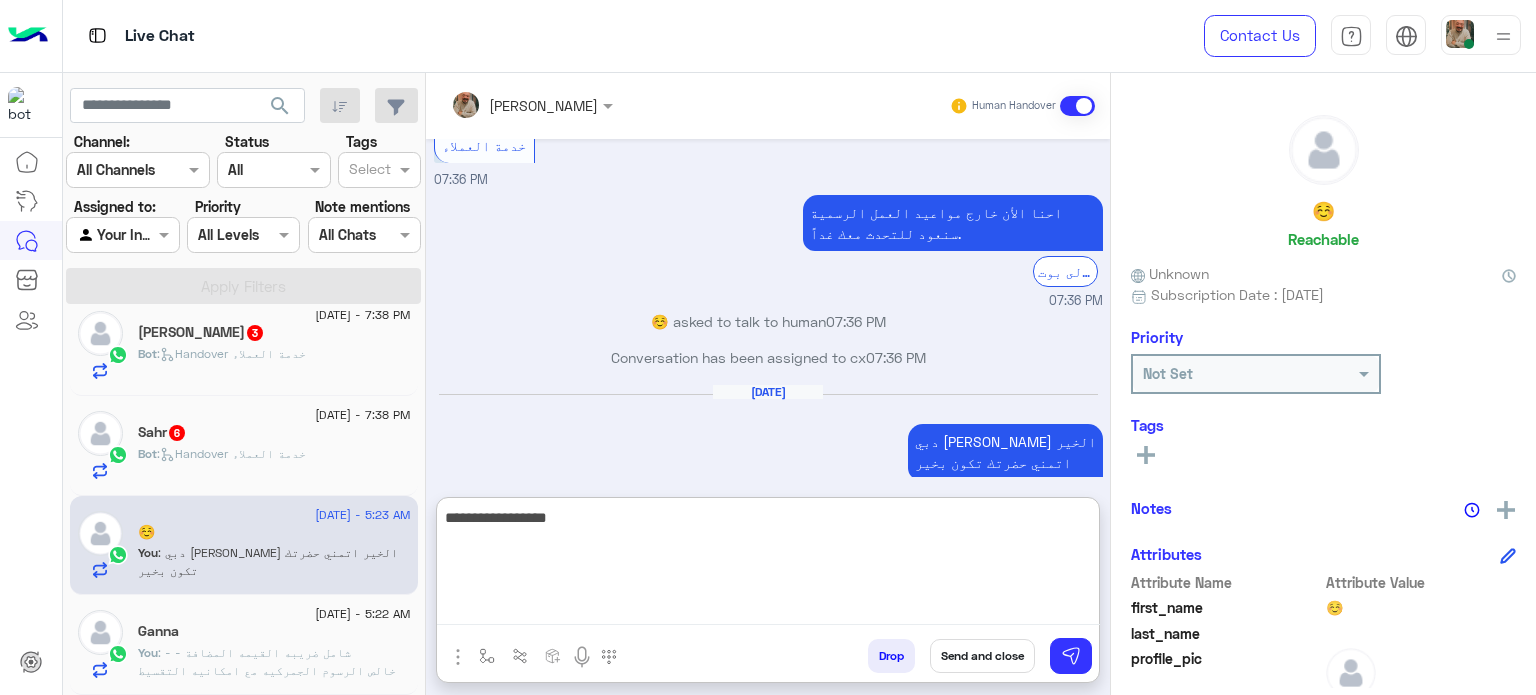 type on "**********" 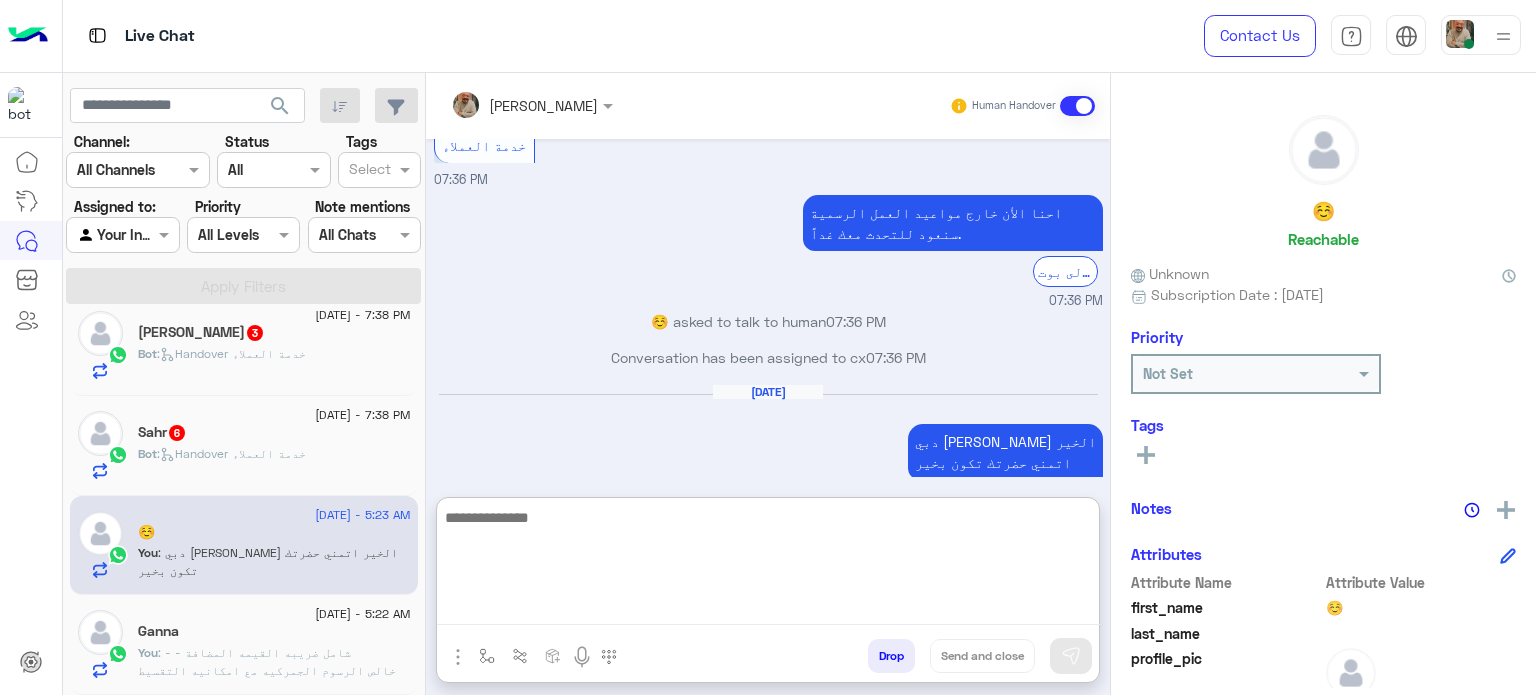 scroll, scrollTop: 1440, scrollLeft: 0, axis: vertical 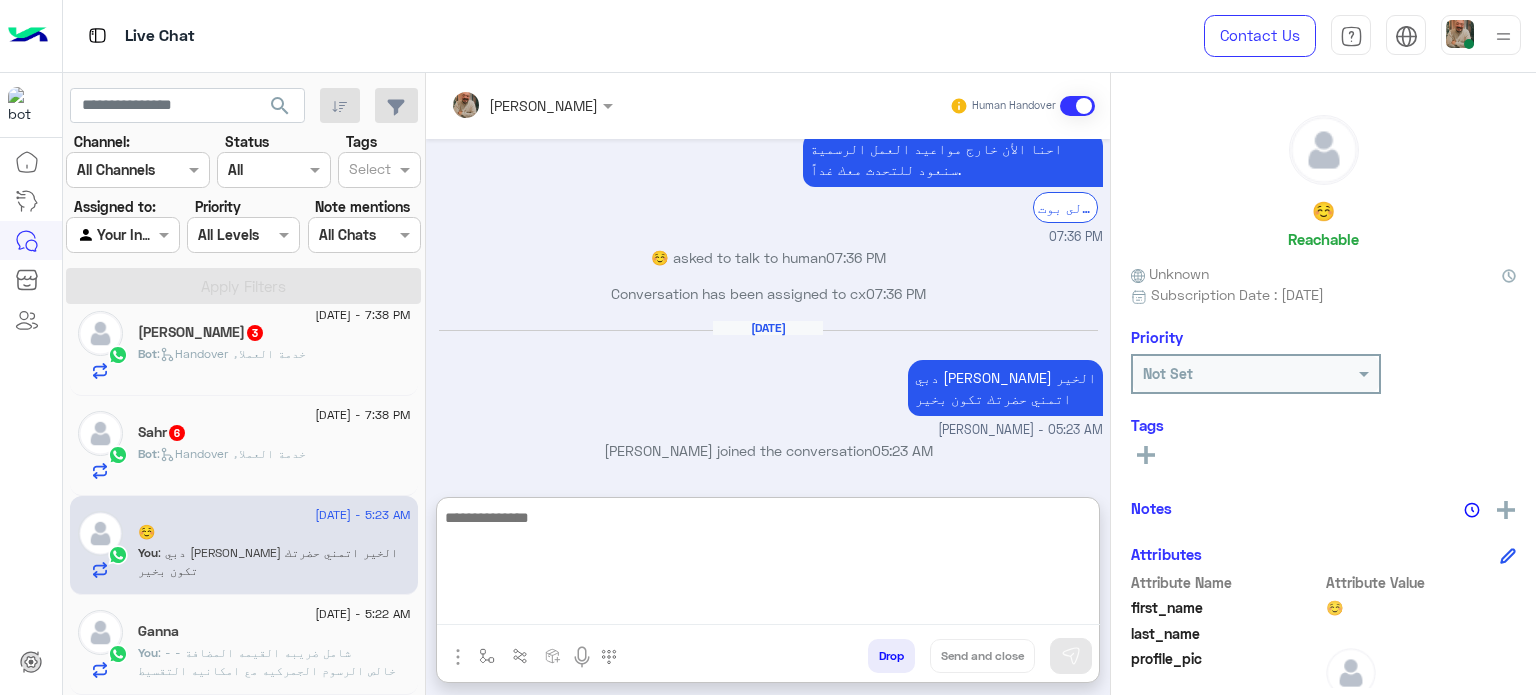 click on "Sahr   6" 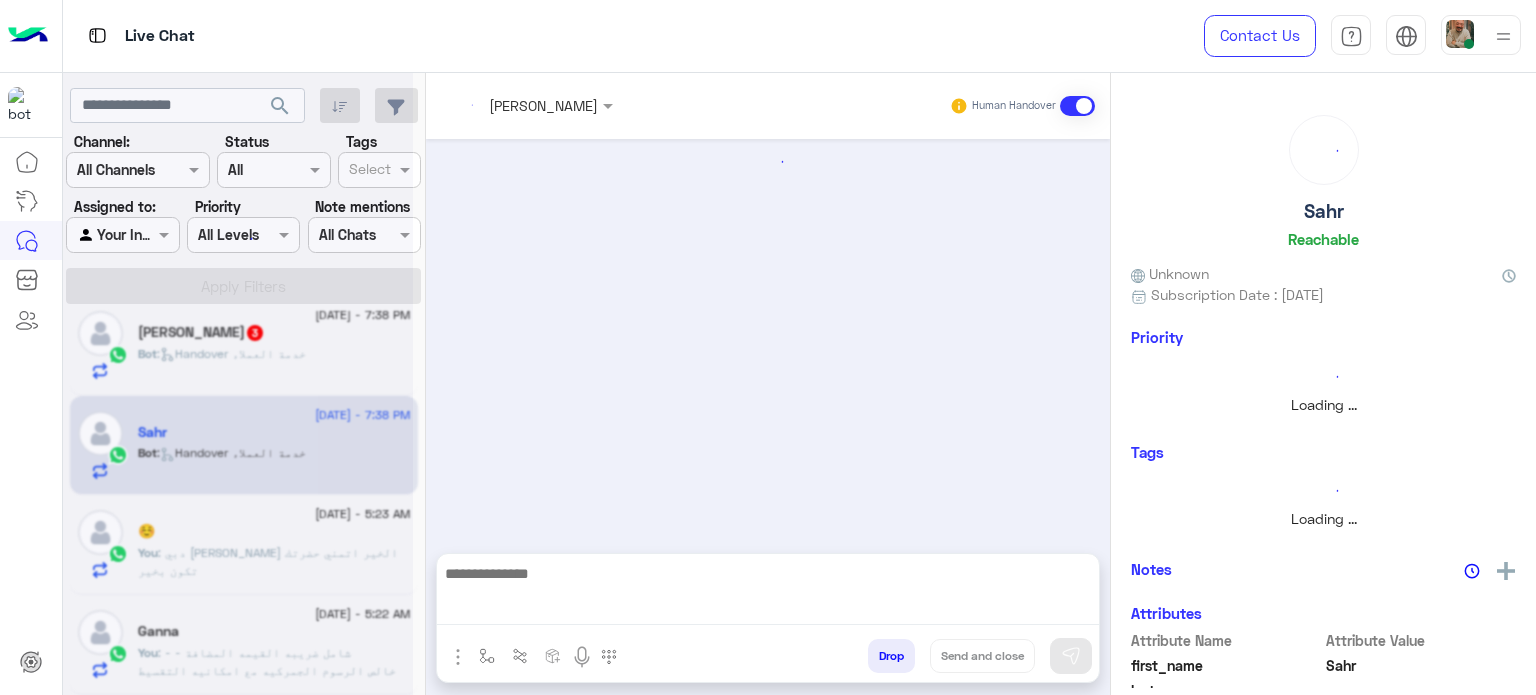 scroll, scrollTop: 0, scrollLeft: 0, axis: both 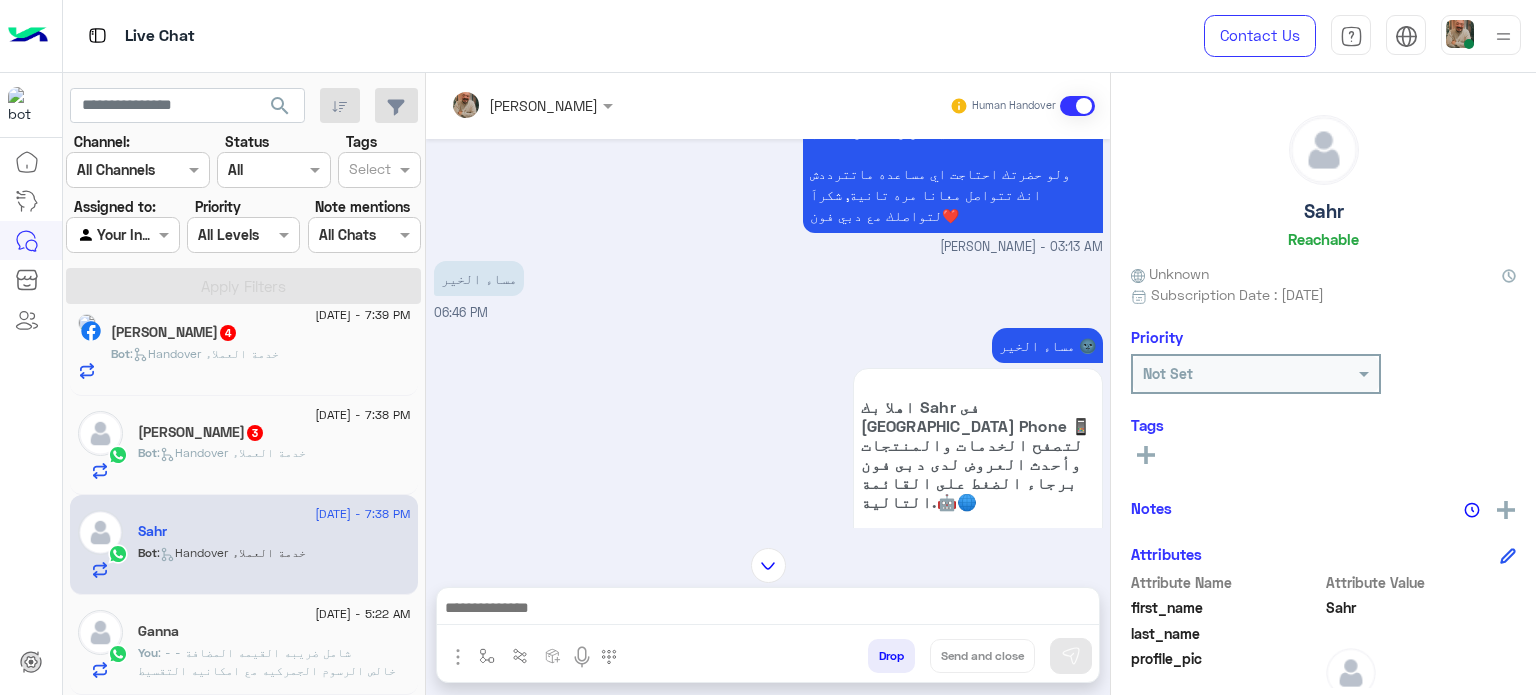 click at bounding box center (768, 613) 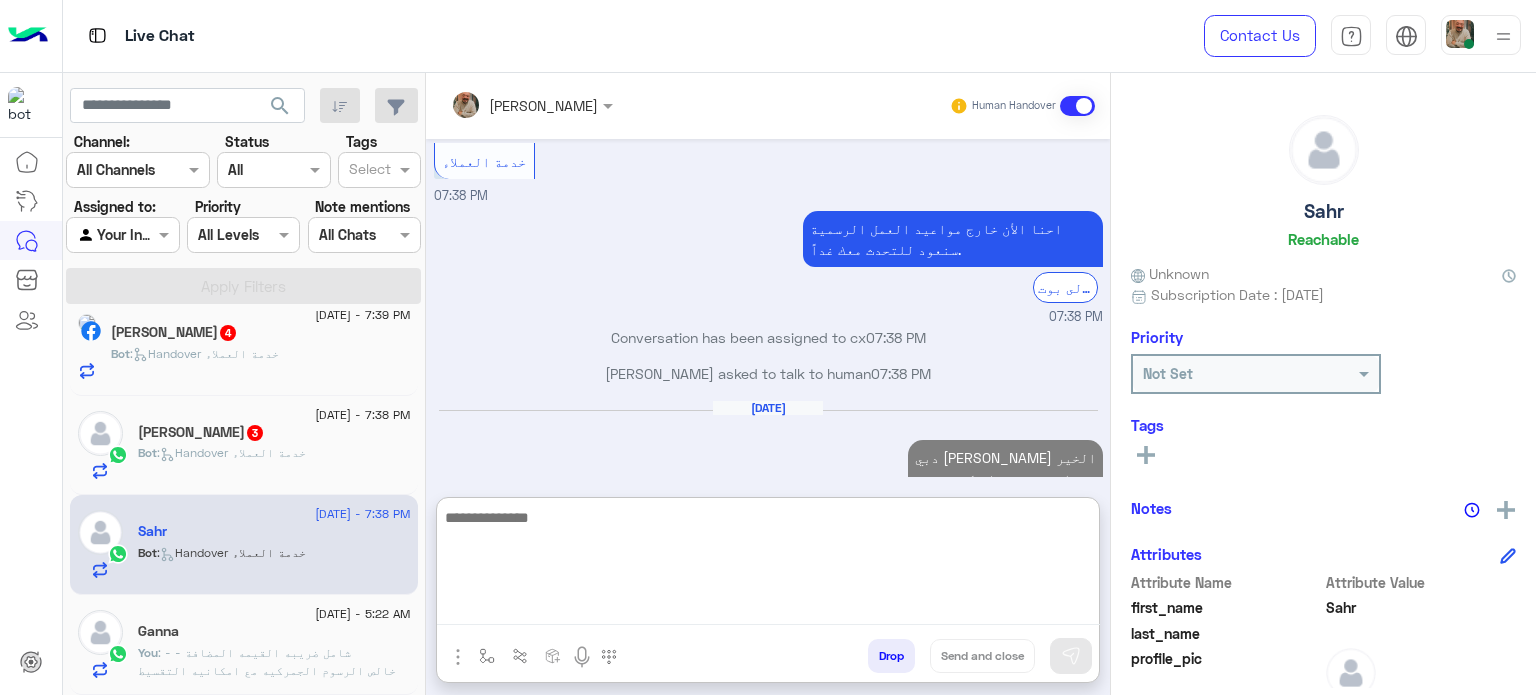 scroll, scrollTop: 3752, scrollLeft: 0, axis: vertical 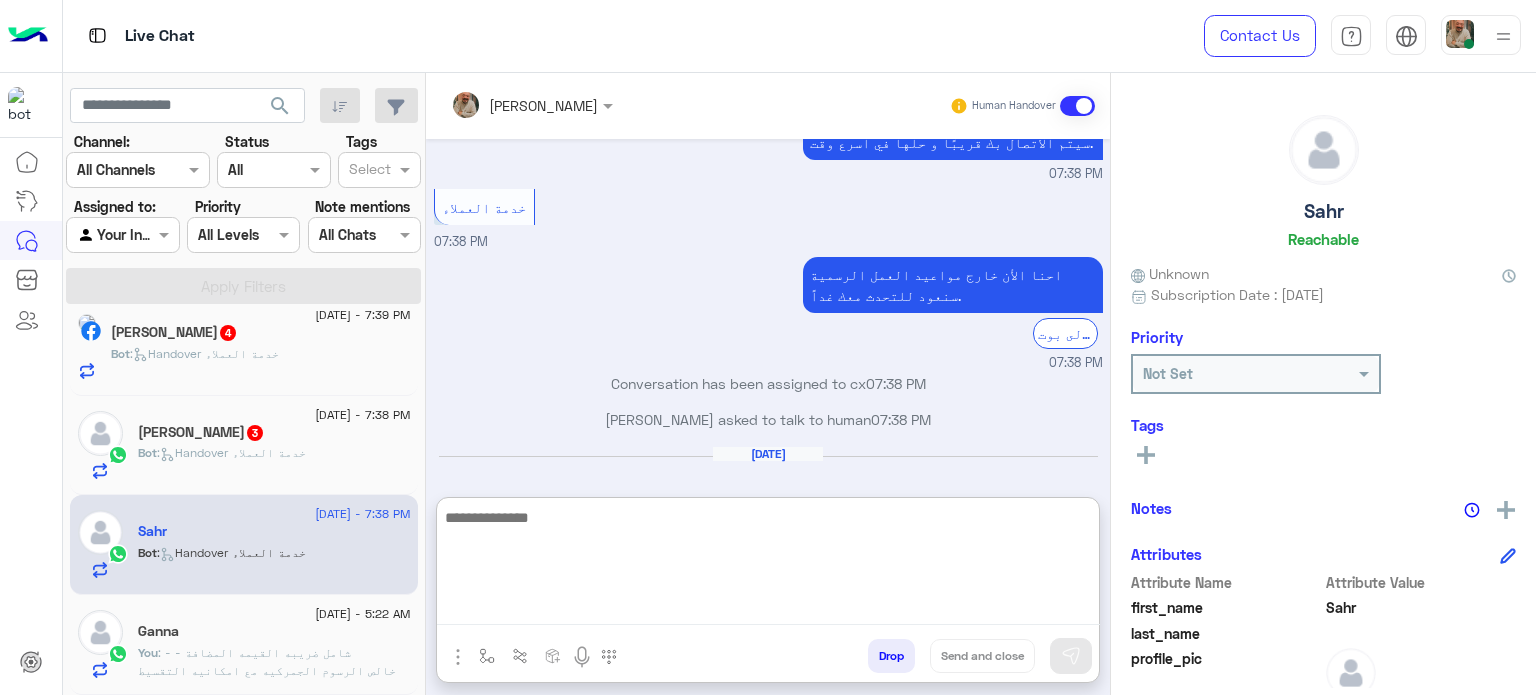 click on ":   Handover خدمة العملاء" 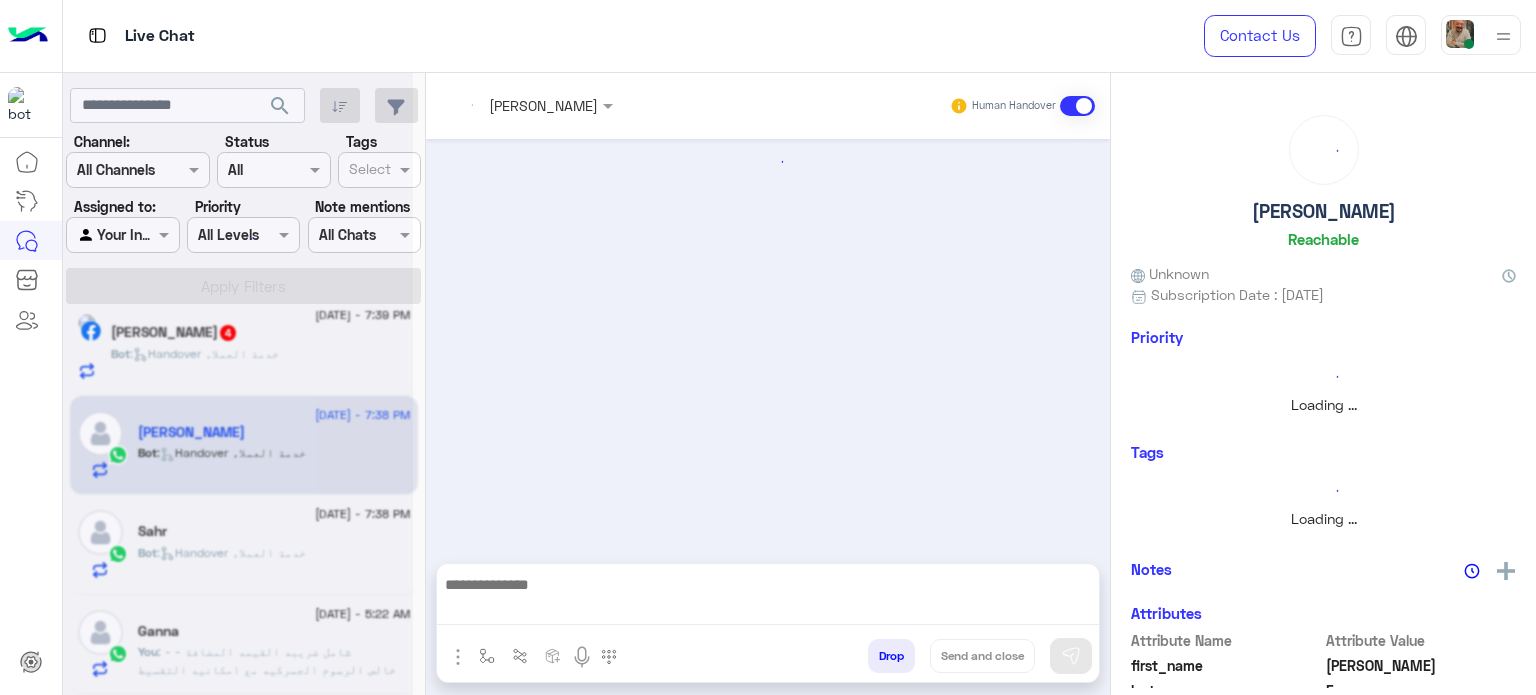scroll, scrollTop: 1620, scrollLeft: 0, axis: vertical 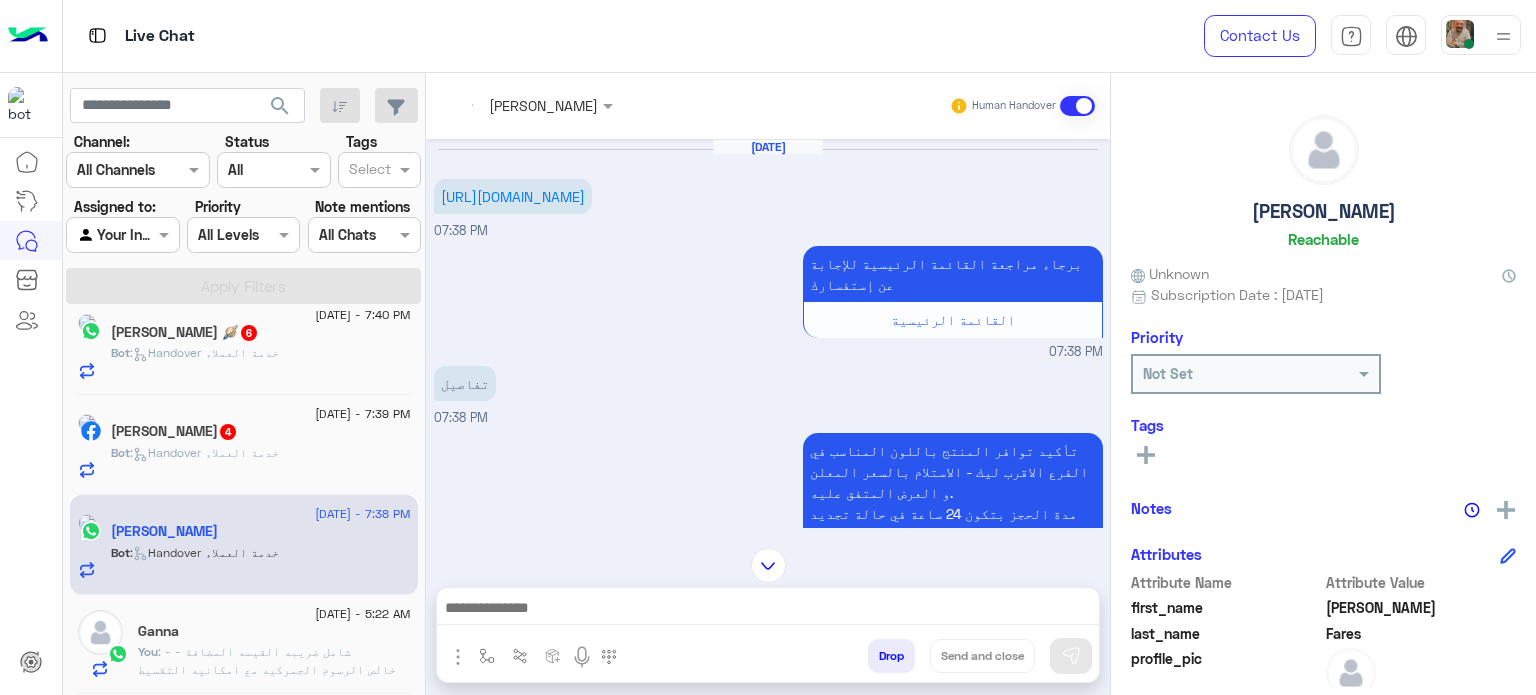 click at bounding box center [768, 610] 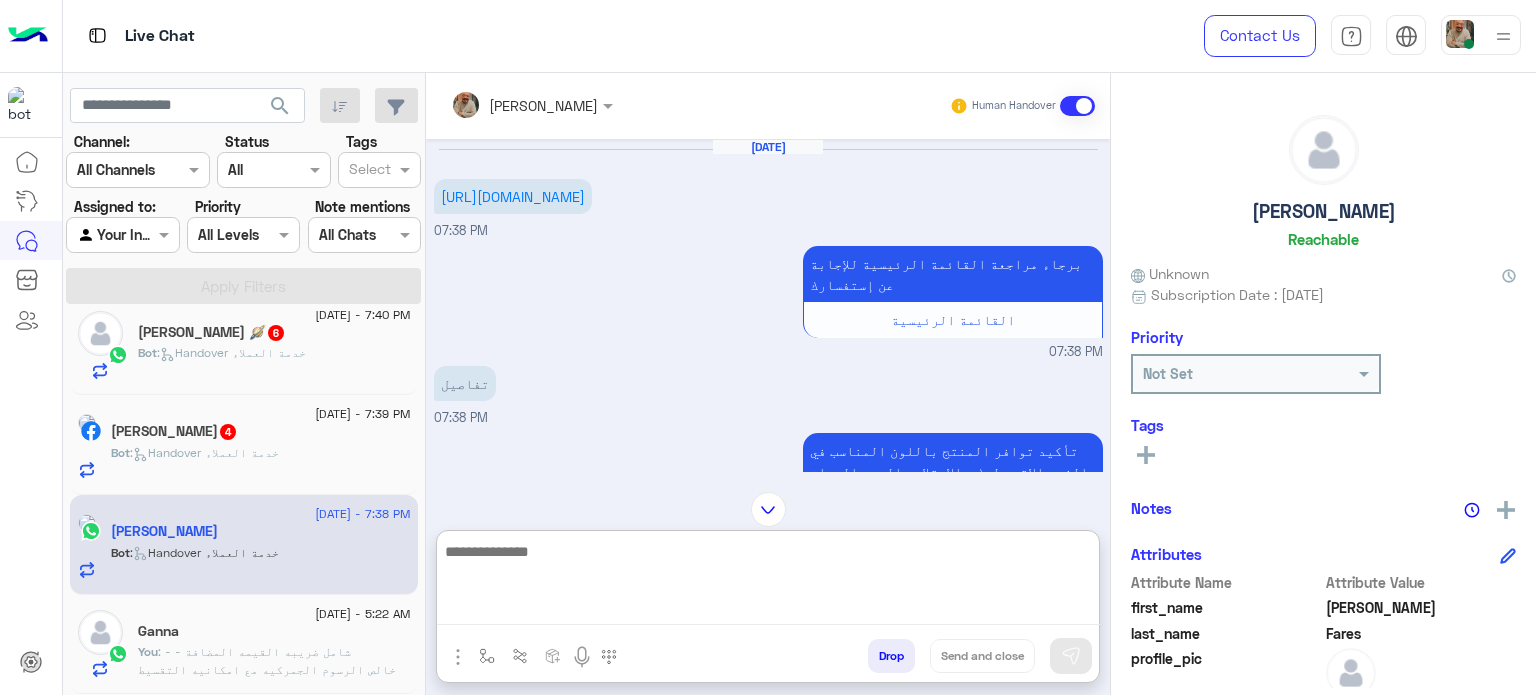 scroll, scrollTop: 1620, scrollLeft: 0, axis: vertical 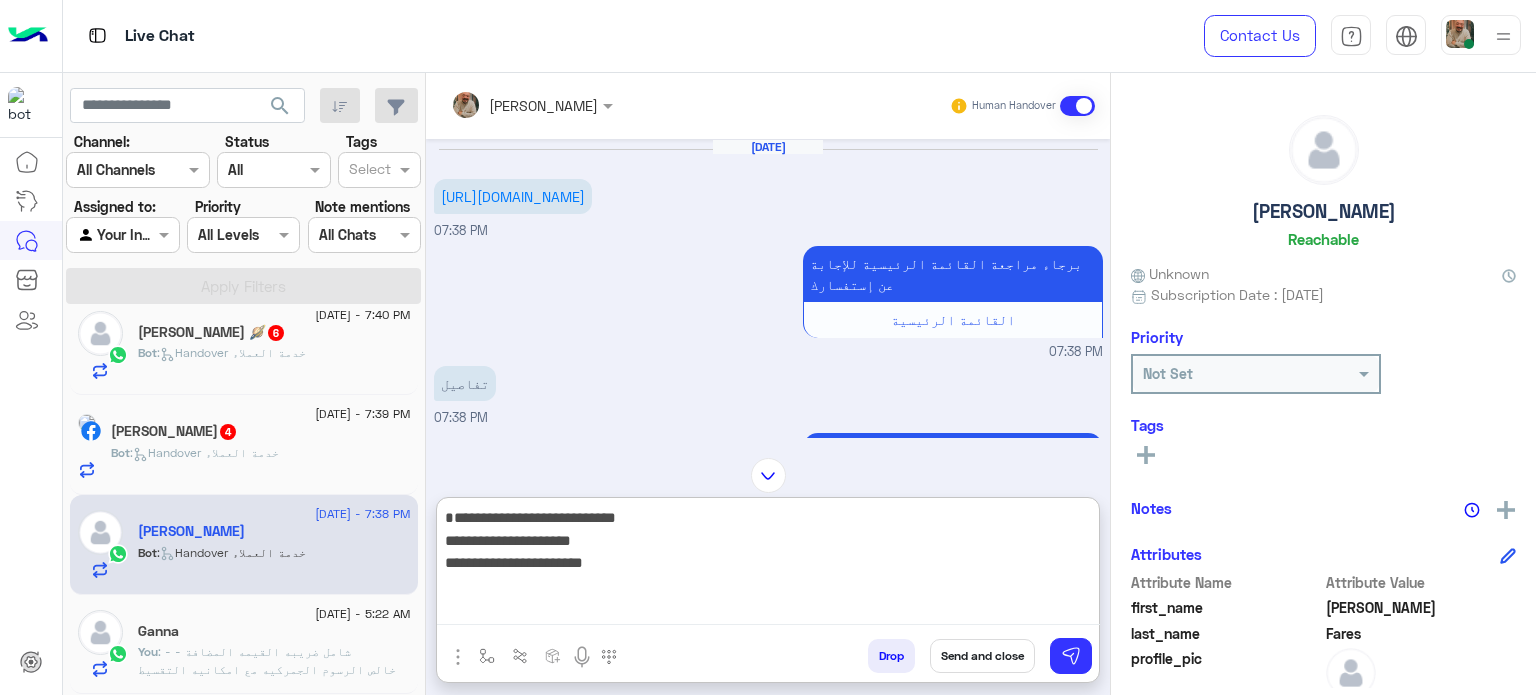 click on "**********" at bounding box center (768, 565) 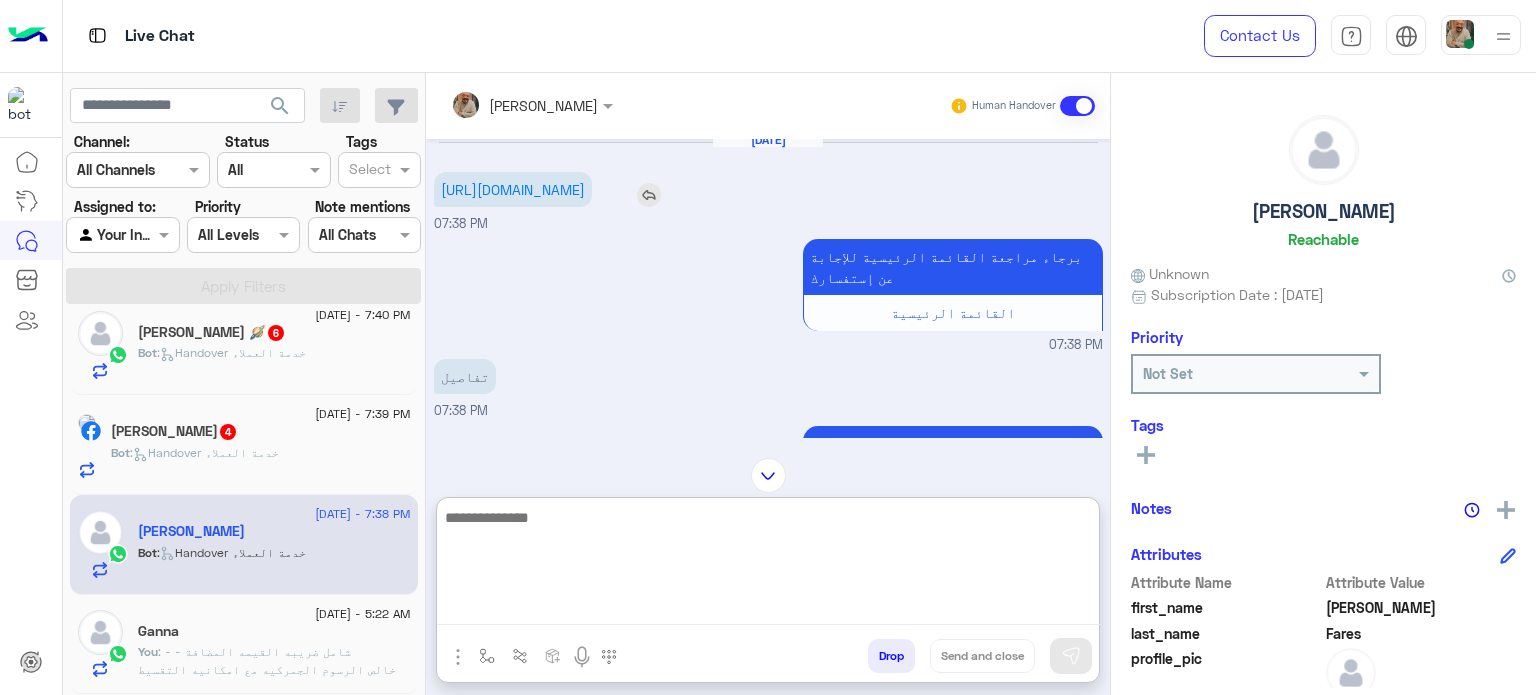 scroll, scrollTop: 0, scrollLeft: 0, axis: both 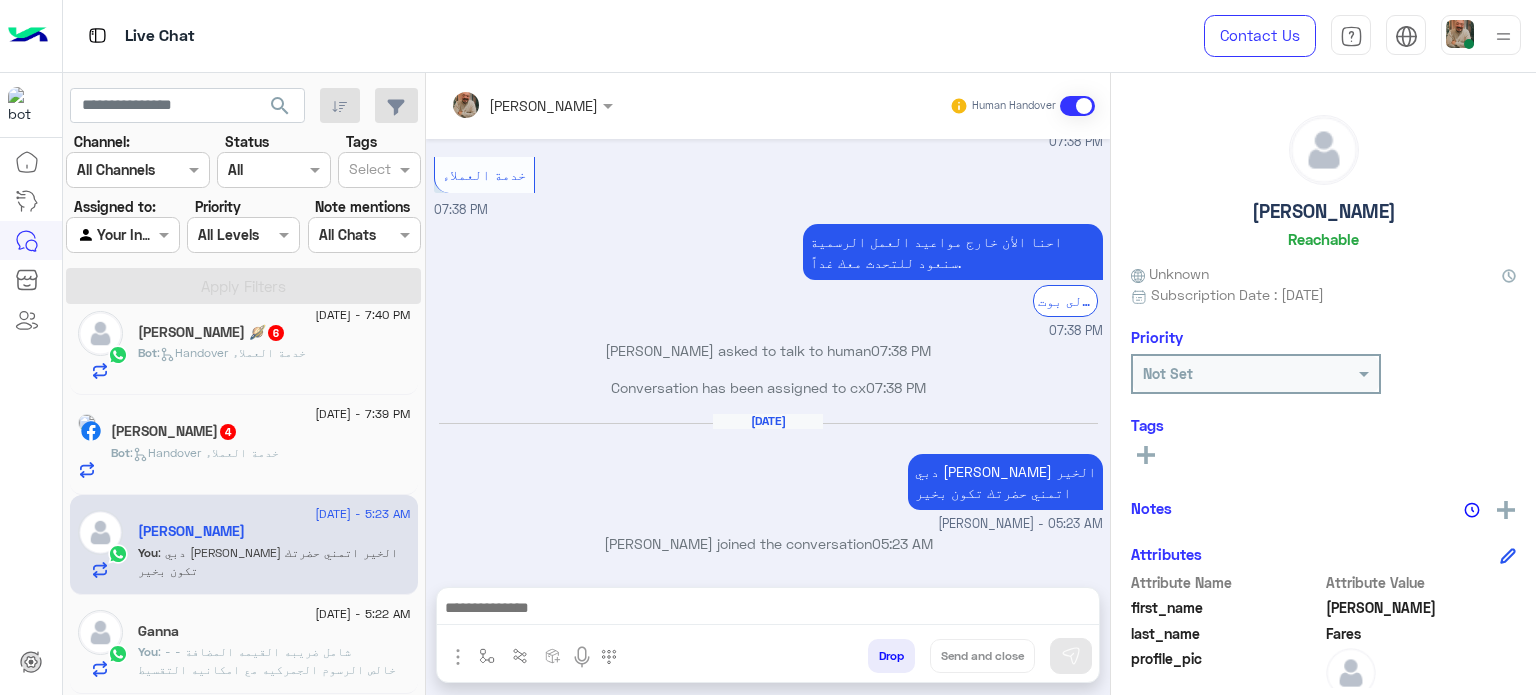 drag, startPoint x: 564, startPoint y: 191, endPoint x: 528, endPoint y: 255, distance: 73.43024 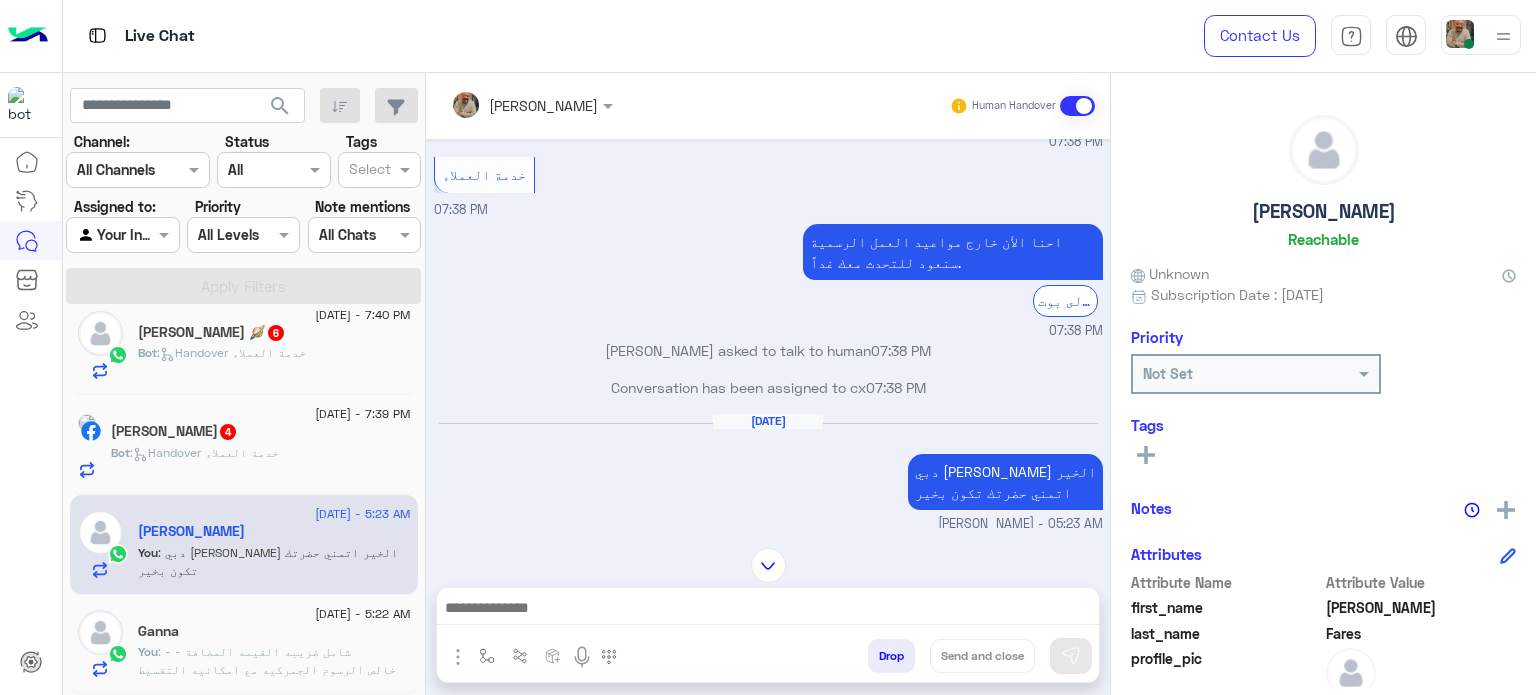 scroll, scrollTop: 0, scrollLeft: 0, axis: both 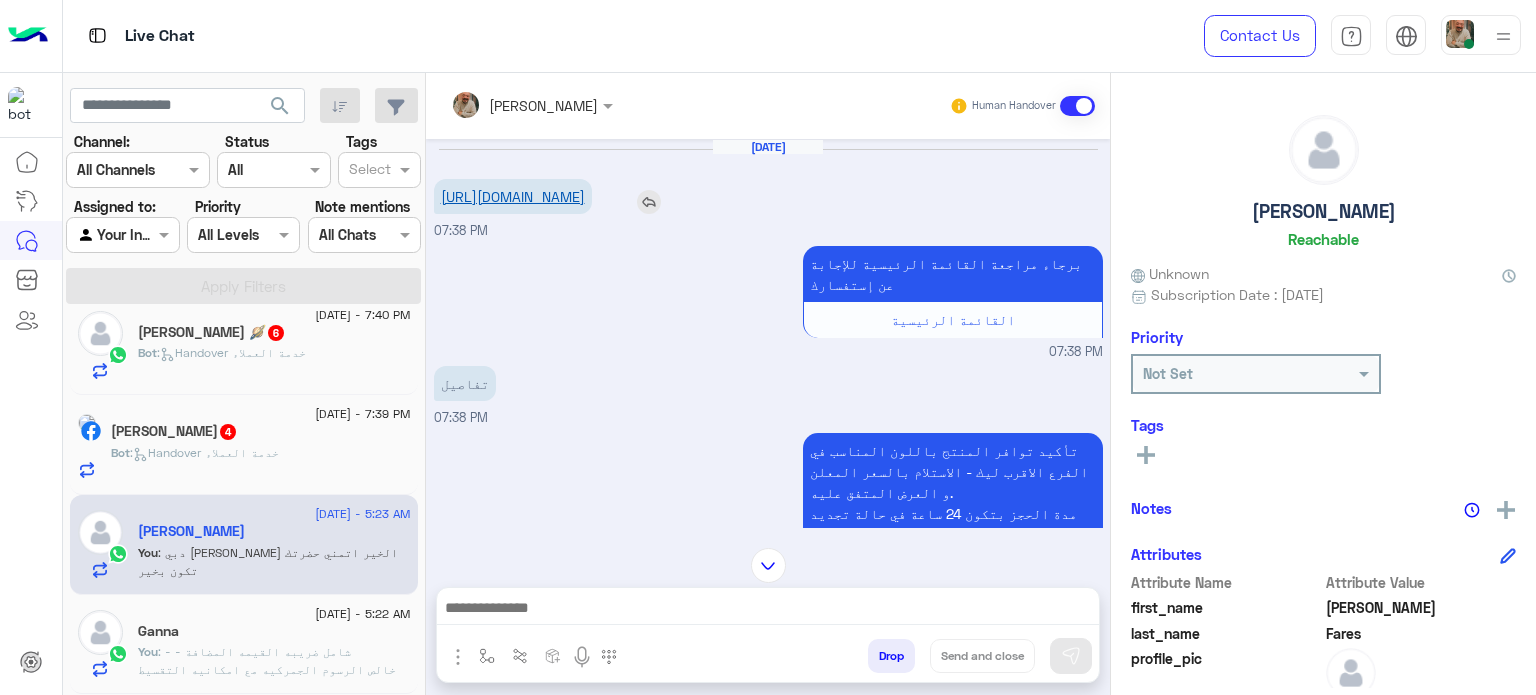 drag, startPoint x: 528, startPoint y: 229, endPoint x: 531, endPoint y: 195, distance: 34.132095 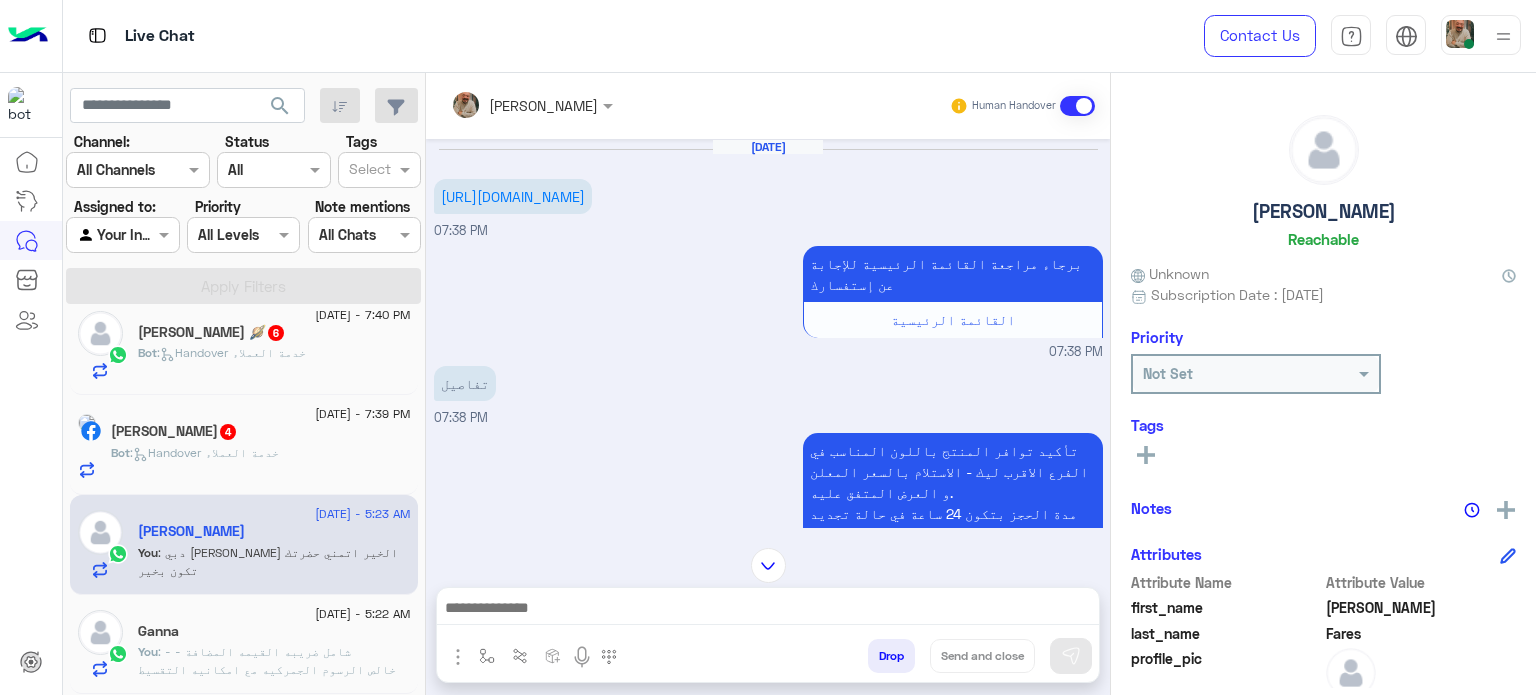 click at bounding box center (768, 610) 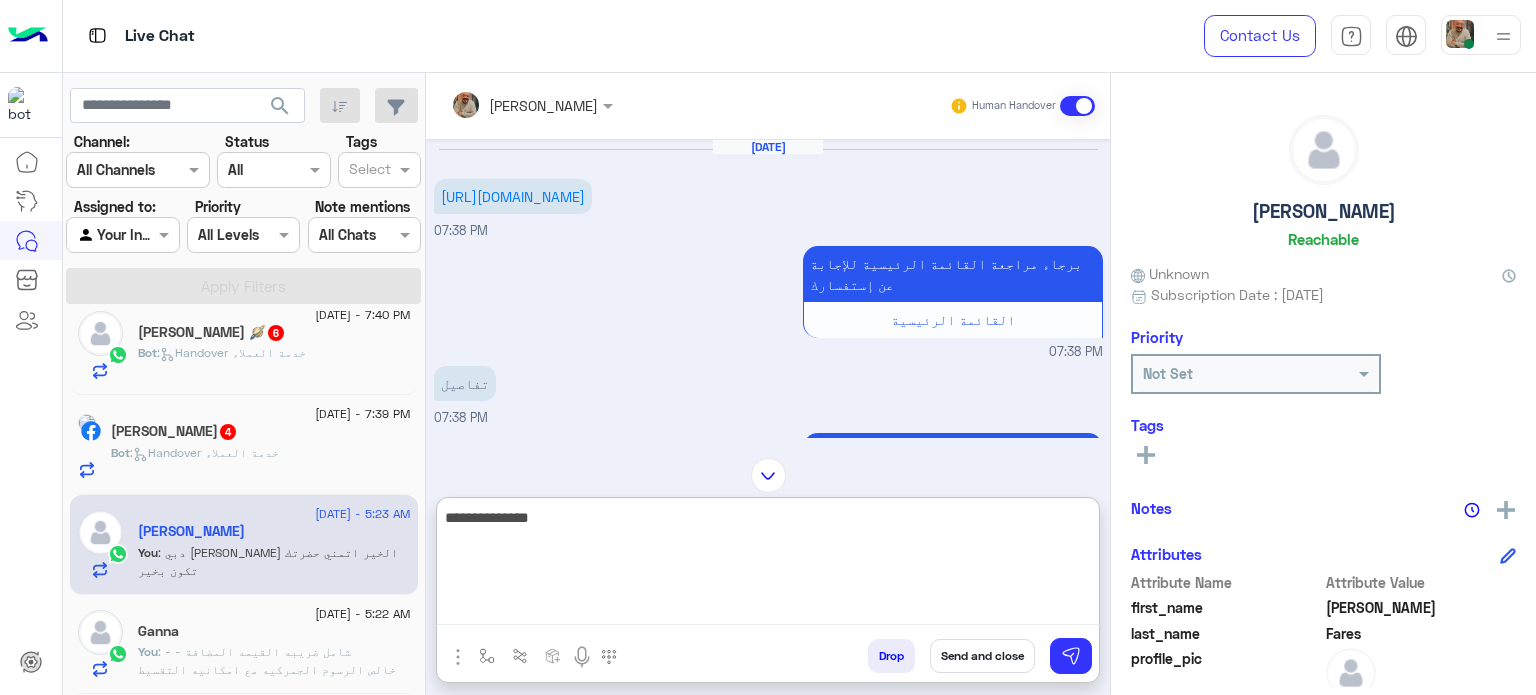 type on "**********" 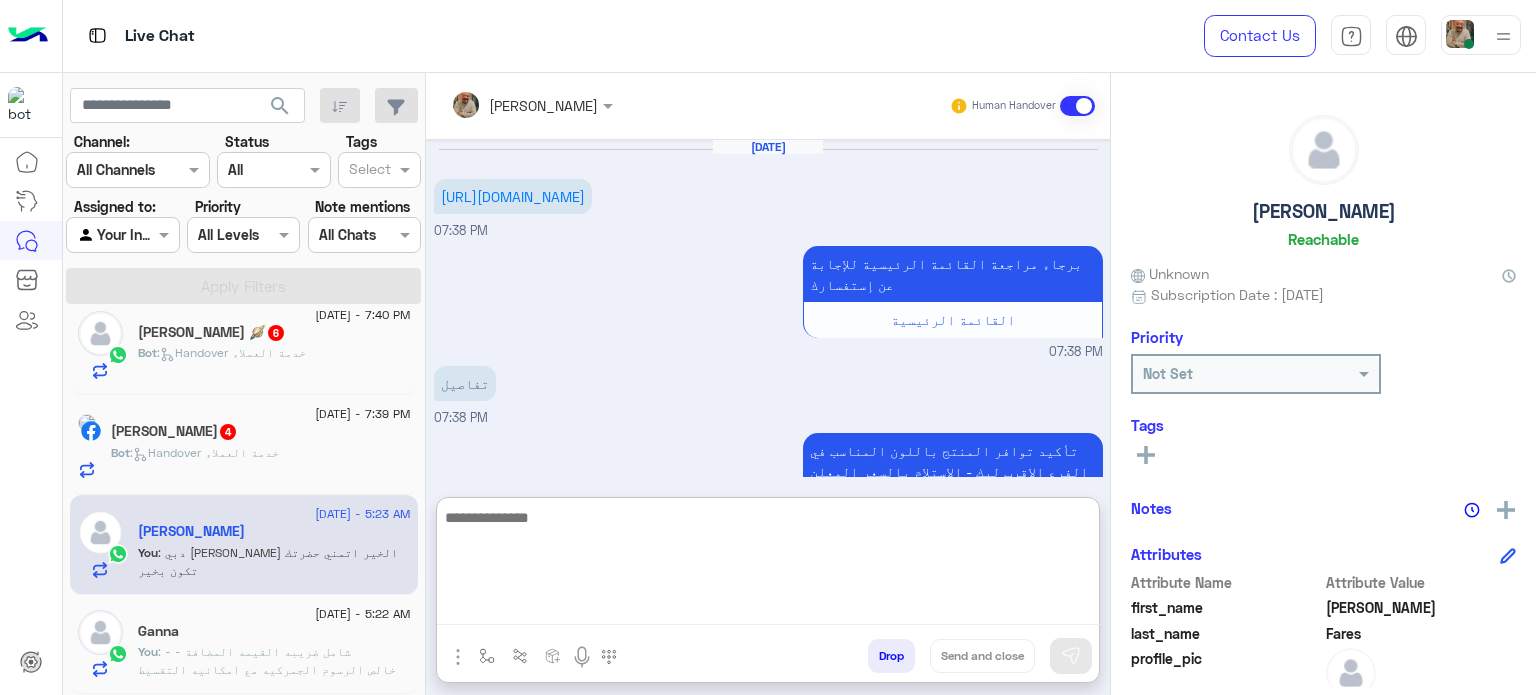 scroll, scrollTop: 734, scrollLeft: 0, axis: vertical 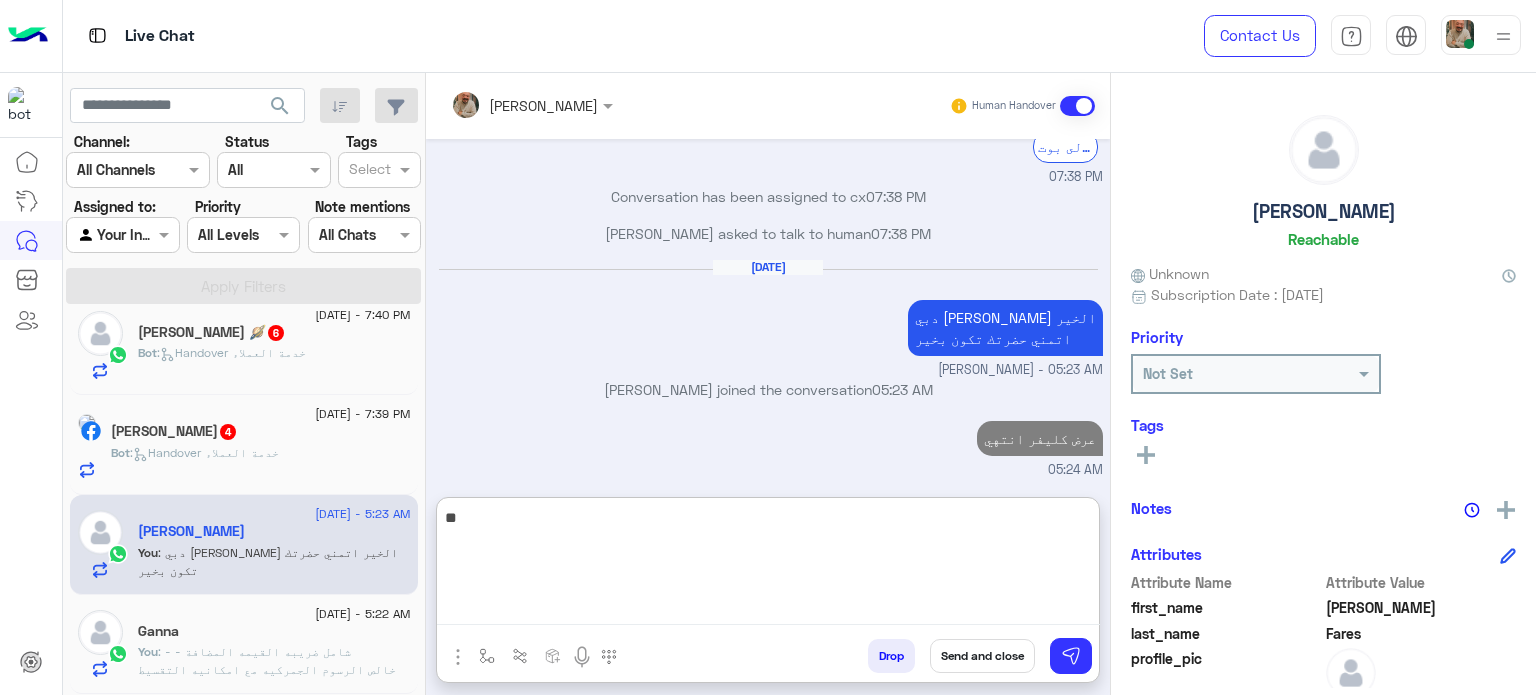 type on "*" 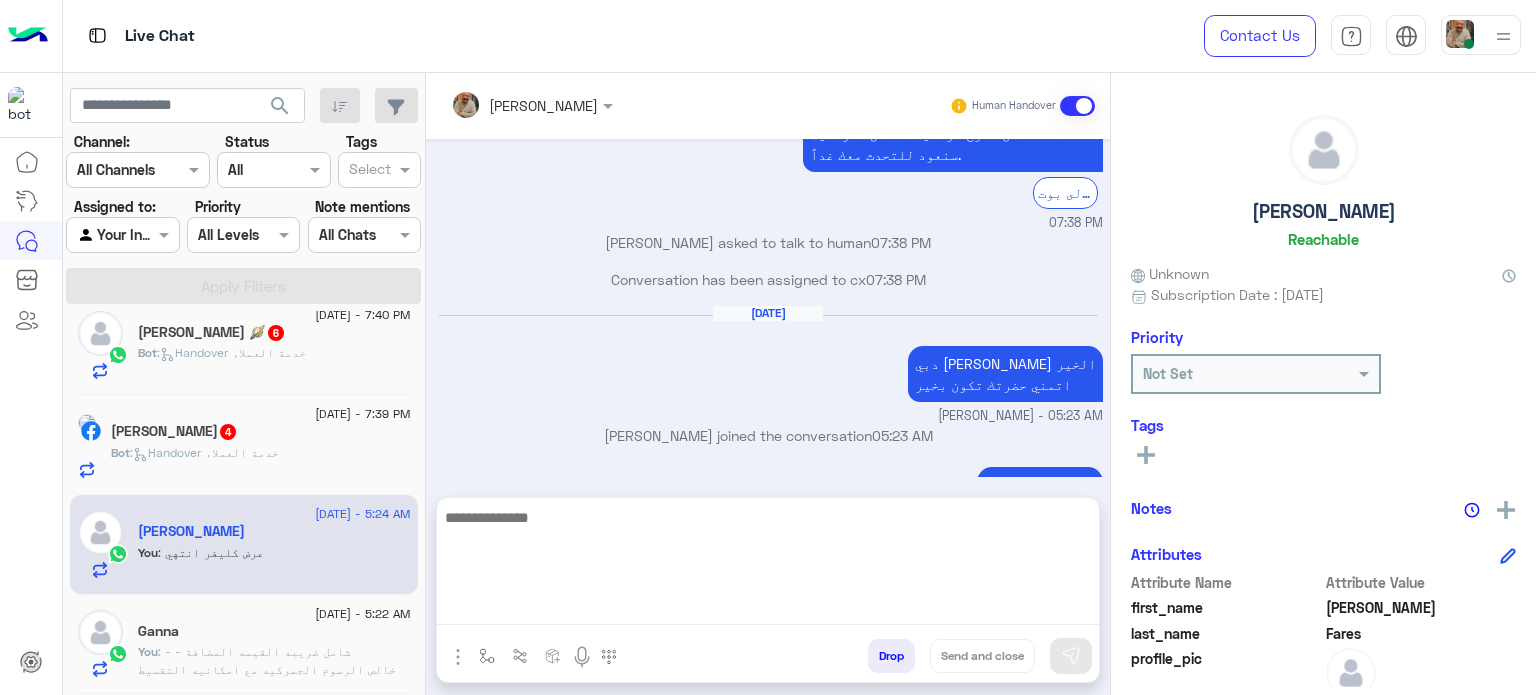 scroll, scrollTop: 644, scrollLeft: 0, axis: vertical 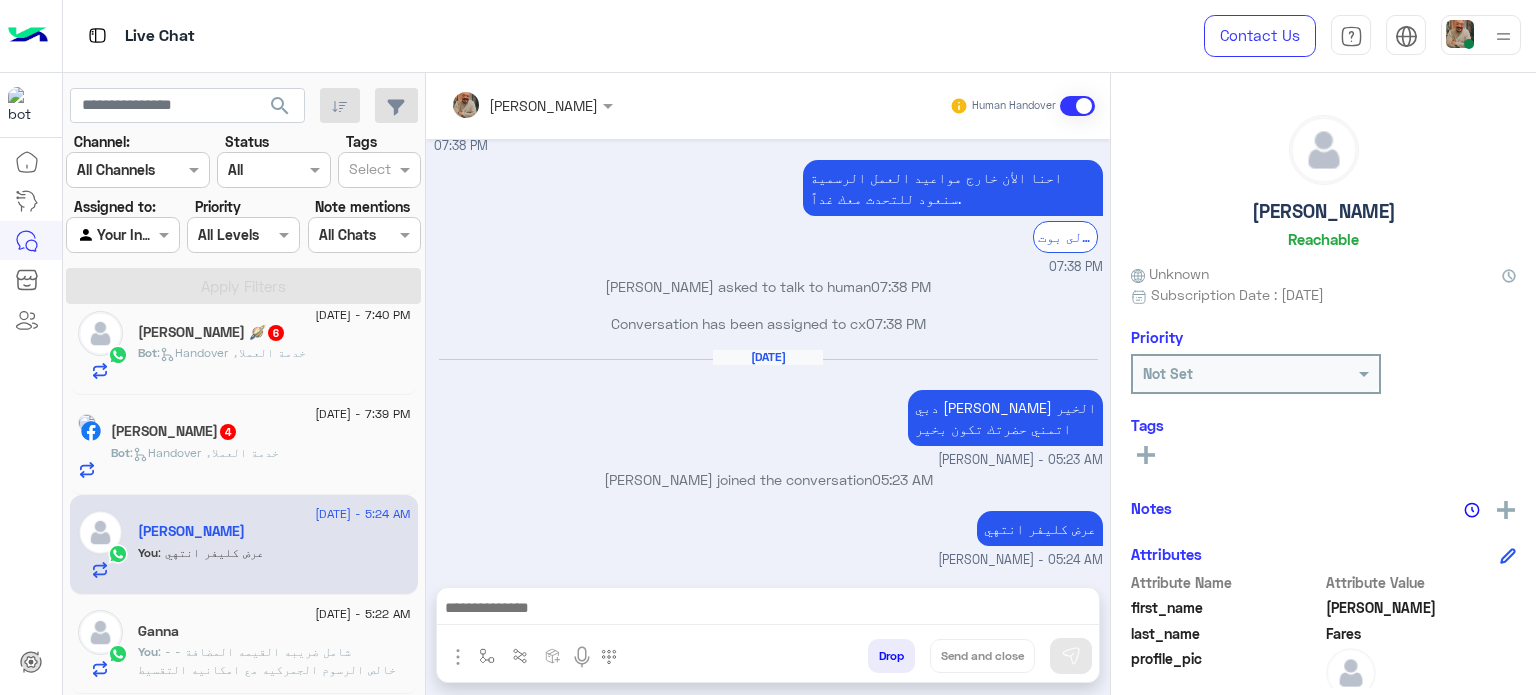 click at bounding box center [768, 610] 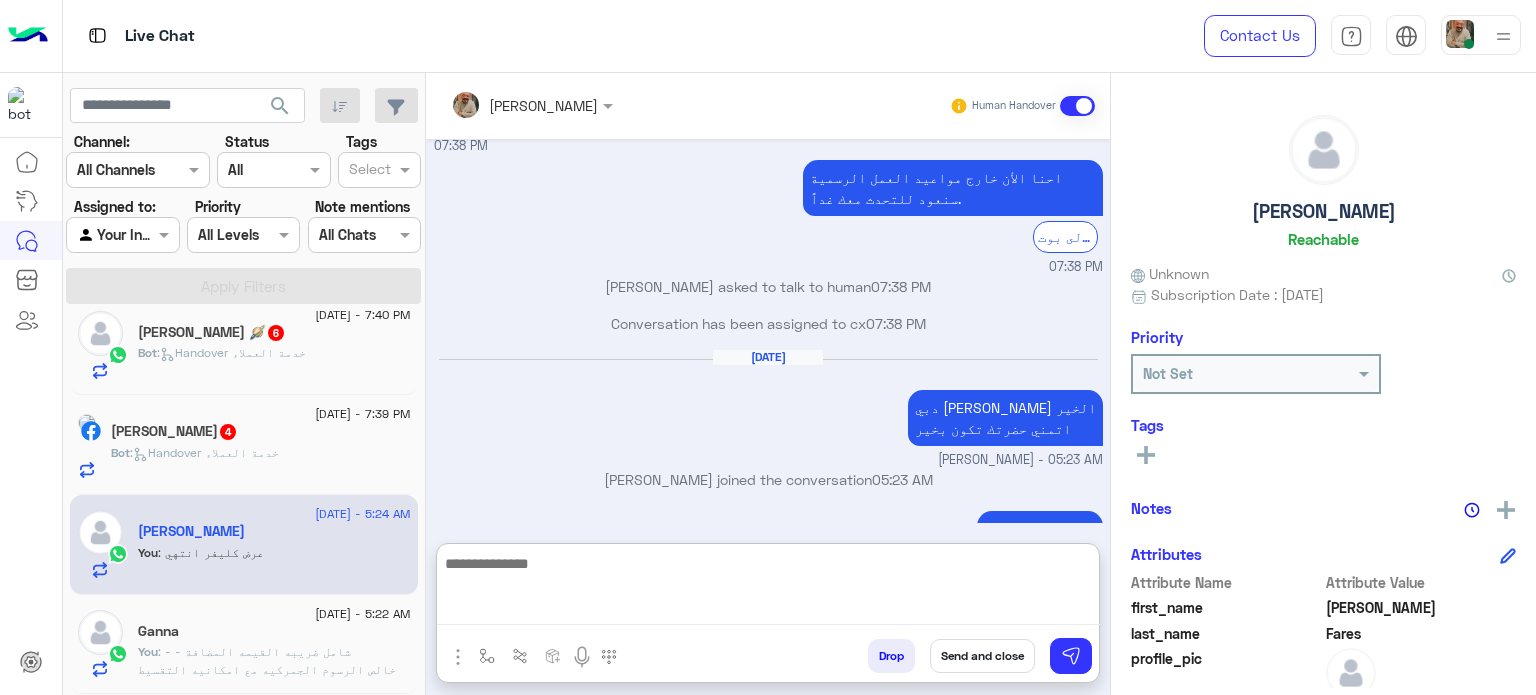 type on "**********" 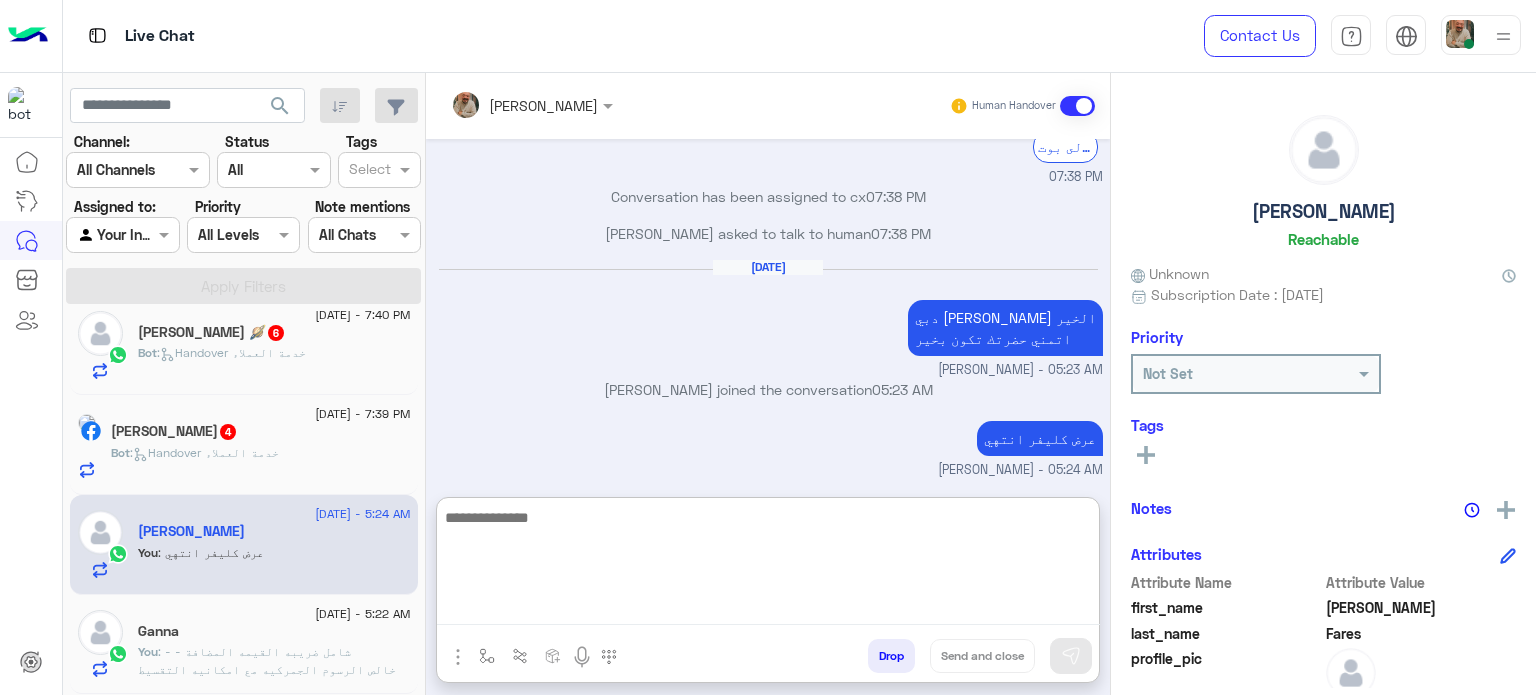 scroll, scrollTop: 840, scrollLeft: 0, axis: vertical 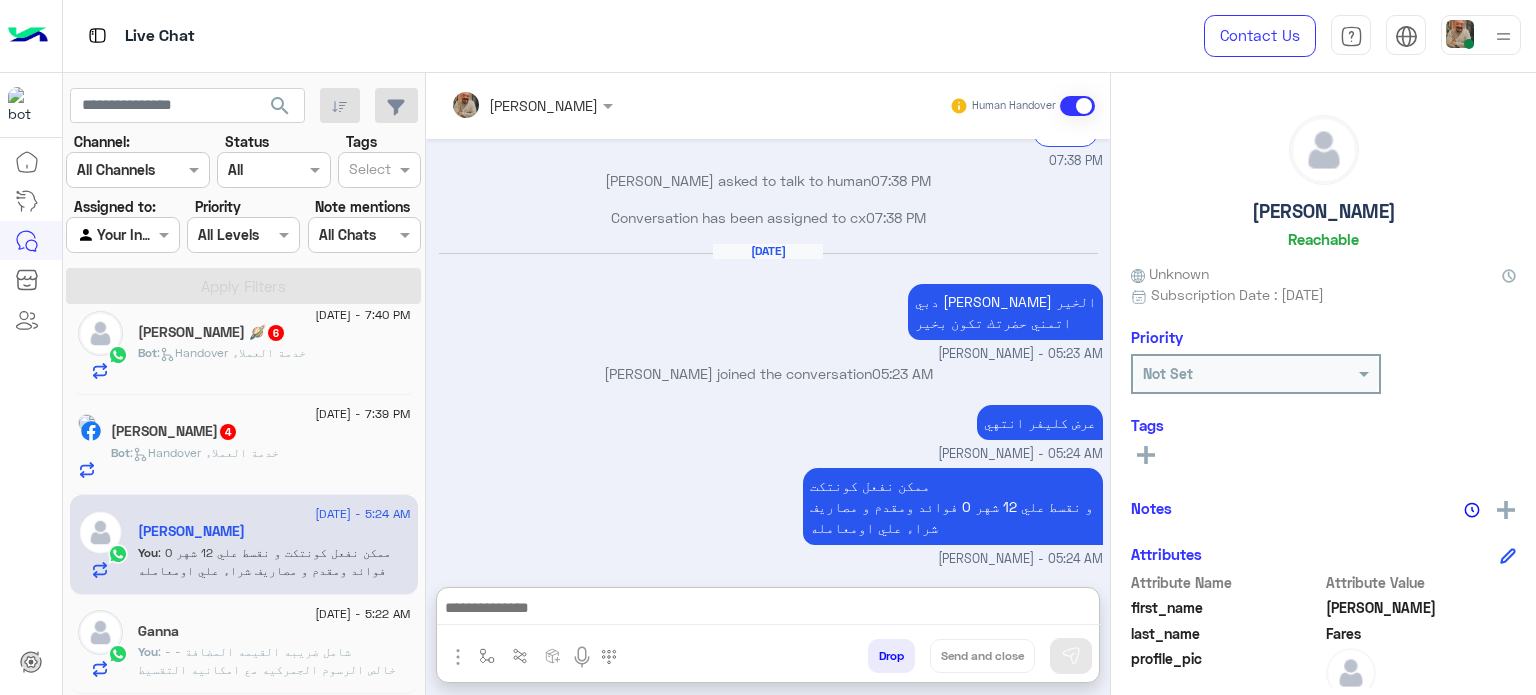 click at bounding box center (768, 610) 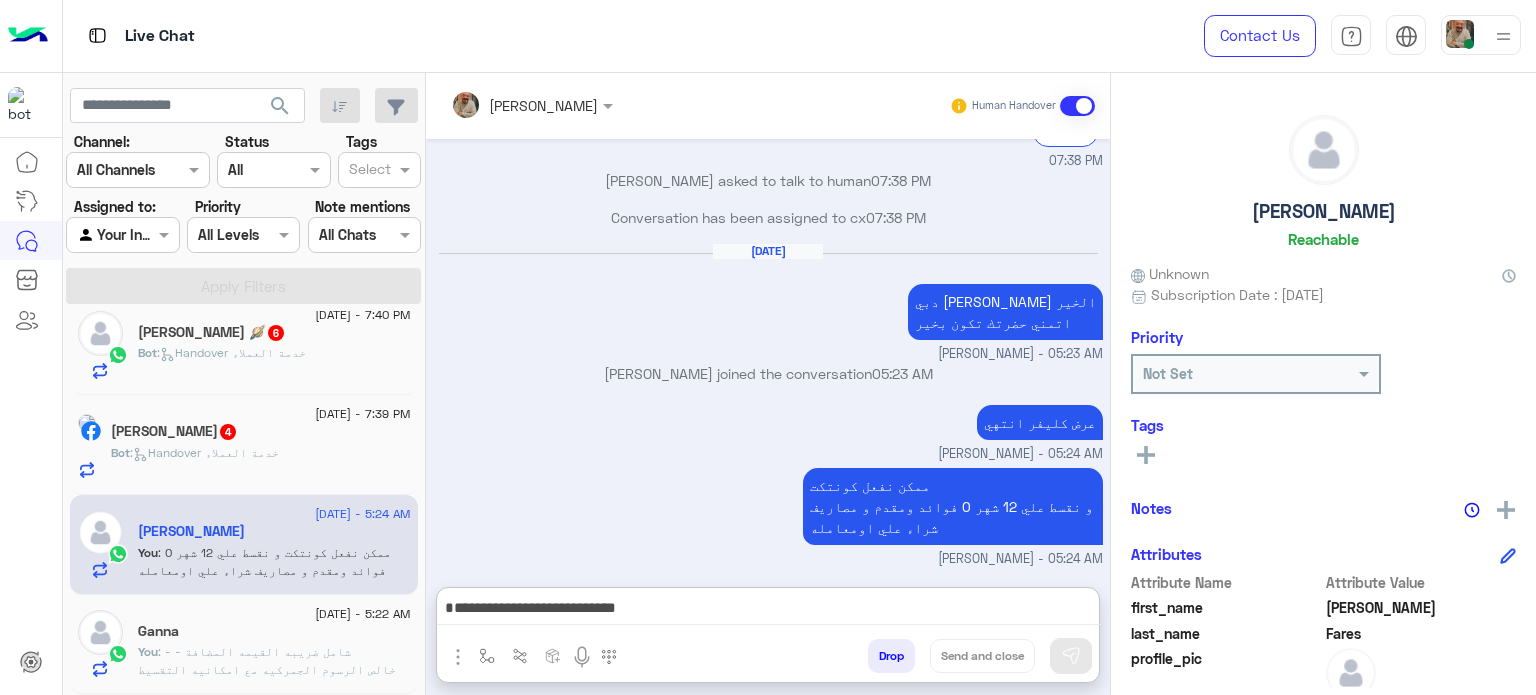 scroll, scrollTop: 807, scrollLeft: 0, axis: vertical 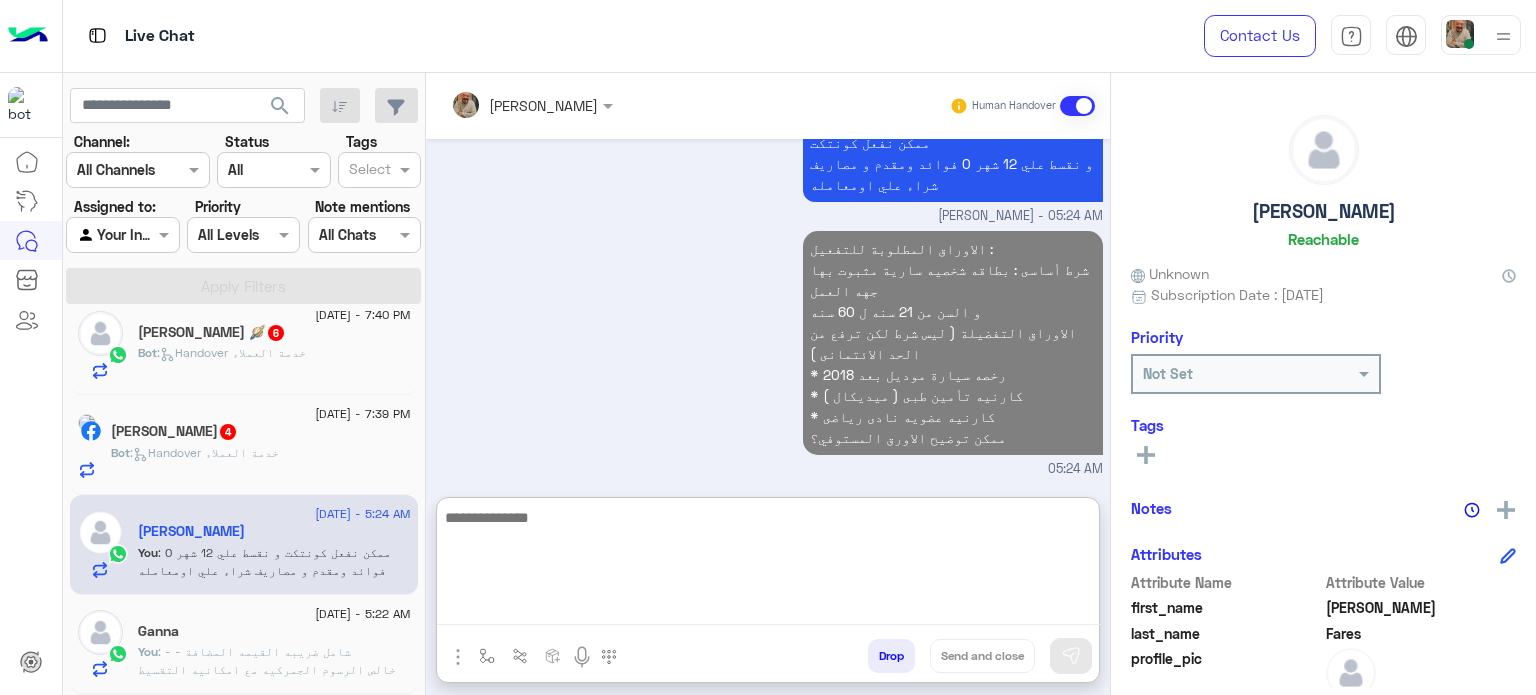 click on ":   Handover خدمة العملاء" 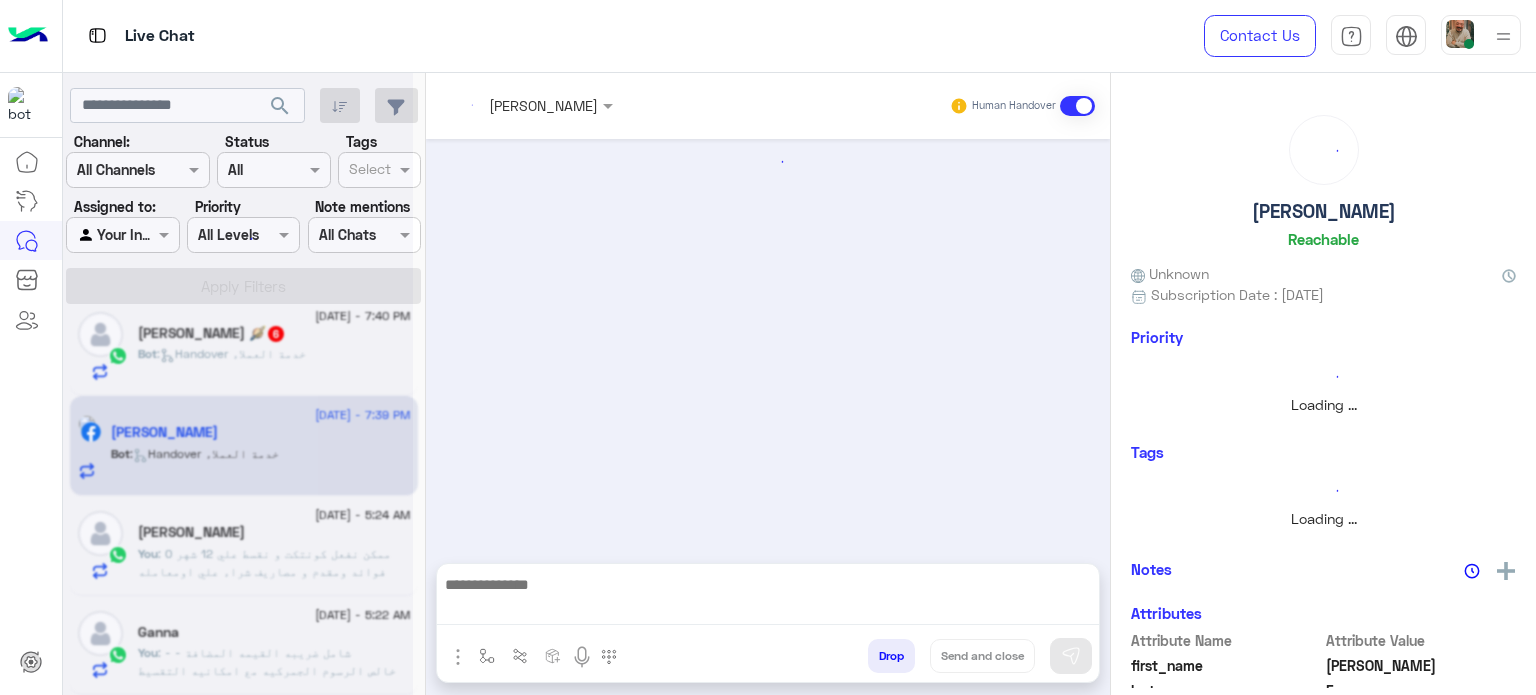 scroll, scrollTop: 0, scrollLeft: 0, axis: both 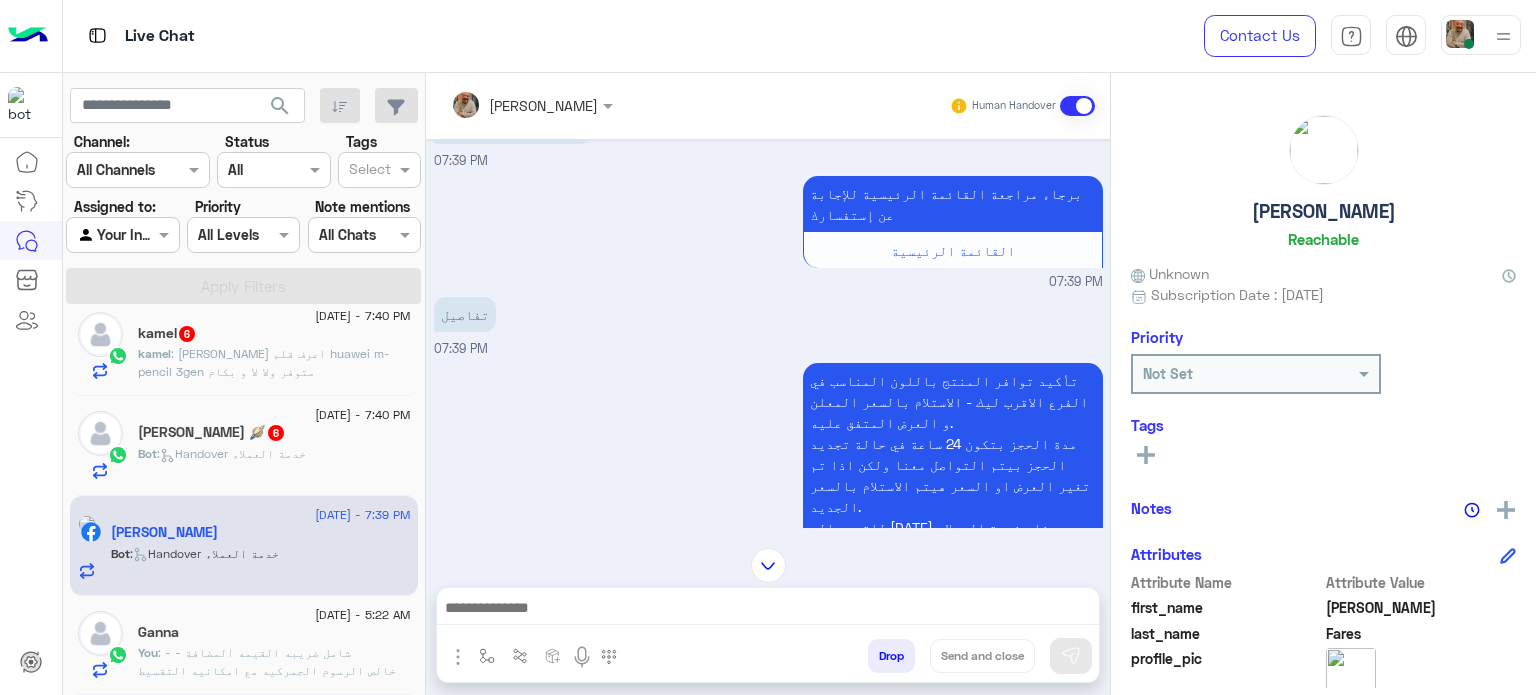 click at bounding box center [768, 610] 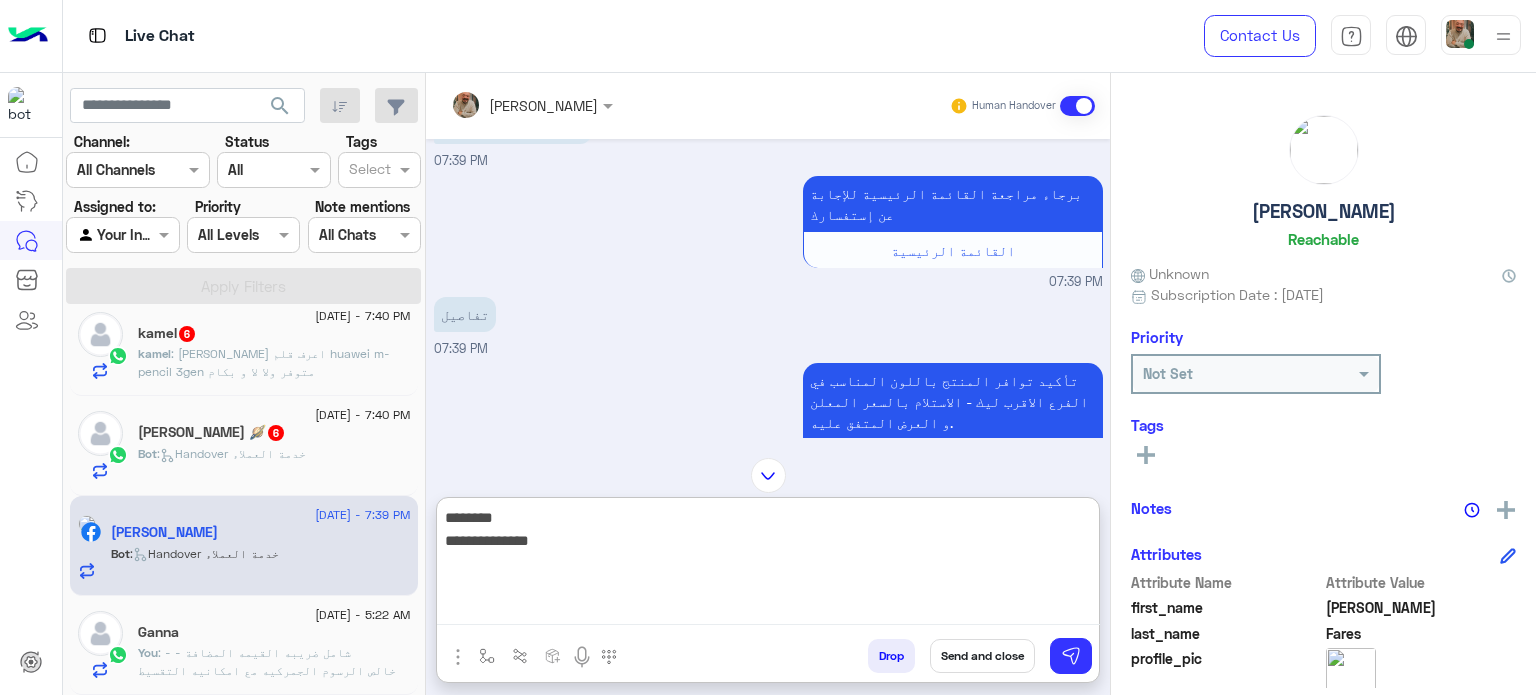 type on "**********" 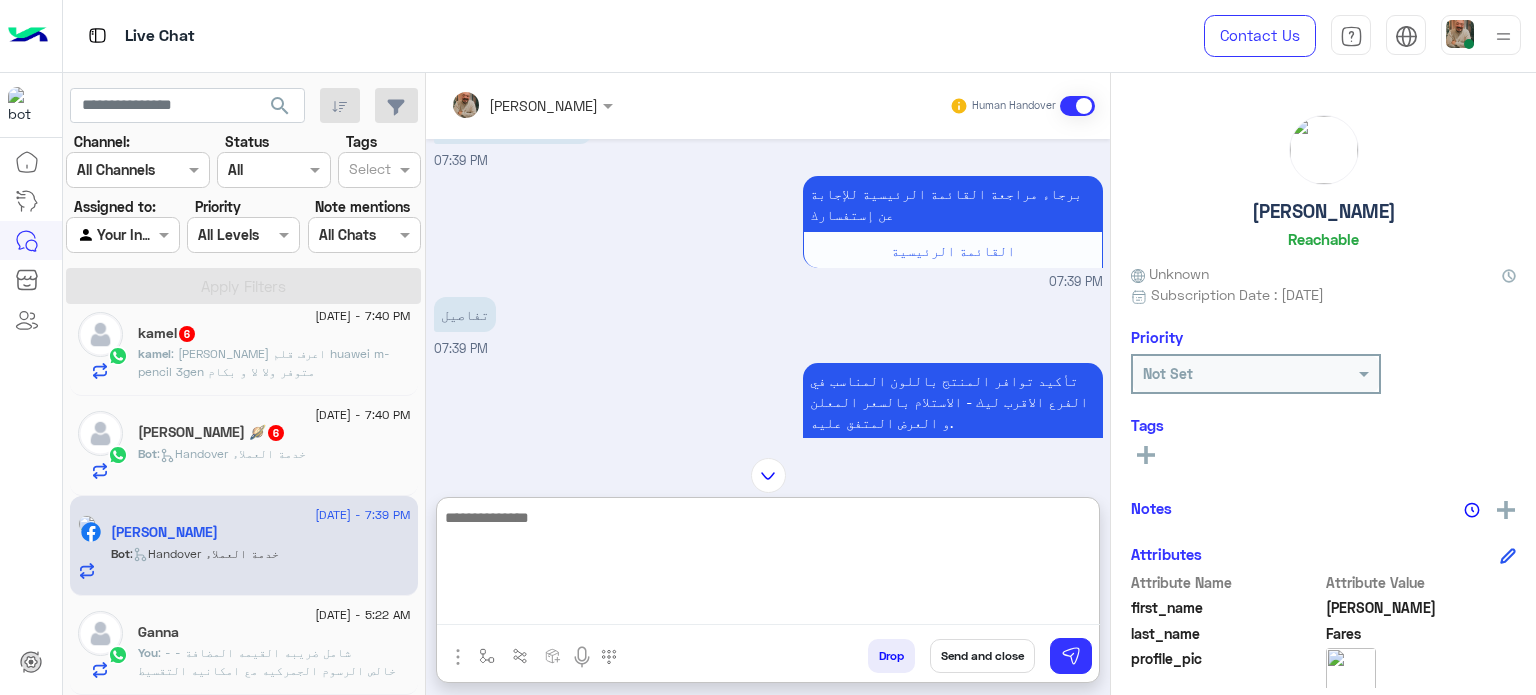 type on "*" 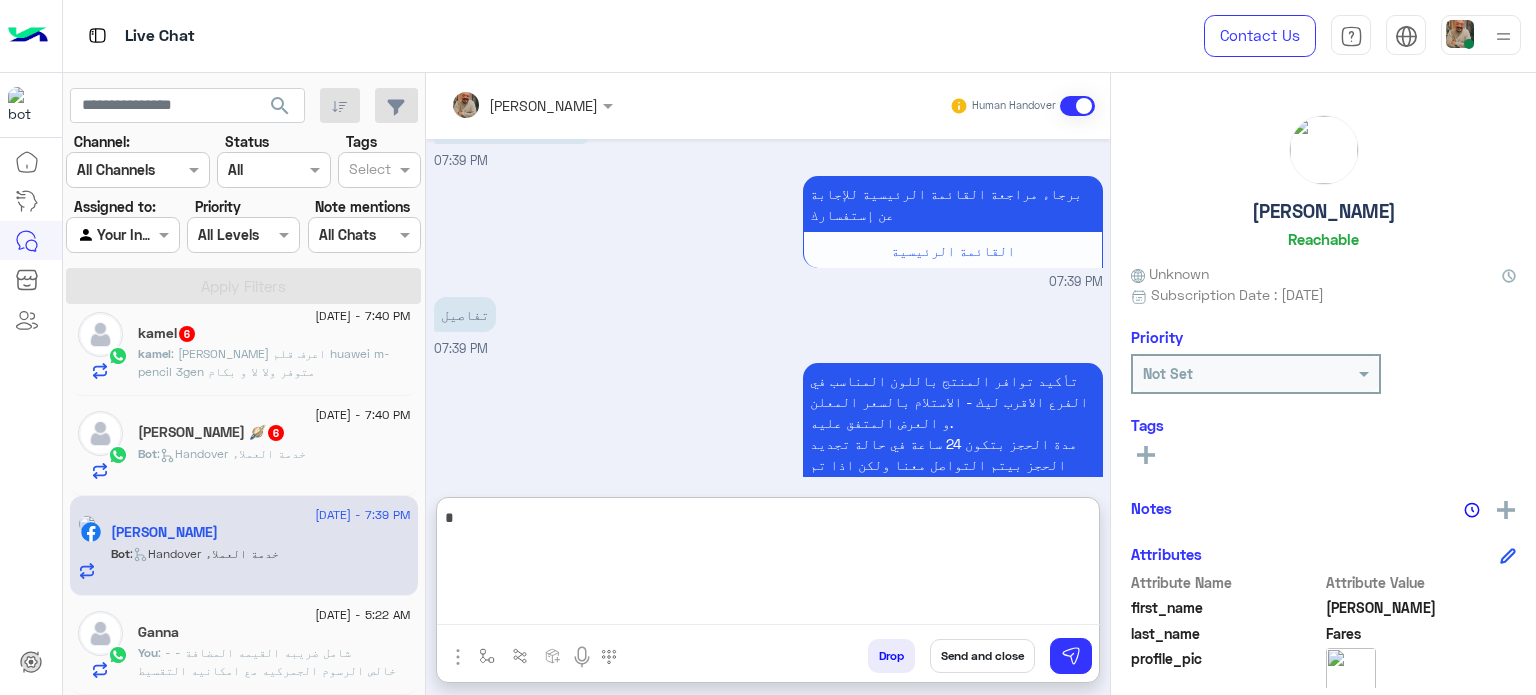 scroll, scrollTop: 844, scrollLeft: 0, axis: vertical 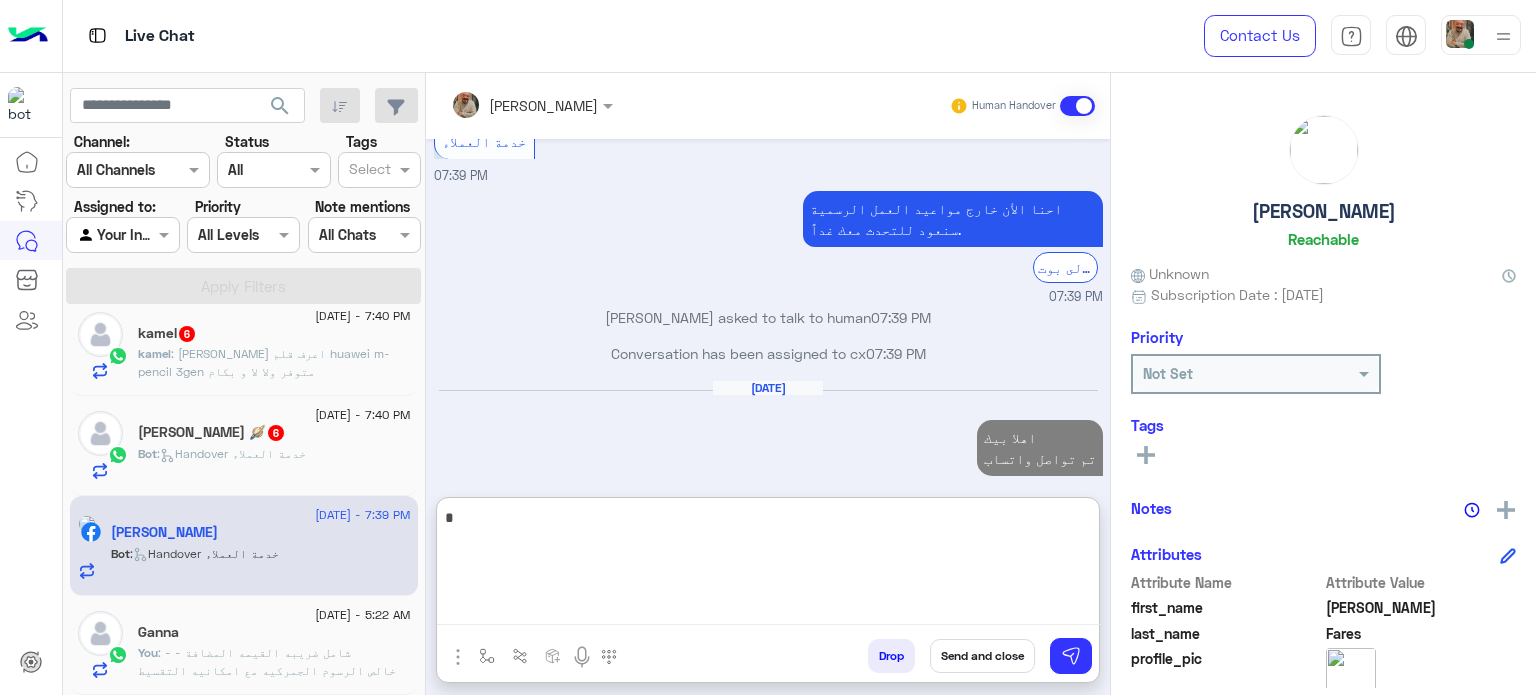click on "*" at bounding box center (768, 565) 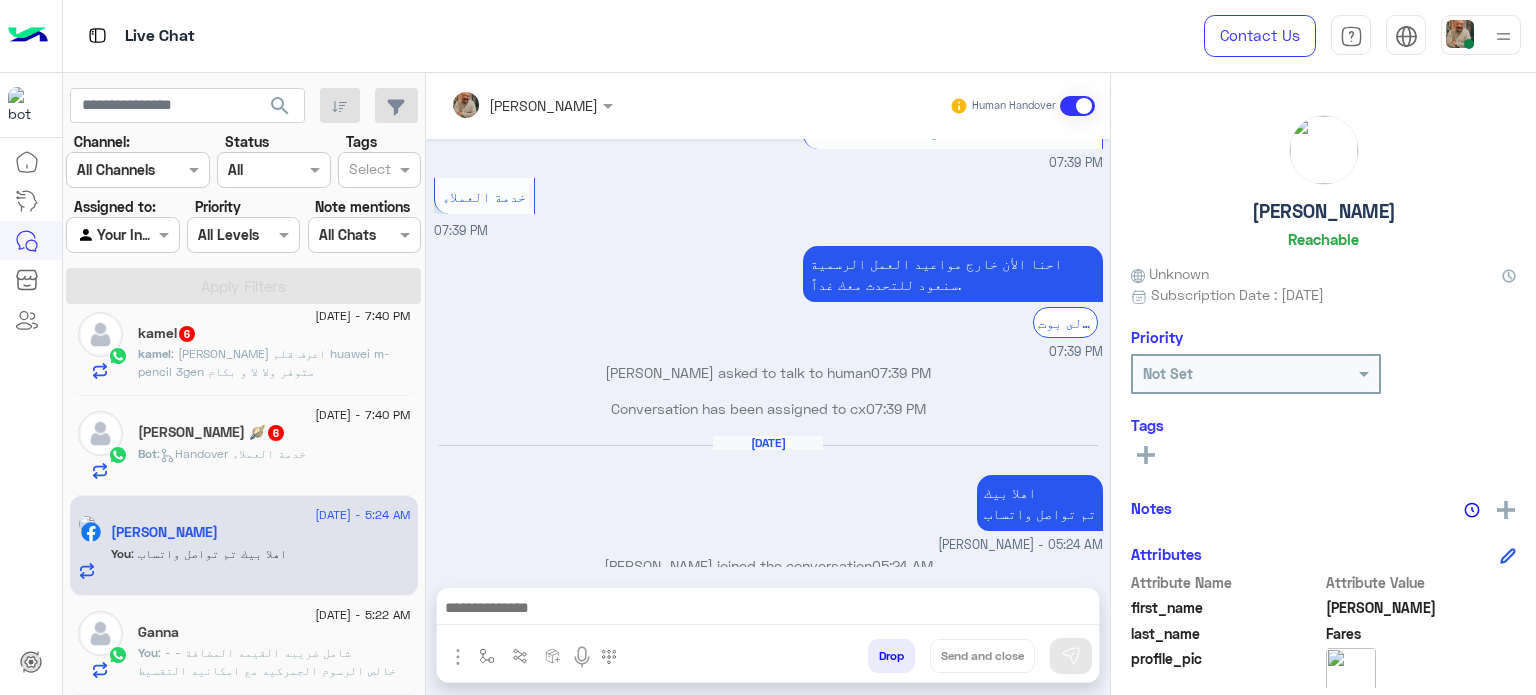 drag, startPoint x: 668, startPoint y: 602, endPoint x: 988, endPoint y: 659, distance: 325.03693 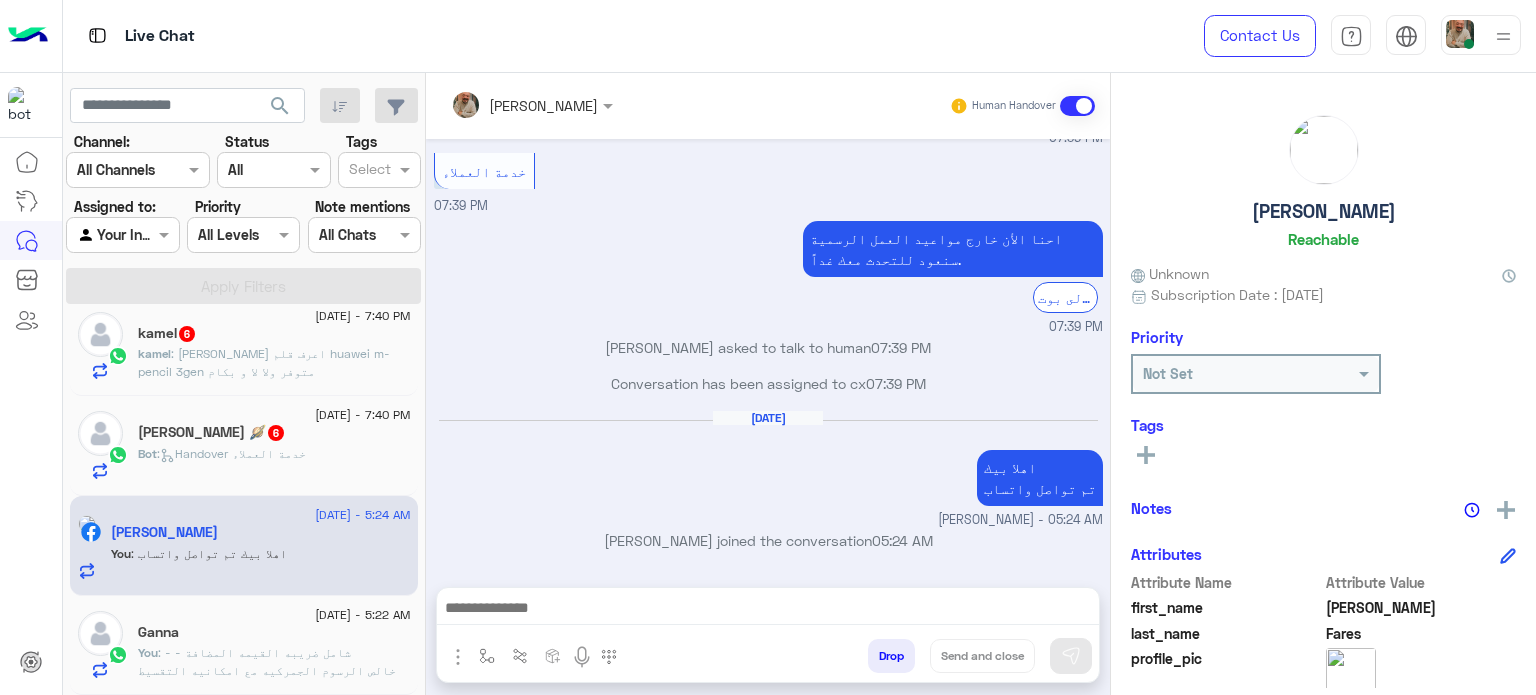paste on "**********" 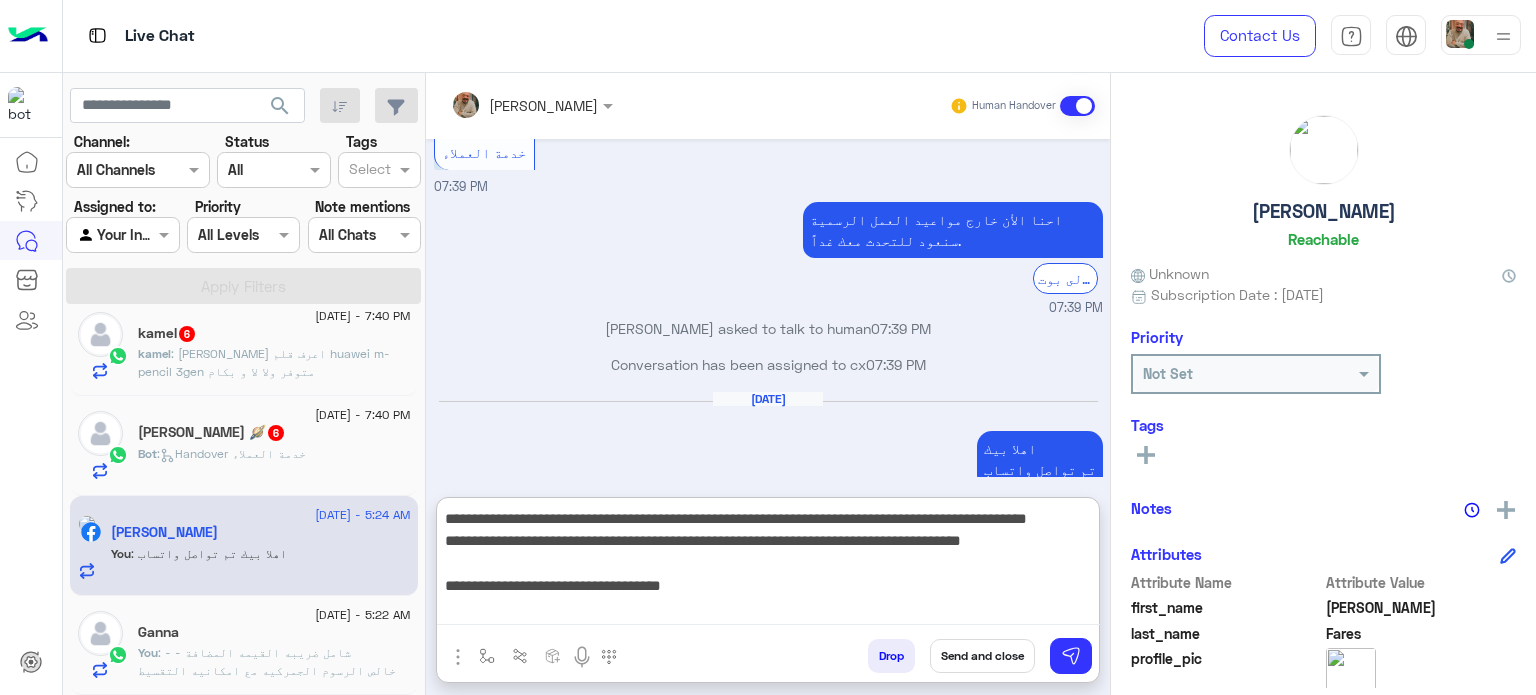 scroll, scrollTop: 880, scrollLeft: 0, axis: vertical 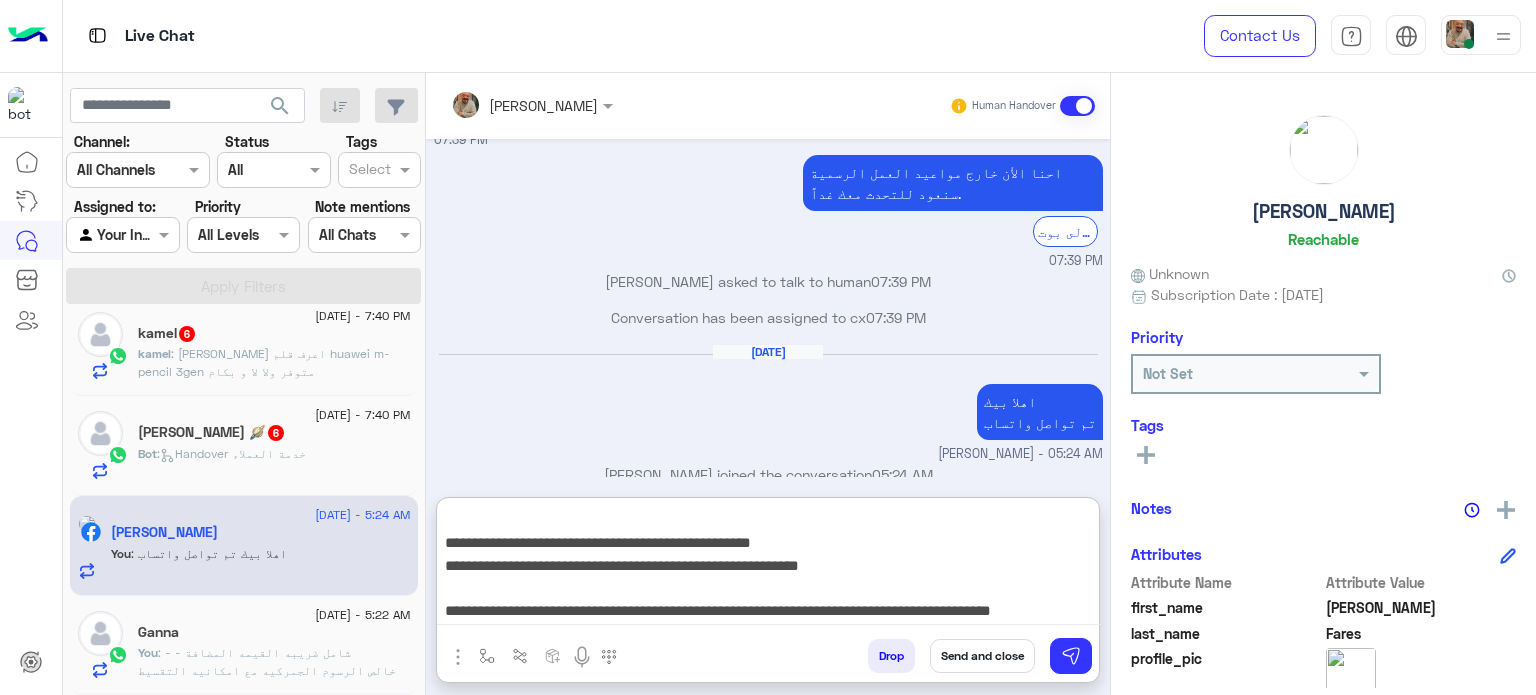 type on "**********" 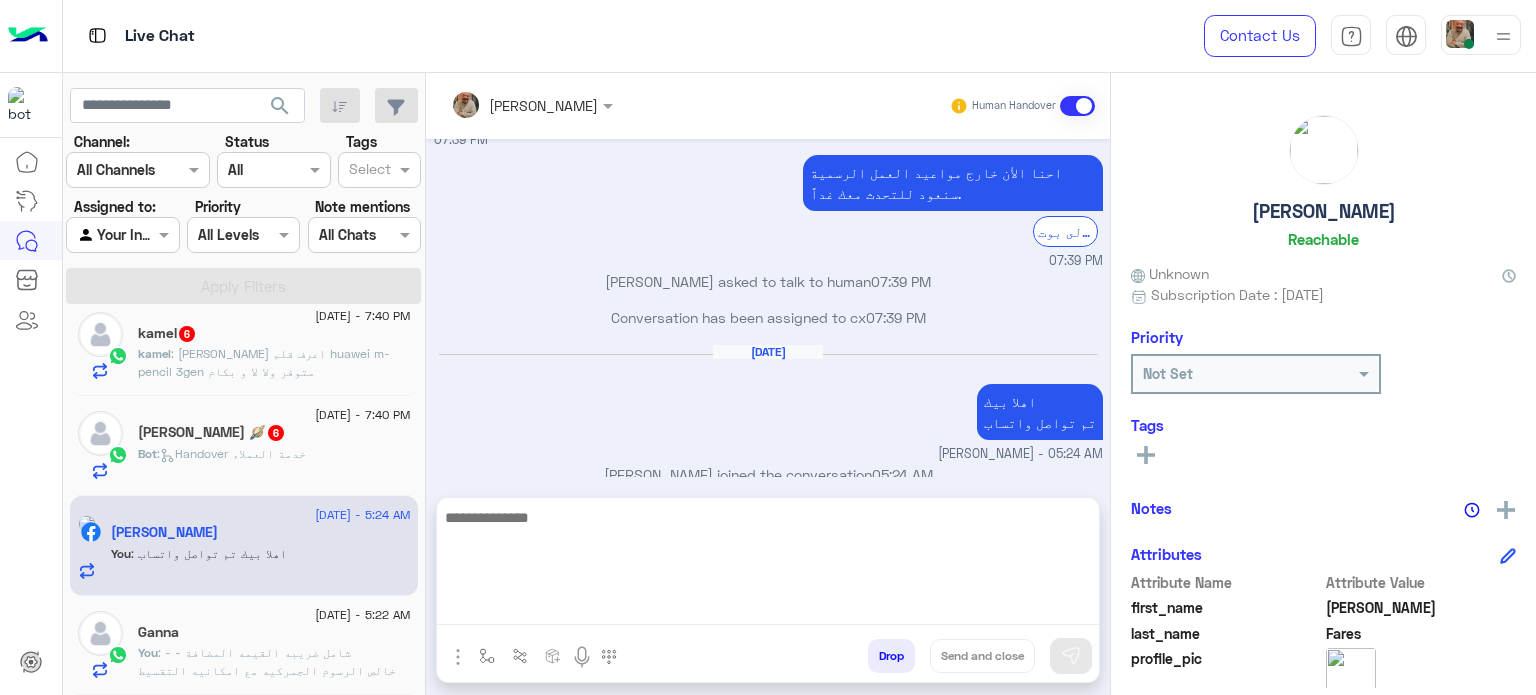 scroll, scrollTop: 0, scrollLeft: 0, axis: both 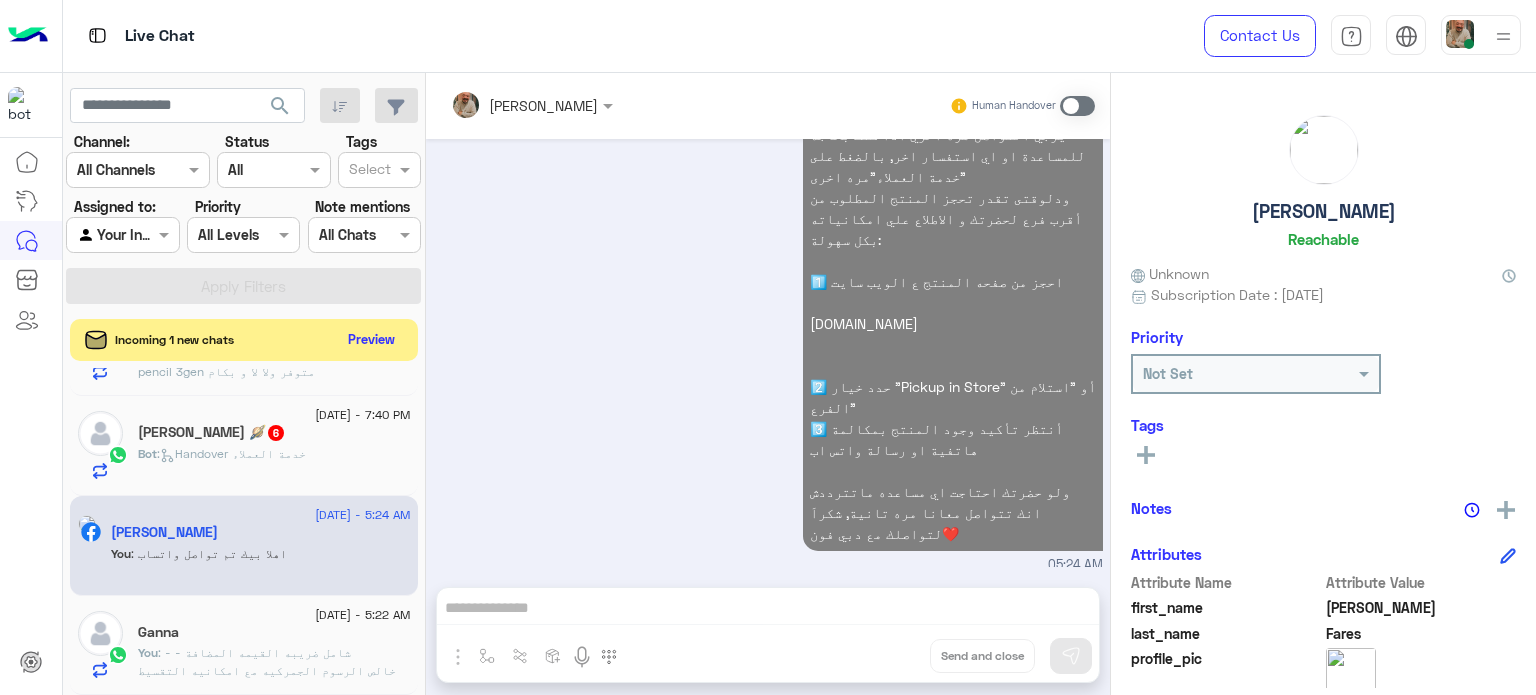click on "Preview" 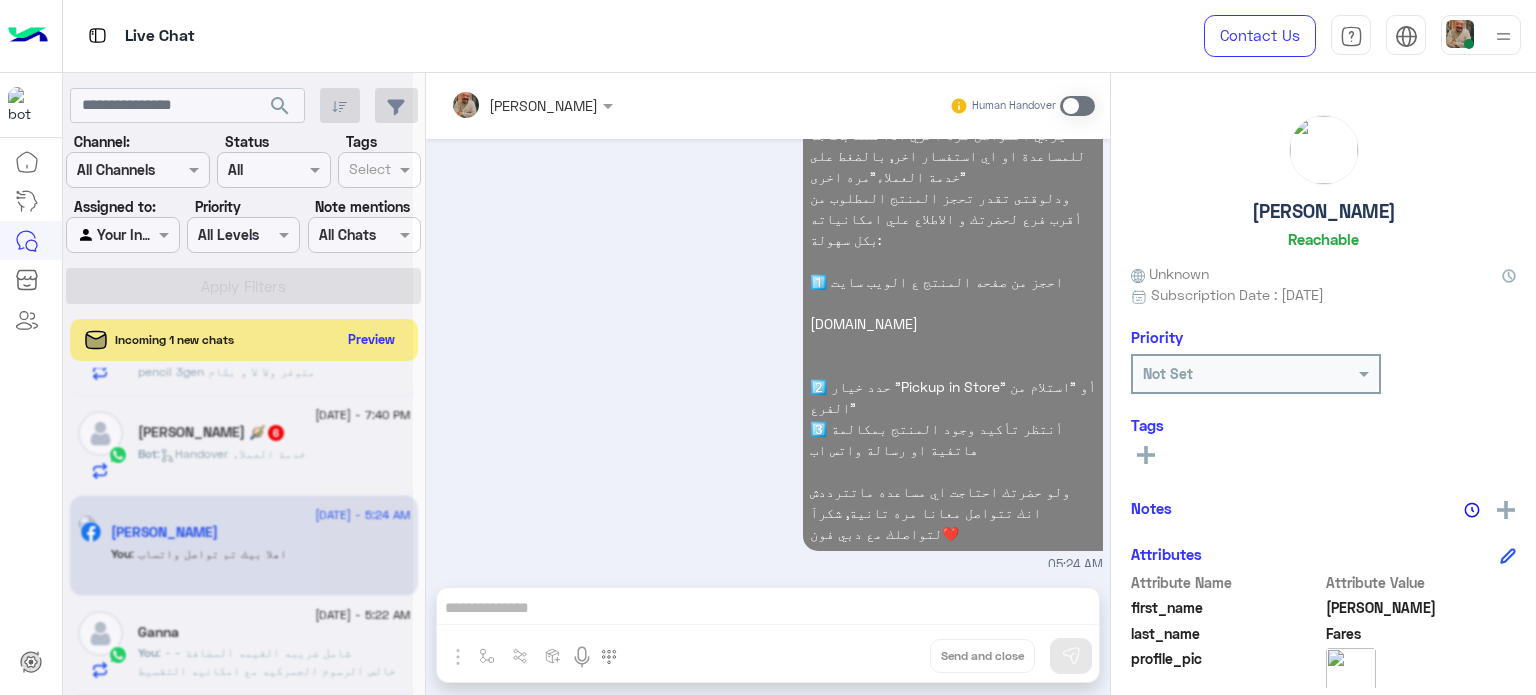 scroll, scrollTop: 1577, scrollLeft: 0, axis: vertical 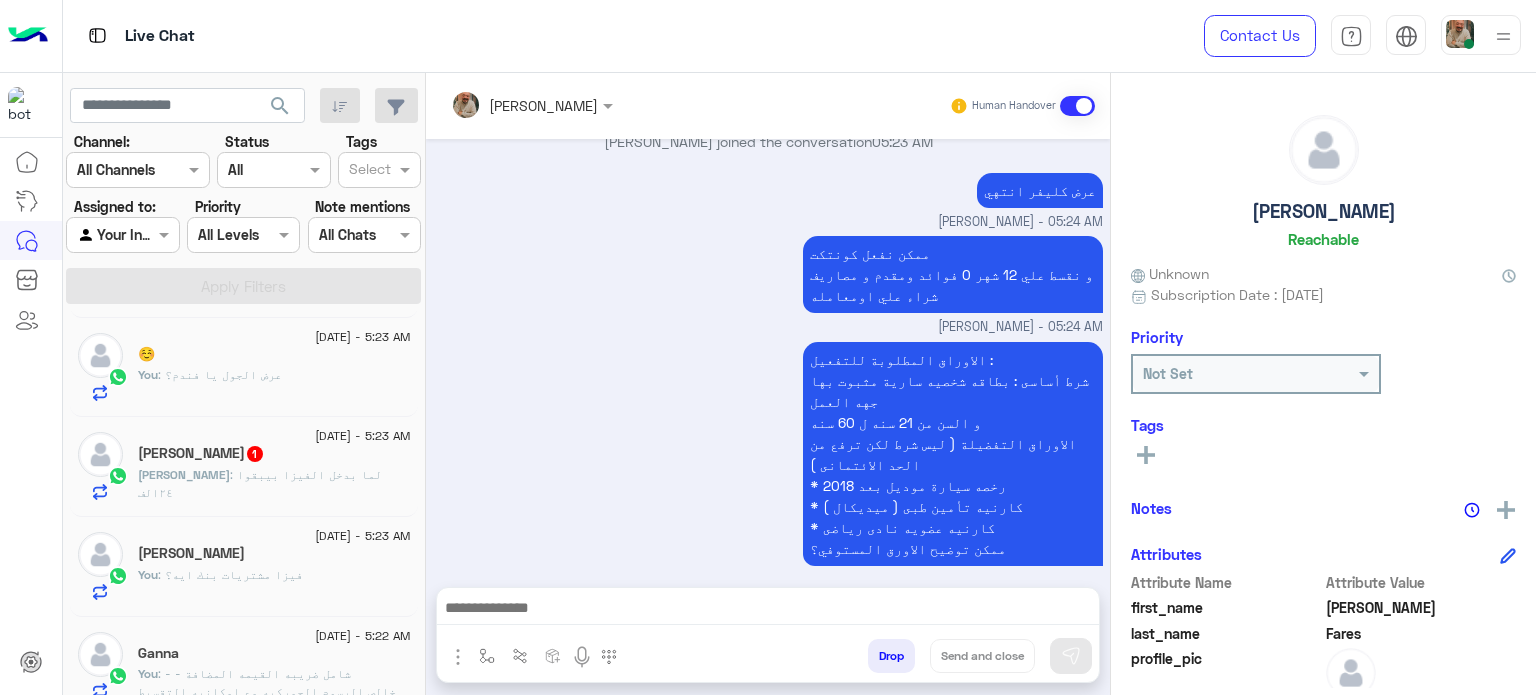 click on ": لما بدخل الفيزا بيبقوا ٢٤الف" 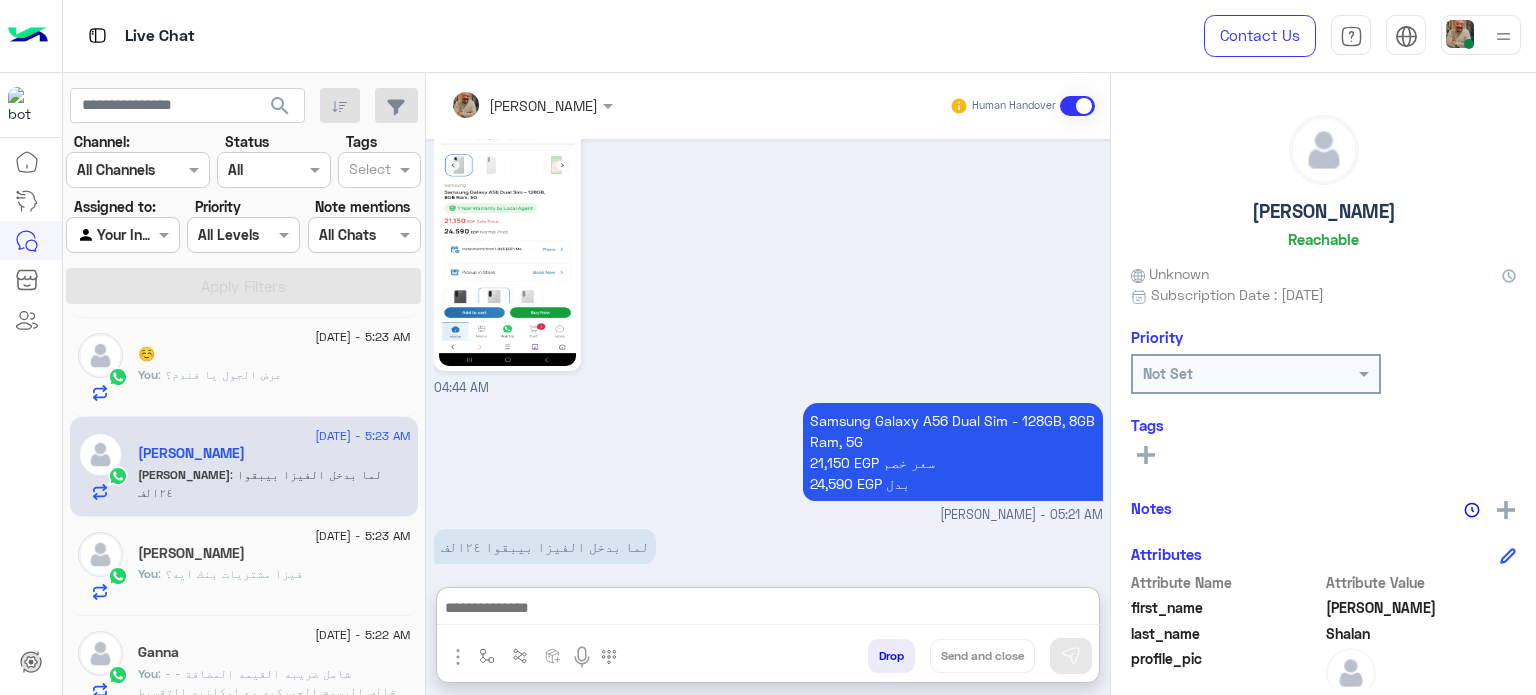 click at bounding box center [768, 610] 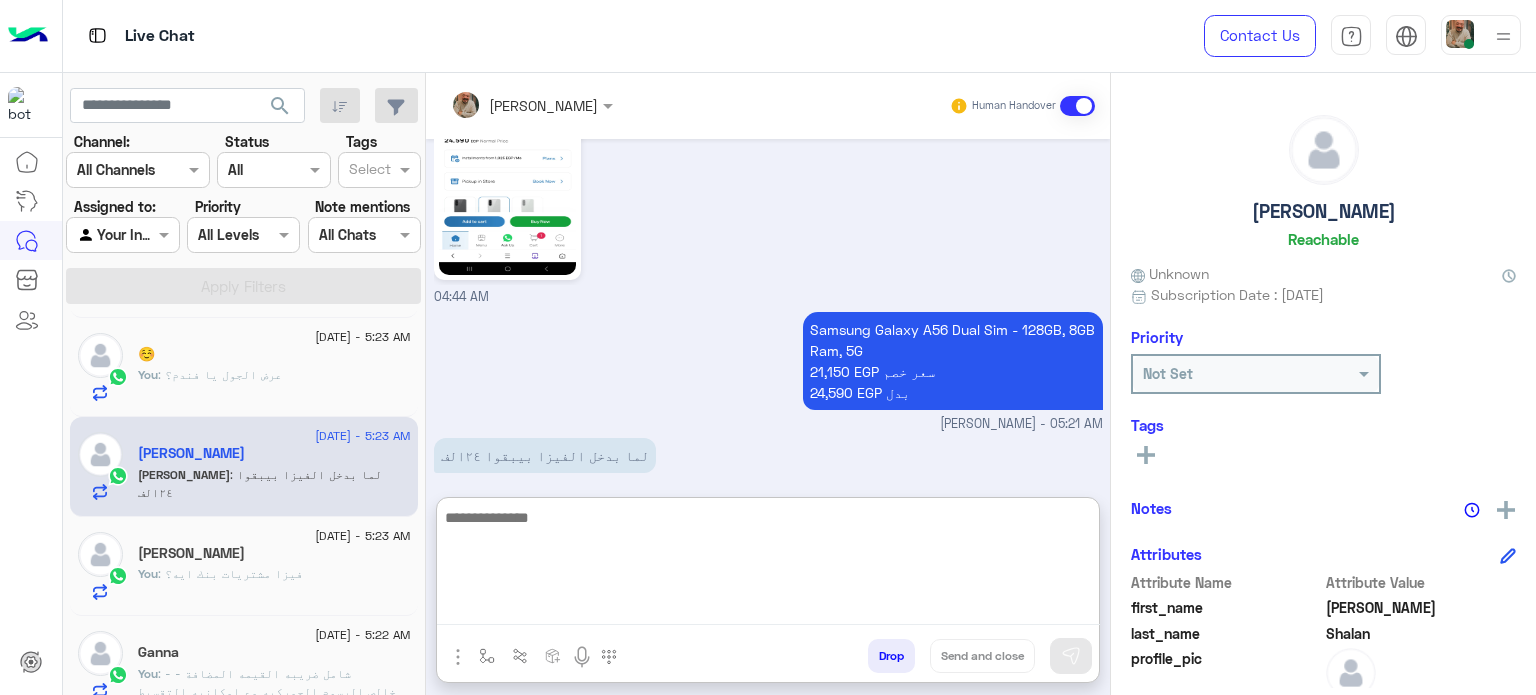 click at bounding box center (768, 565) 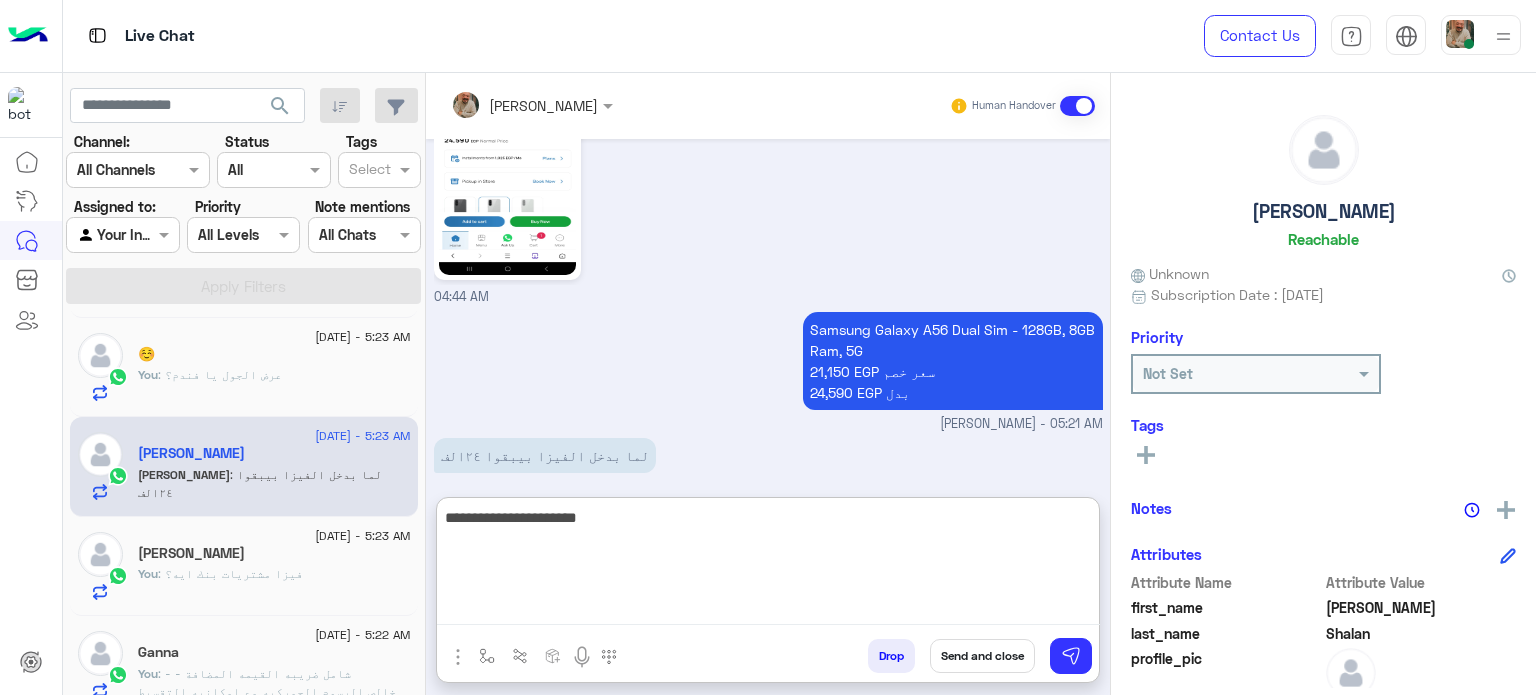 type on "**********" 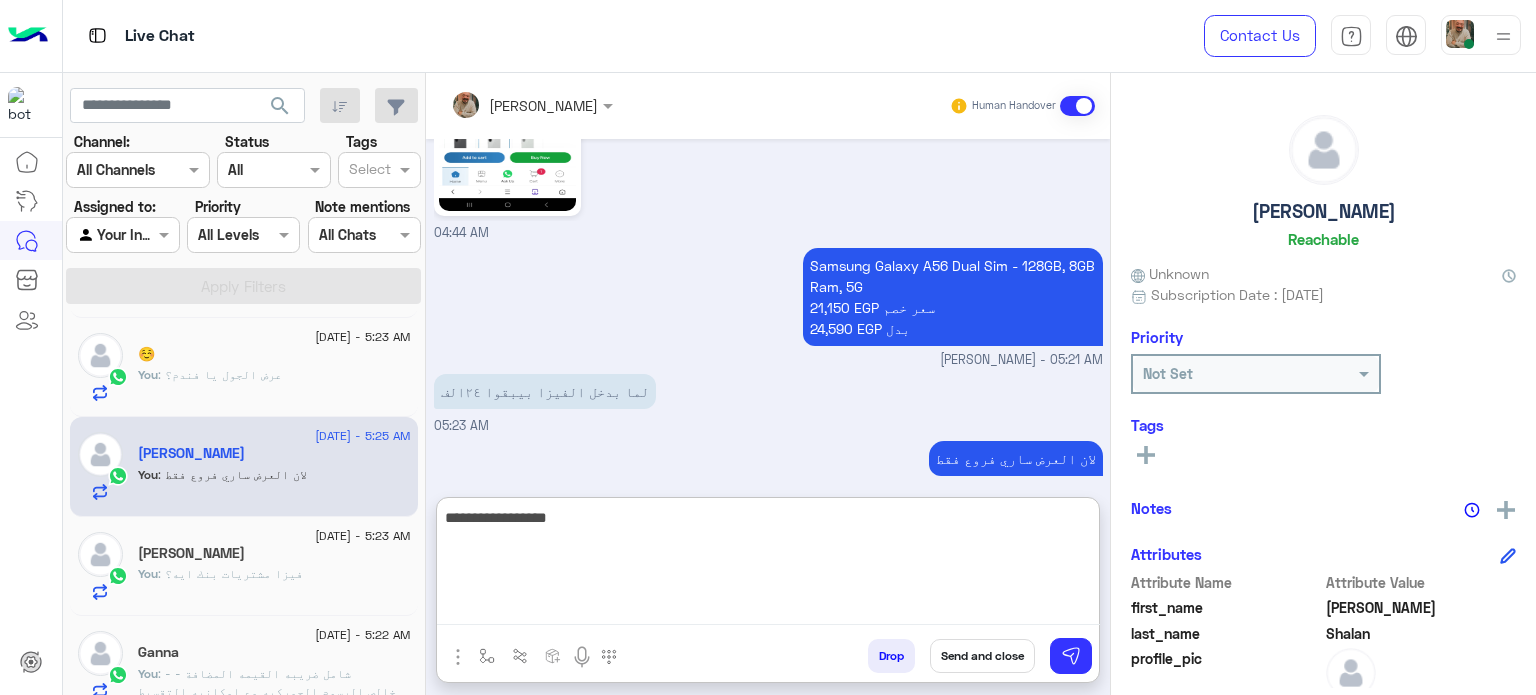 type on "**********" 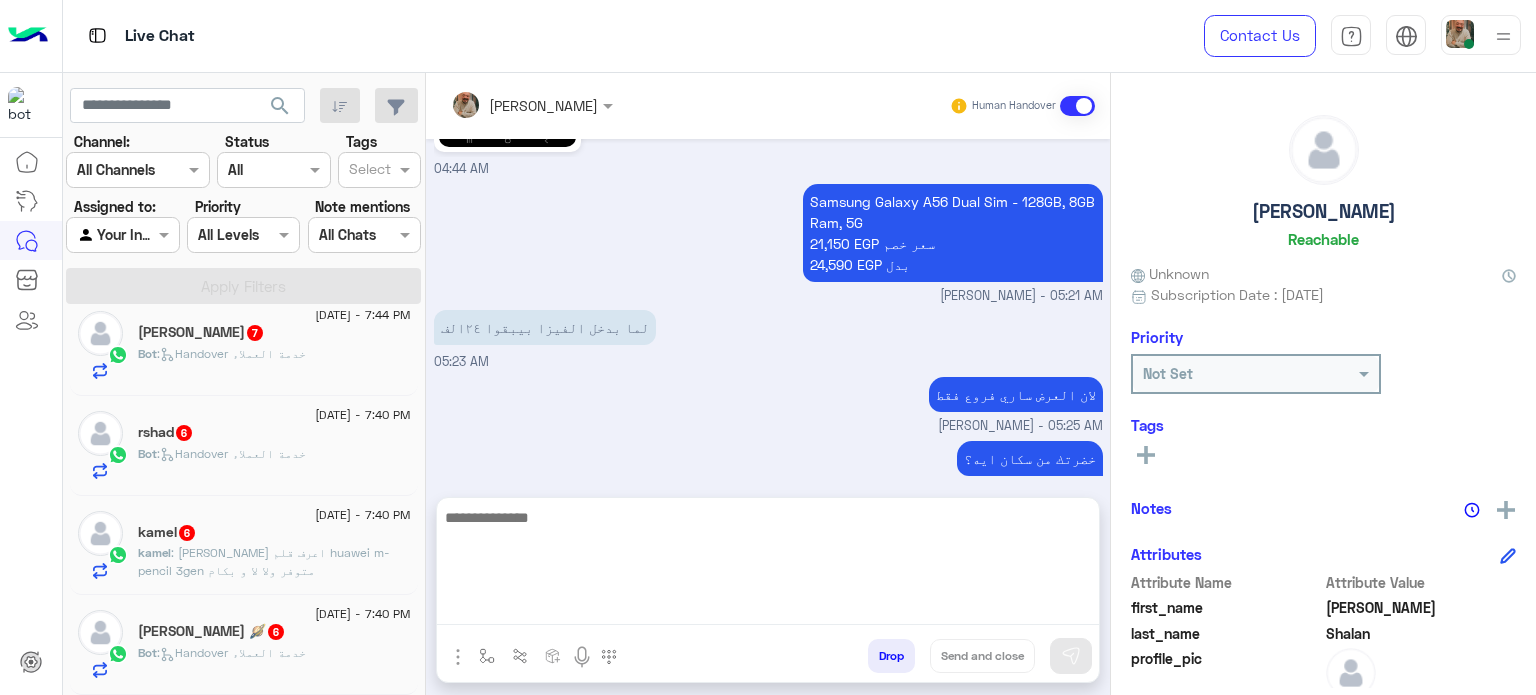 click on "Bot :   Handover خدمة العملاء" 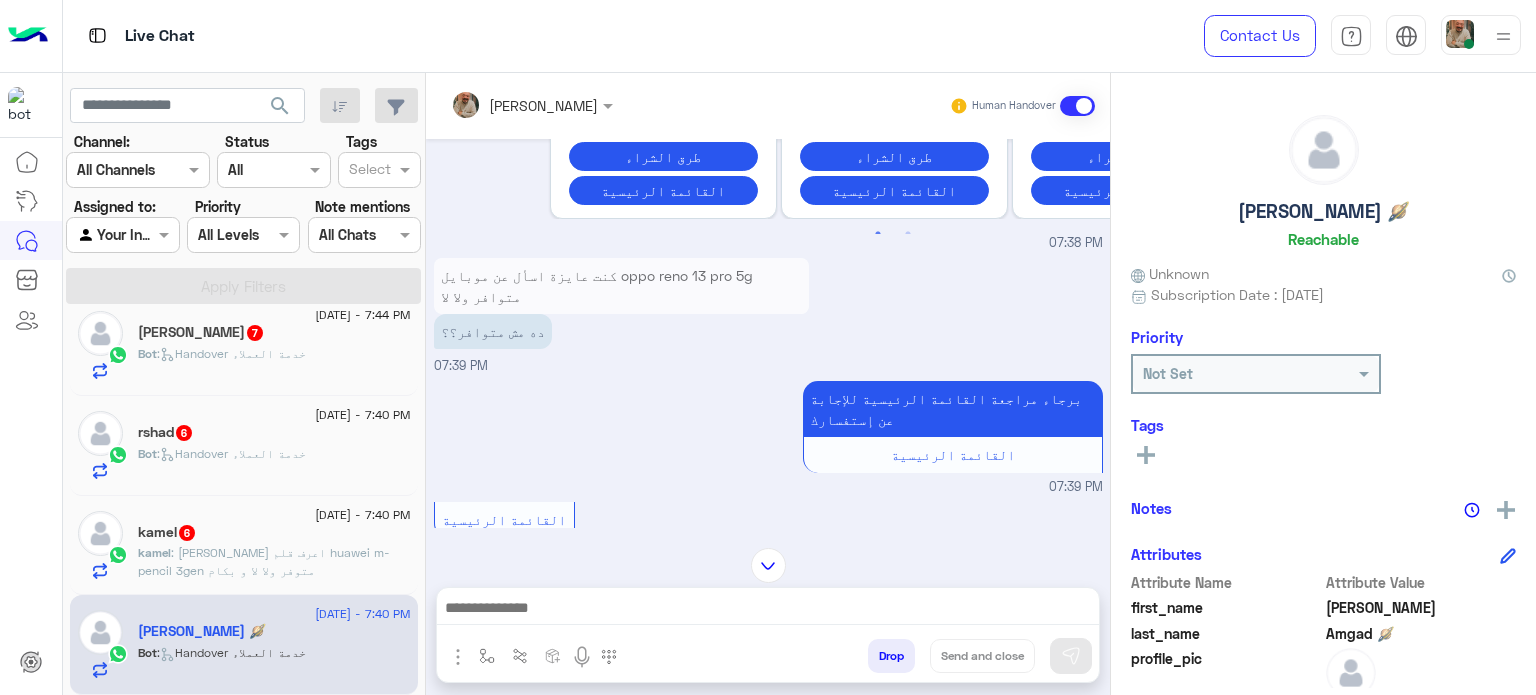 click at bounding box center [768, 613] 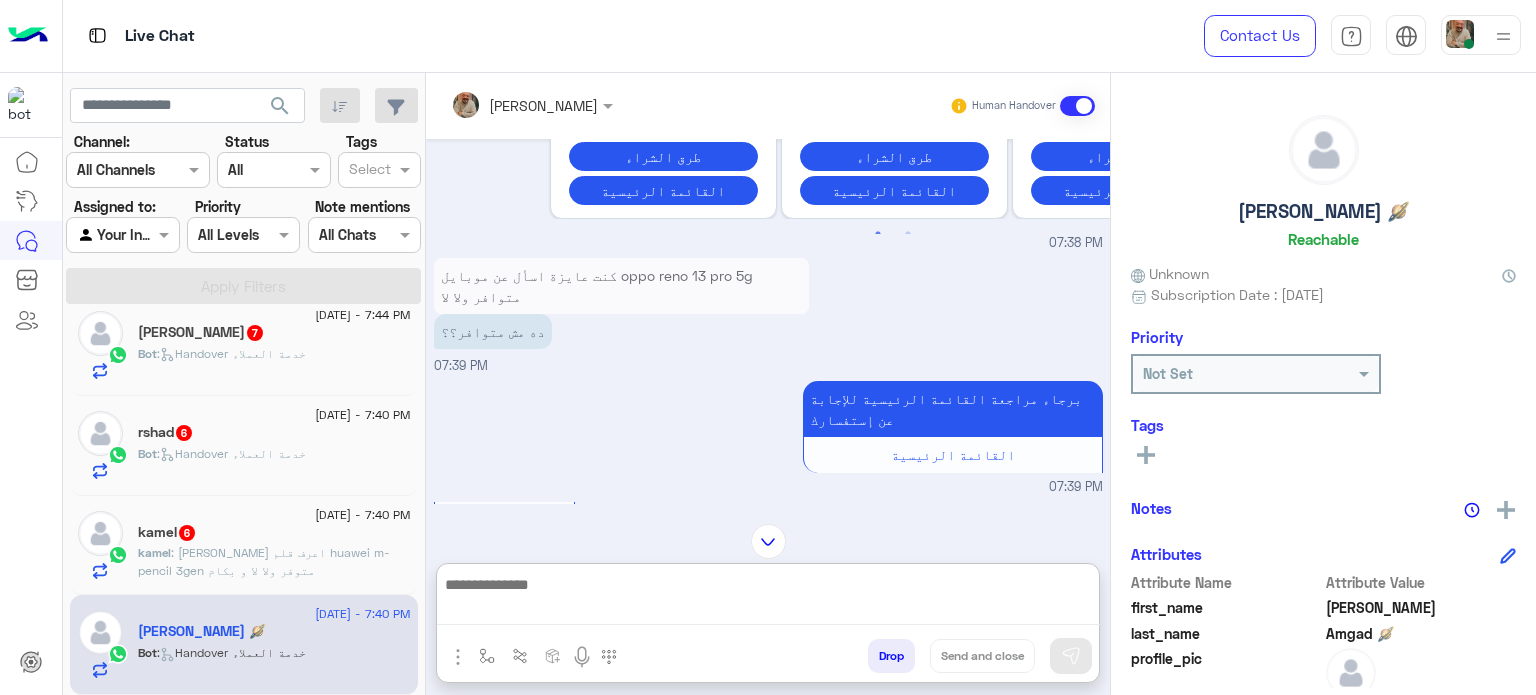 click at bounding box center (768, 598) 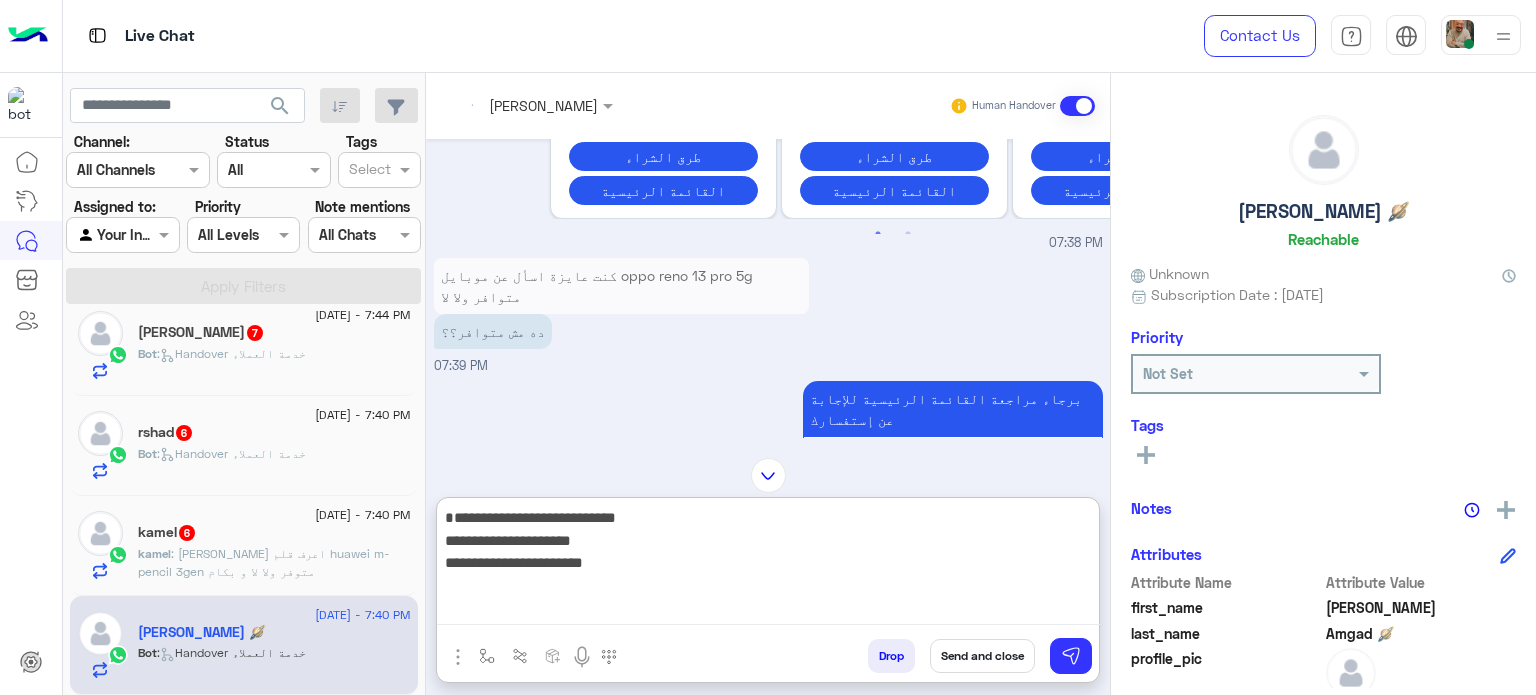click on "**********" at bounding box center [768, 565] 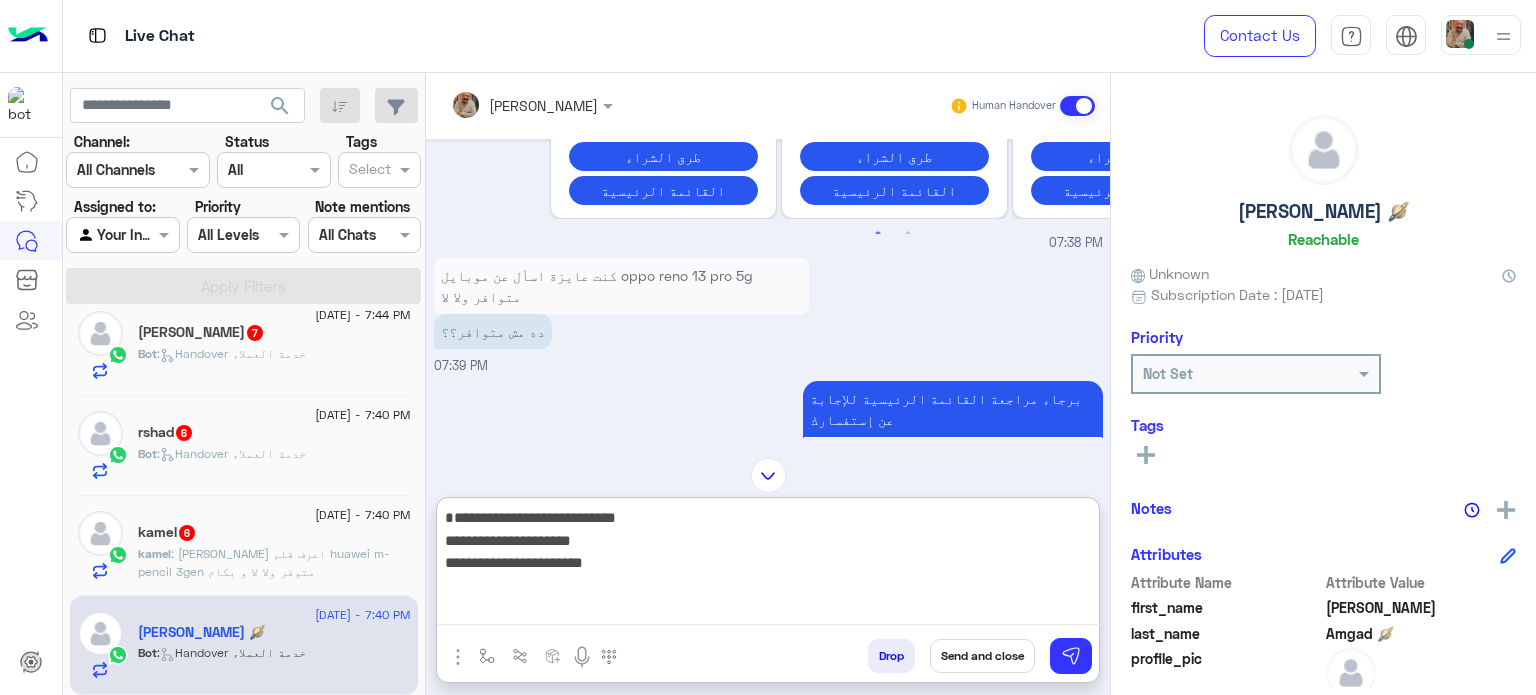 type on "**********" 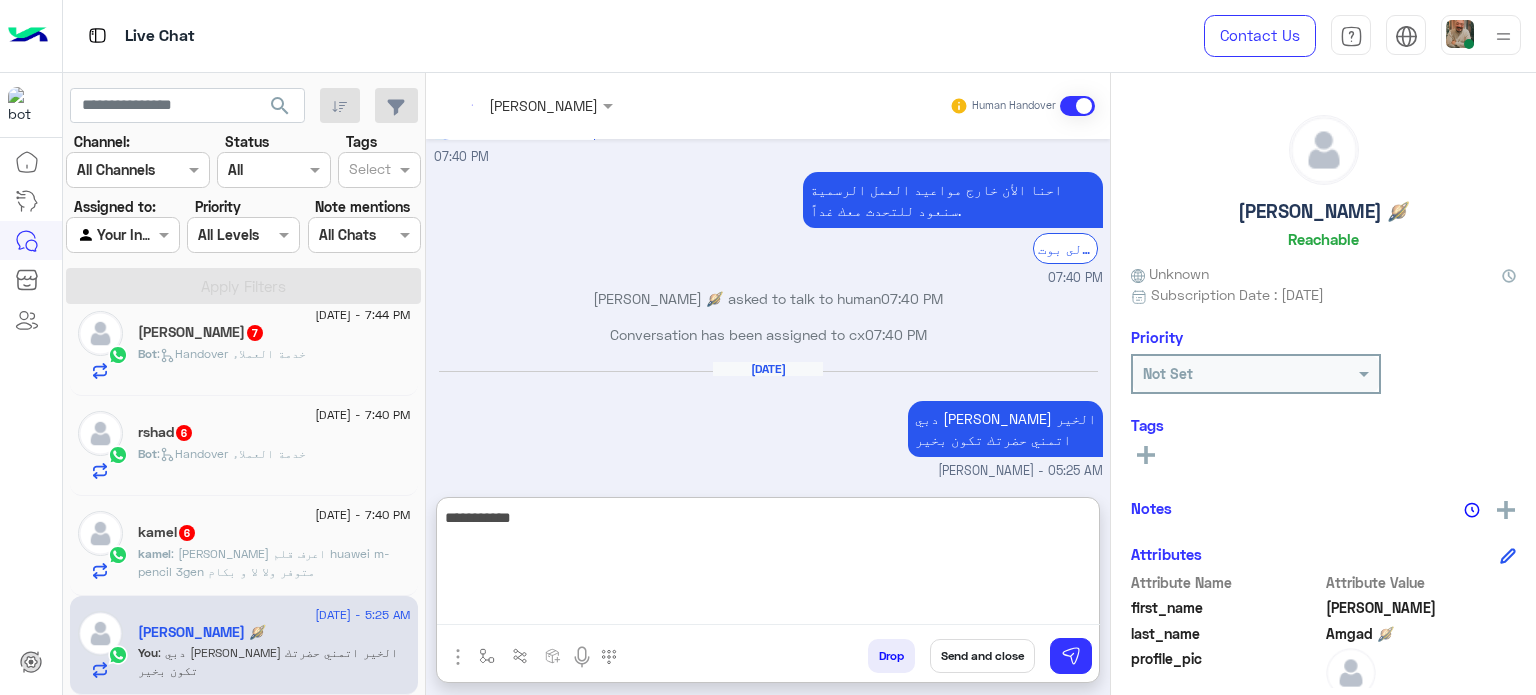 scroll, scrollTop: 955, scrollLeft: 0, axis: vertical 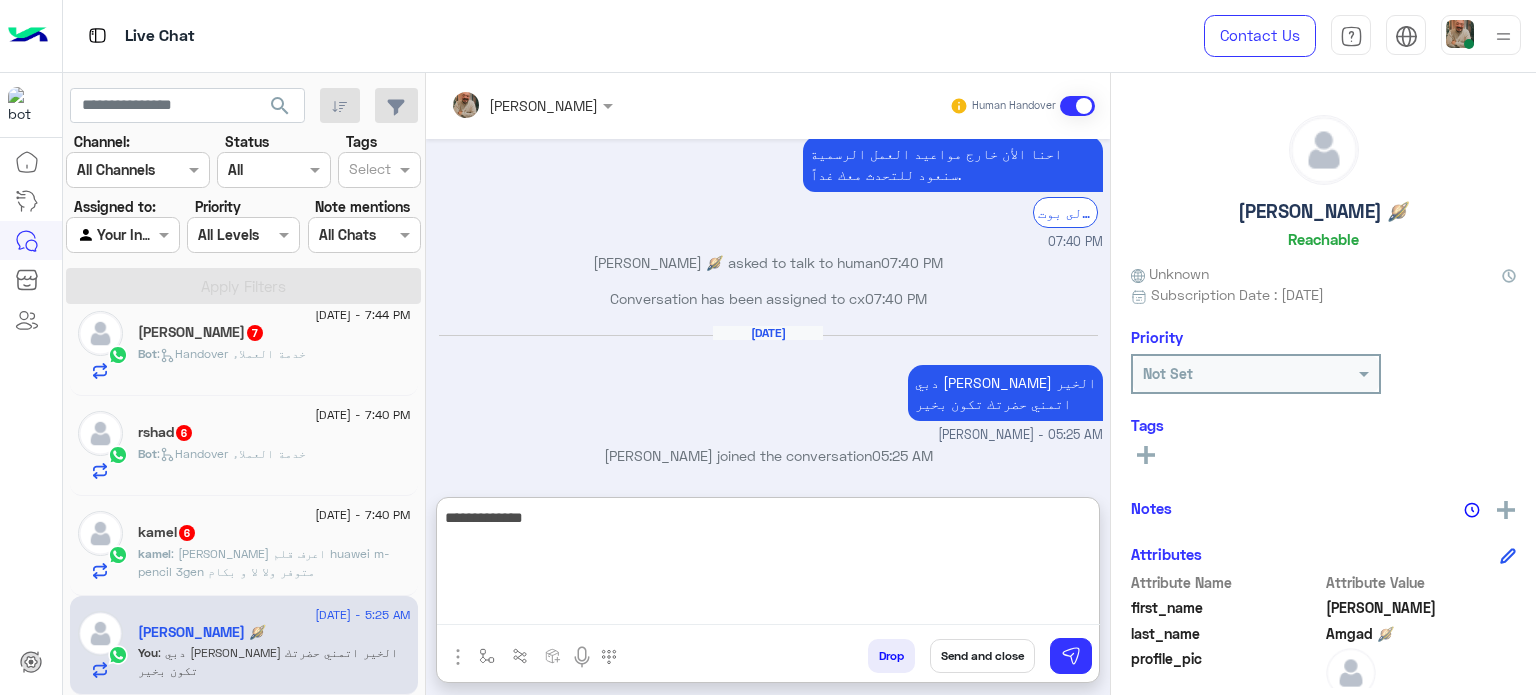 type on "**********" 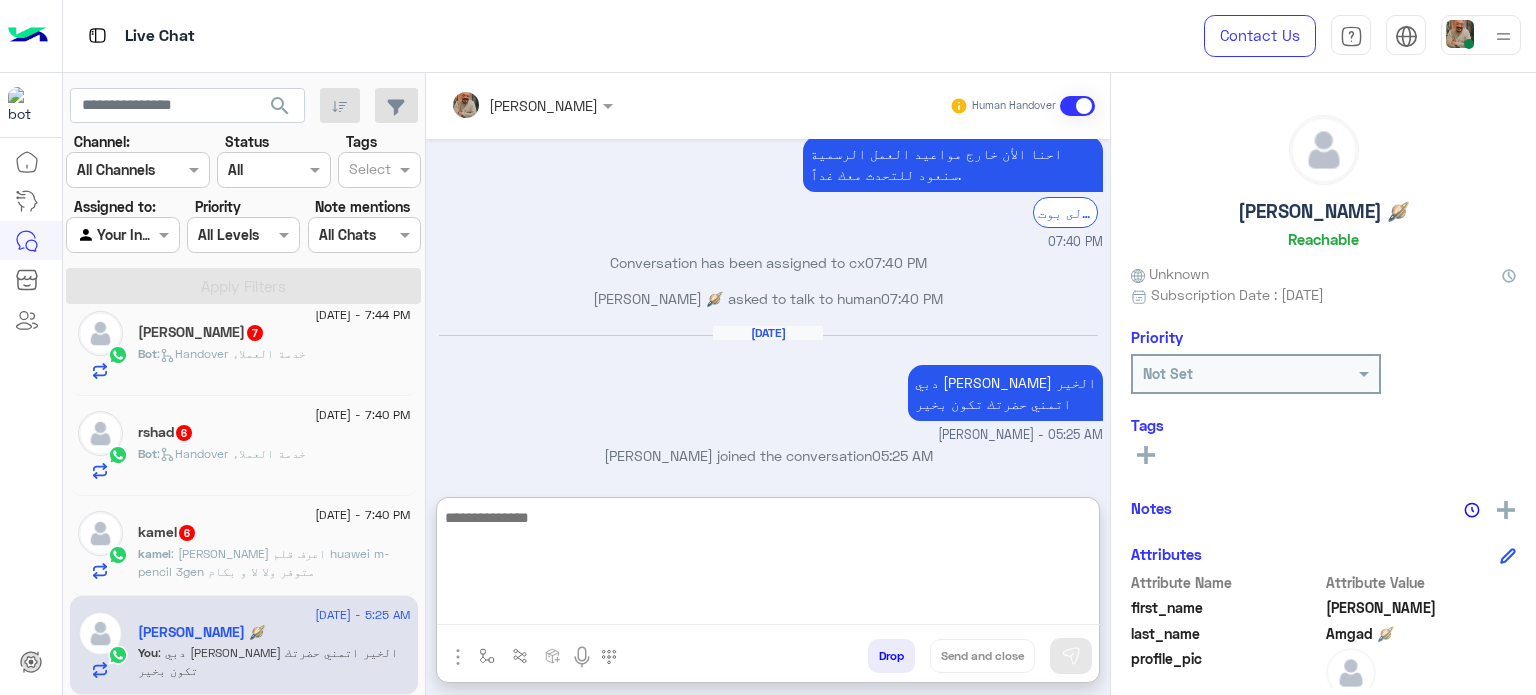 scroll, scrollTop: 1019, scrollLeft: 0, axis: vertical 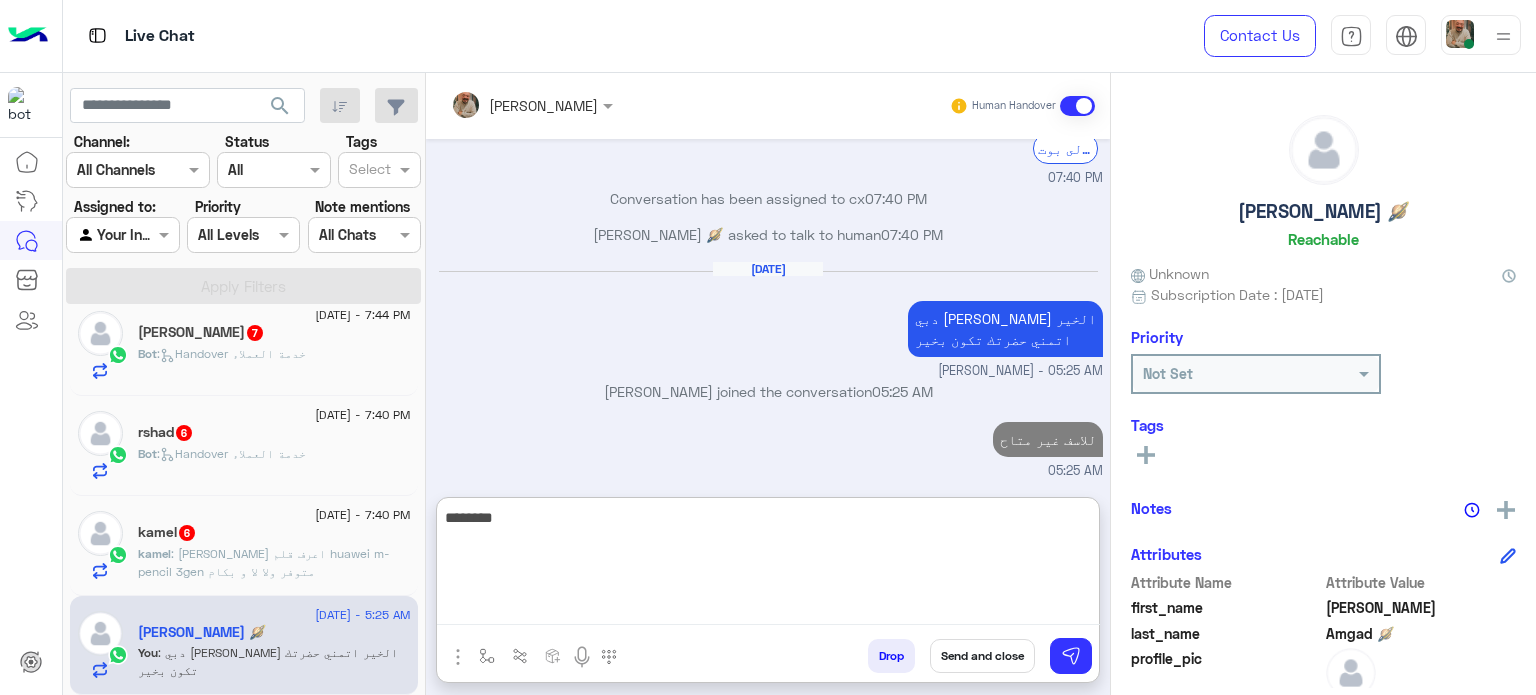 type on "*********" 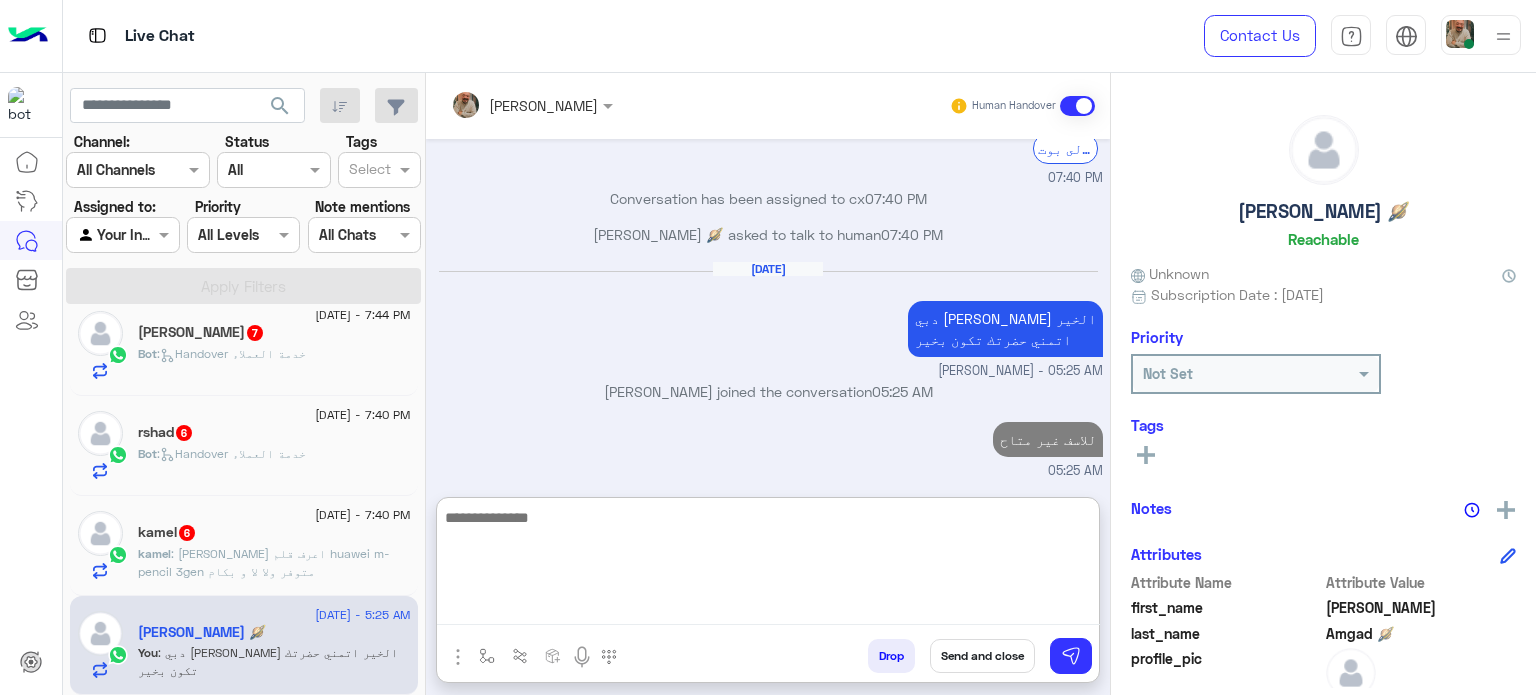 scroll, scrollTop: 1083, scrollLeft: 0, axis: vertical 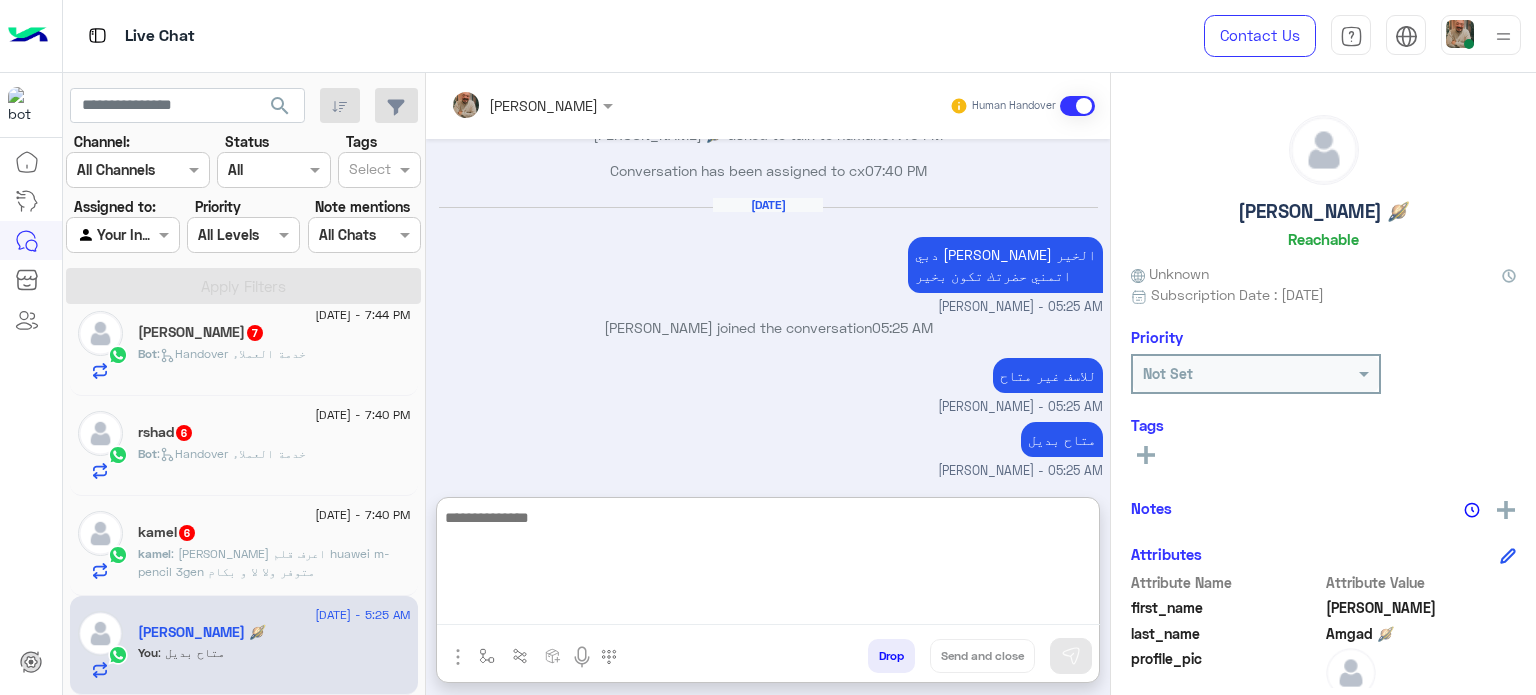 paste on "**********" 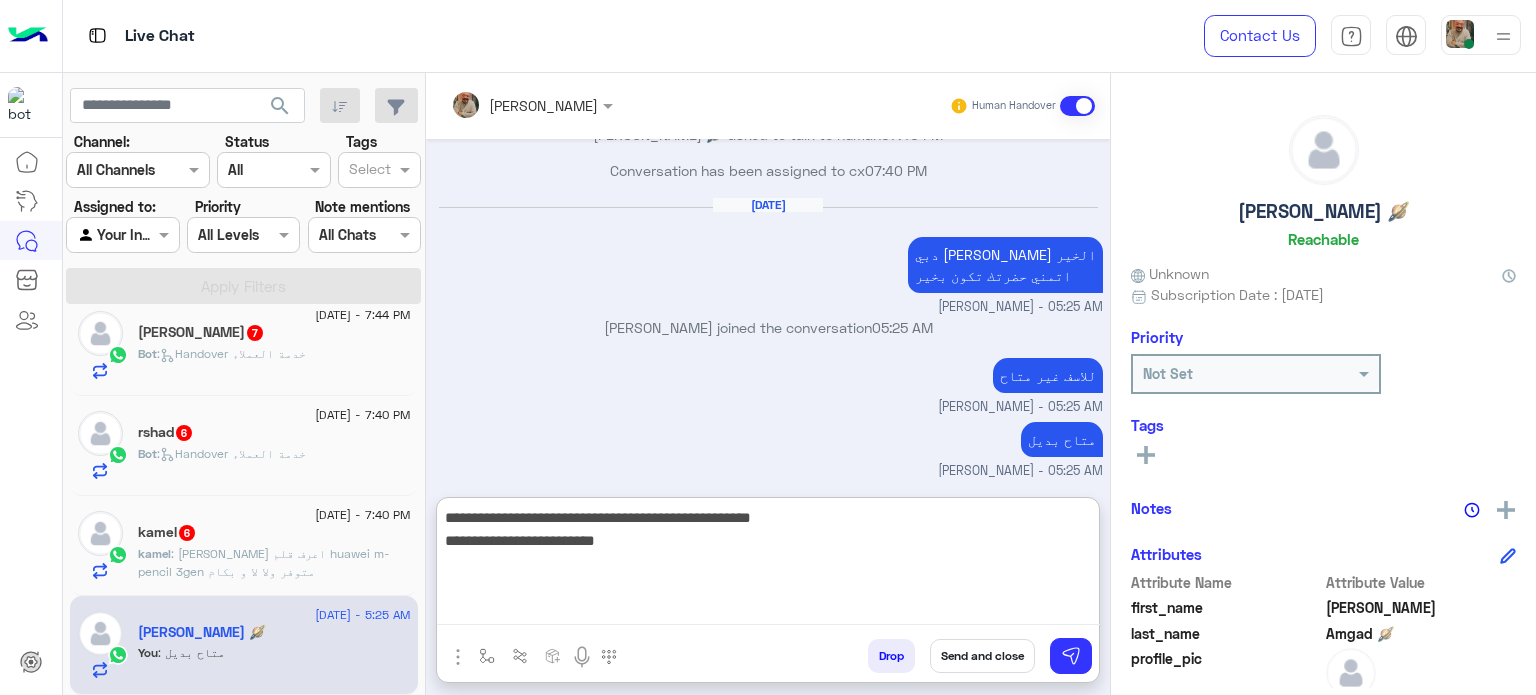 click on "**********" at bounding box center (768, 565) 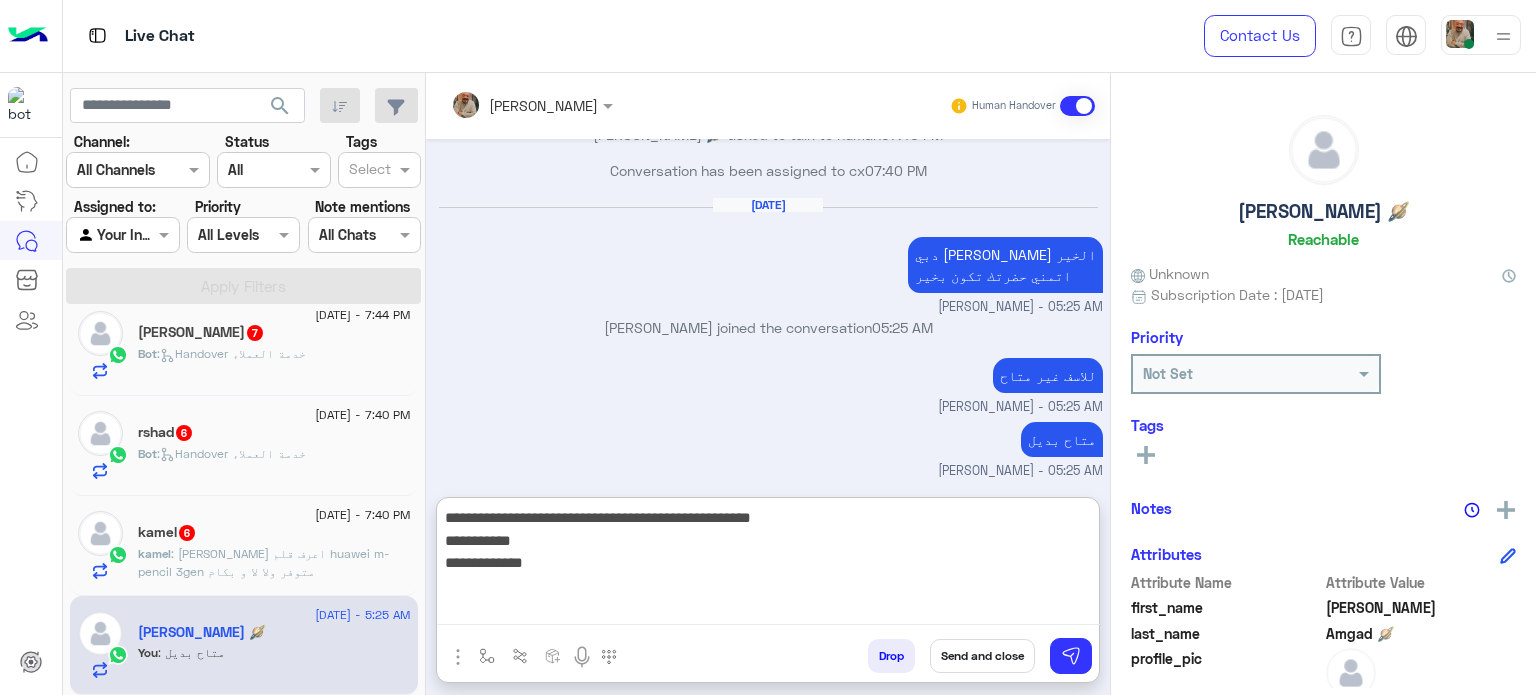 click on "**********" at bounding box center (768, 565) 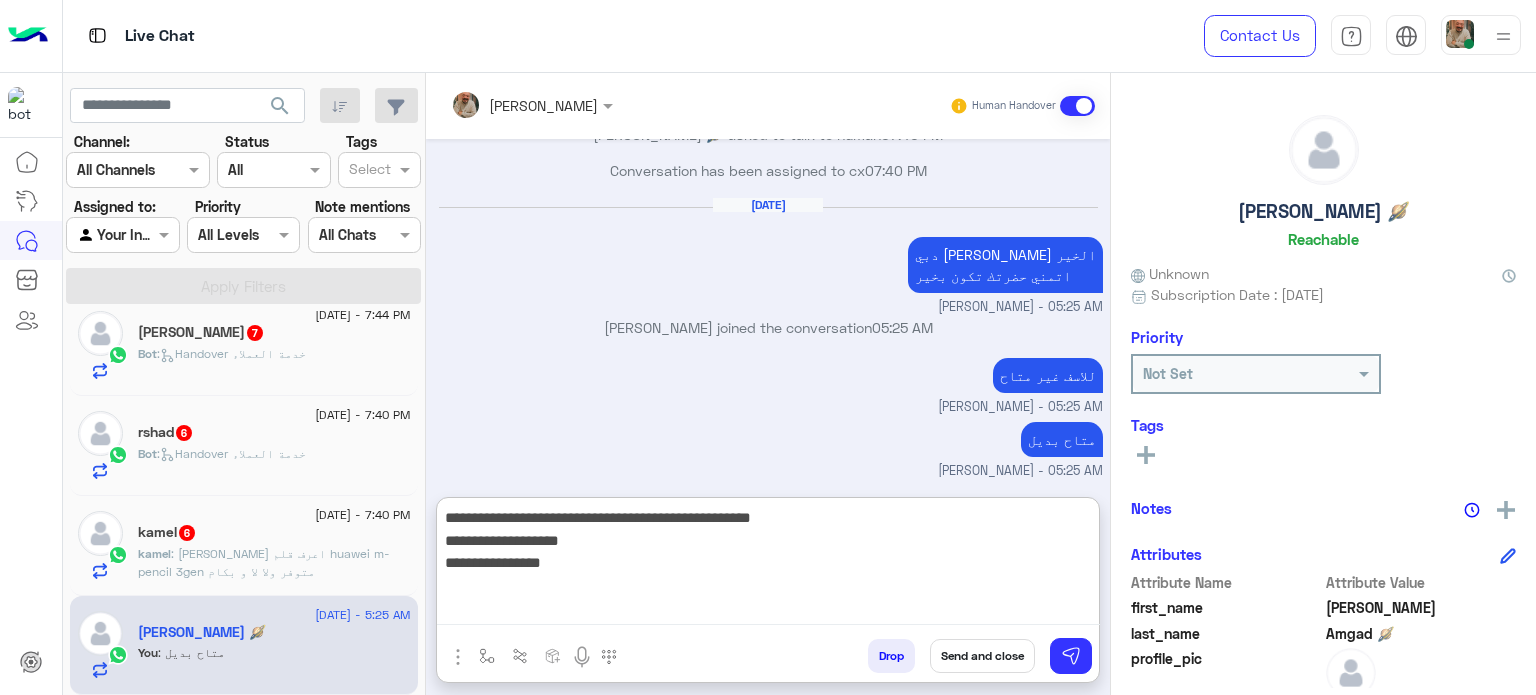 type on "**********" 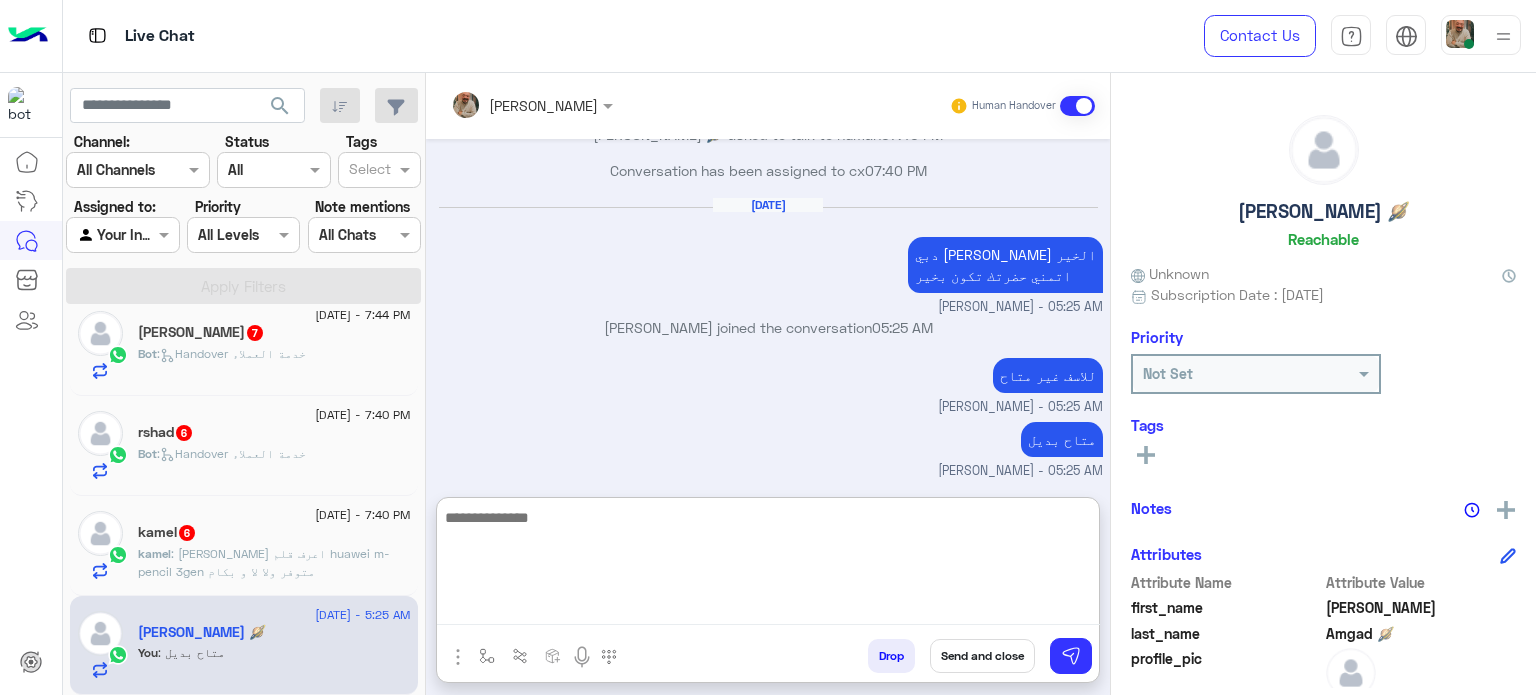 scroll, scrollTop: 1209, scrollLeft: 0, axis: vertical 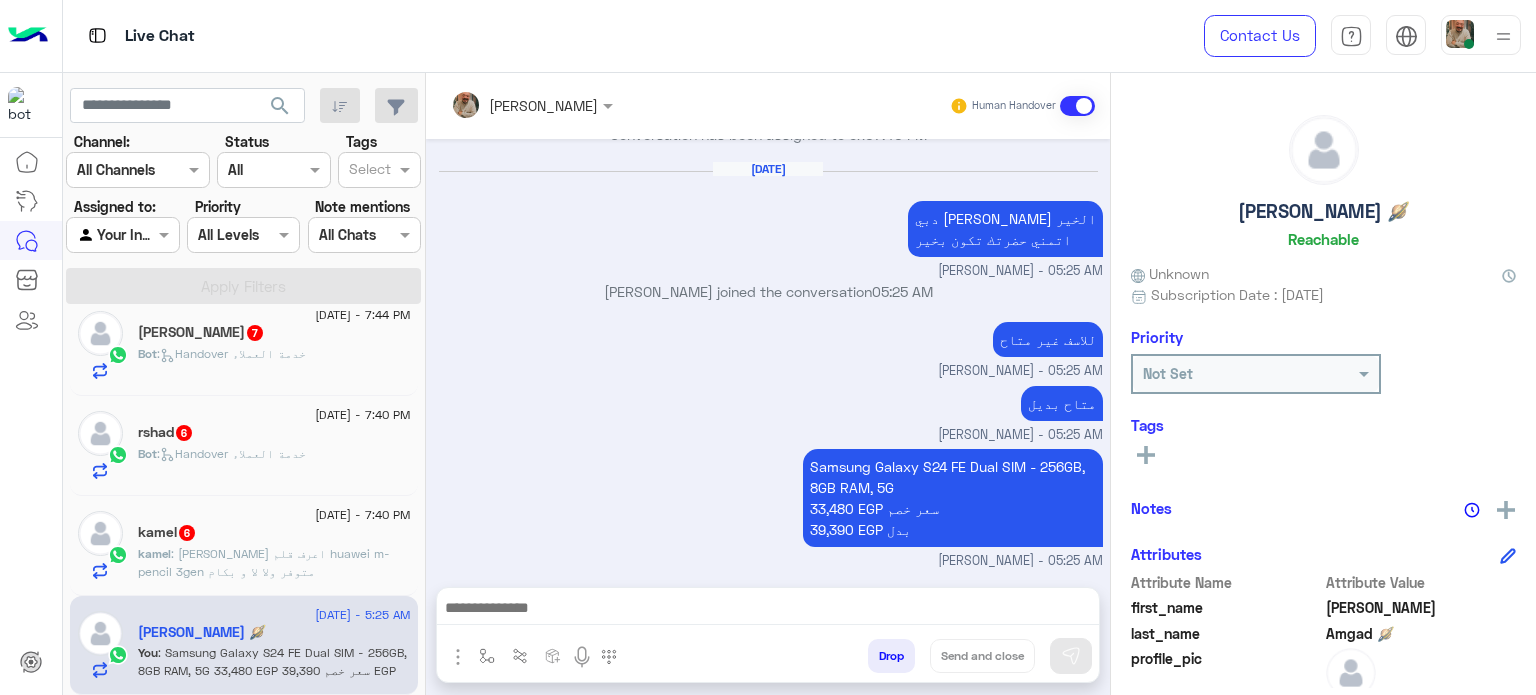 click at bounding box center (768, 610) 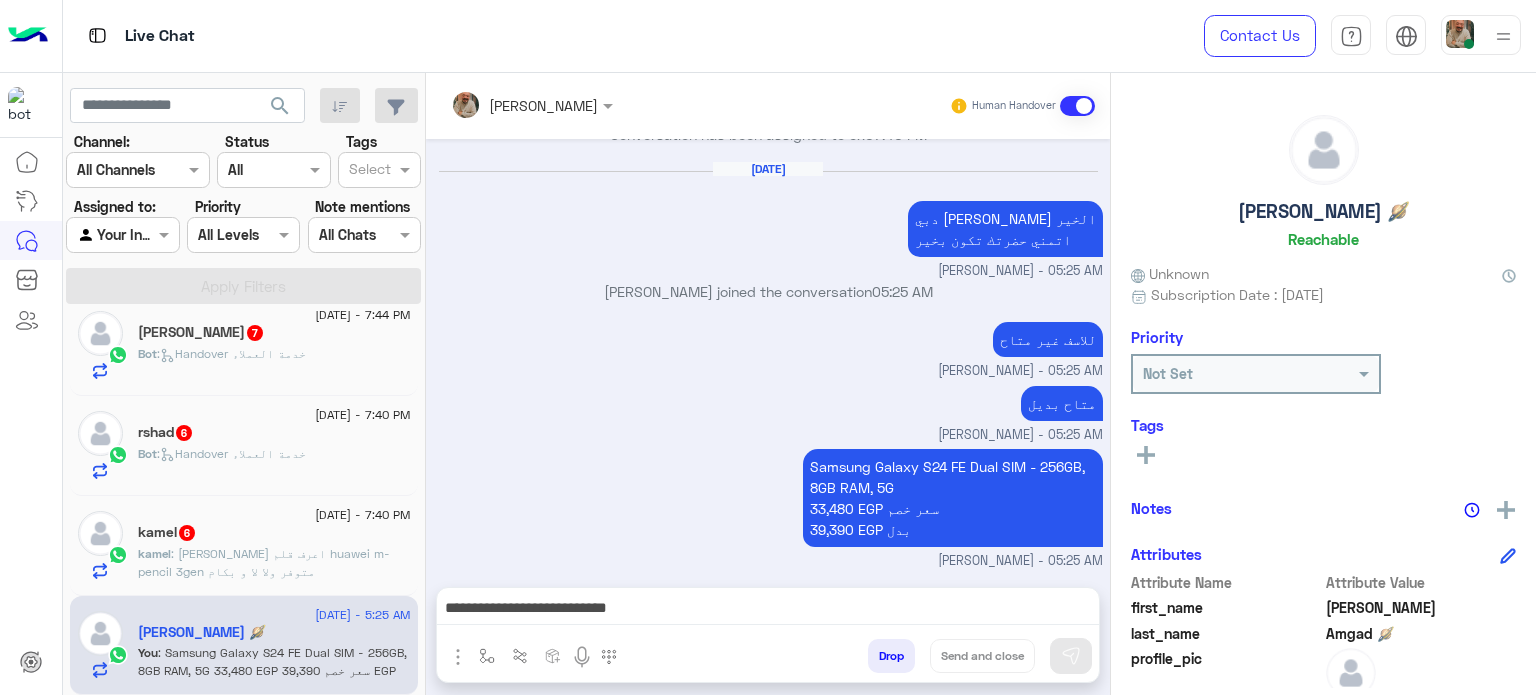 scroll, scrollTop: 1175, scrollLeft: 0, axis: vertical 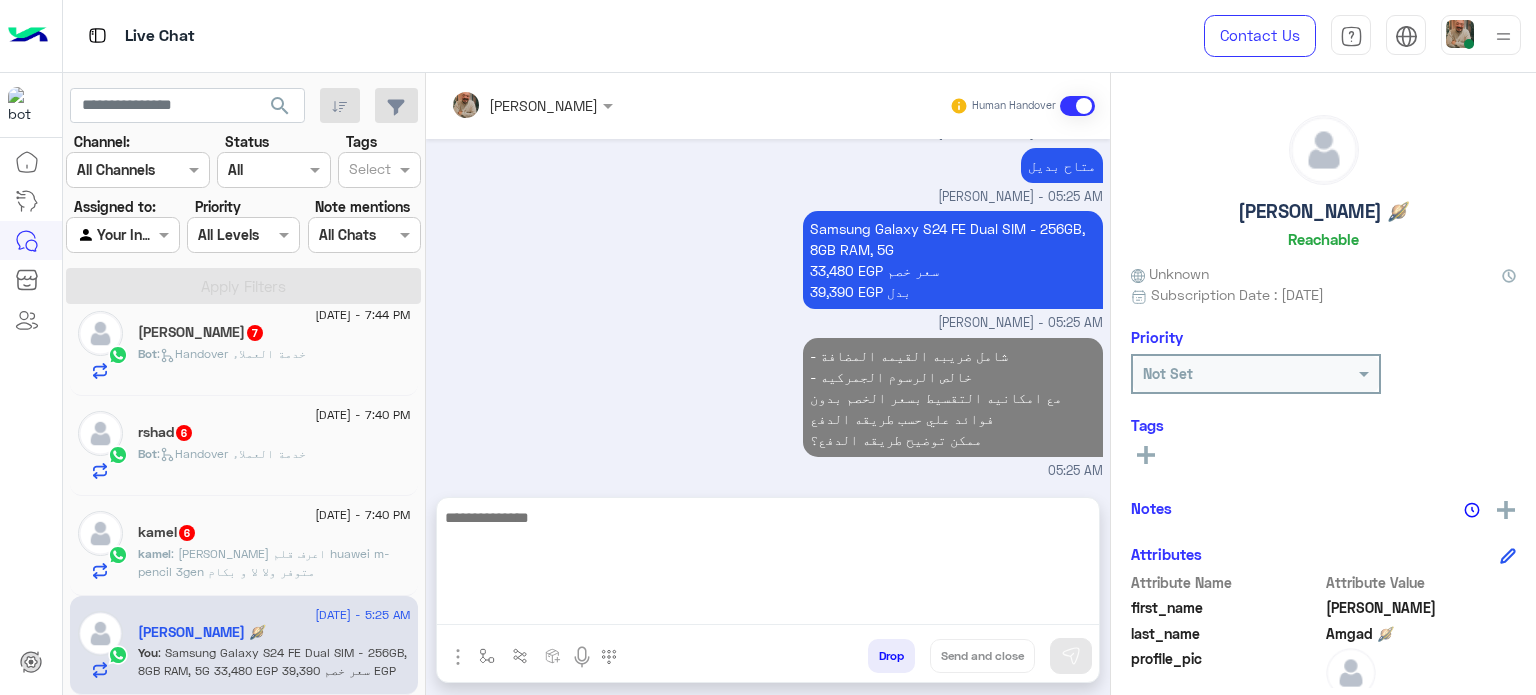 click on "4 July - 7:40 PM  kamel   6 kamel : انا عايز اعرف قلم huawei m-pencil 3gen متوفر ولا لا و بكام" 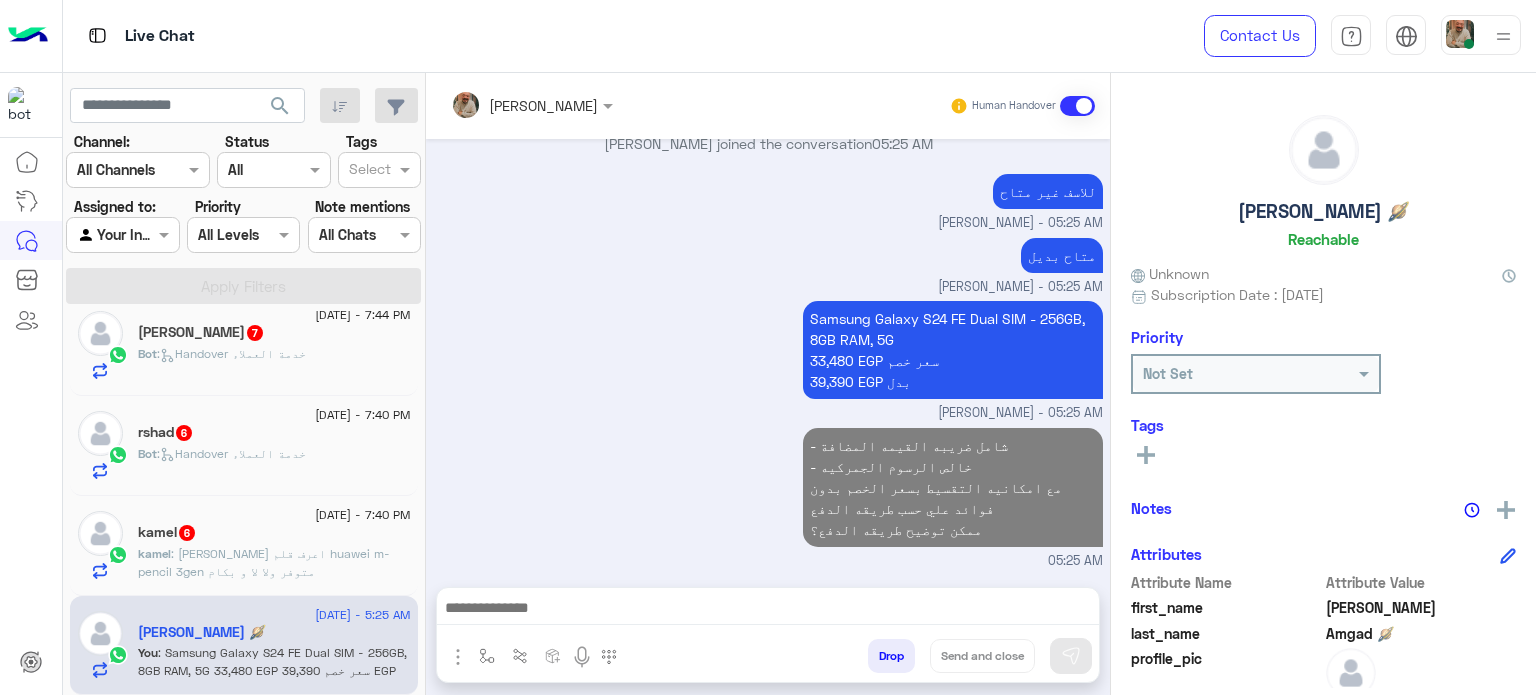 click on ": انا عايز اعرف قلم huawei m-pencil 3gen متوفر ولا لا و بكام" 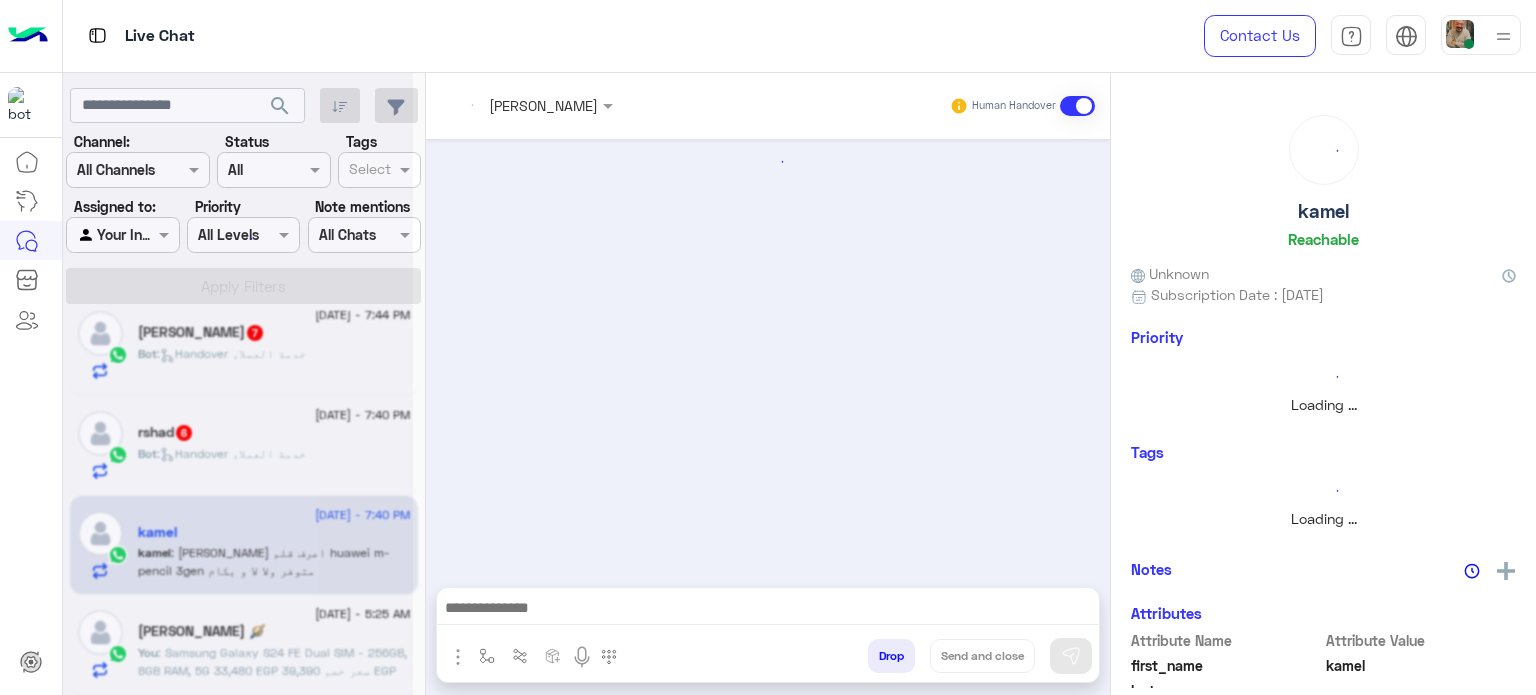 scroll, scrollTop: 1619, scrollLeft: 0, axis: vertical 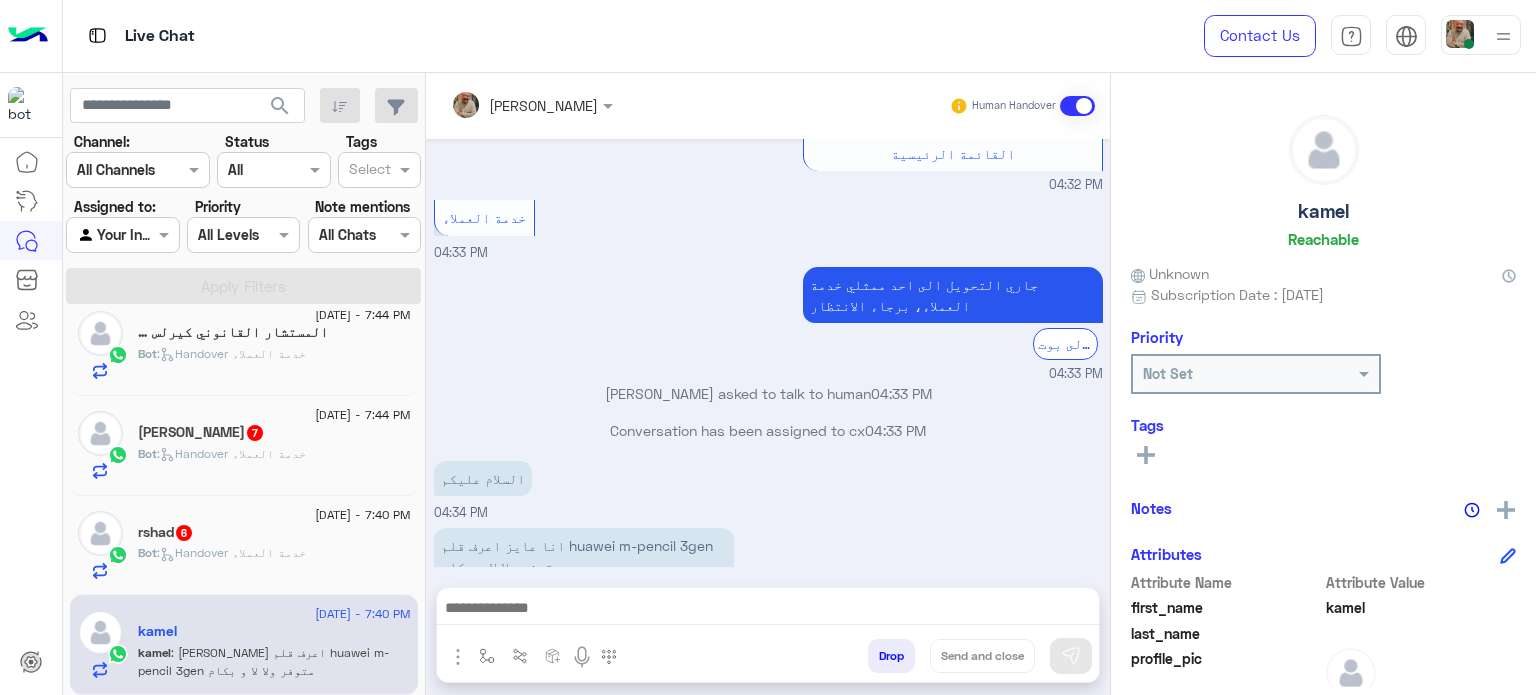 click at bounding box center (768, 610) 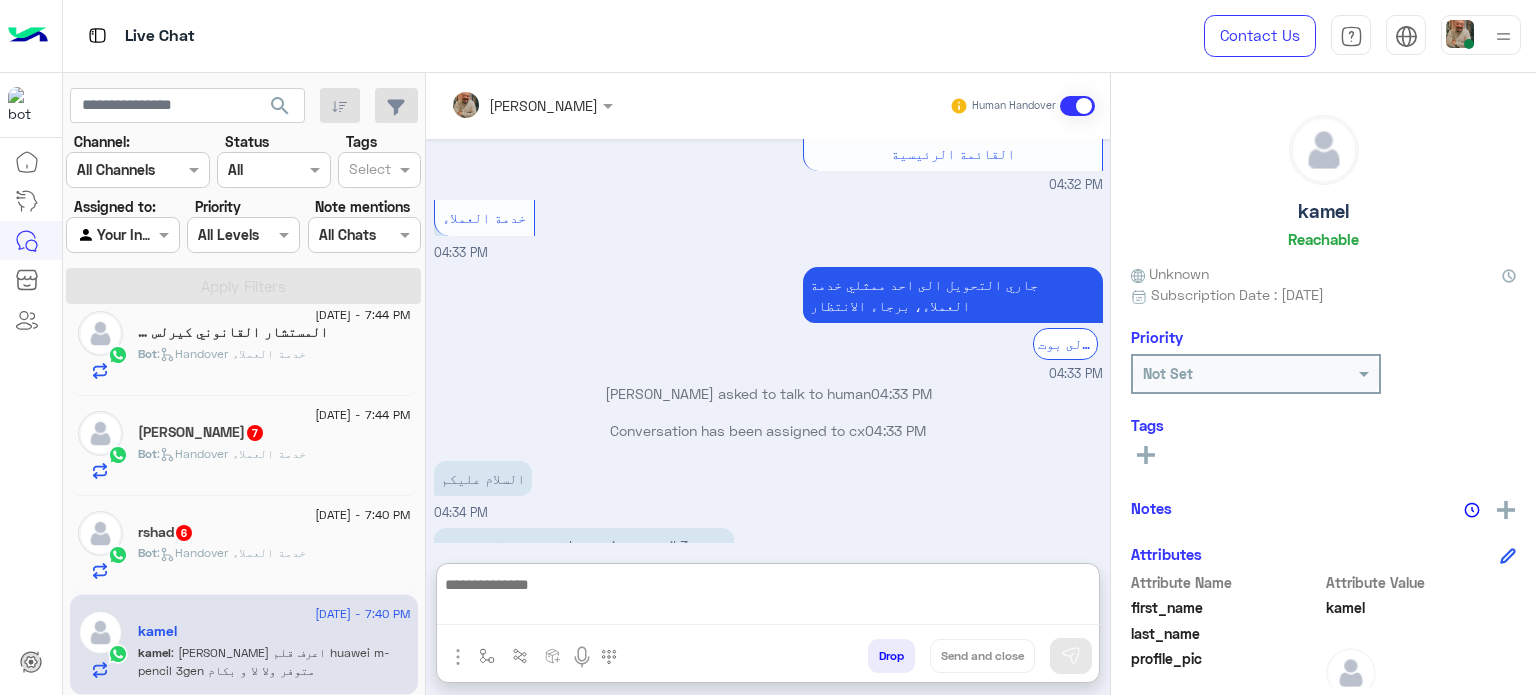 paste on "**********" 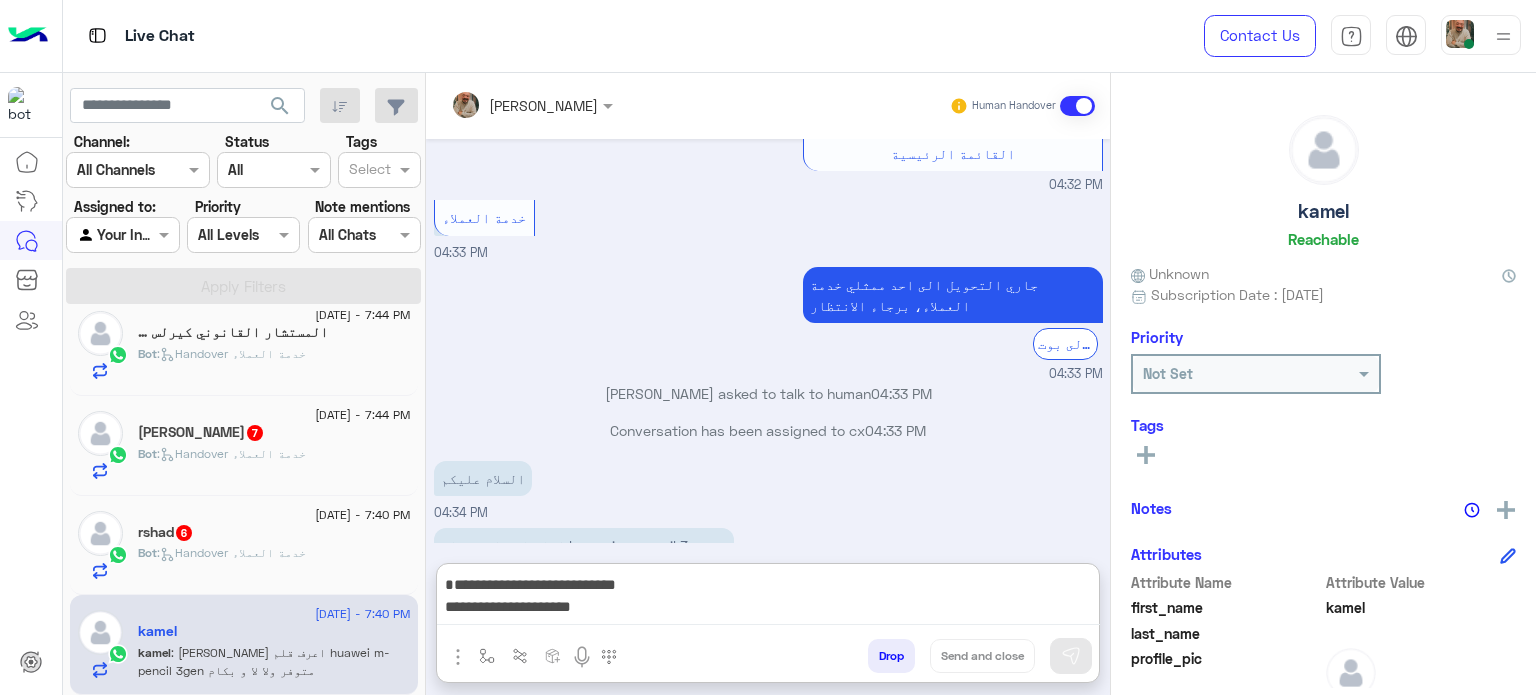 scroll, scrollTop: 0, scrollLeft: 0, axis: both 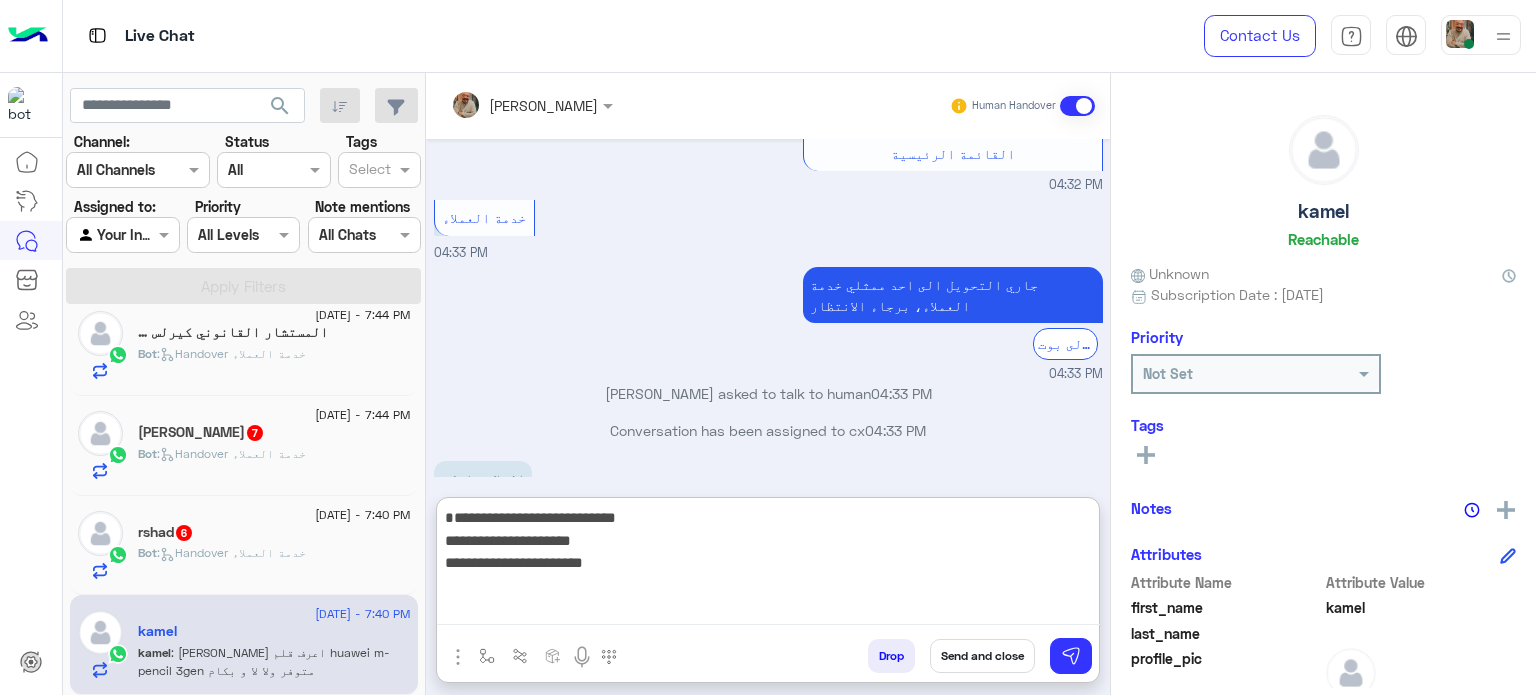 click on "**********" at bounding box center [768, 565] 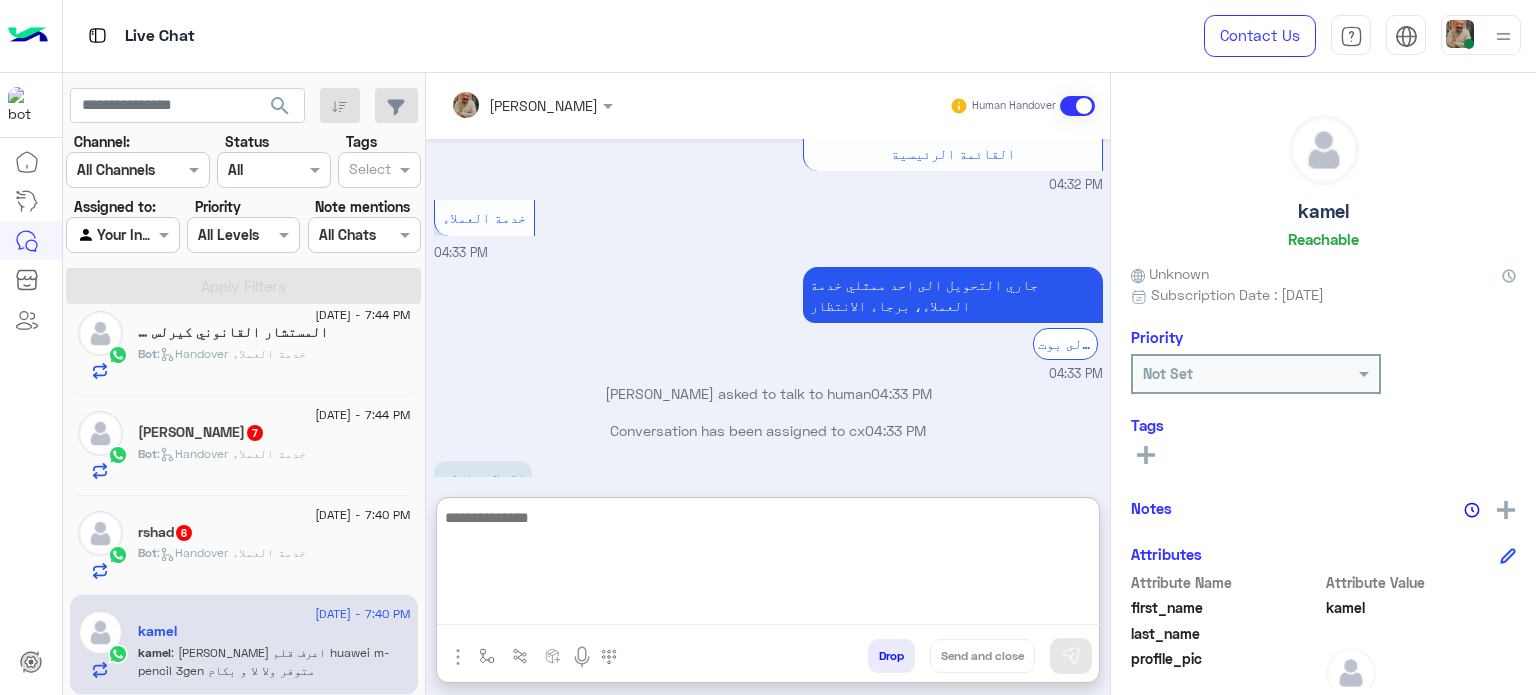 scroll, scrollTop: 711, scrollLeft: 0, axis: vertical 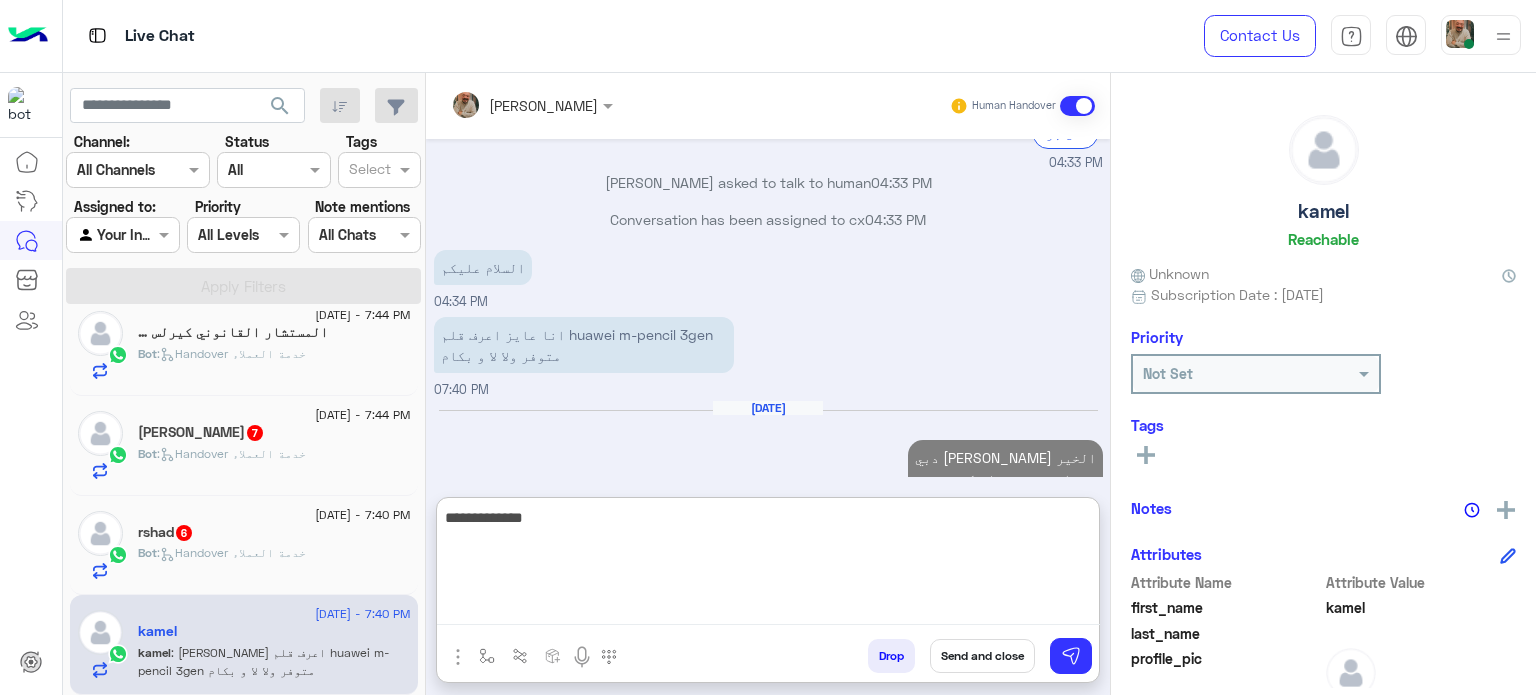 type on "**********" 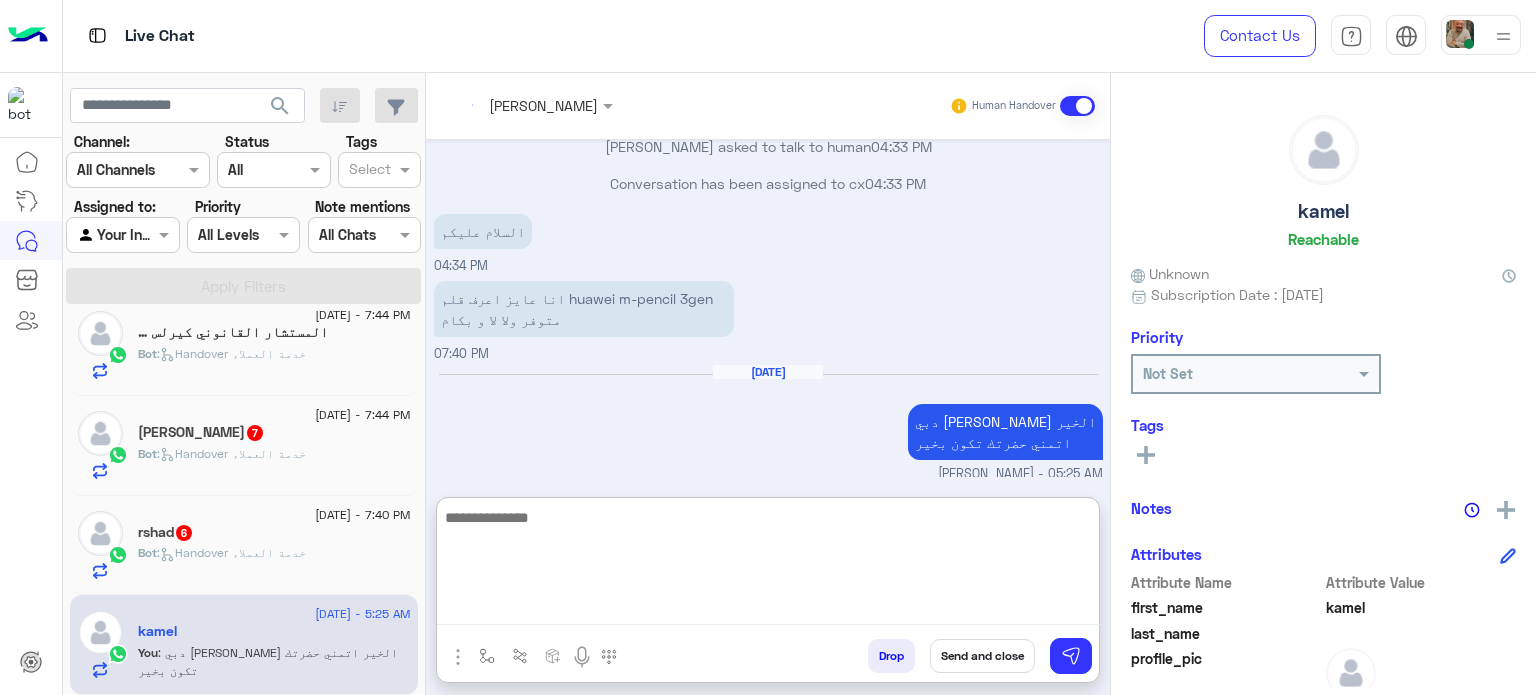 scroll, scrollTop: 811, scrollLeft: 0, axis: vertical 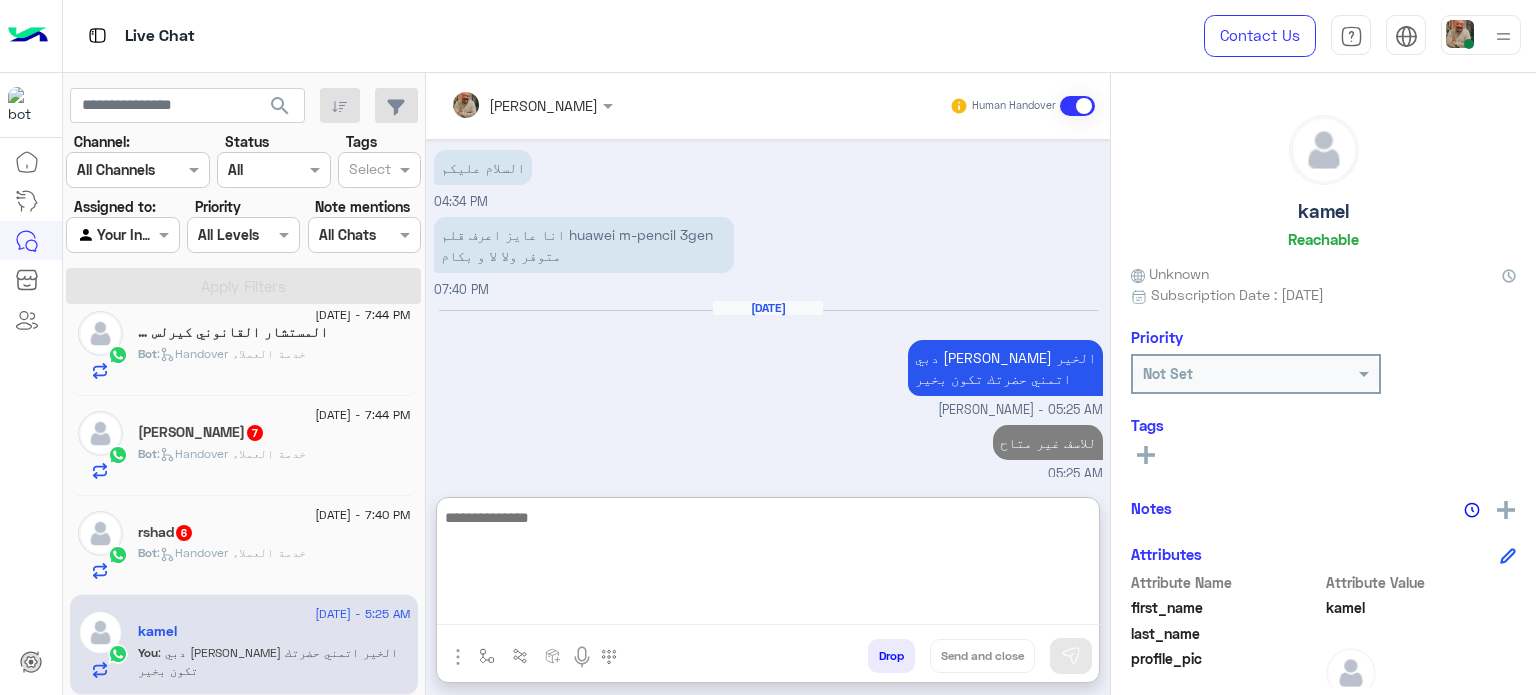 click on "4 July - 7:40 PM  rshad   6 Bot :   Handover خدمة العملاء" 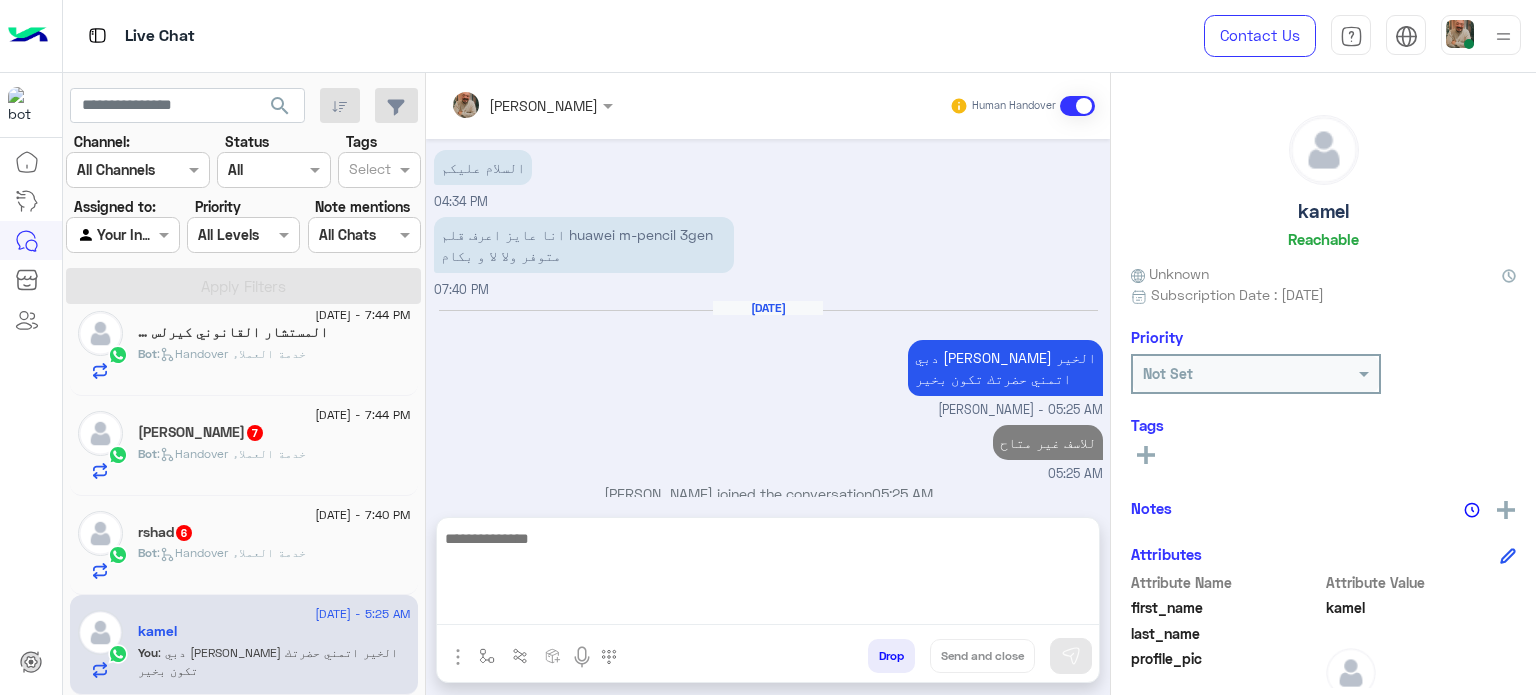 scroll, scrollTop: 720, scrollLeft: 0, axis: vertical 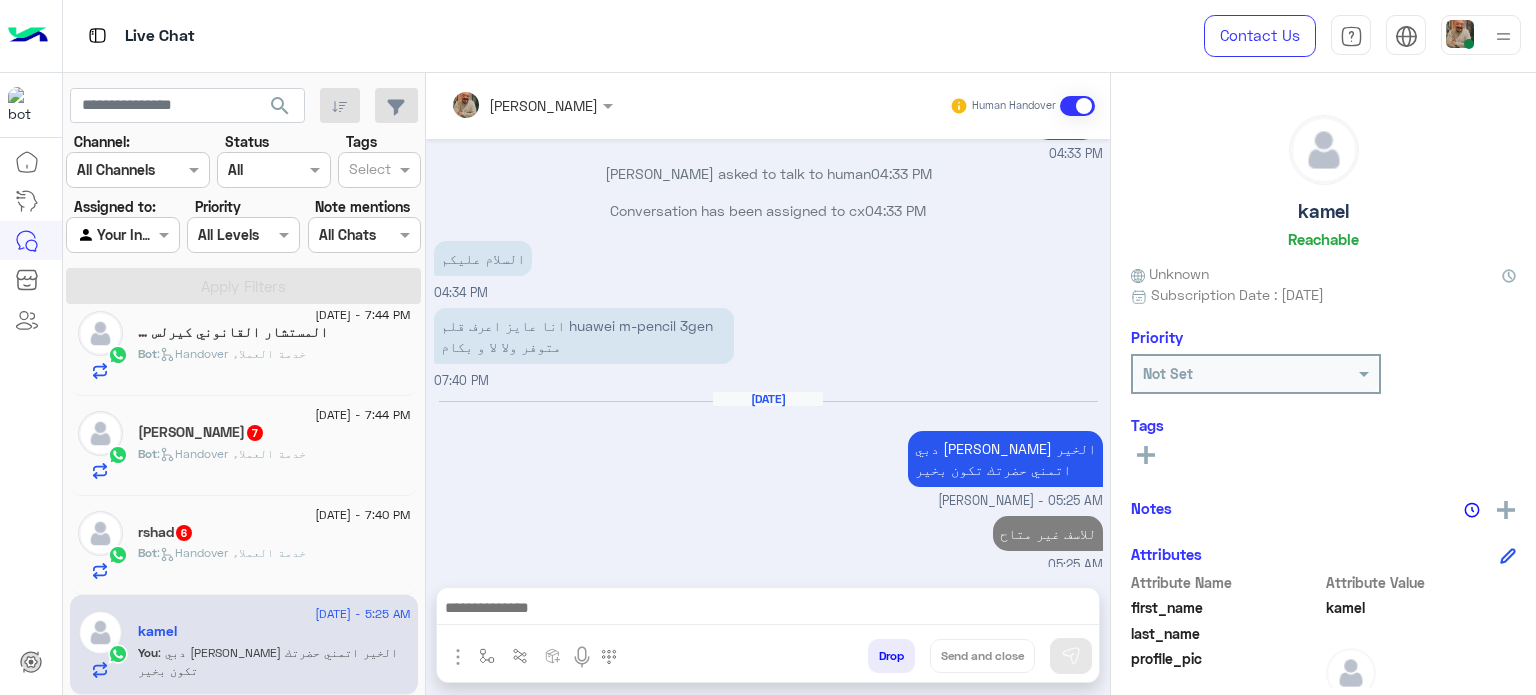 click on "4 July - 7:40 PM" 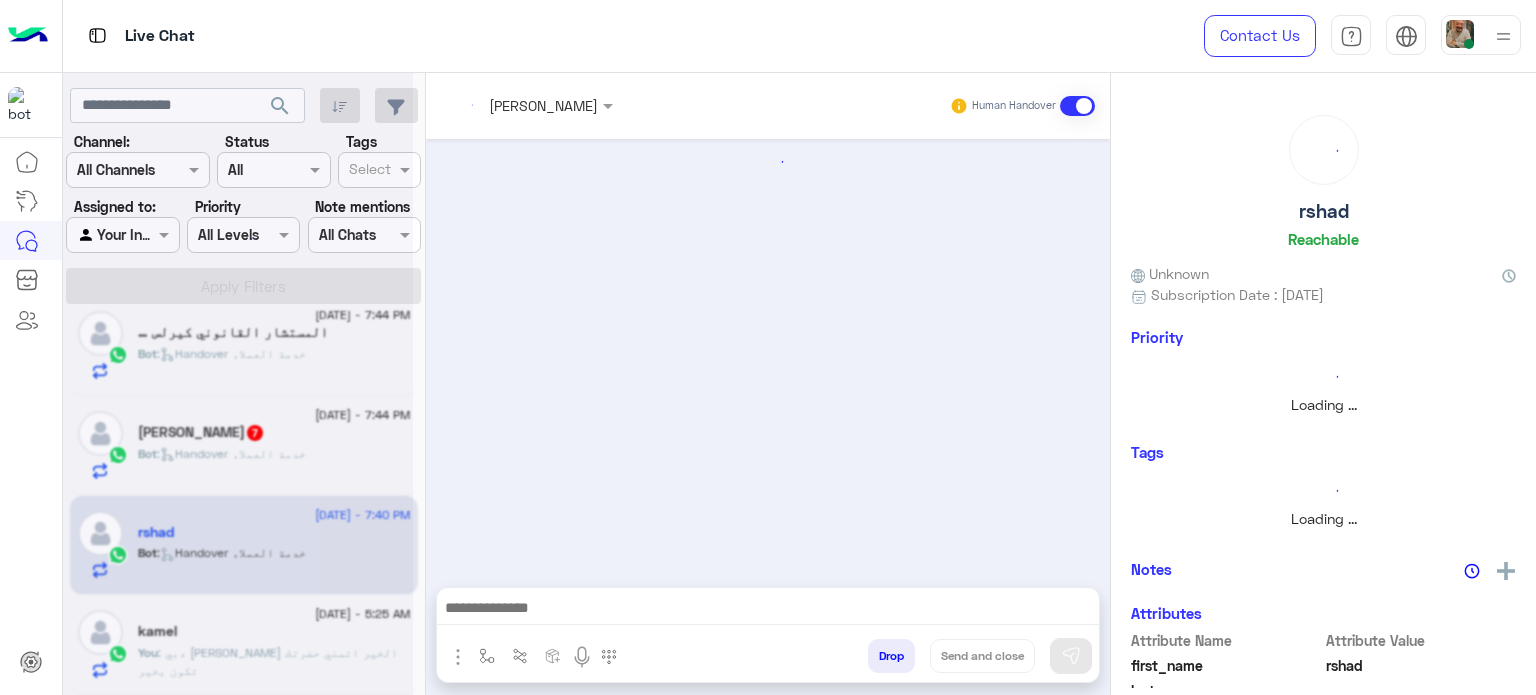 scroll, scrollTop: 1618, scrollLeft: 0, axis: vertical 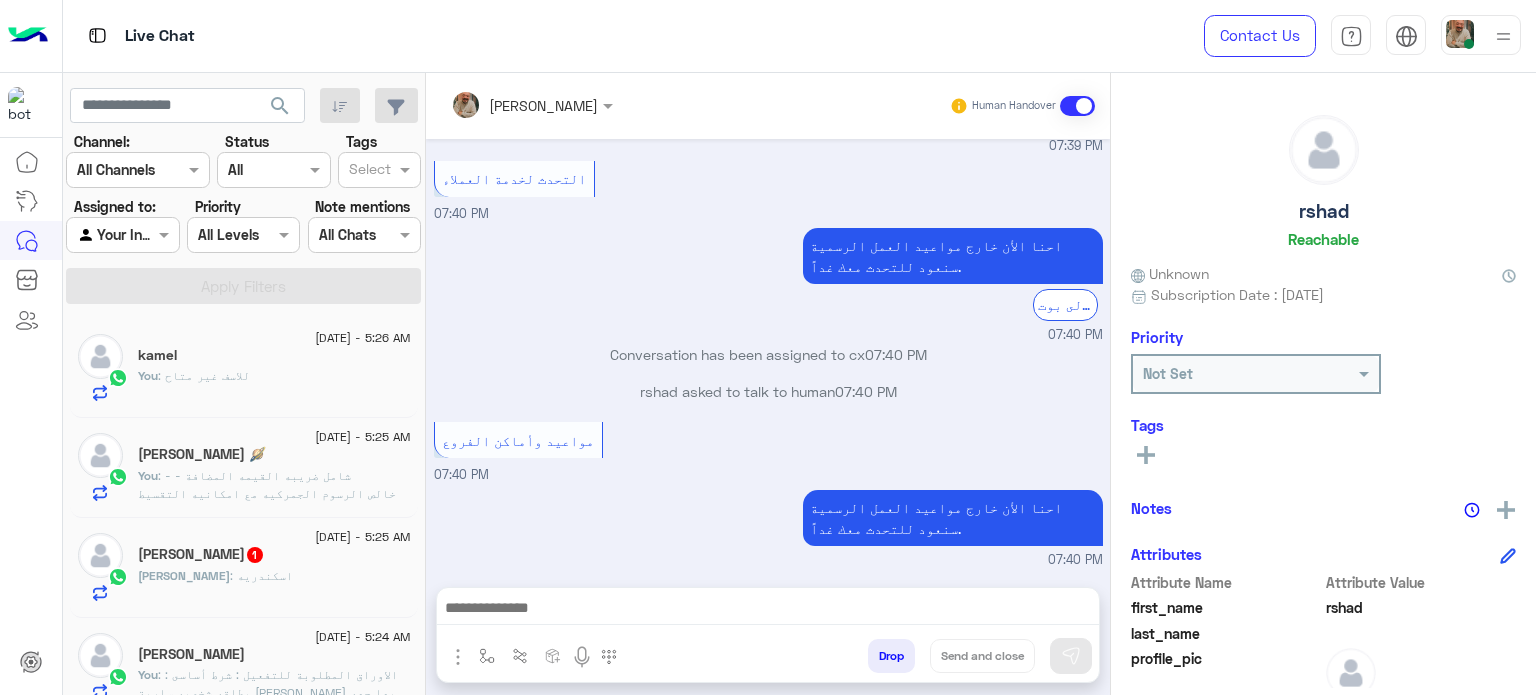 drag, startPoint x: 933, startPoint y: 592, endPoint x: 928, endPoint y: 622, distance: 30.413813 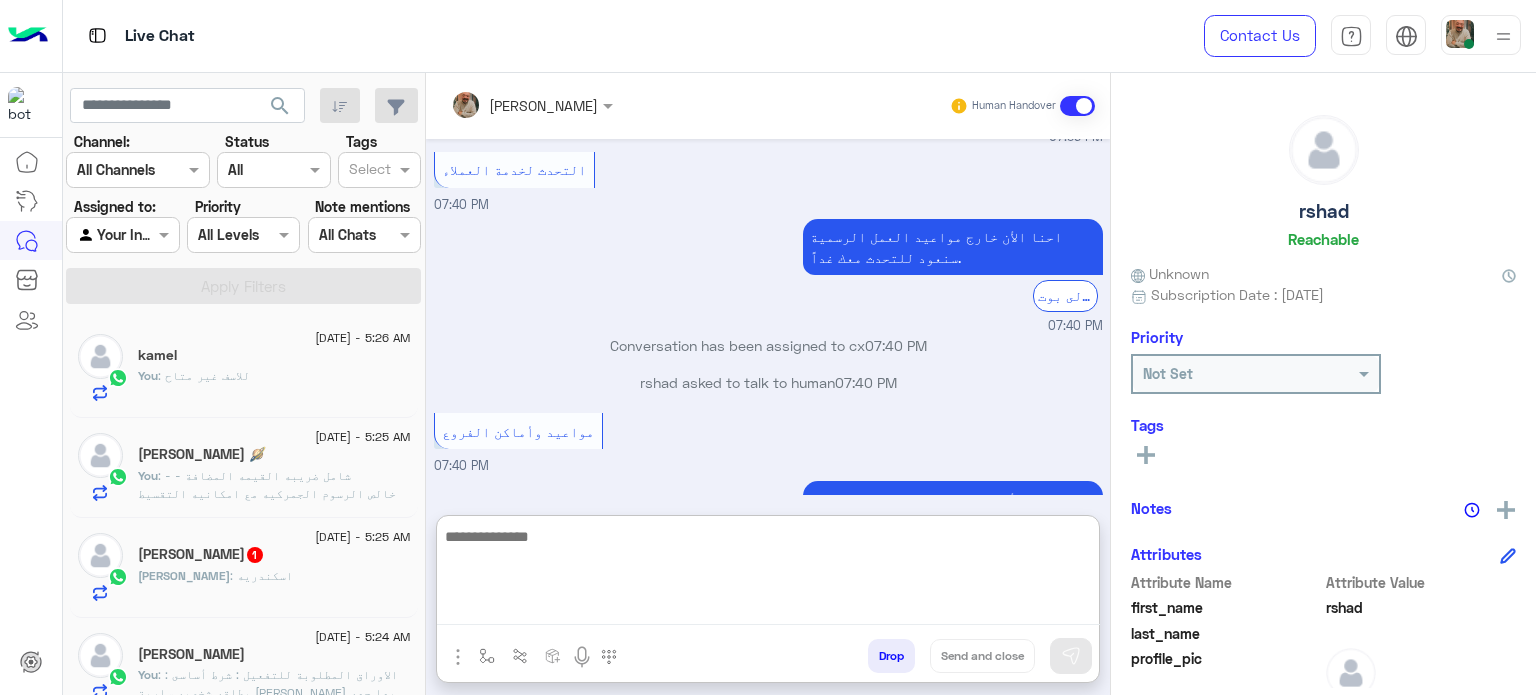 click at bounding box center (768, 575) 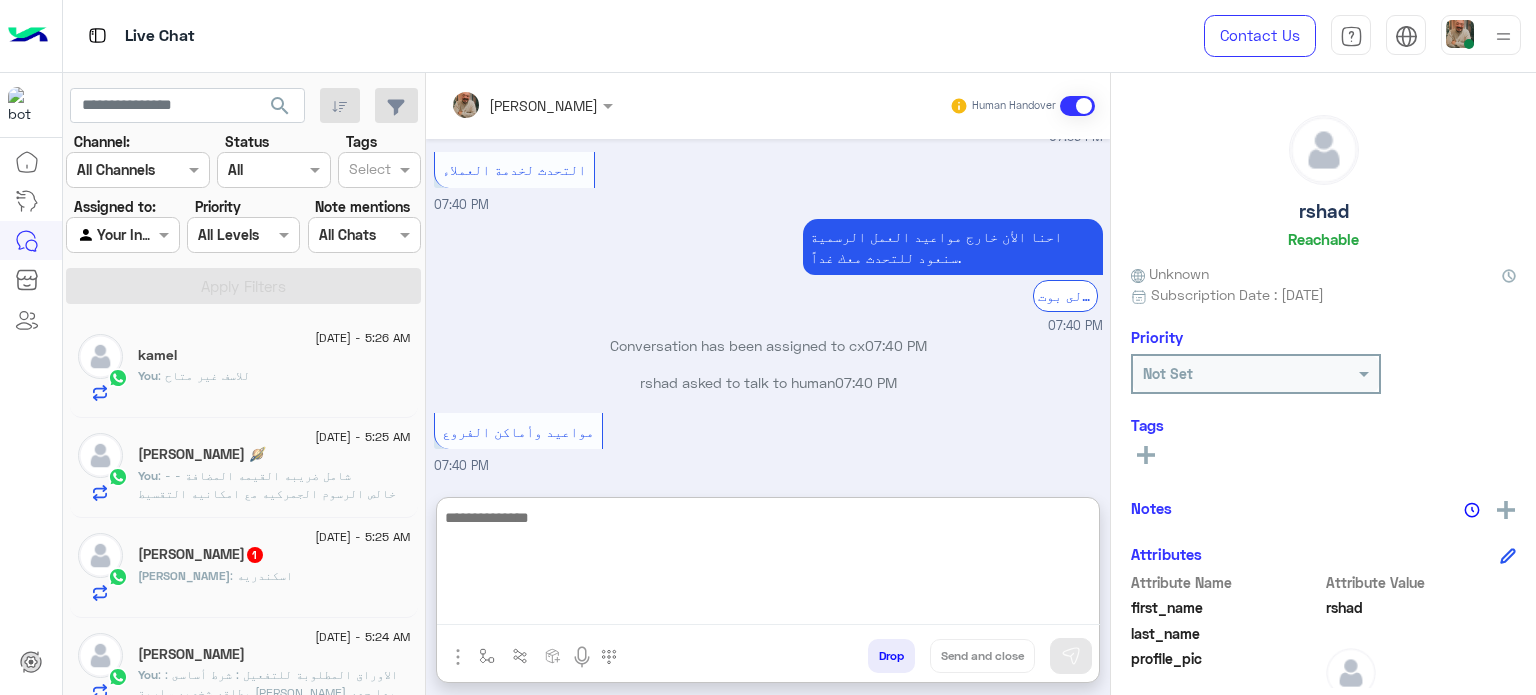paste on "**********" 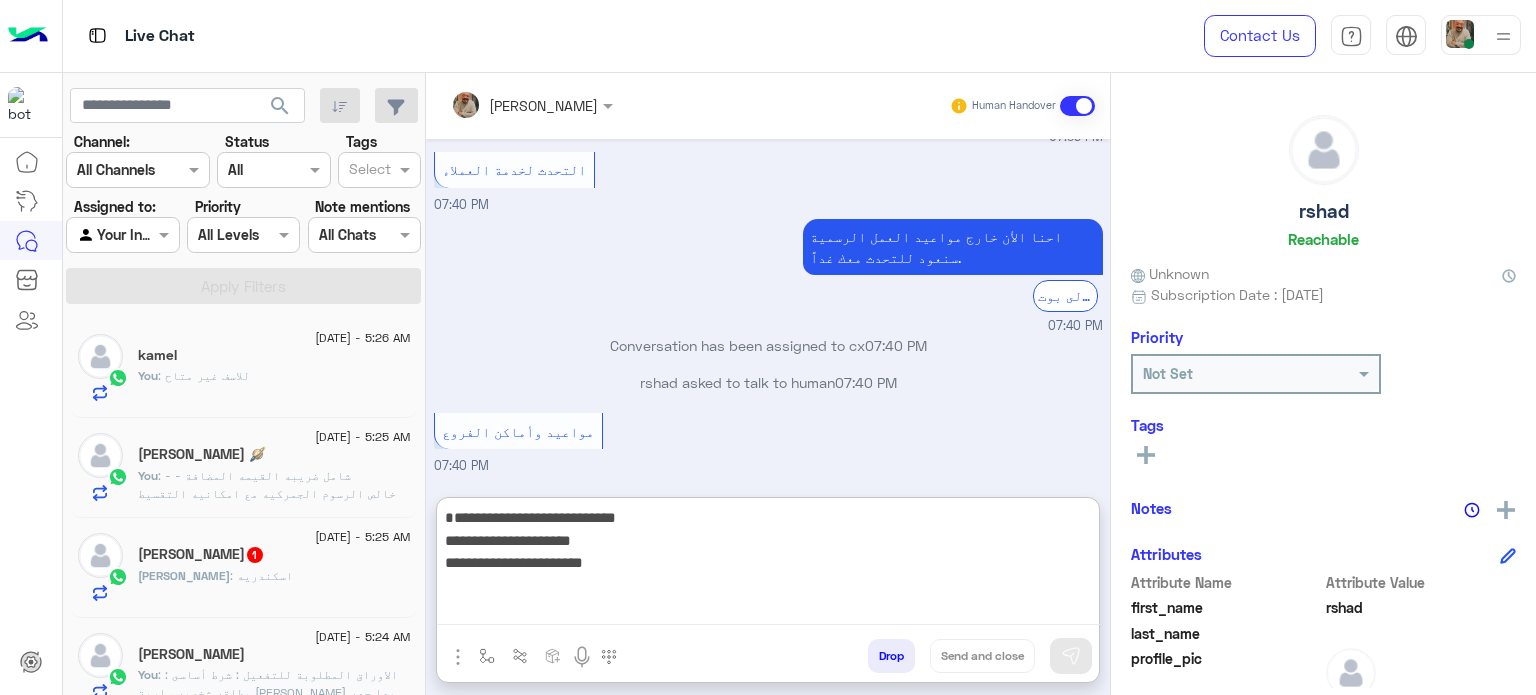 click on "**********" at bounding box center [768, 565] 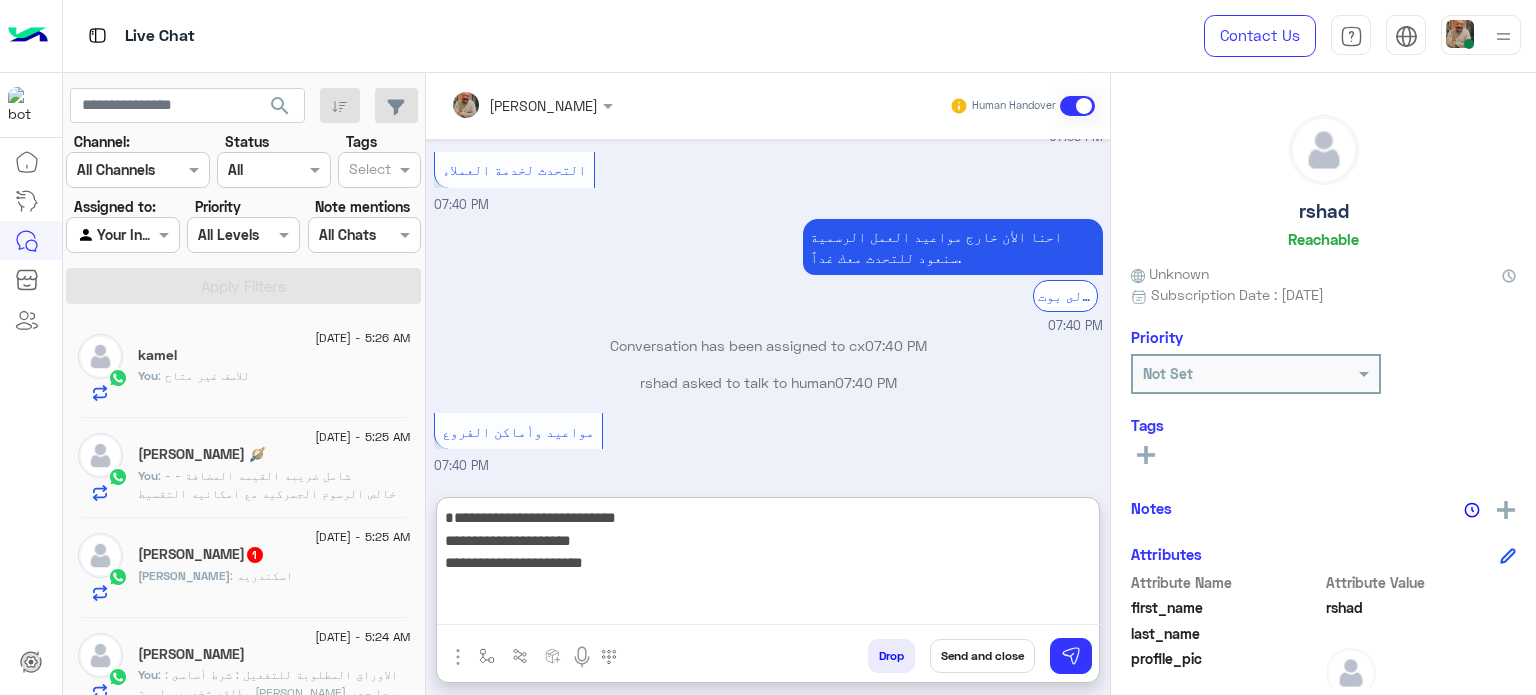 click on "**********" at bounding box center [768, 565] 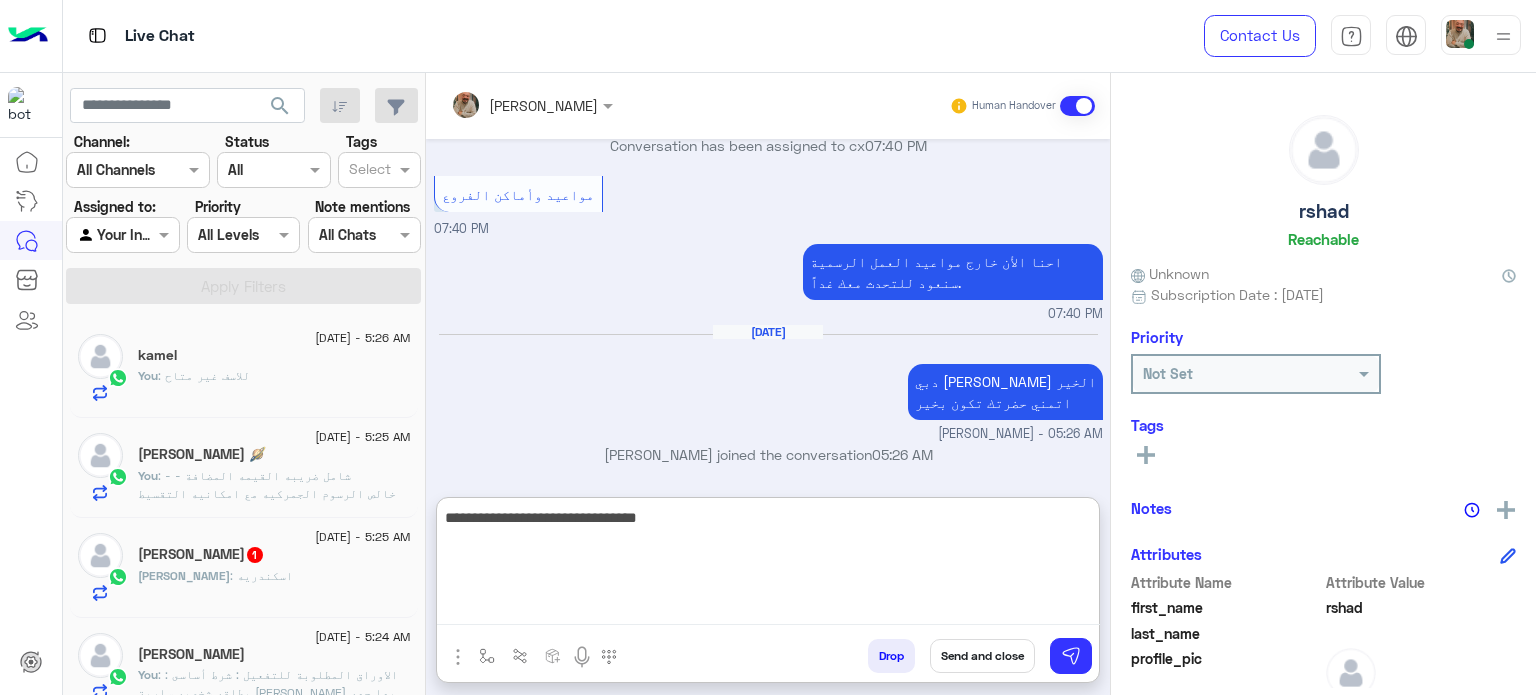 type on "**********" 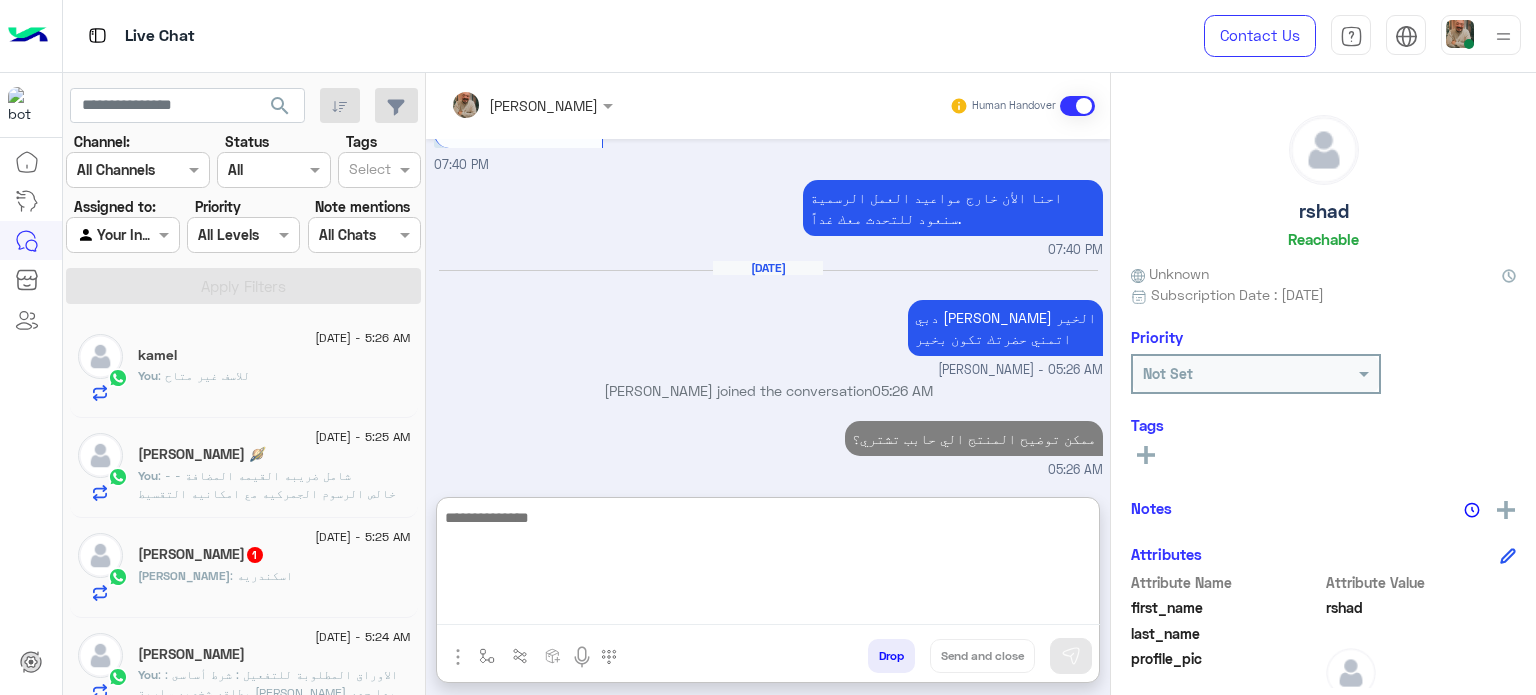 click on "Ahmed : اسكندريه" 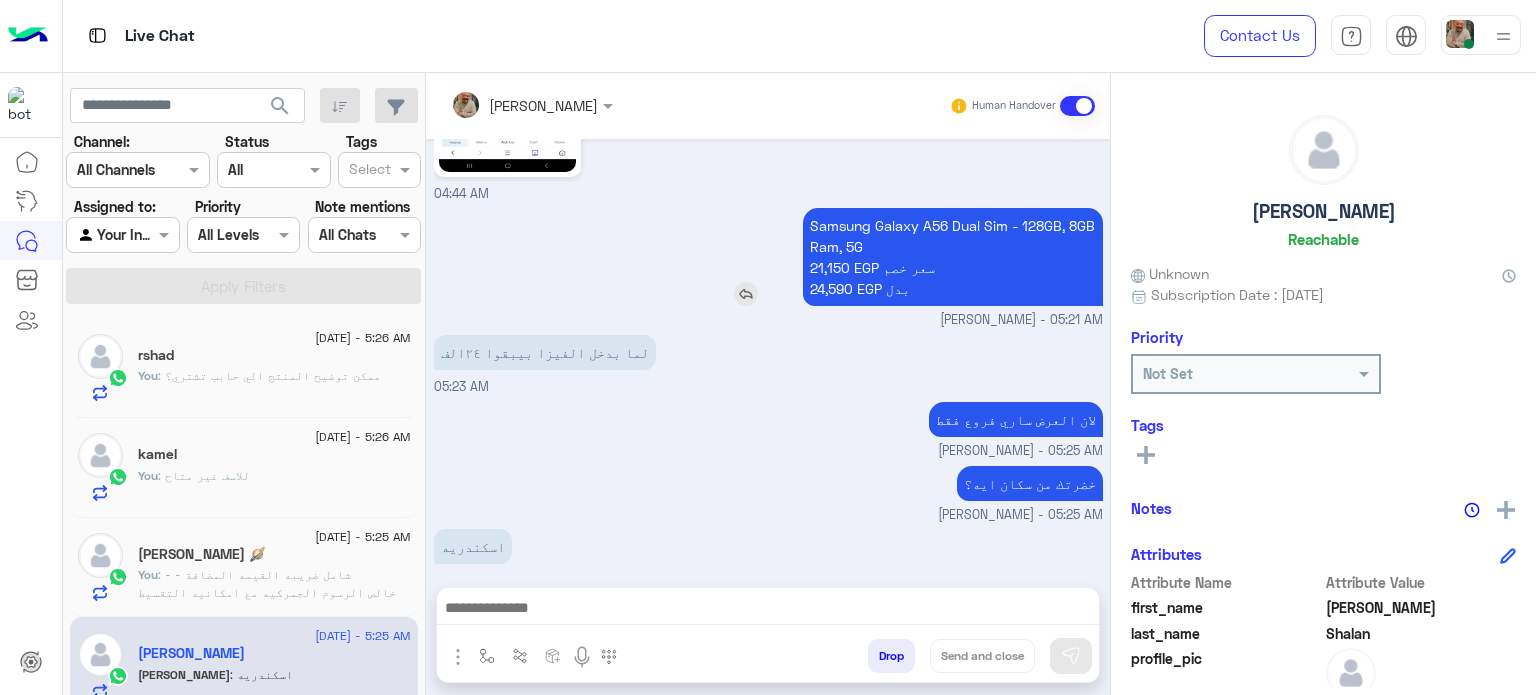click on "Samsung Galaxy A56 Dual Sim - 128GB, 8GB Ram, 5G 21,150 EGP  سعر خصم   24,590 EGP بدل" at bounding box center [953, 257] 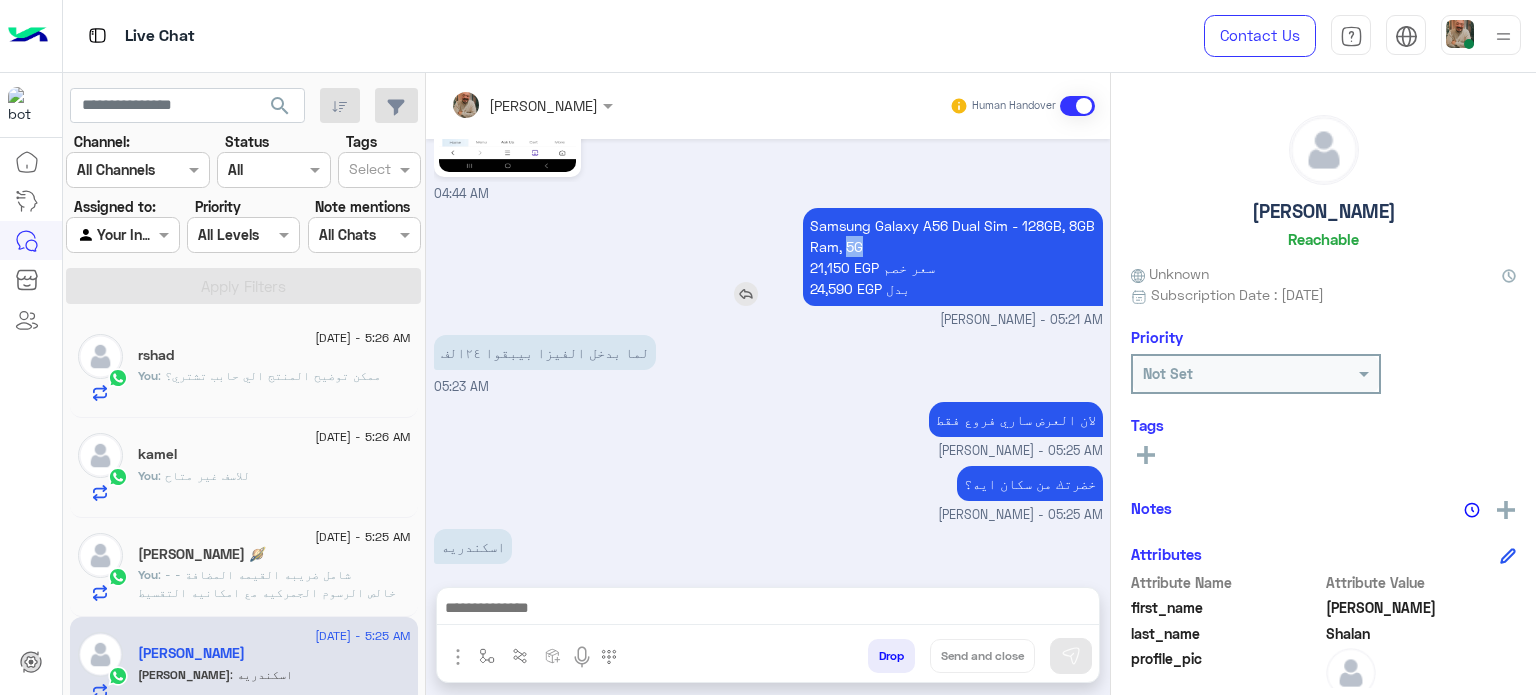 click on "Samsung Galaxy A56 Dual Sim - 128GB, 8GB Ram, 5G 21,150 EGP  سعر خصم   24,590 EGP بدل" at bounding box center [953, 257] 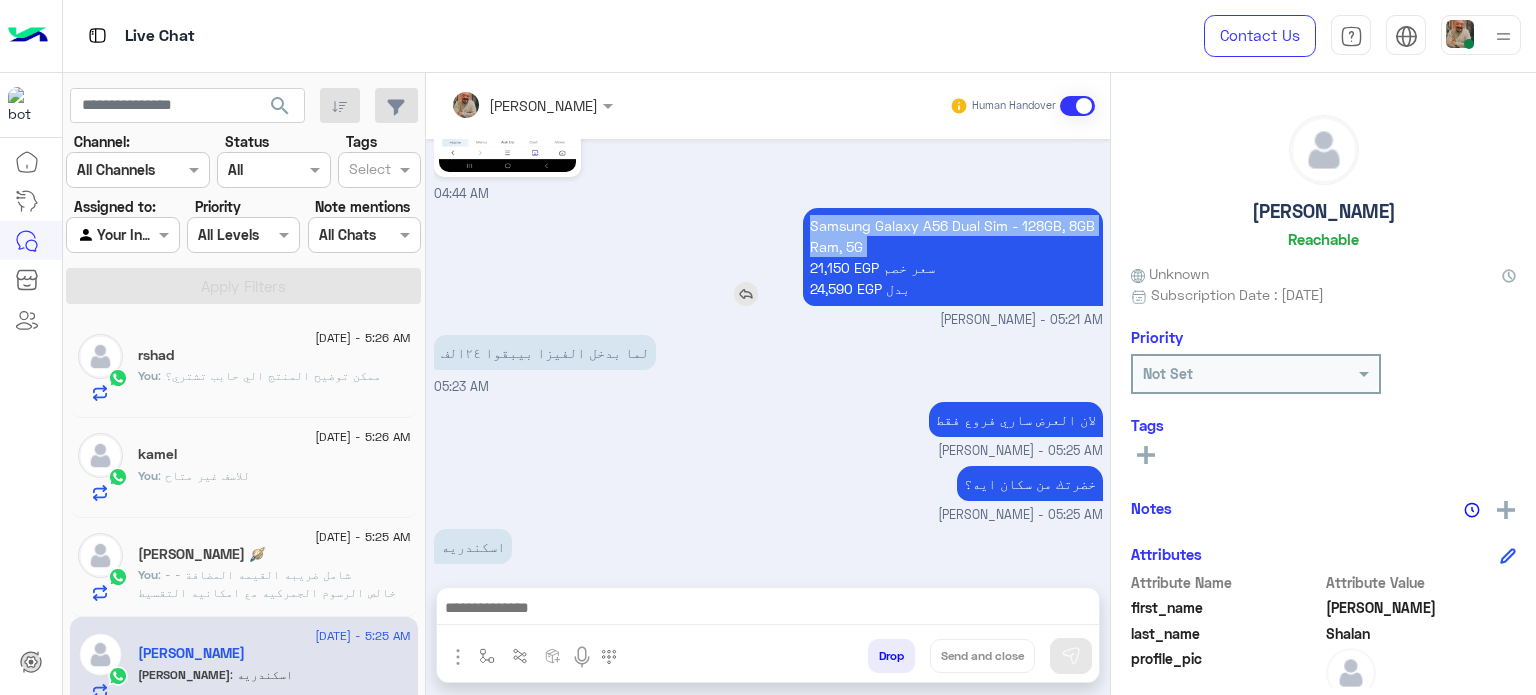 click on "Samsung Galaxy A56 Dual Sim - 128GB, 8GB Ram, 5G 21,150 EGP  سعر خصم   24,590 EGP بدل" at bounding box center (953, 257) 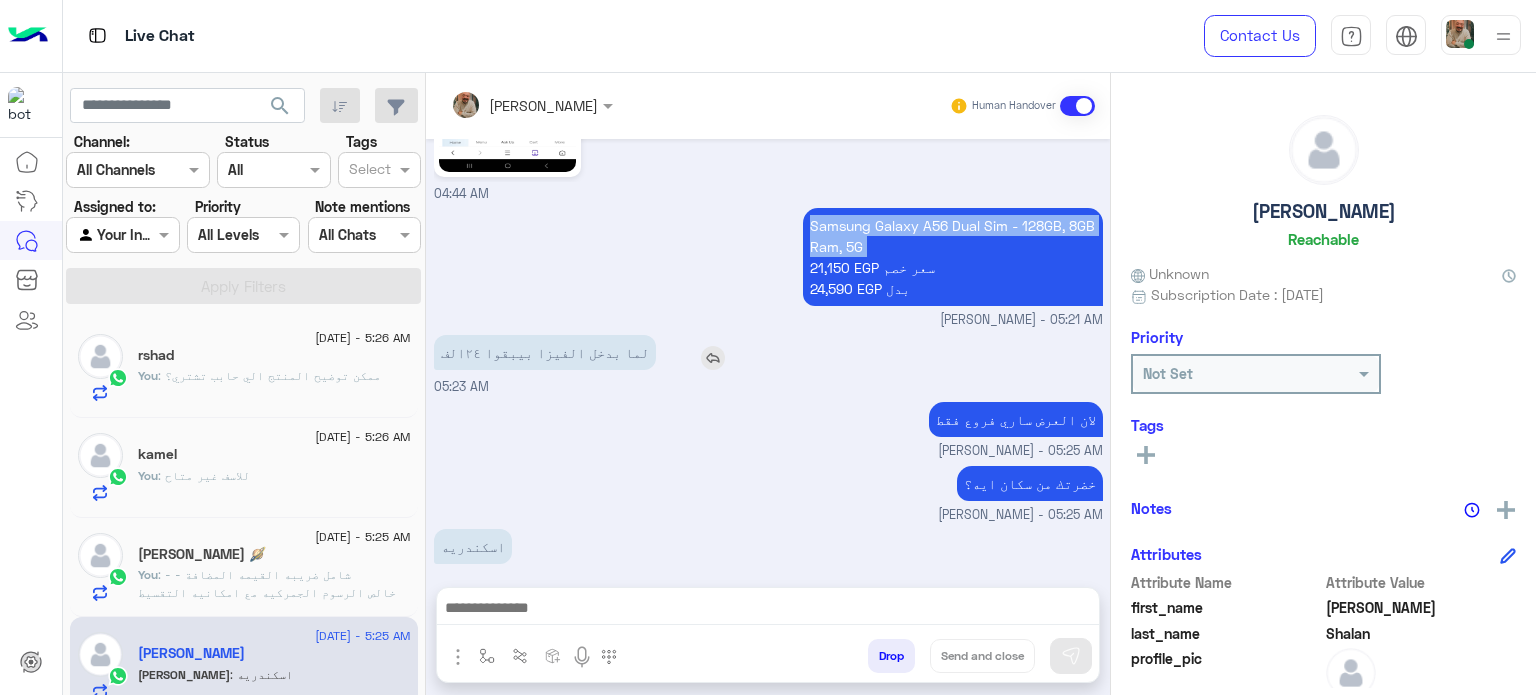 copy on "Samsung Galaxy A56 Dual Sim - 128GB, 8GB Ram, 5G" 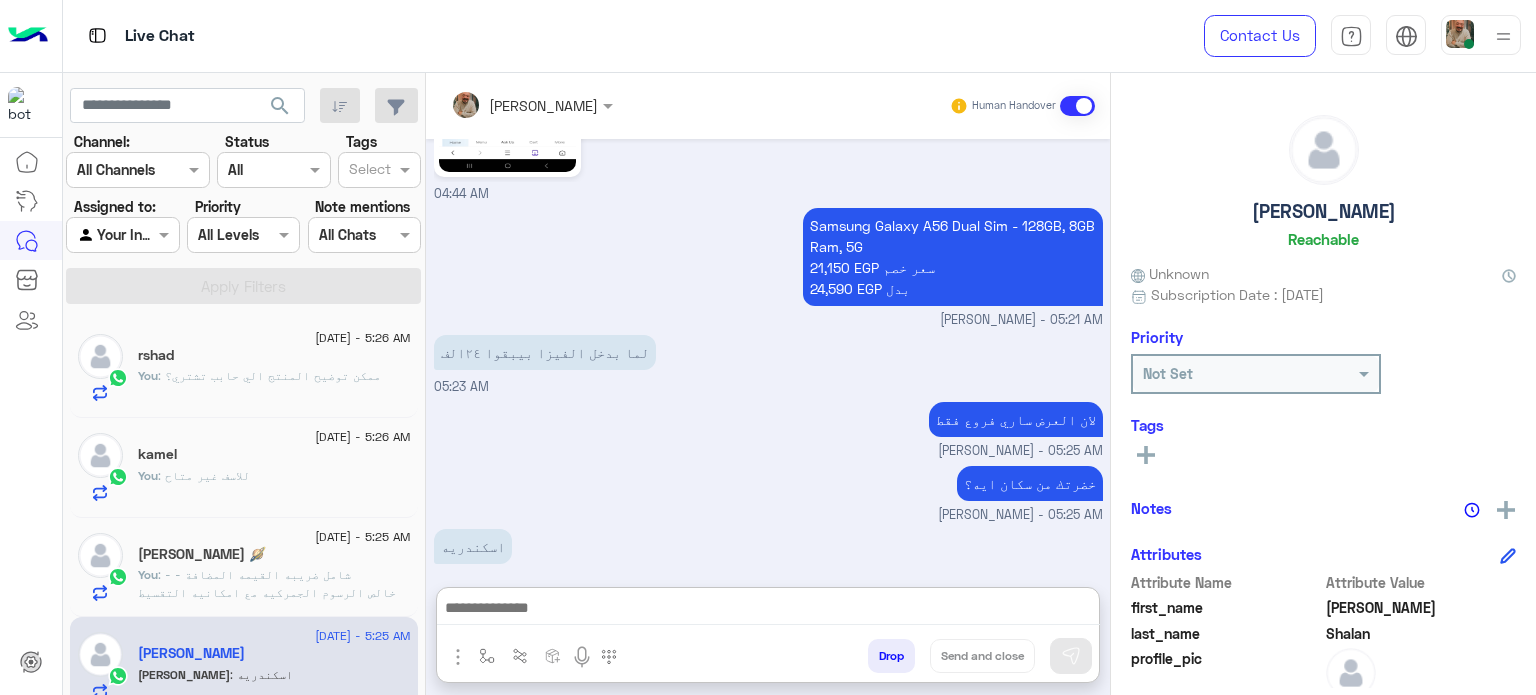 click at bounding box center (768, 610) 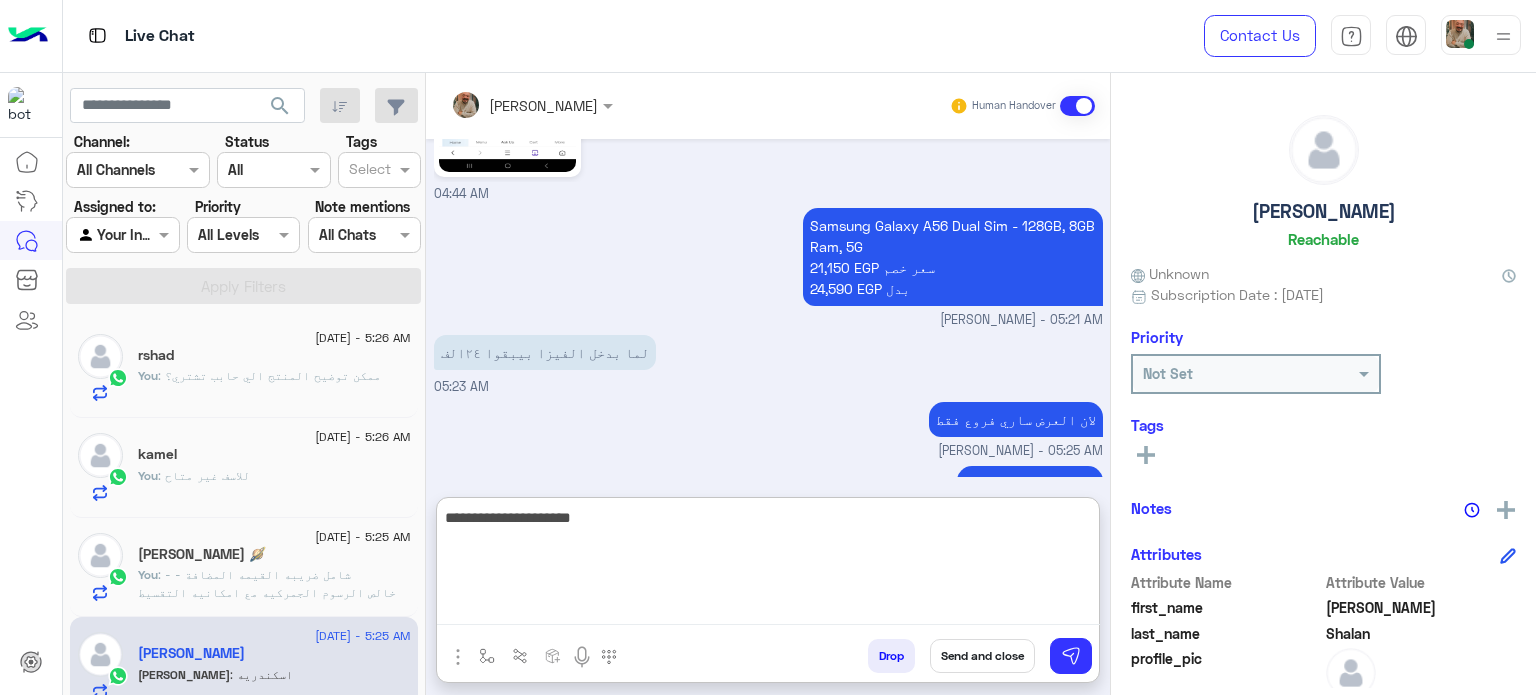type on "**********" 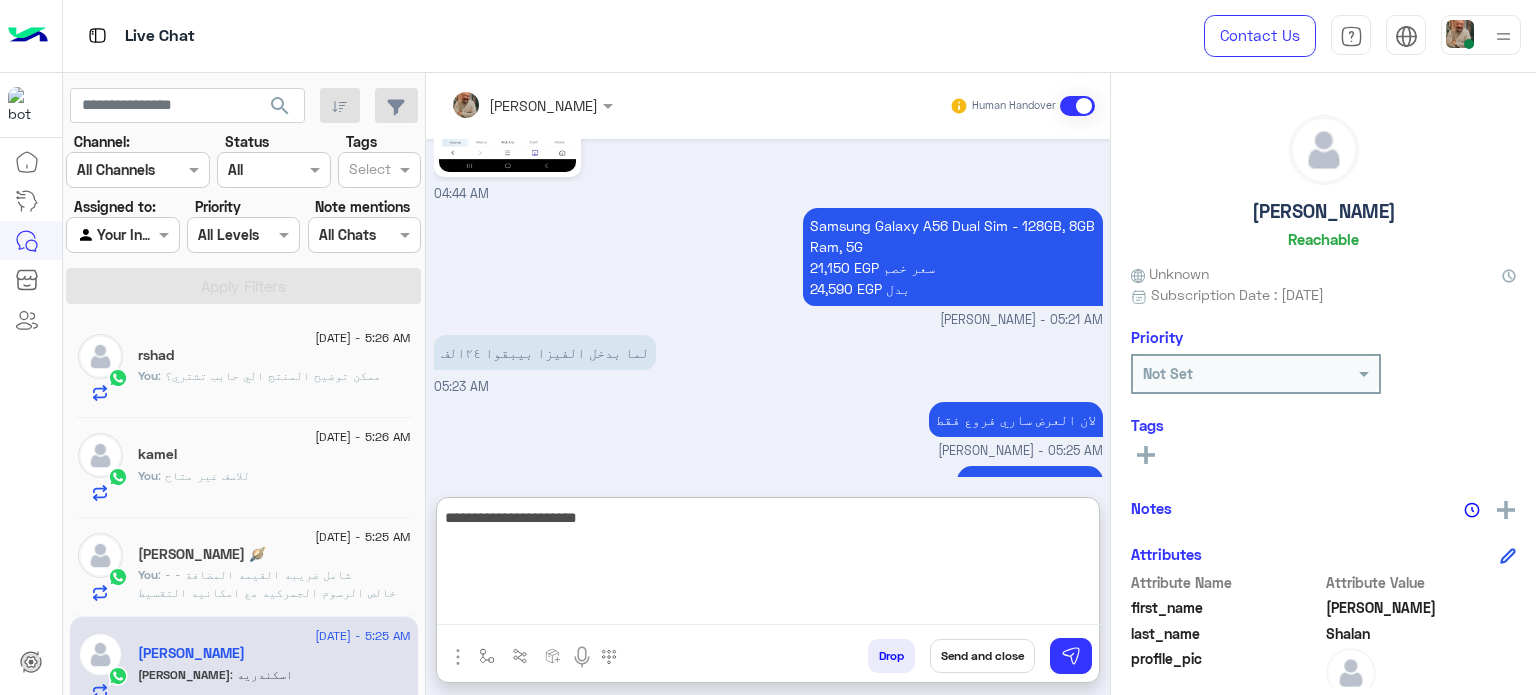 type 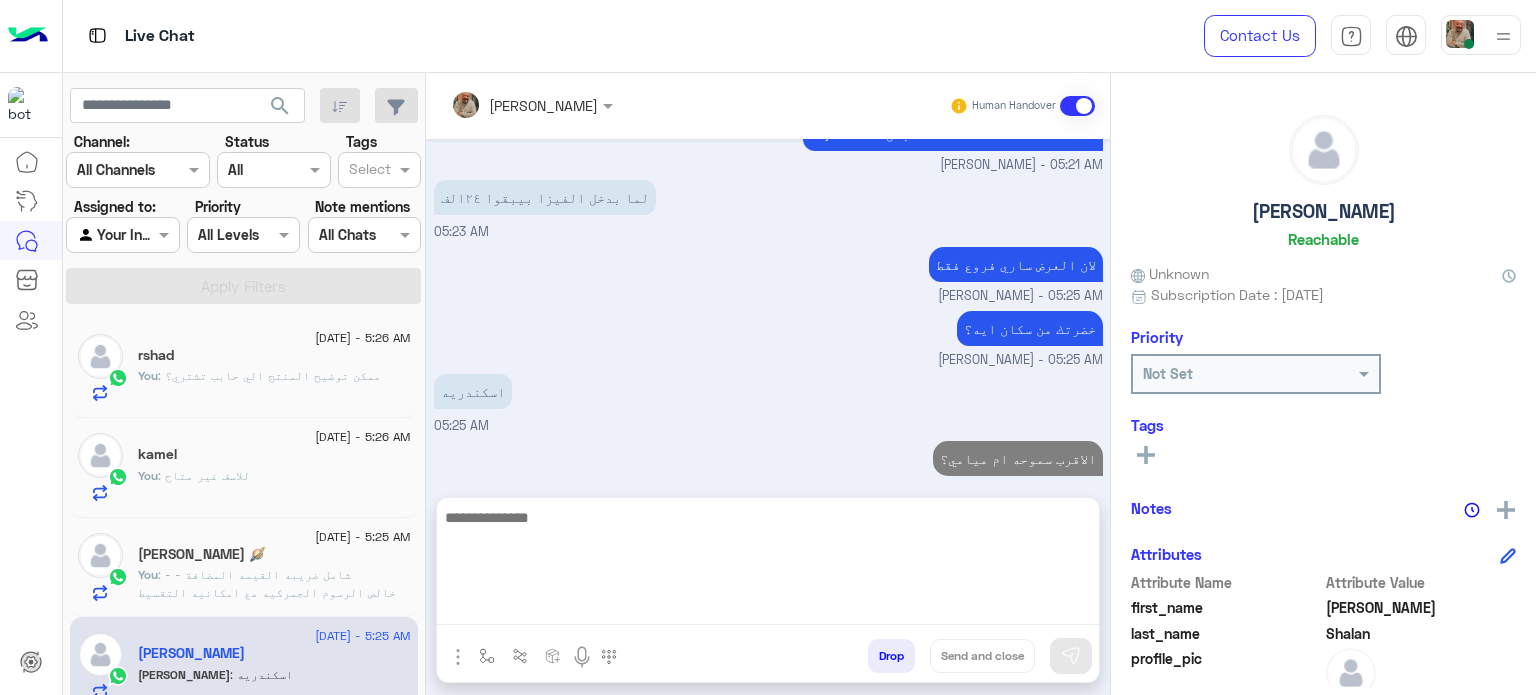 click 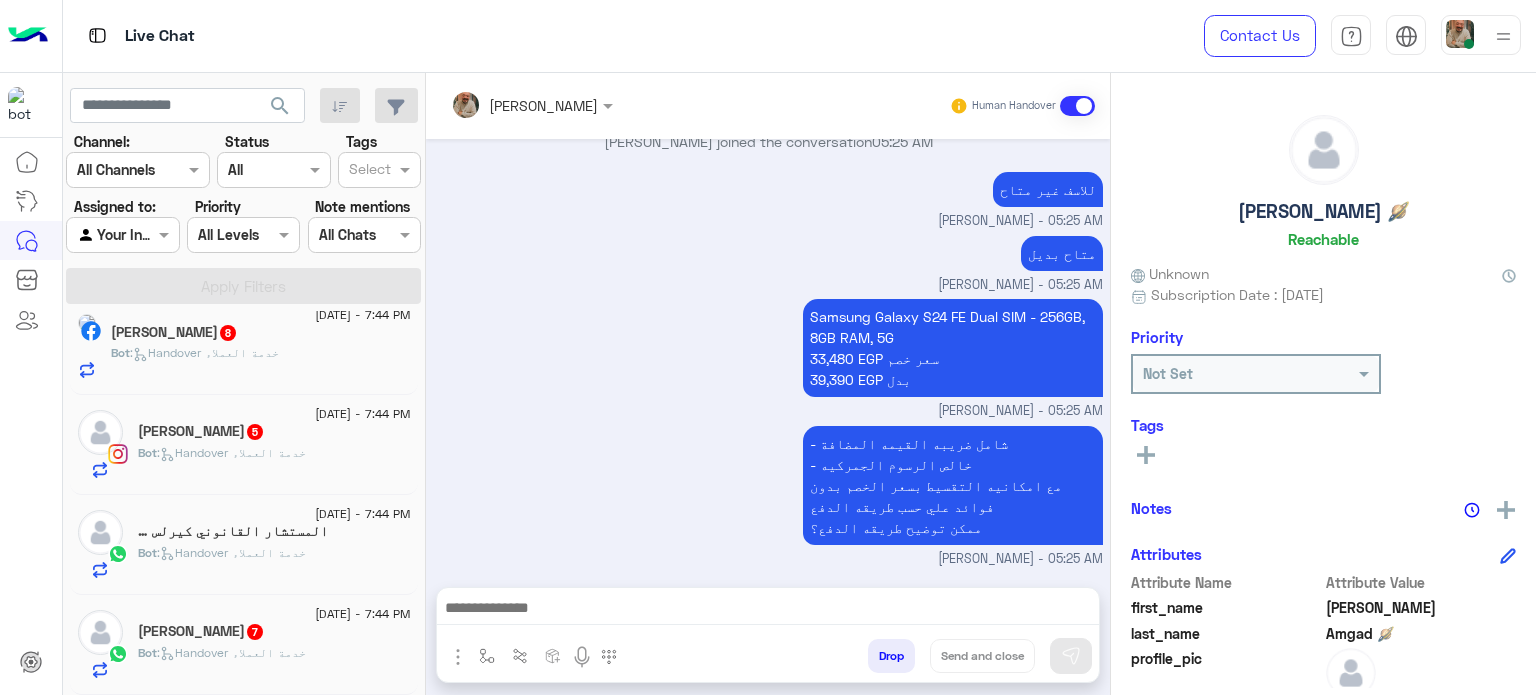 click on "Bot :   Handover خدمة العملاء" 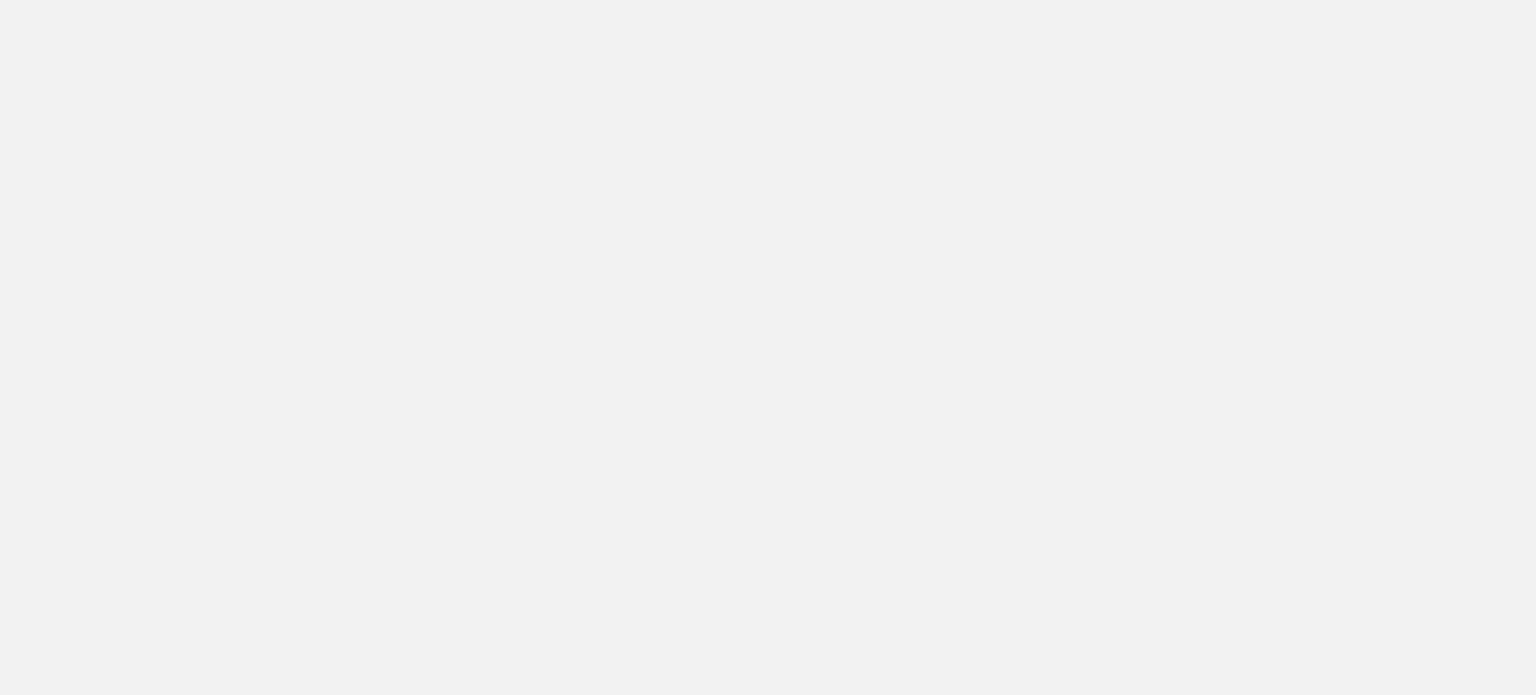 scroll, scrollTop: 0, scrollLeft: 0, axis: both 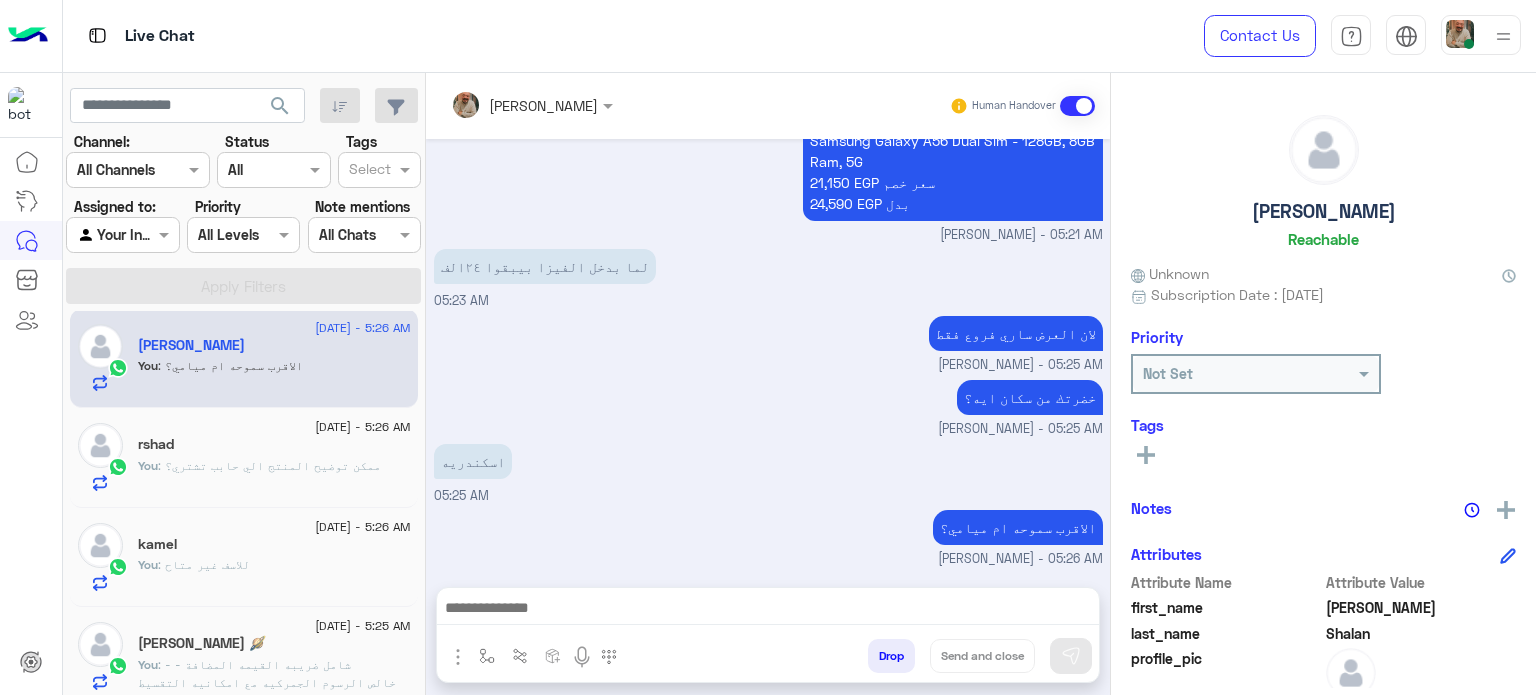 click on "[PERSON_NAME] 🪐" 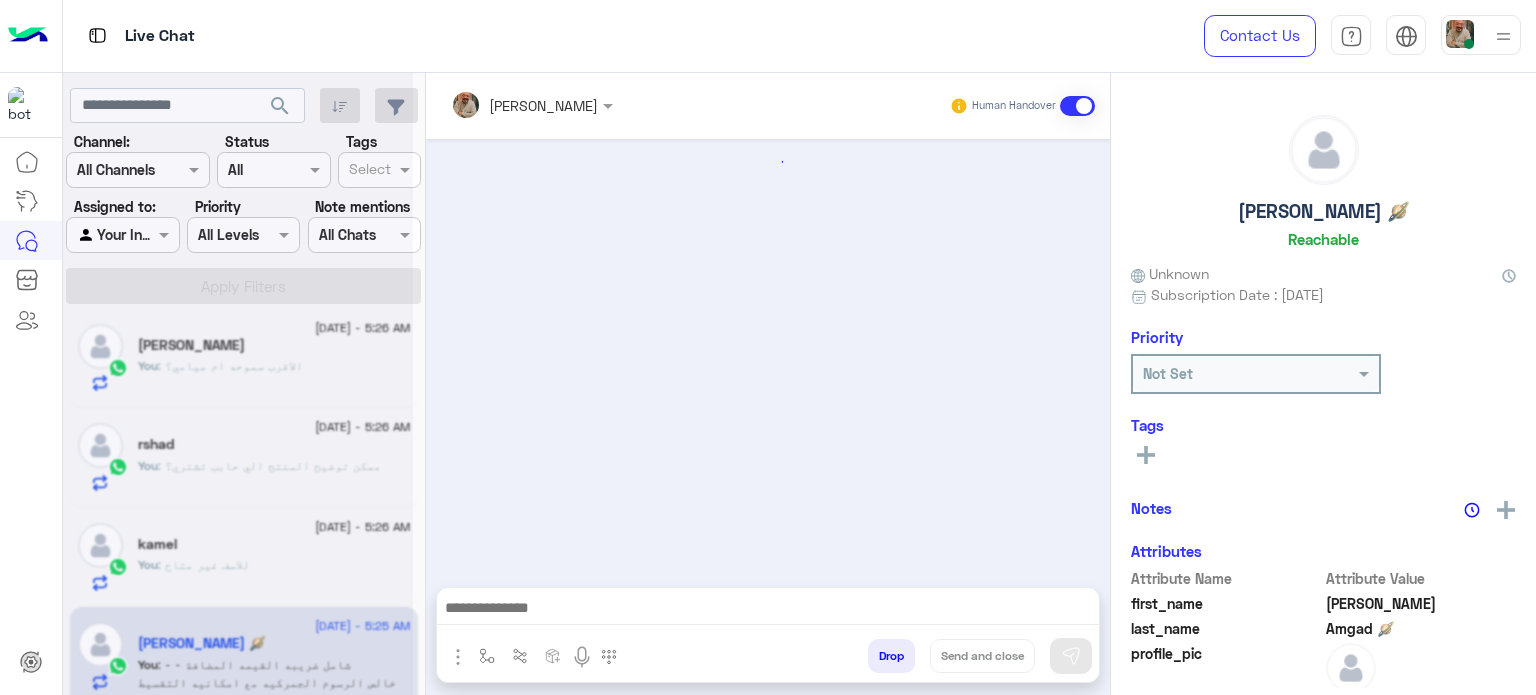 scroll, scrollTop: 425, scrollLeft: 0, axis: vertical 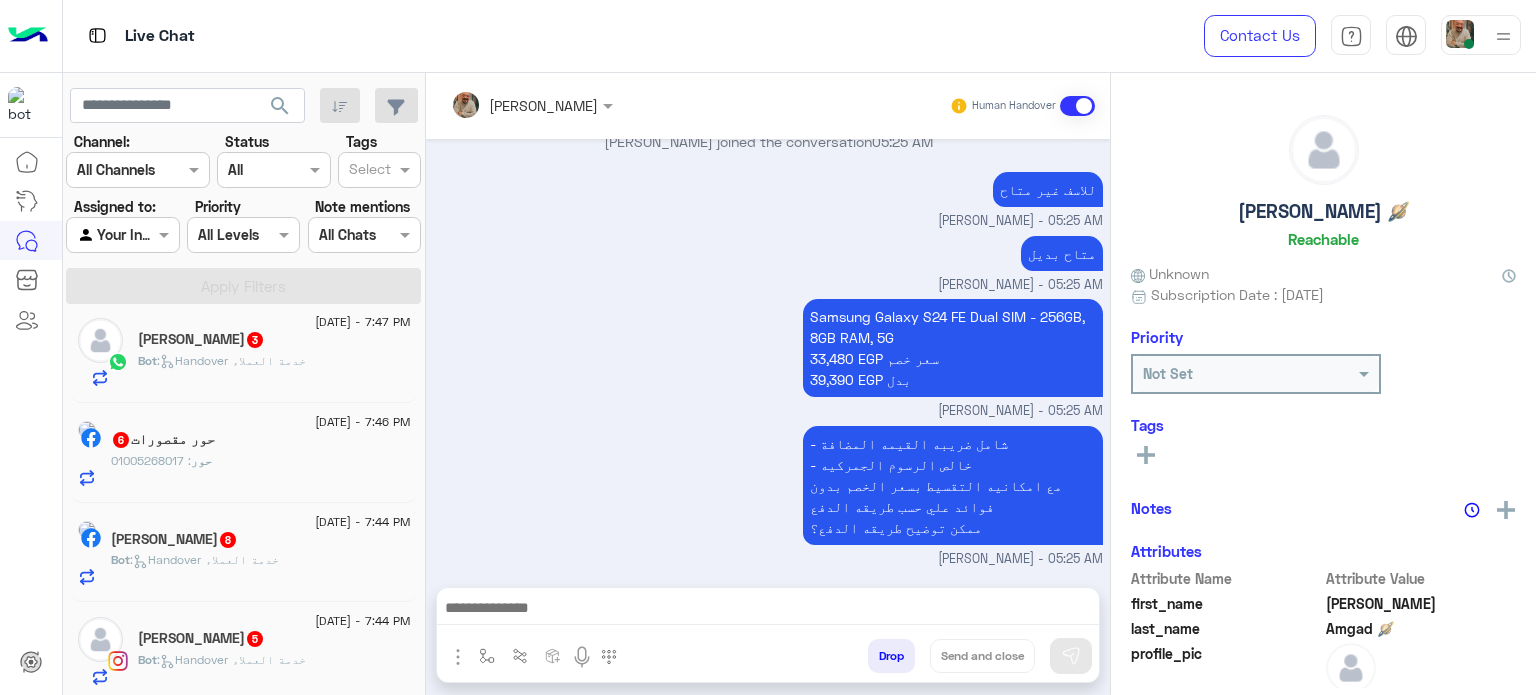 click on "Bot :   Handover خدمة العملاء" 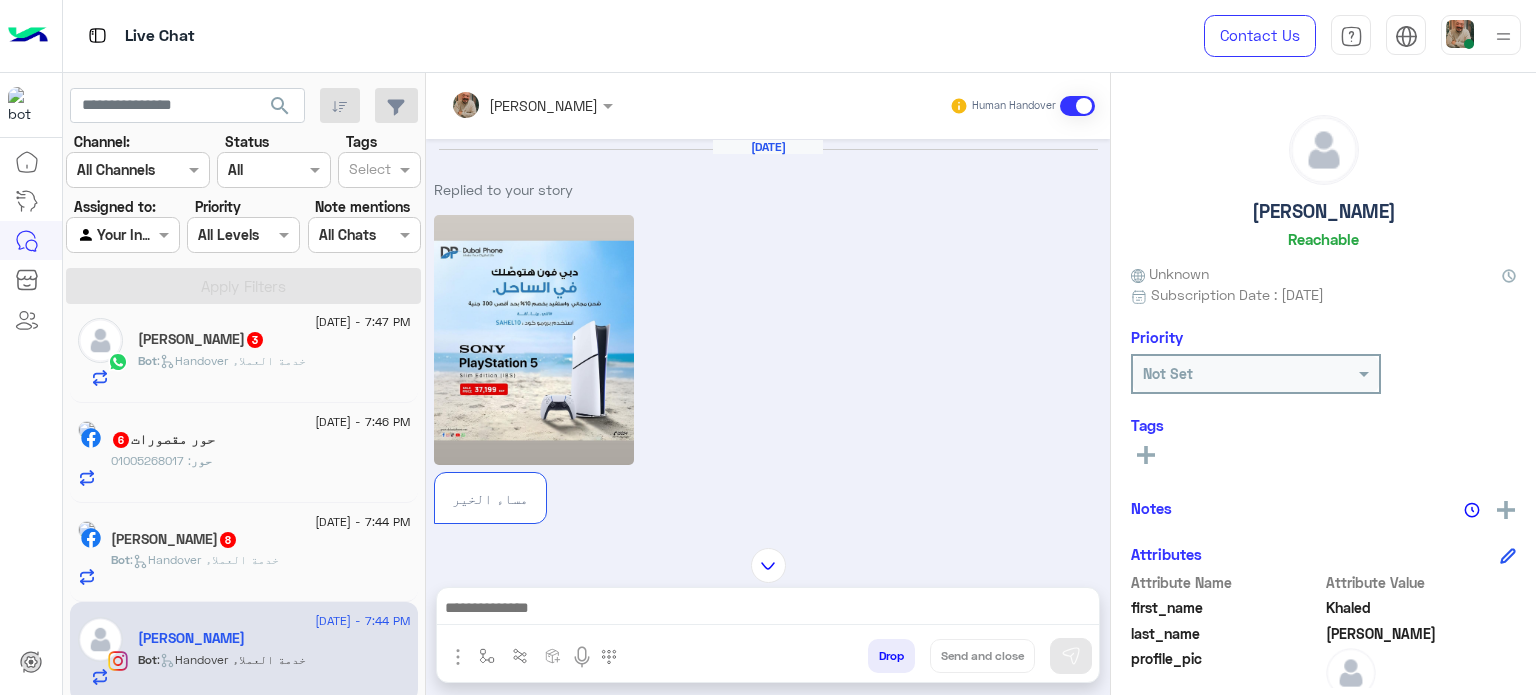 scroll, scrollTop: 512, scrollLeft: 0, axis: vertical 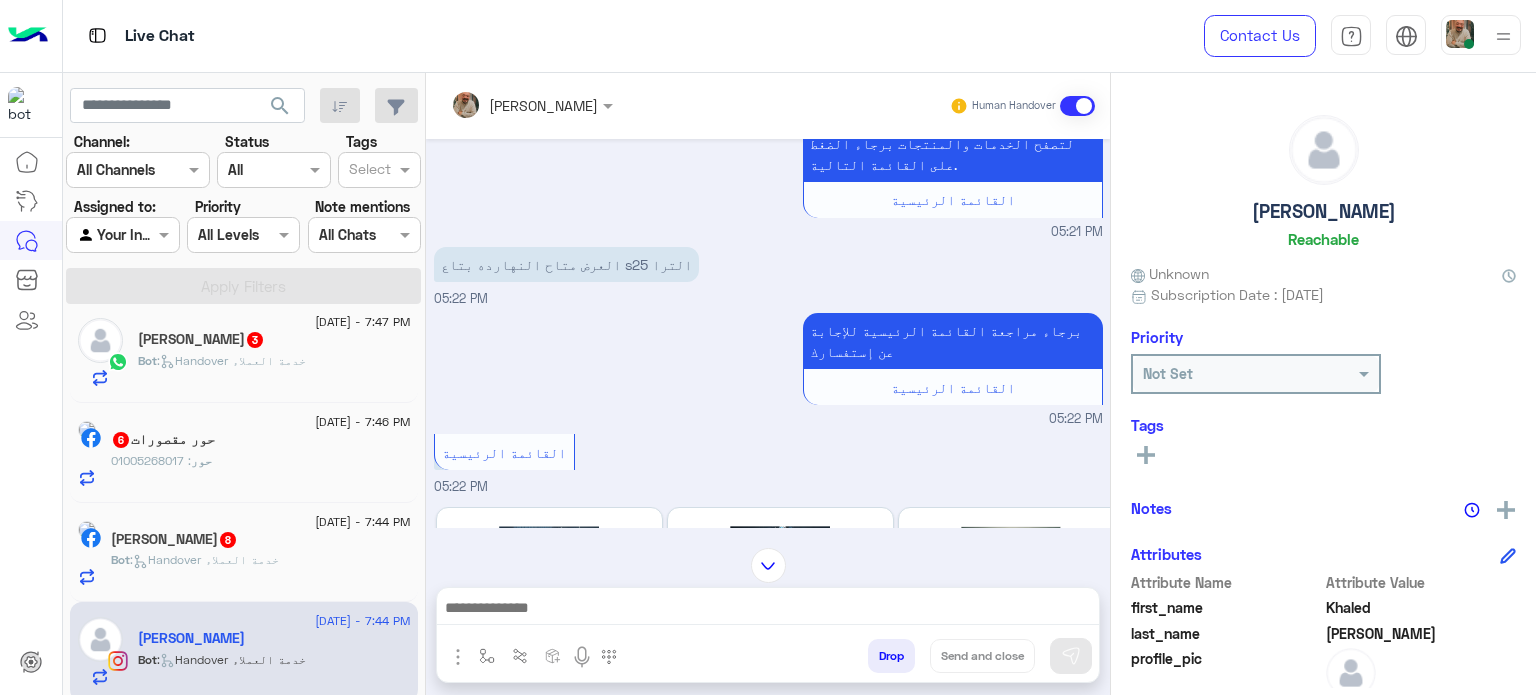 click at bounding box center [768, 613] 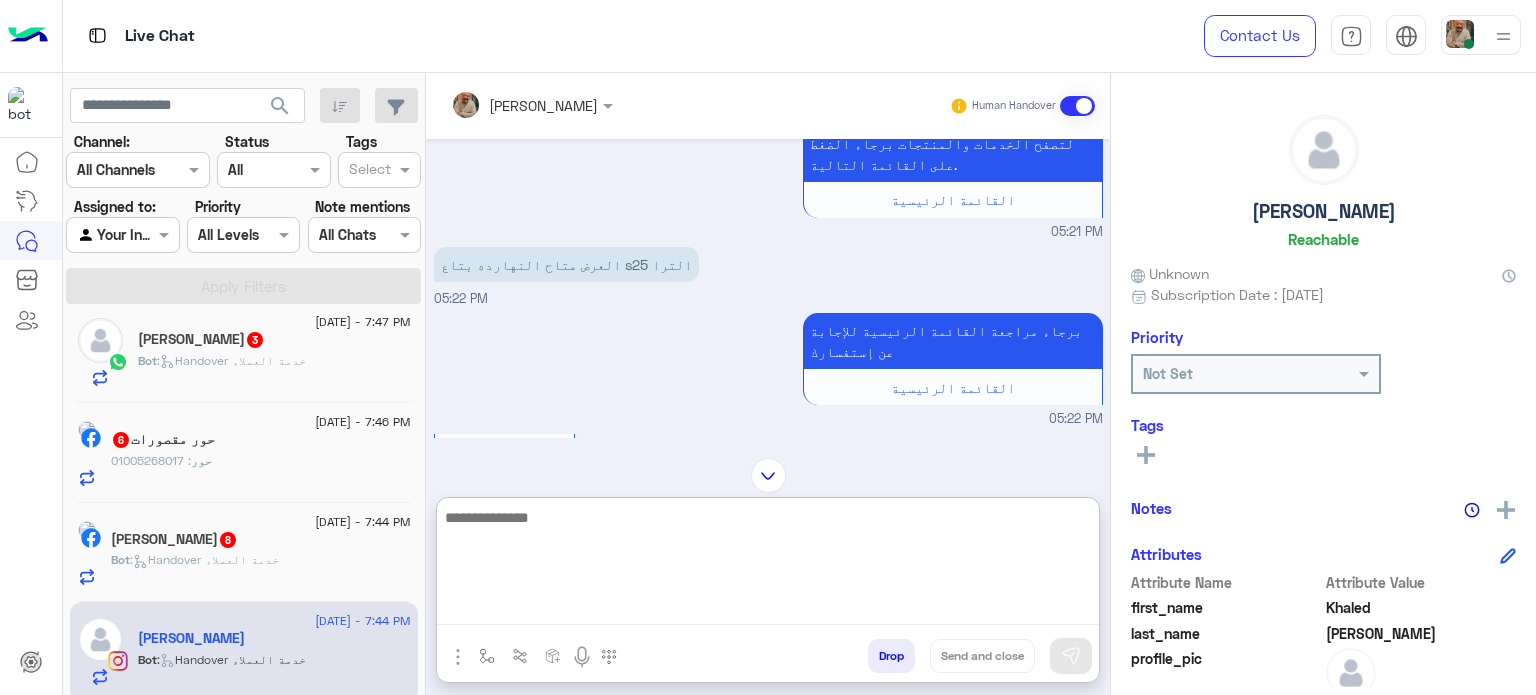 click at bounding box center (768, 565) 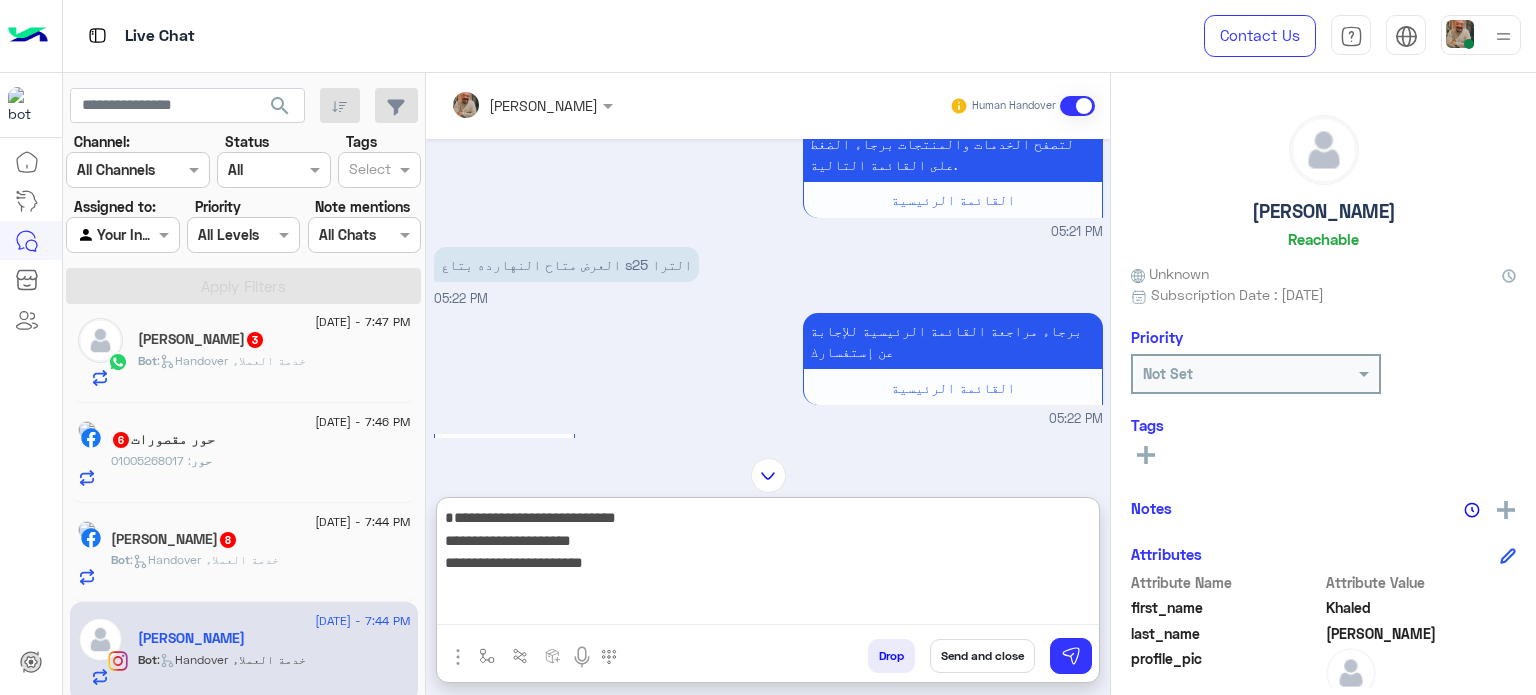 click on "**********" at bounding box center (768, 565) 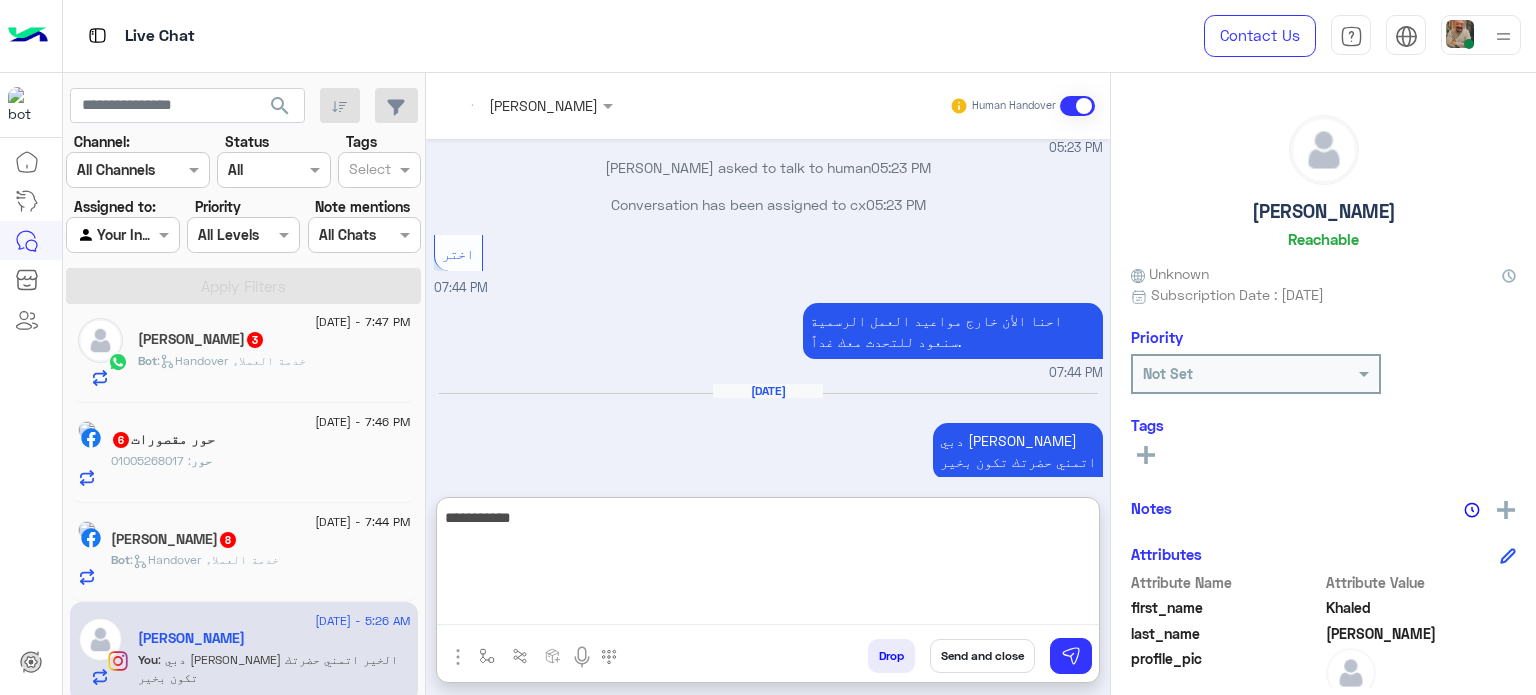 scroll, scrollTop: 1341, scrollLeft: 0, axis: vertical 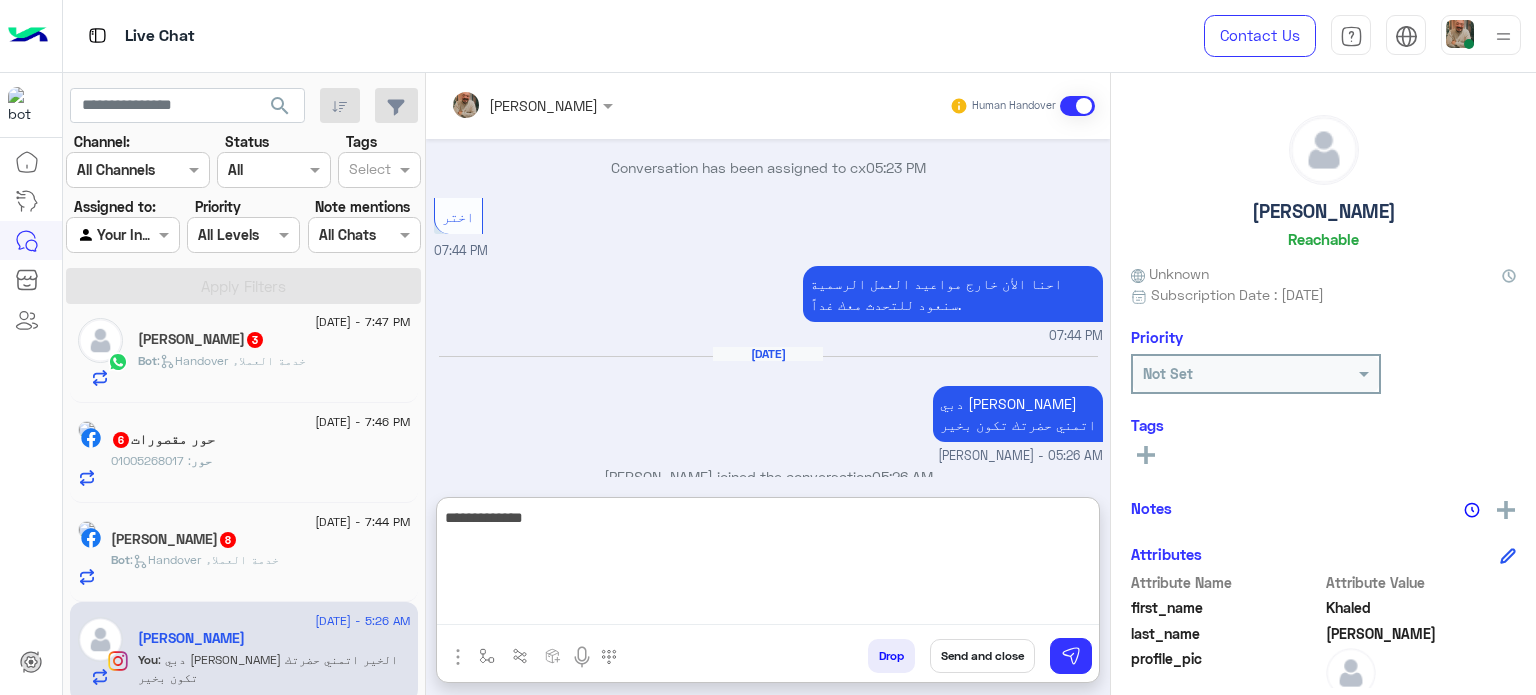 type on "**********" 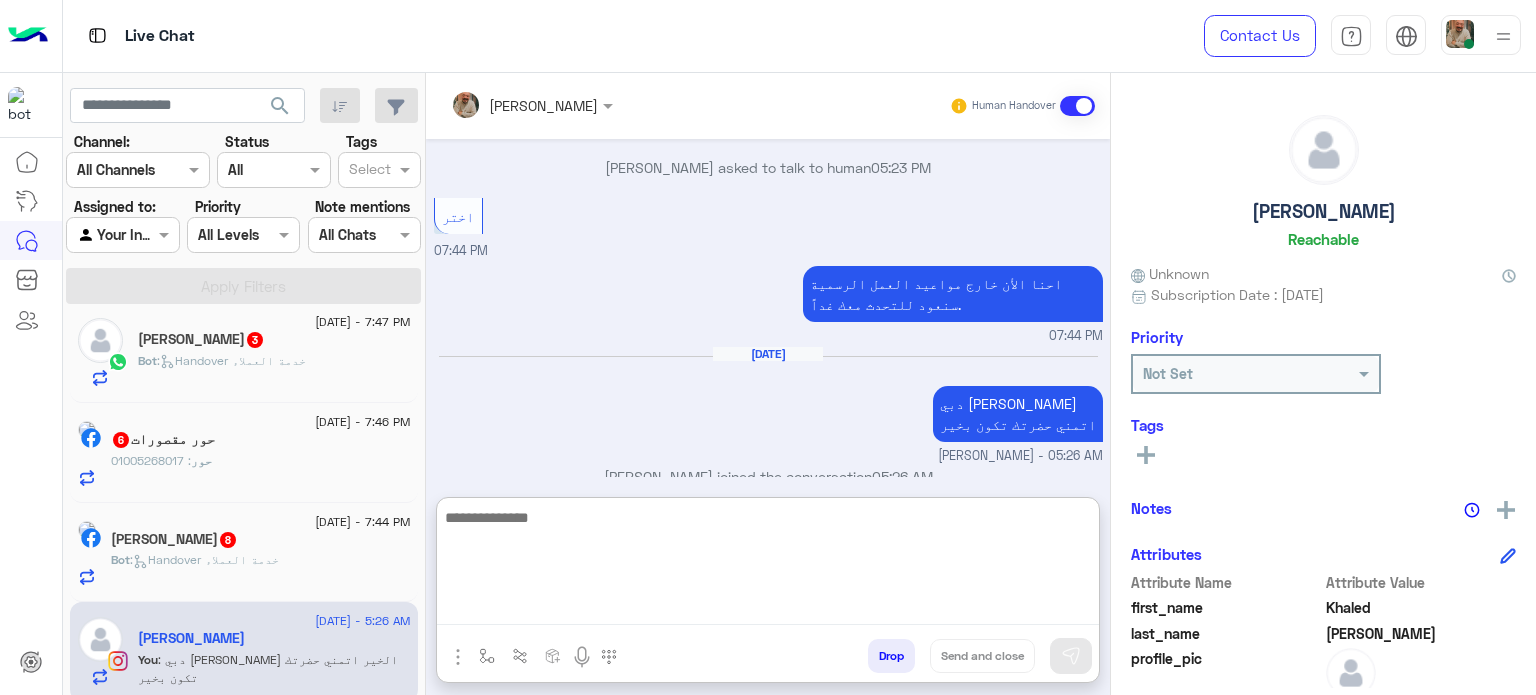 scroll, scrollTop: 1405, scrollLeft: 0, axis: vertical 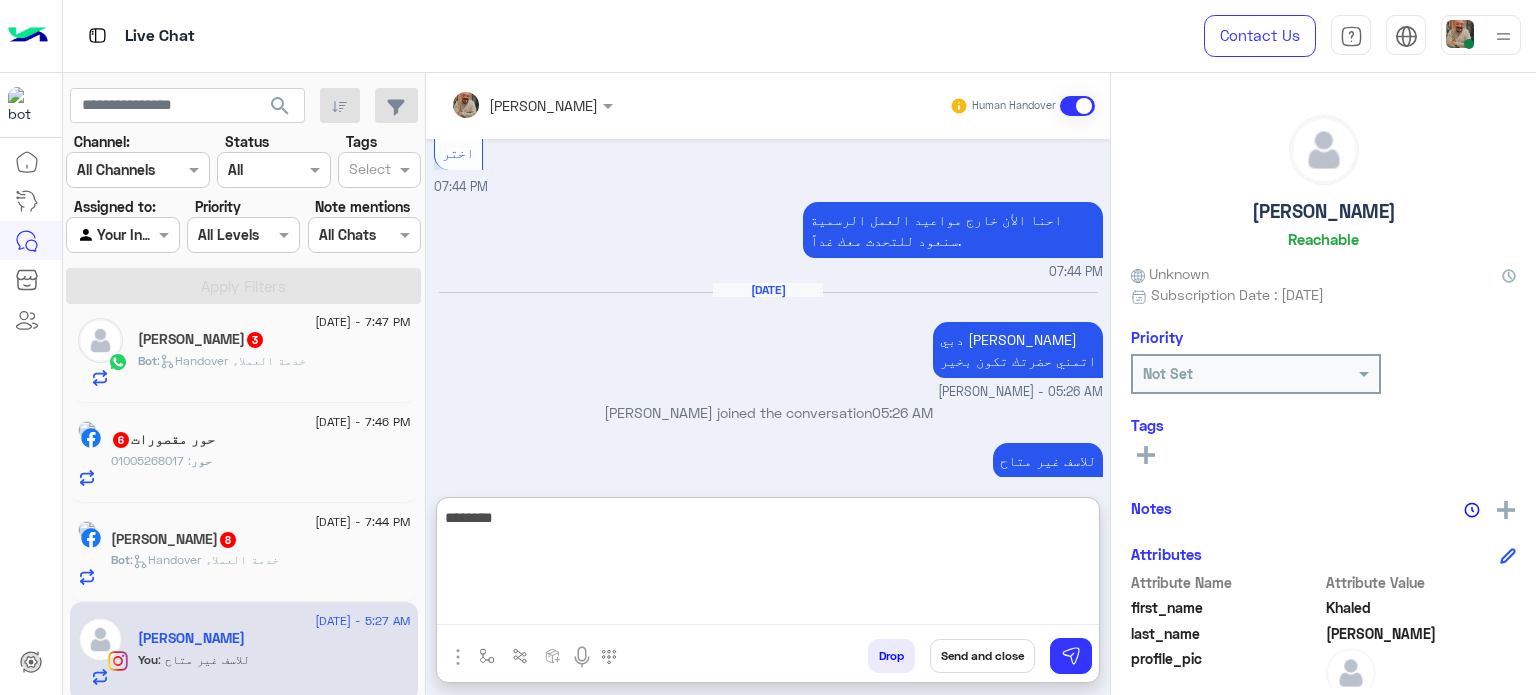 type on "*********" 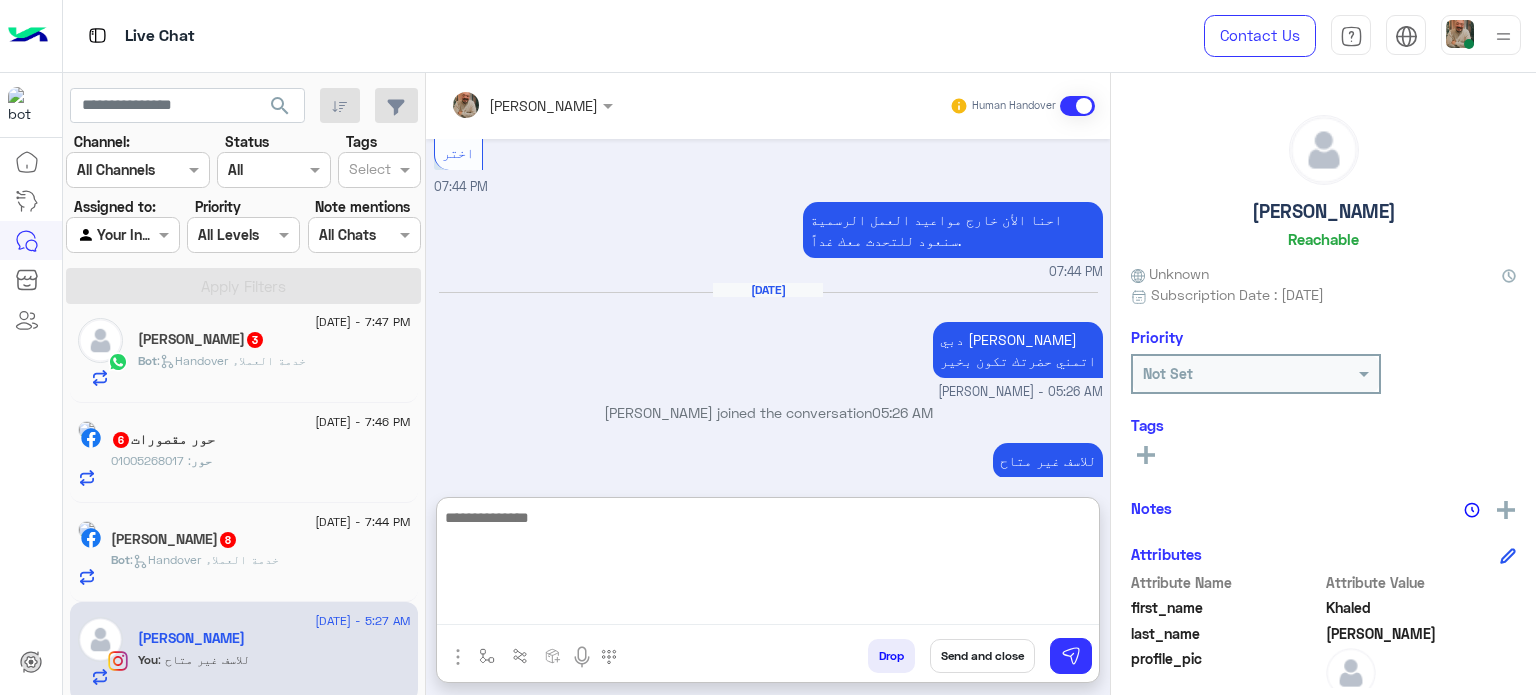 scroll, scrollTop: 1468, scrollLeft: 0, axis: vertical 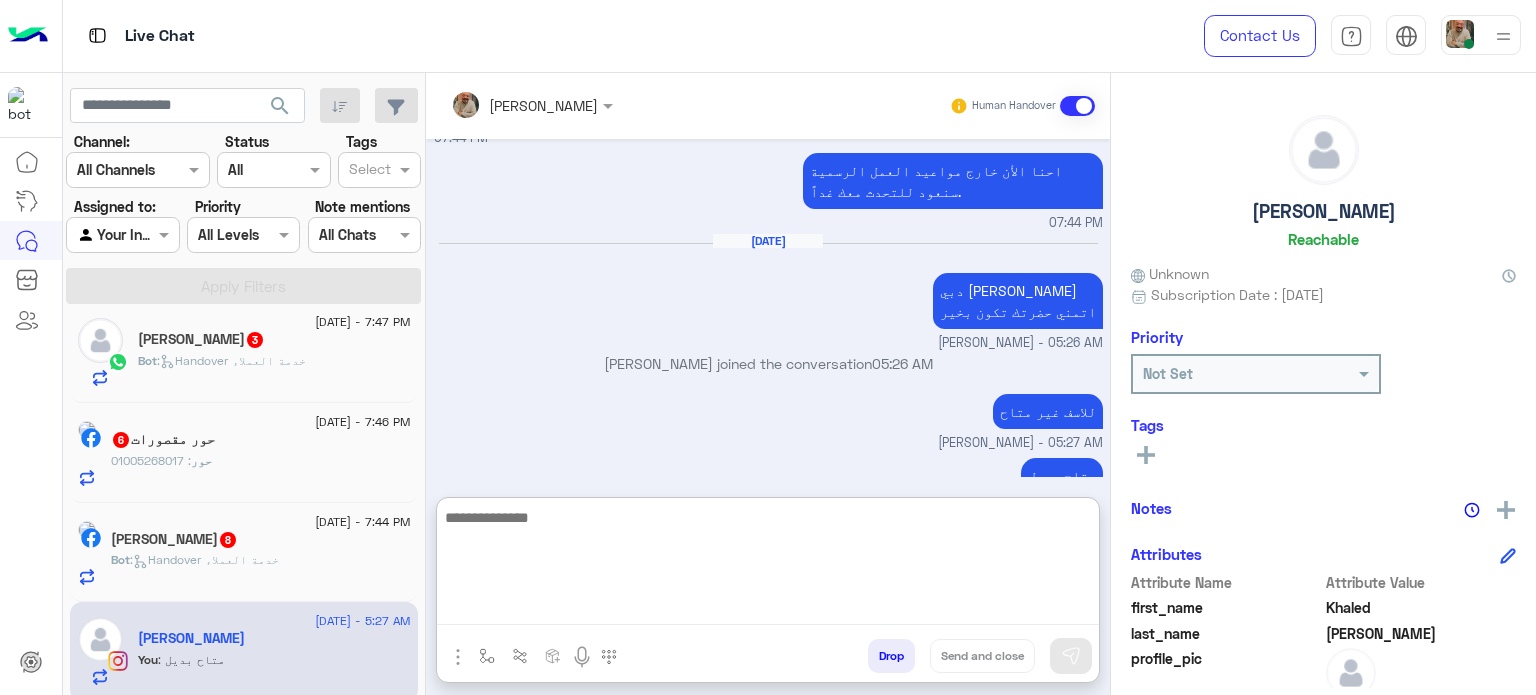 paste on "**********" 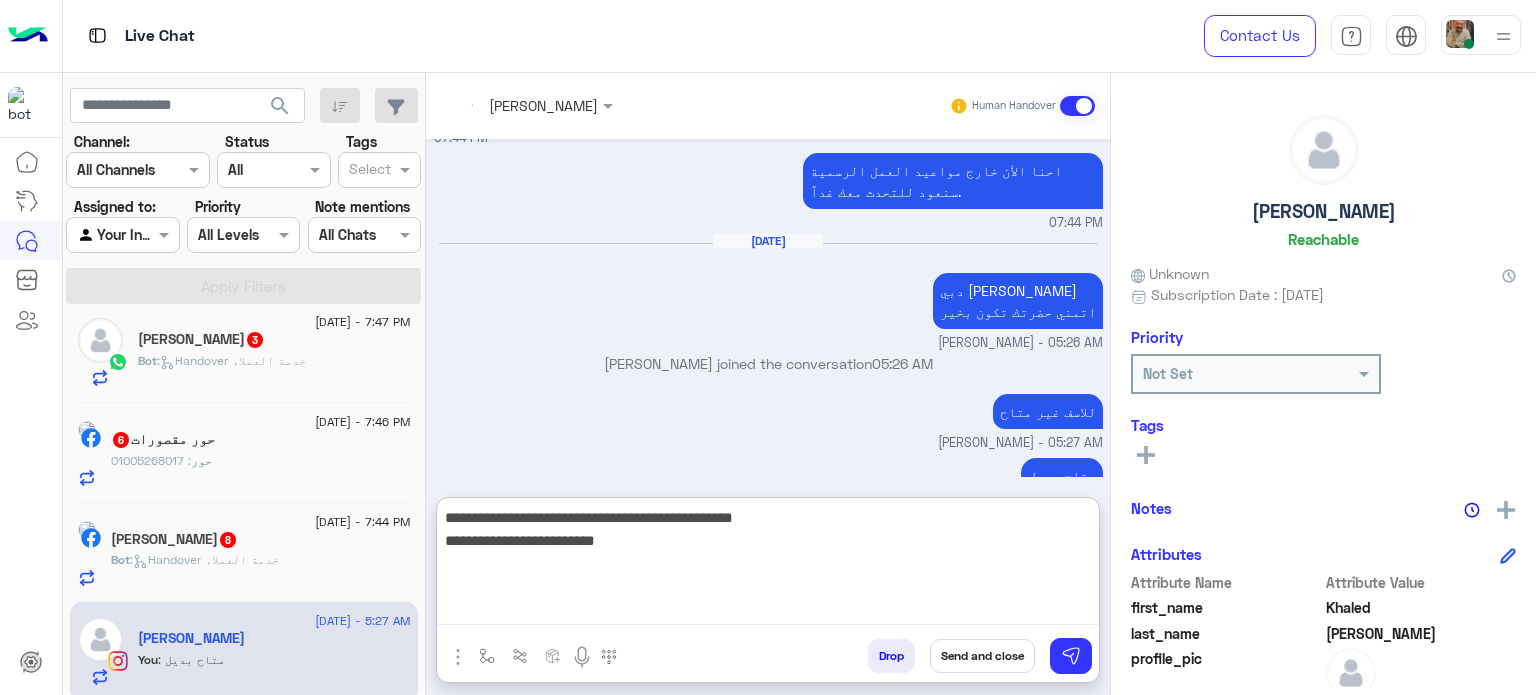 scroll, scrollTop: 1468, scrollLeft: 0, axis: vertical 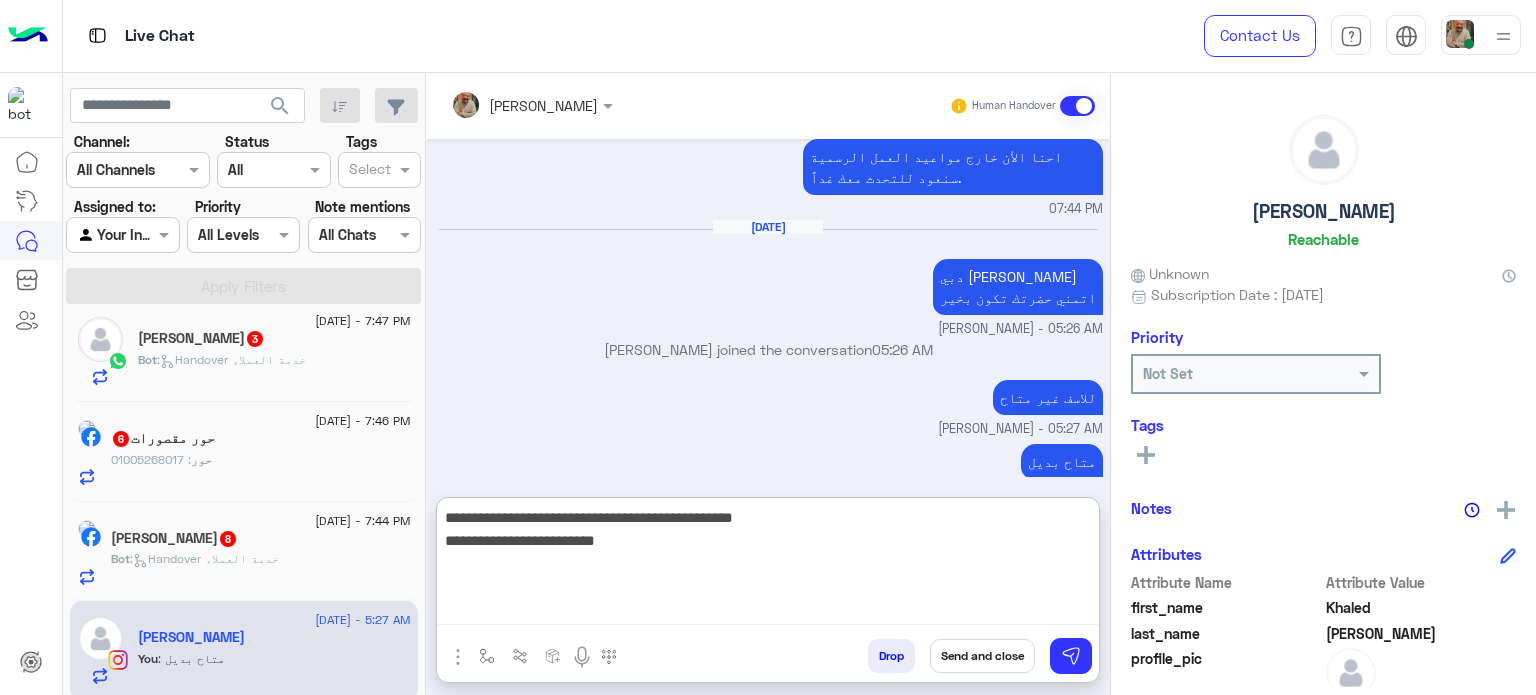 click on "**********" at bounding box center (768, 565) 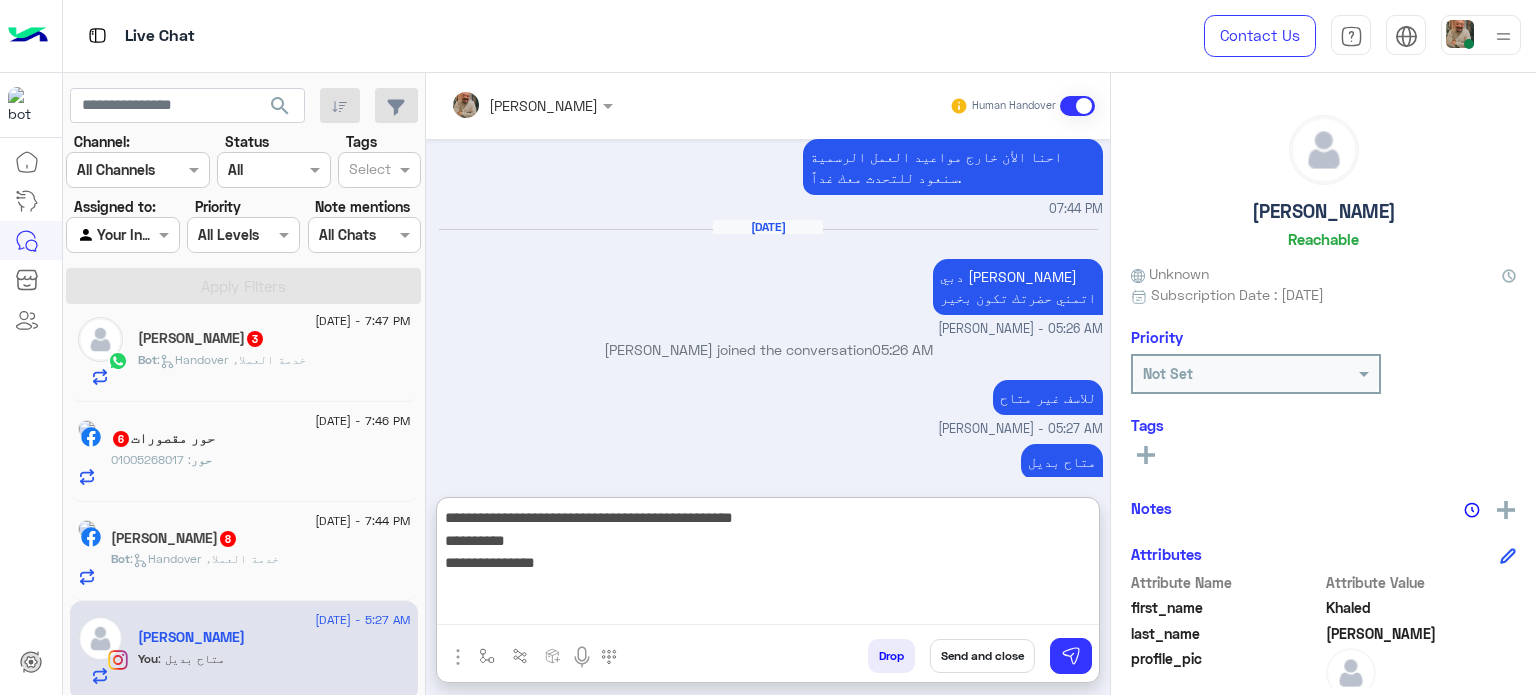 click on "**********" at bounding box center [768, 565] 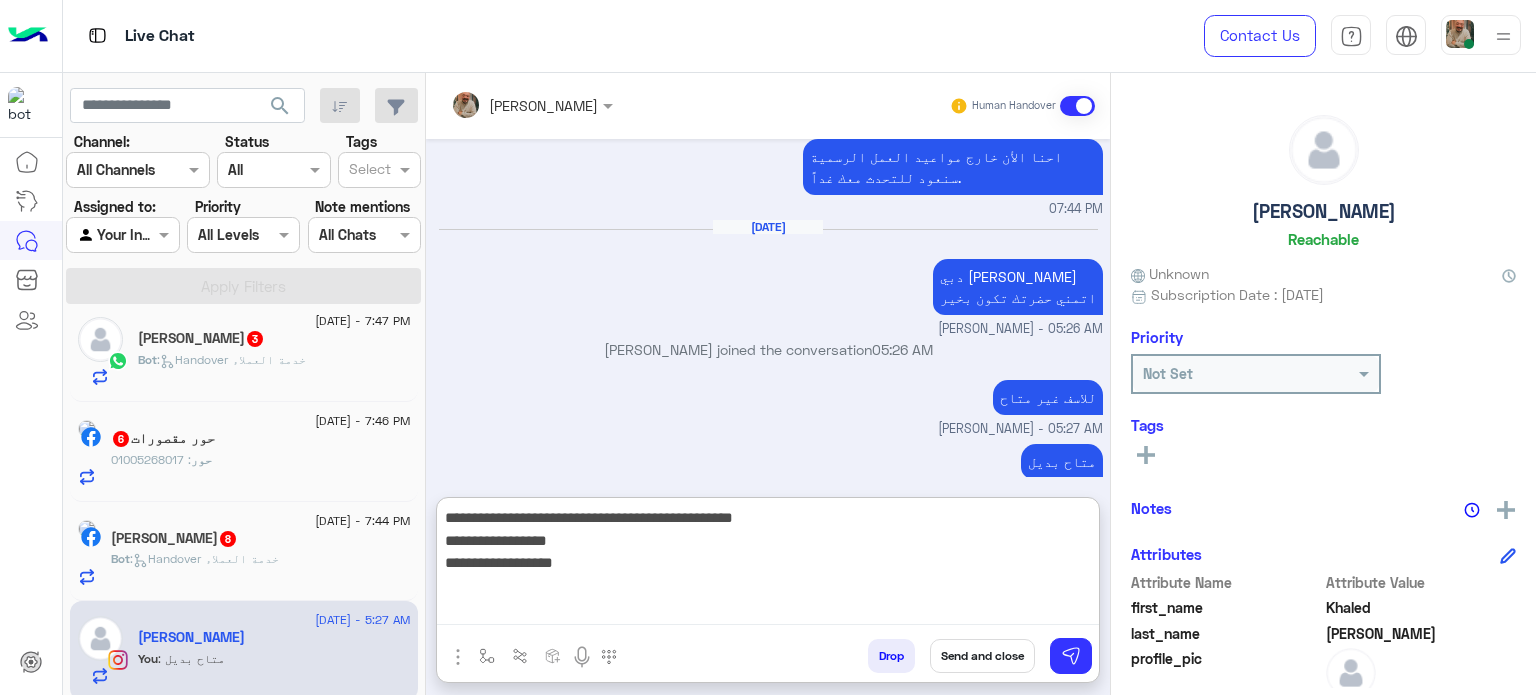 type on "**********" 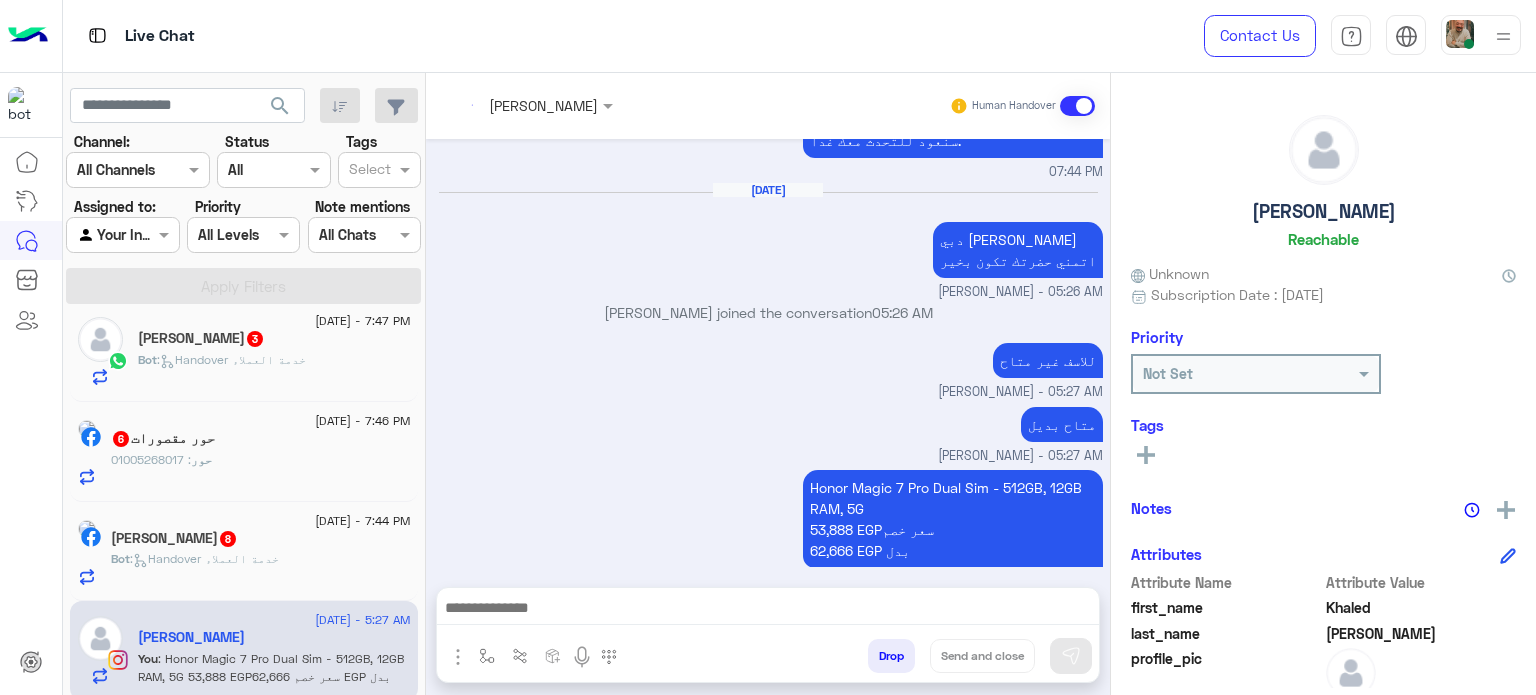 scroll, scrollTop: 1505, scrollLeft: 0, axis: vertical 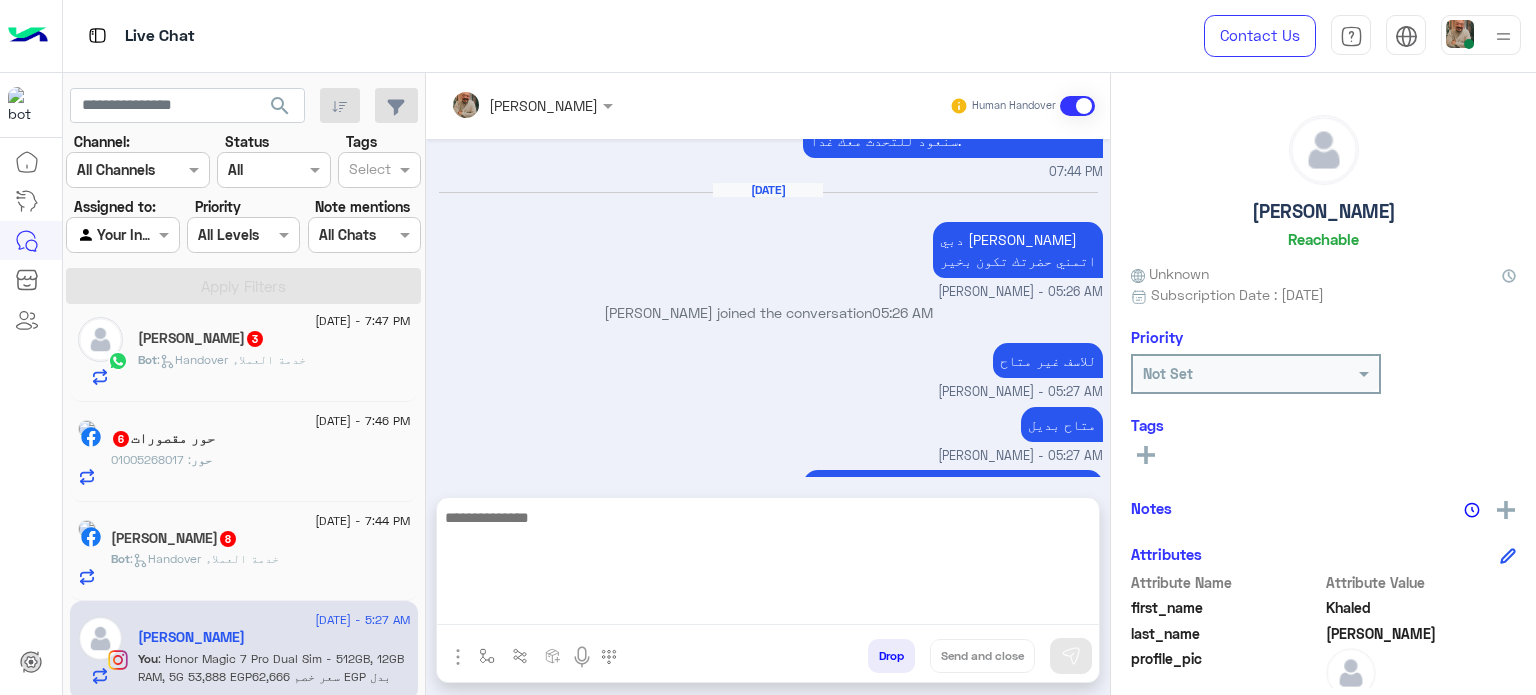 click at bounding box center [768, 565] 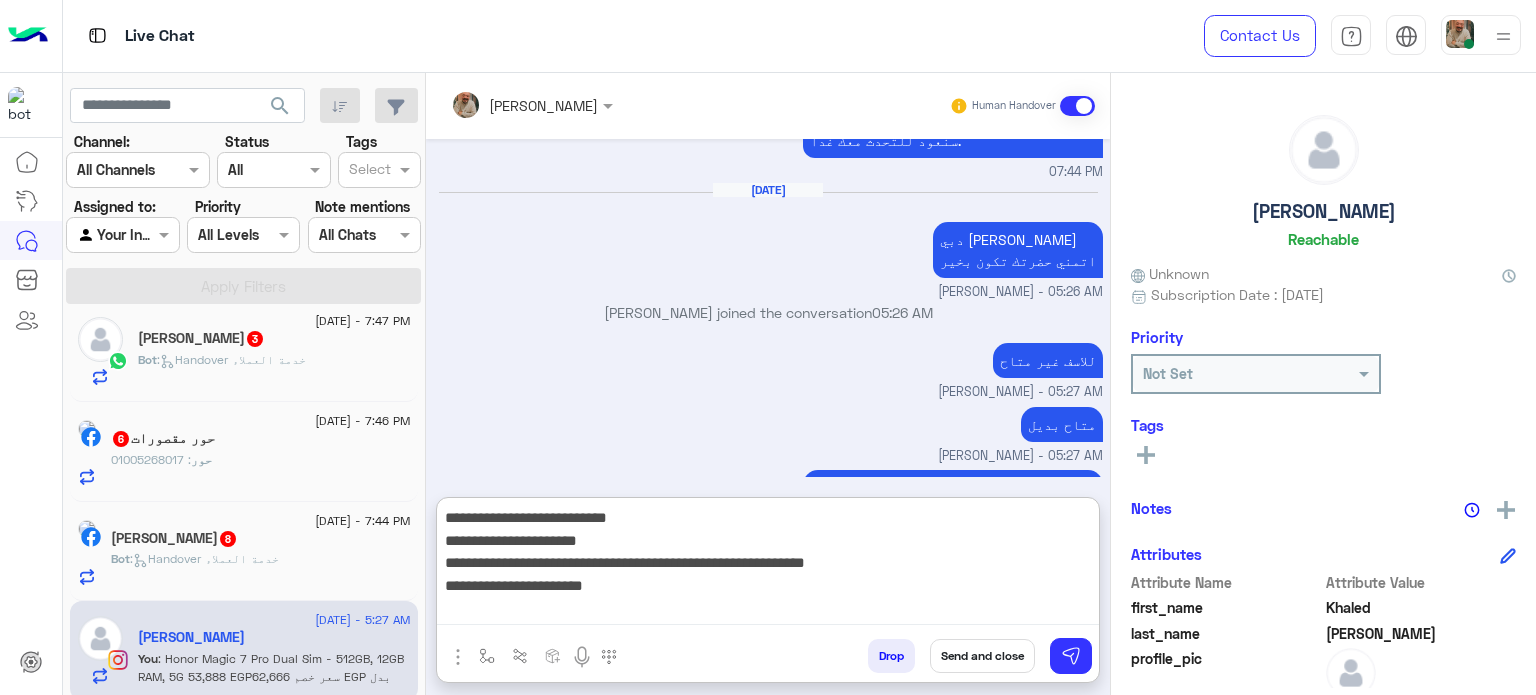 scroll, scrollTop: 1595, scrollLeft: 0, axis: vertical 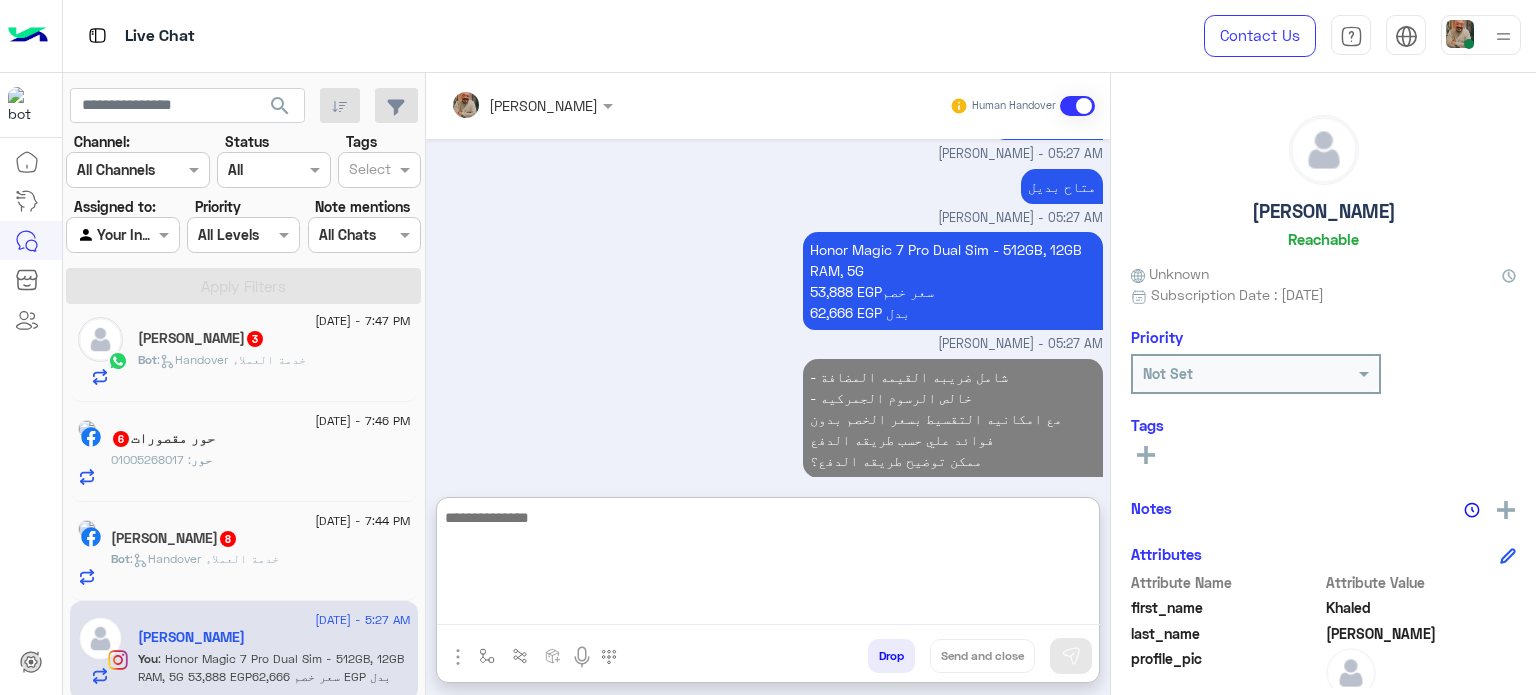 click 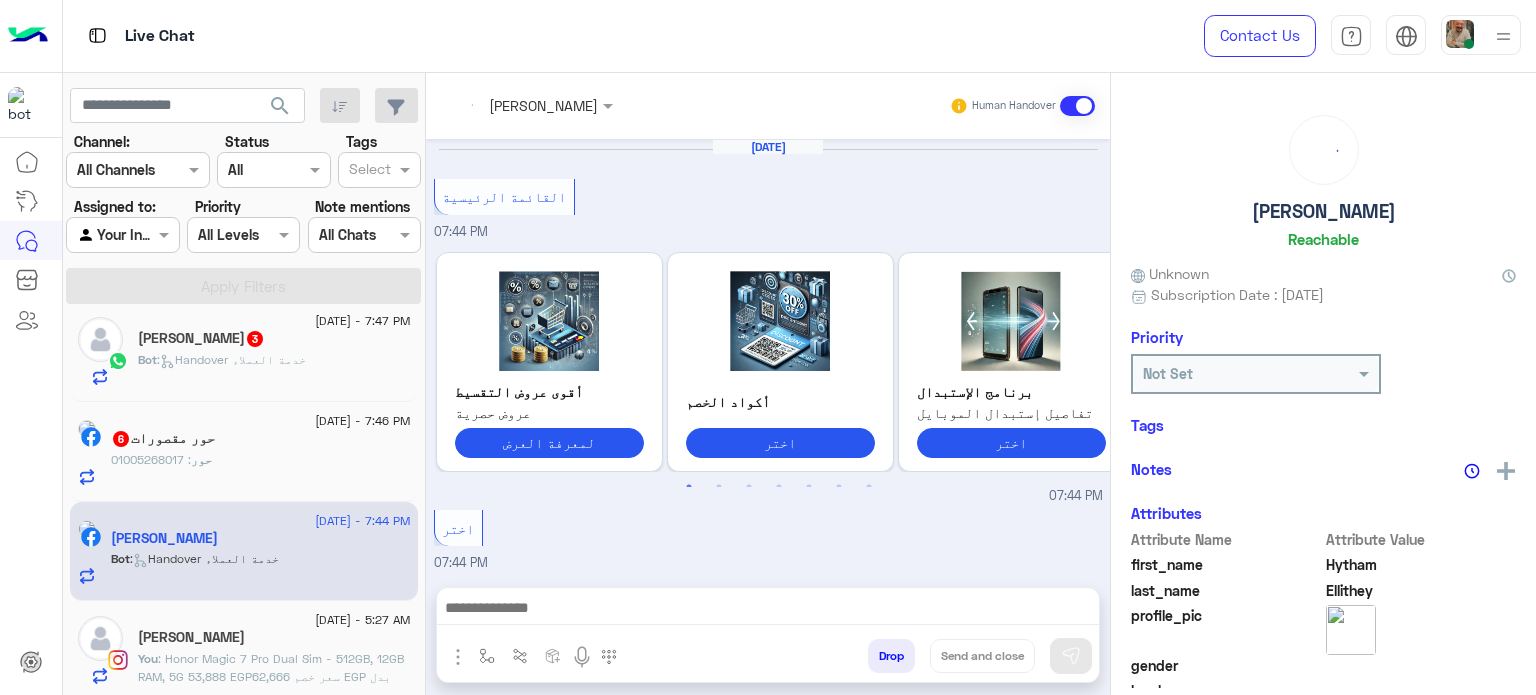 scroll, scrollTop: 926, scrollLeft: 0, axis: vertical 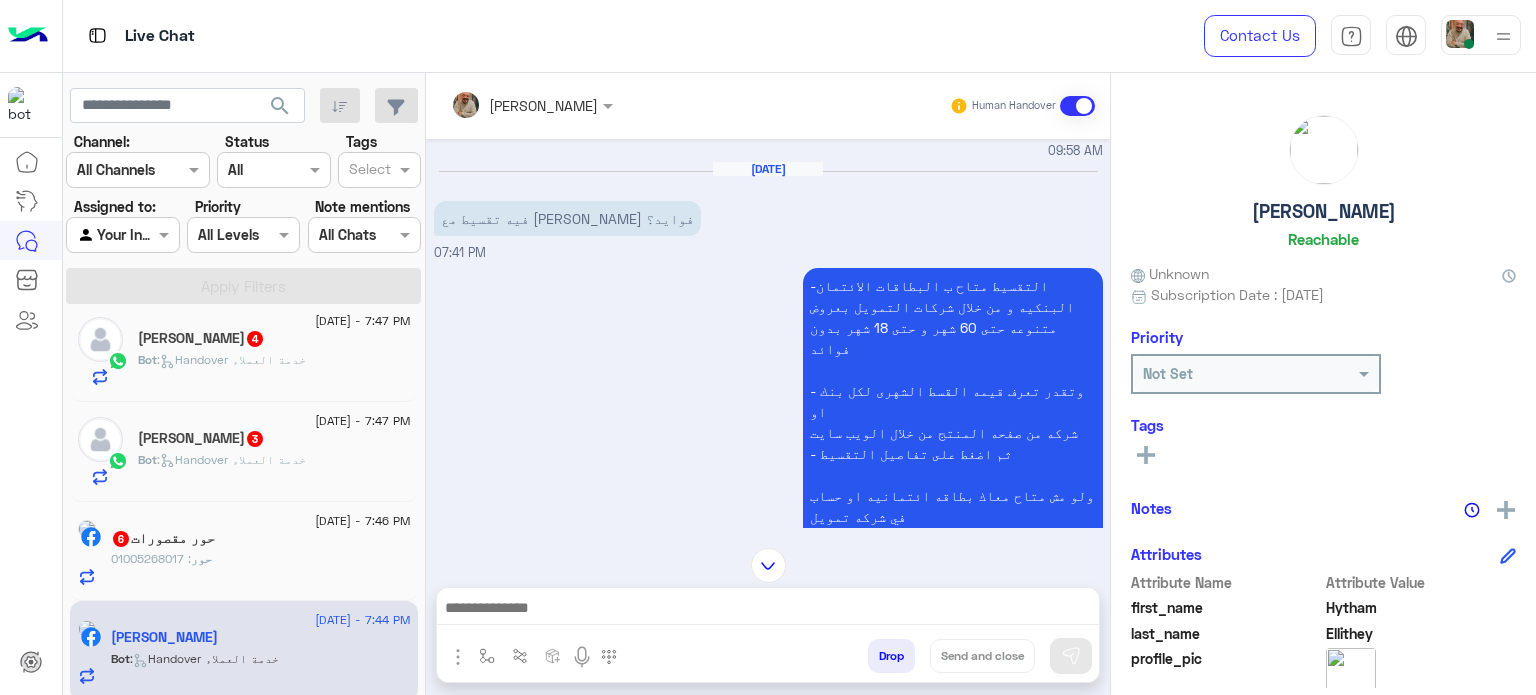 drag, startPoint x: 732, startPoint y: 630, endPoint x: 736, endPoint y: 619, distance: 11.7046995 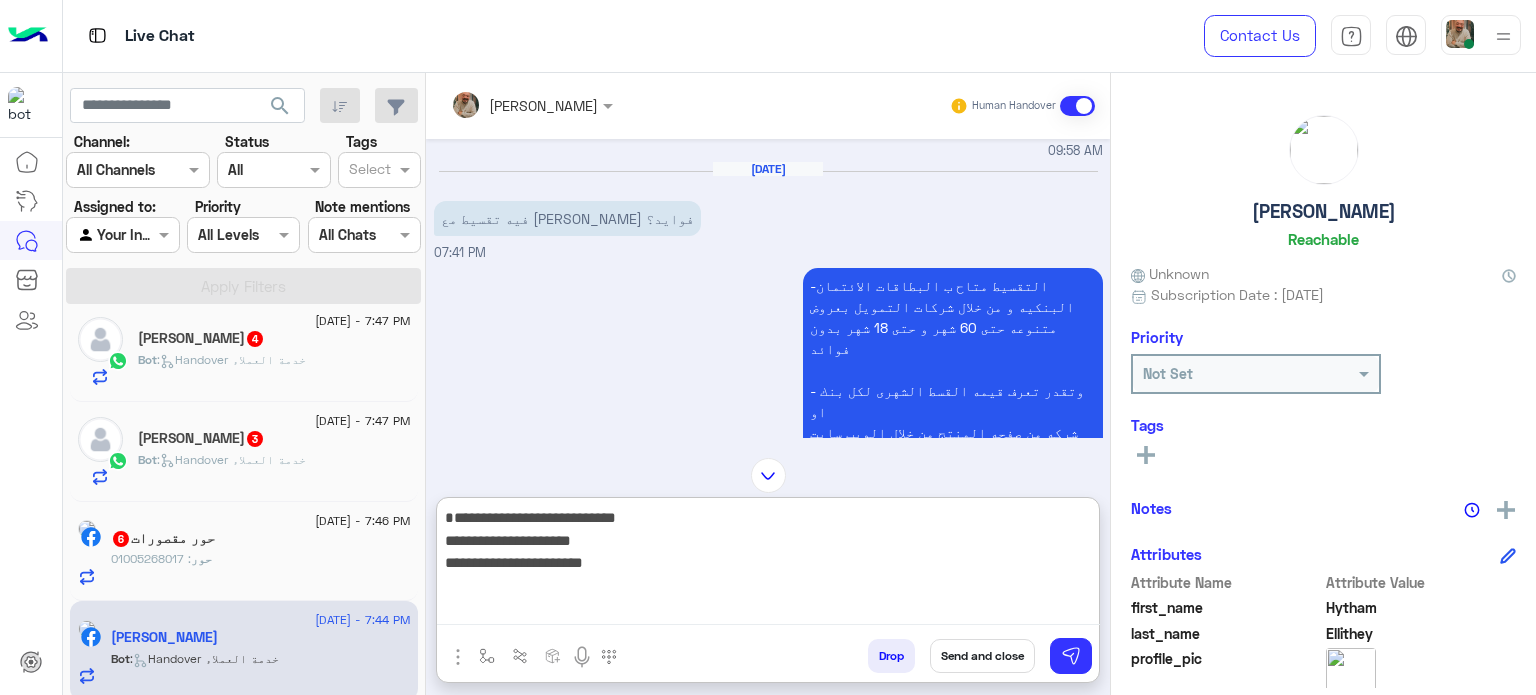 click on "**********" at bounding box center [768, 565] 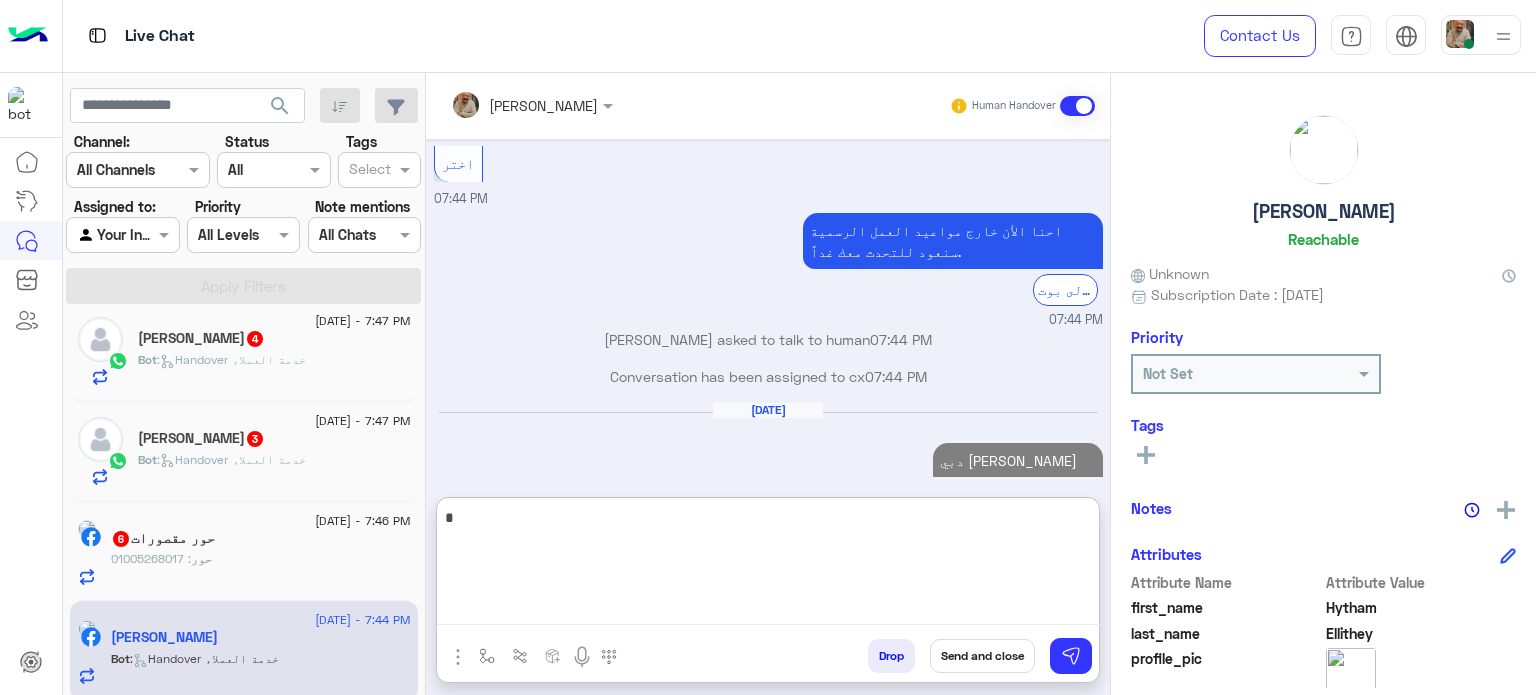 scroll, scrollTop: 3567, scrollLeft: 0, axis: vertical 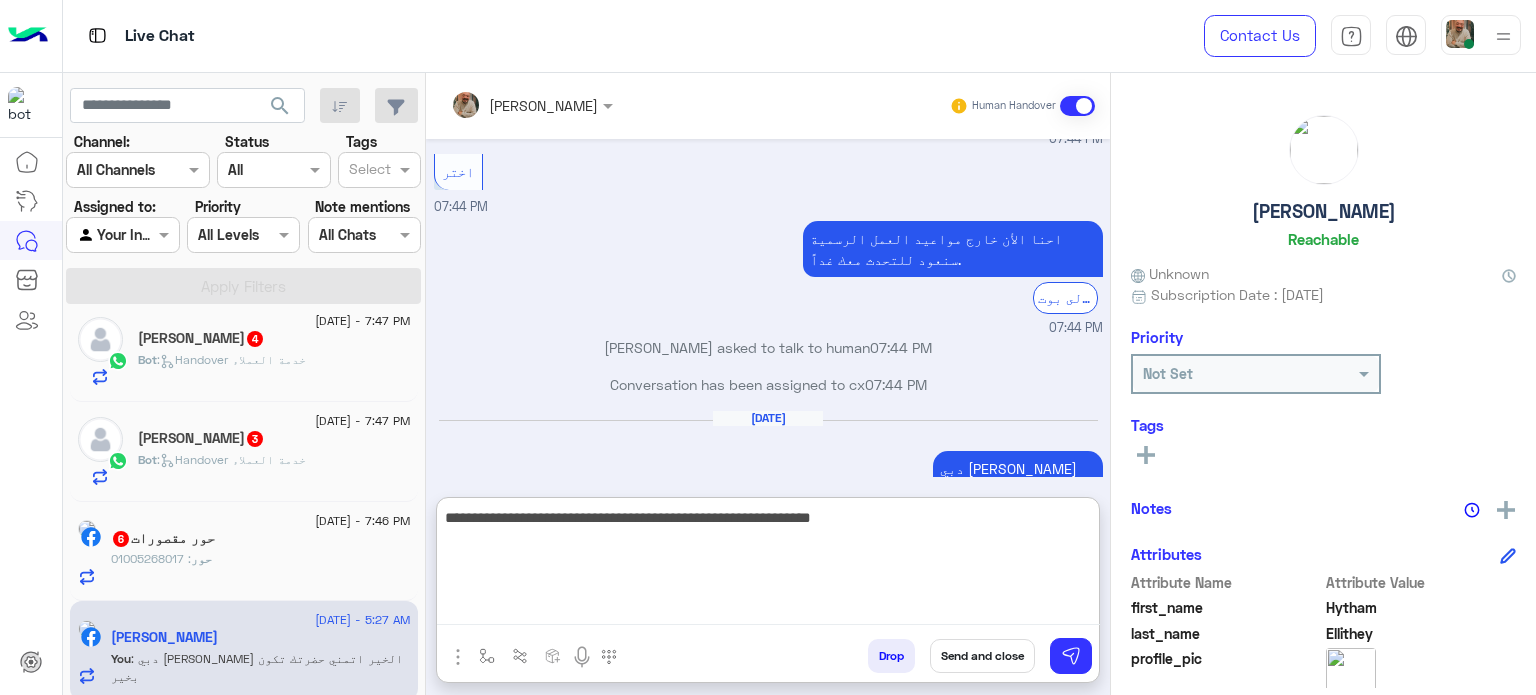 type on "**********" 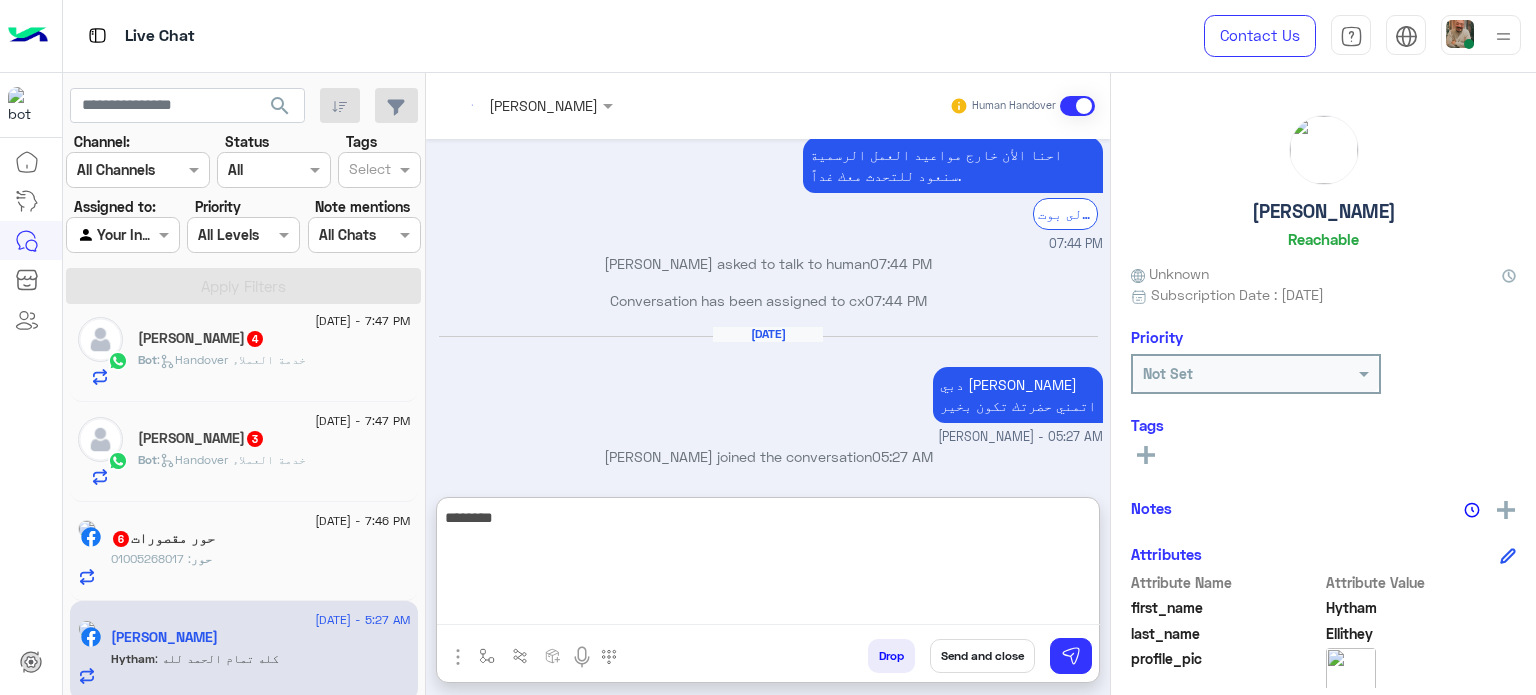 scroll, scrollTop: 3755, scrollLeft: 0, axis: vertical 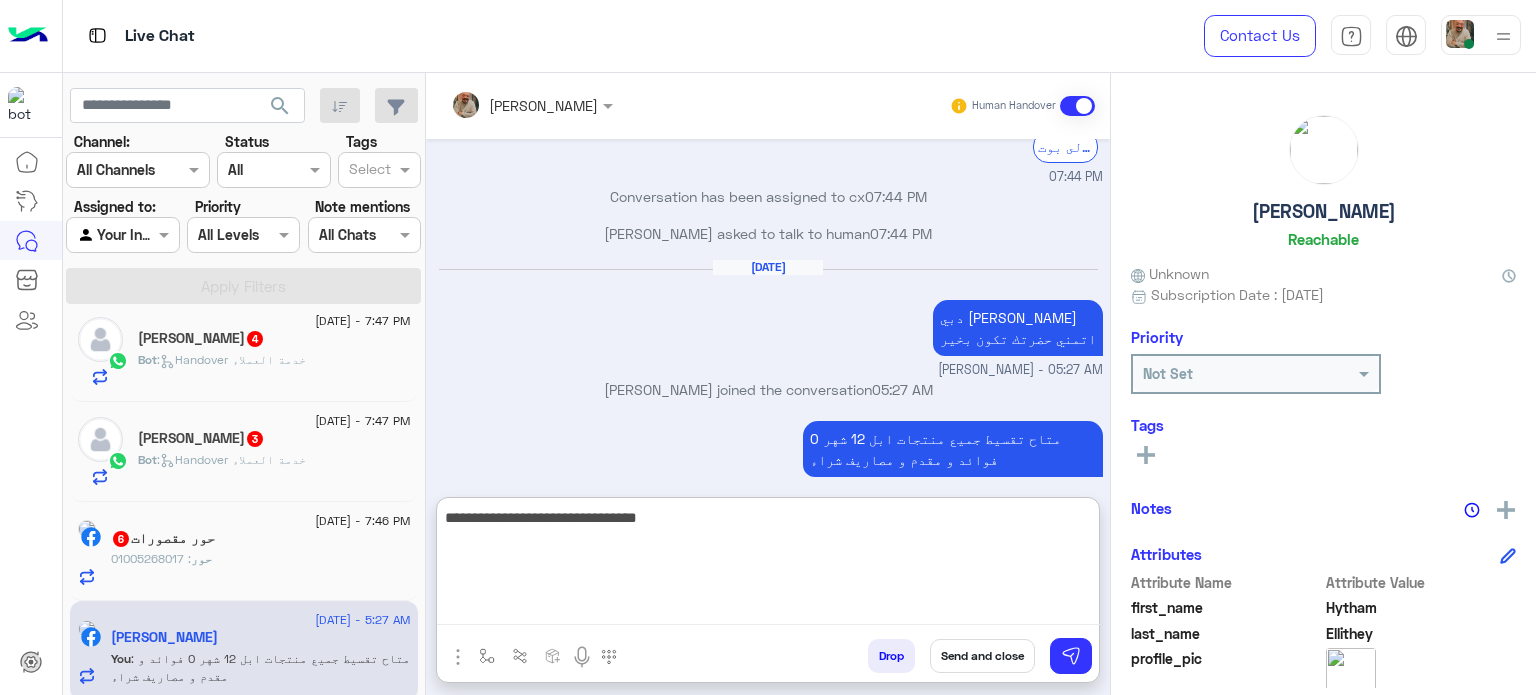 type on "**********" 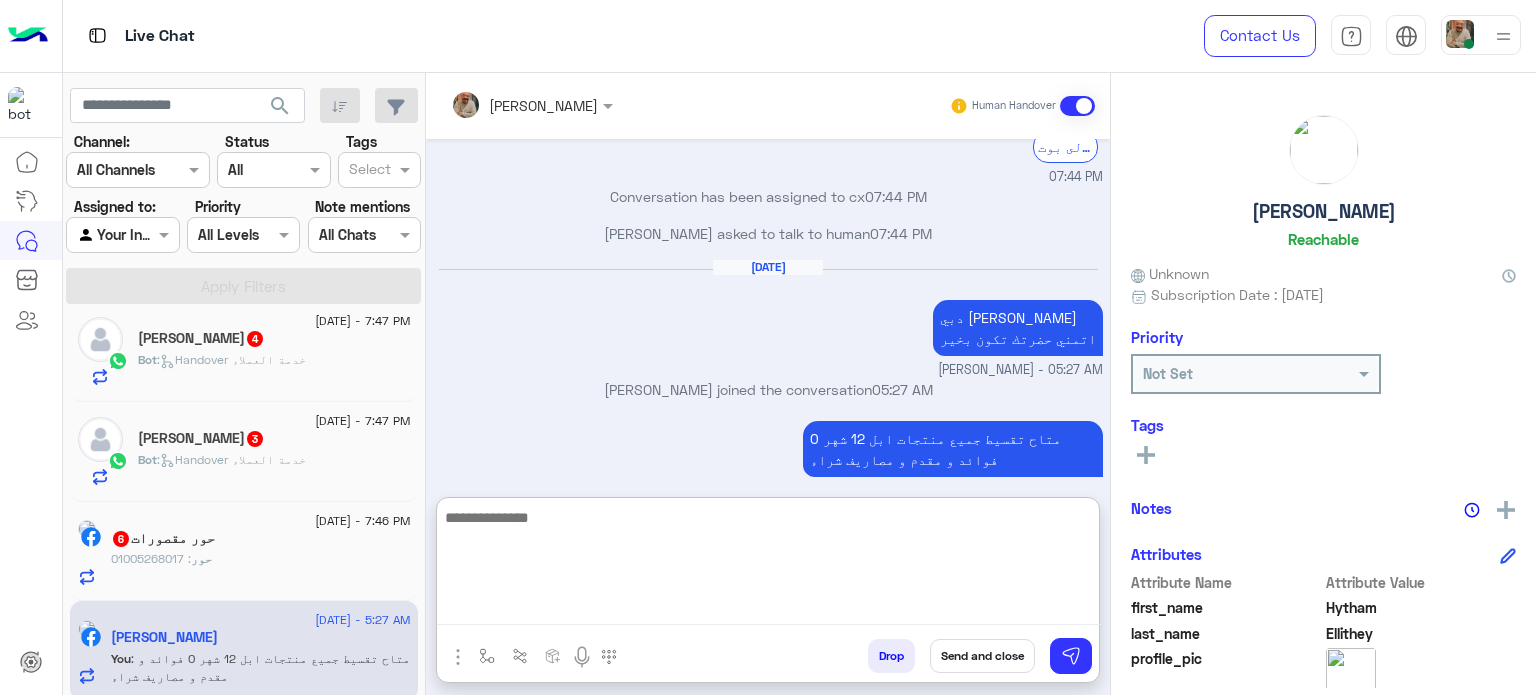 scroll, scrollTop: 3818, scrollLeft: 0, axis: vertical 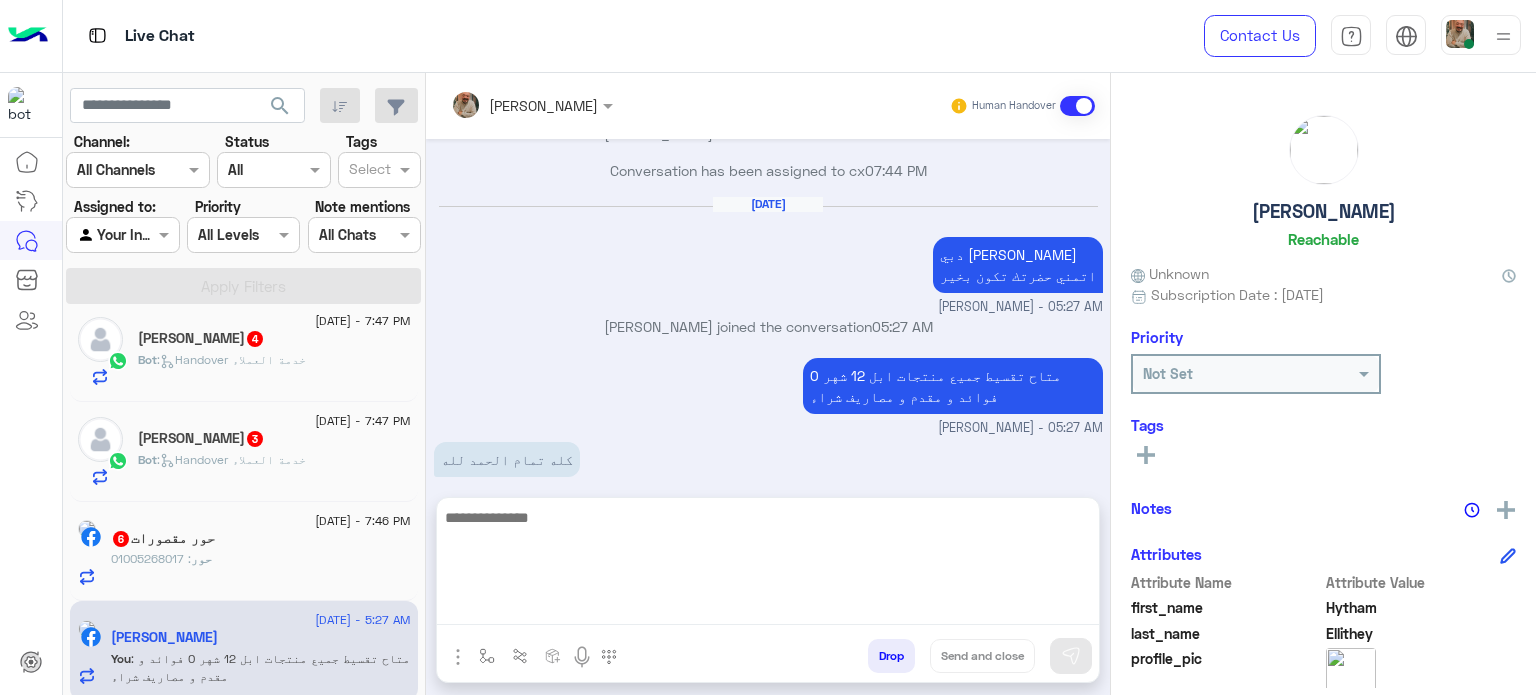 click on "حور : 01005268017" 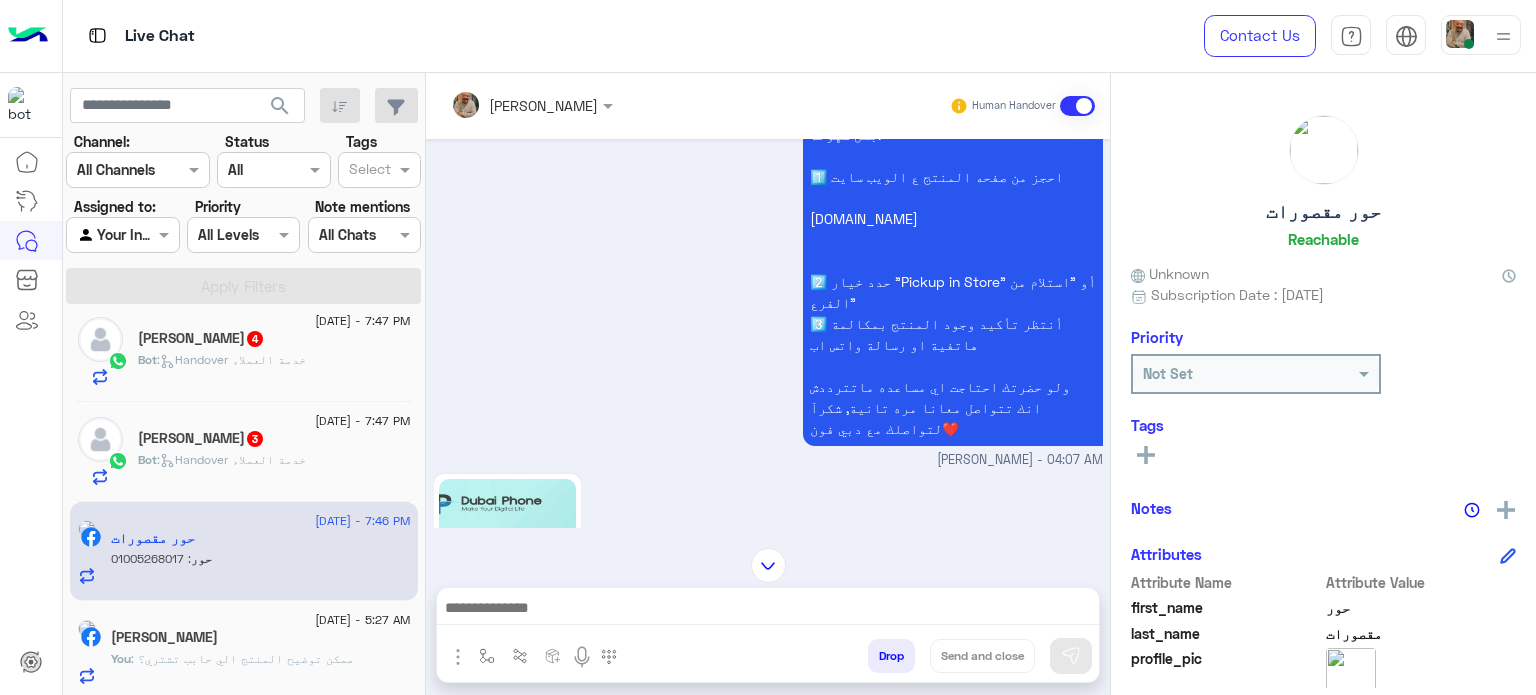 scroll, scrollTop: 875, scrollLeft: 0, axis: vertical 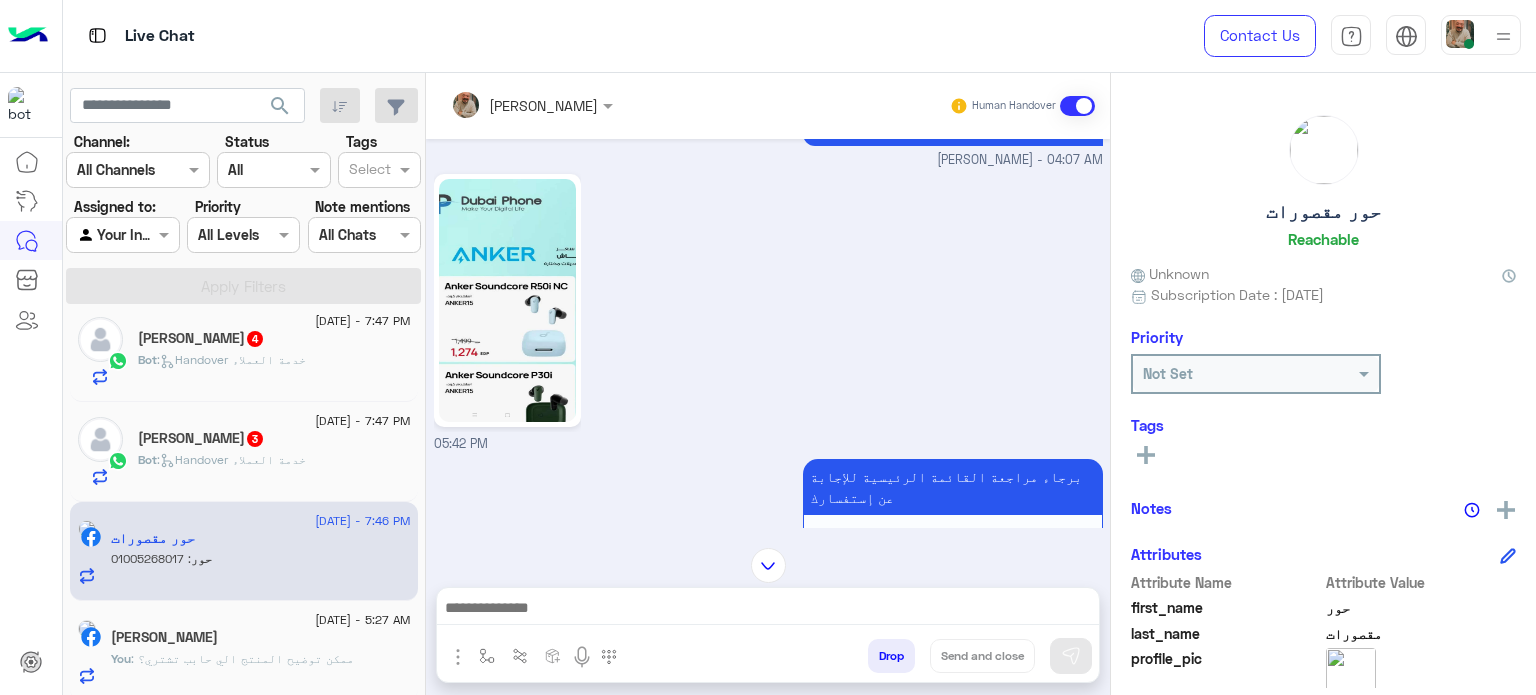 click at bounding box center [768, 610] 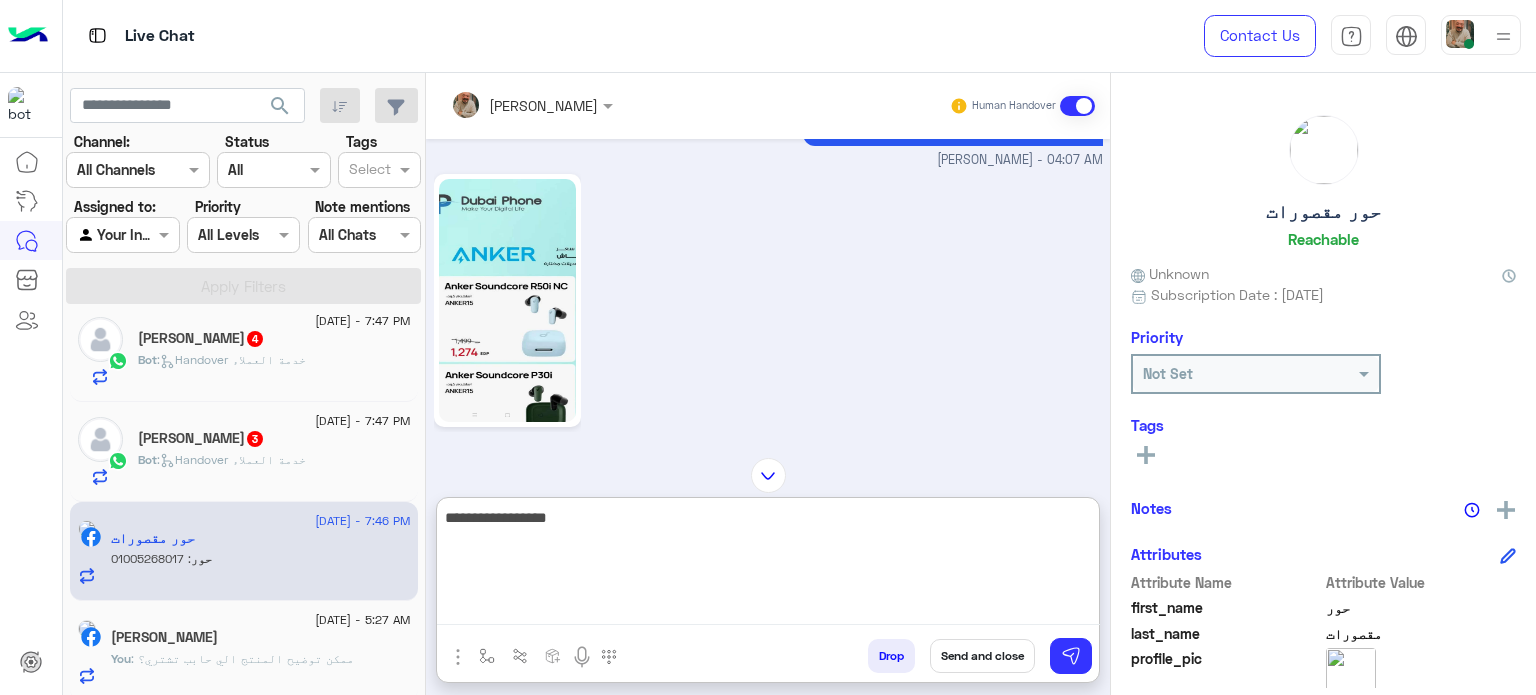 type on "**********" 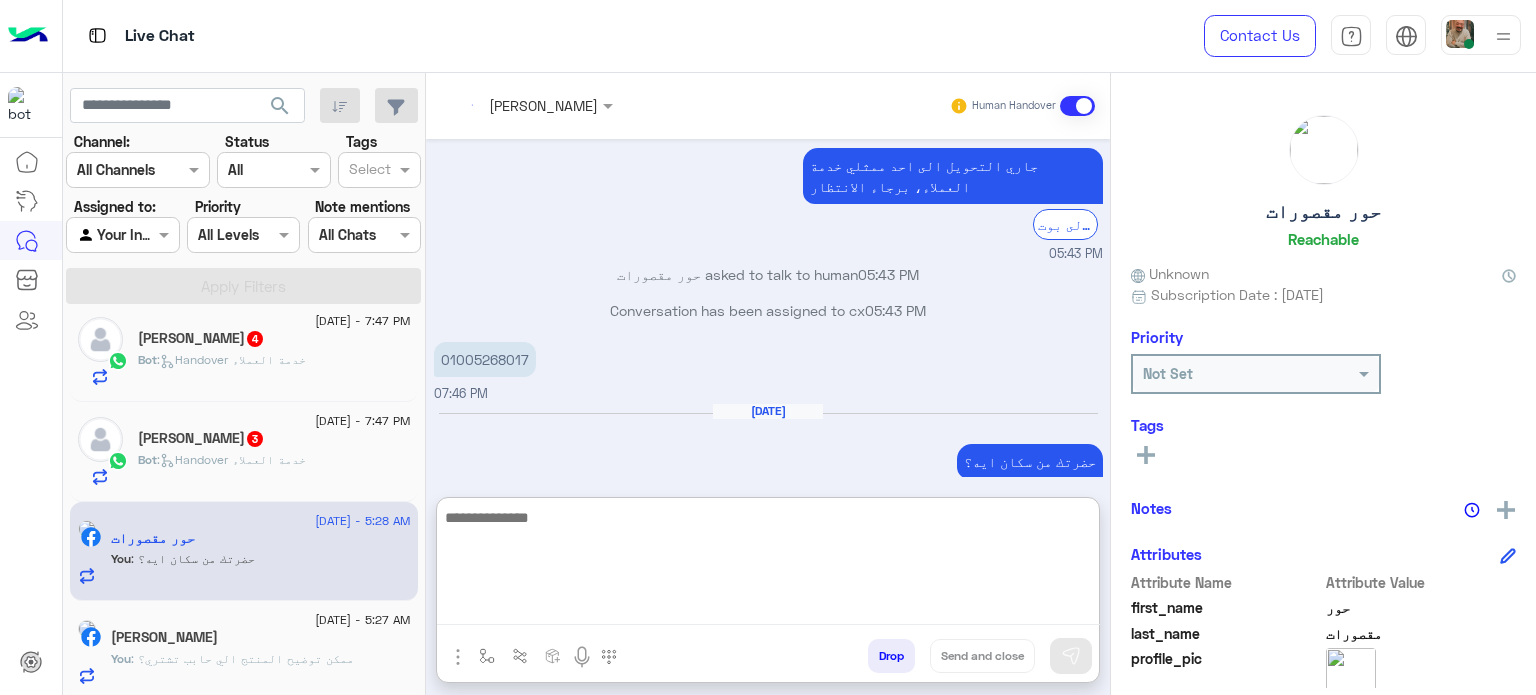 scroll, scrollTop: 2244, scrollLeft: 0, axis: vertical 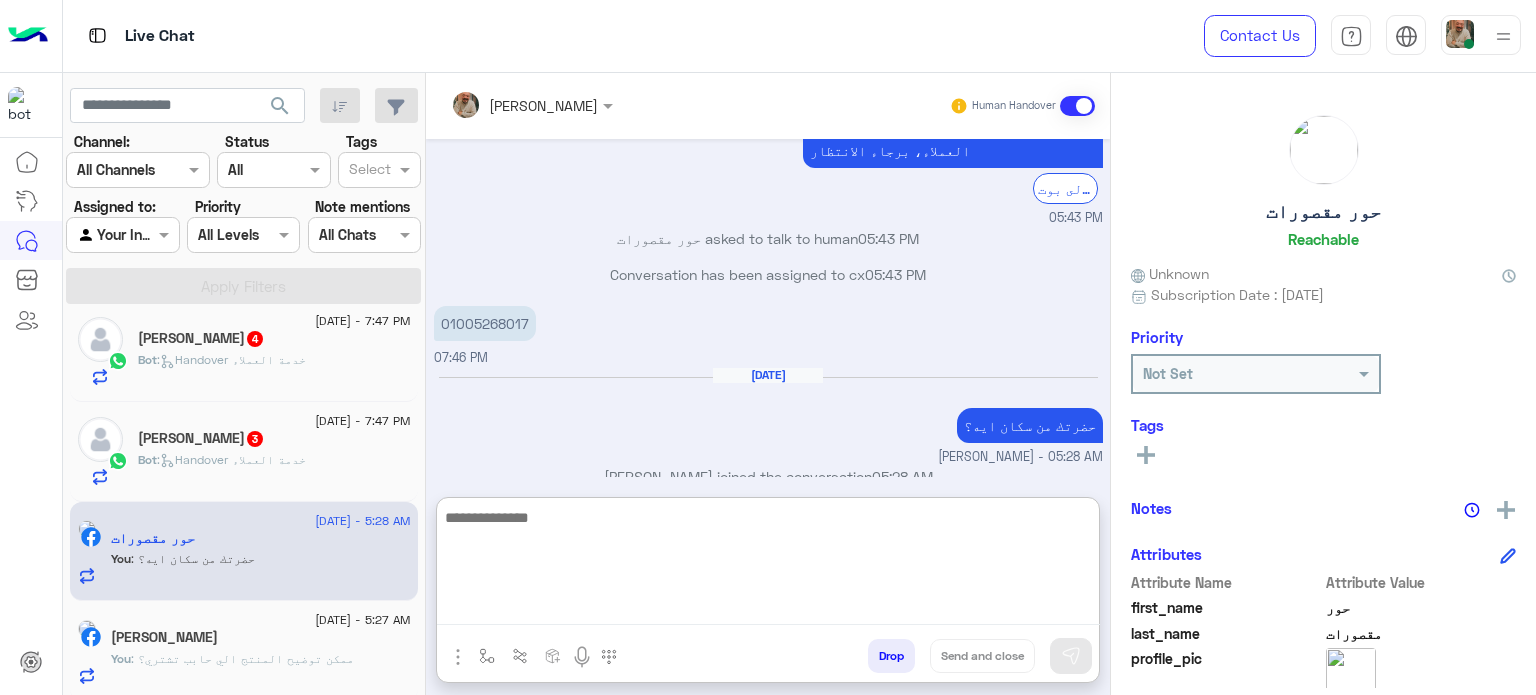 click on "kyrillos Shawky  3" 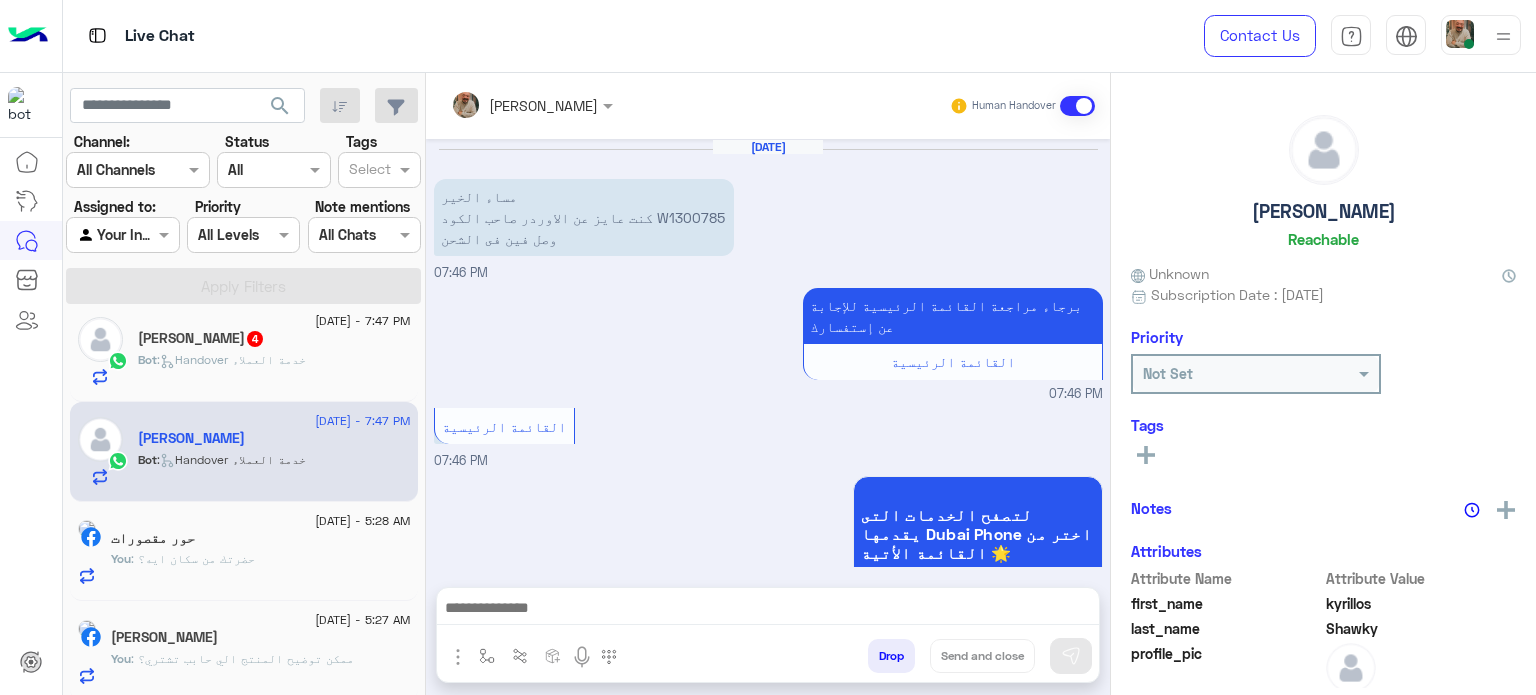 scroll, scrollTop: 308, scrollLeft: 0, axis: vertical 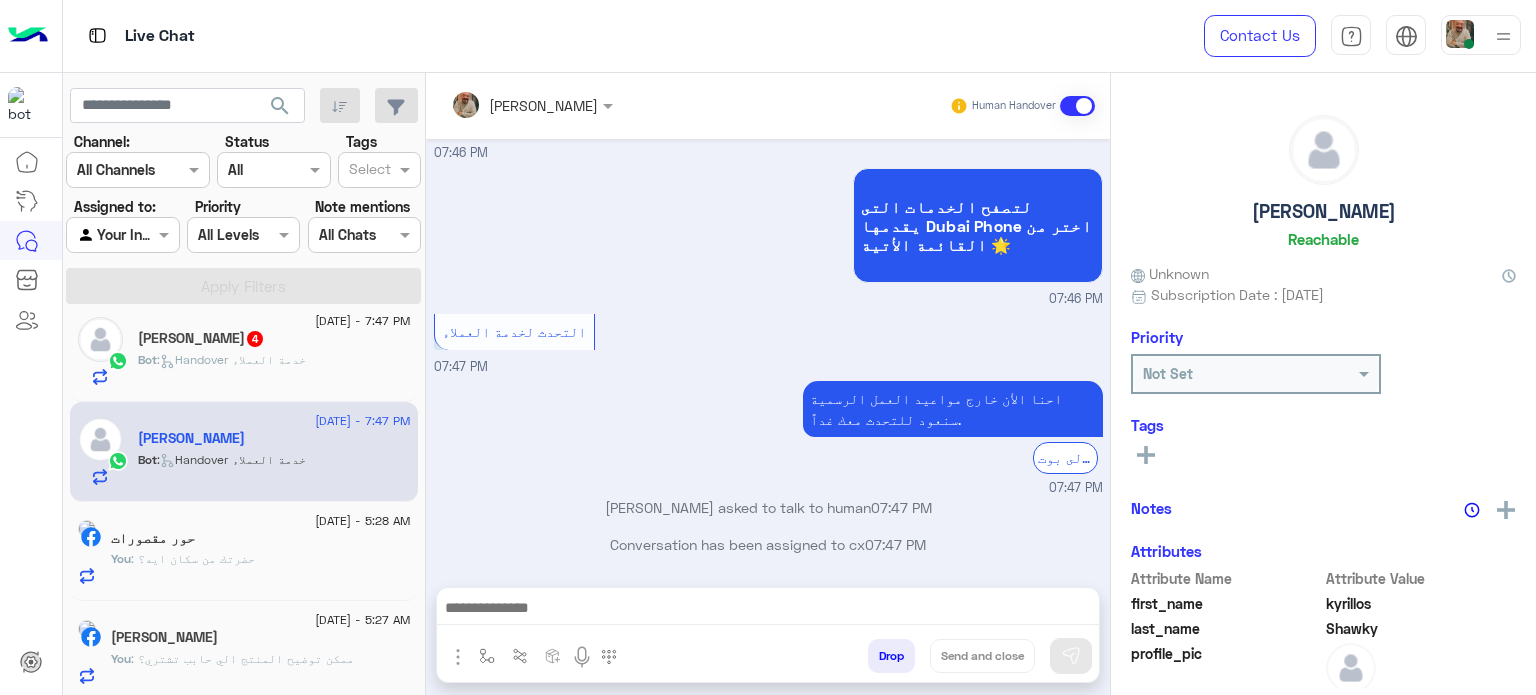 click on "You  : حضرتك من سكان ايه؟" 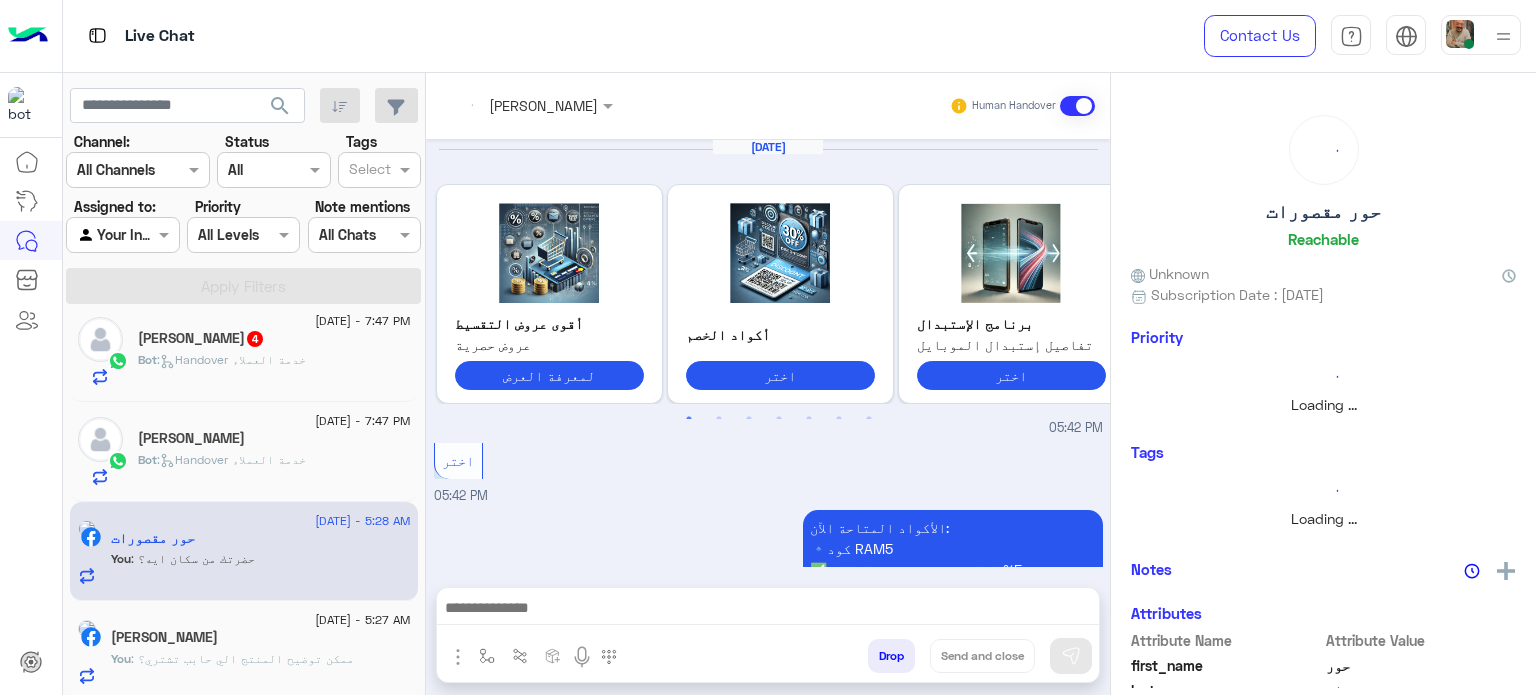 scroll, scrollTop: 646, scrollLeft: 0, axis: vertical 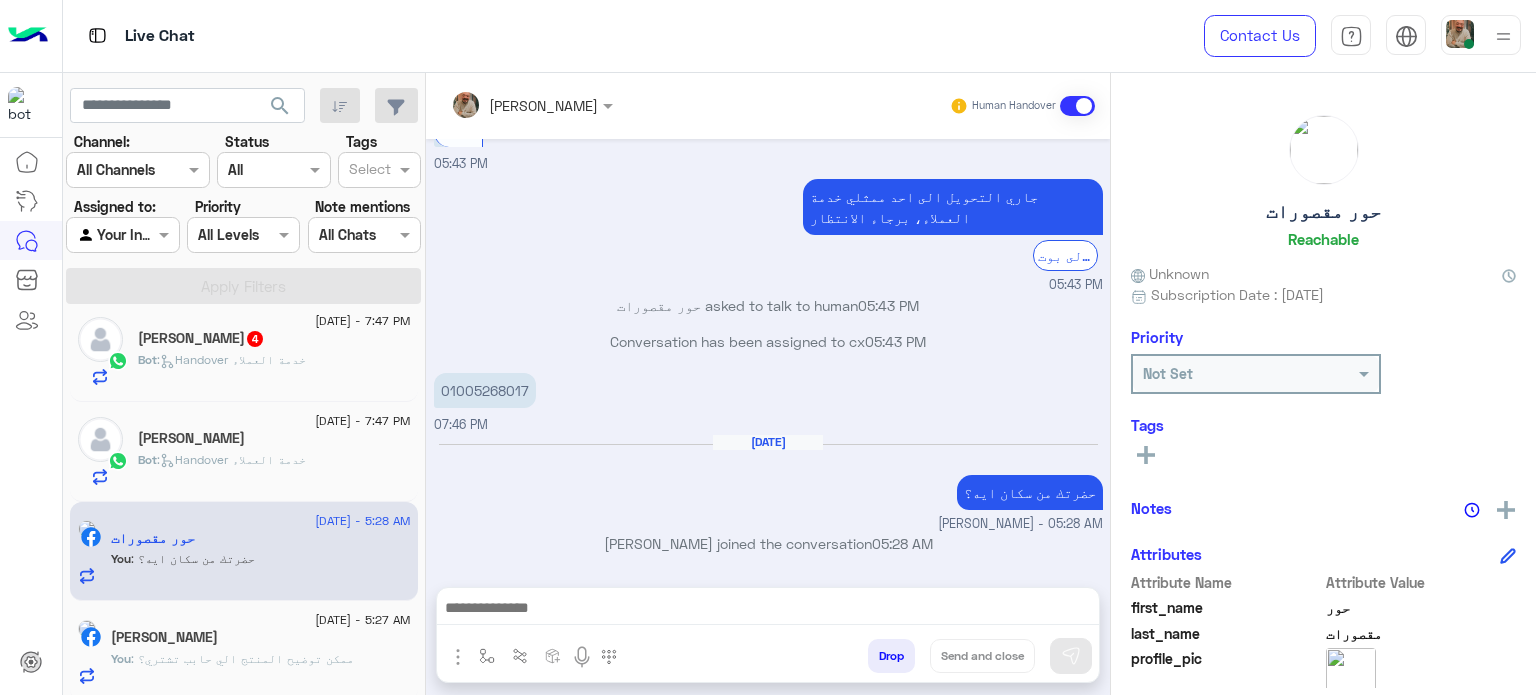 drag, startPoint x: 791, startPoint y: 632, endPoint x: 795, endPoint y: 619, distance: 13.601471 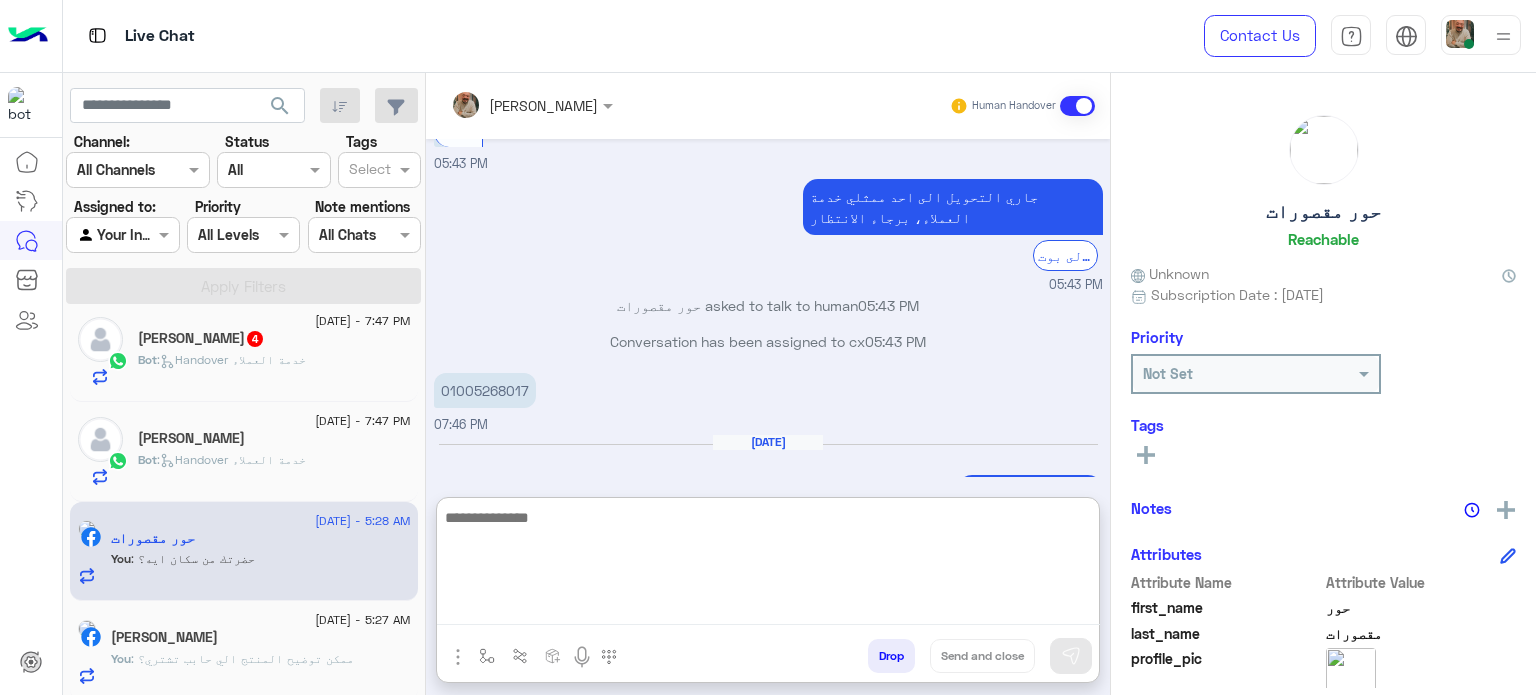 paste on "**********" 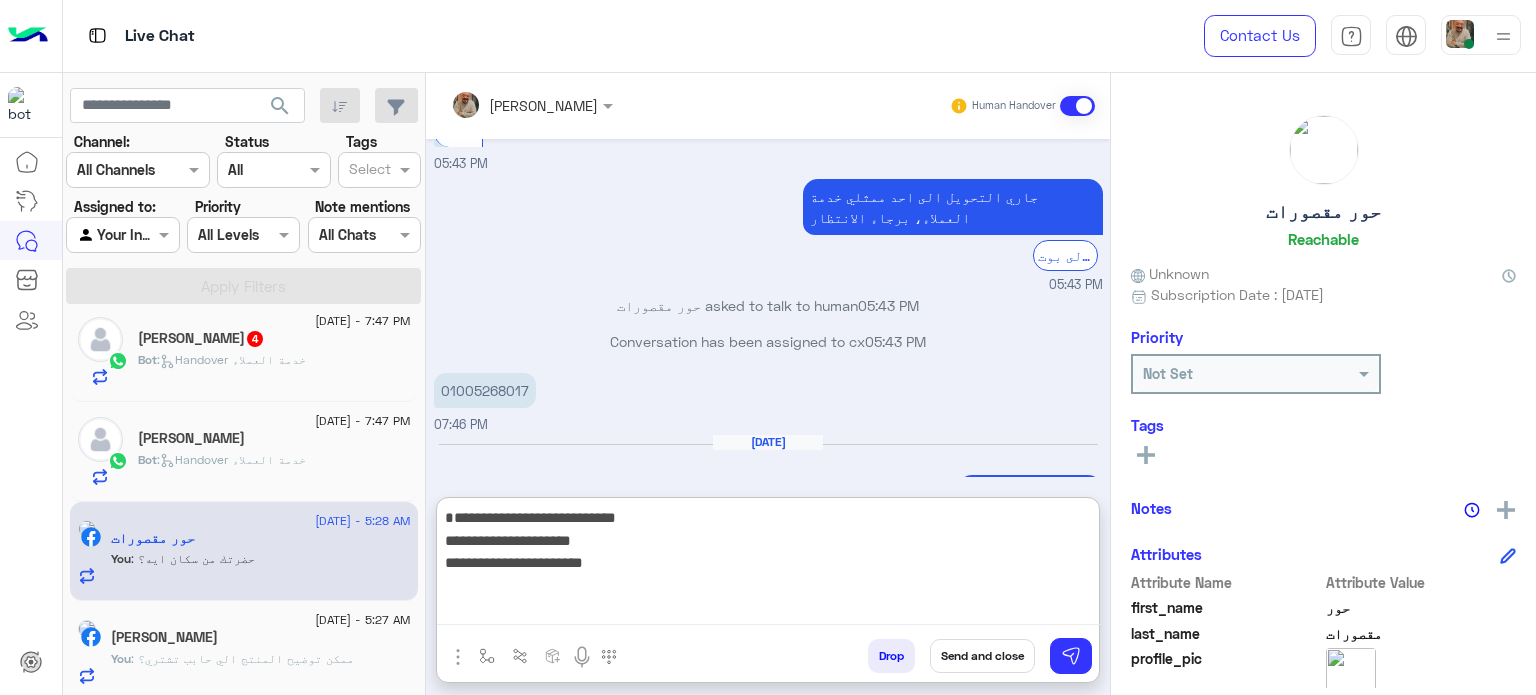 click on "**********" at bounding box center [768, 565] 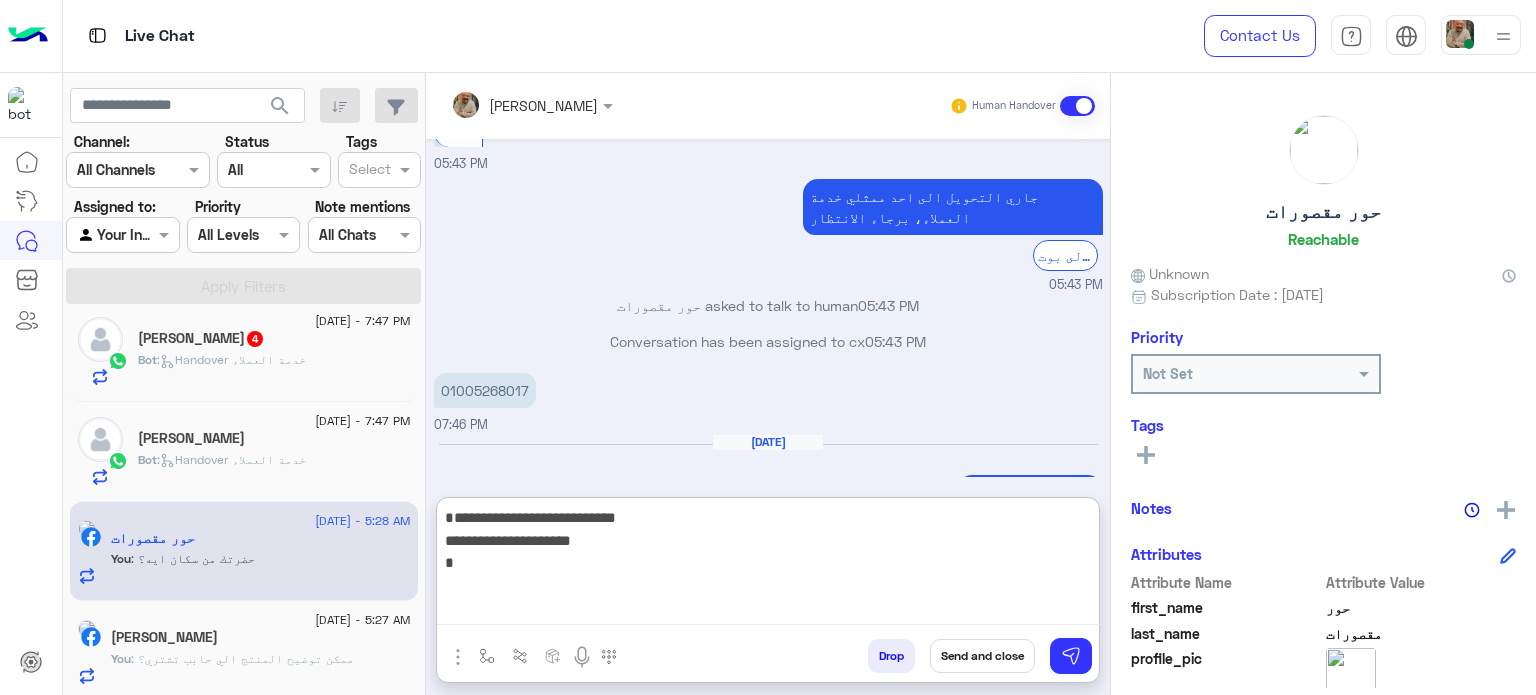 type on "**********" 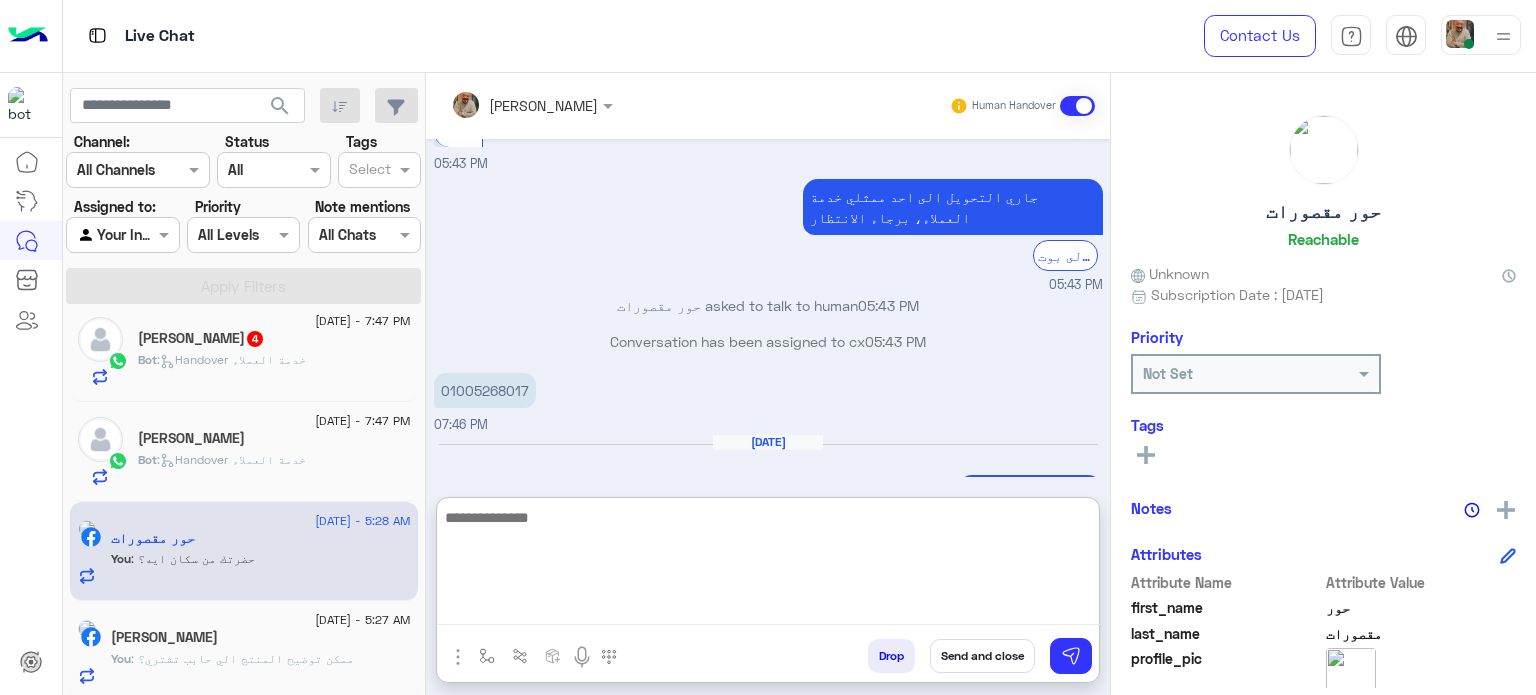 scroll, scrollTop: 820, scrollLeft: 0, axis: vertical 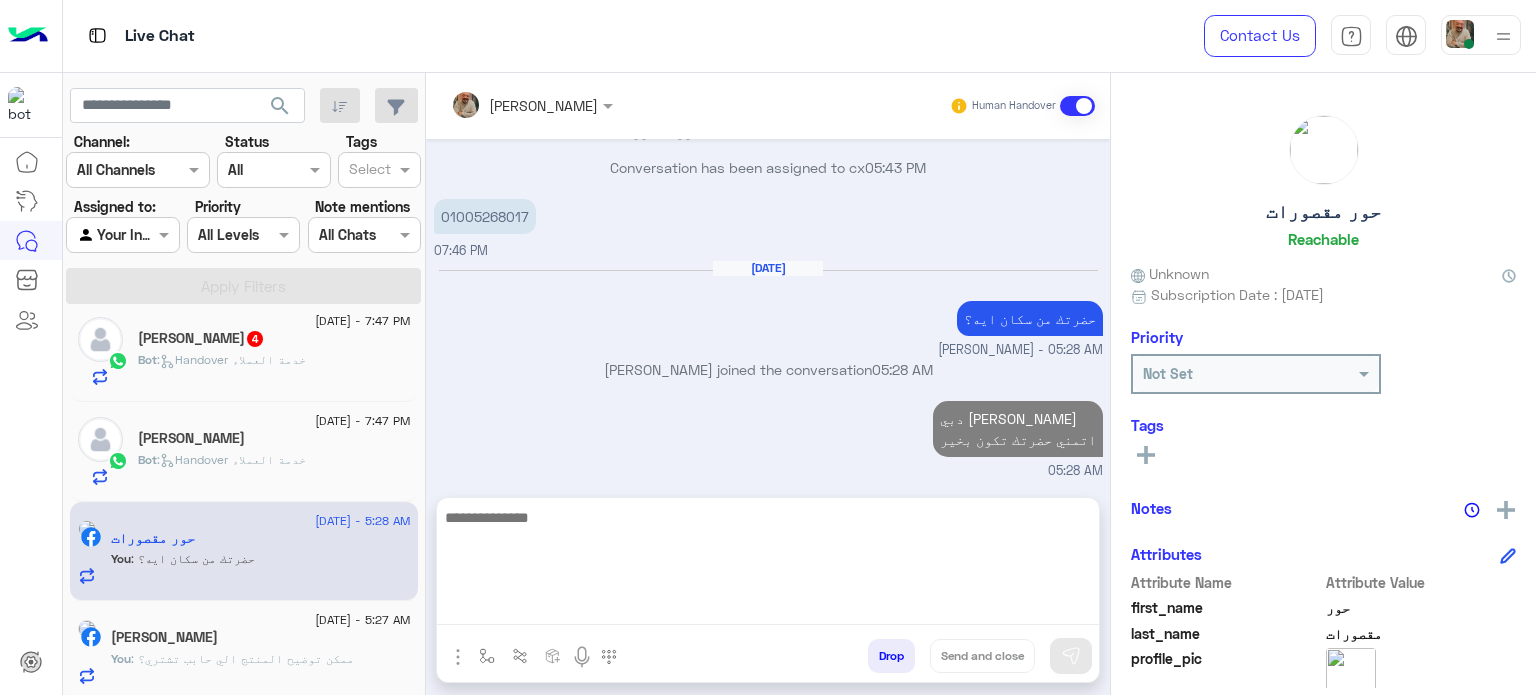 click on "4 July - 7:47 PM" 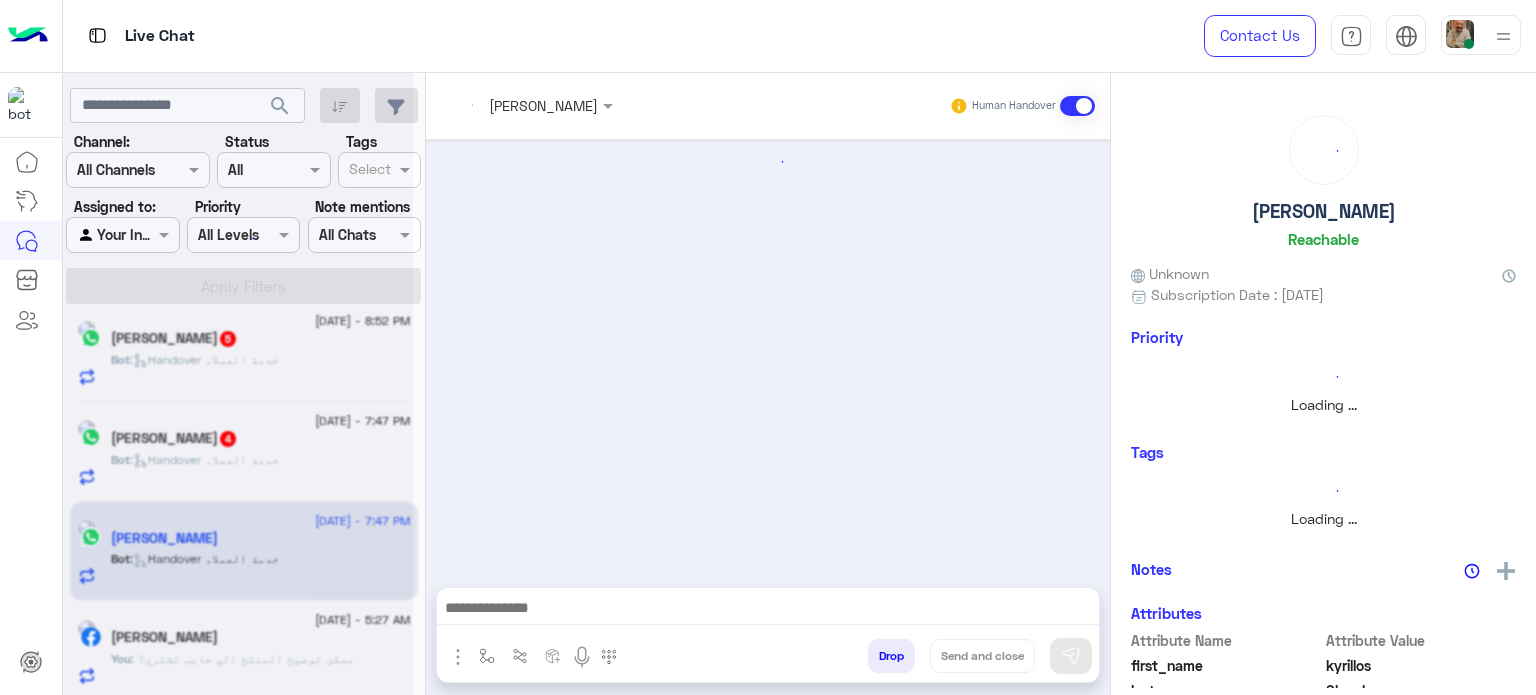 scroll, scrollTop: 1410, scrollLeft: 0, axis: vertical 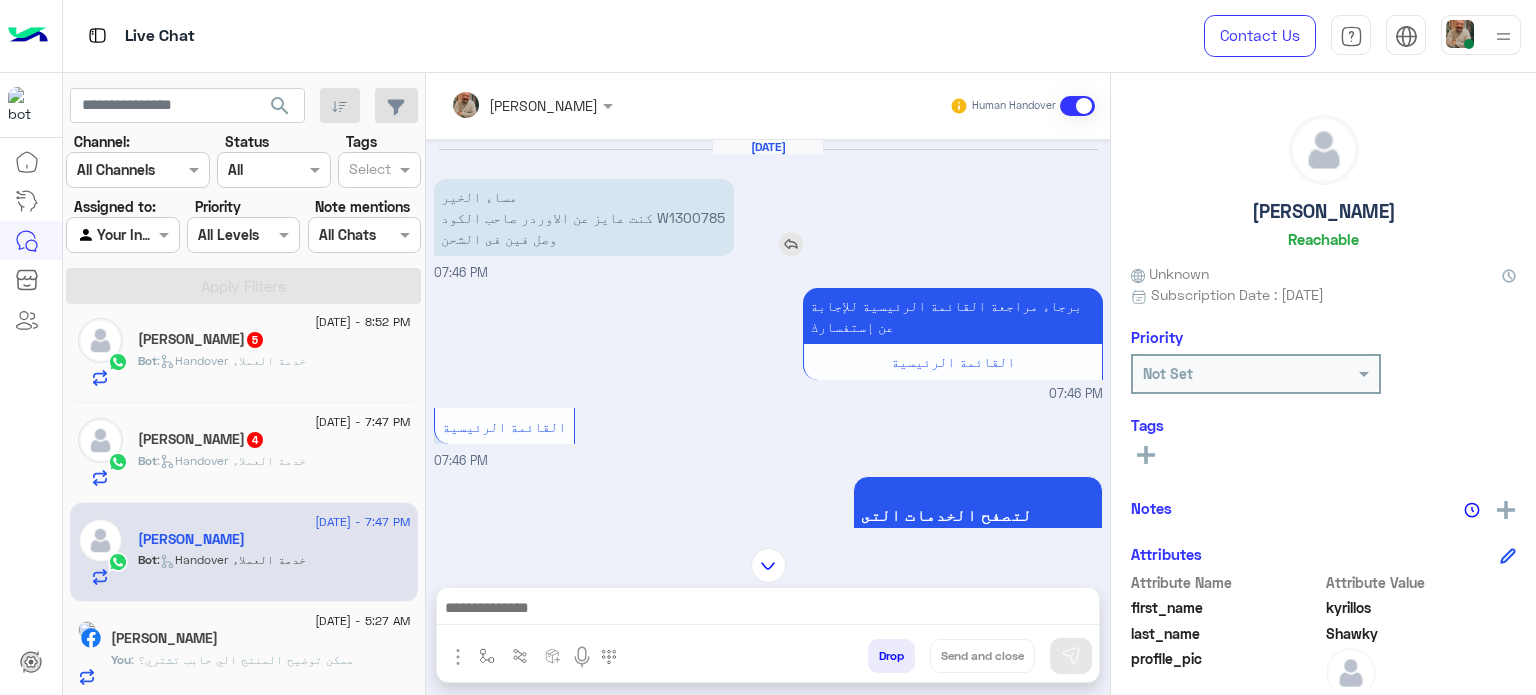 click on "مساء الخير كنت عايز عن الاوردر صاحب الكود W1300785 وصل فين فى الشحن" at bounding box center (584, 217) 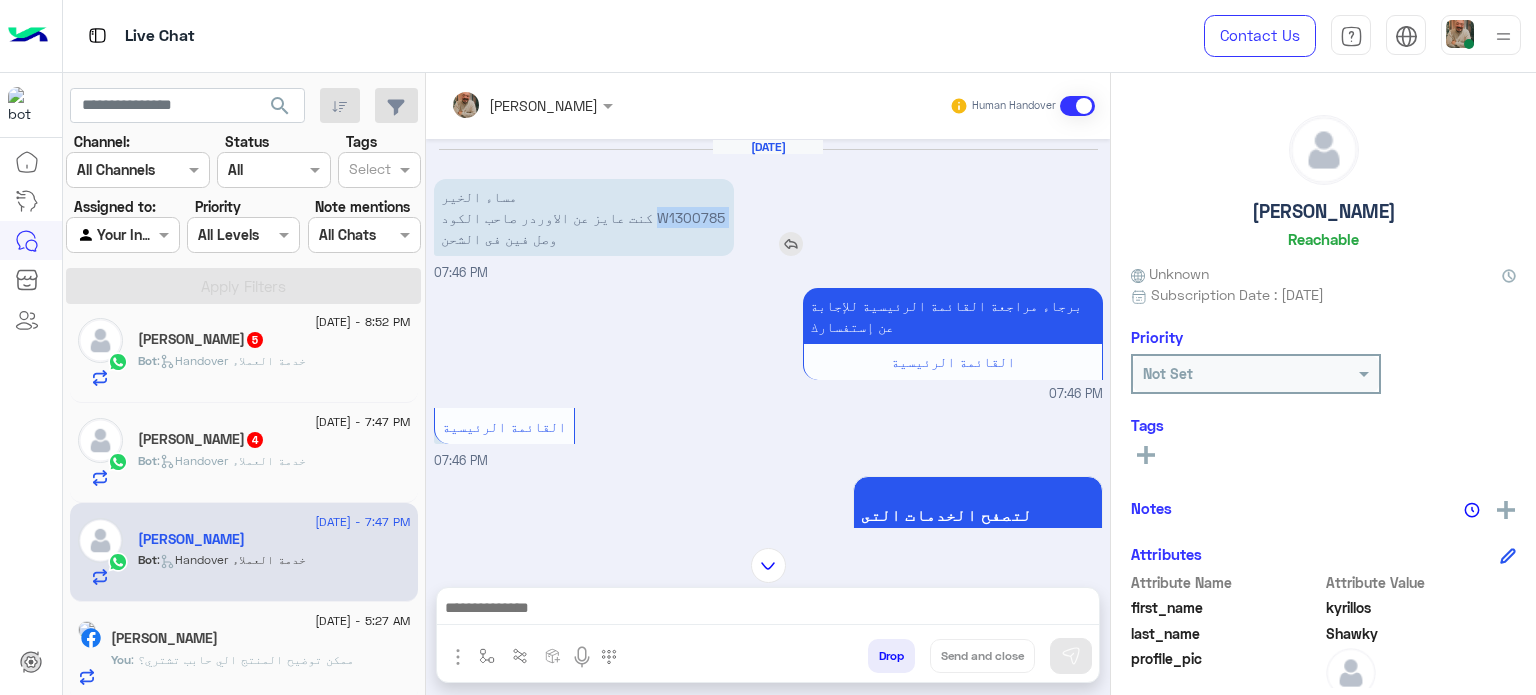click on "مساء الخير كنت عايز عن الاوردر صاحب الكود W1300785 وصل فين فى الشحن" at bounding box center [584, 217] 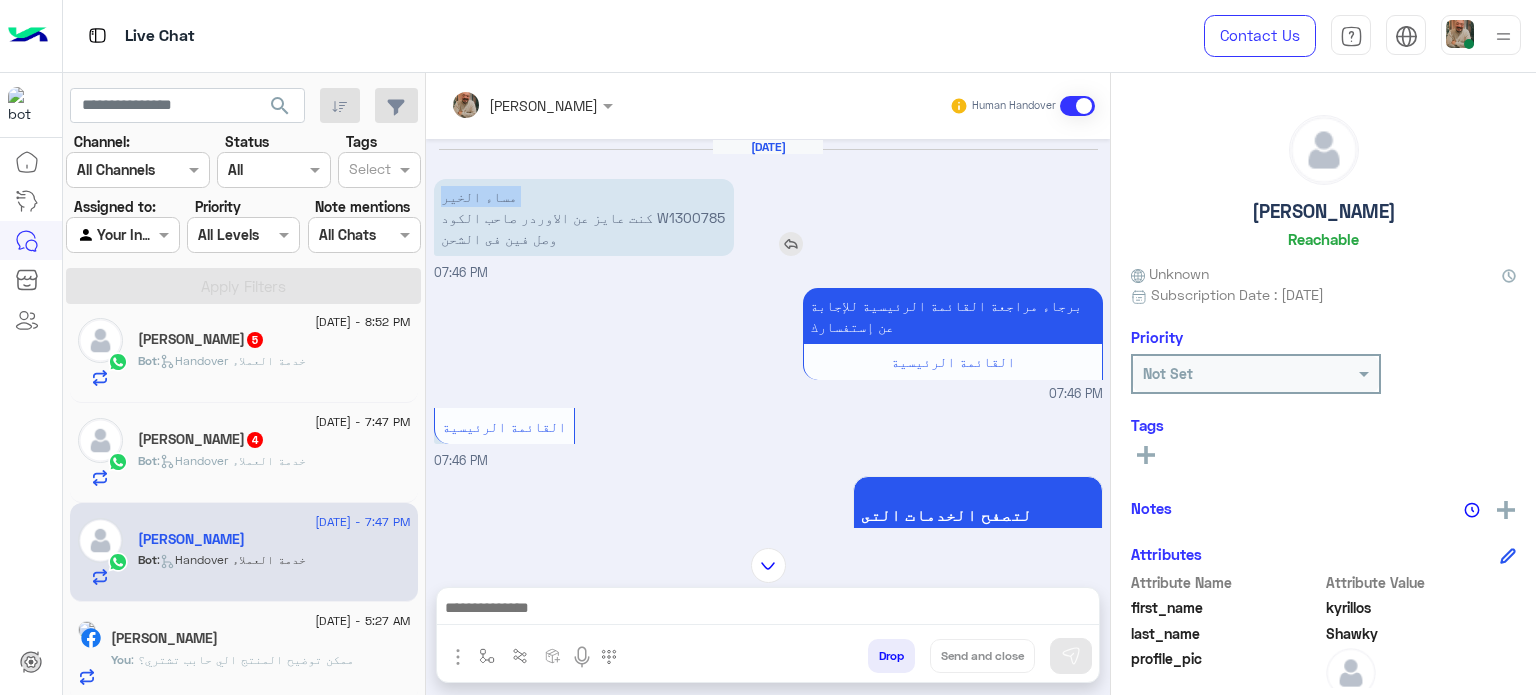 click on "مساء الخير كنت عايز عن الاوردر صاحب الكود W1300785 وصل فين فى الشحن" at bounding box center (584, 217) 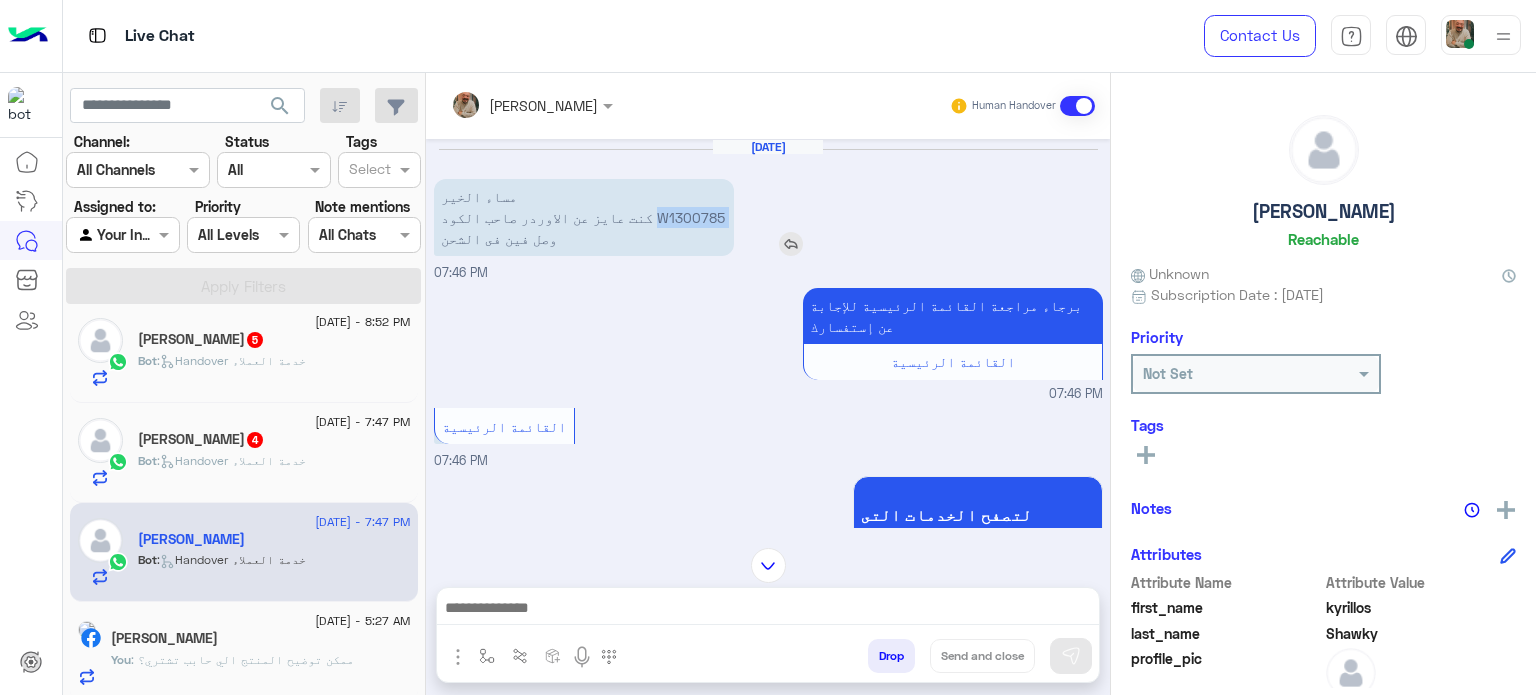click on "مساء الخير كنت عايز عن الاوردر صاحب الكود W1300785 وصل فين فى الشحن" at bounding box center (584, 217) 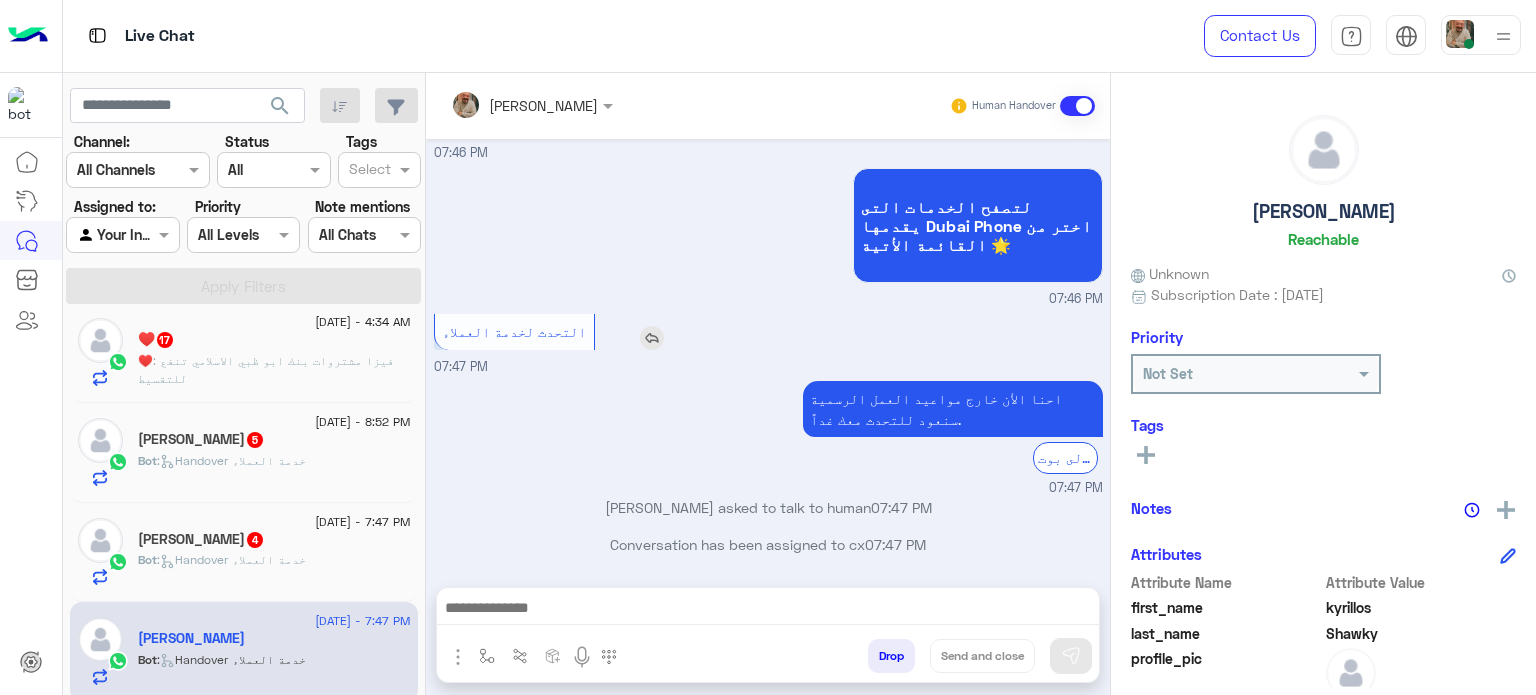 scroll, scrollTop: 308, scrollLeft: 0, axis: vertical 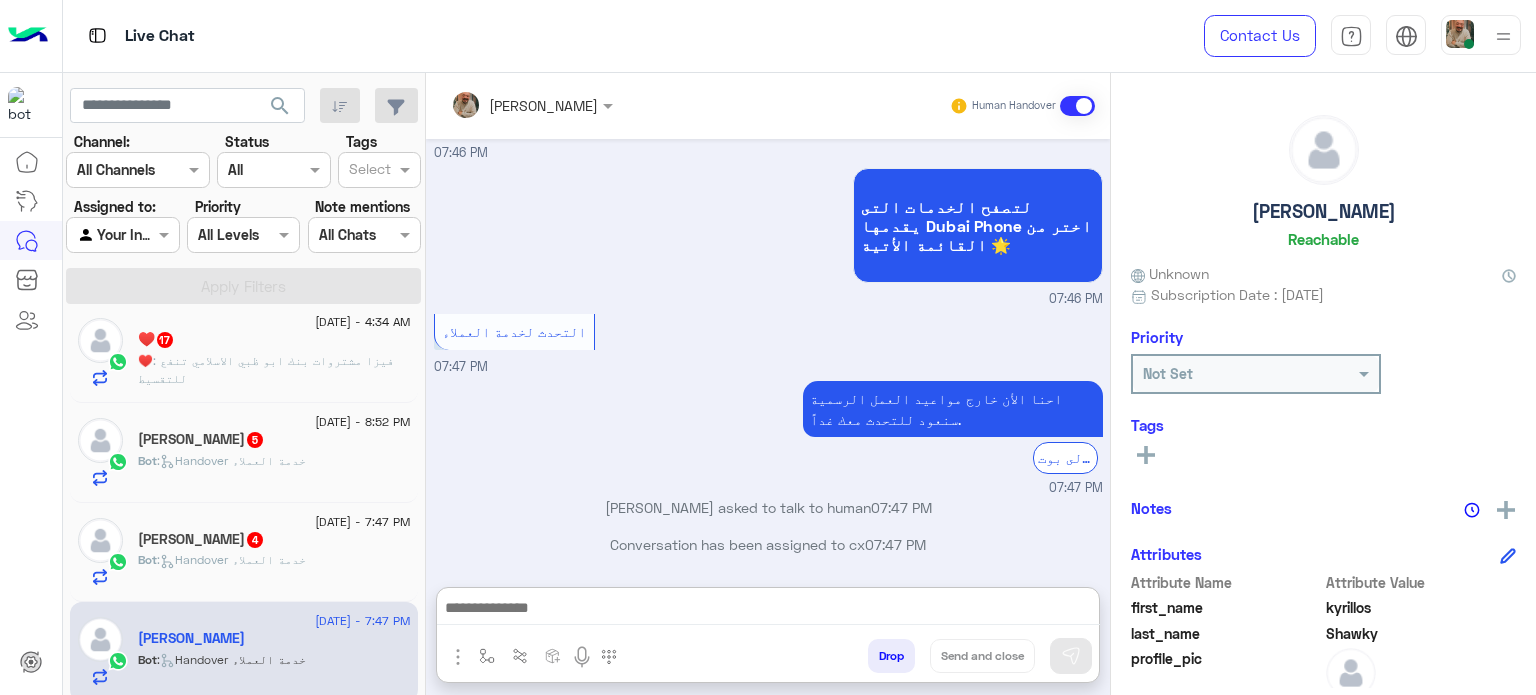 click at bounding box center (768, 610) 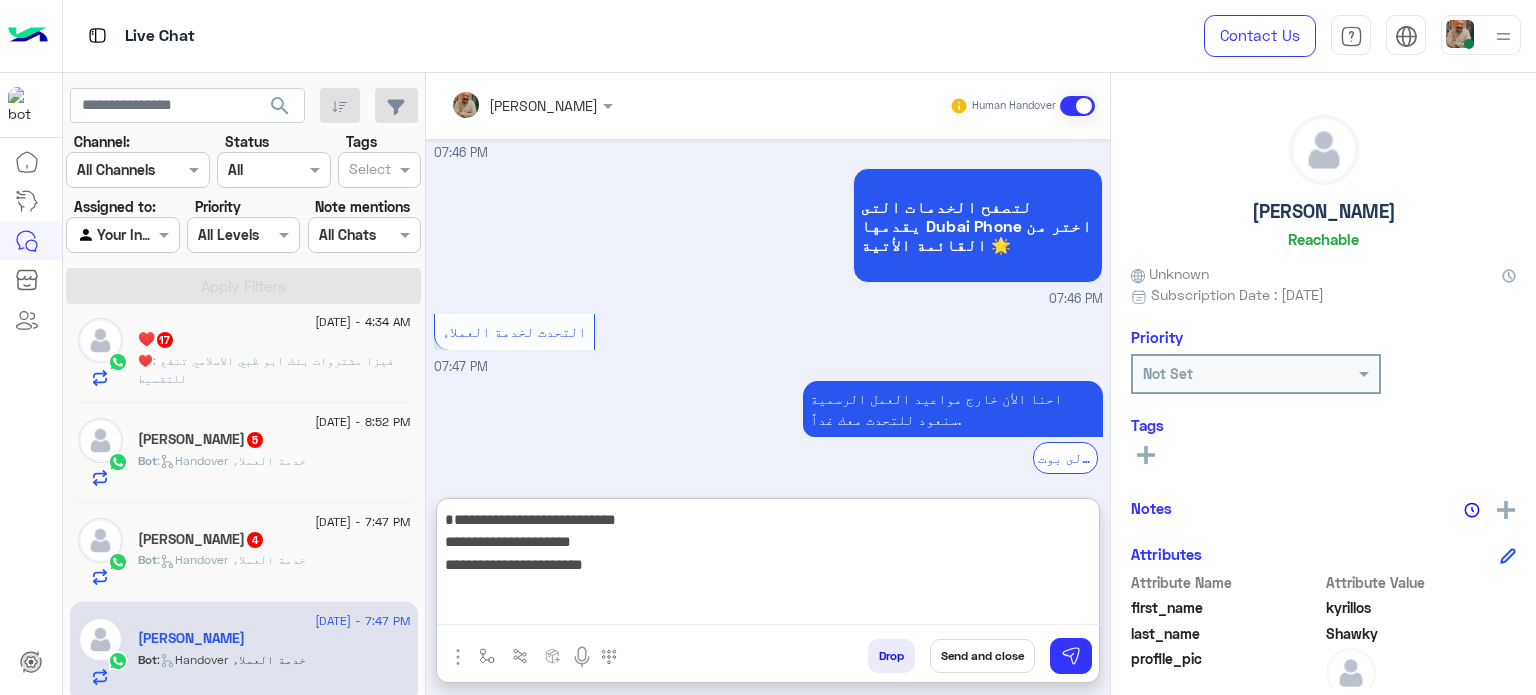 click on "**********" at bounding box center [768, 566] 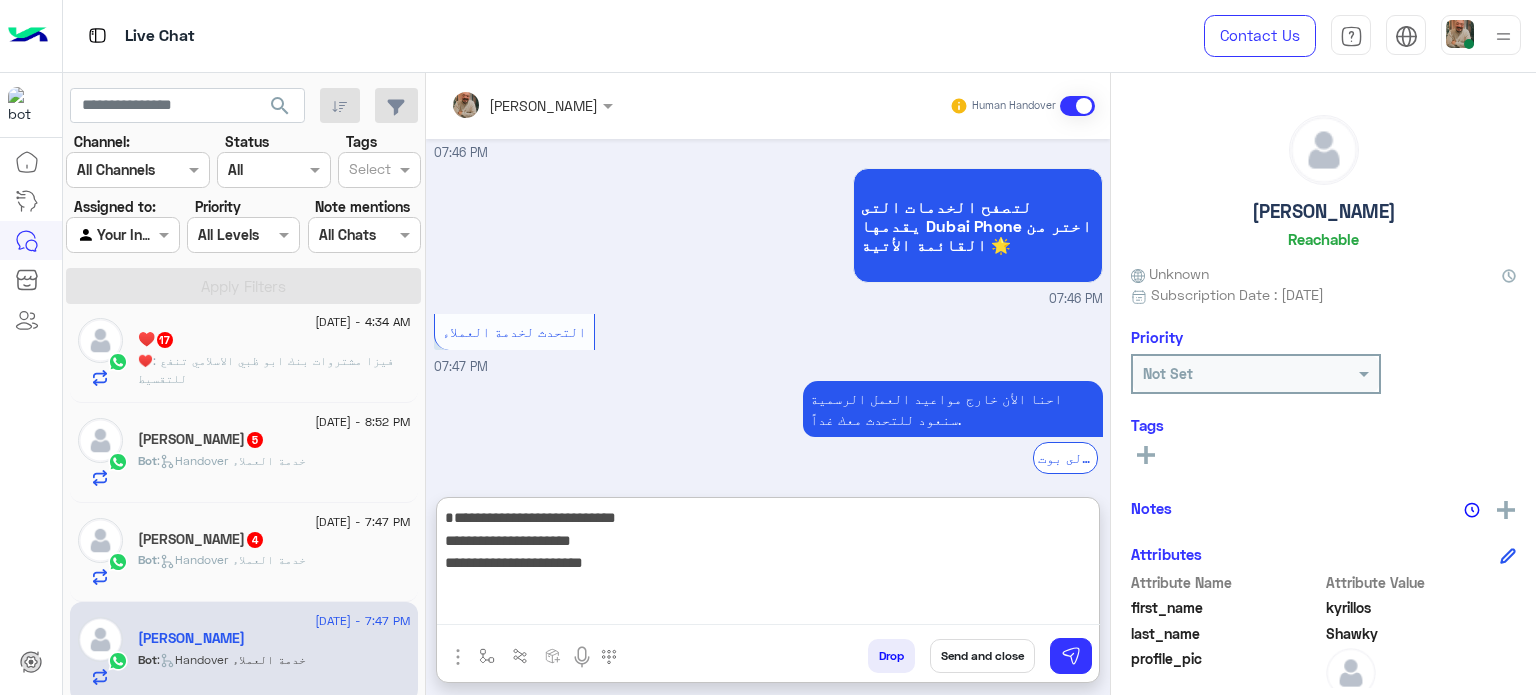 click on "**********" at bounding box center [768, 565] 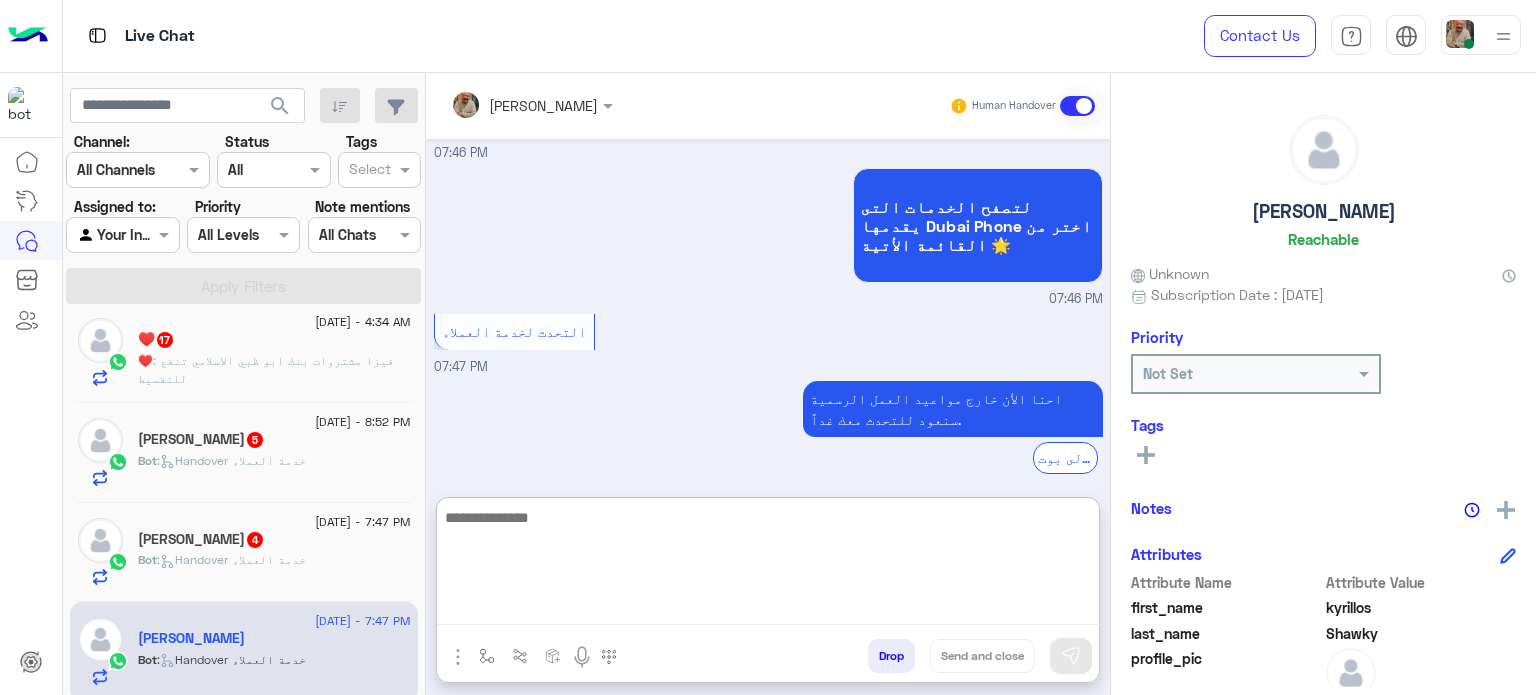 scroll, scrollTop: 519, scrollLeft: 0, axis: vertical 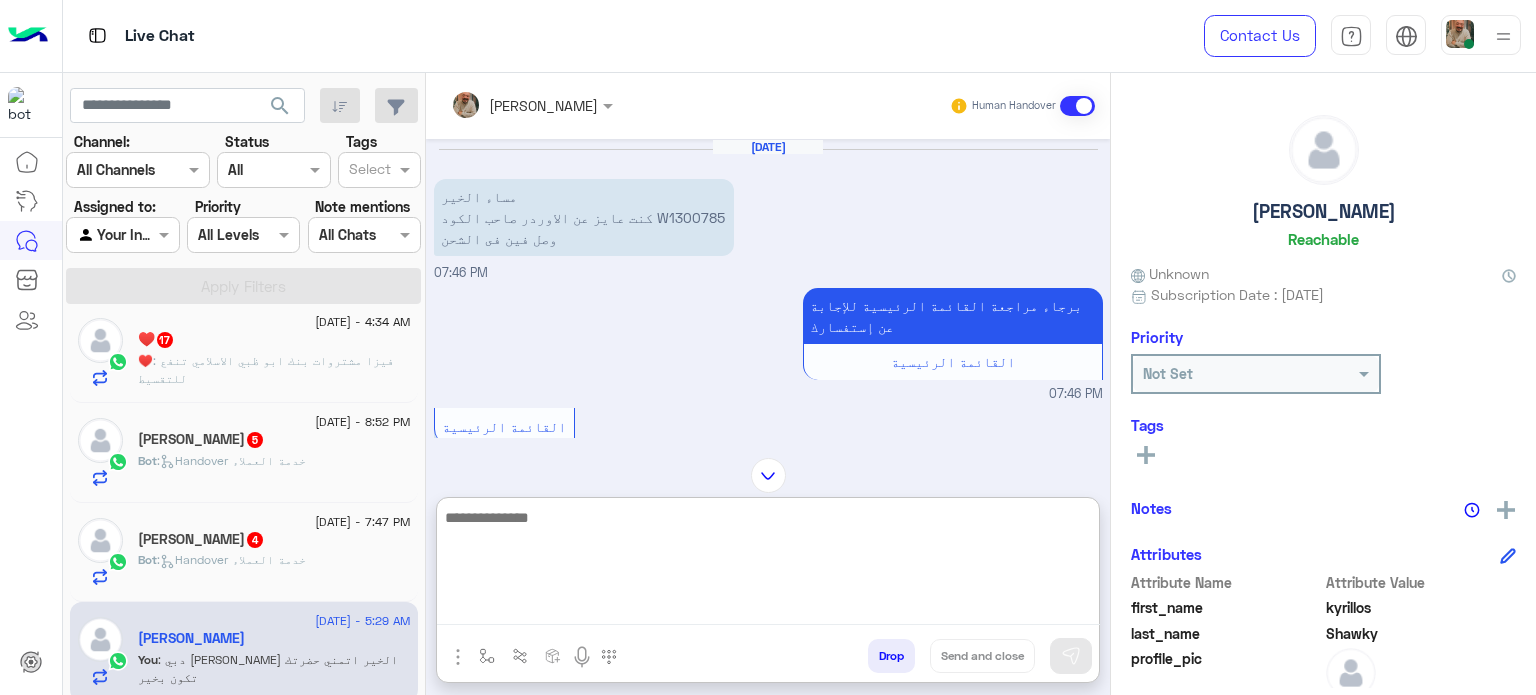 click at bounding box center (768, 565) 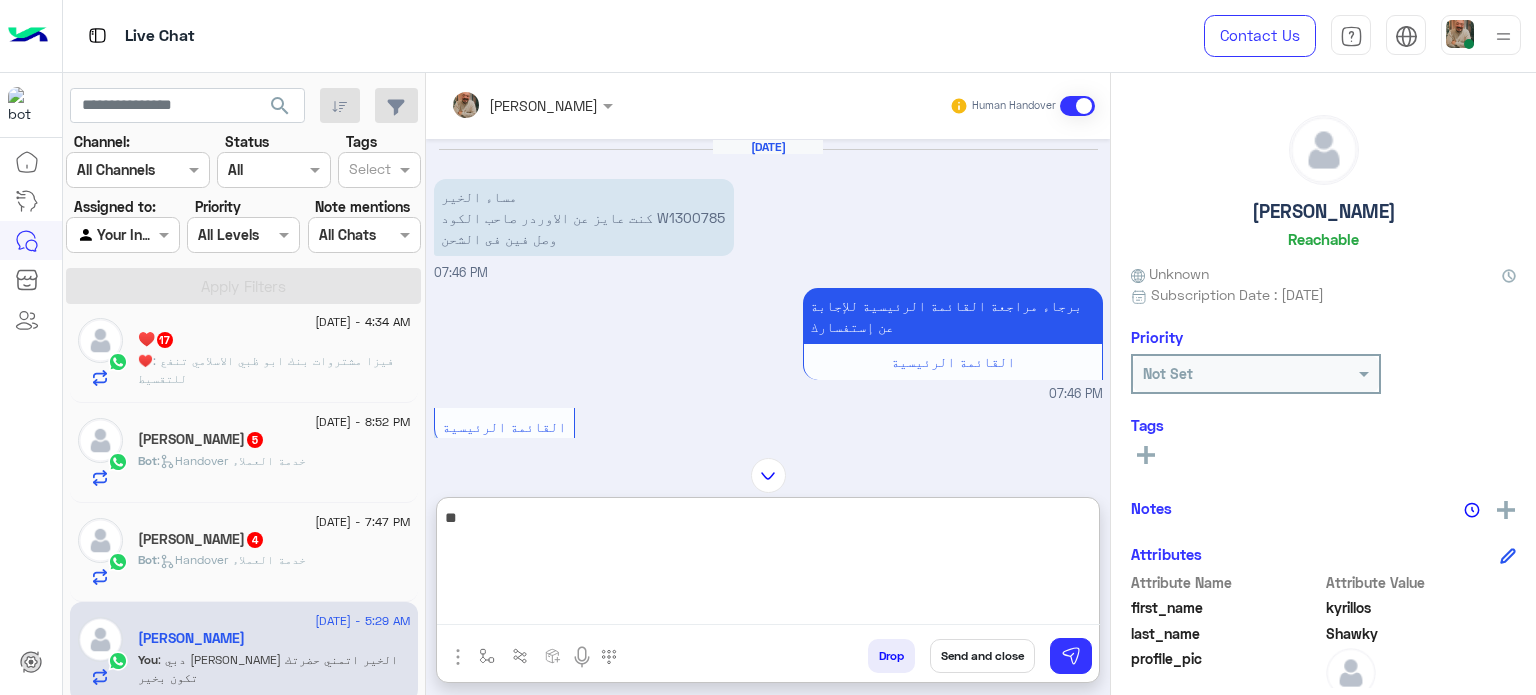 type on "*" 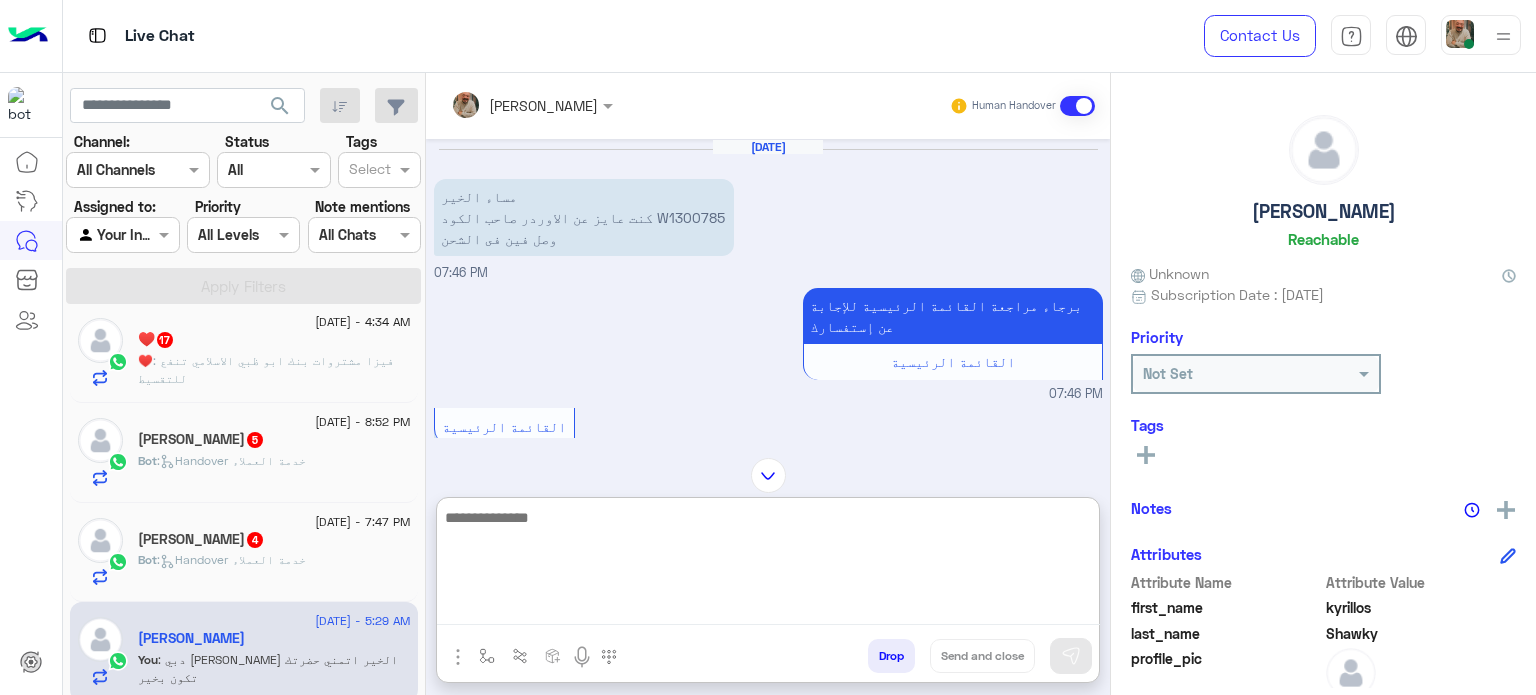 click at bounding box center (768, 565) 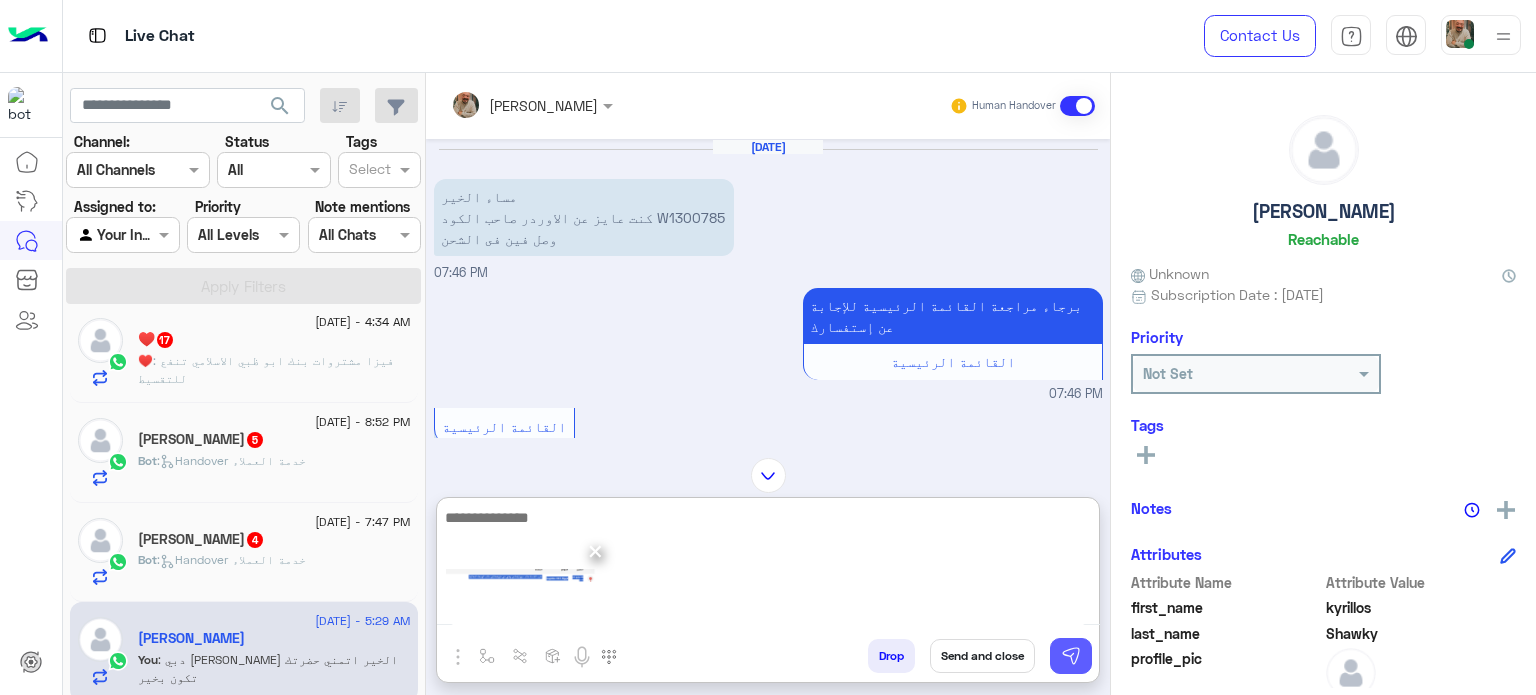 click at bounding box center [1071, 656] 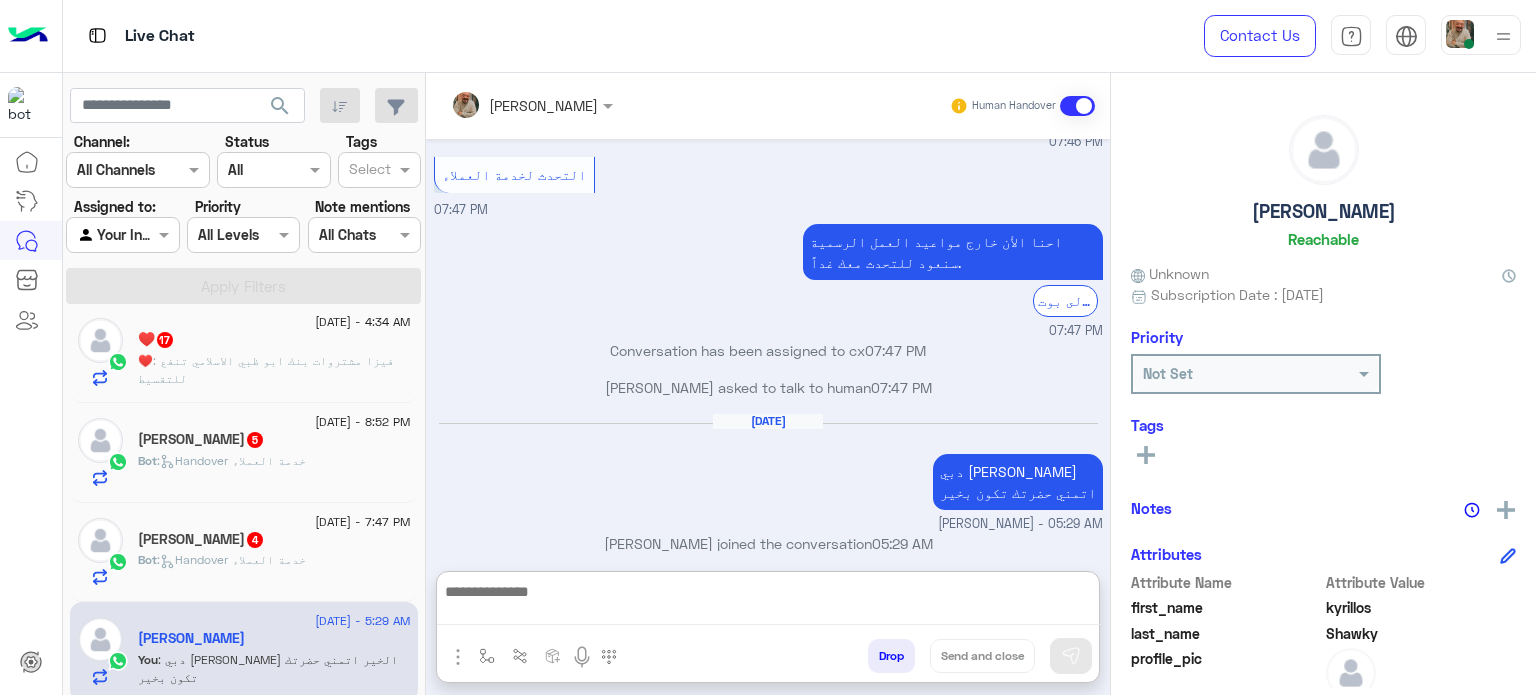 drag, startPoint x: 840, startPoint y: 603, endPoint x: 885, endPoint y: 591, distance: 46.572525 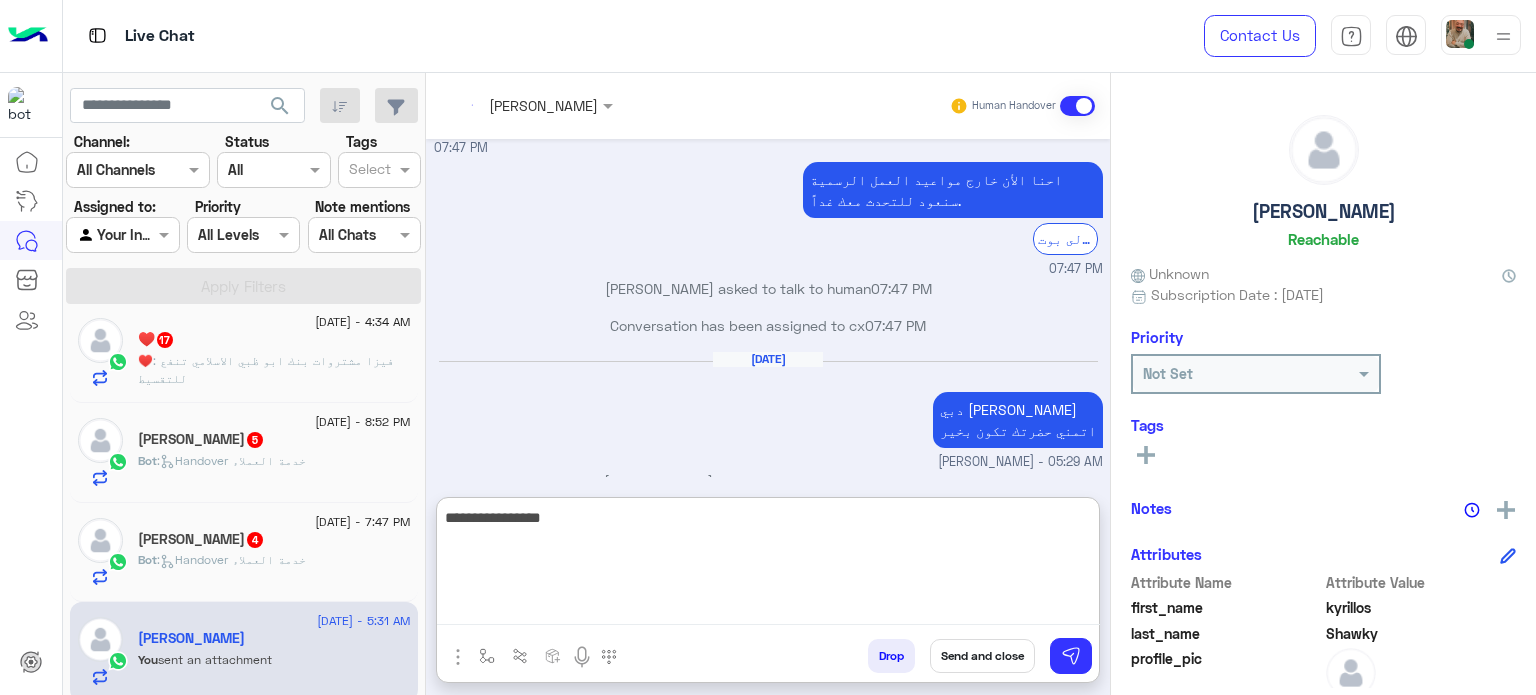 scroll, scrollTop: 827, scrollLeft: 0, axis: vertical 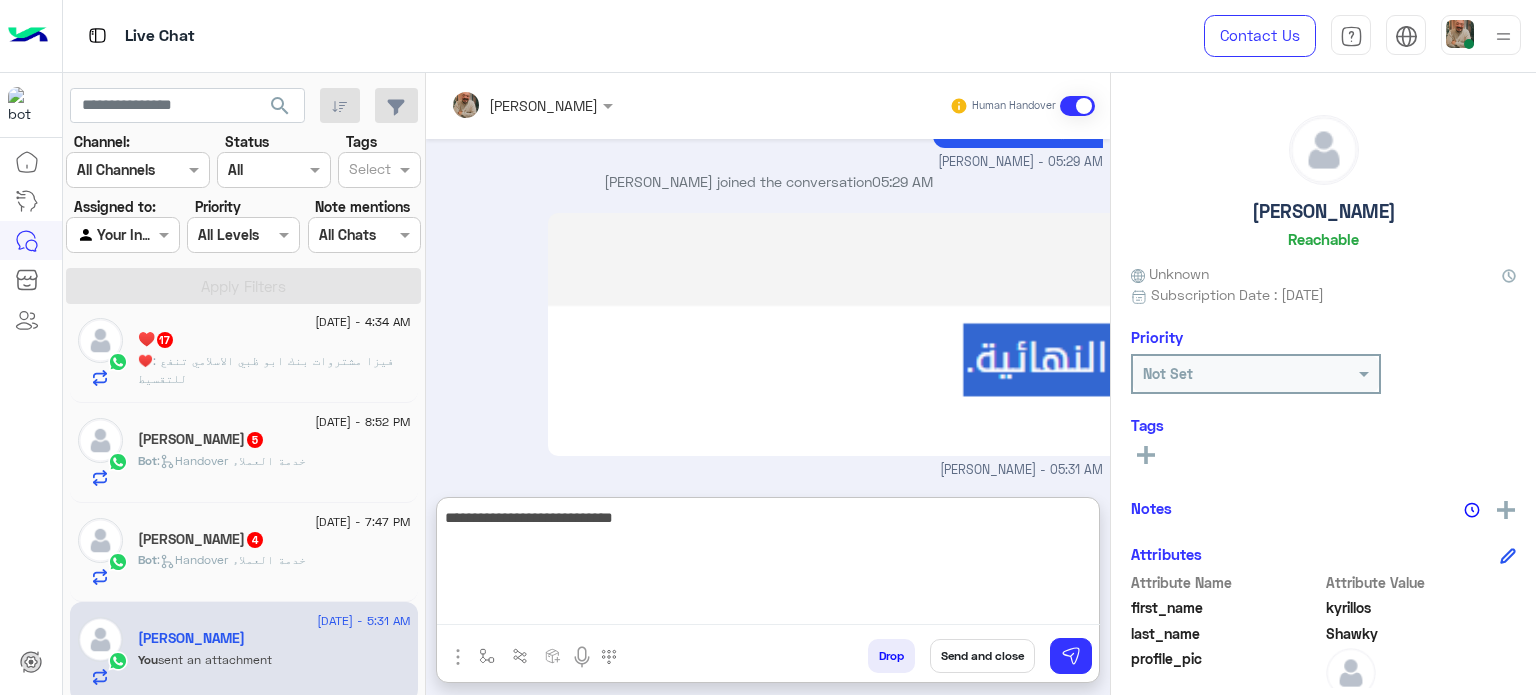 type on "**********" 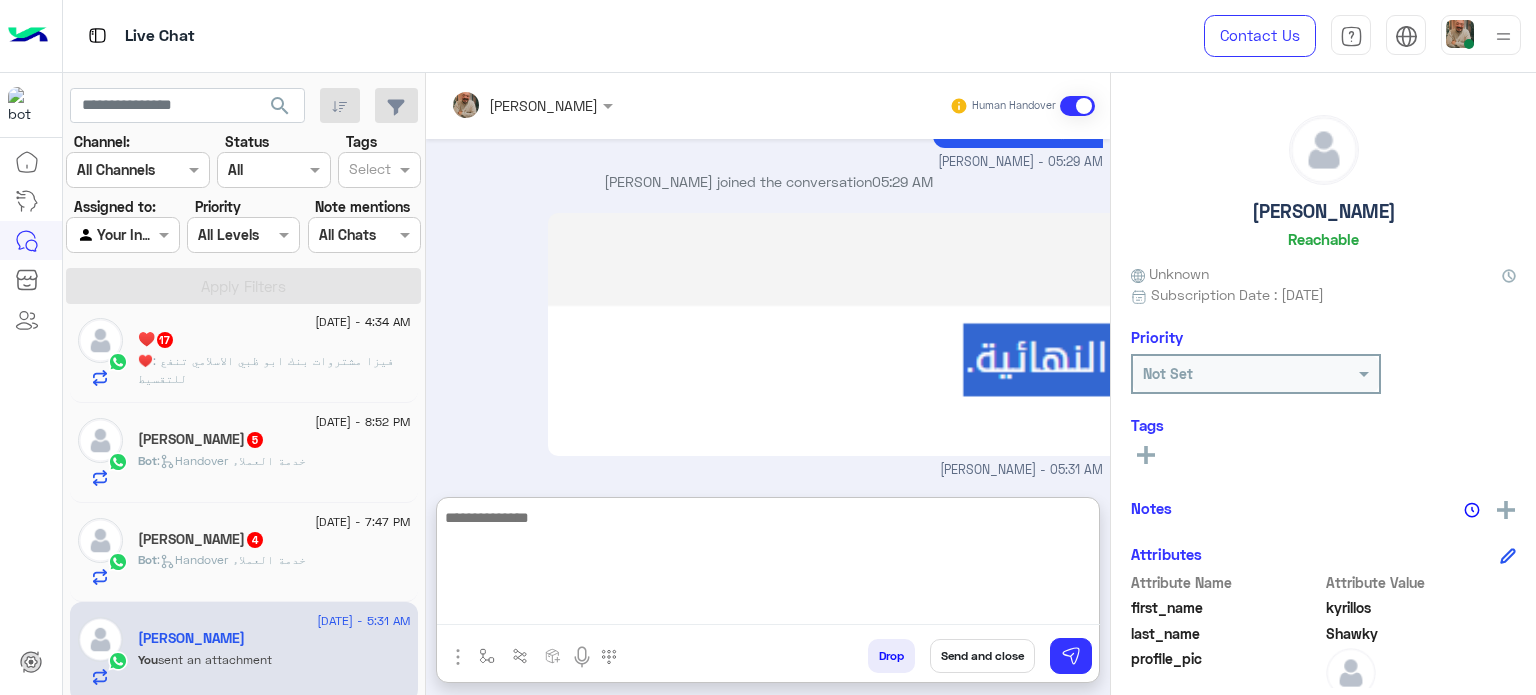 scroll, scrollTop: 891, scrollLeft: 0, axis: vertical 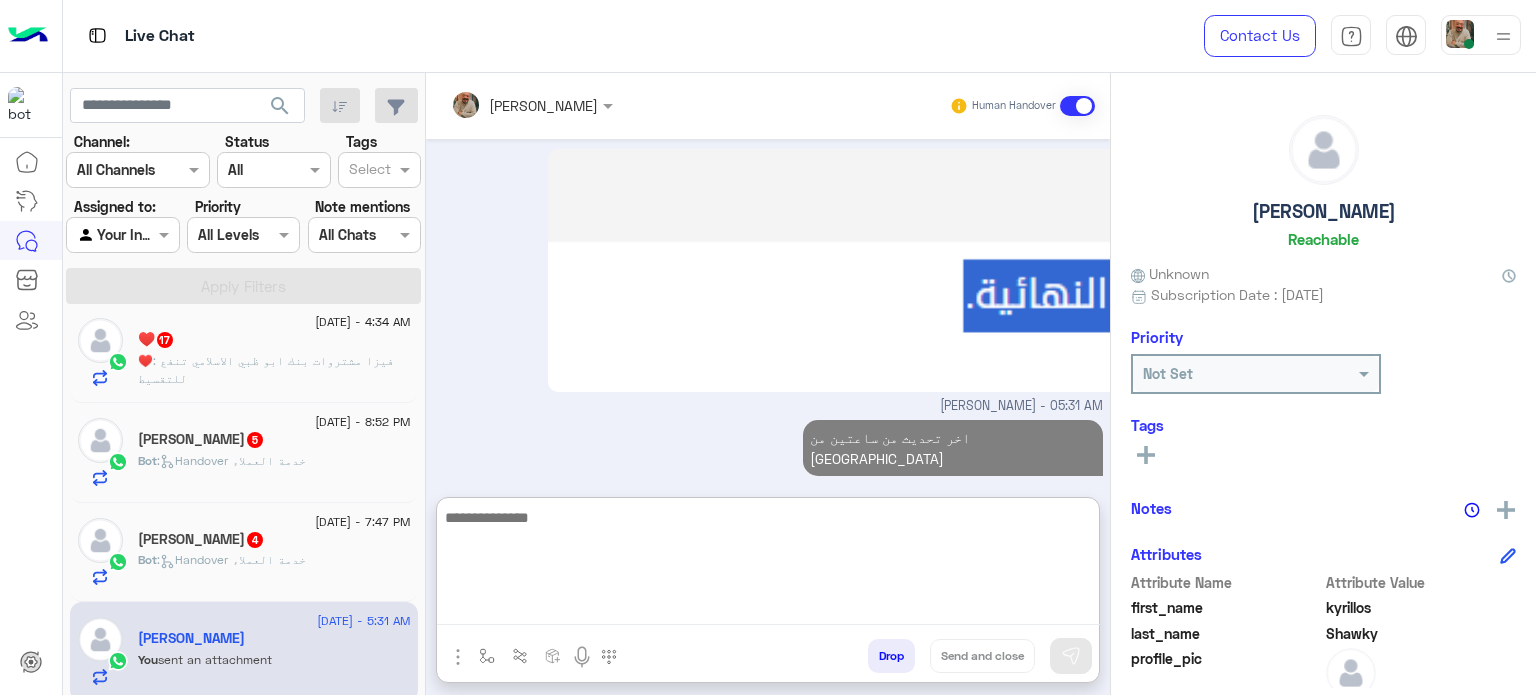 click on ":   Handover خدمة العملاء" 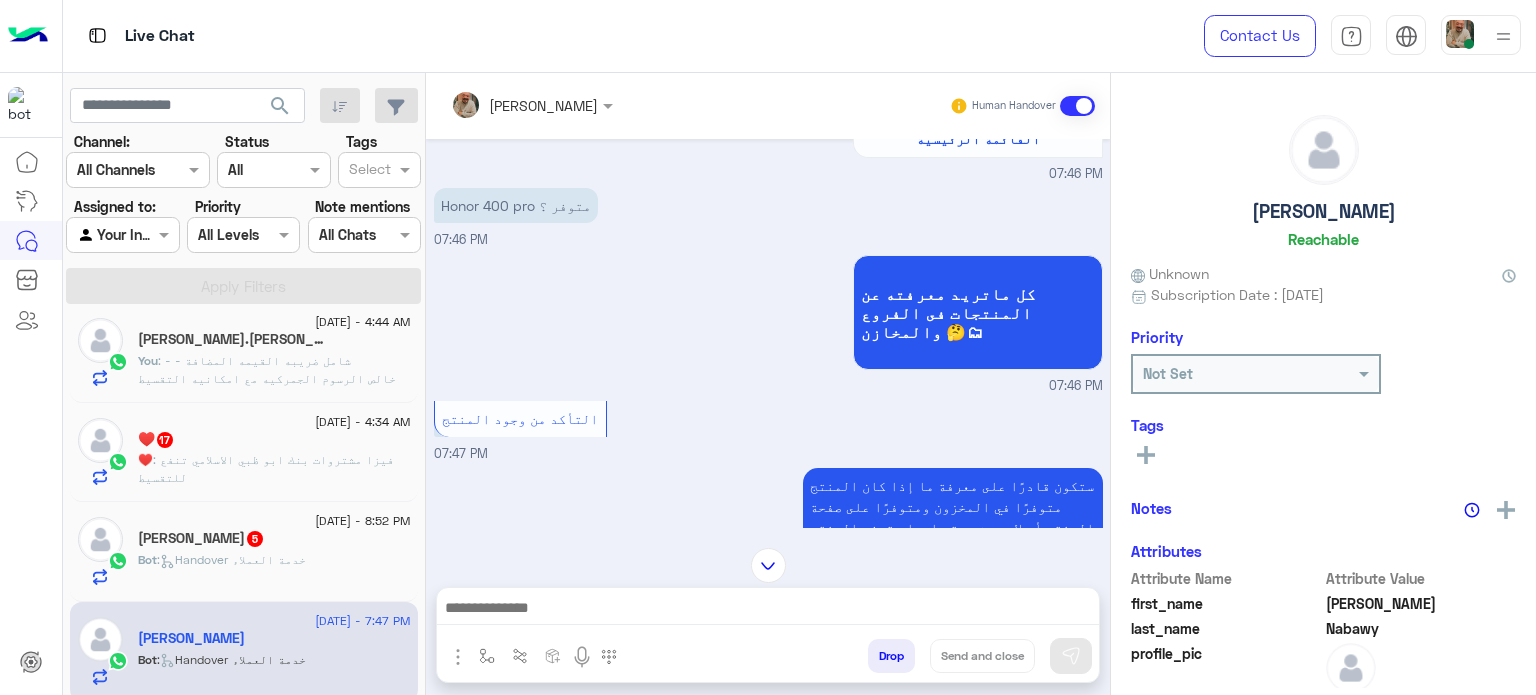 scroll, scrollTop: 172, scrollLeft: 0, axis: vertical 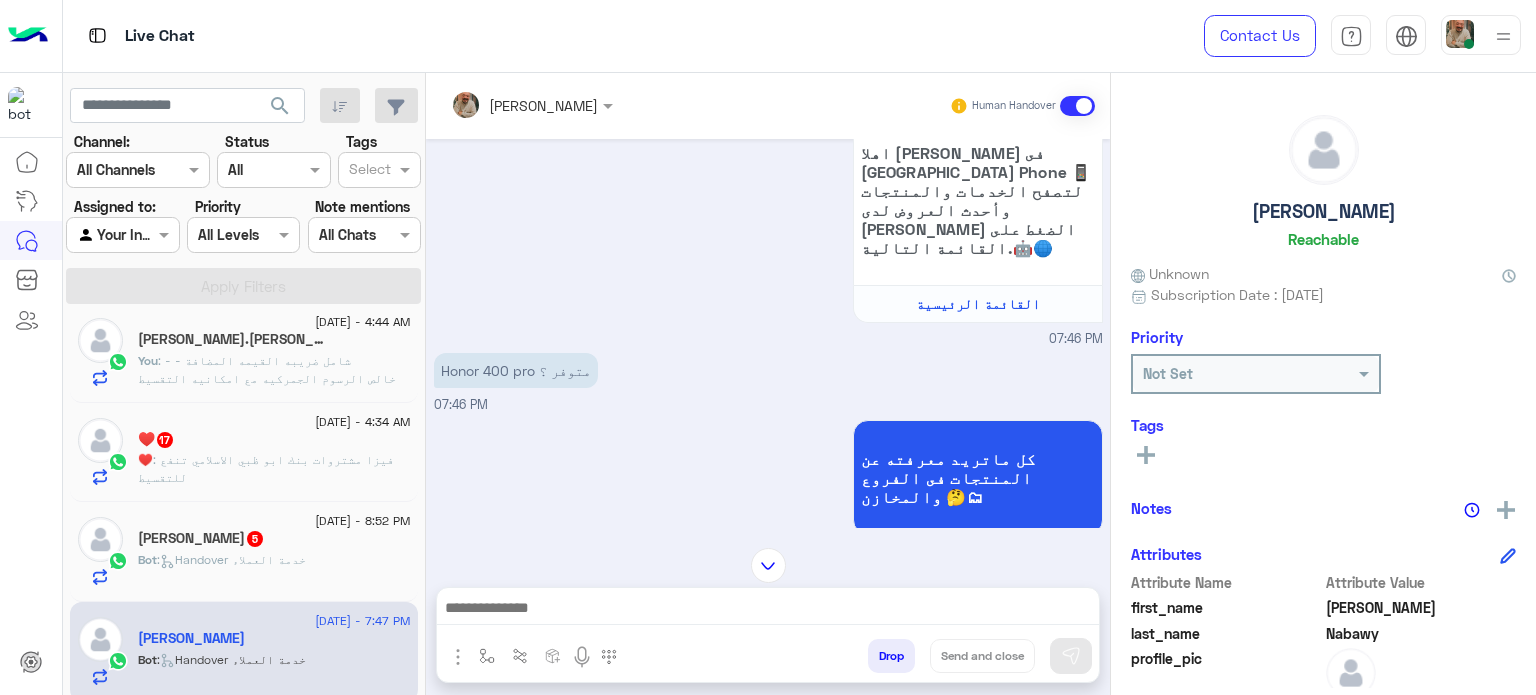 click at bounding box center (768, 610) 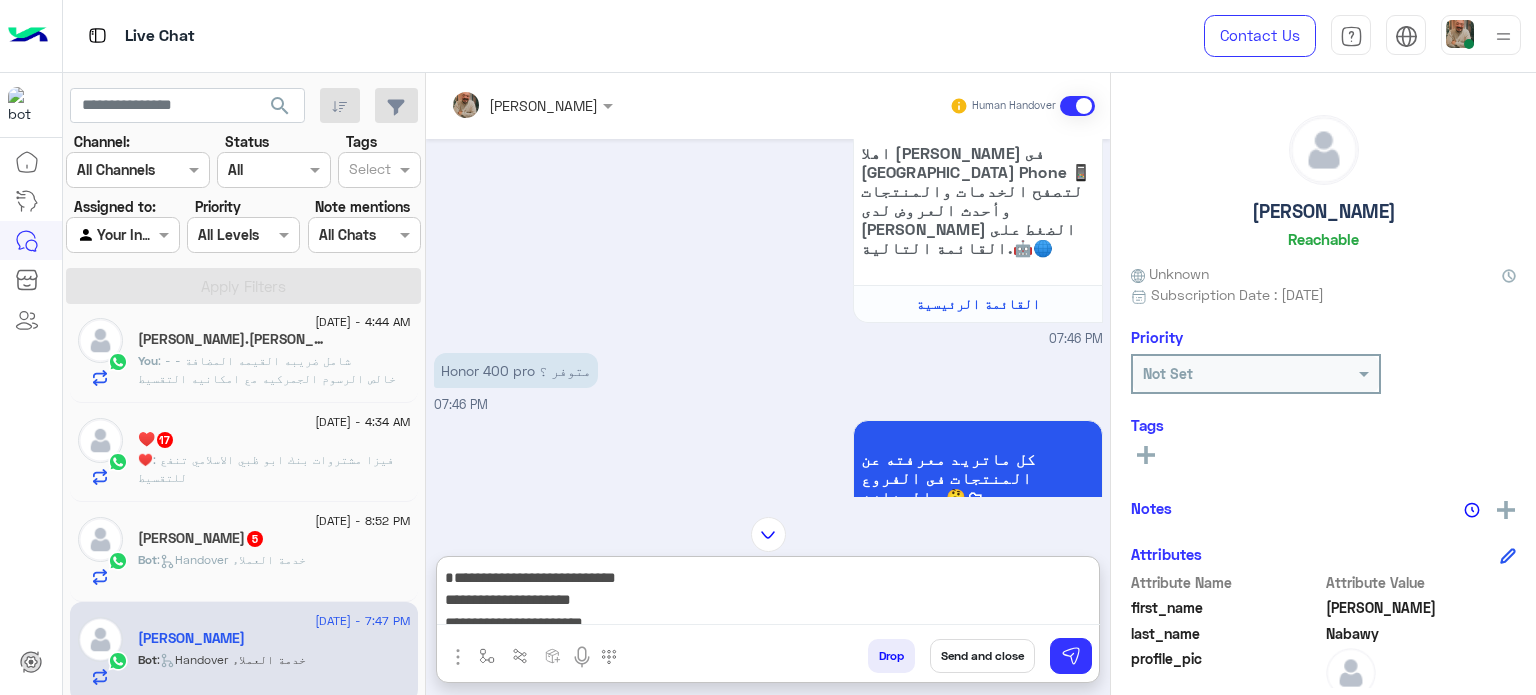scroll, scrollTop: 0, scrollLeft: 0, axis: both 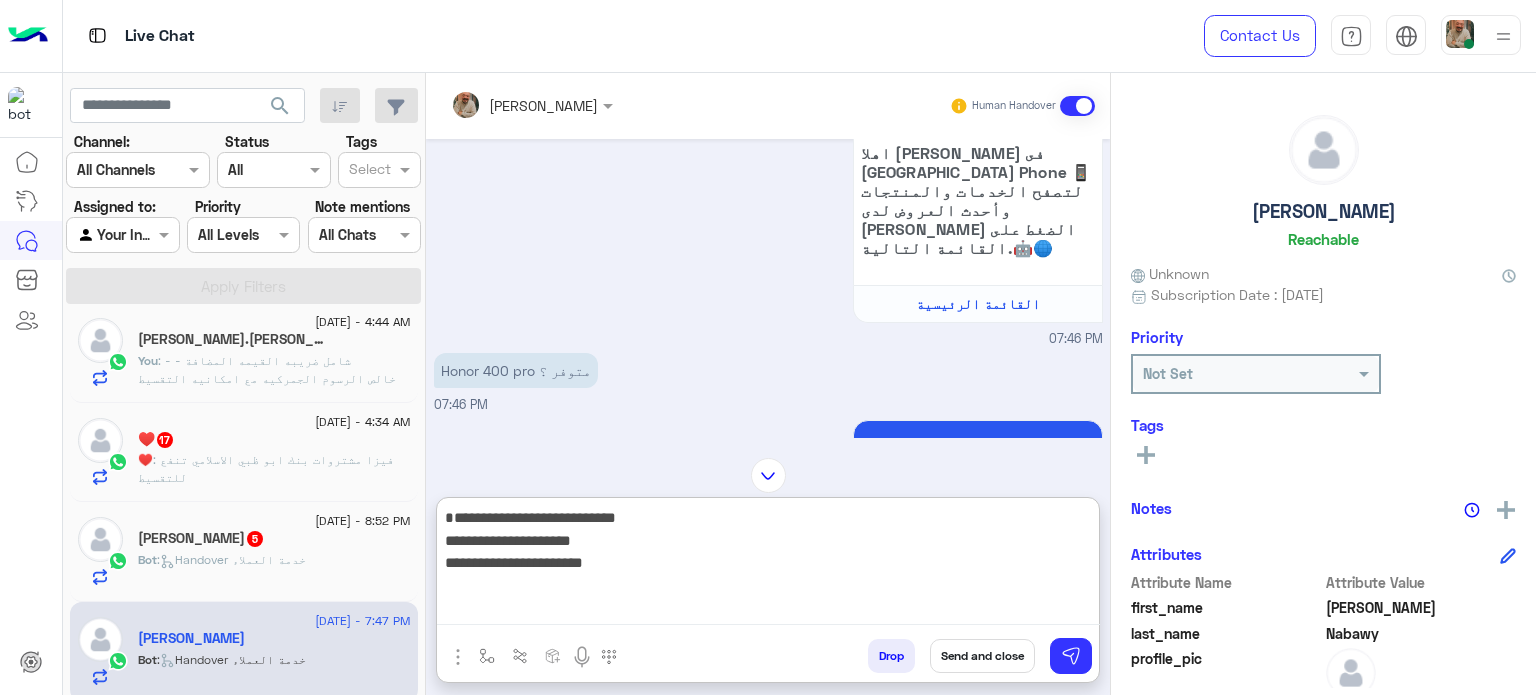 click on "**********" at bounding box center [768, 565] 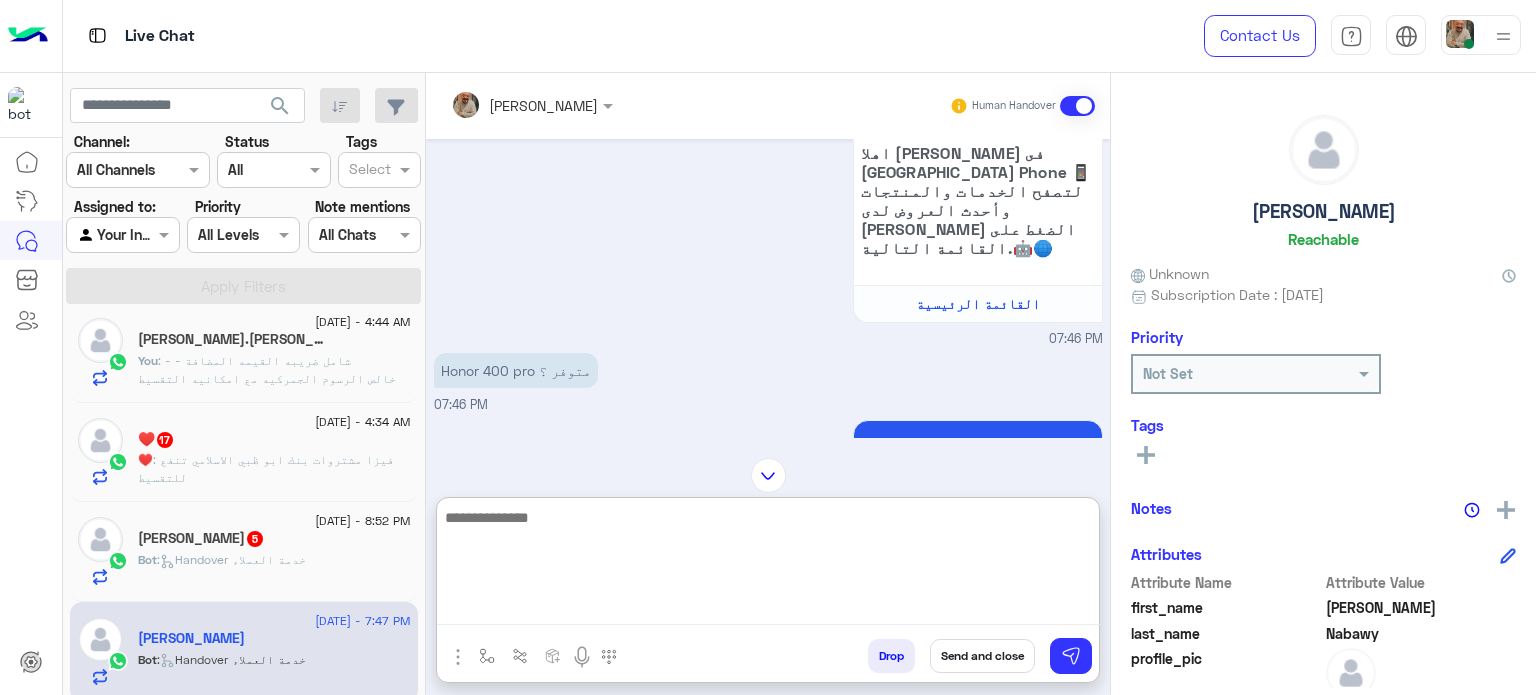 scroll, scrollTop: 884, scrollLeft: 0, axis: vertical 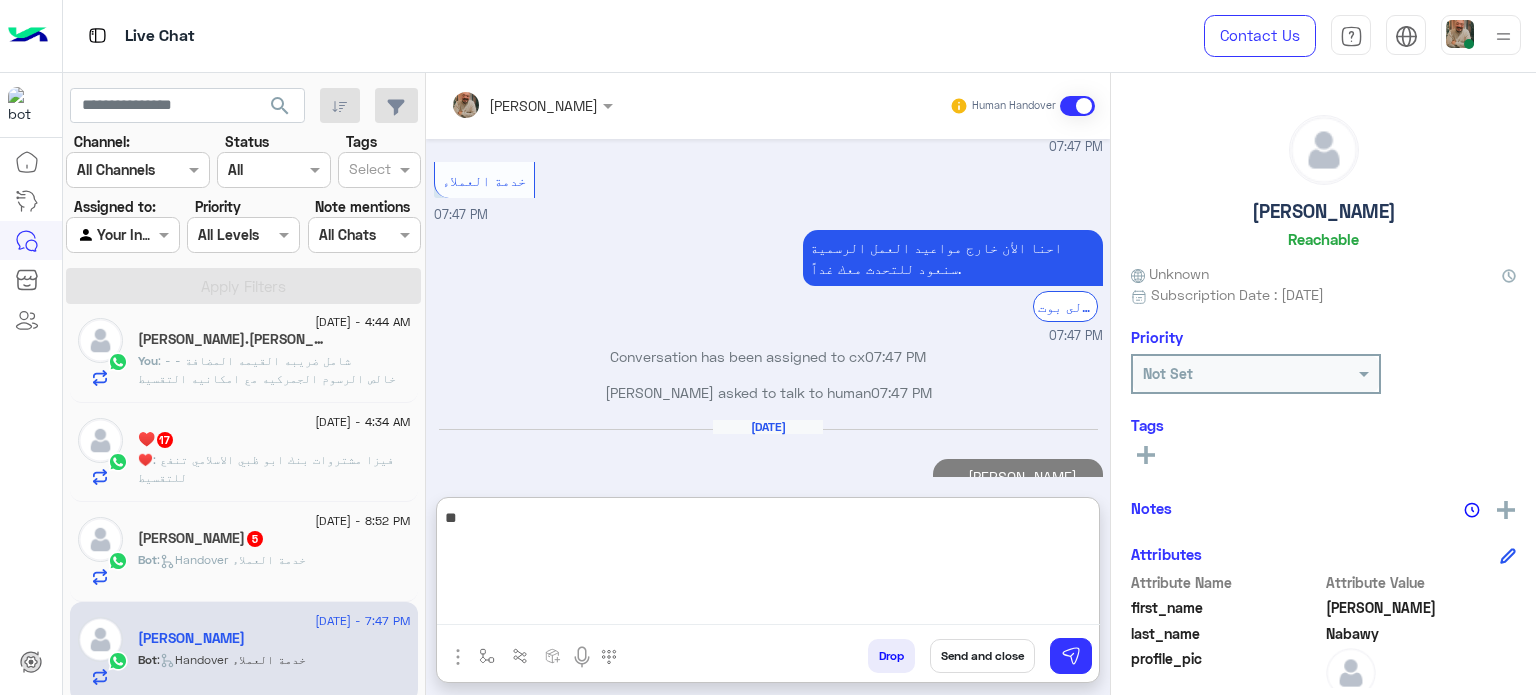 type on "*" 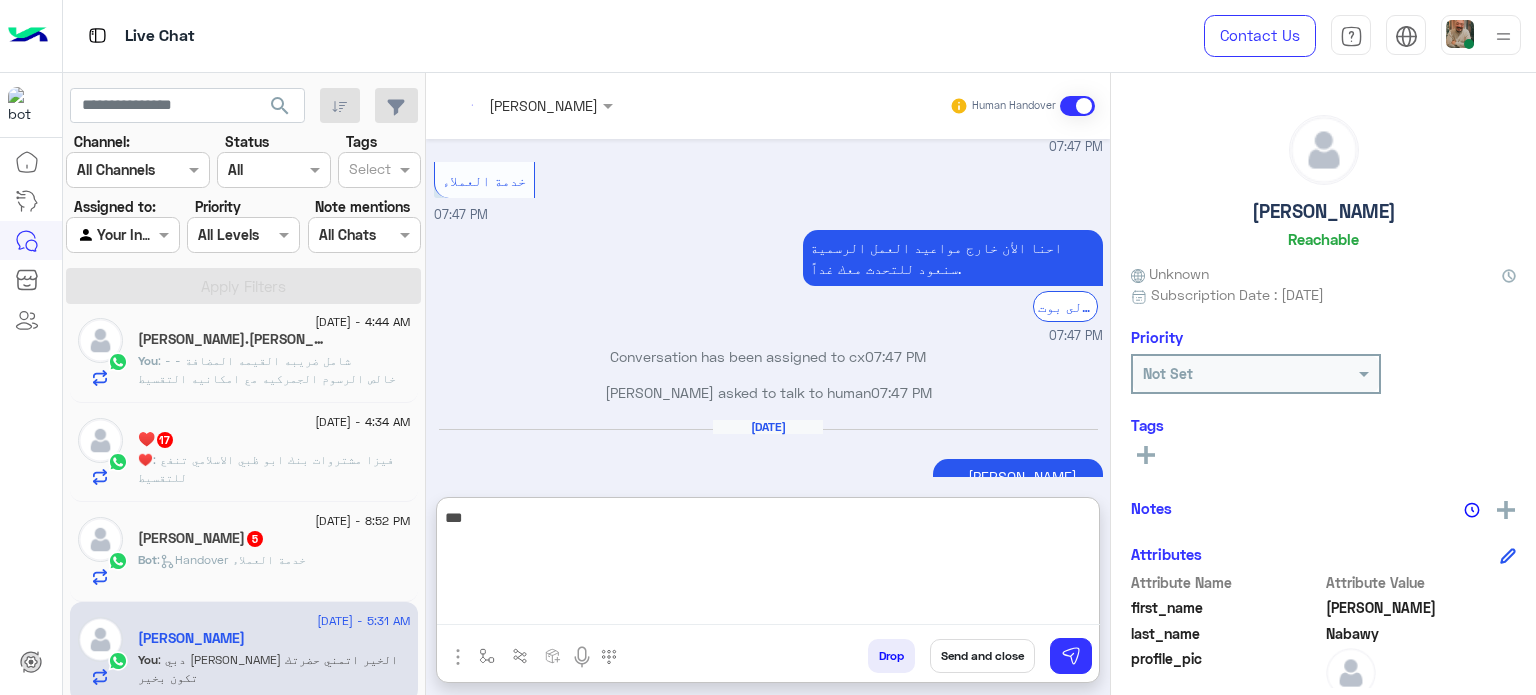 scroll, scrollTop: 920, scrollLeft: 0, axis: vertical 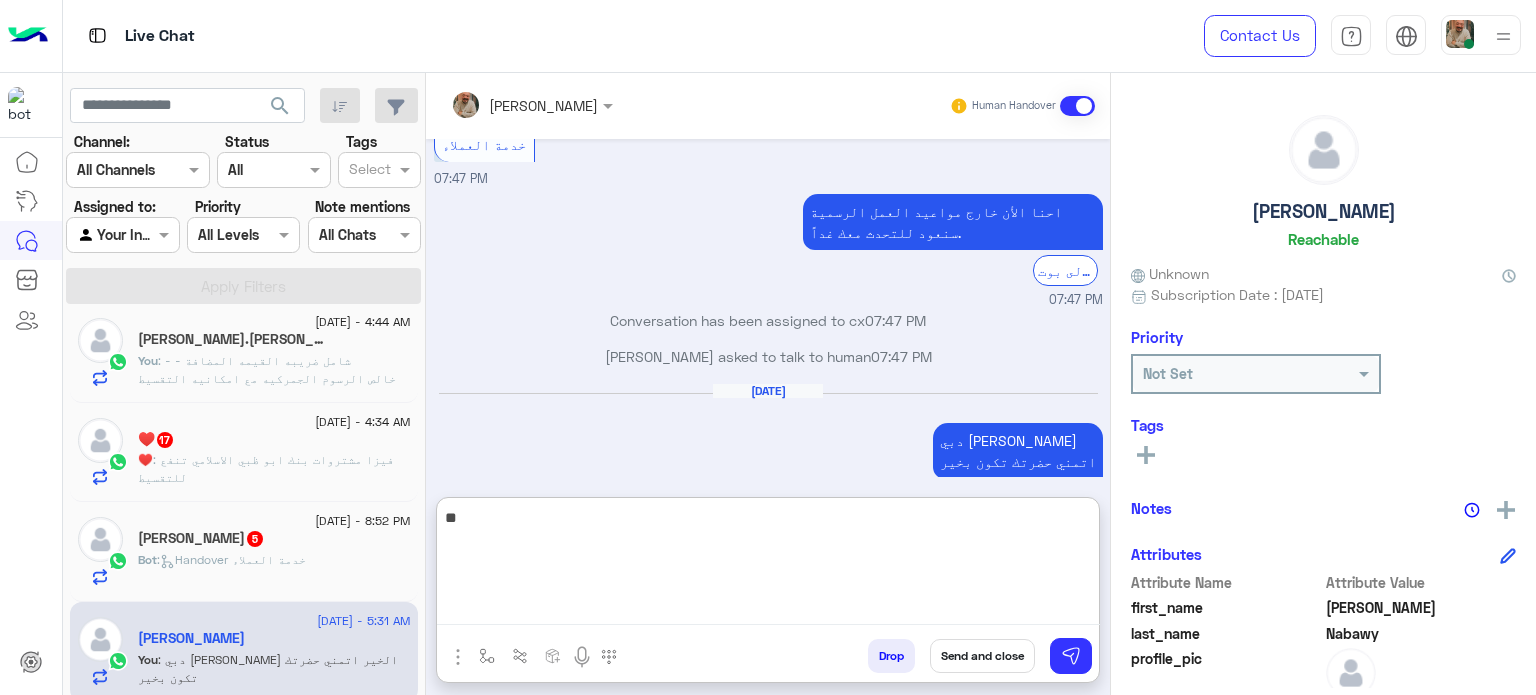 type on "*" 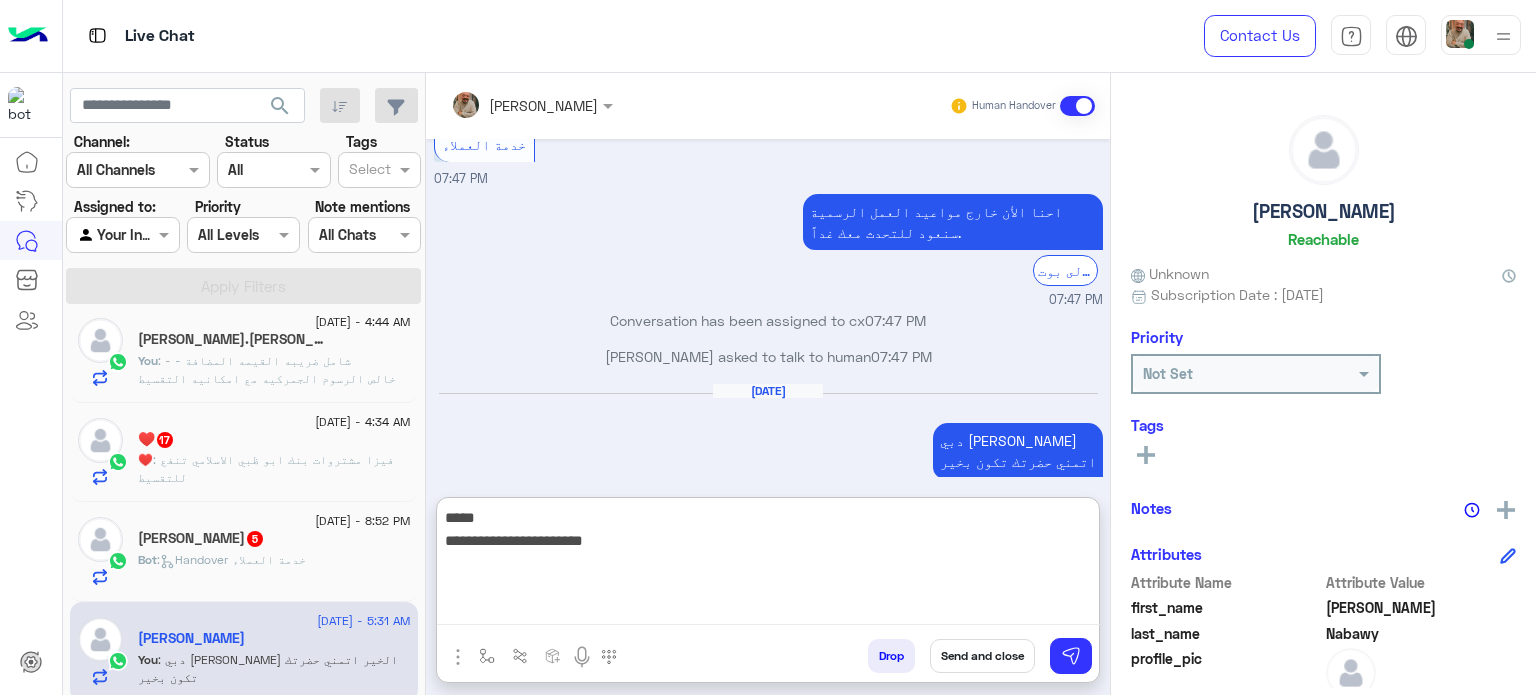 type on "**********" 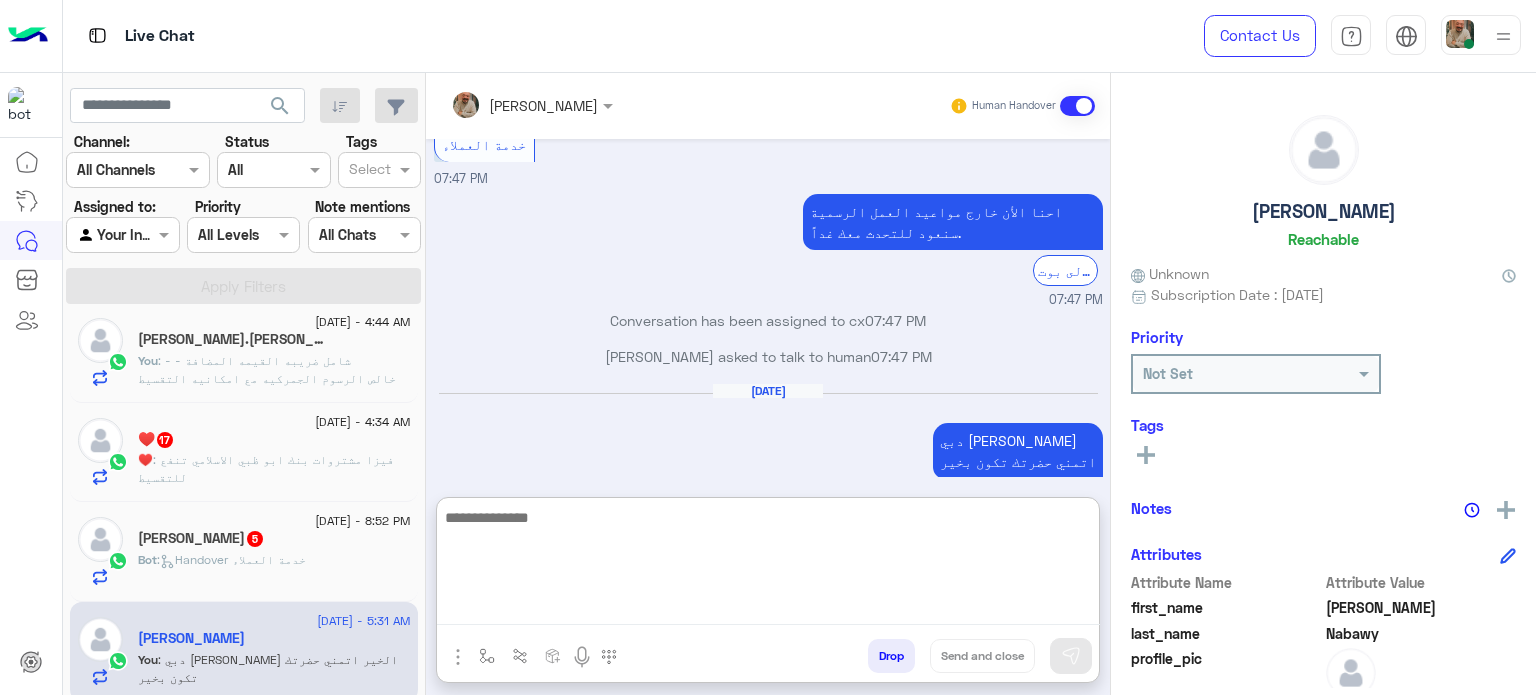 scroll, scrollTop: 1004, scrollLeft: 0, axis: vertical 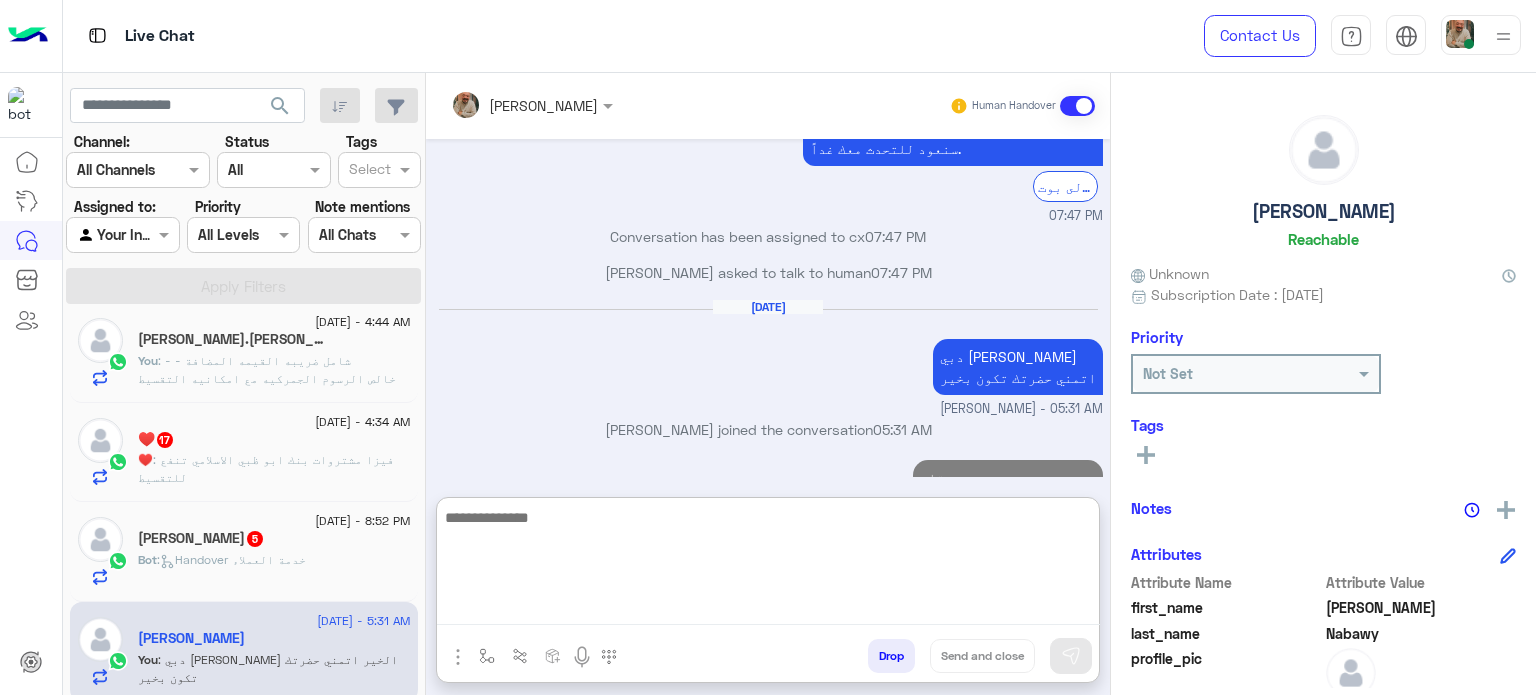 click on "Hassan Abdel_Razek  5" 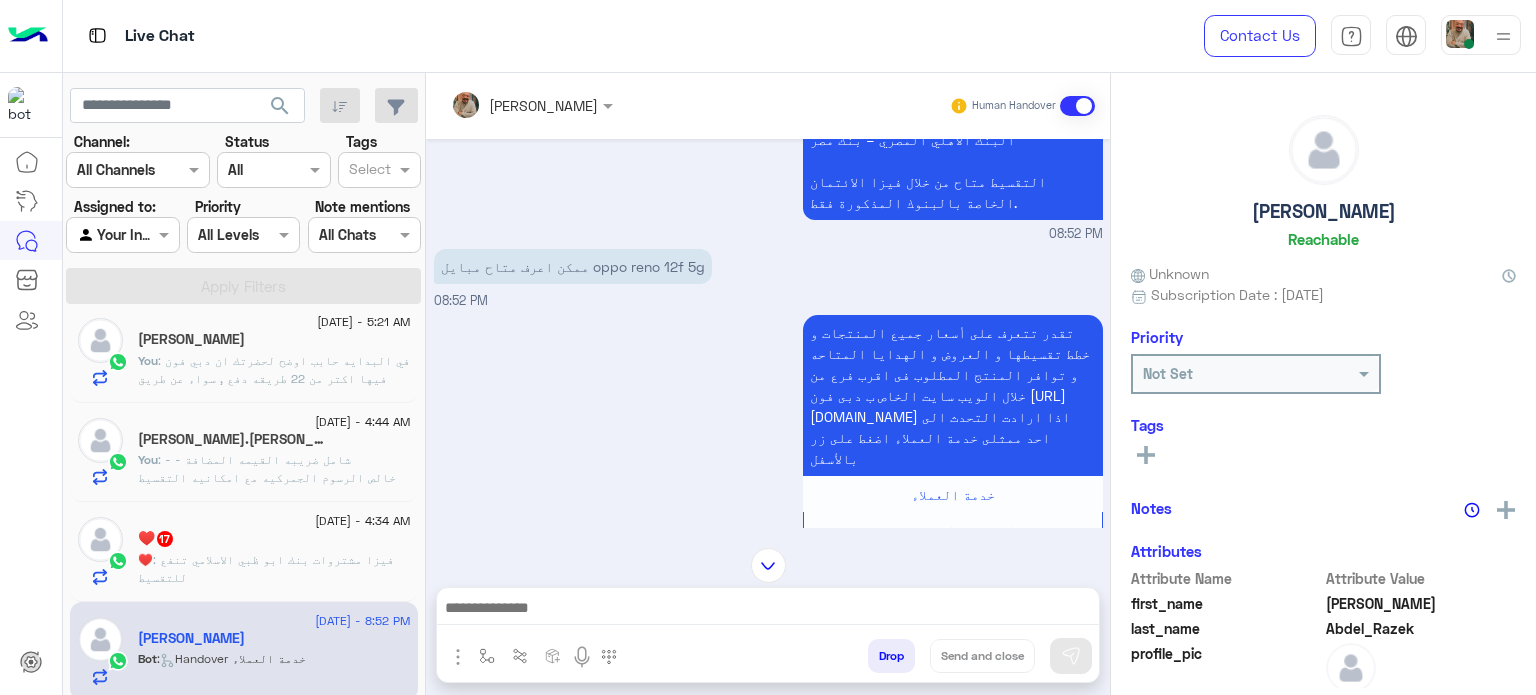 scroll, scrollTop: 1016, scrollLeft: 0, axis: vertical 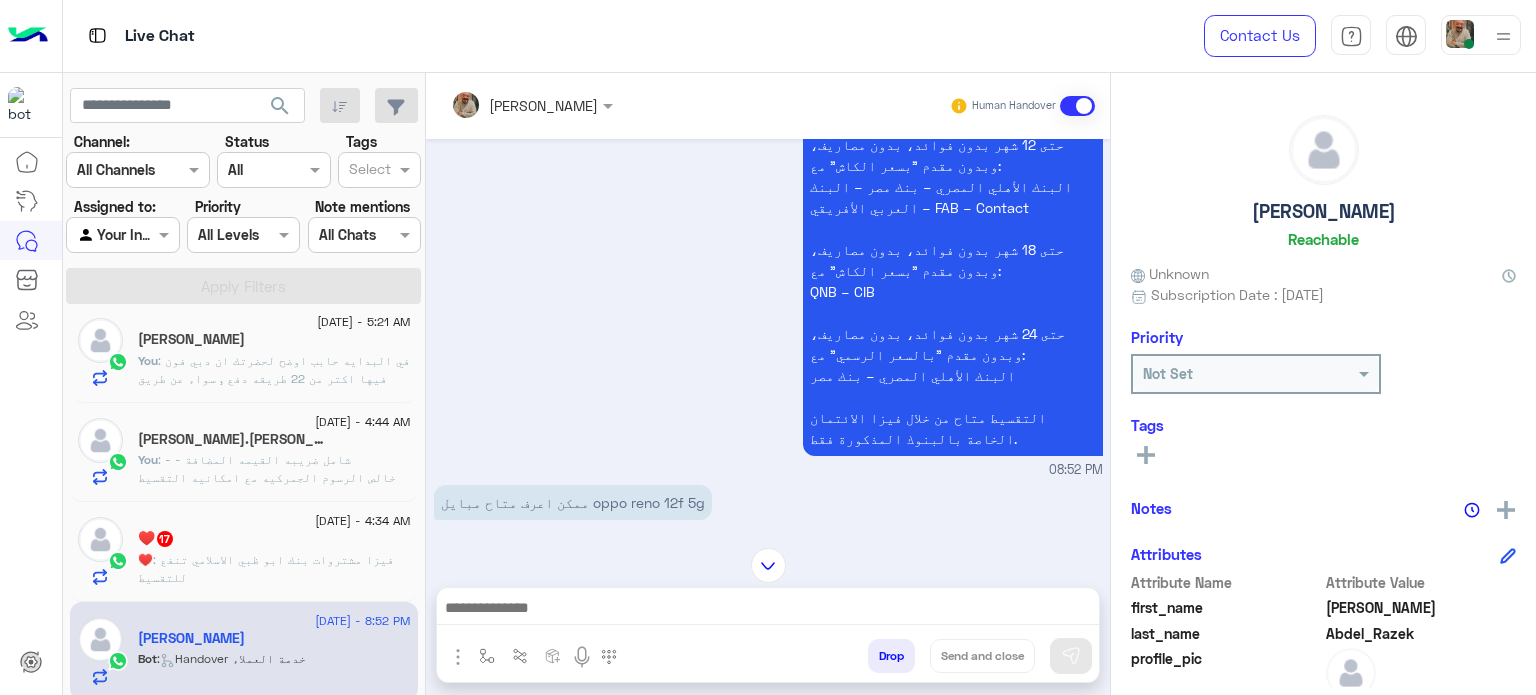 click at bounding box center [768, 610] 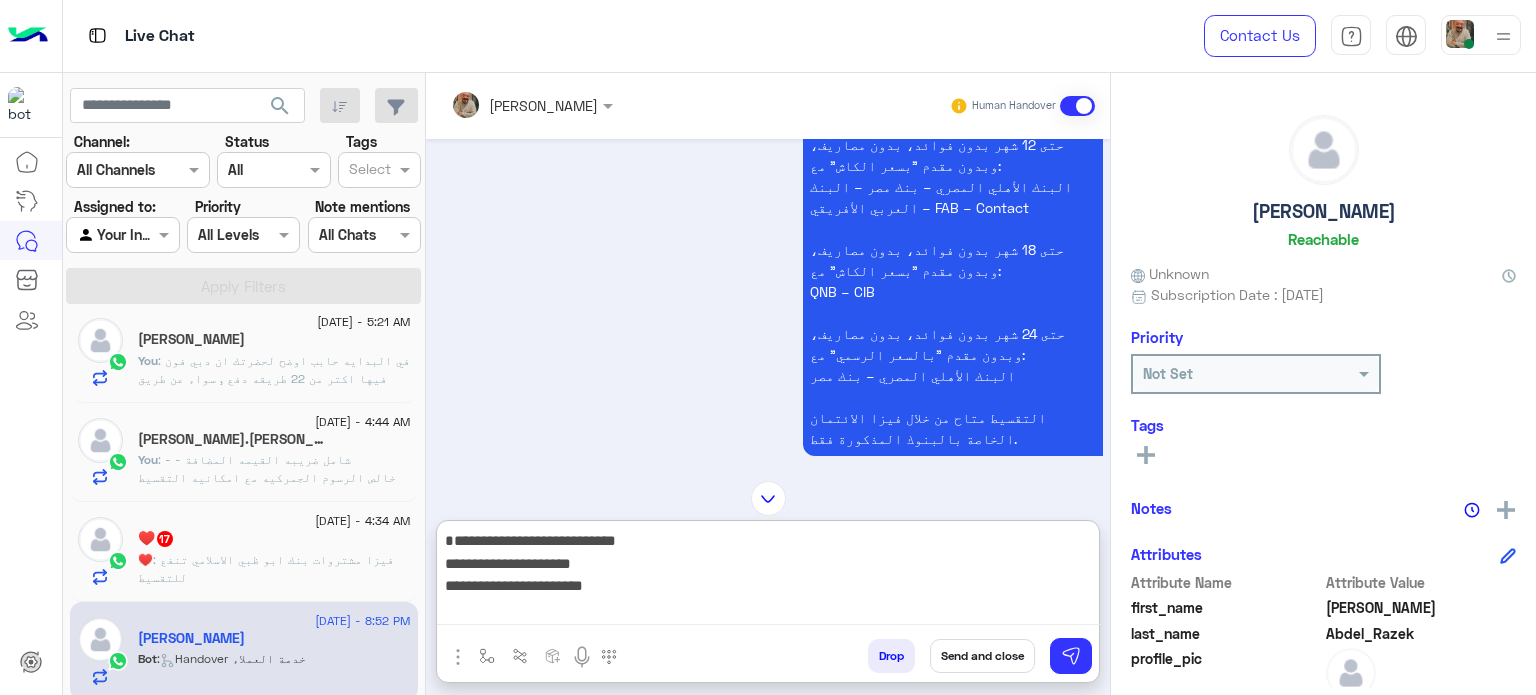 click on "**********" at bounding box center [768, 576] 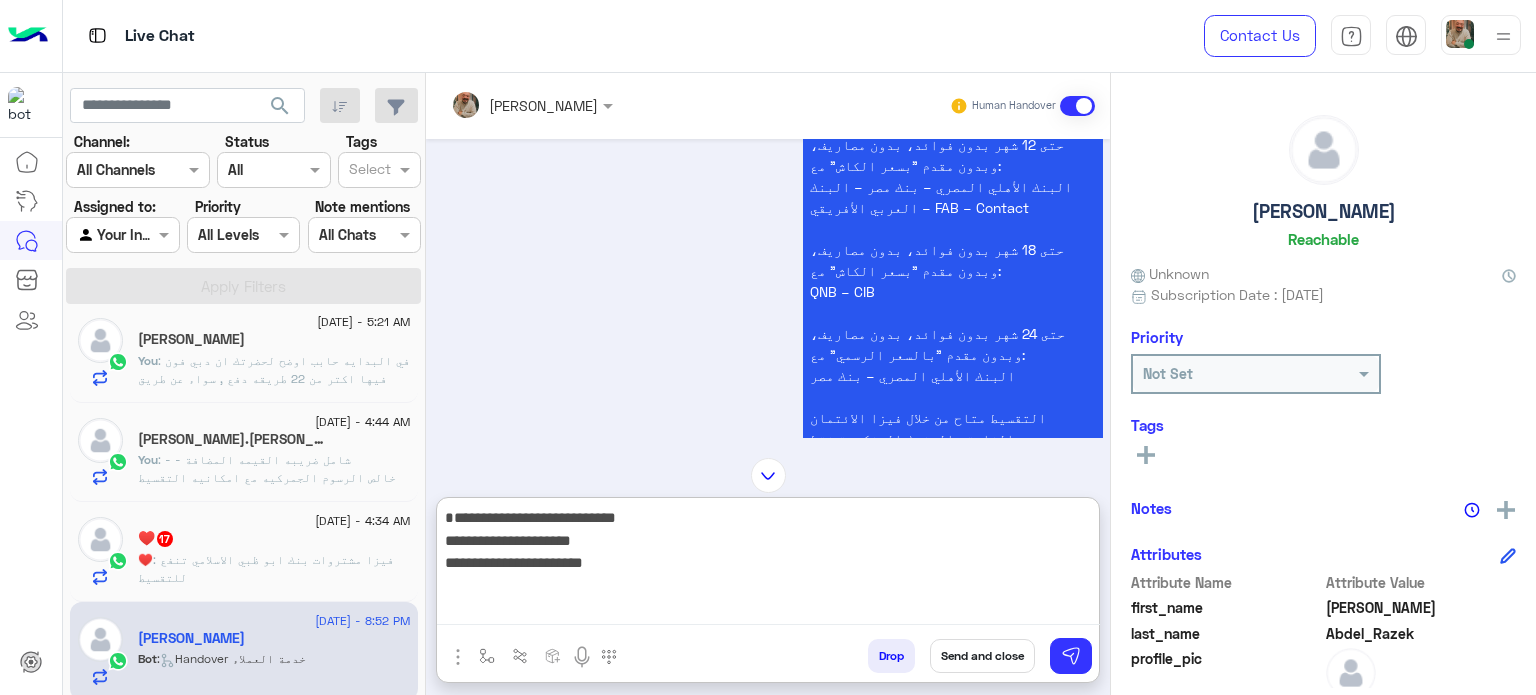 click on "**********" at bounding box center (768, 565) 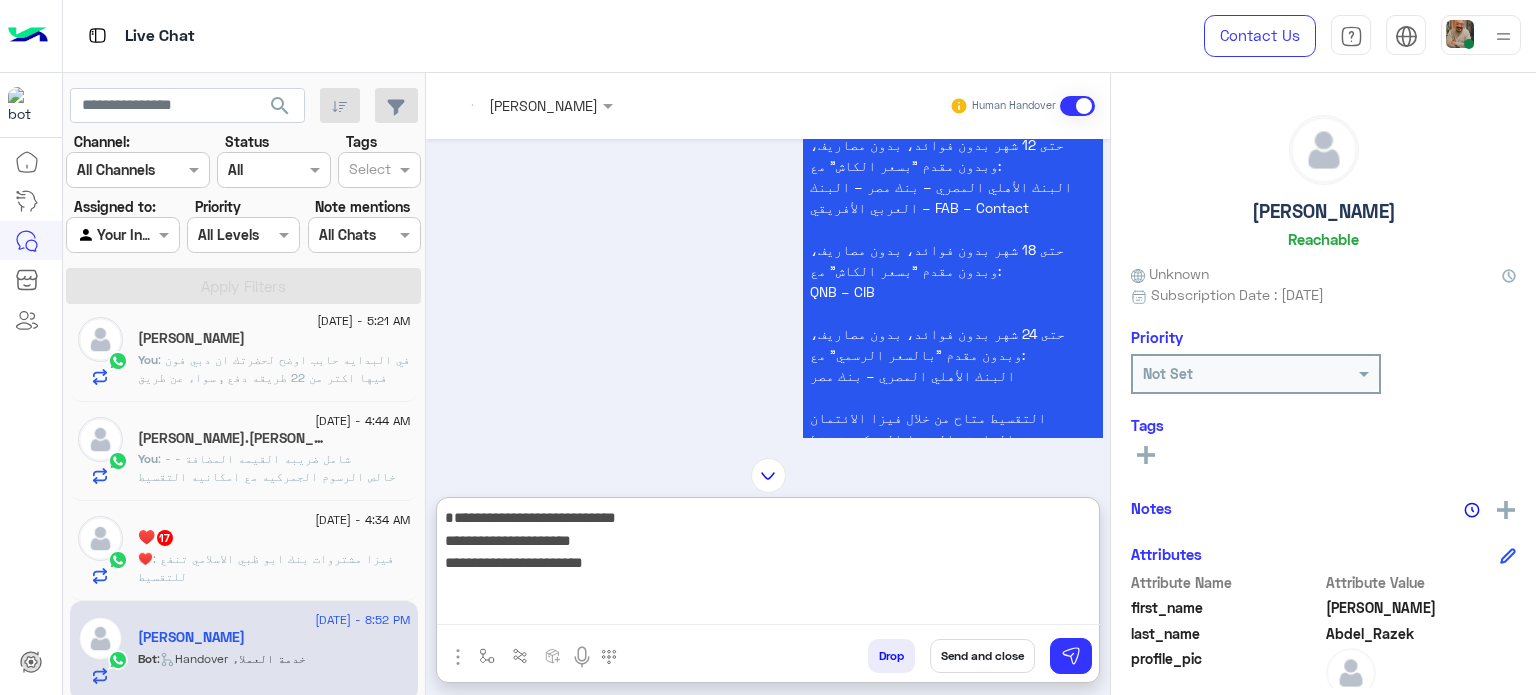 type on "**********" 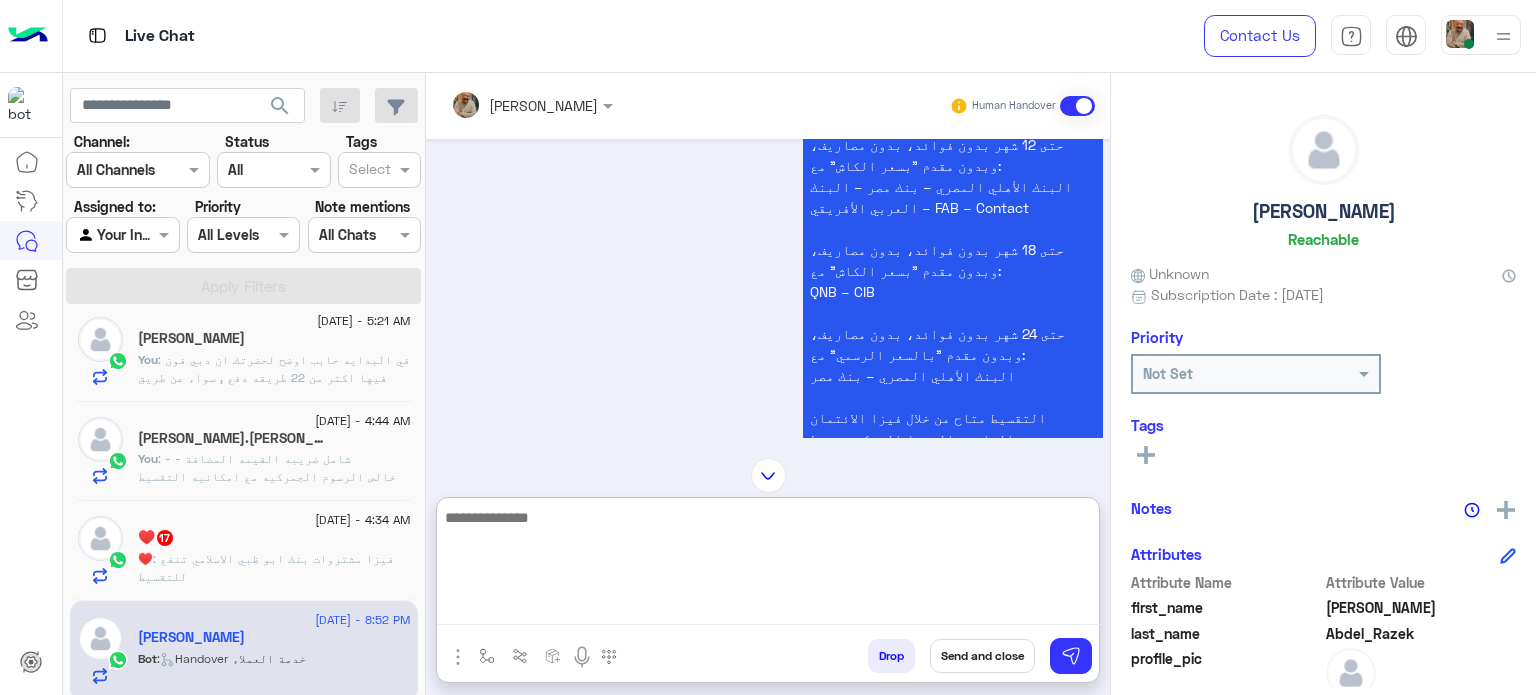 scroll, scrollTop: 1726, scrollLeft: 0, axis: vertical 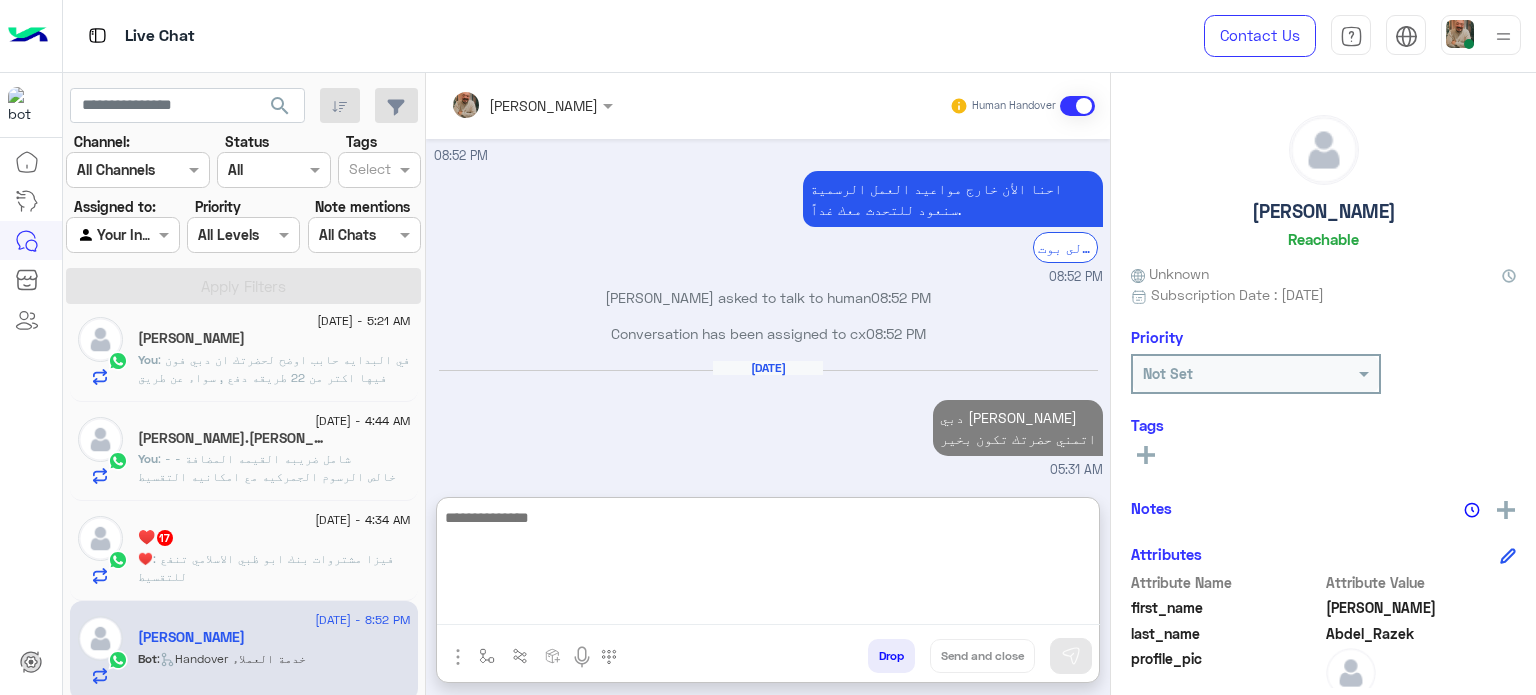 click at bounding box center (768, 565) 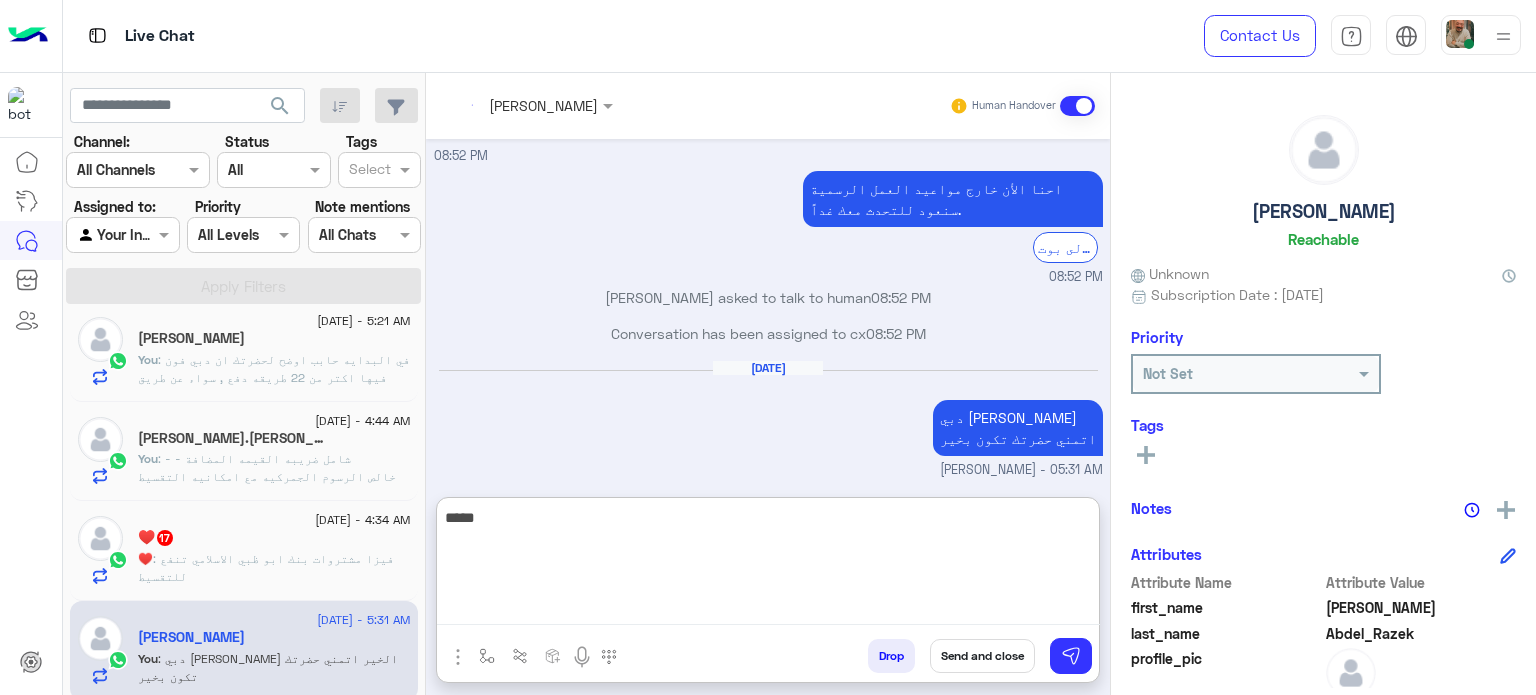 scroll, scrollTop: 1762, scrollLeft: 0, axis: vertical 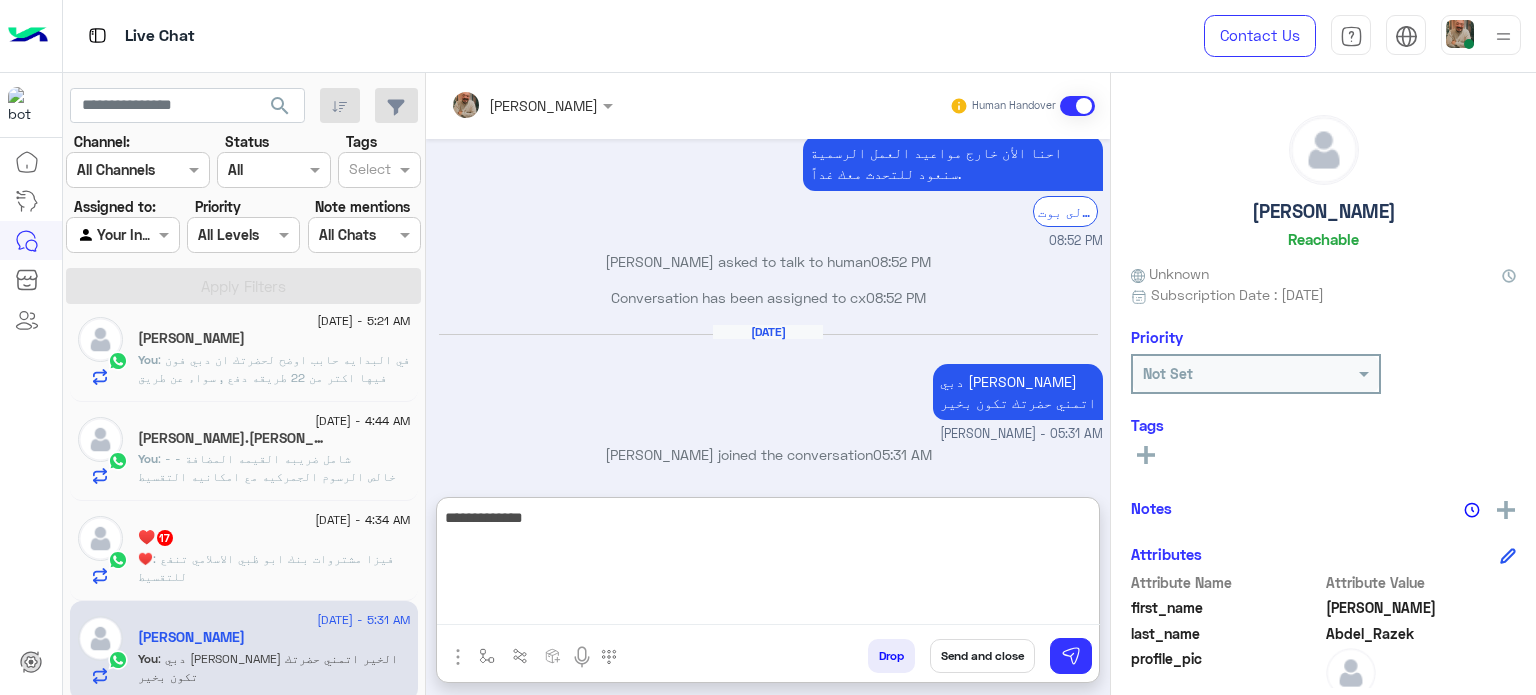 type on "**********" 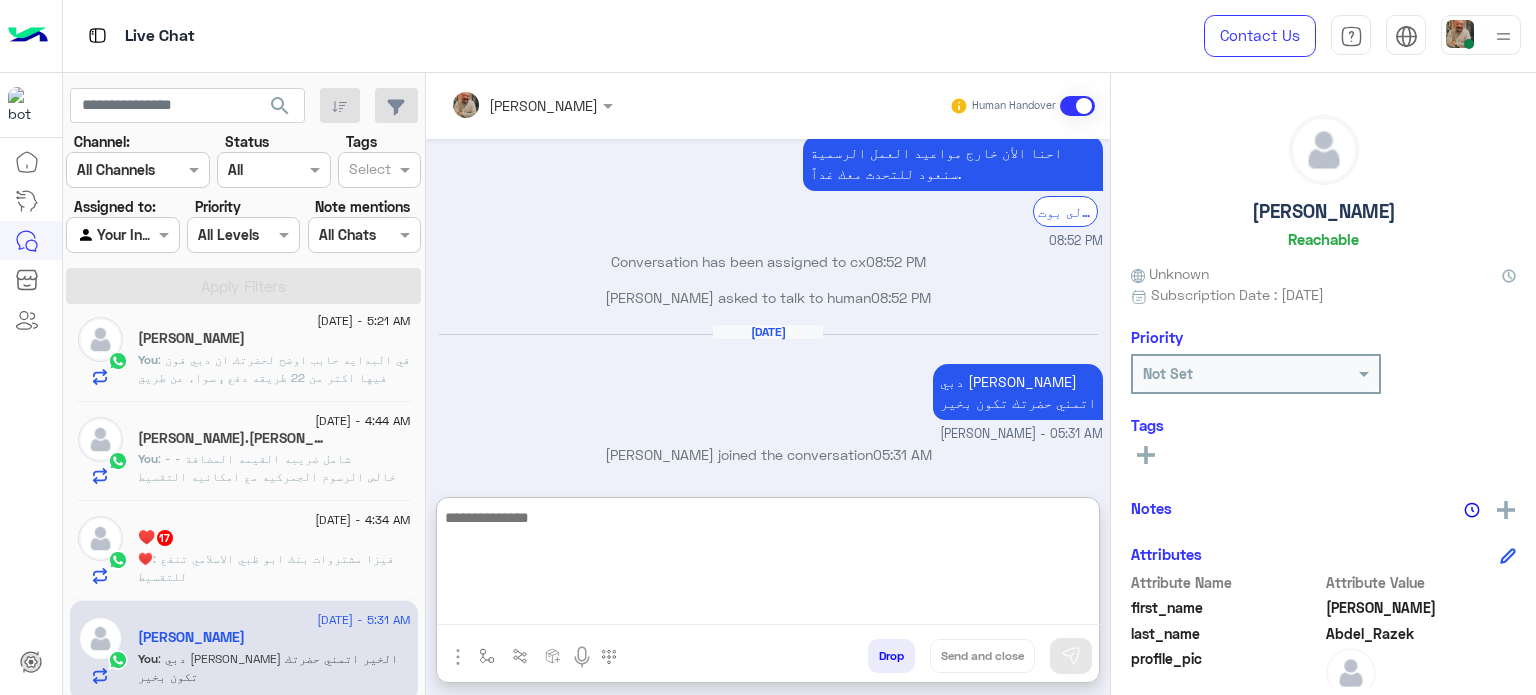 scroll, scrollTop: 1826, scrollLeft: 0, axis: vertical 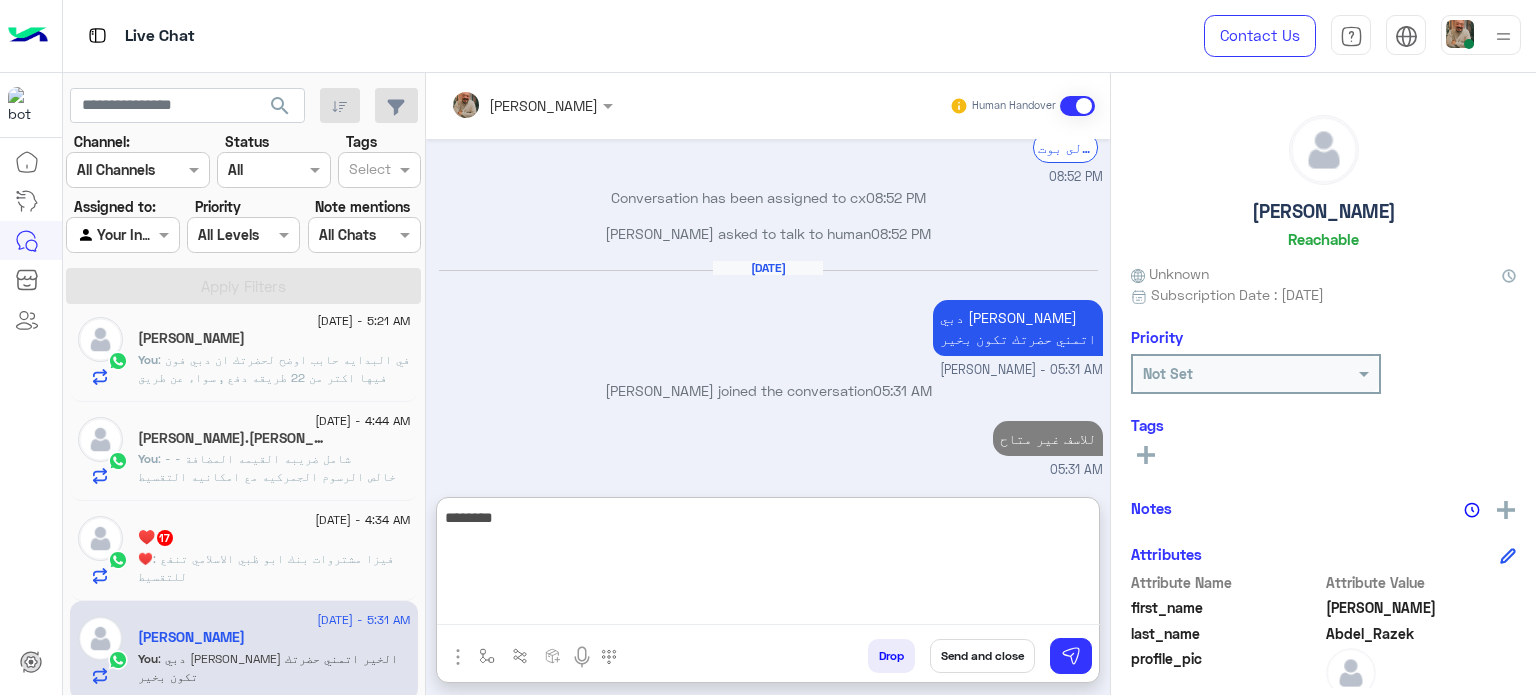 type on "*********" 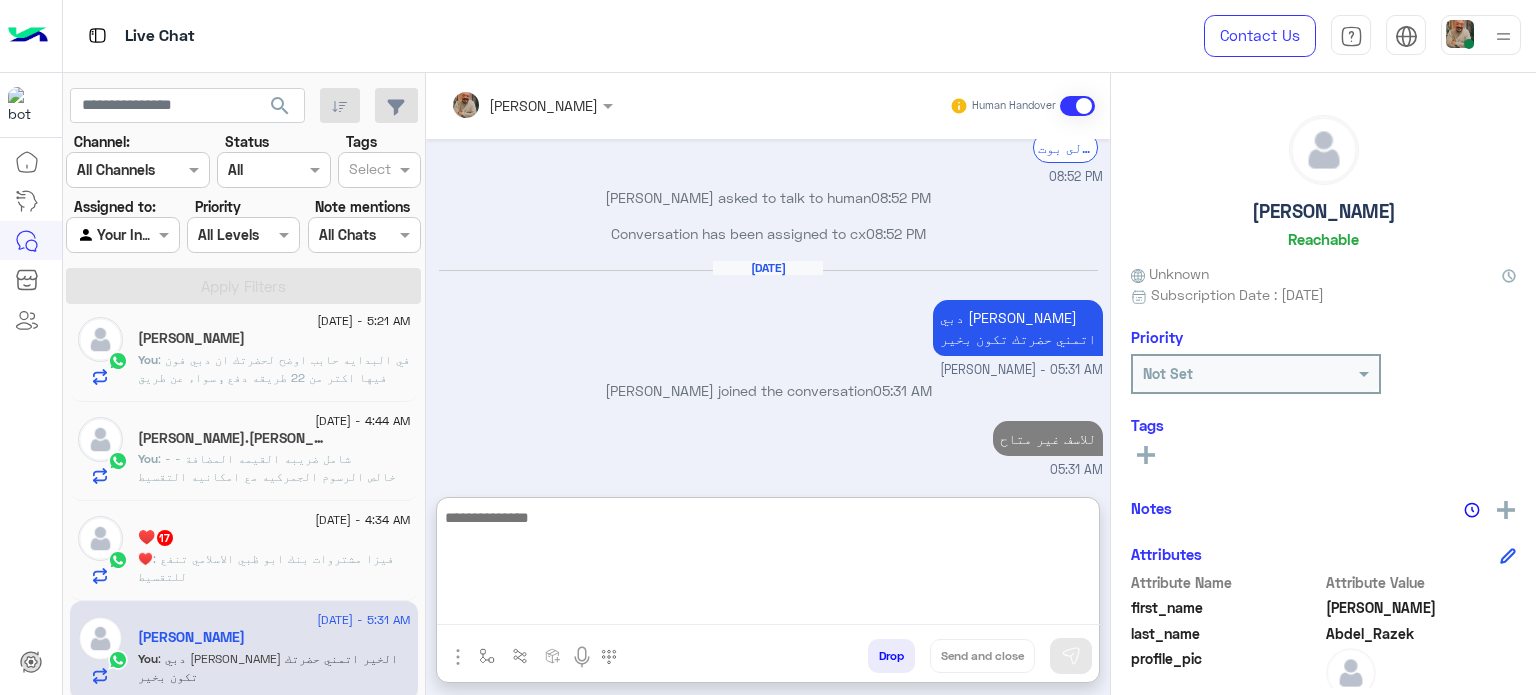 scroll, scrollTop: 1890, scrollLeft: 0, axis: vertical 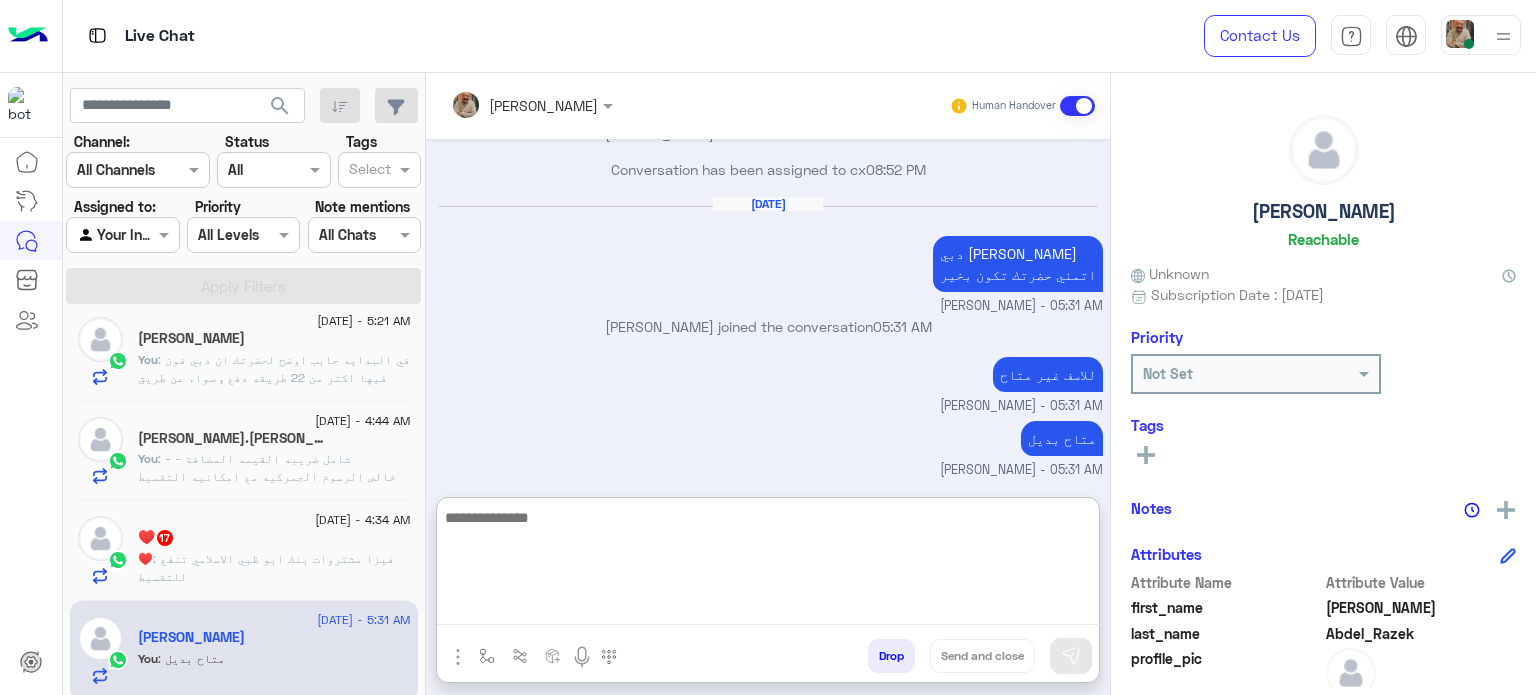 paste on "**********" 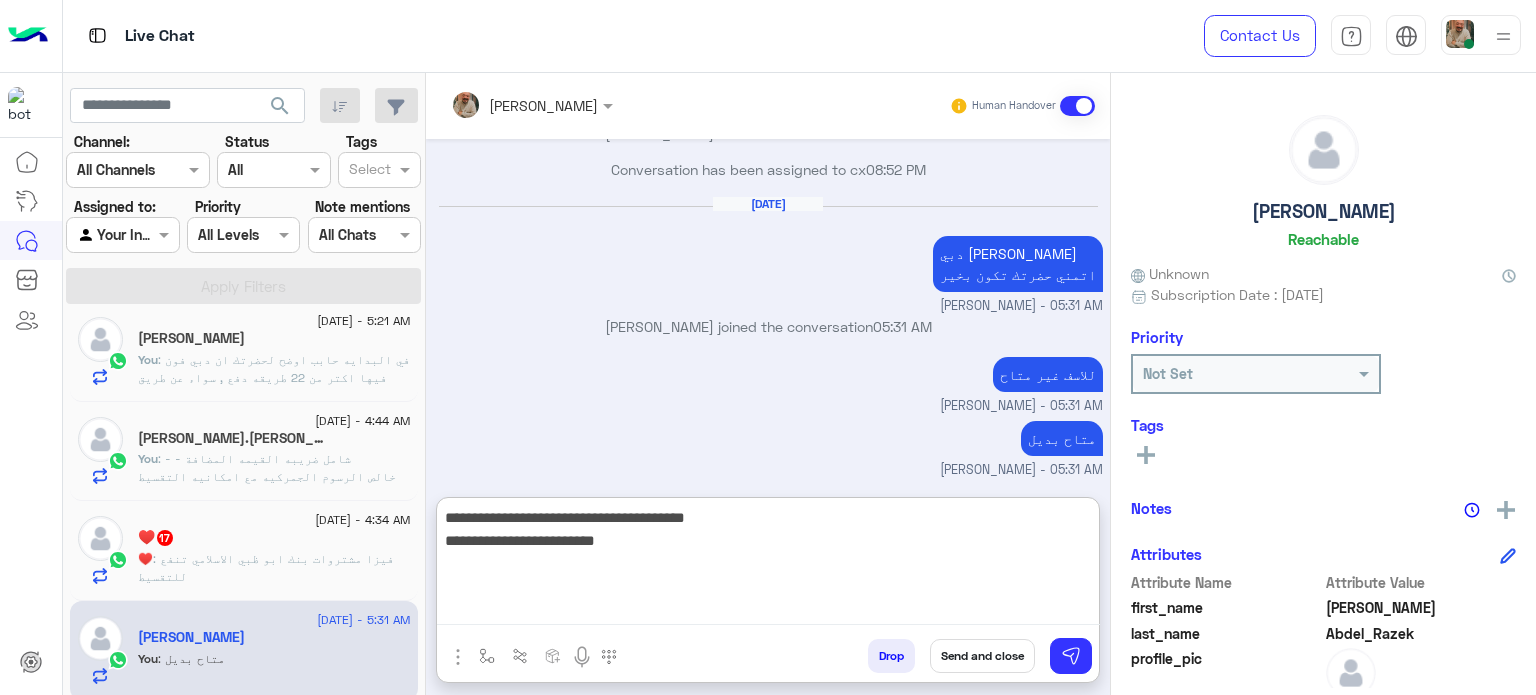 click on "**********" at bounding box center (768, 565) 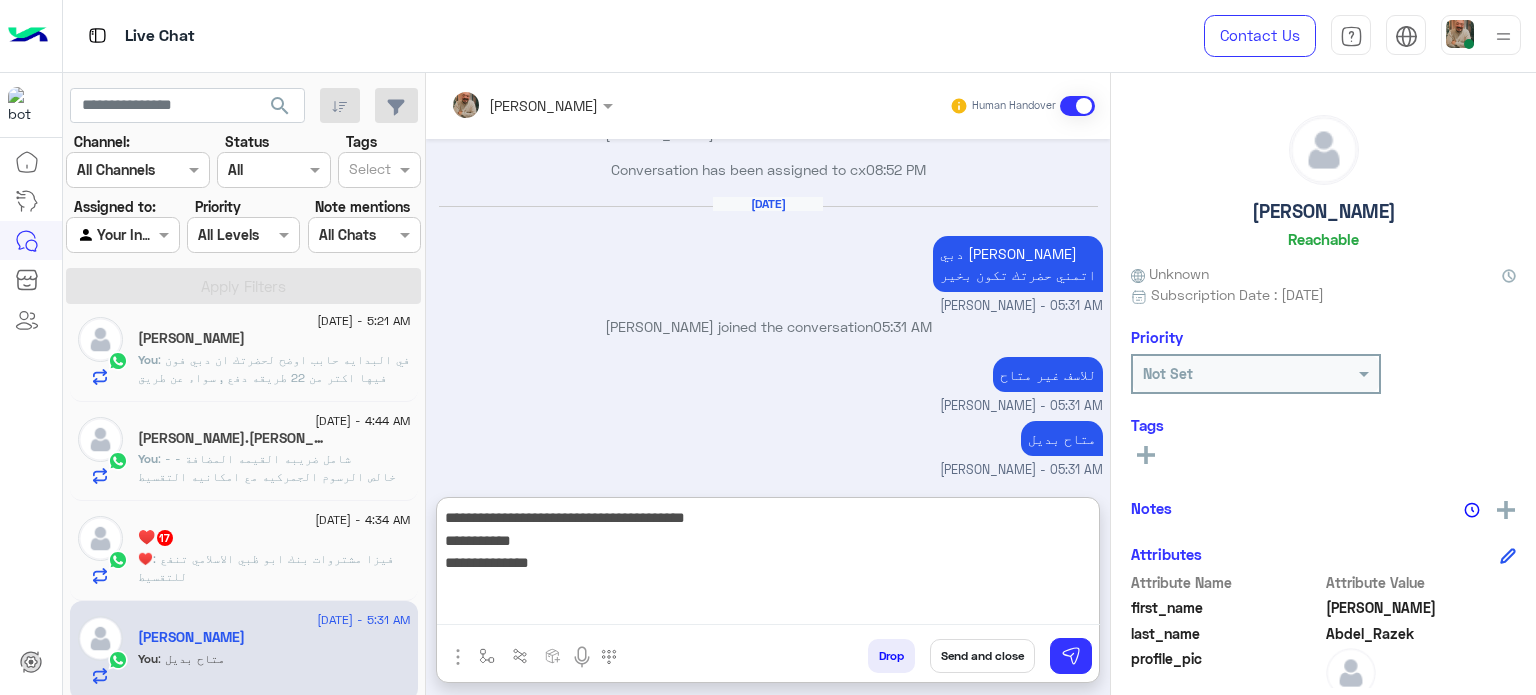 click on "**********" at bounding box center [768, 565] 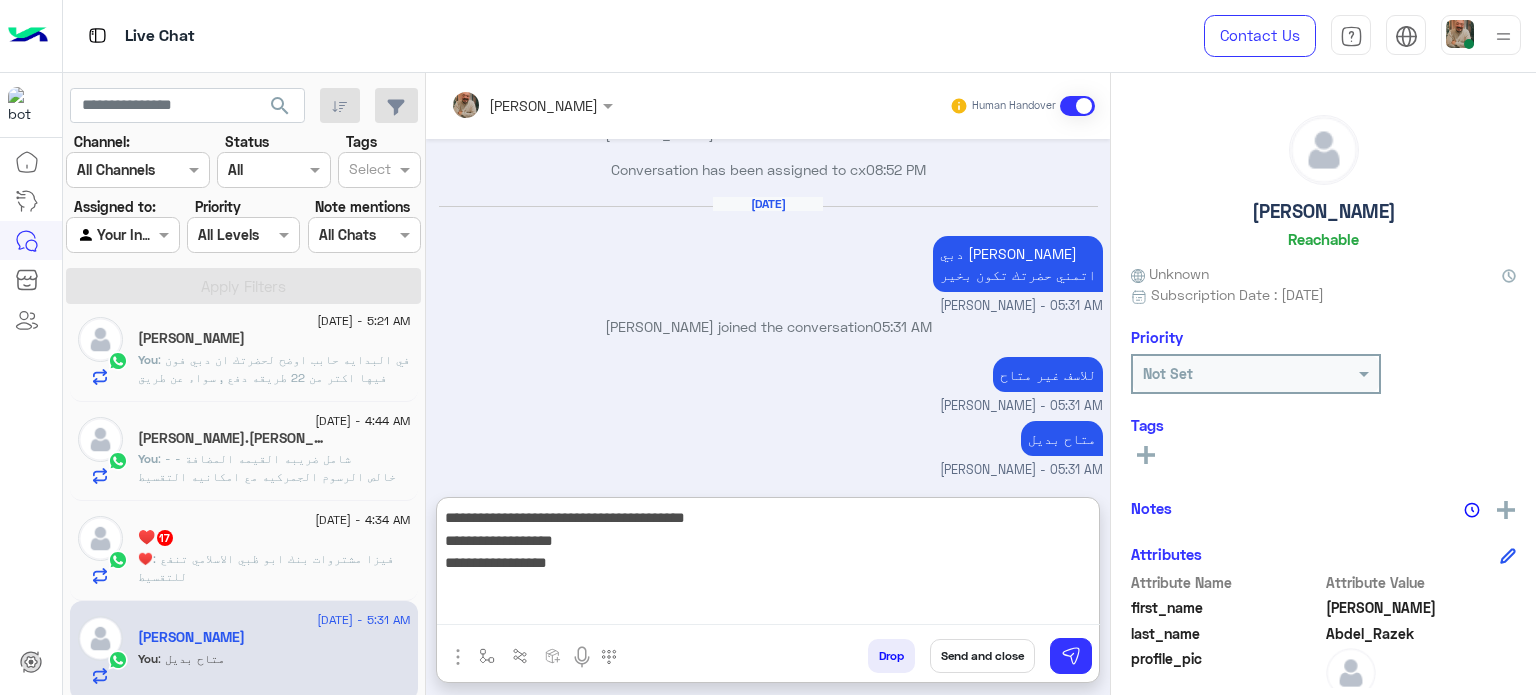 type on "**********" 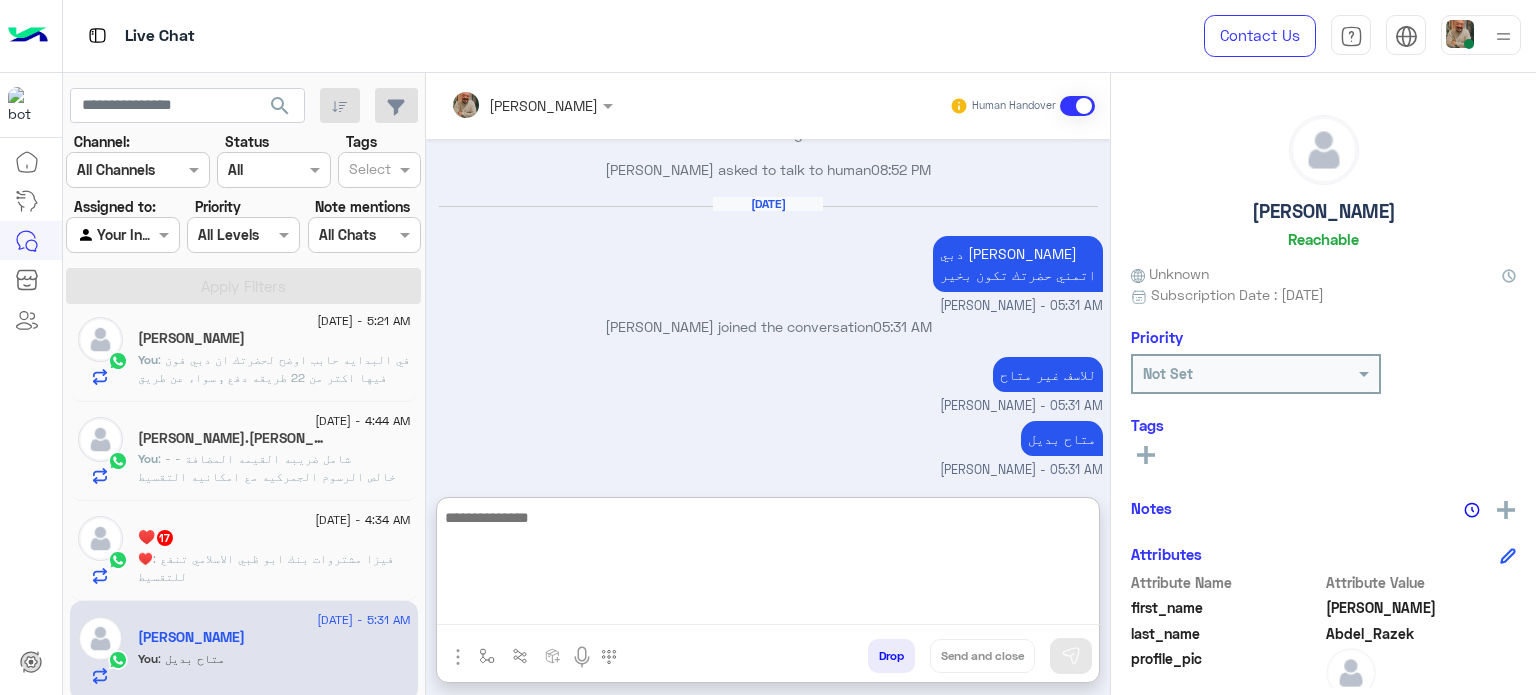 scroll, scrollTop: 1996, scrollLeft: 0, axis: vertical 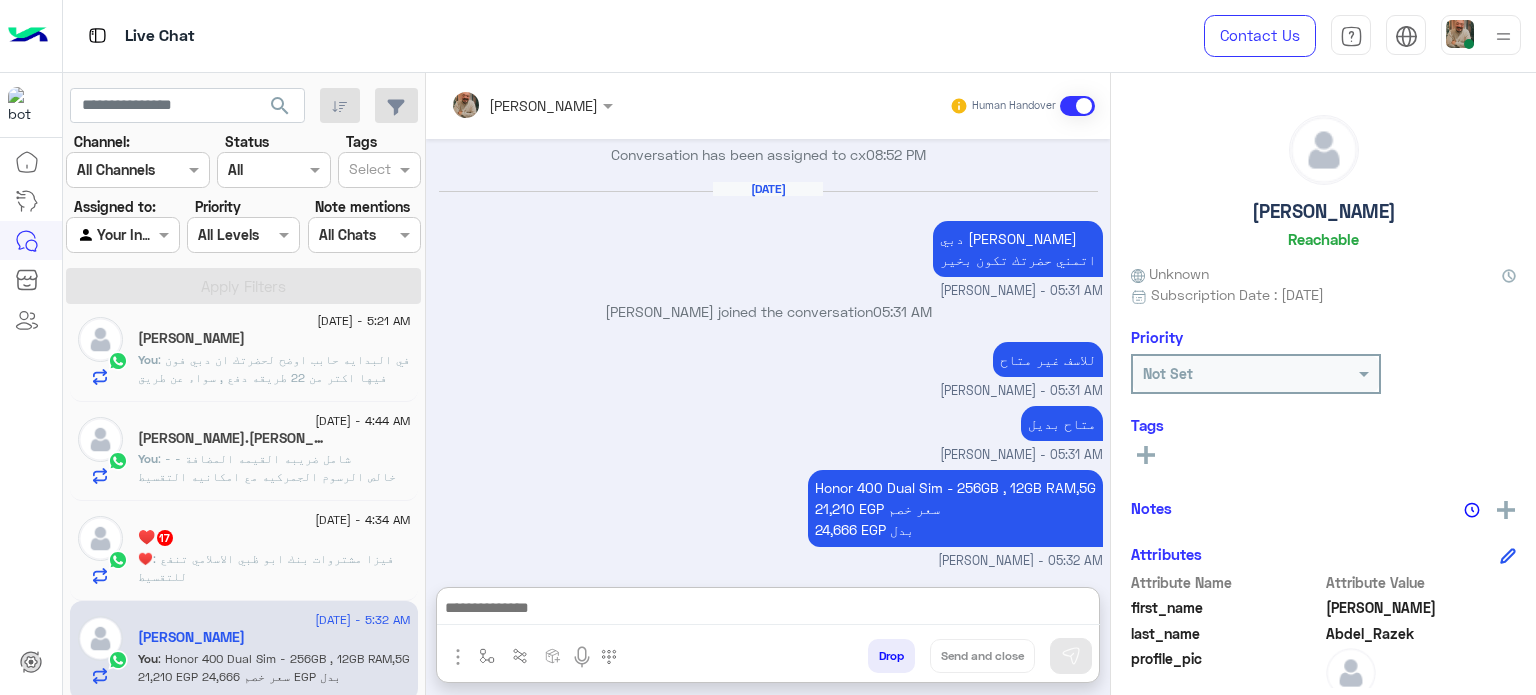 click at bounding box center [768, 610] 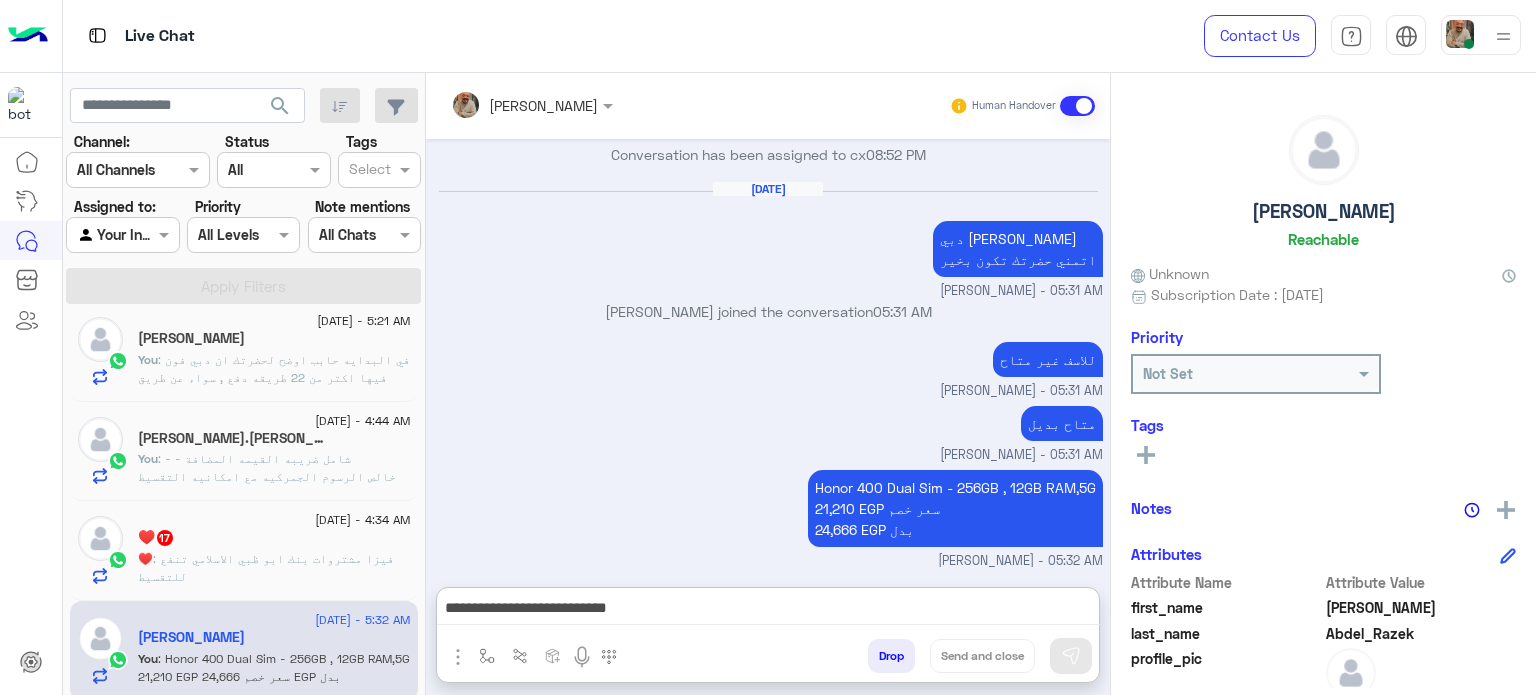scroll, scrollTop: 1956, scrollLeft: 0, axis: vertical 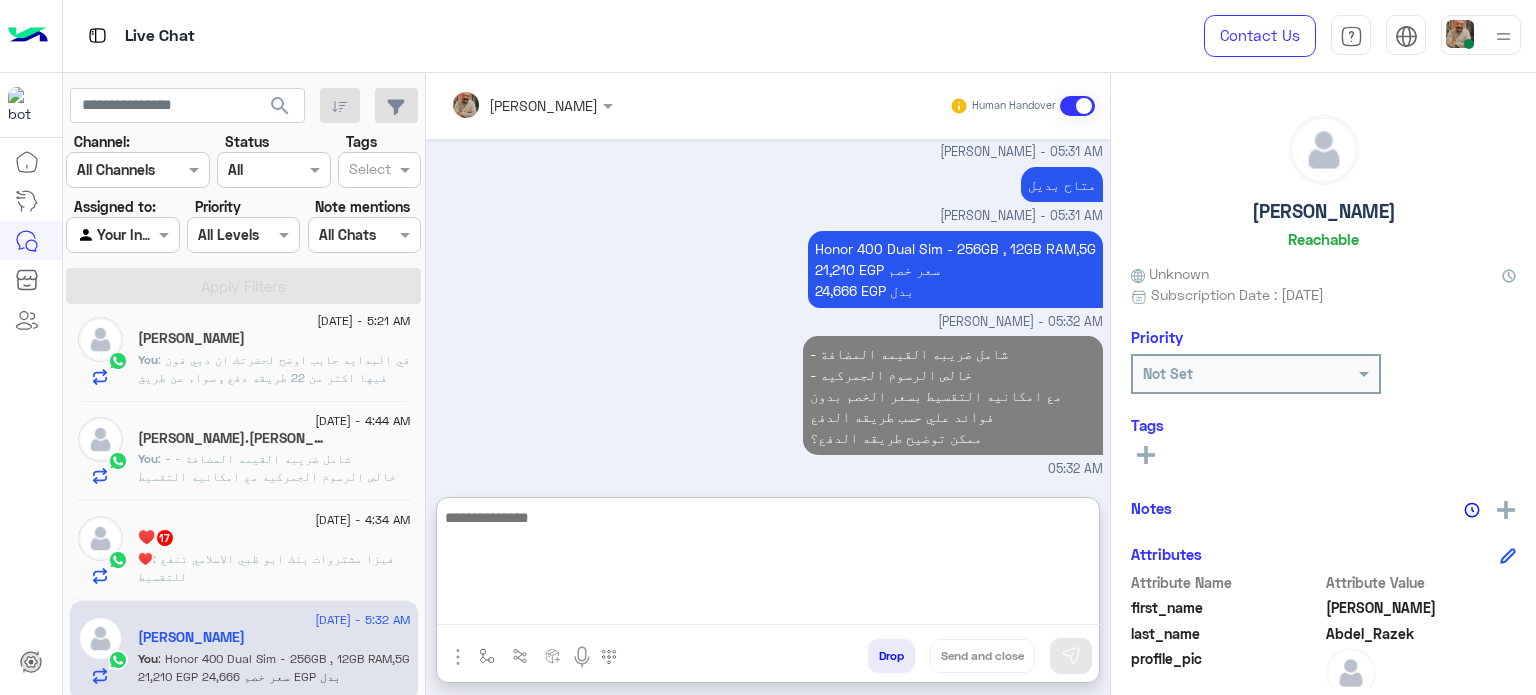 click on "5 July - 4:34 AM" 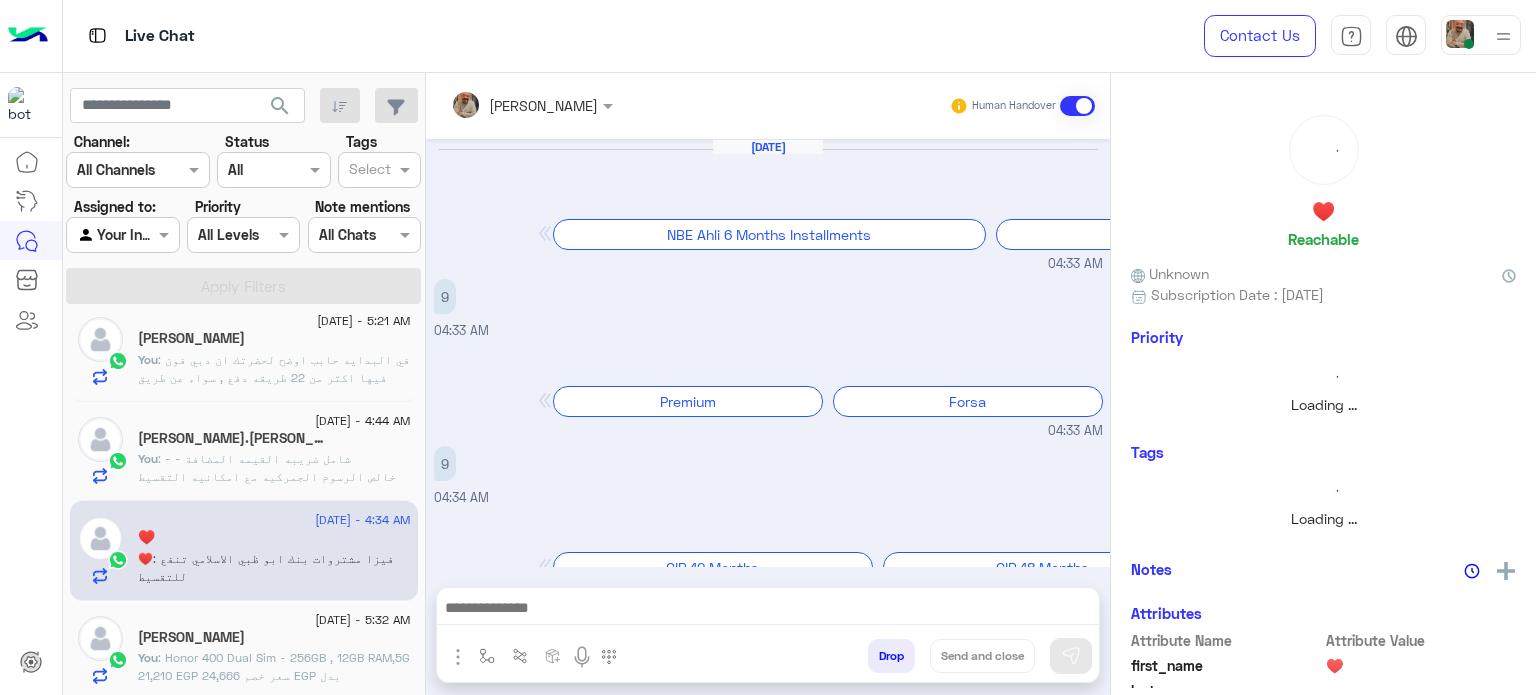 scroll, scrollTop: 384, scrollLeft: 0, axis: vertical 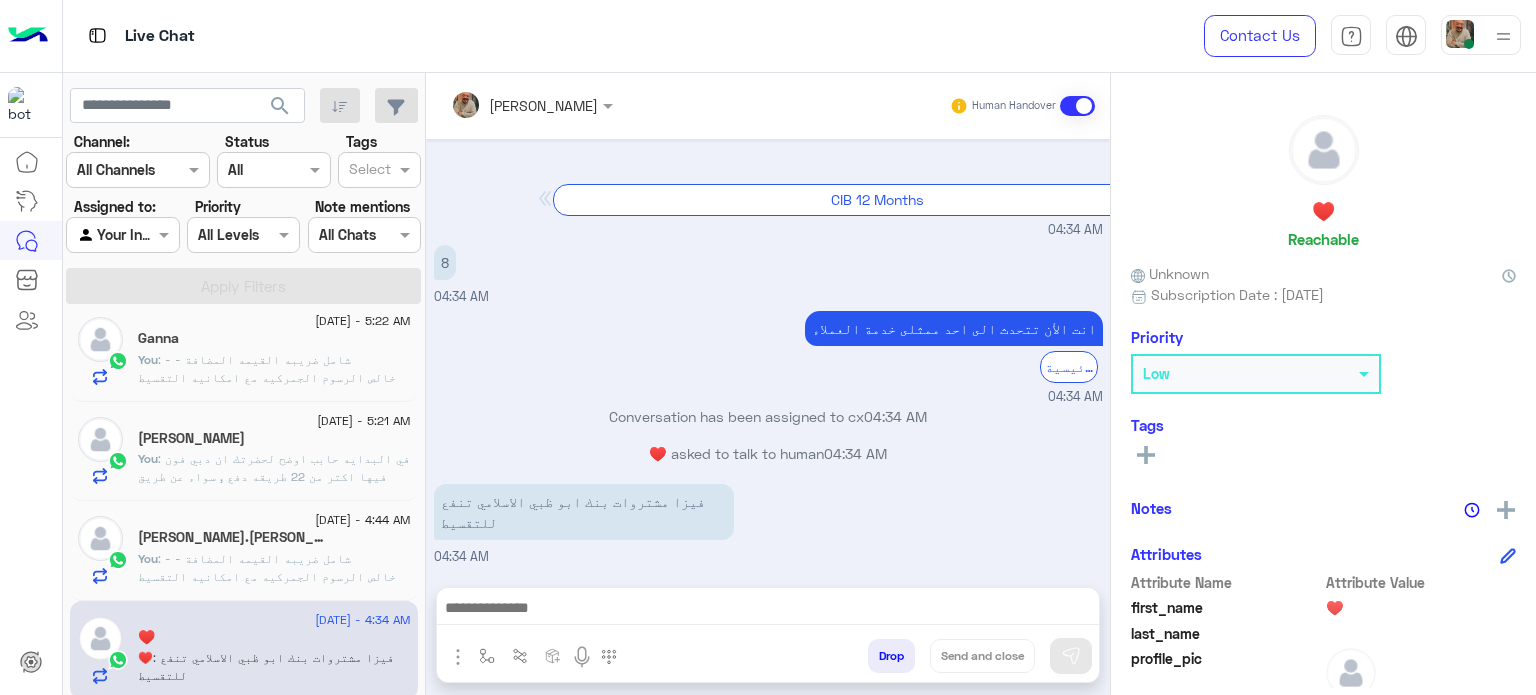 click at bounding box center (768, 613) 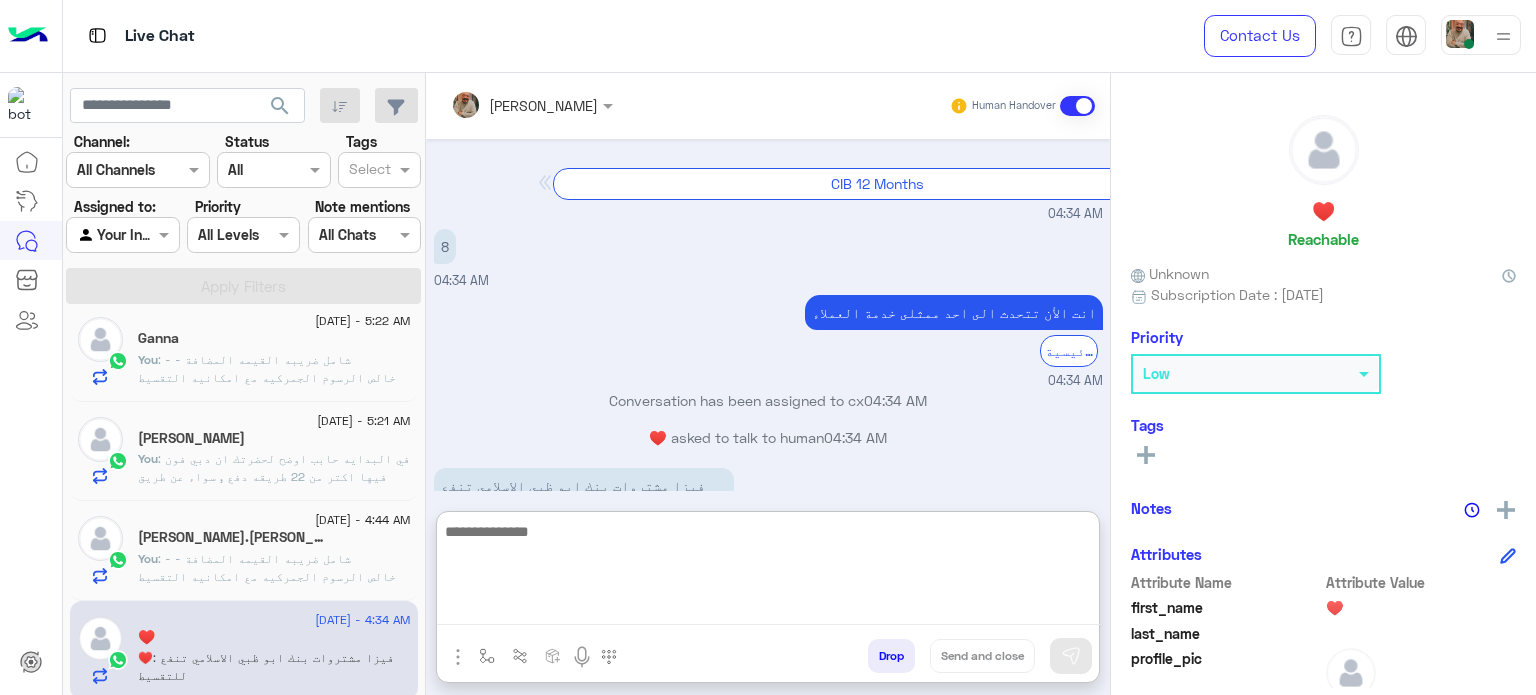 click at bounding box center [768, 572] 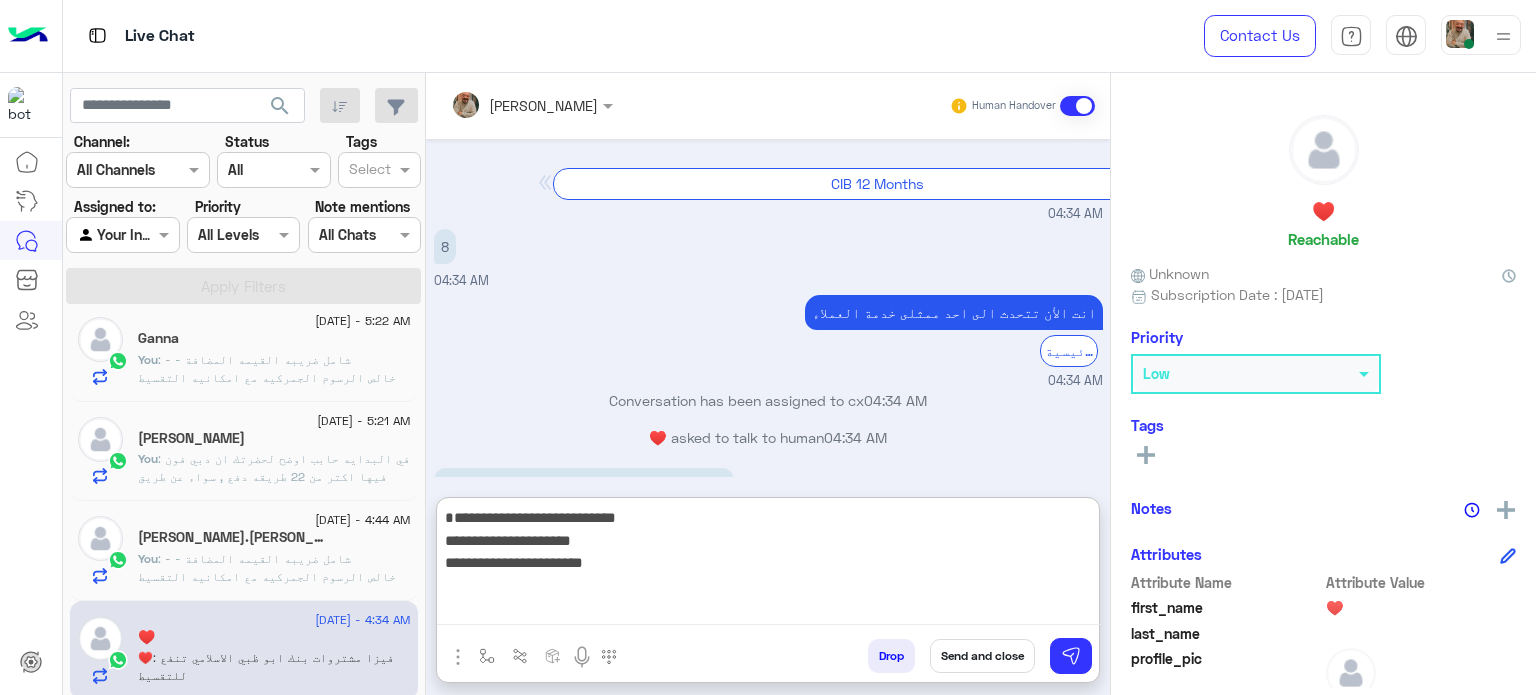 click on "**********" at bounding box center (768, 565) 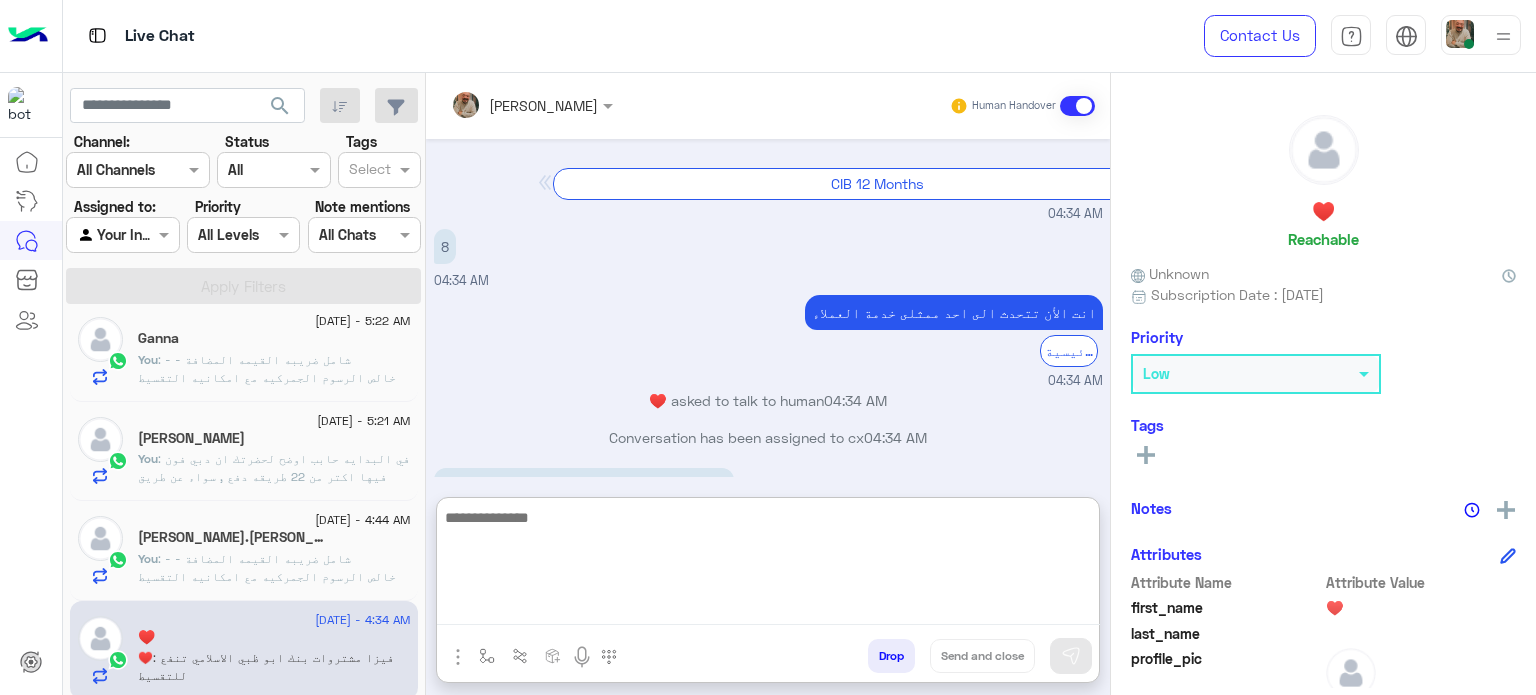 scroll, scrollTop: 558, scrollLeft: 0, axis: vertical 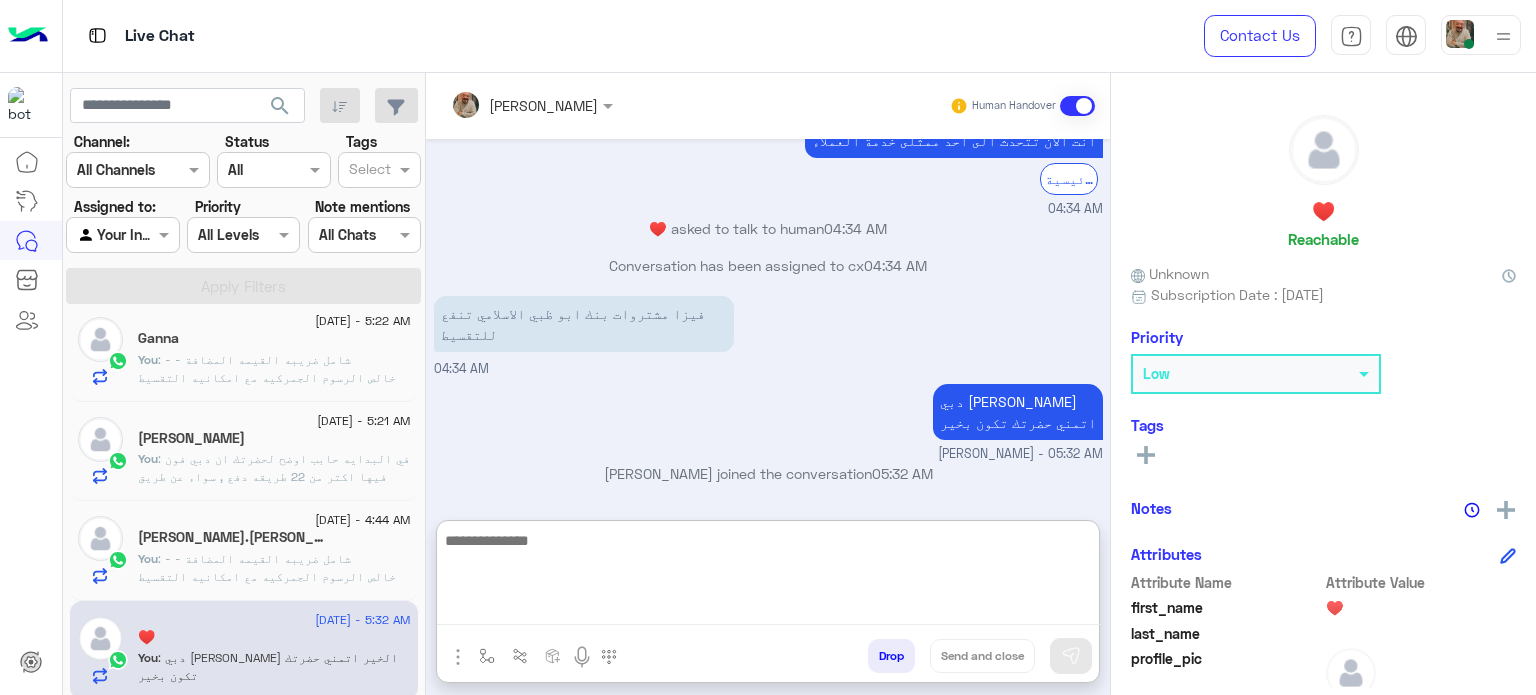 paste on "**********" 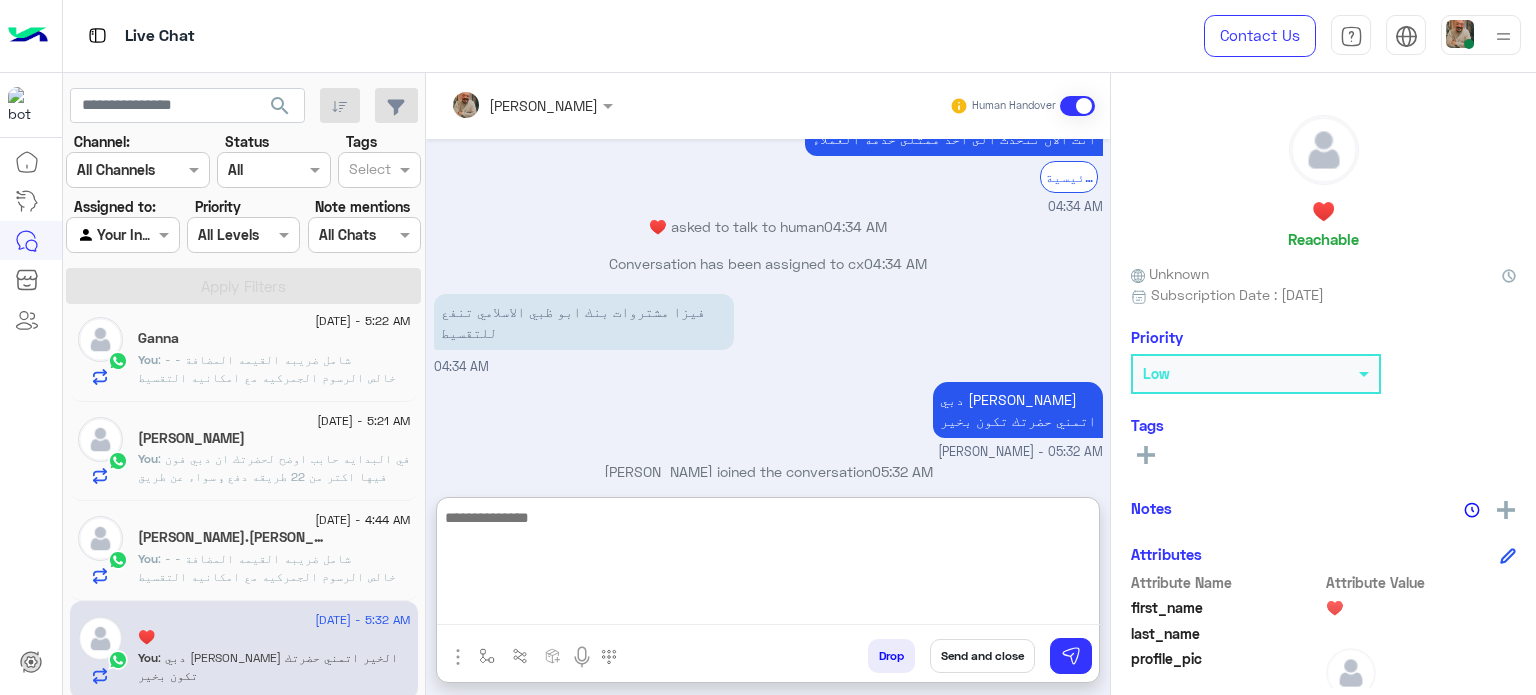 scroll, scrollTop: 0, scrollLeft: 0, axis: both 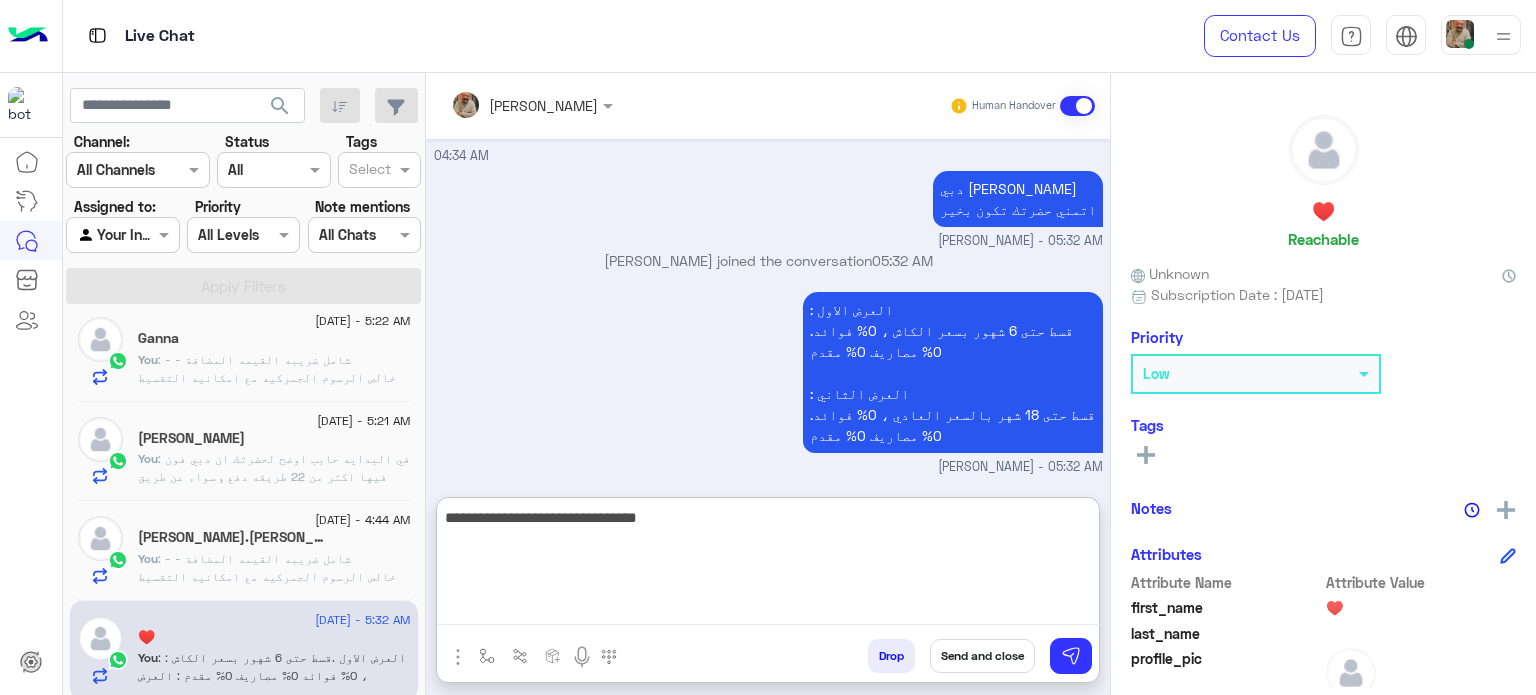 type on "**********" 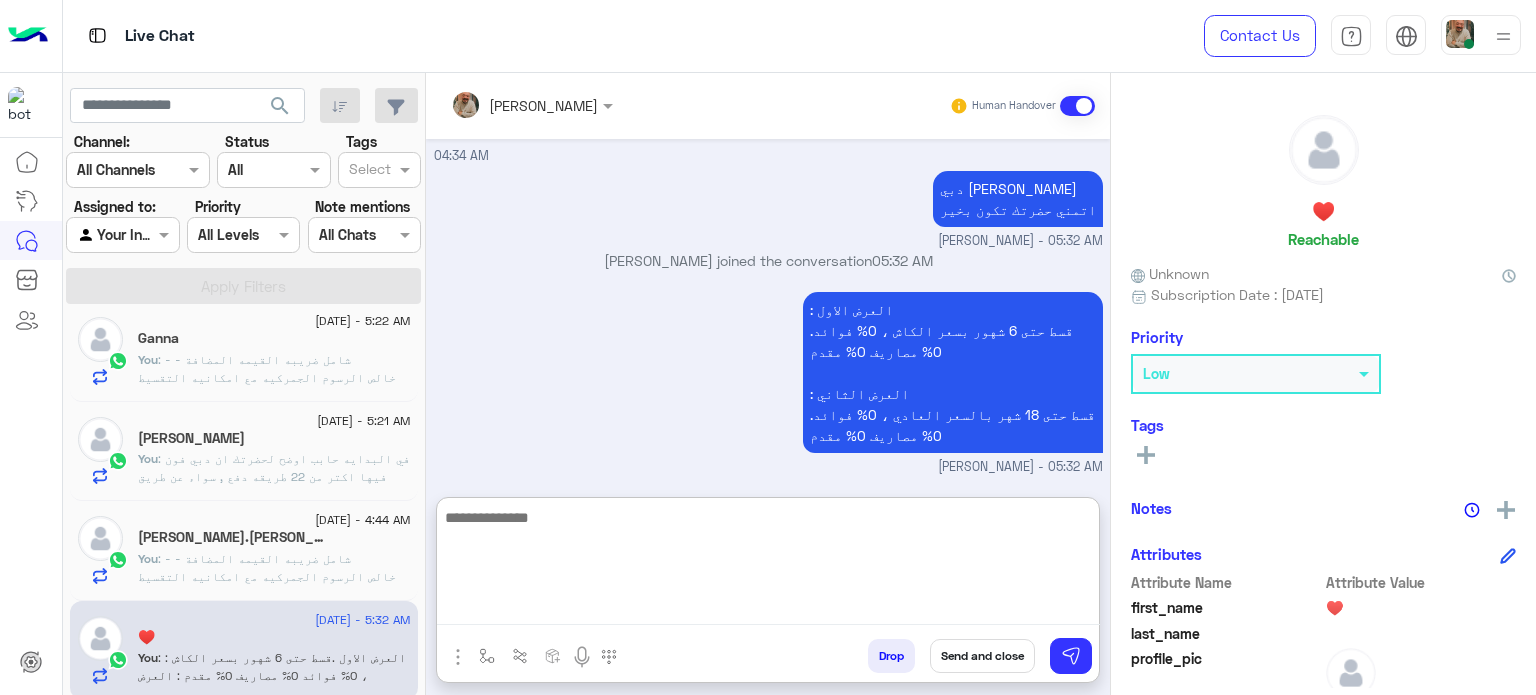 scroll, scrollTop: 848, scrollLeft: 0, axis: vertical 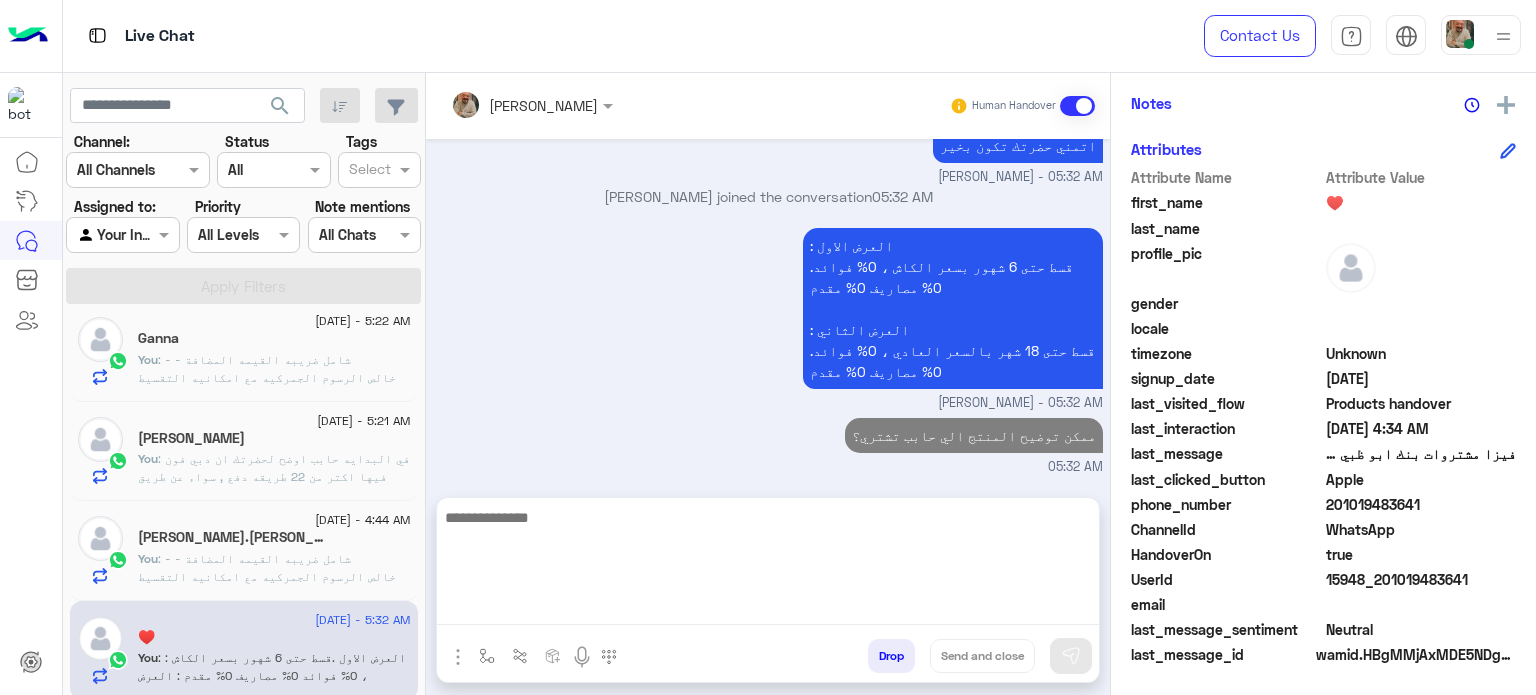click on "last_clicked_button  Apple" 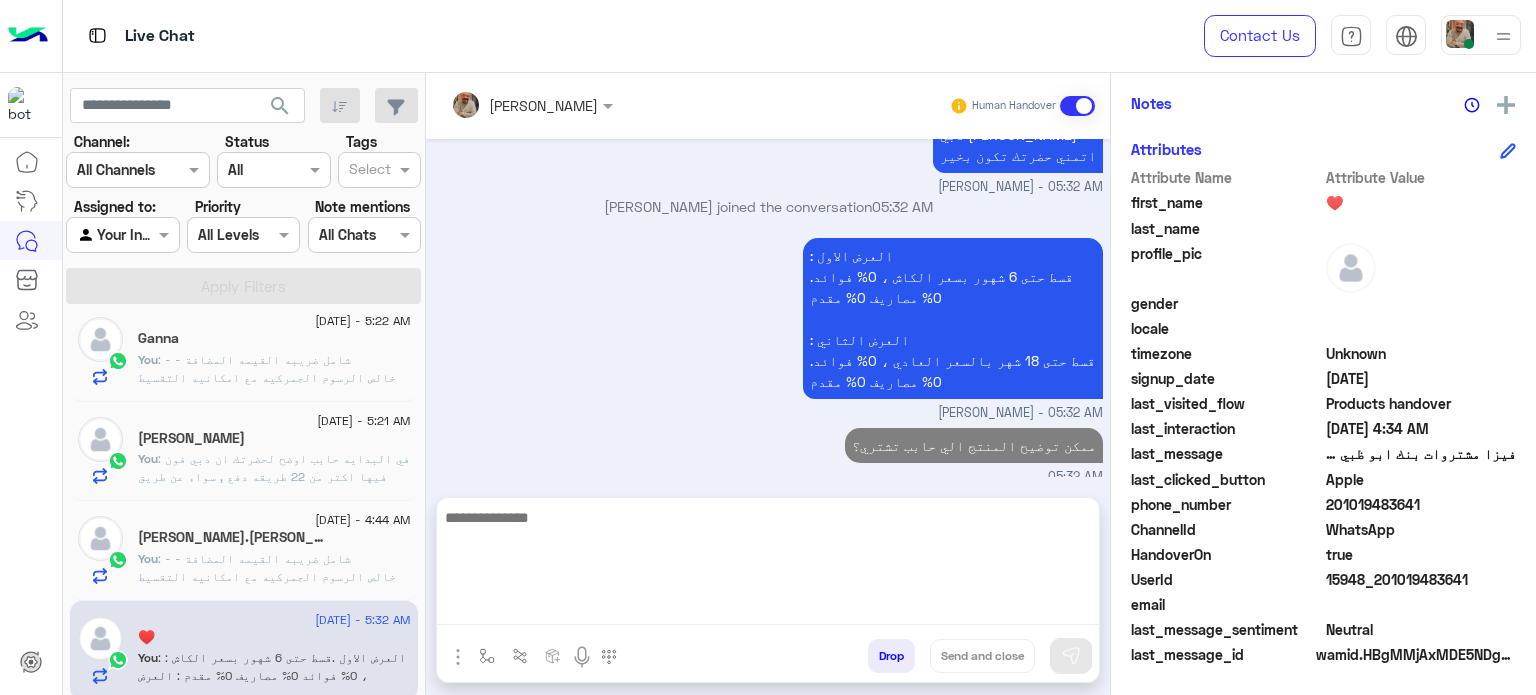 click on "last_clicked_button  Apple" 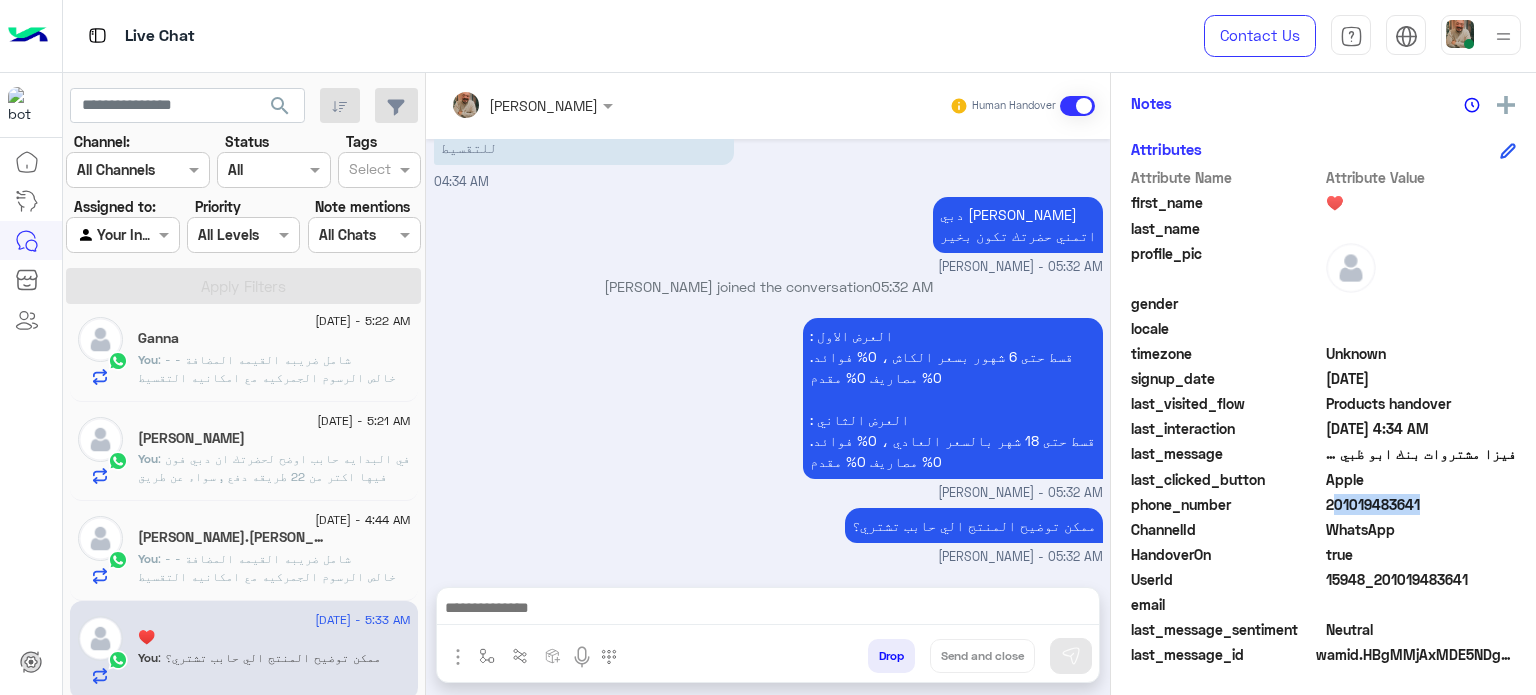 click on "201019483641" 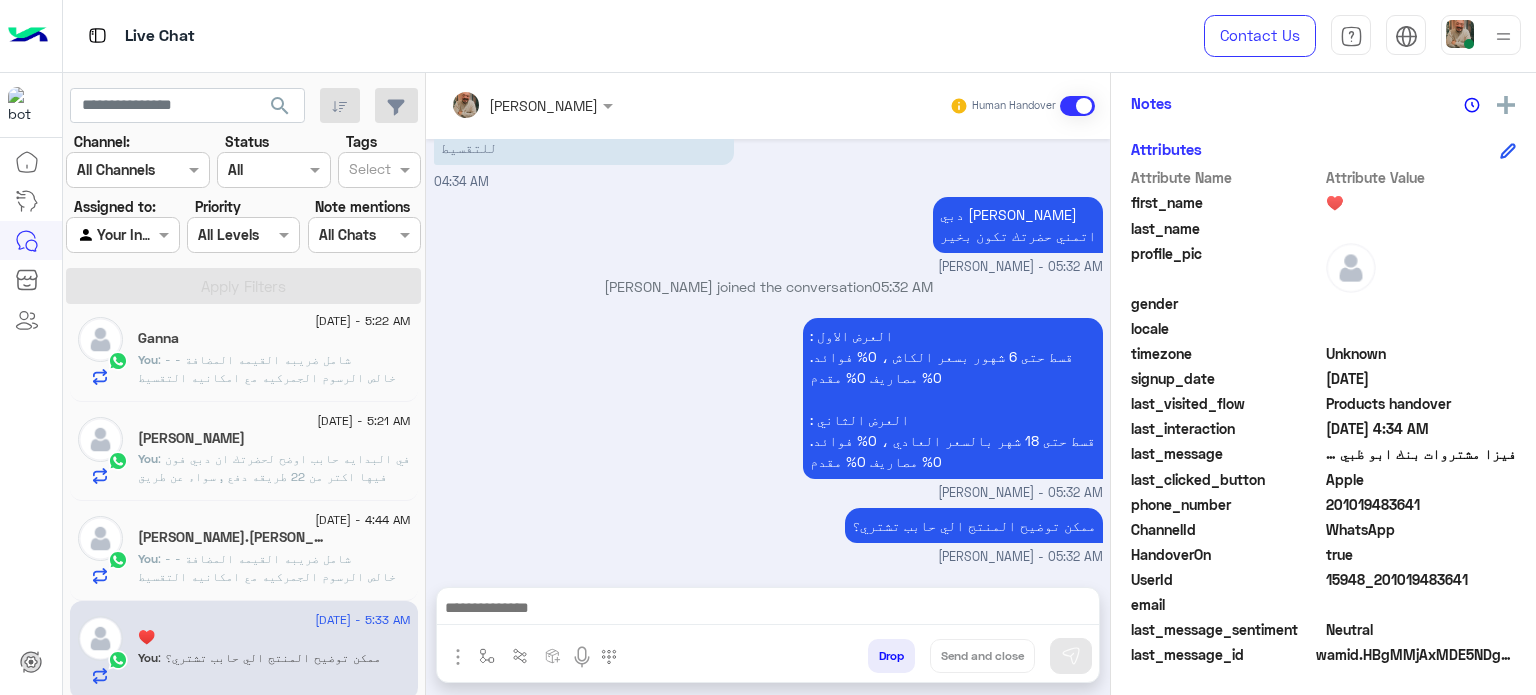 click on "201019483641" 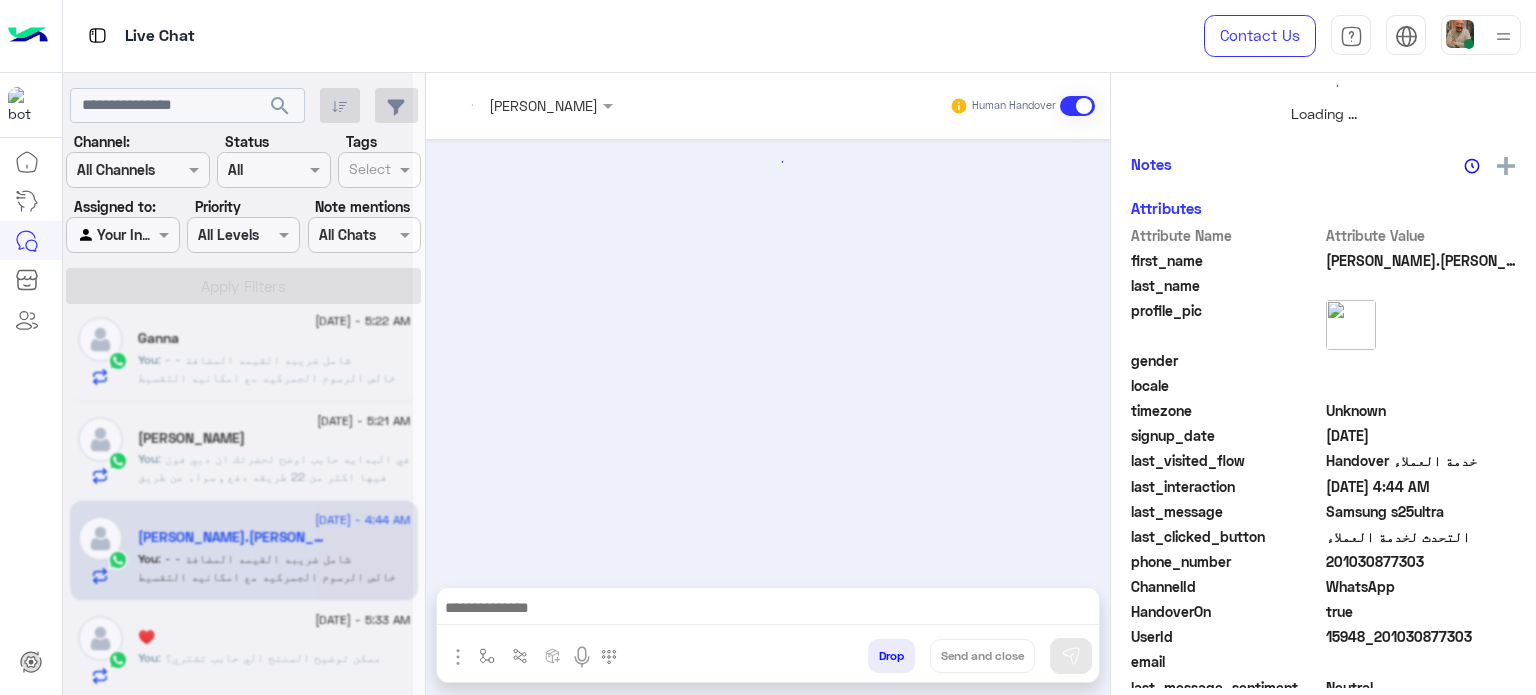 scroll, scrollTop: 464, scrollLeft: 0, axis: vertical 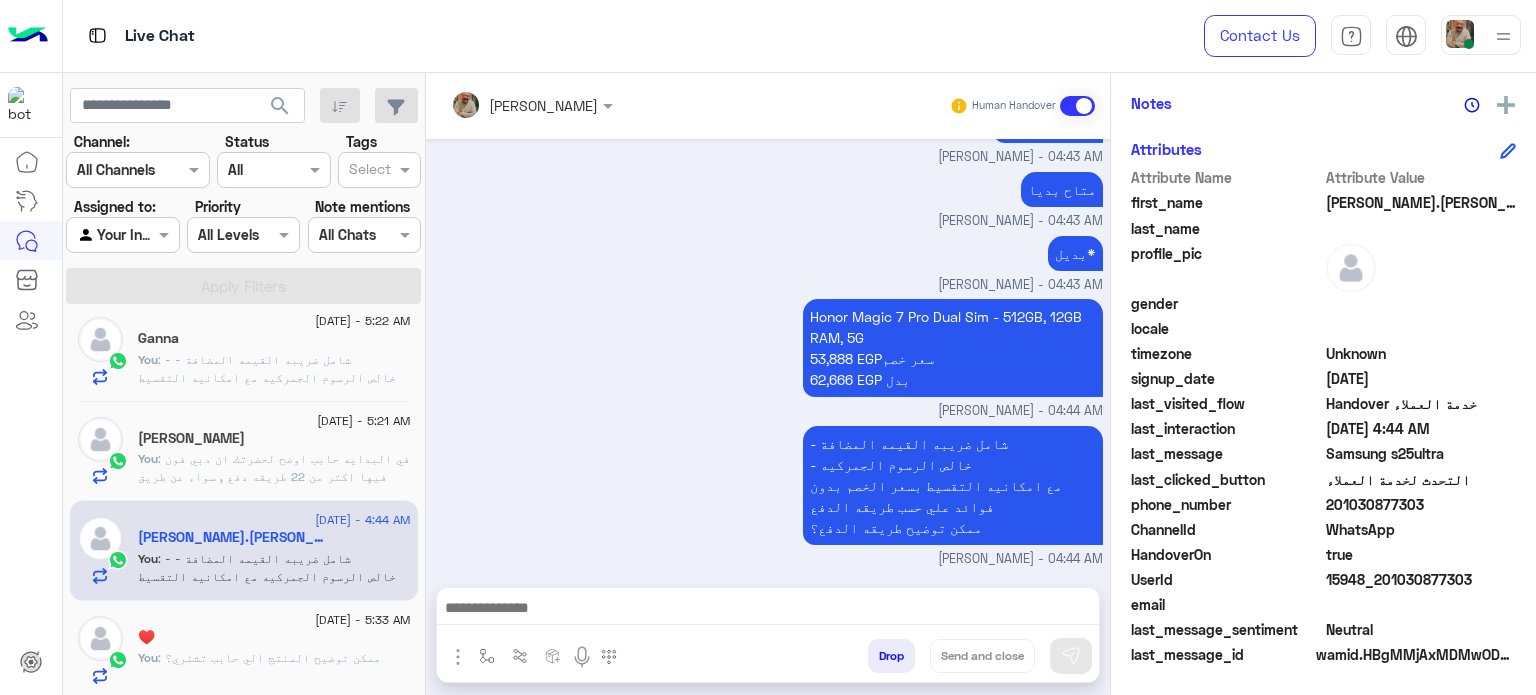 drag, startPoint x: 859, startPoint y: 607, endPoint x: 927, endPoint y: 632, distance: 72.44998 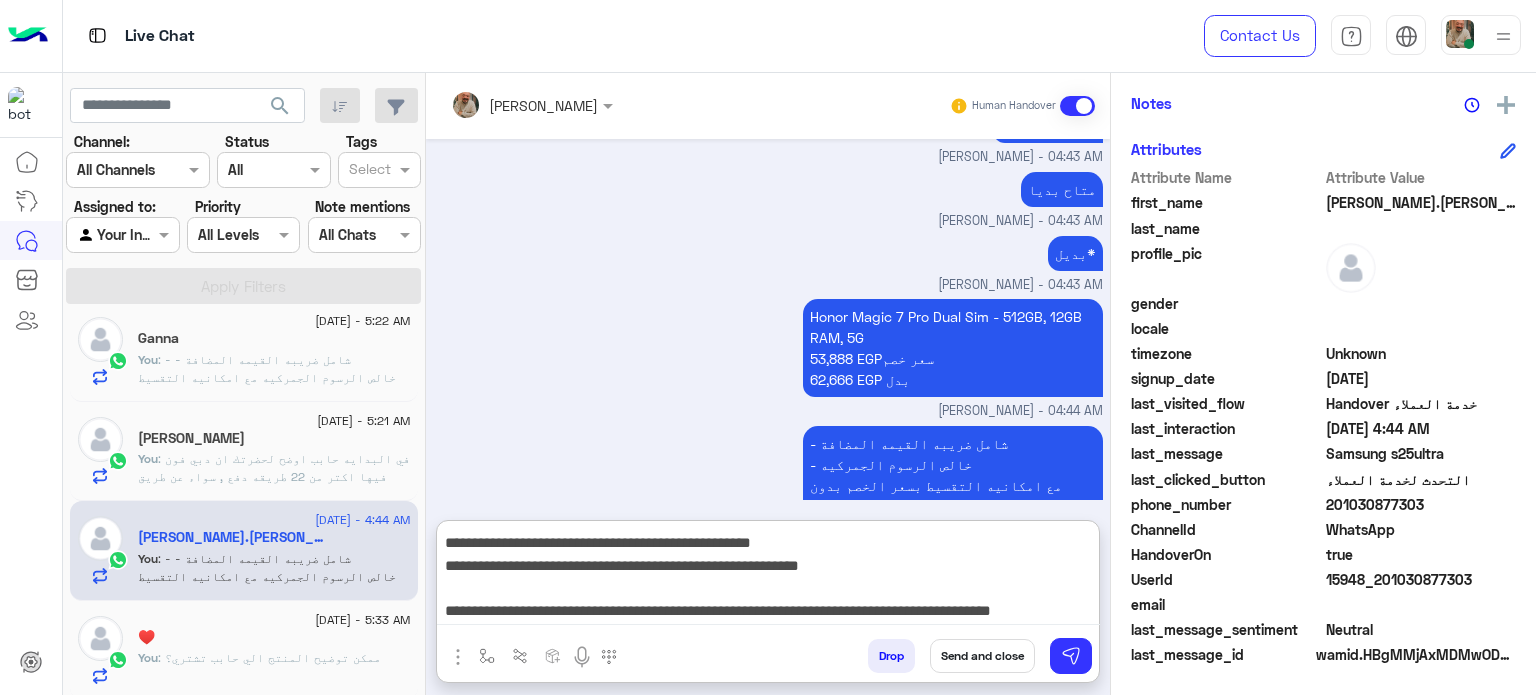 scroll, scrollTop: 200, scrollLeft: 0, axis: vertical 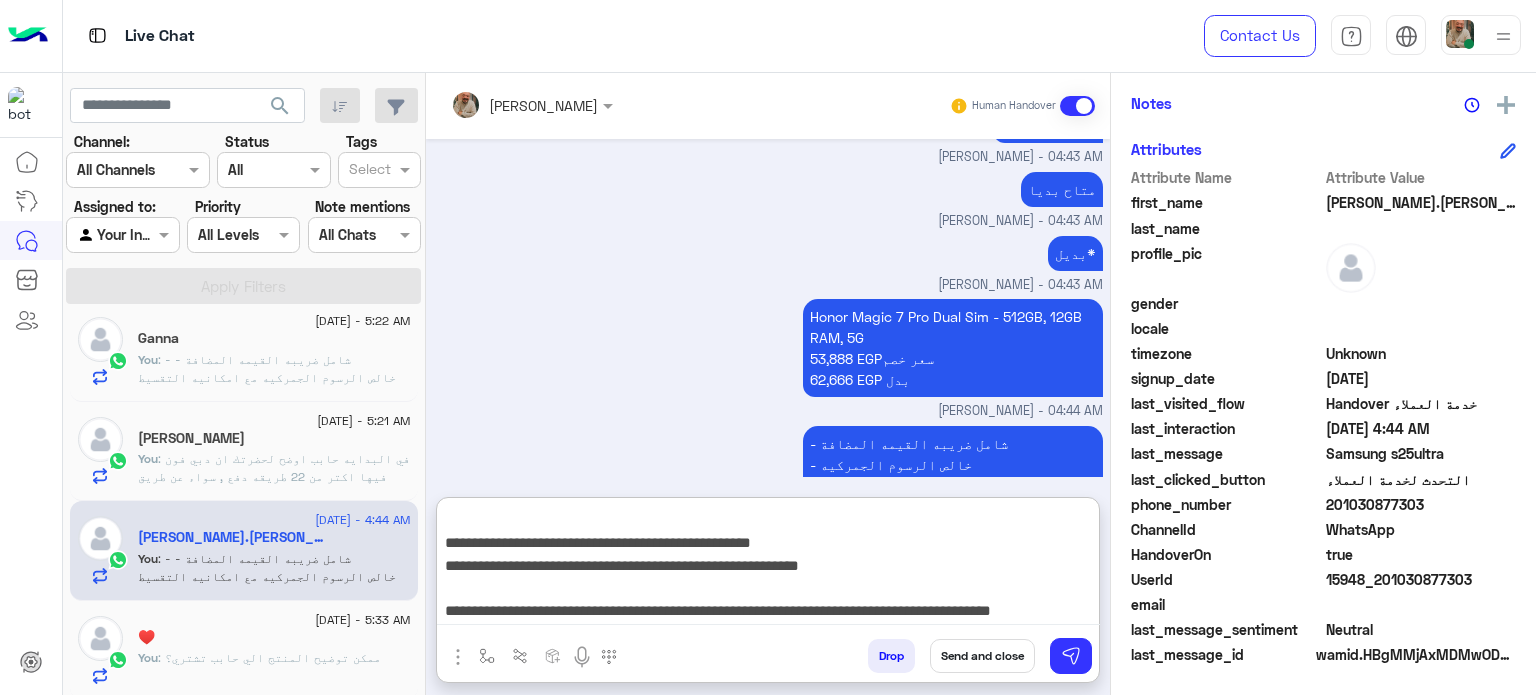 type on "**********" 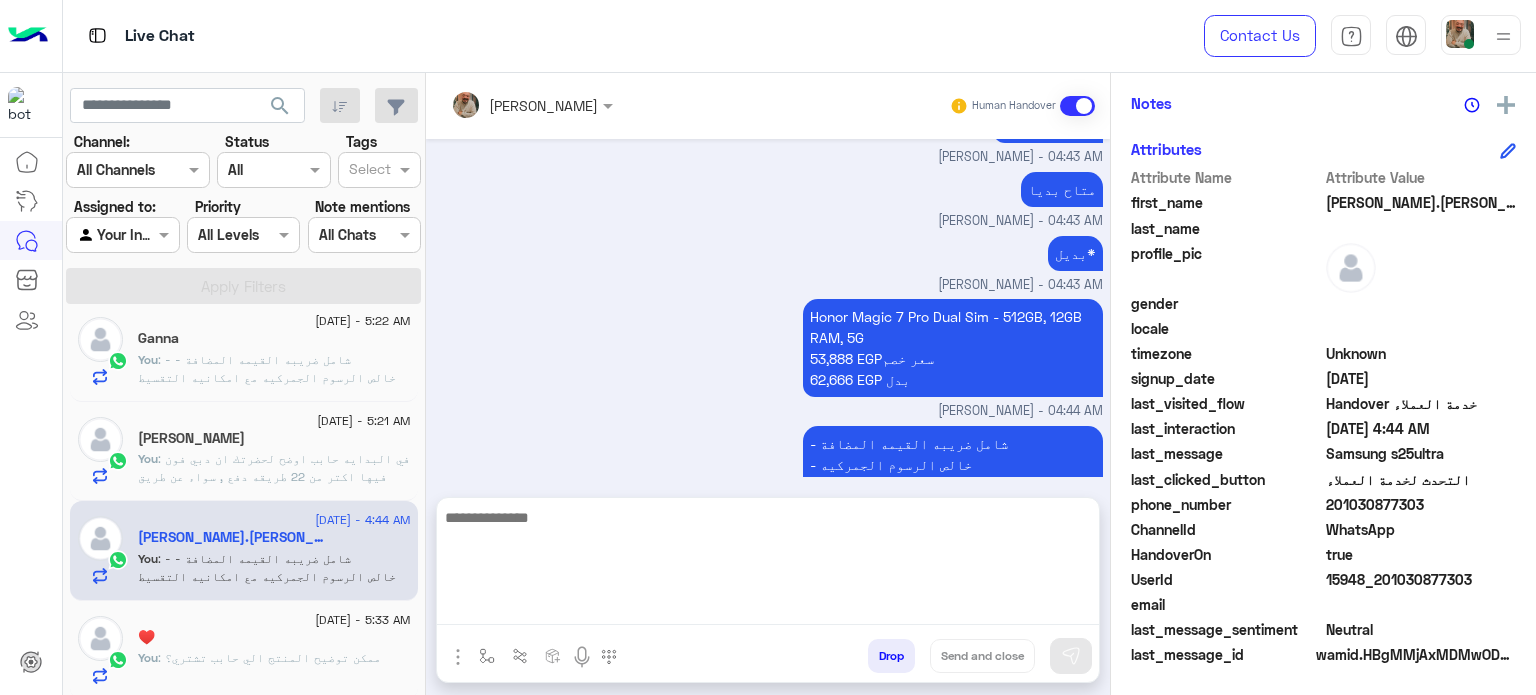 scroll, scrollTop: 0, scrollLeft: 0, axis: both 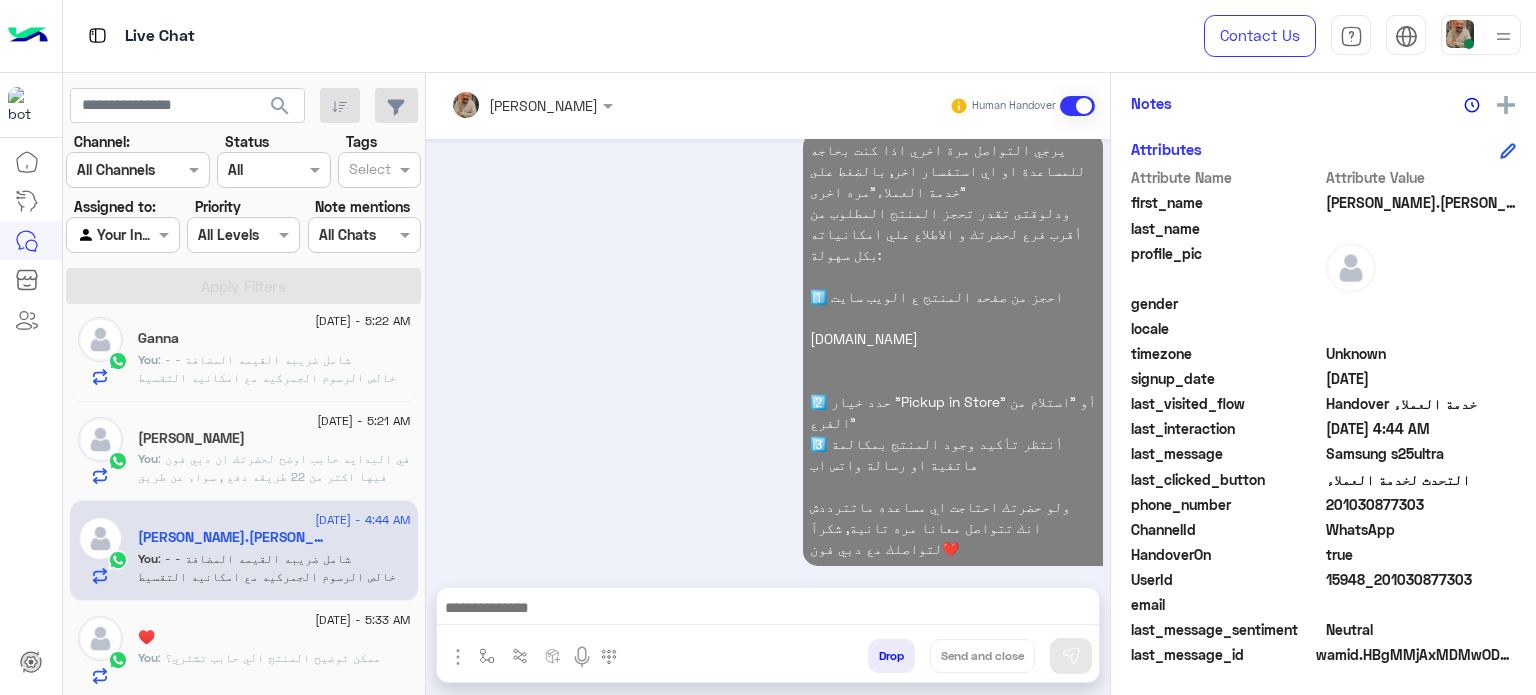 click on "5 July - 5:32 AM  Hassan Abdel_Razek   You  : - شامل ضريبه القيمه المضافة
- خالص الرسوم الجمركيه
مع امكانيه التقسيط بسعر الخصم بدون فوائد علي حسب طريقه الدفع
ممكن توضيح طريقه الدفع؟ 5 July - 5:31 AM  Ahmed Shalan  1 Ahmed : سموحه 5 July - 5:31 AM  Mohamed Nabawy   You  : متاح
وضحلي حضرتك من سكان ايه؟ 5 July - 5:31 AM  kyrillos Shawky   You  : اخر تحديث من ساعتين من ارميكس 5 July - 5:28 AM  Hytham Ellithey  1 Hytham : موبايلات بس مش ابل.
فيه valu 5 July - 5:28 AM  حور مقصورات   You  :  دبي فون عمر مهدي صباح الخير
اتمني حضرتك تكون بخير
5 July - 5:27 AM  rshad   2 rshad : نسخه ٥١٢ 5 July - 5:27 AM  Khaled Ahmed   You  5 July - 5:27 AM  Aya Amgad 🪐  2 Aya : ولا كمان شهر هينزل ولا ايه النظام 5 July - 5:26 AM  kamel    You  5 July - 5:24 AM  You" 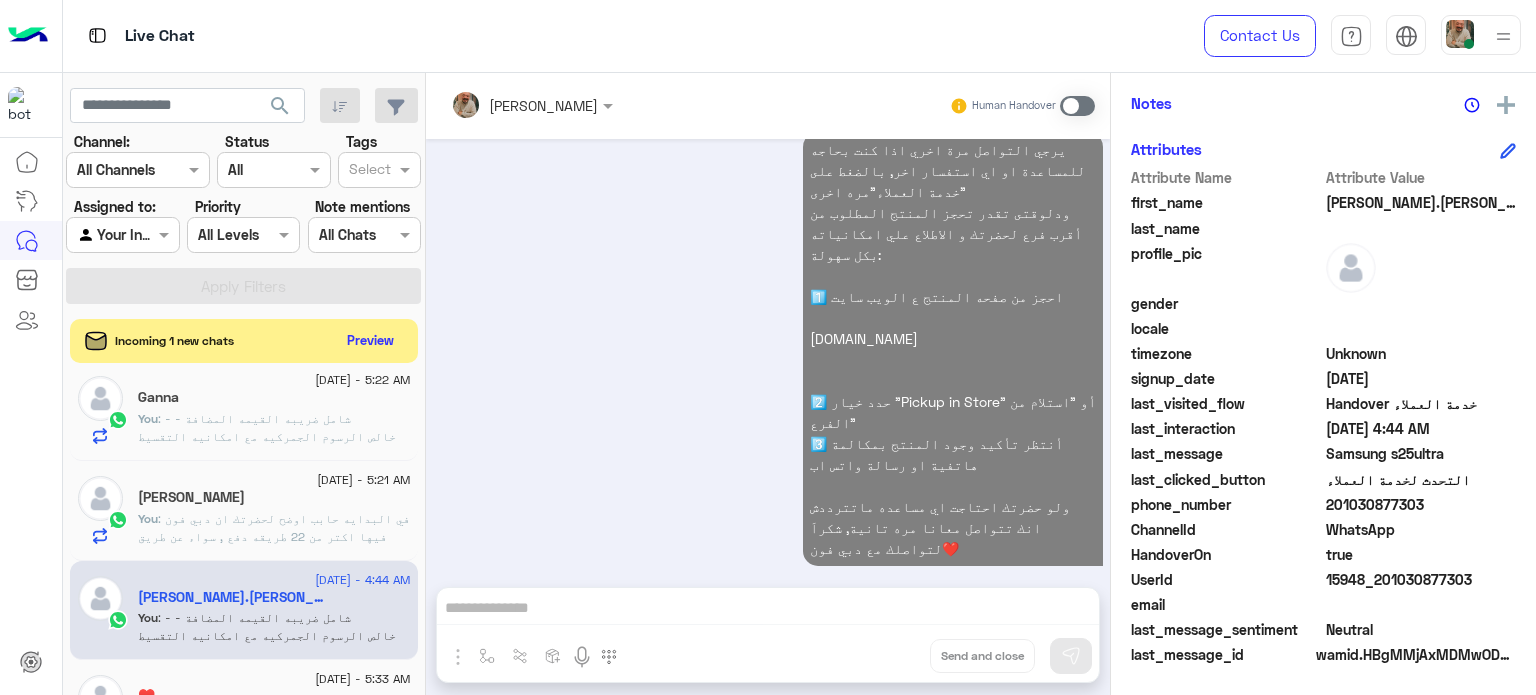 scroll, scrollTop: 900, scrollLeft: 0, axis: vertical 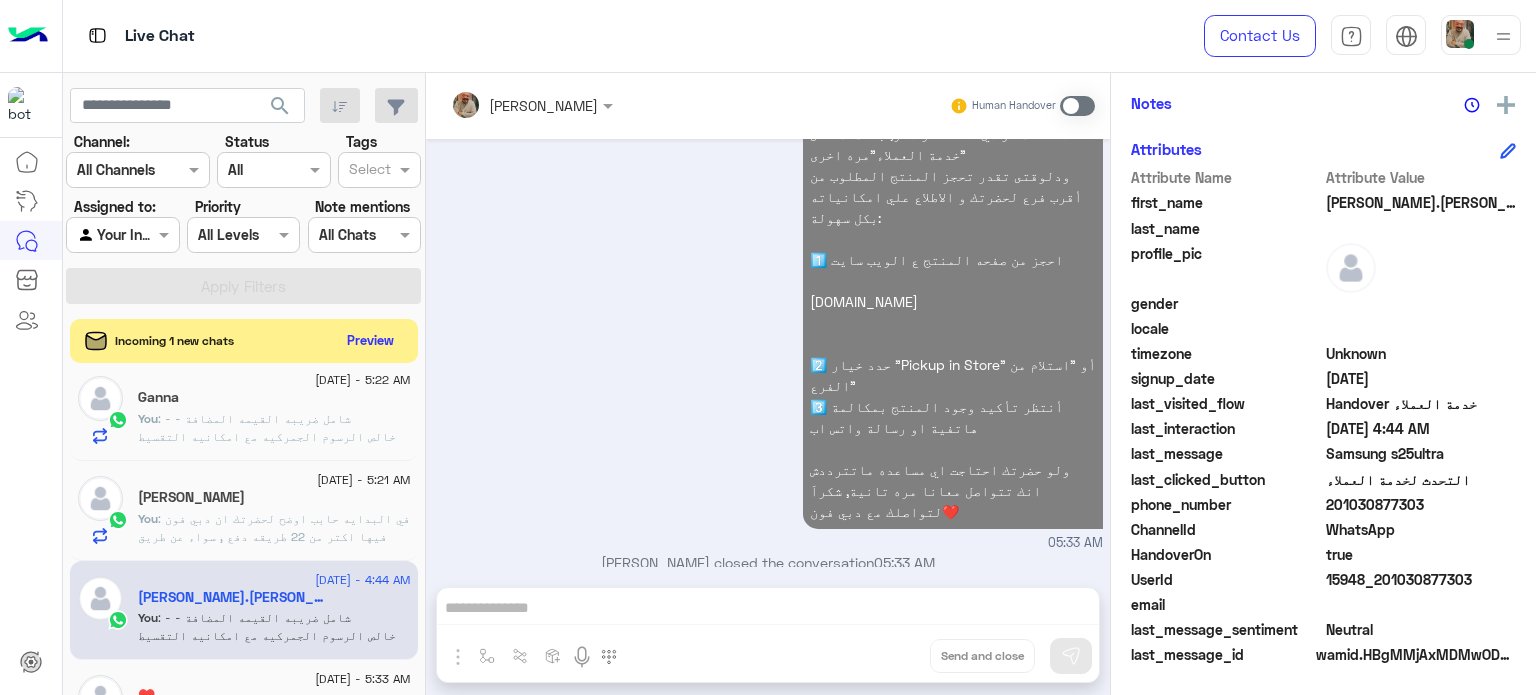 click on "Mostafa Salah" 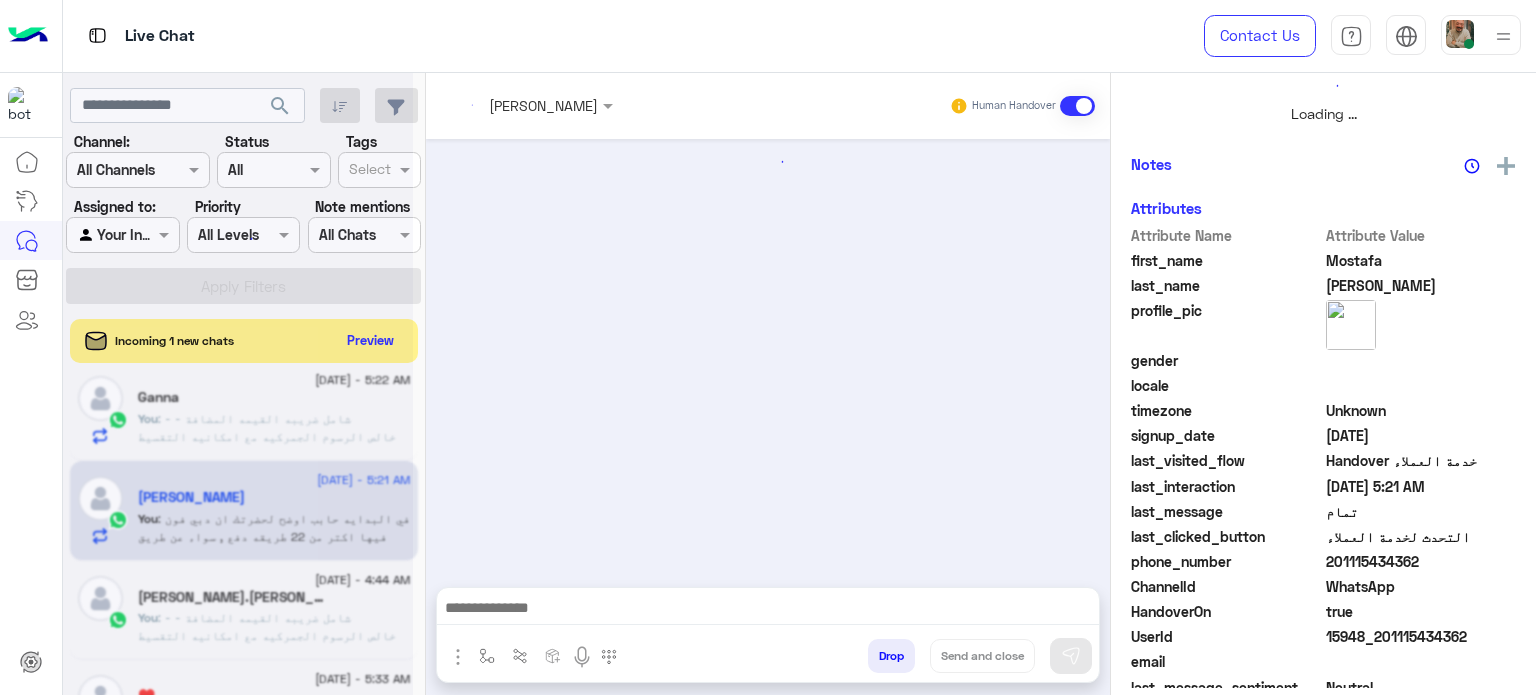 scroll, scrollTop: 464, scrollLeft: 0, axis: vertical 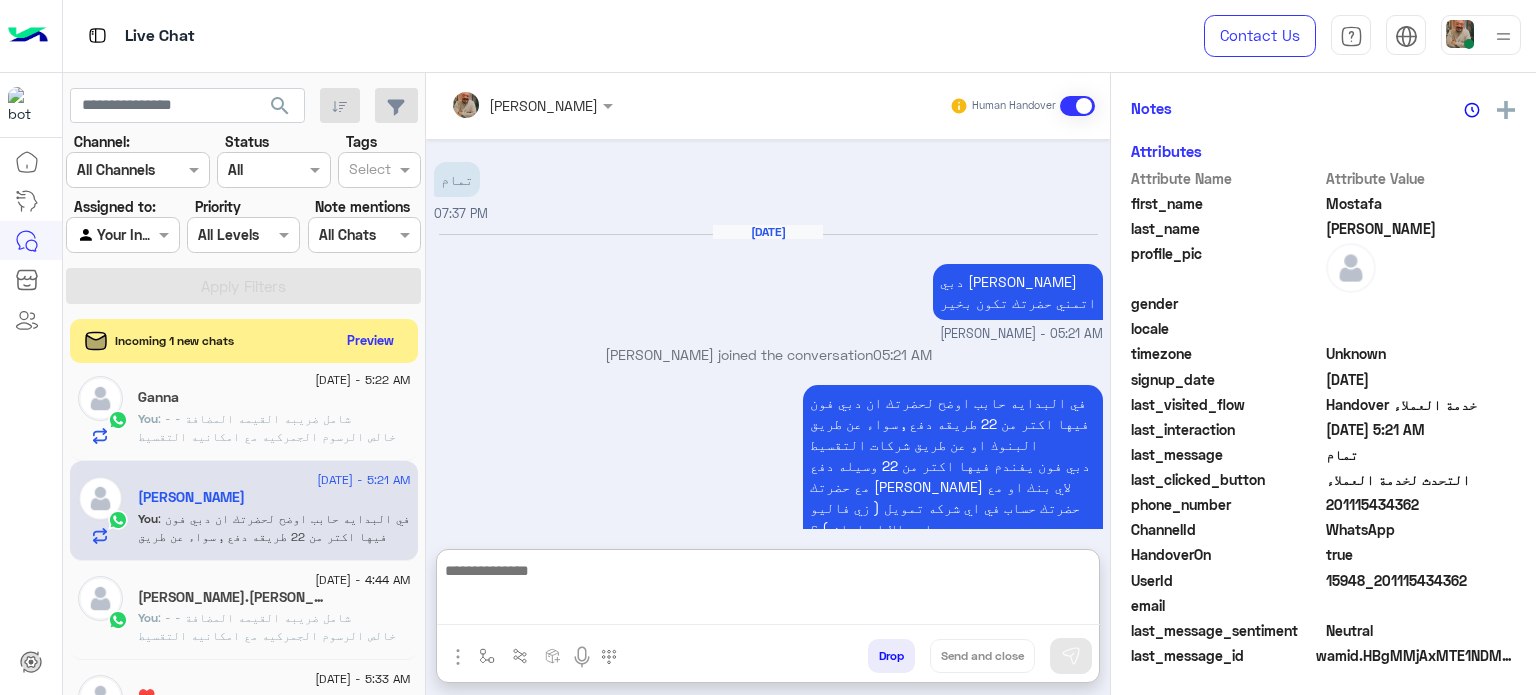 click at bounding box center (768, 591) 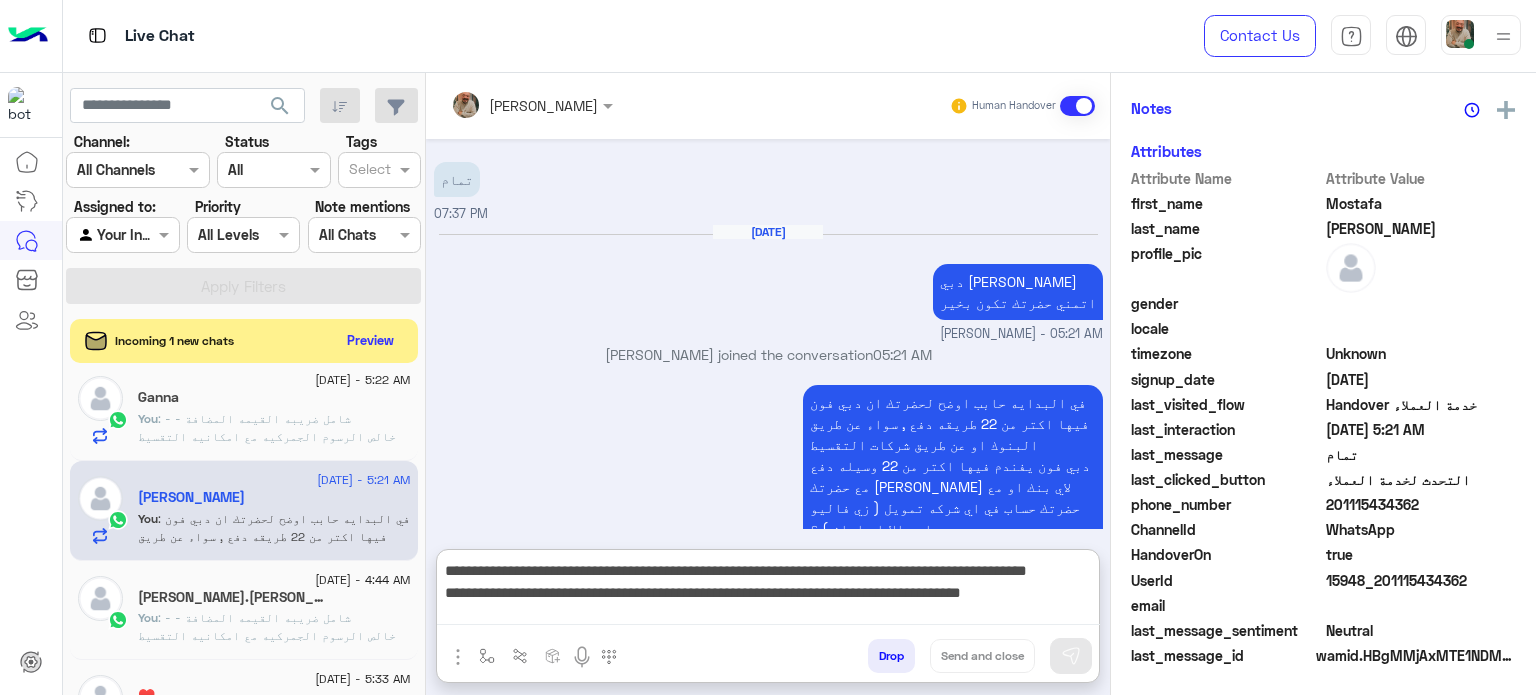 scroll, scrollTop: 200, scrollLeft: 0, axis: vertical 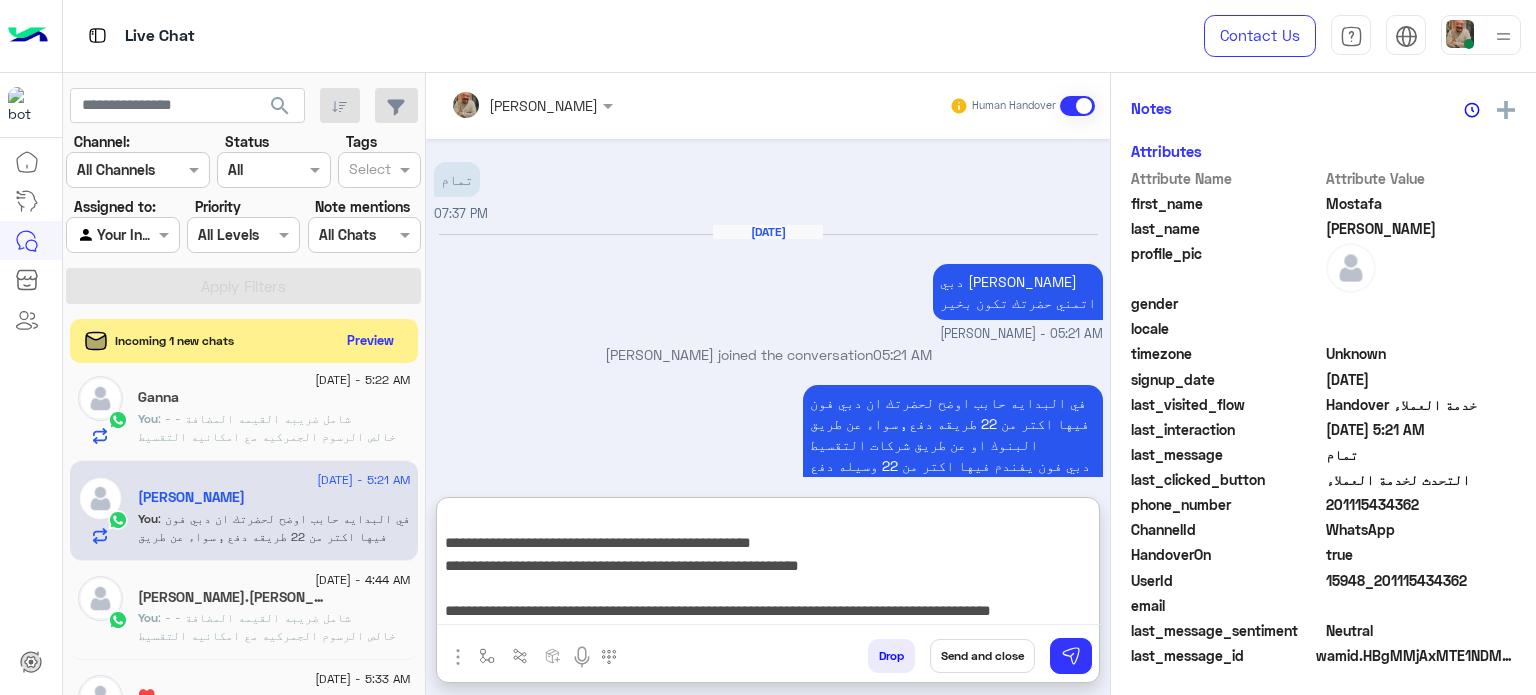 type on "**********" 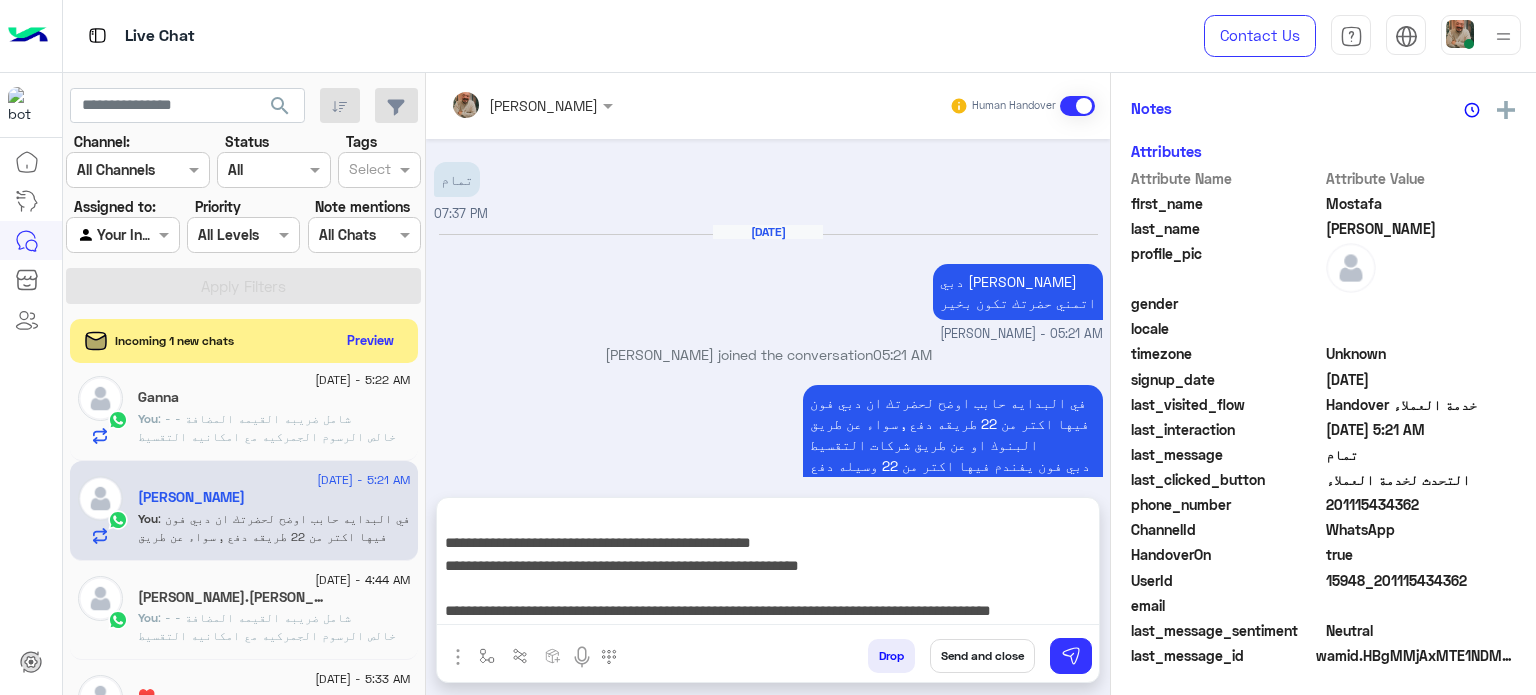 drag, startPoint x: 998, startPoint y: 661, endPoint x: 456, endPoint y: 563, distance: 550.7885 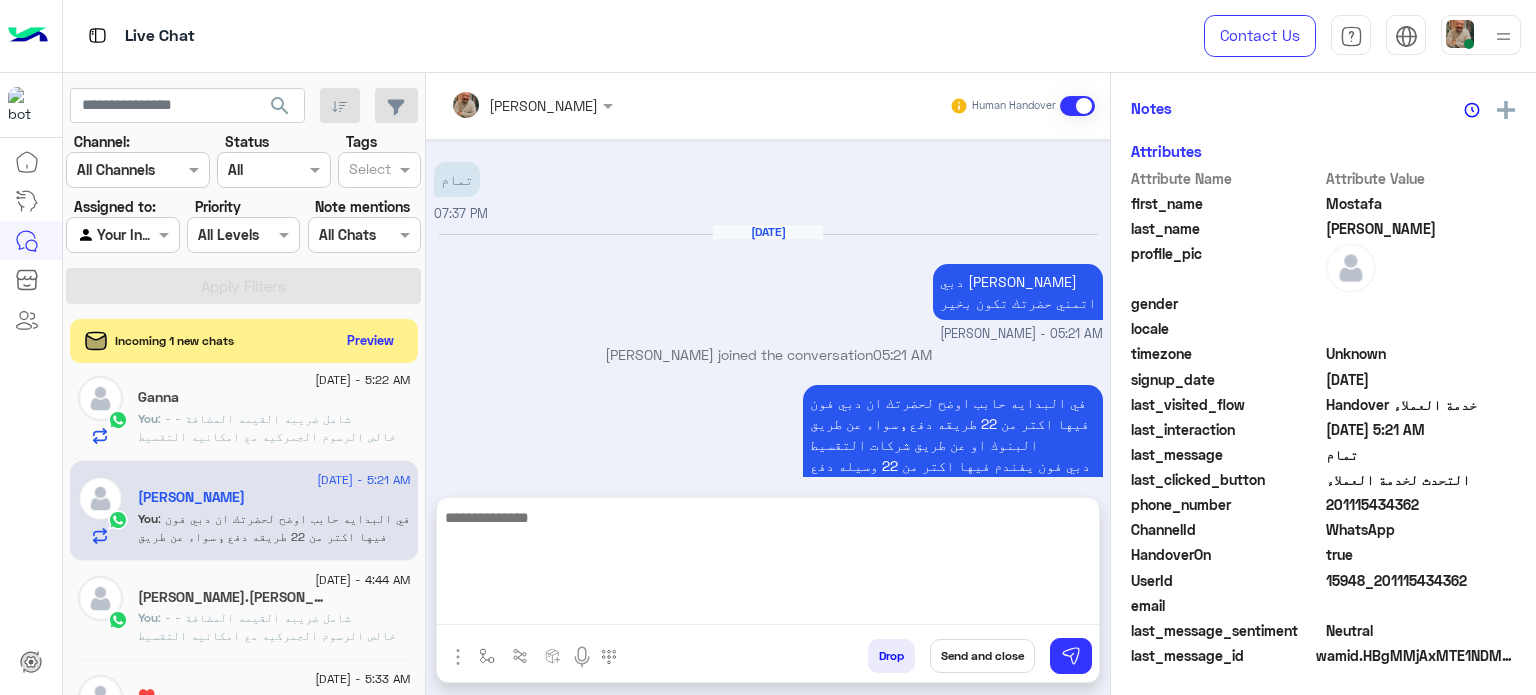 scroll, scrollTop: 405, scrollLeft: 0, axis: vertical 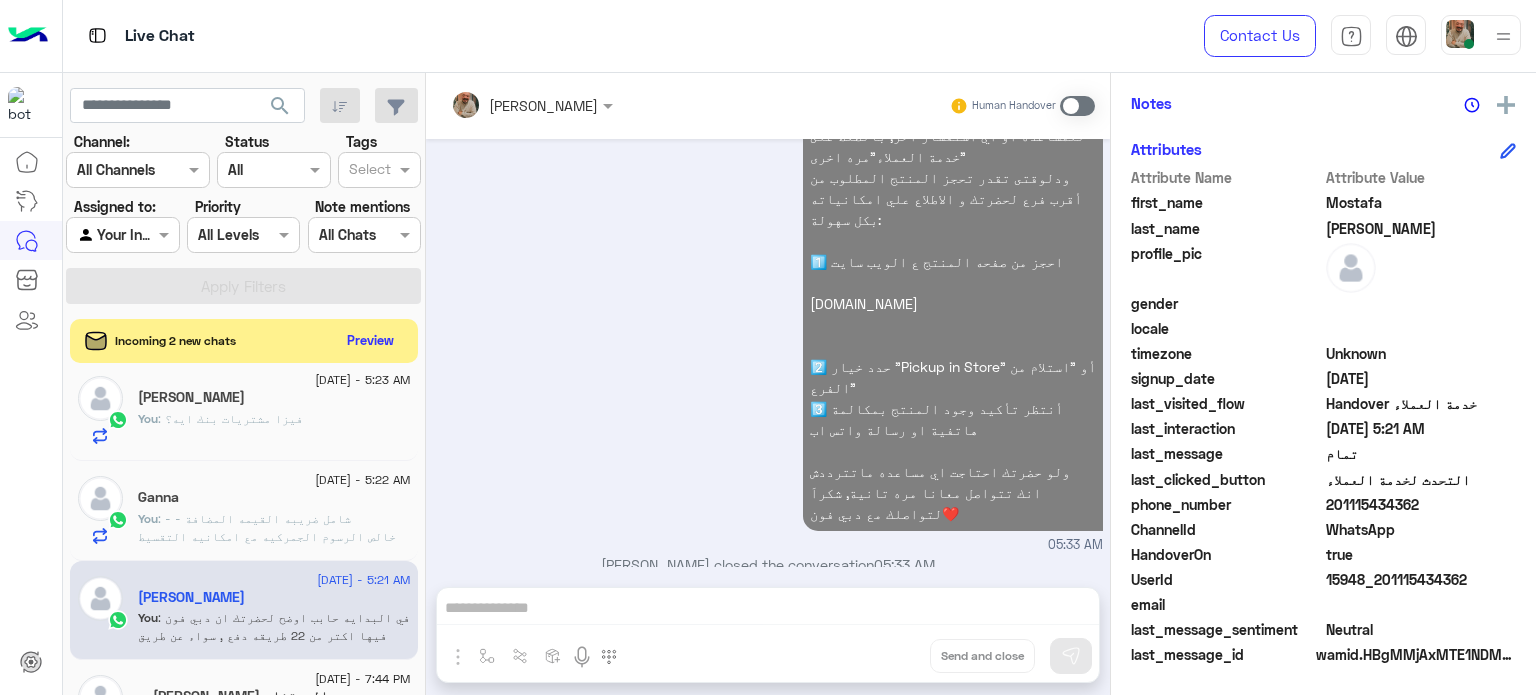 click on ": - شامل ضريبه القيمه المضافة
- خالص الرسوم الجمركيه
مع امكانيه التقسيط بسعر الخصم بدون فوائد علي حسب طريقه الدفع
ممكن توضيح طريقه الدفع؟" 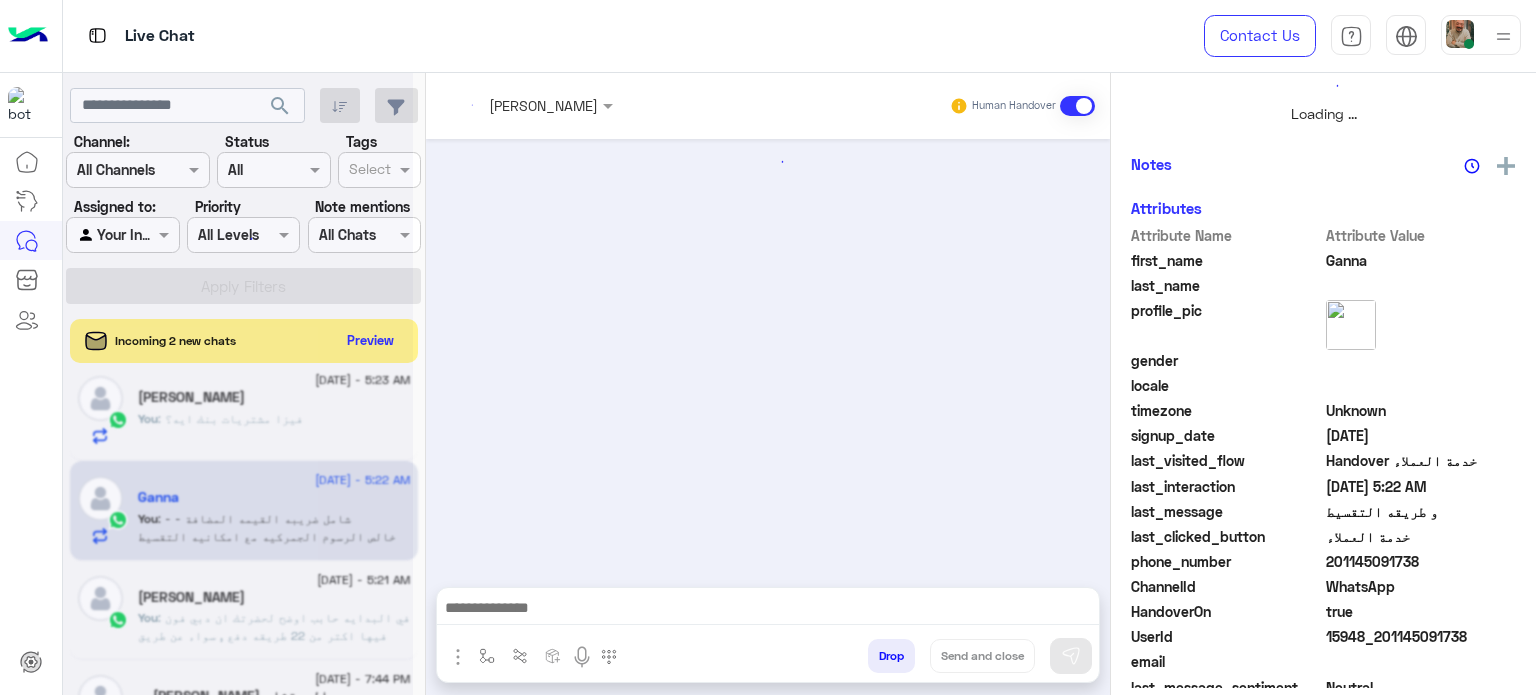 scroll, scrollTop: 464, scrollLeft: 0, axis: vertical 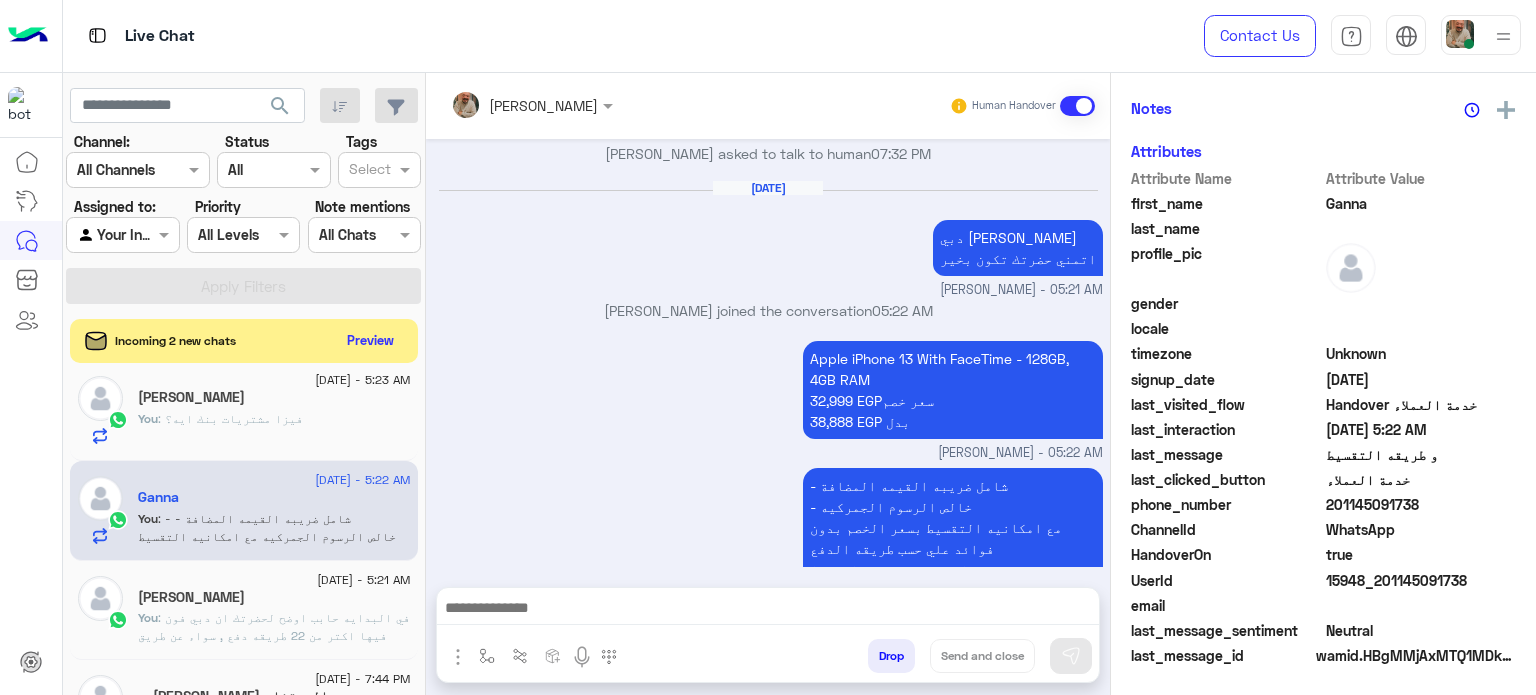 click at bounding box center (768, 610) 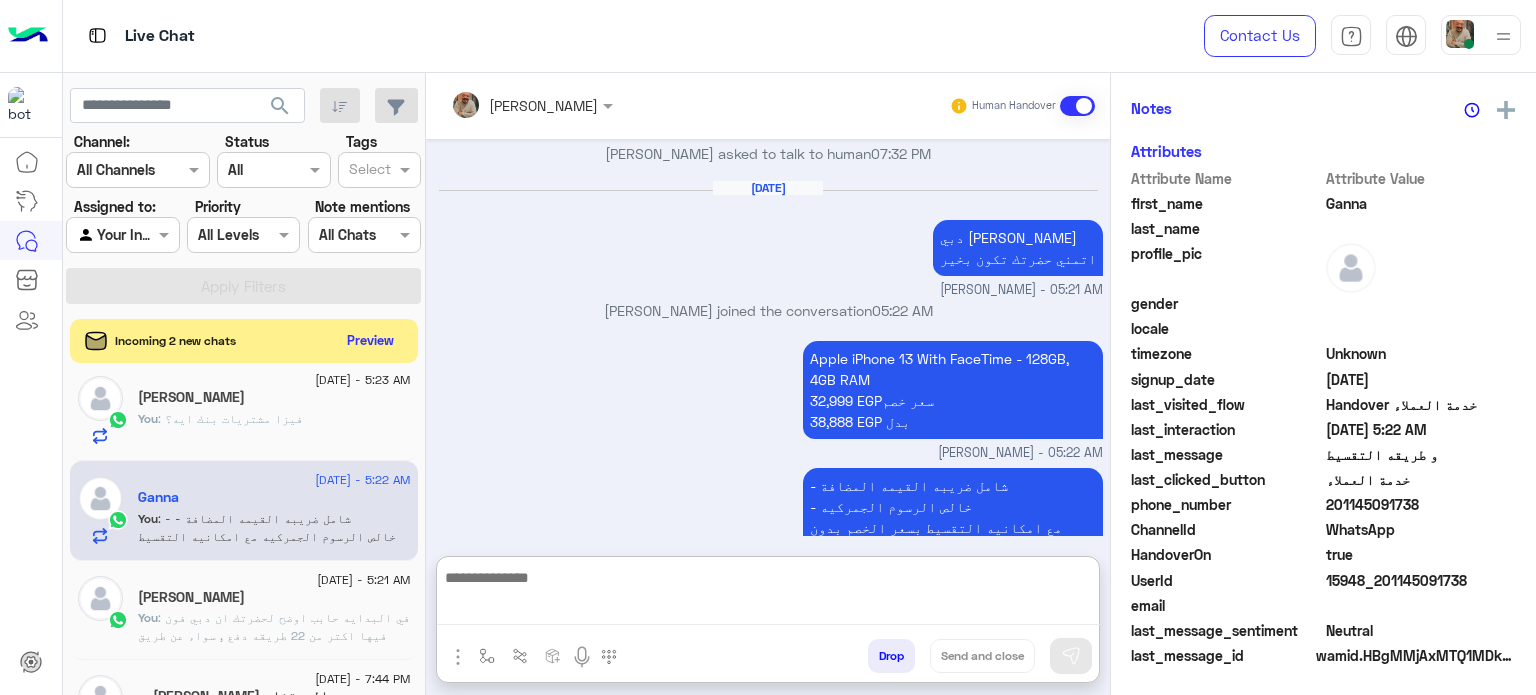 paste on "**********" 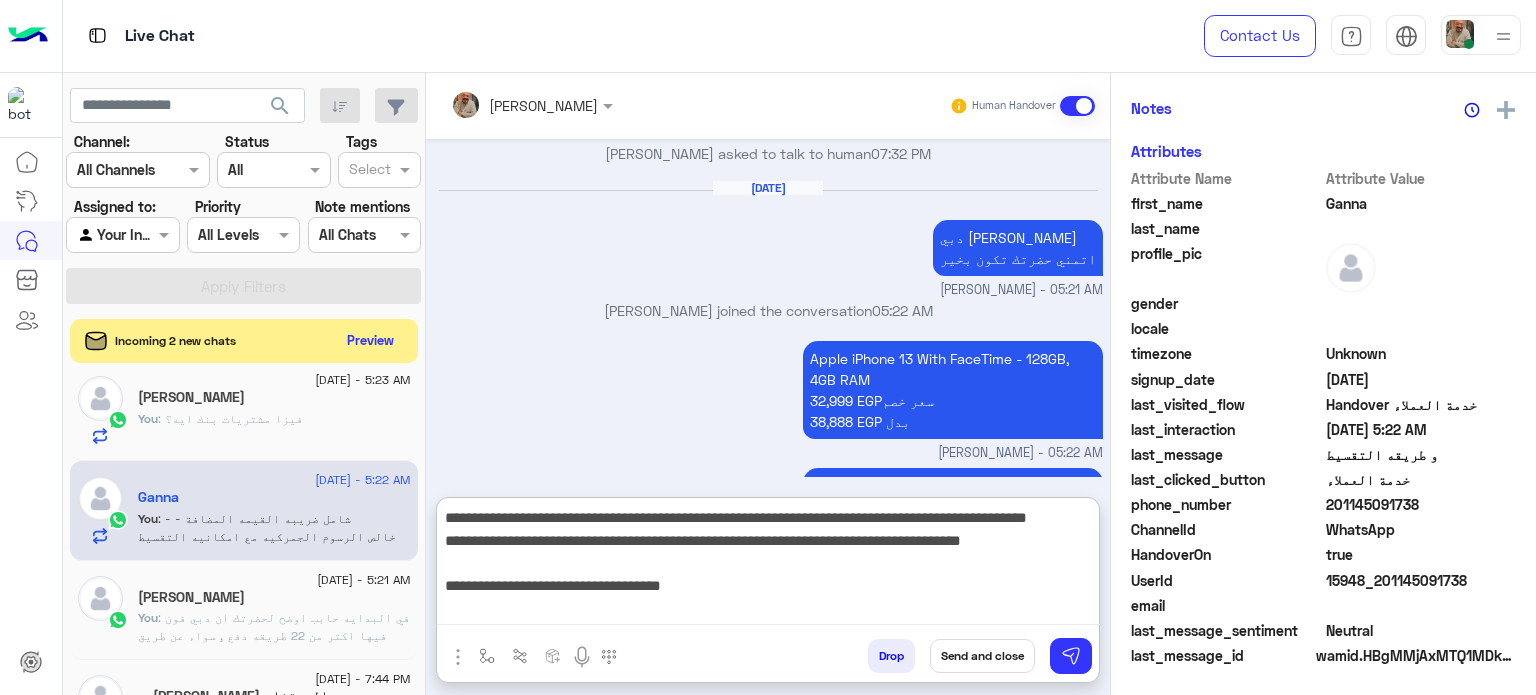 scroll, scrollTop: 200, scrollLeft: 0, axis: vertical 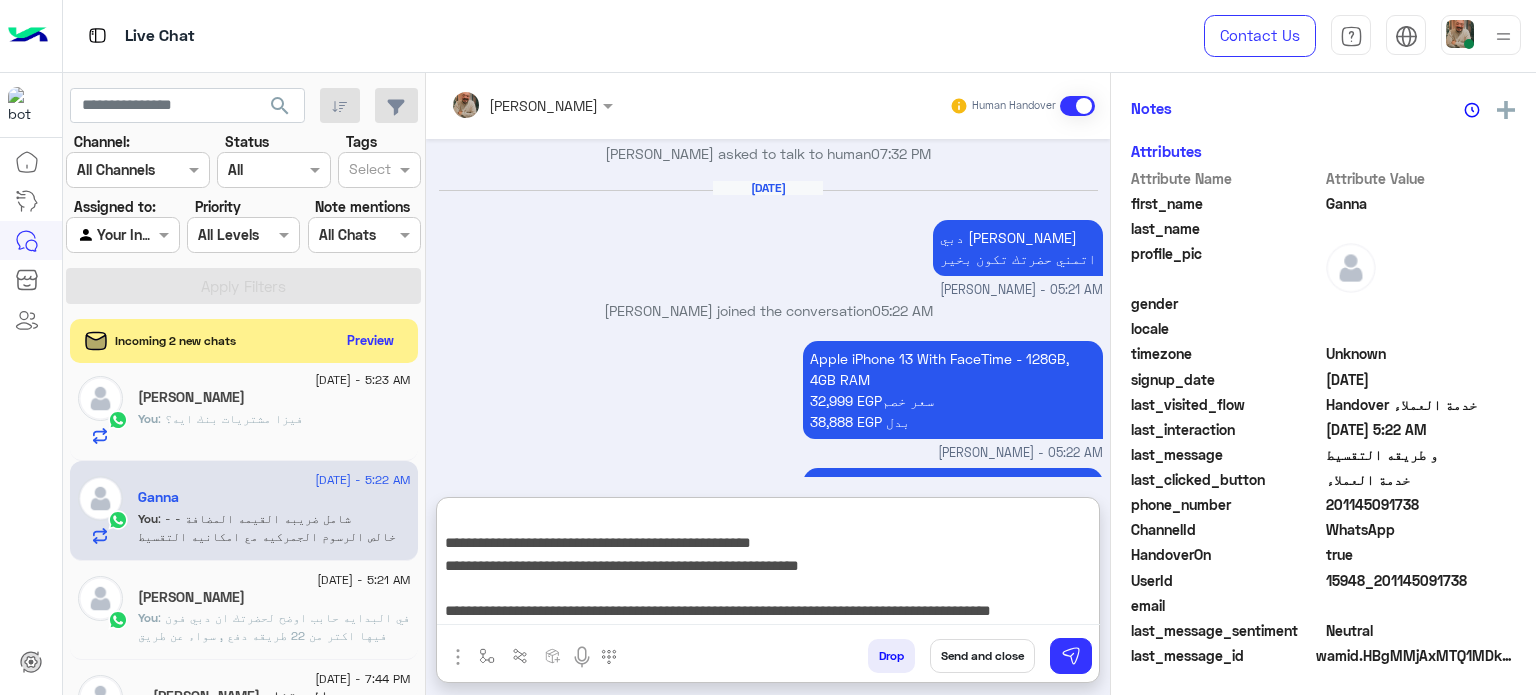 type on "**********" 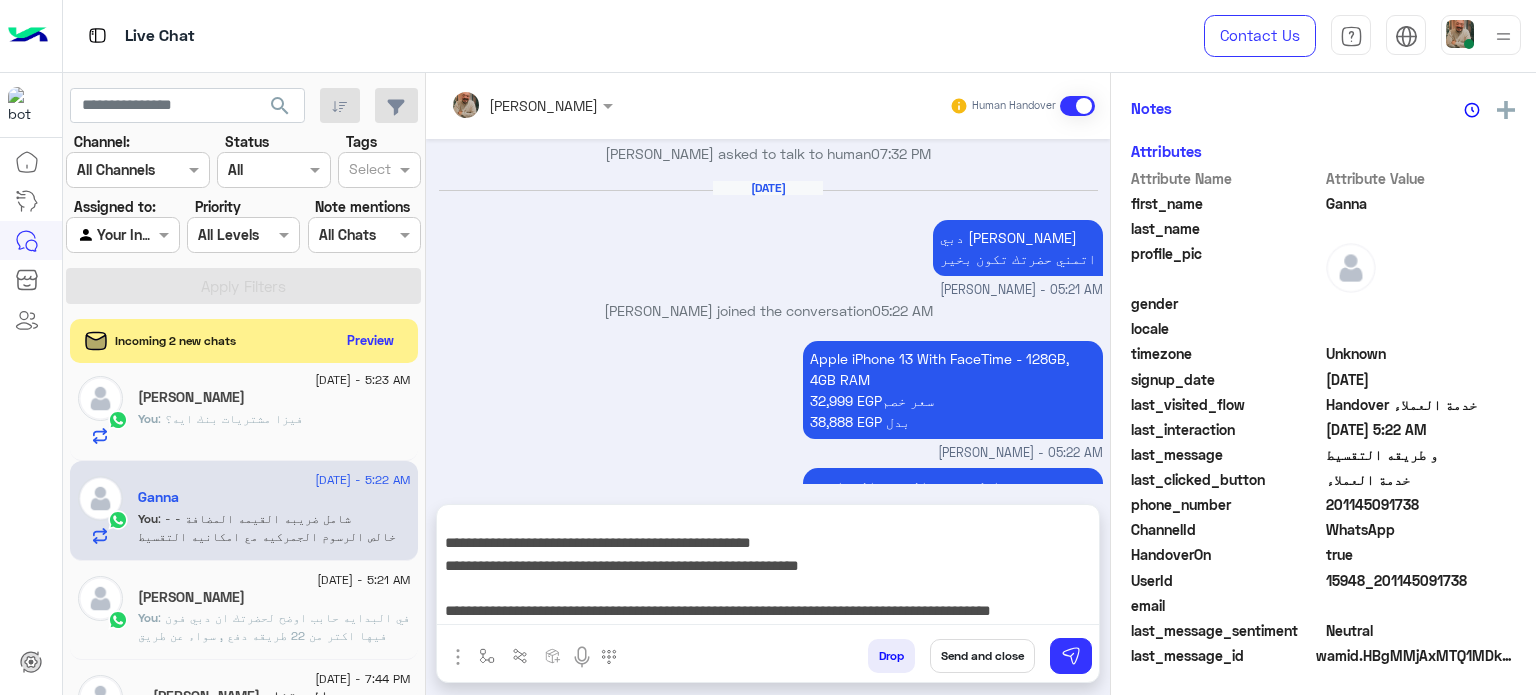 drag, startPoint x: 1009, startPoint y: 667, endPoint x: 962, endPoint y: 660, distance: 47.518417 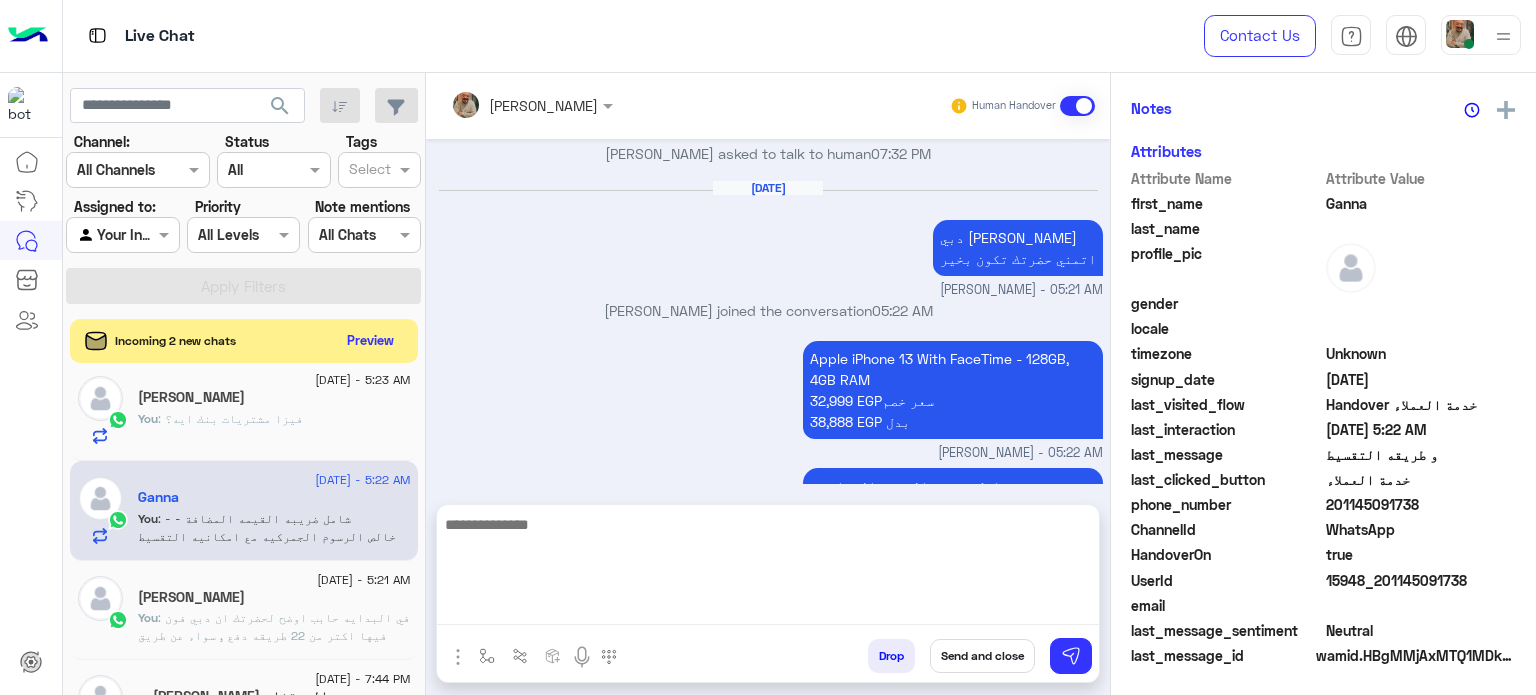 scroll, scrollTop: 0, scrollLeft: 0, axis: both 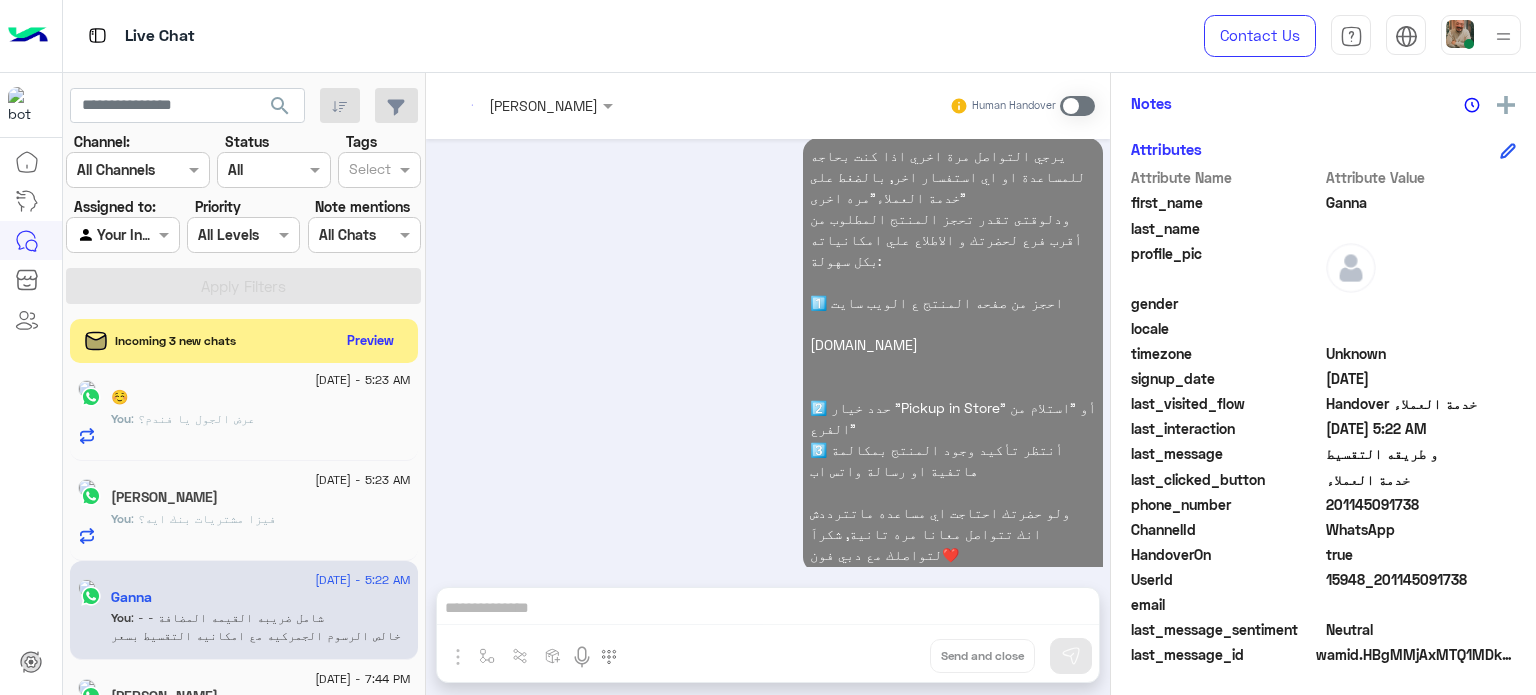 click on ": عرض الجول يا فندم؟" 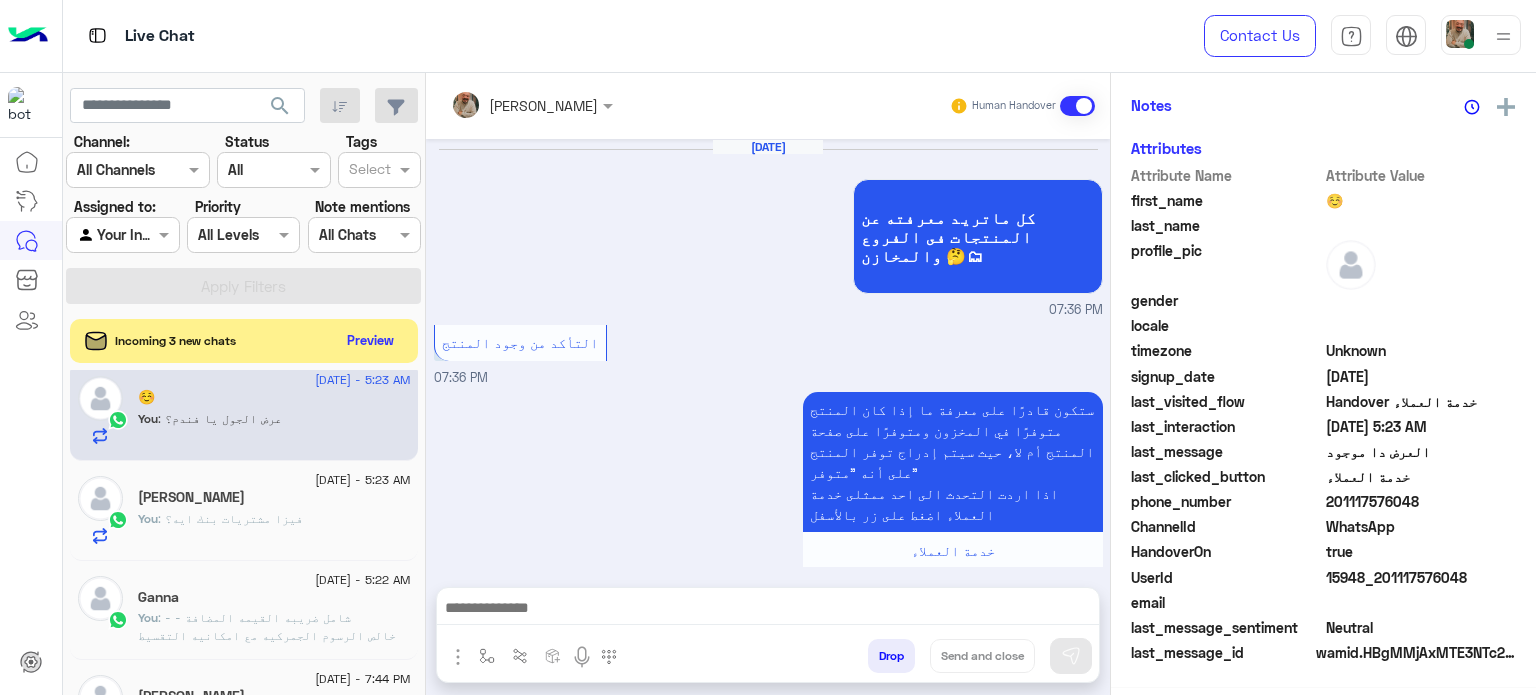 scroll, scrollTop: 500, scrollLeft: 0, axis: vertical 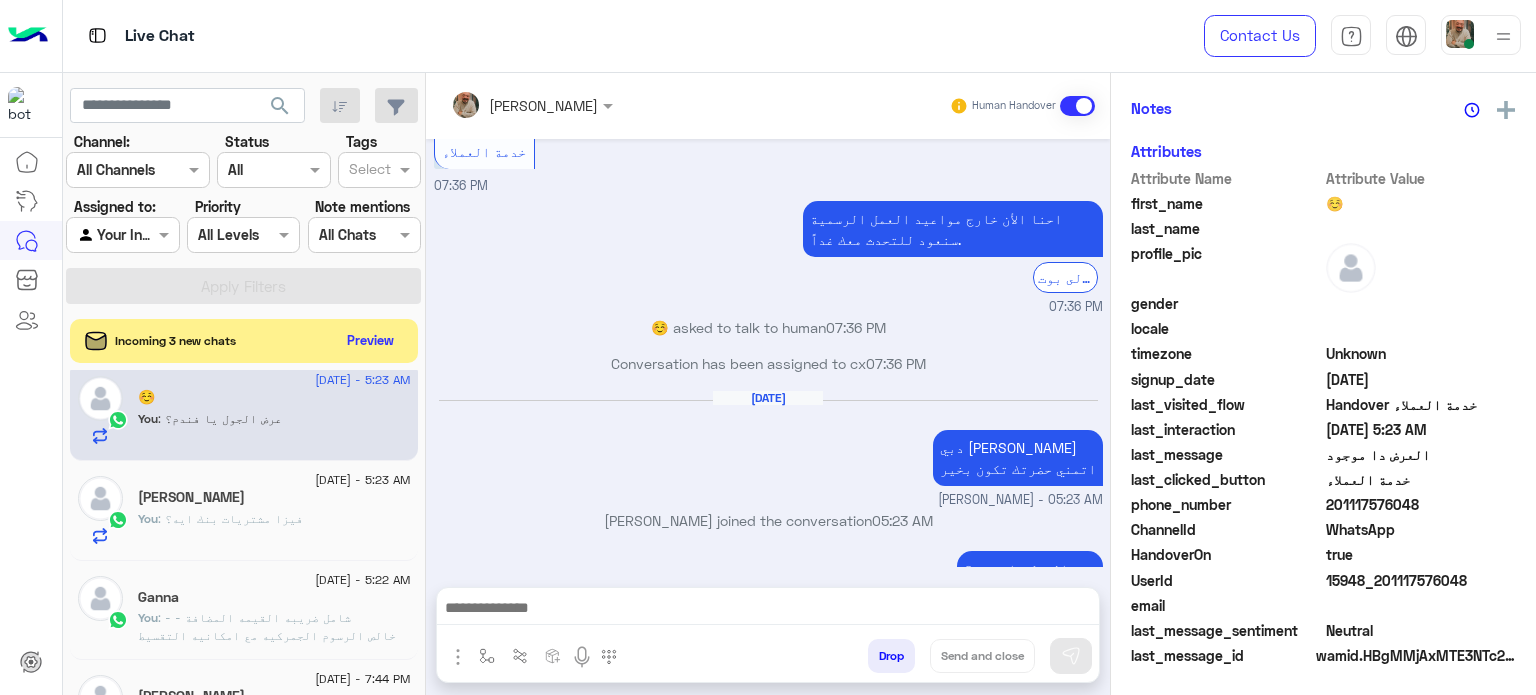 click at bounding box center (768, 610) 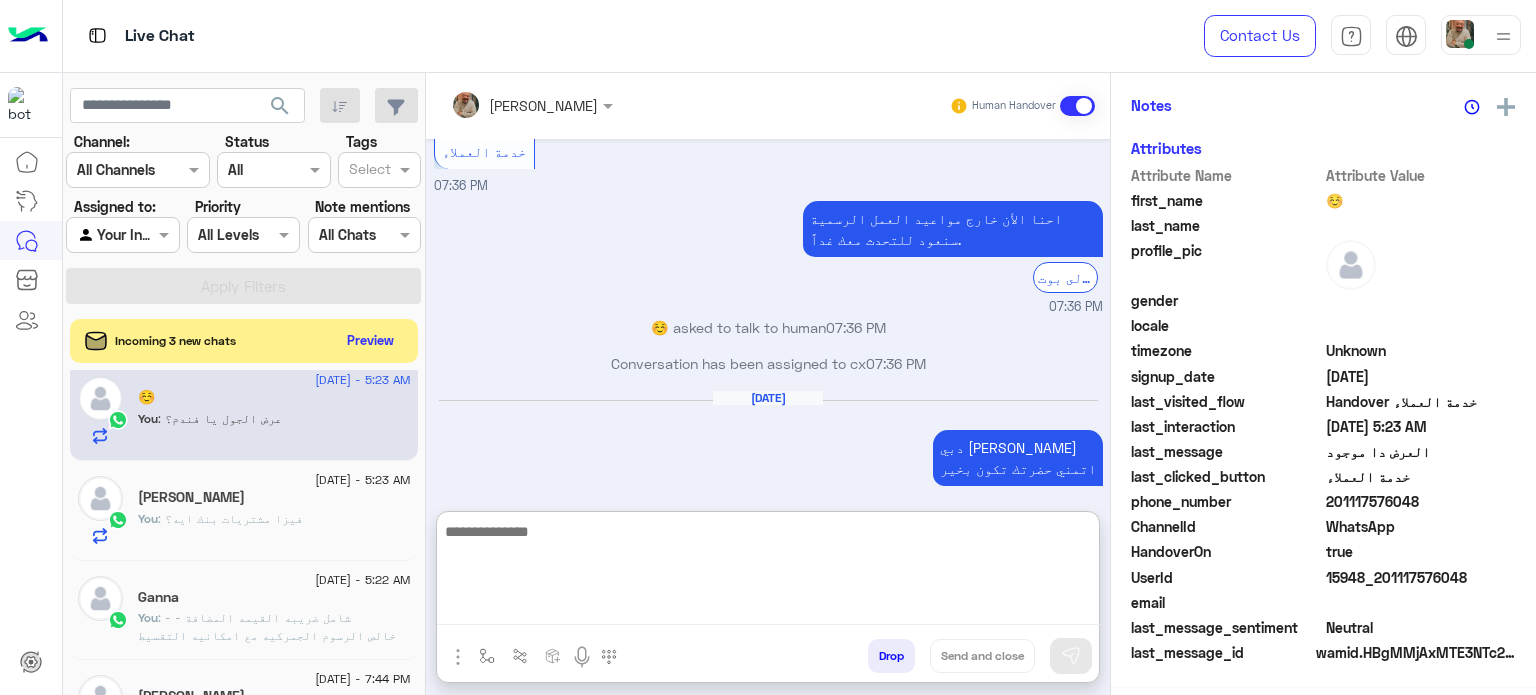 paste on "**********" 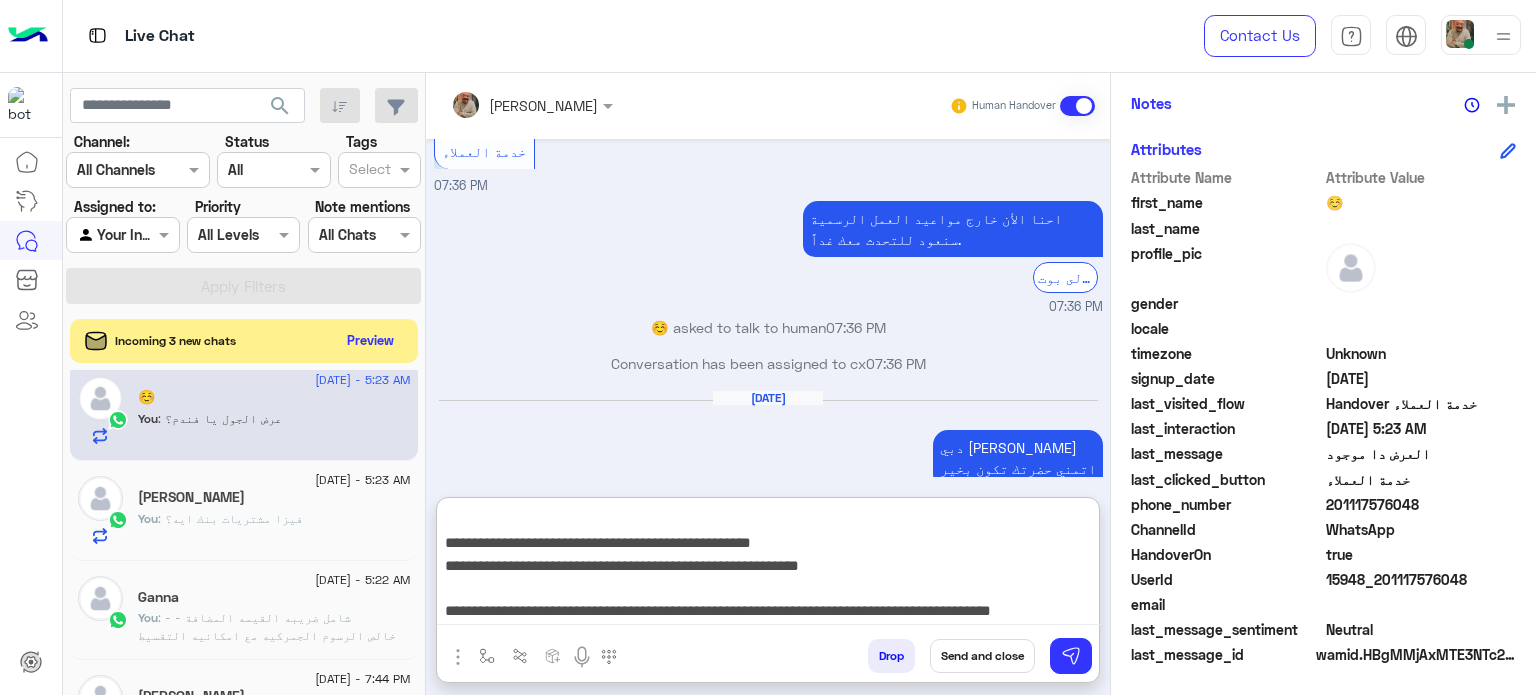 type on "**********" 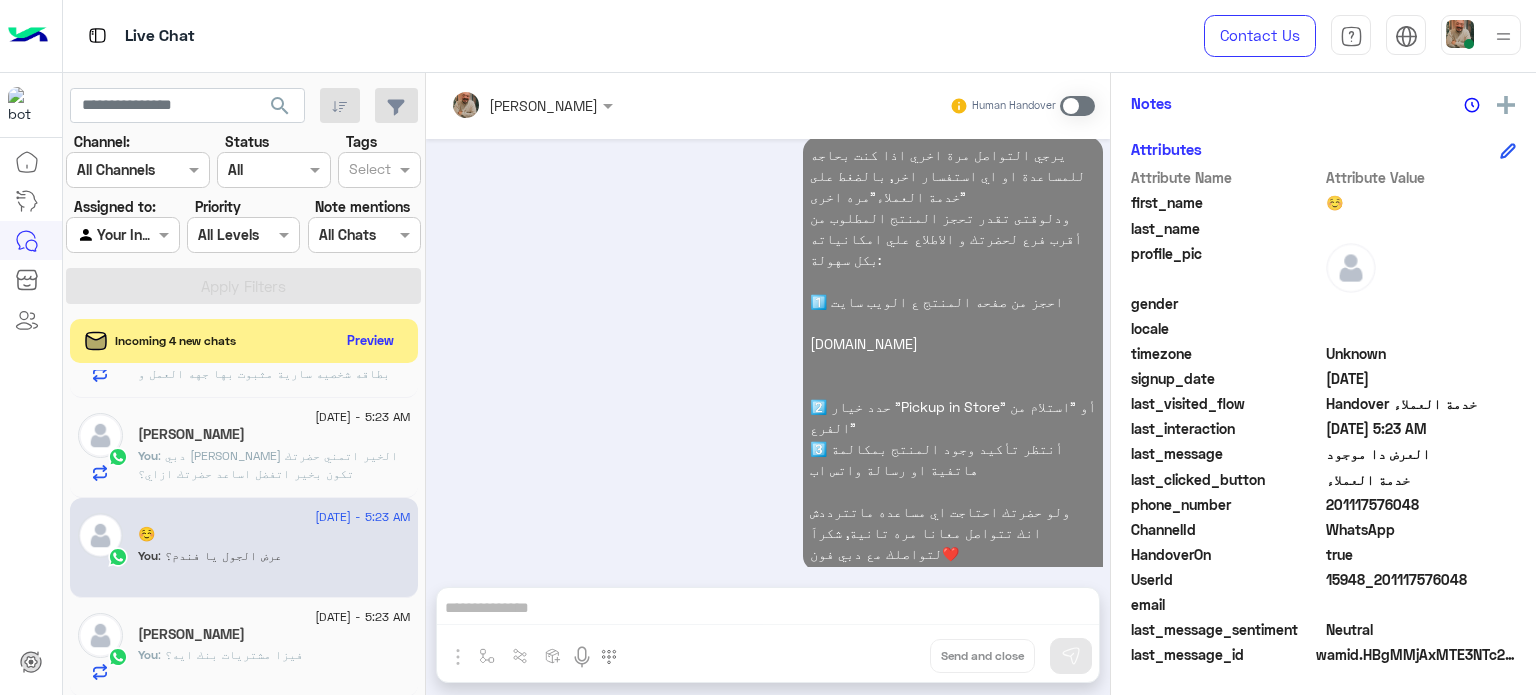 click on ":  دبي [PERSON_NAME] الخير
اتمني حضرتك تكون بخير
اتفضل اساعد حضرتك ازاي؟" 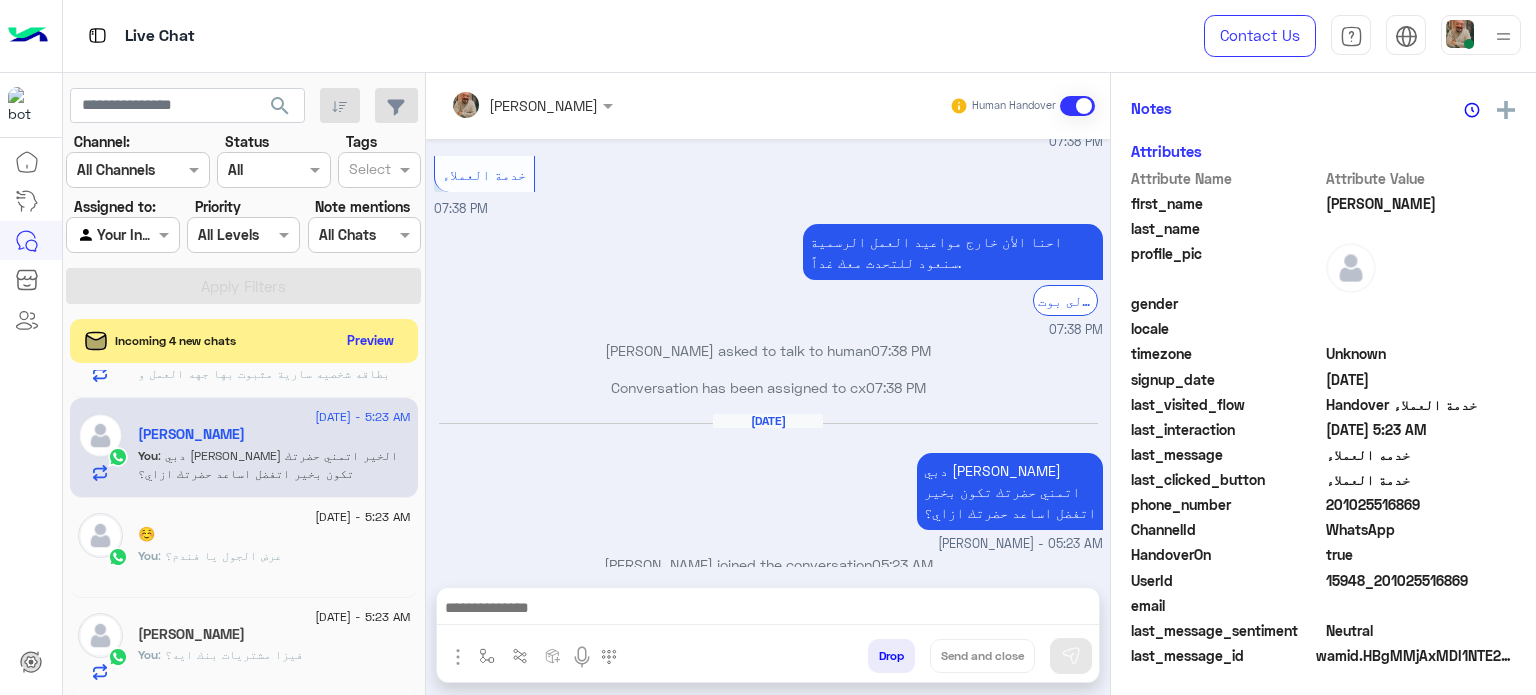click at bounding box center [768, 610] 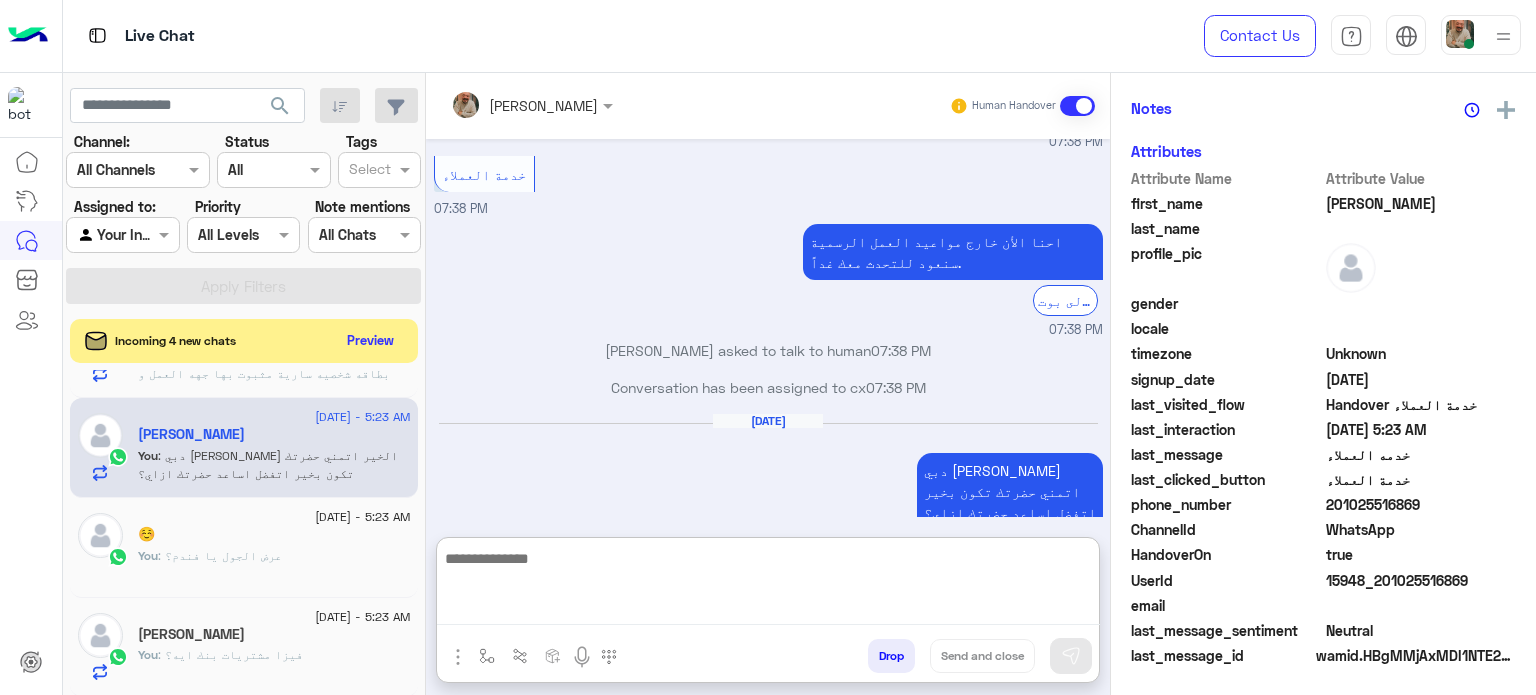 paste on "**********" 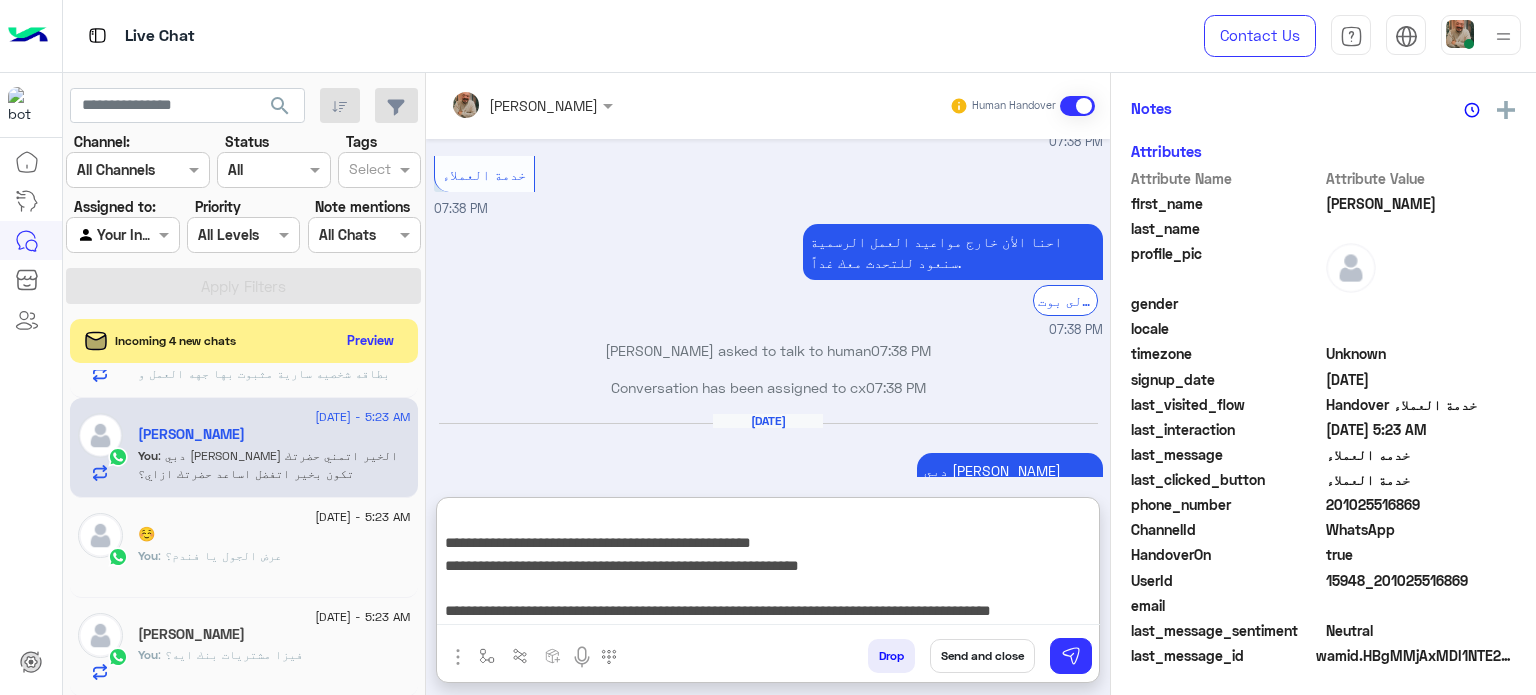 type on "**********" 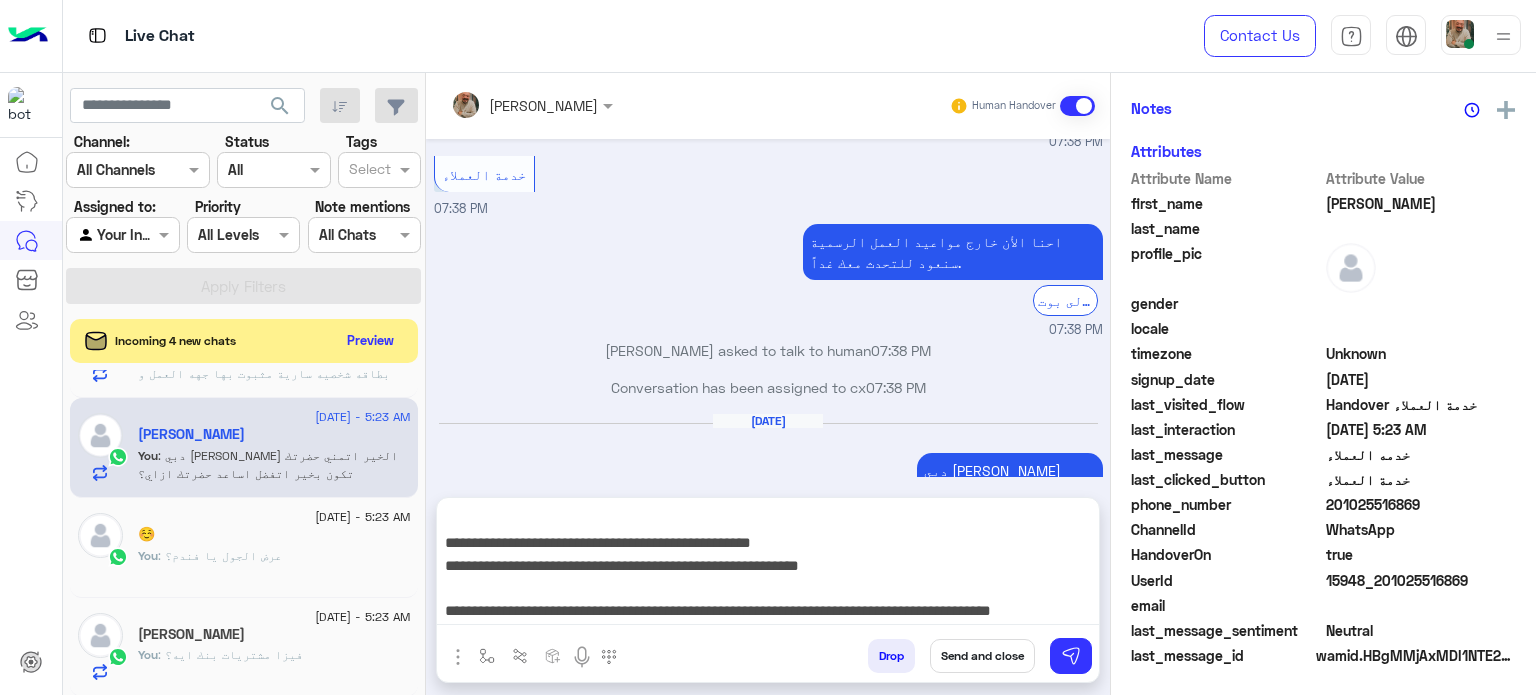 click on "Send and close" at bounding box center [982, 656] 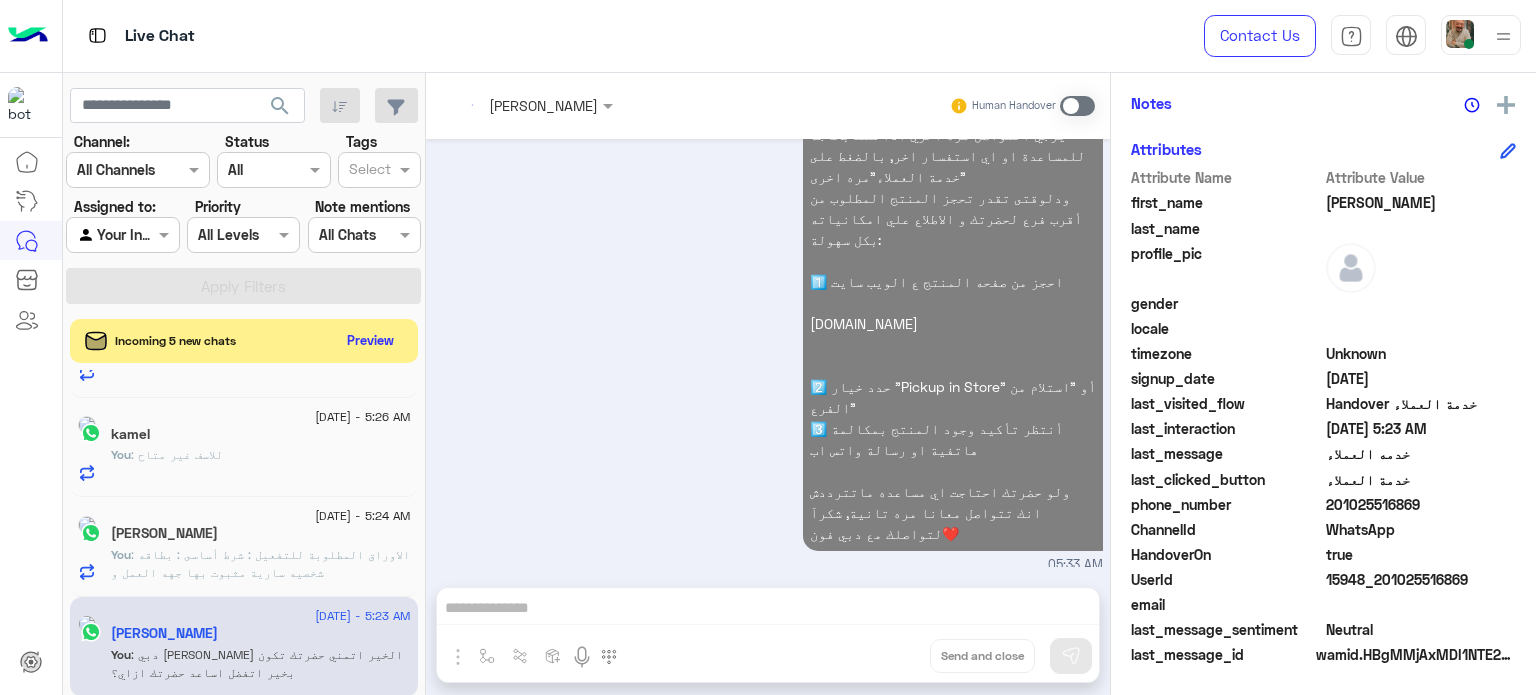 click on "[DATE] - 5:23 AM" 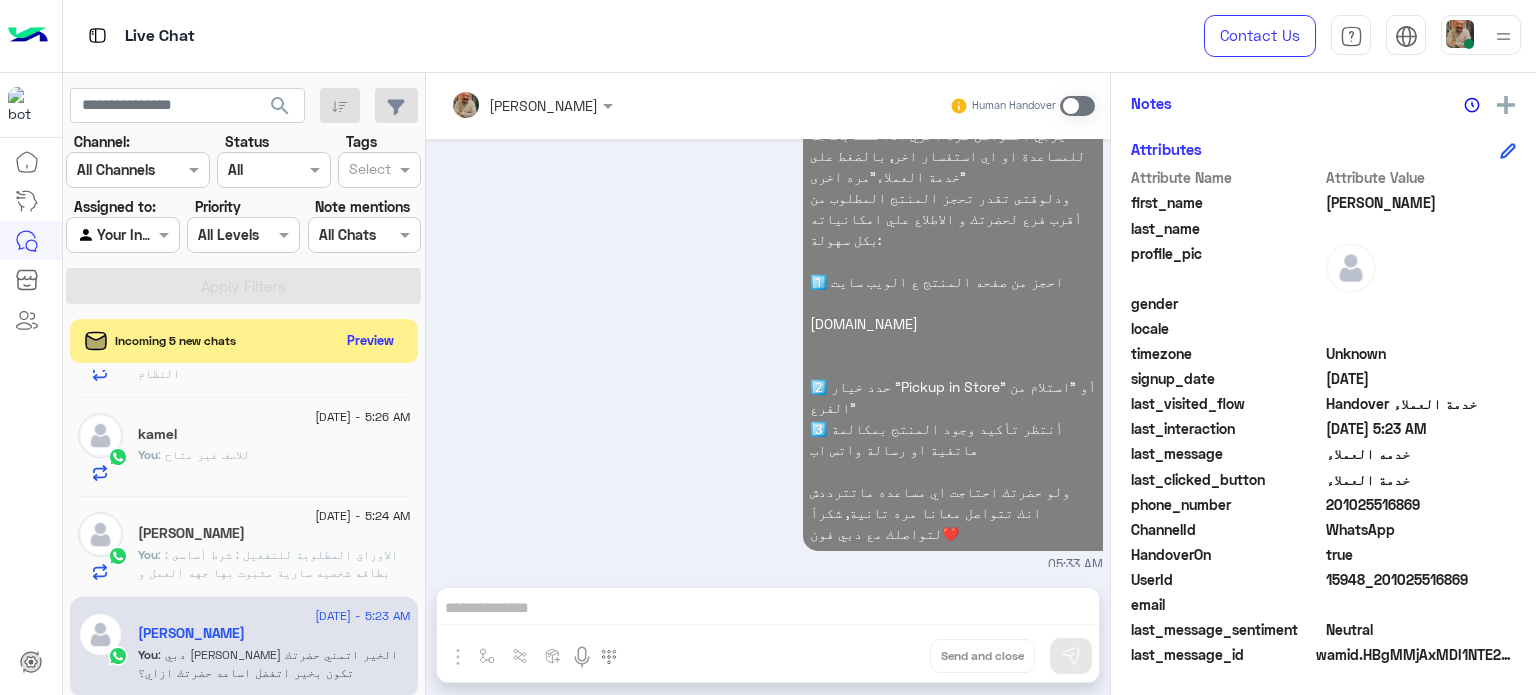 click on "Thomas Fares" 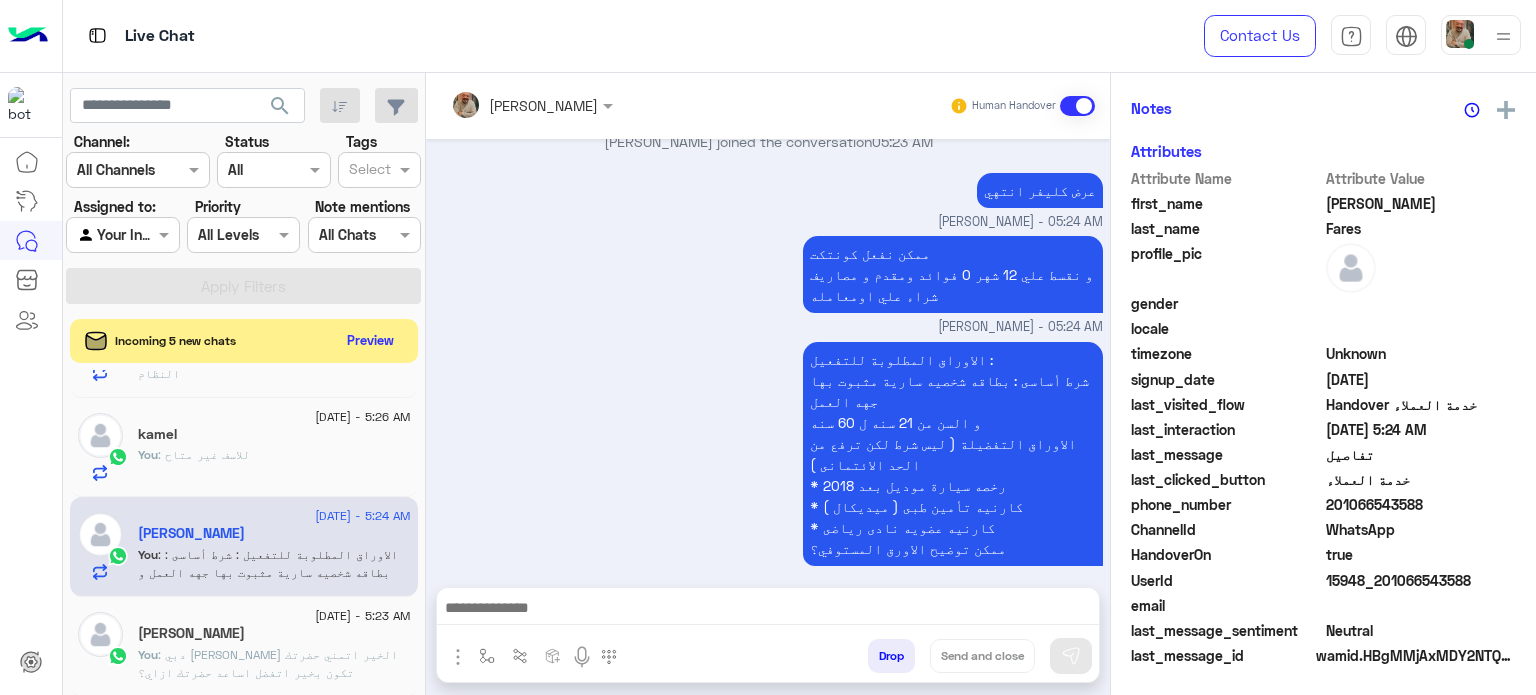 click at bounding box center (768, 610) 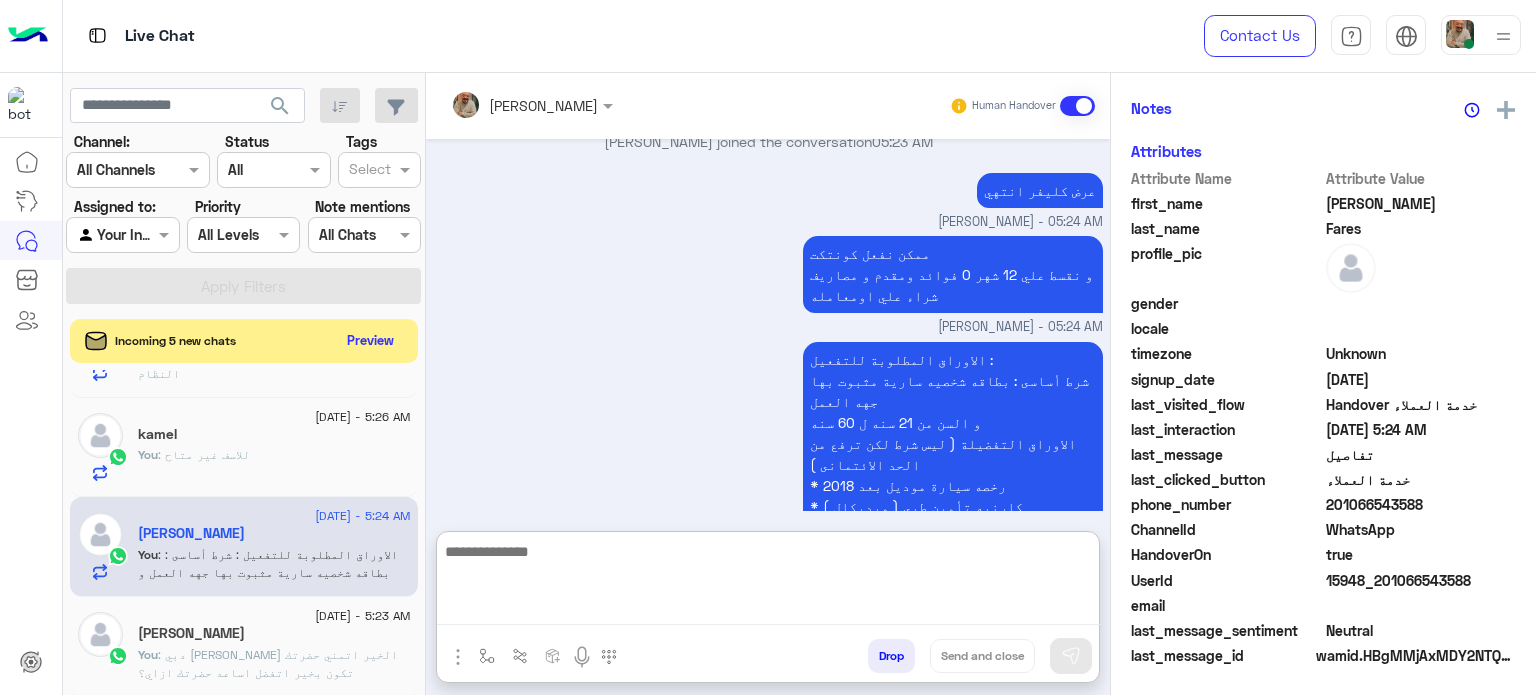 paste on "**********" 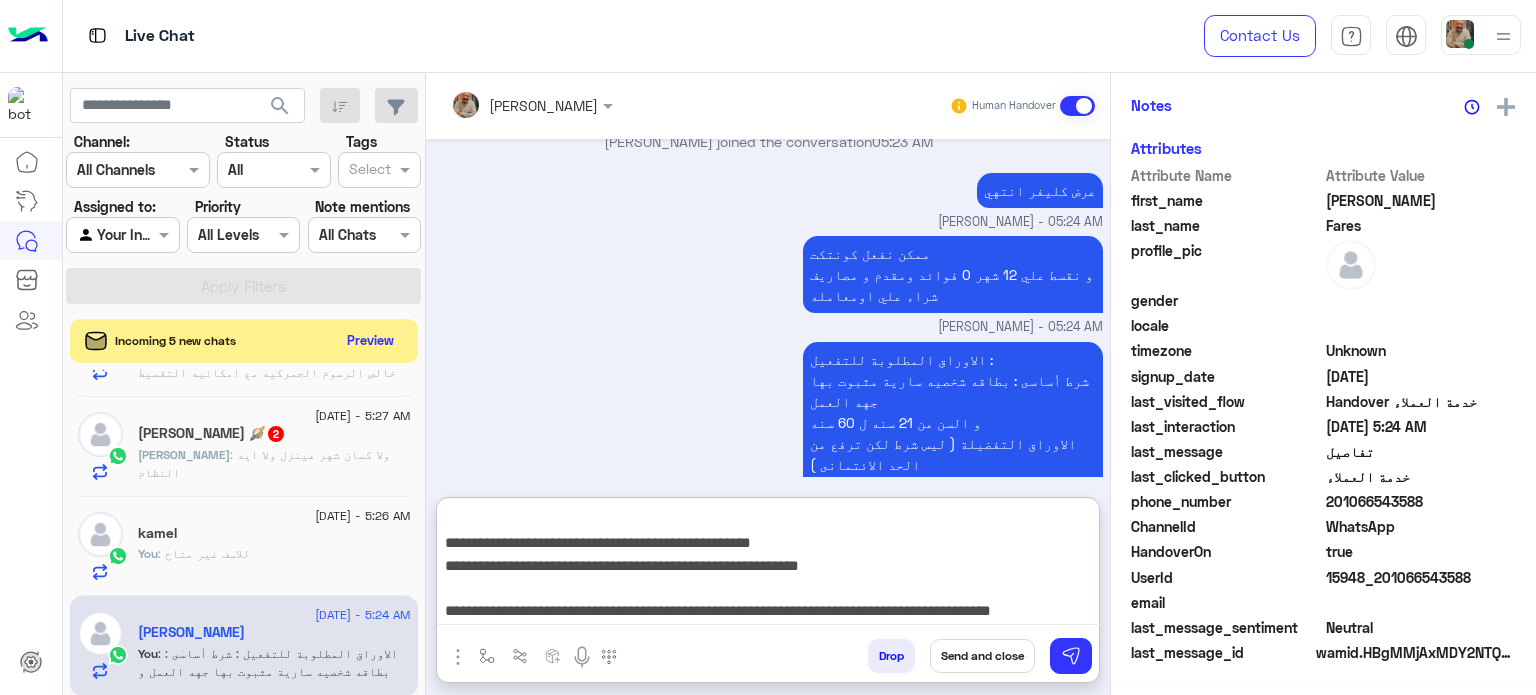 type on "**********" 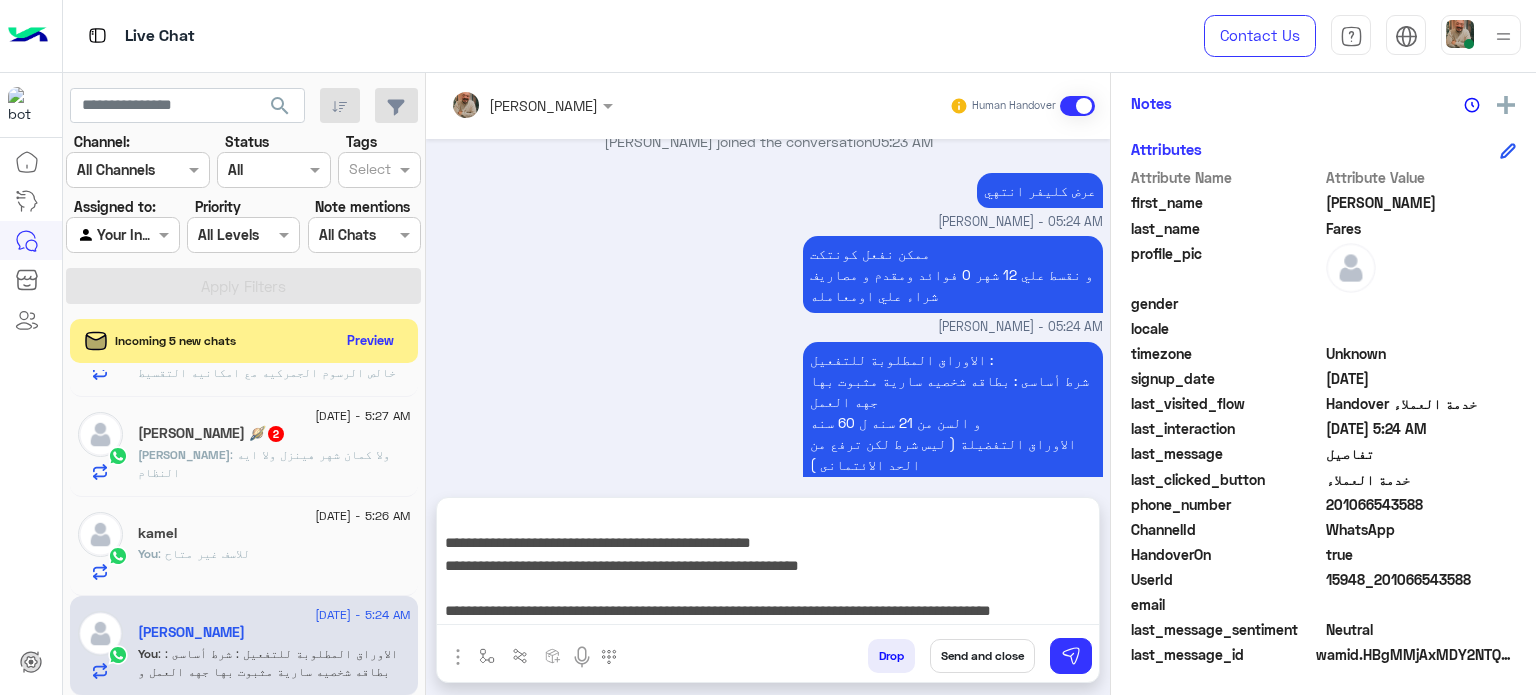 click on "Send and close" at bounding box center [982, 656] 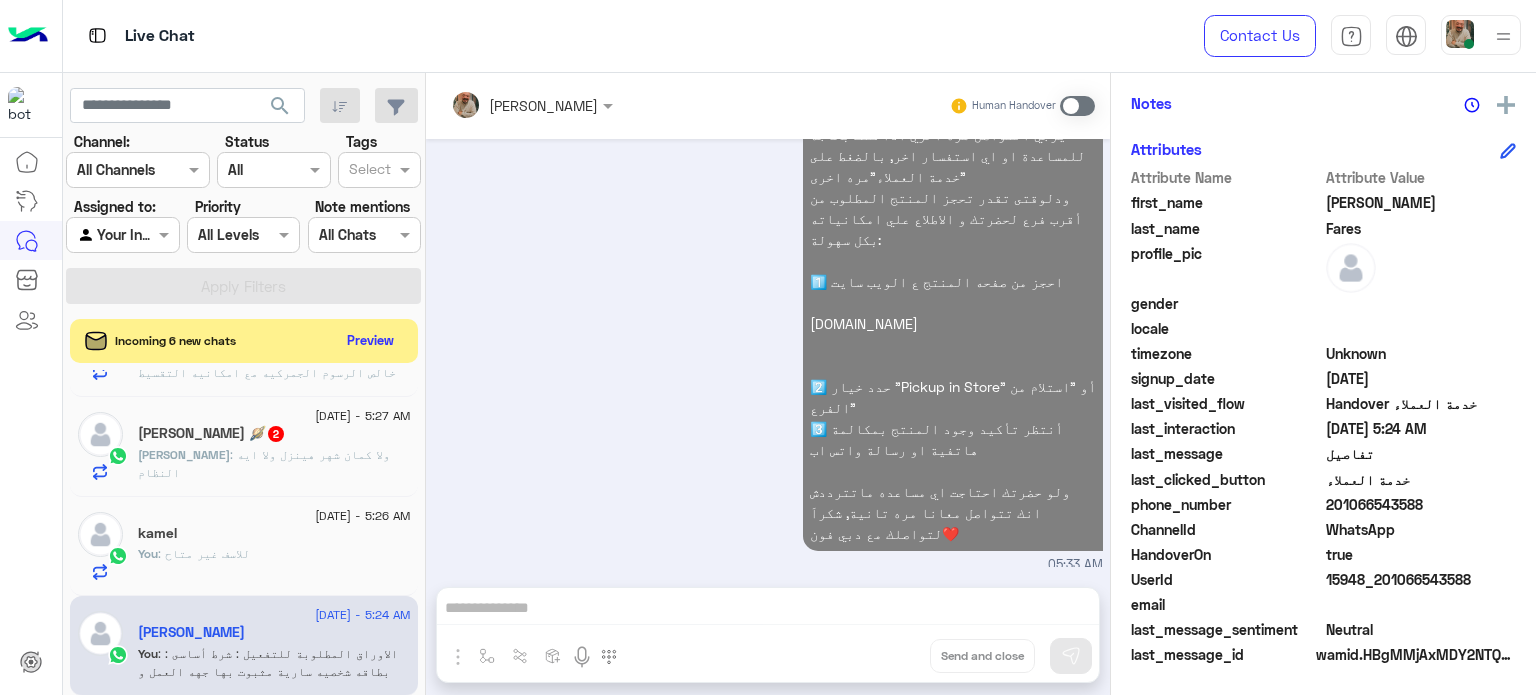 click on ": للاسف غير متاح" 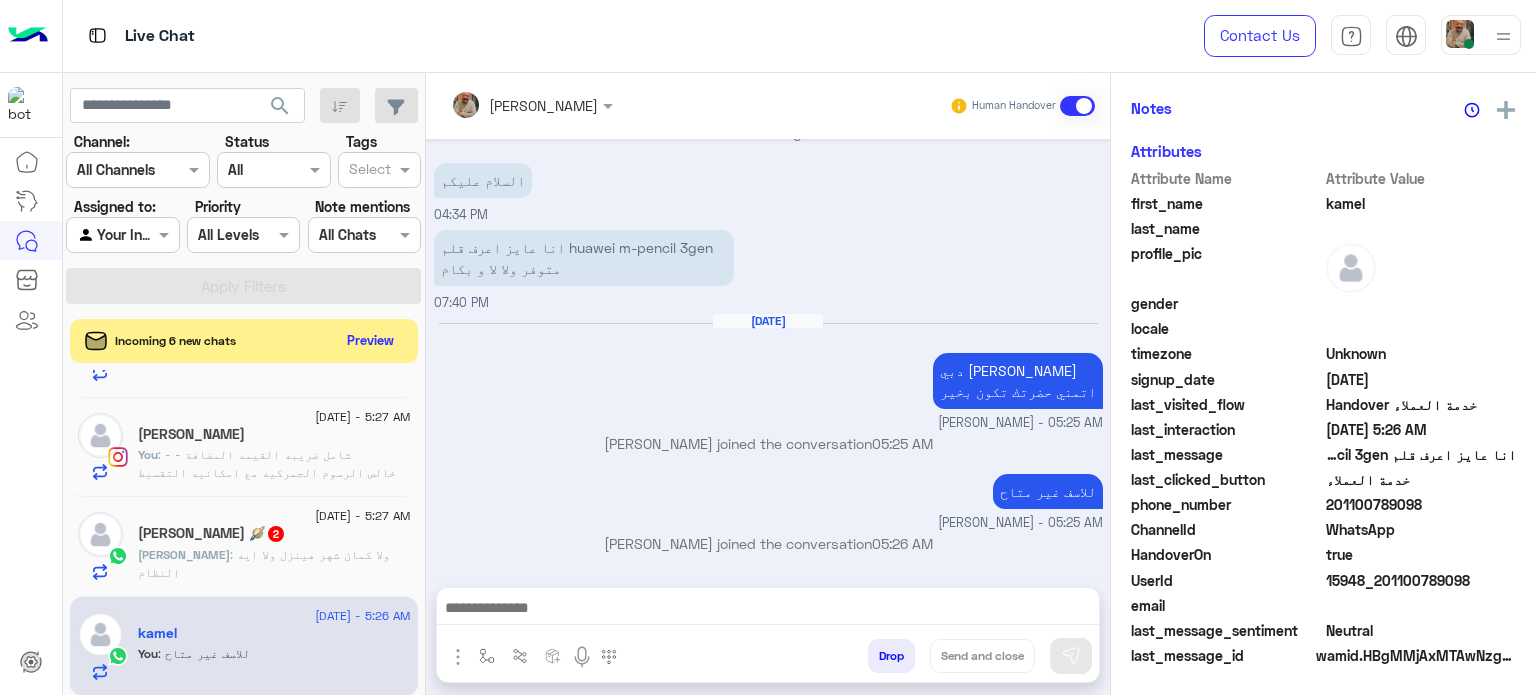 click at bounding box center [768, 610] 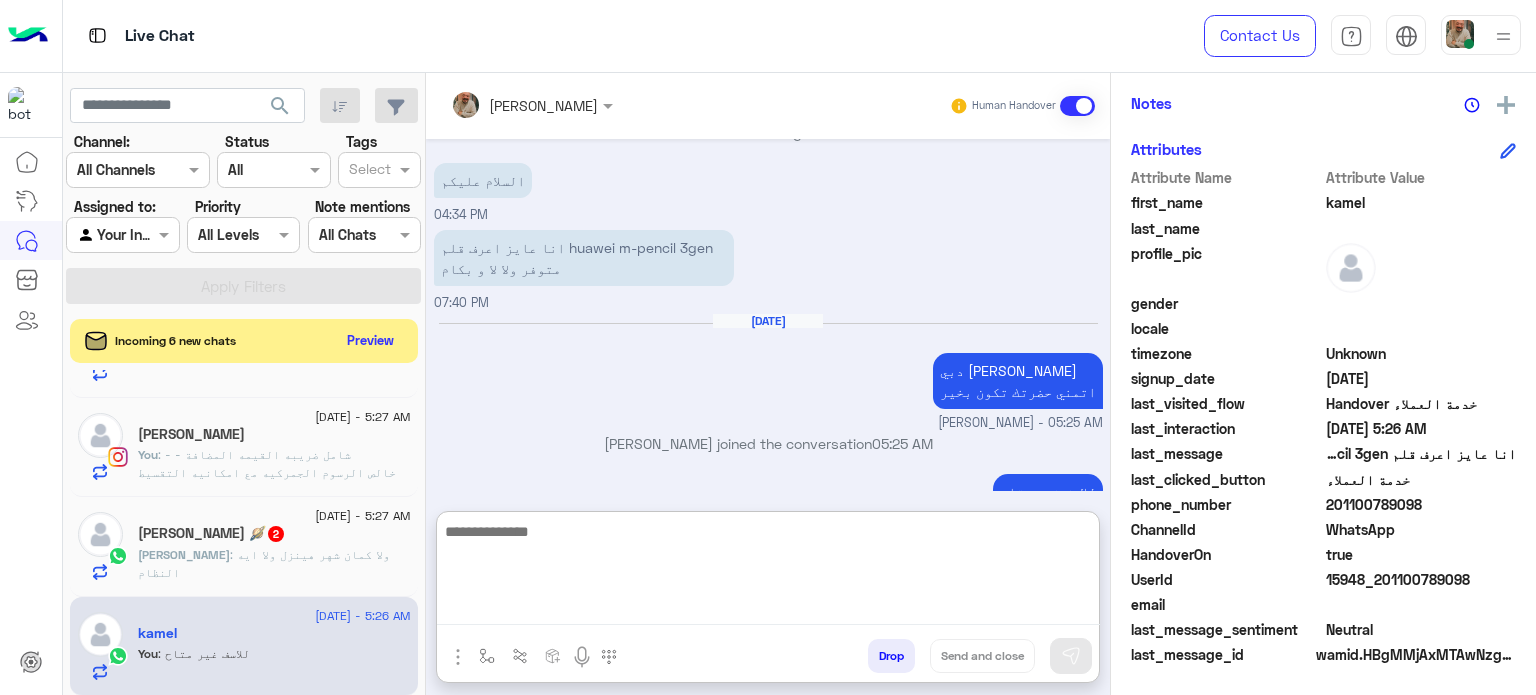paste on "**********" 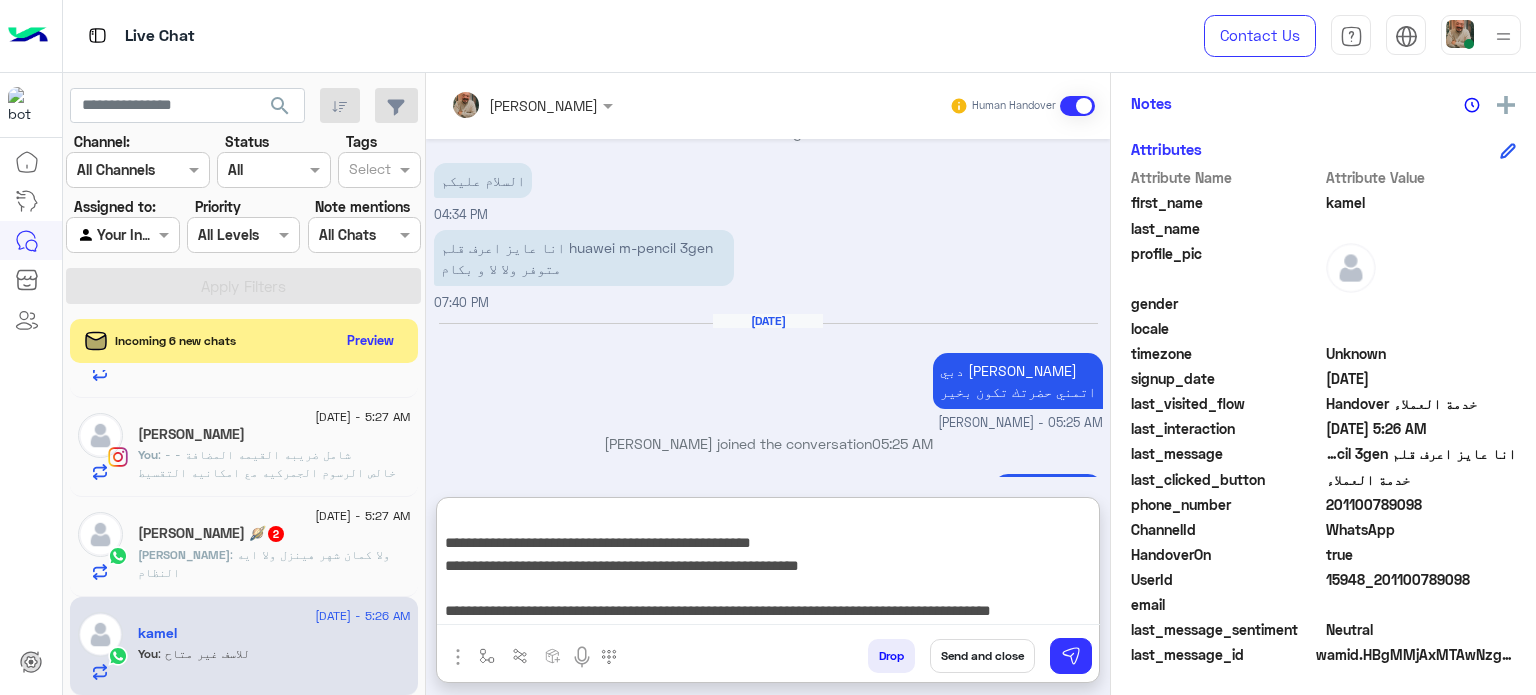 type on "**********" 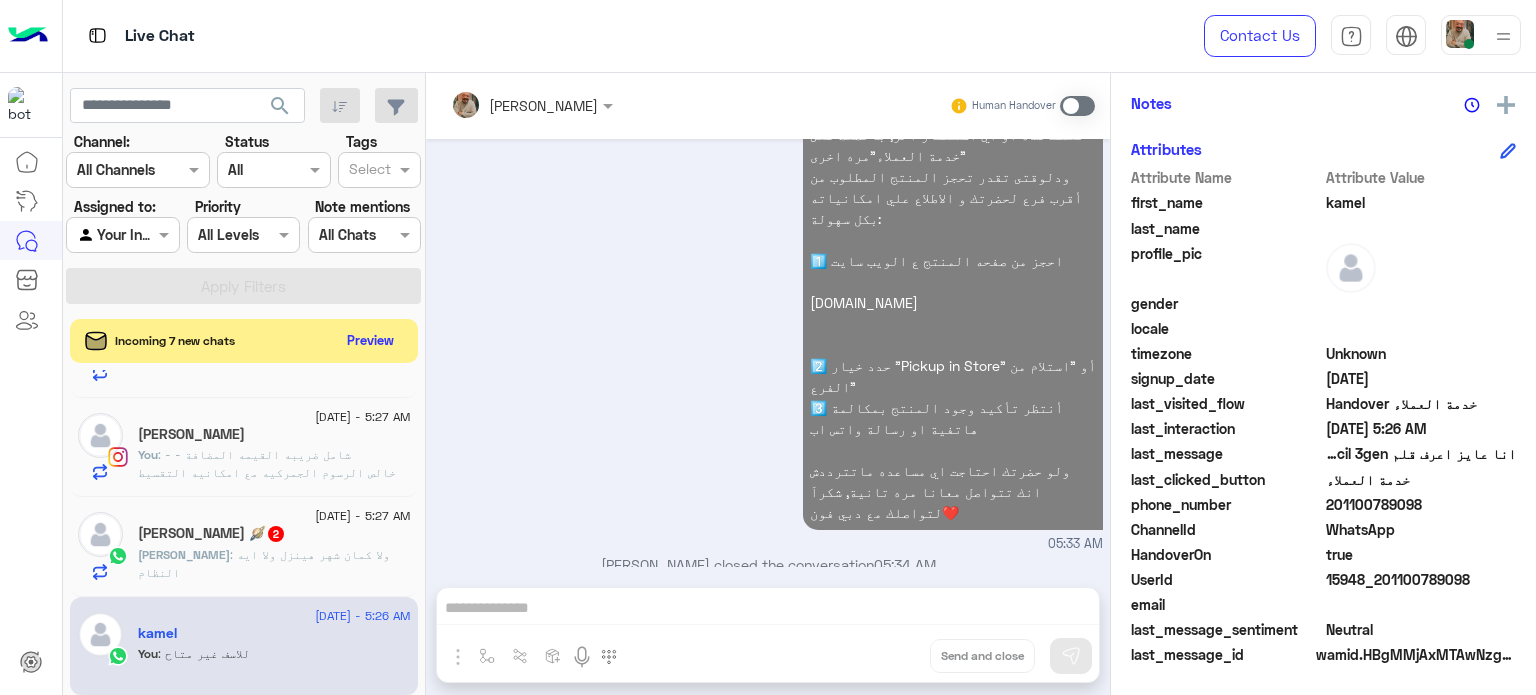 click on "You  : - شامل ضريبه القيمه المضافة
- خالص الرسوم الجمركيه
مع امكانيه التقسيط بسعر الخصم بدون فوائد علي حسب طريقه الدفع
ممكن توضيح طريقه الدفع؟" 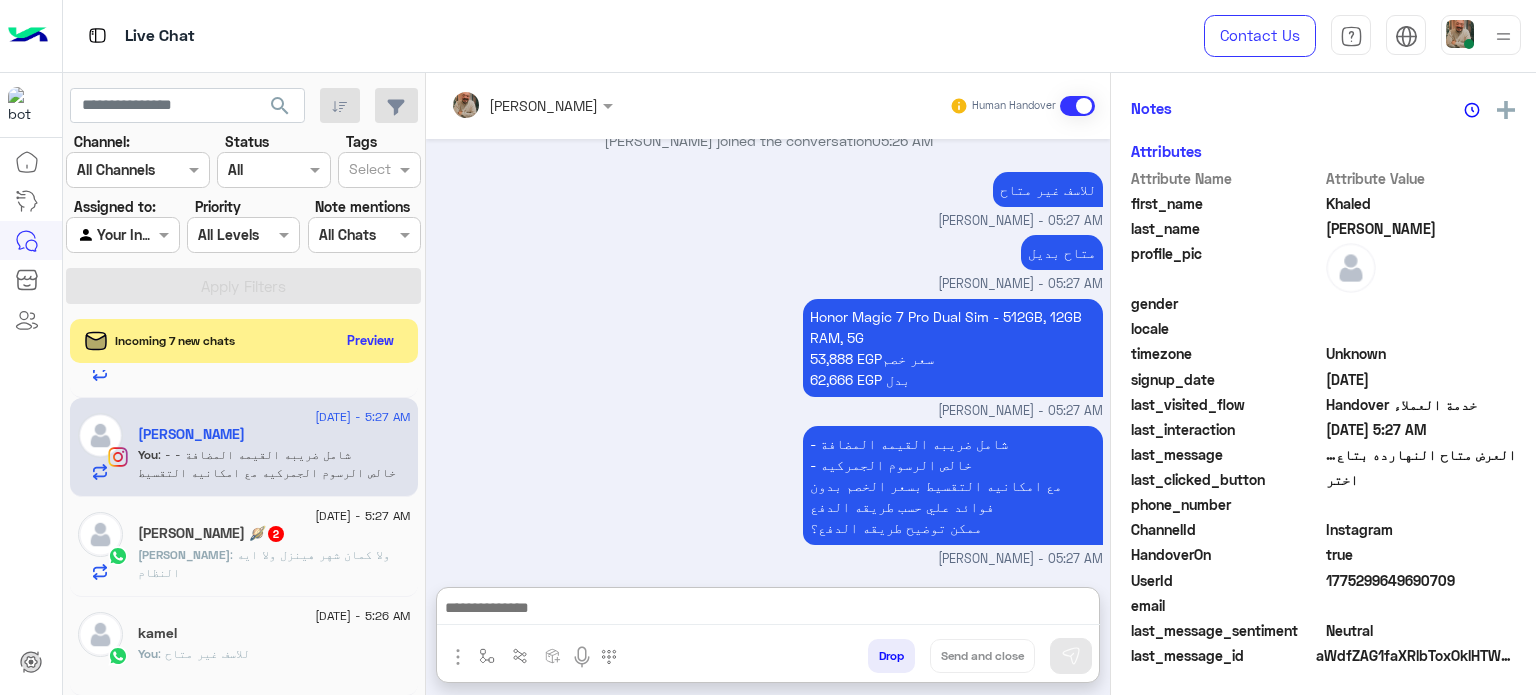 click at bounding box center [768, 610] 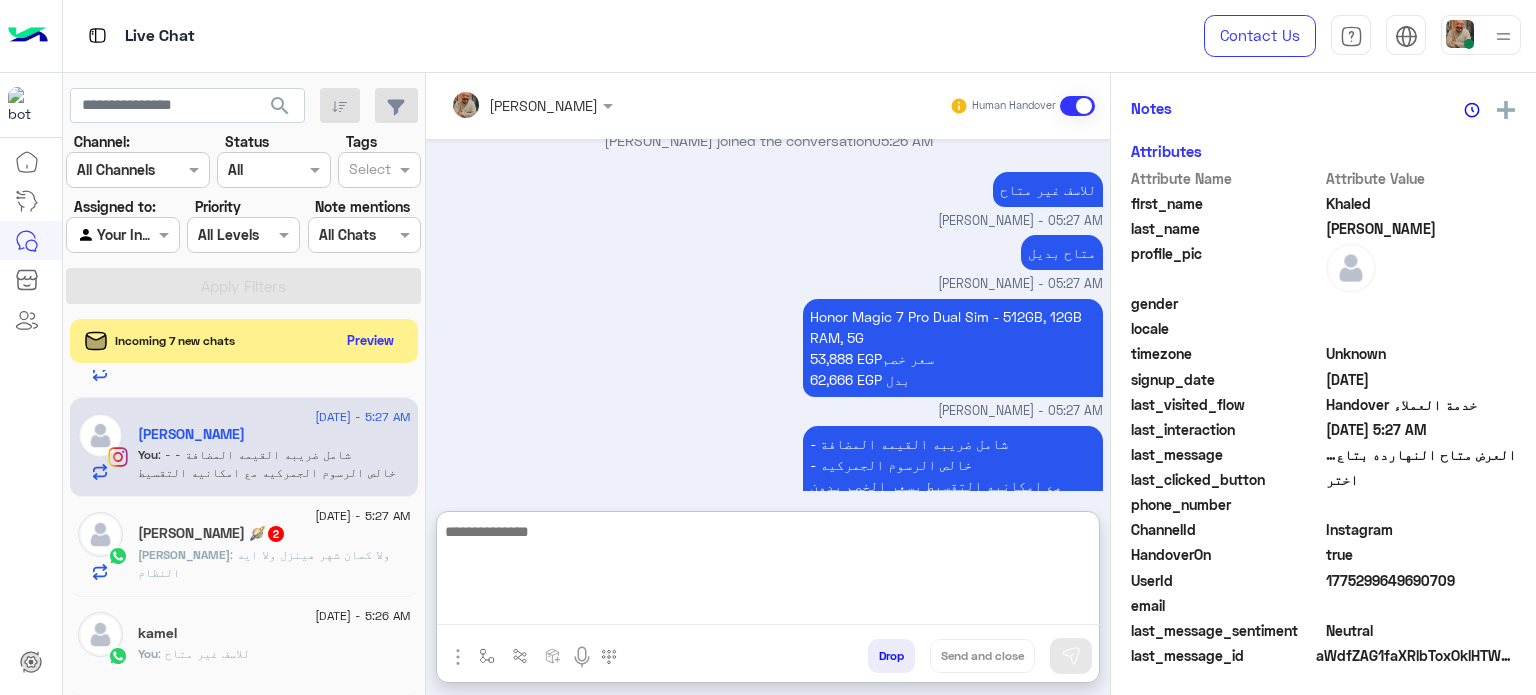 paste on "**********" 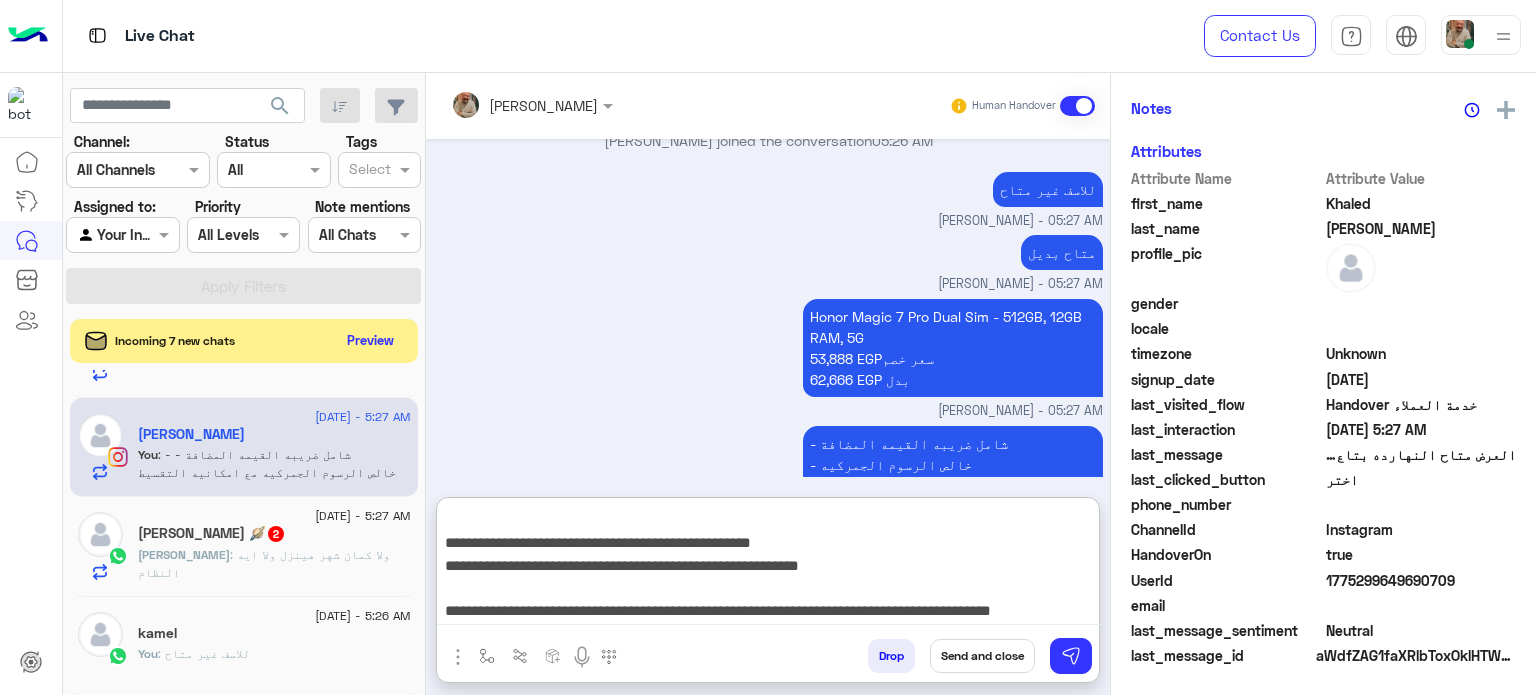 type on "**********" 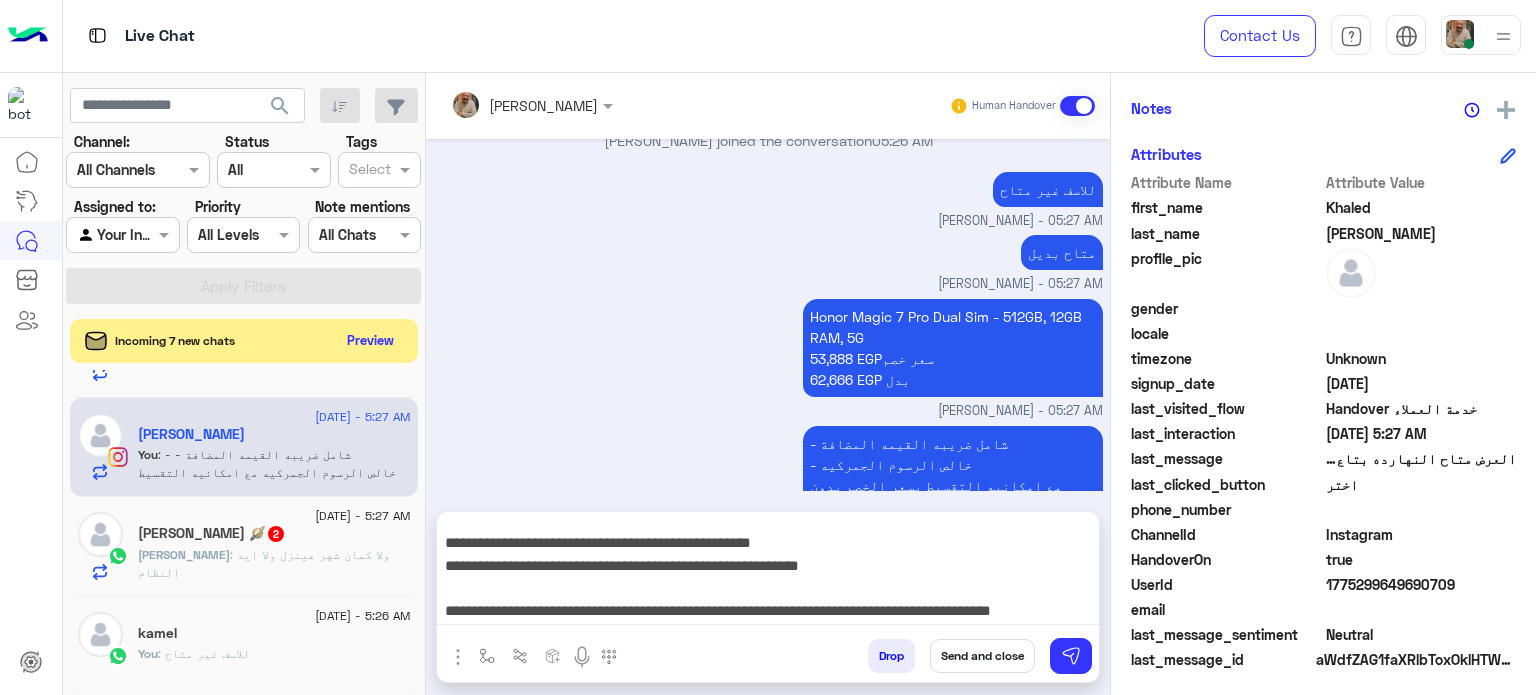click on "Send and close" at bounding box center [982, 656] 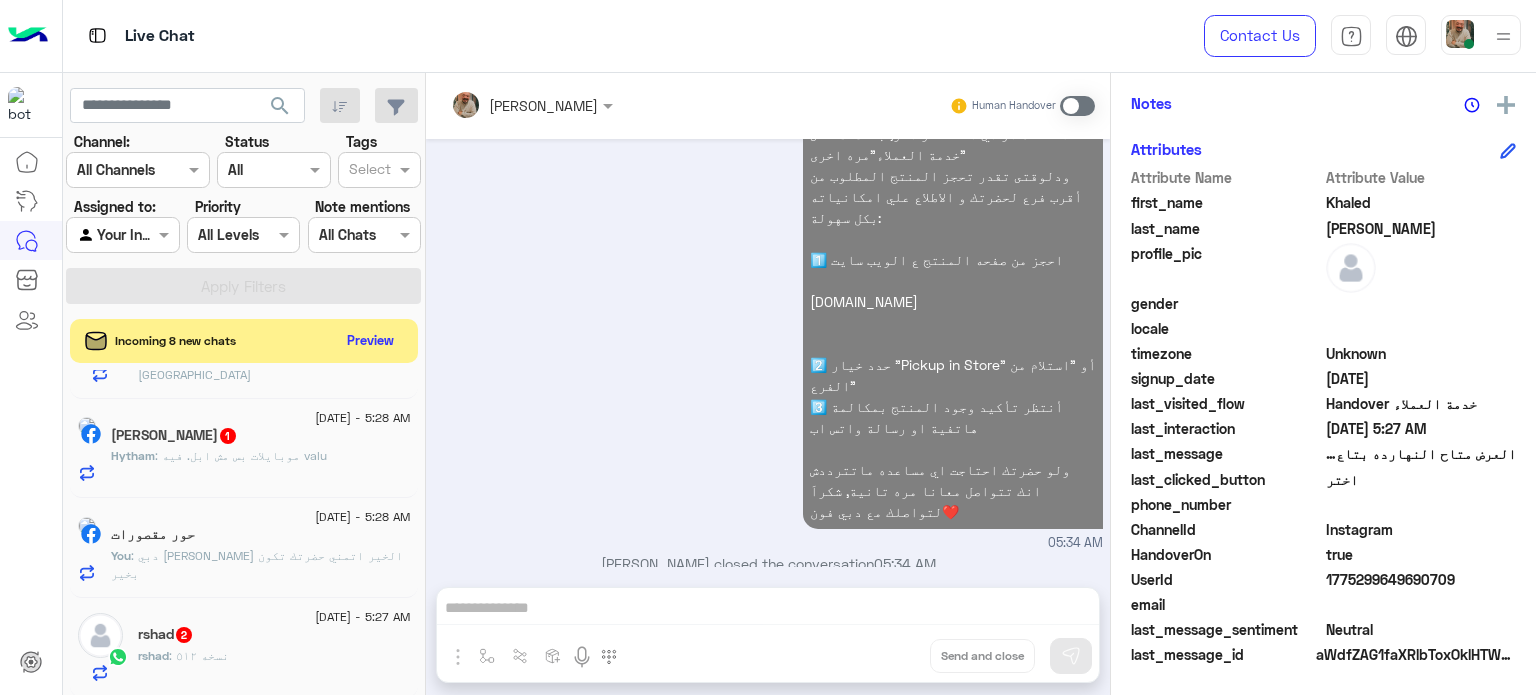 click on "You  :  دبي فون عمر مهدي صباح الخير
اتمني حضرتك تكون بخير" 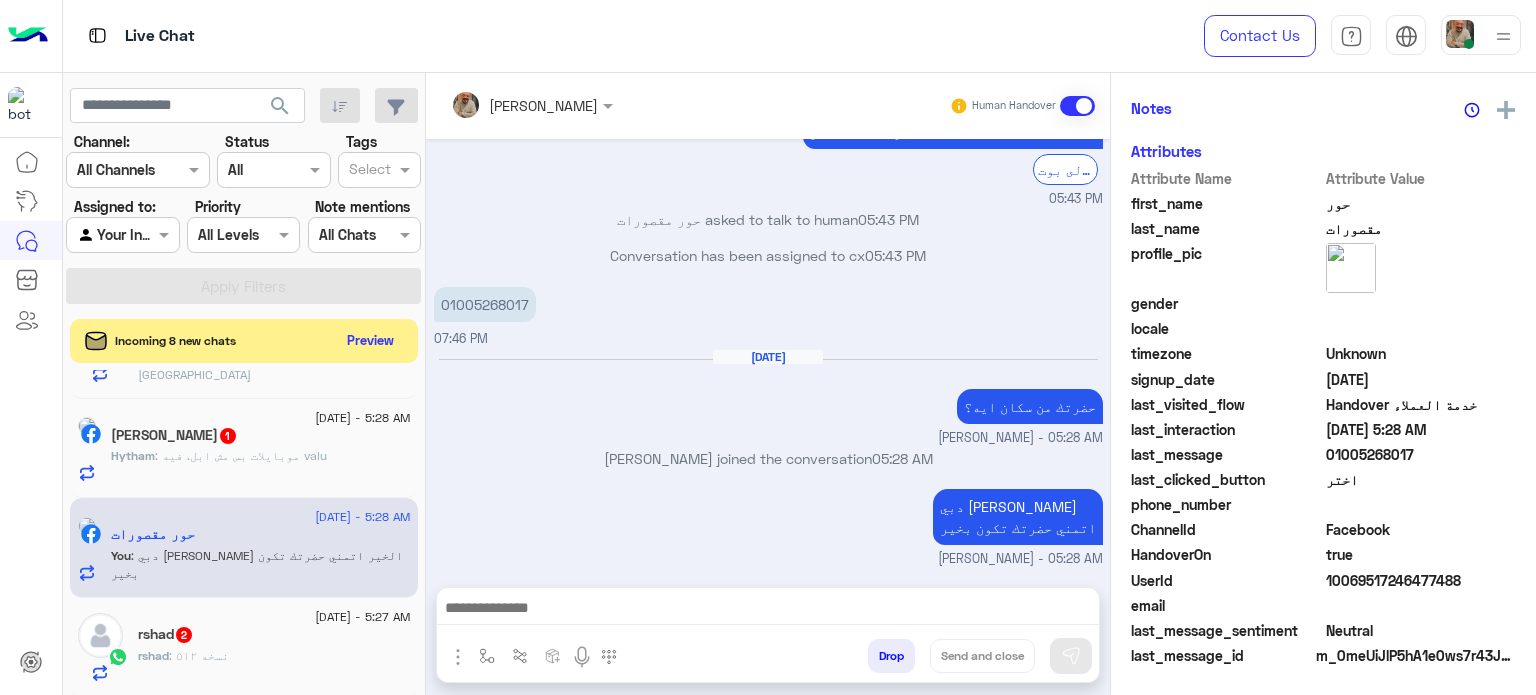 click at bounding box center [768, 610] 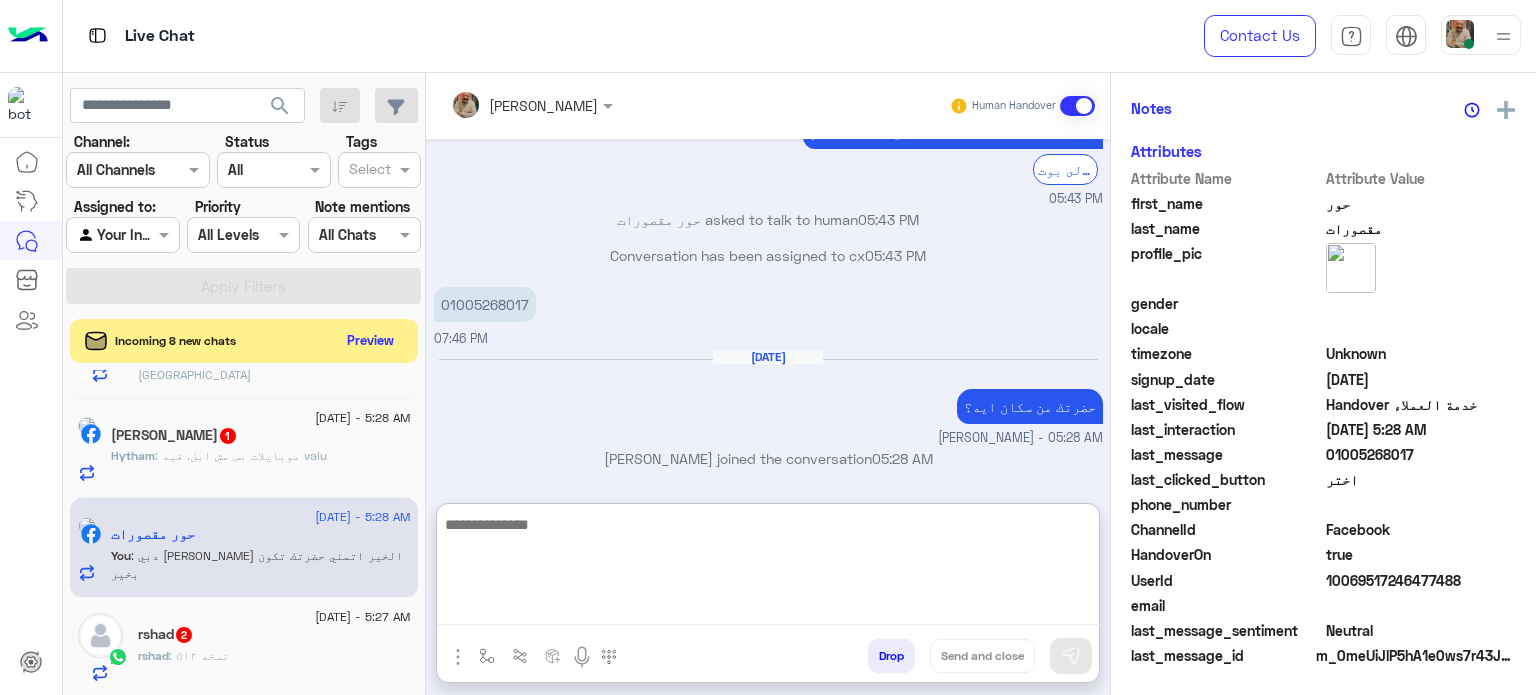paste on "**********" 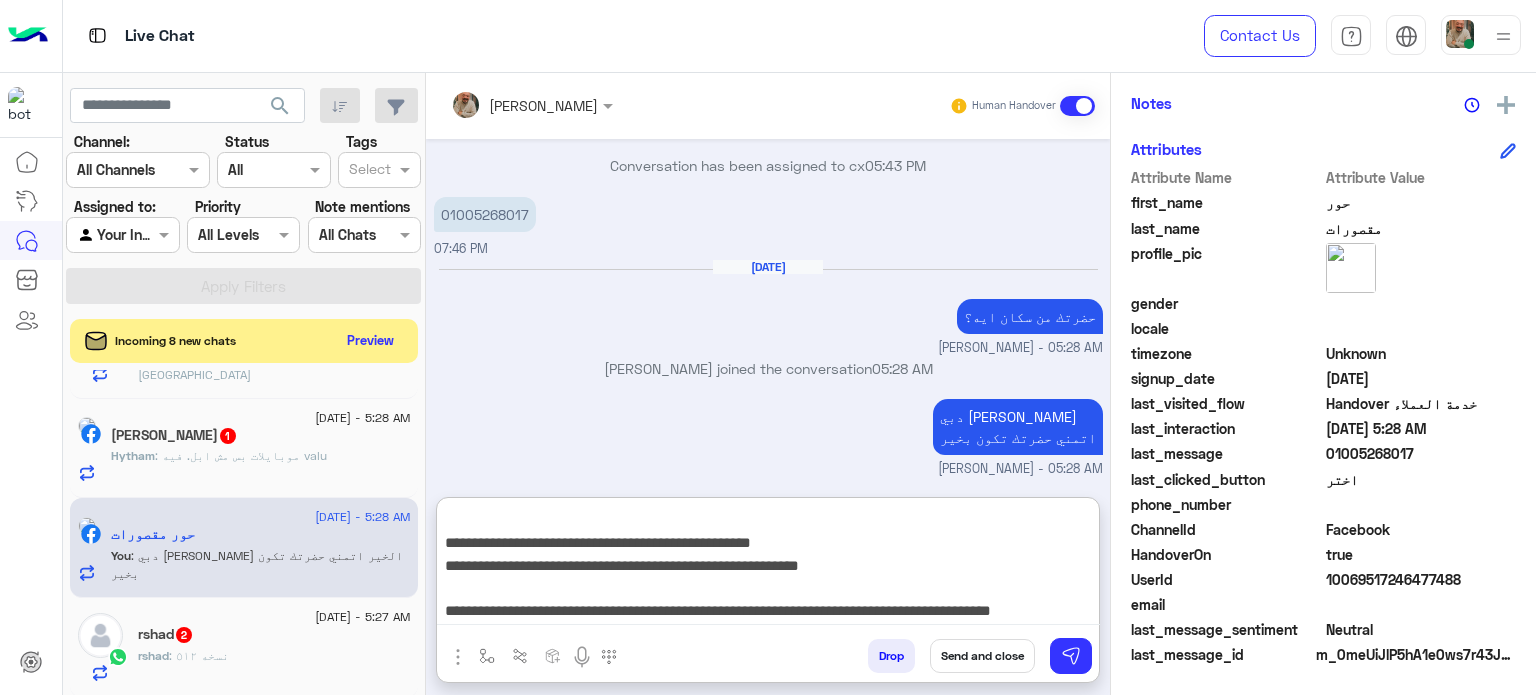 type on "**********" 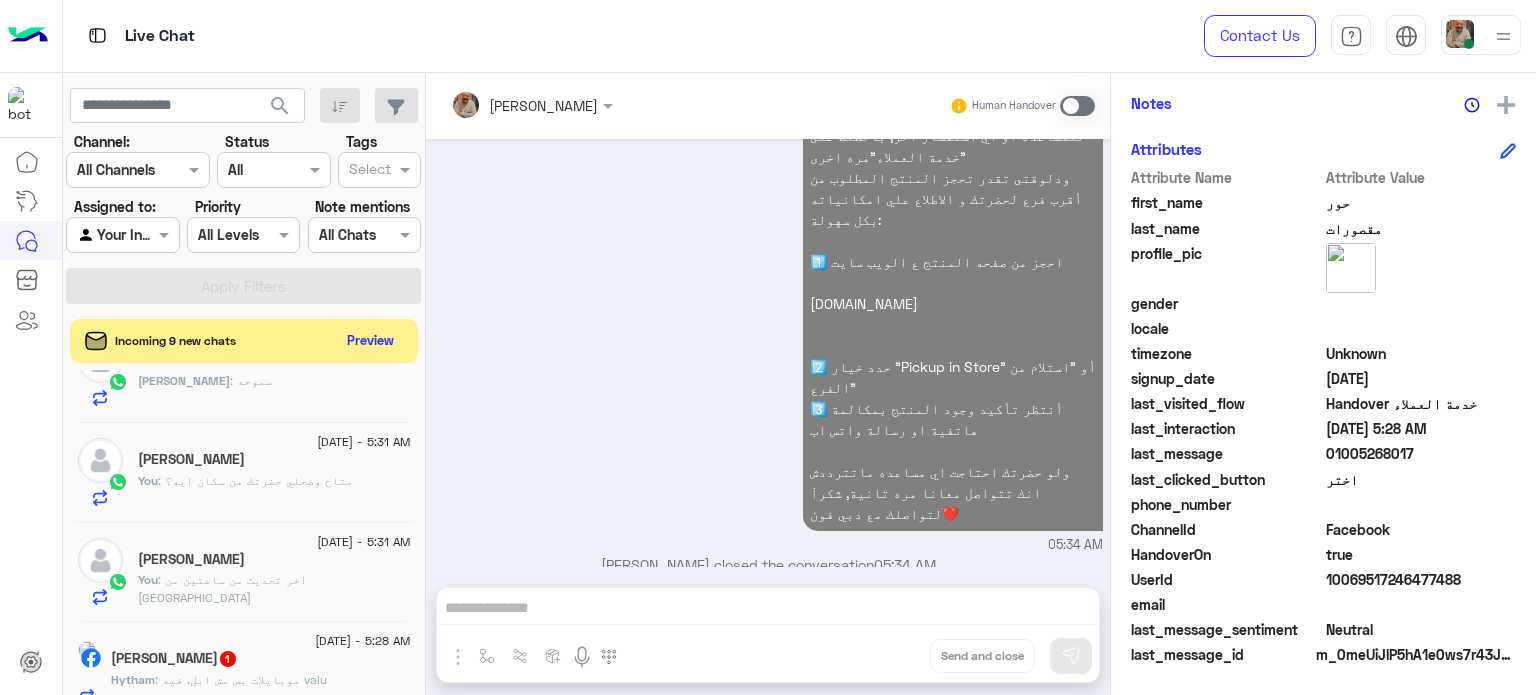 click on "5 July - 5:31 AM" 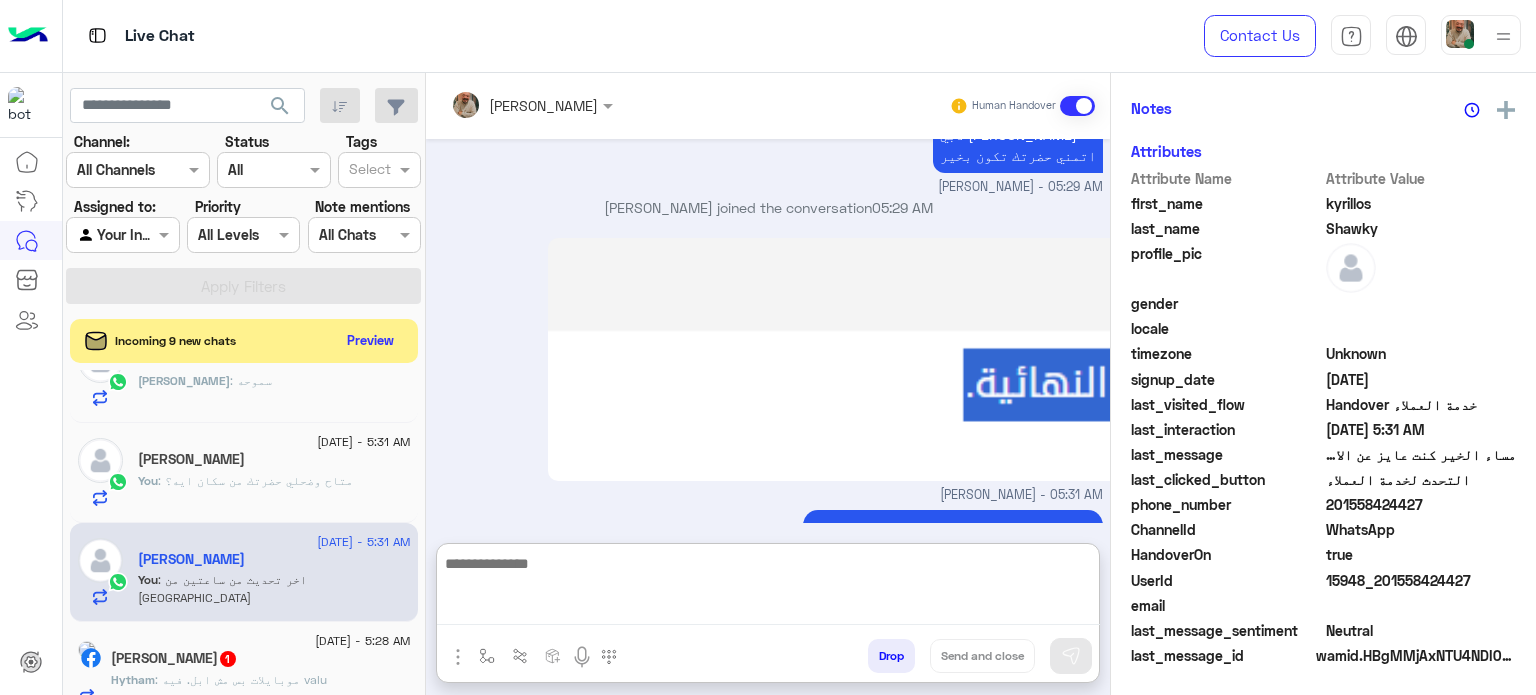 click at bounding box center [768, 588] 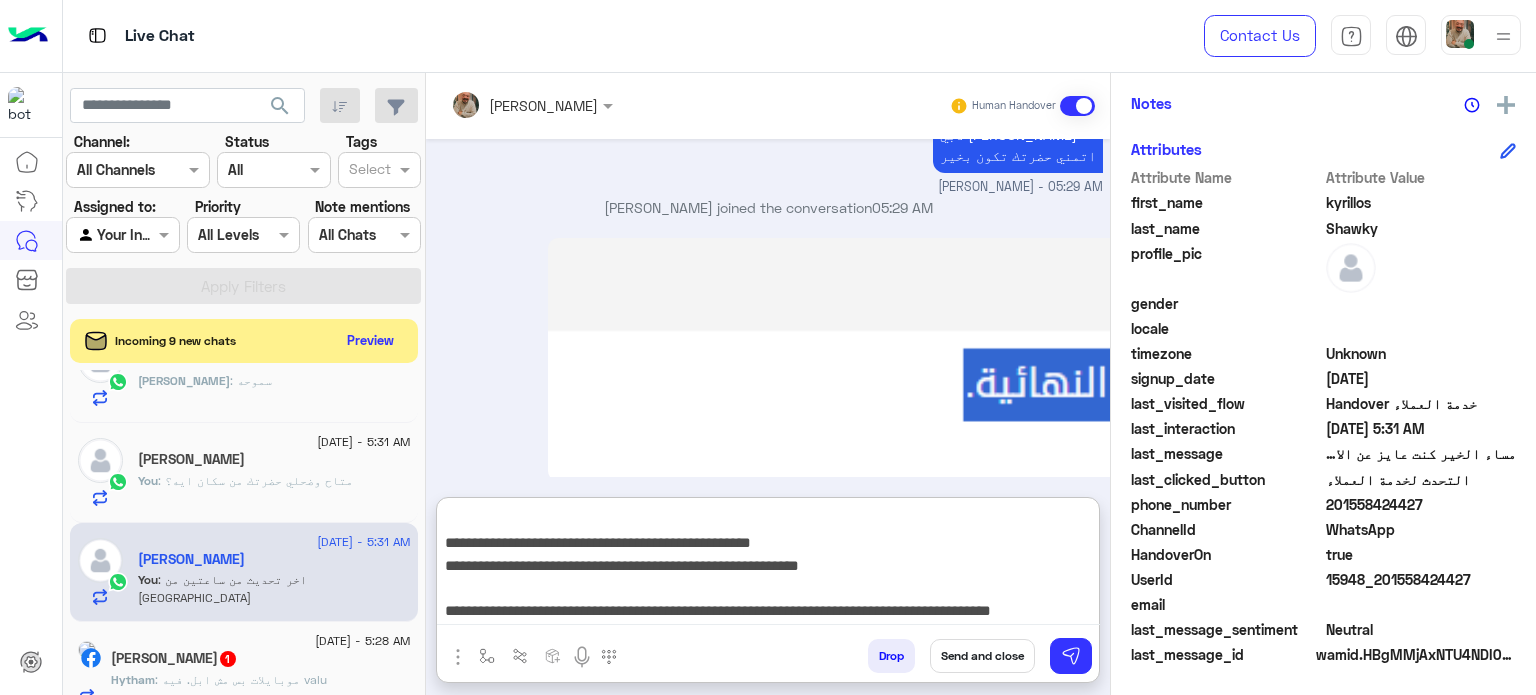 type on "**********" 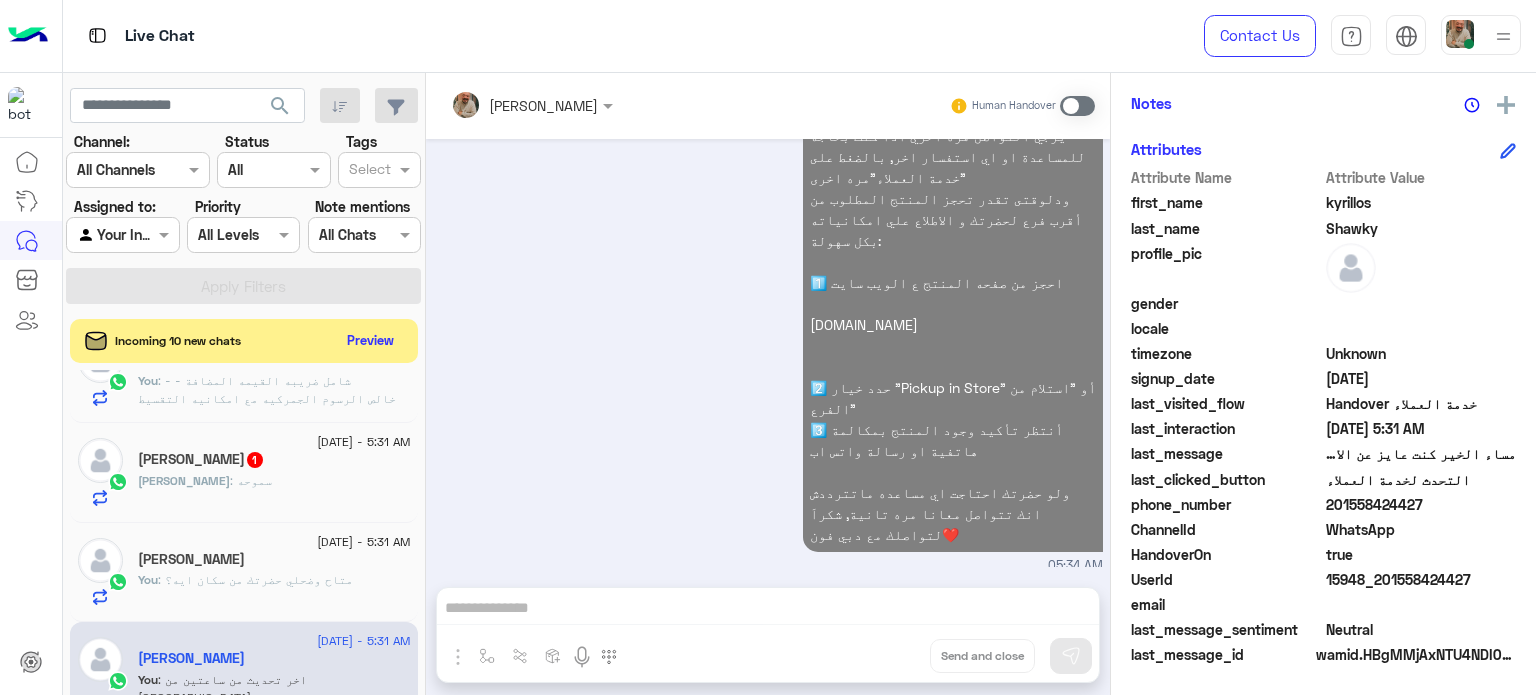 click on "5 July - 5:31 AM  Mohamed Nabawy   You  : متاح
وضحلي حضرتك من سكان ايه؟" 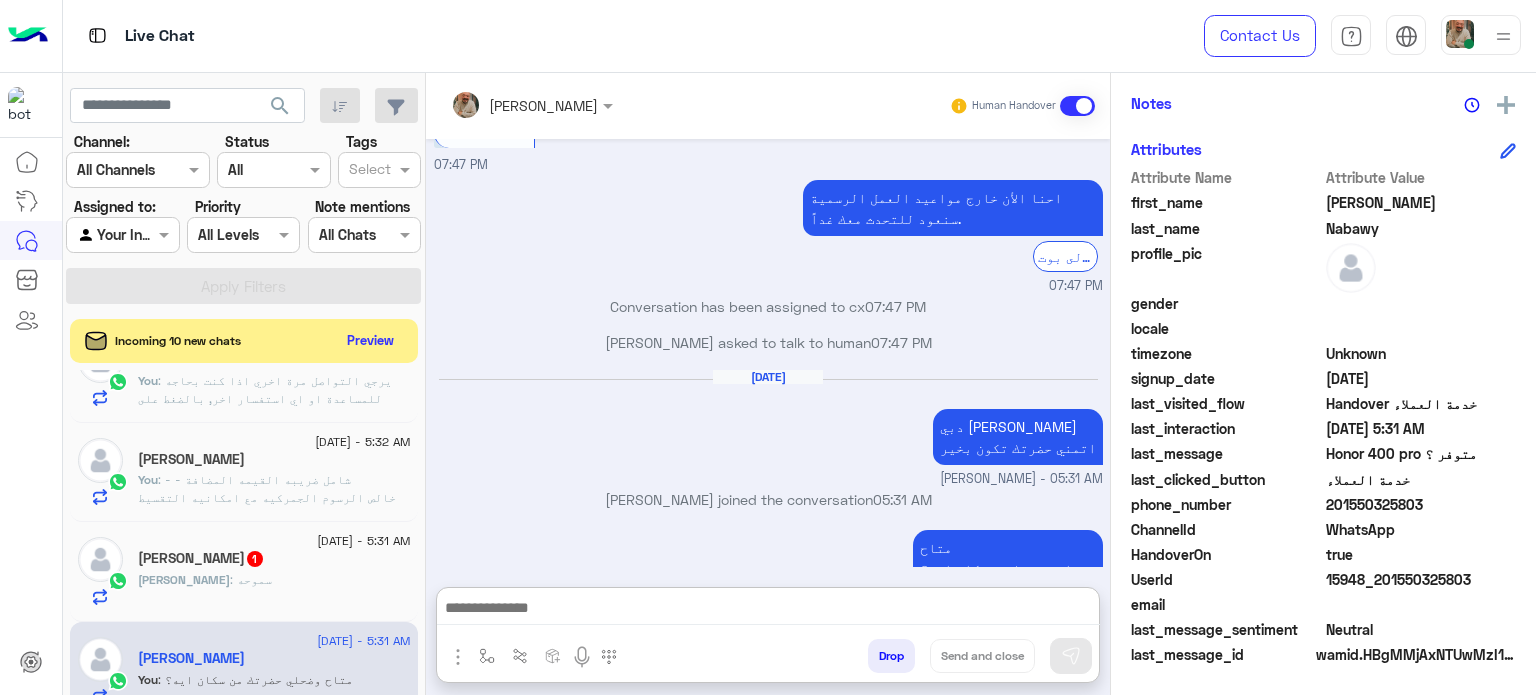click at bounding box center [768, 610] 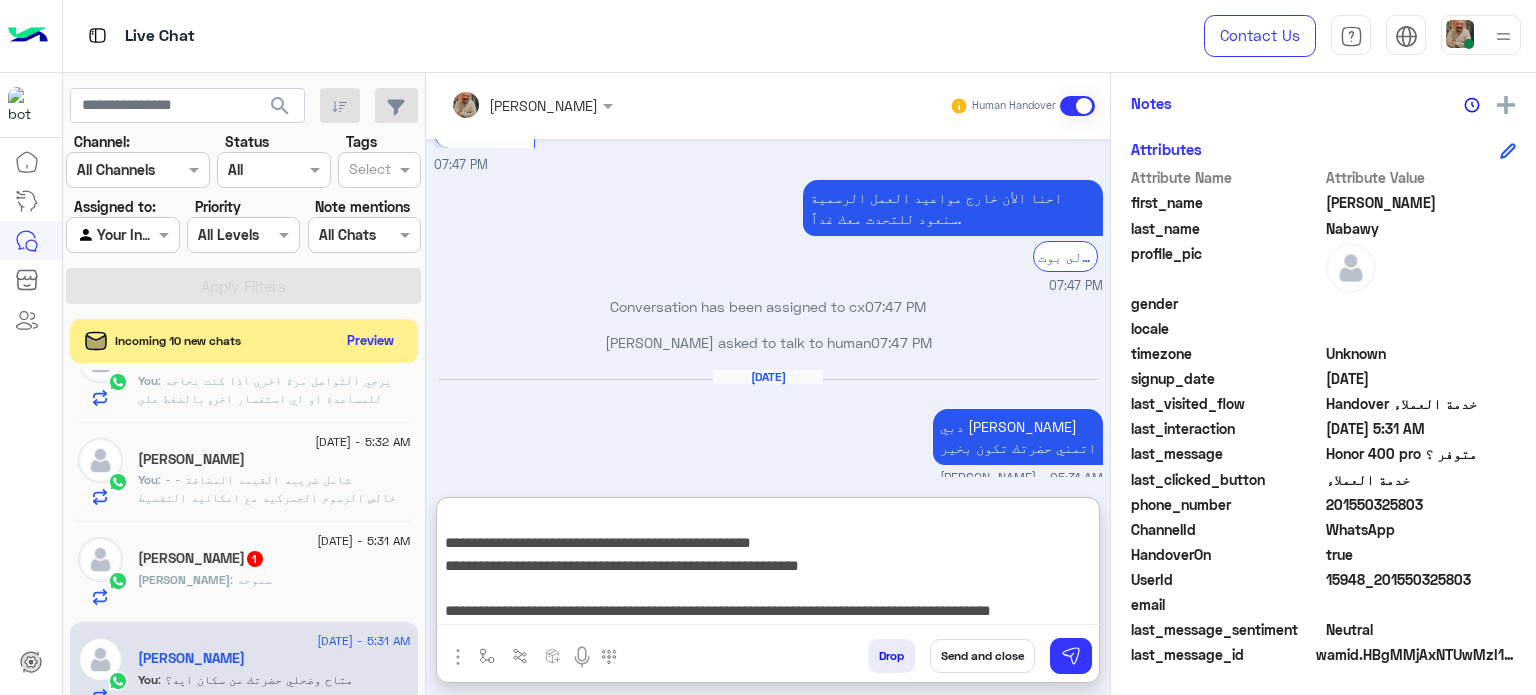 type on "**********" 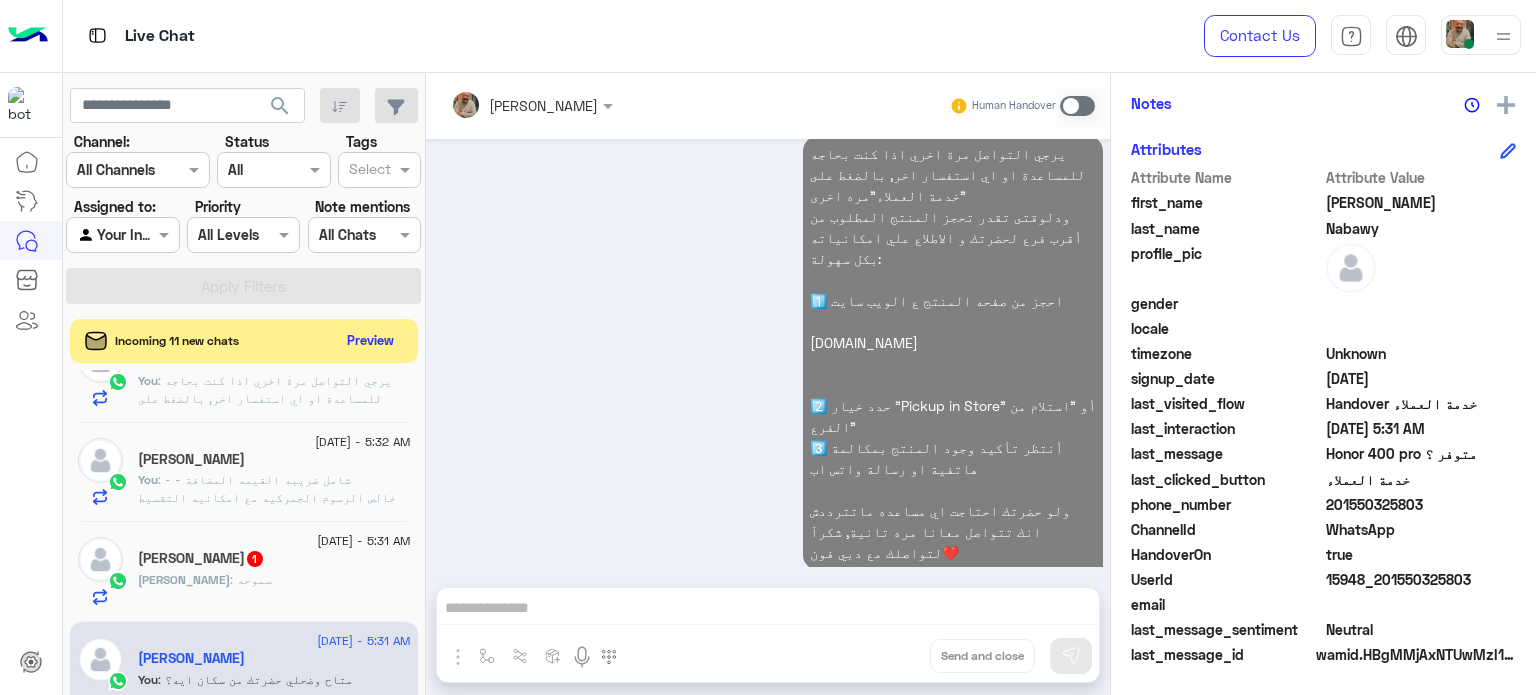 click on ": - شامل ضريبه القيمه المضافة
- خالص الرسوم الجمركيه
مع امكانيه التقسيط بسعر الخصم بدون فوائد علي حسب طريقه الدفع
ممكن توضيح طريقه الدفع؟" 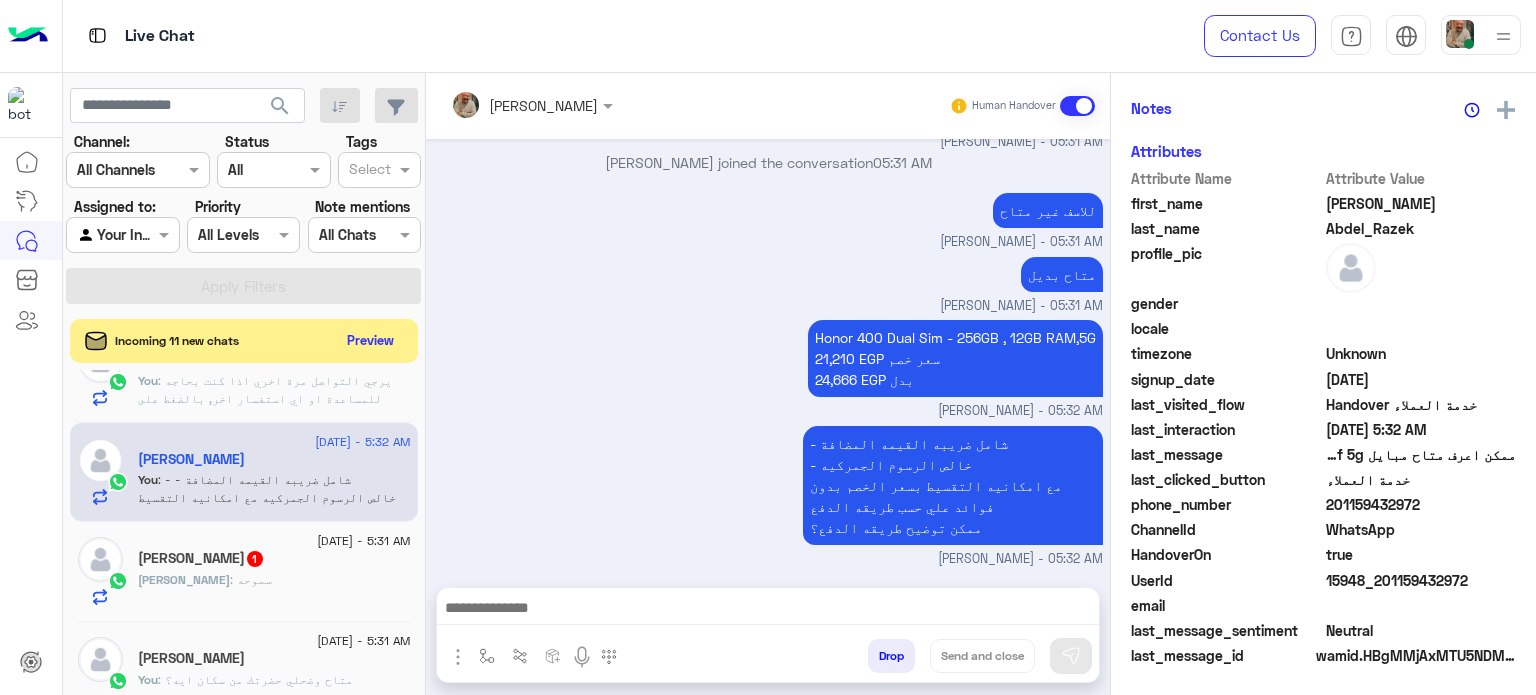click at bounding box center (768, 613) 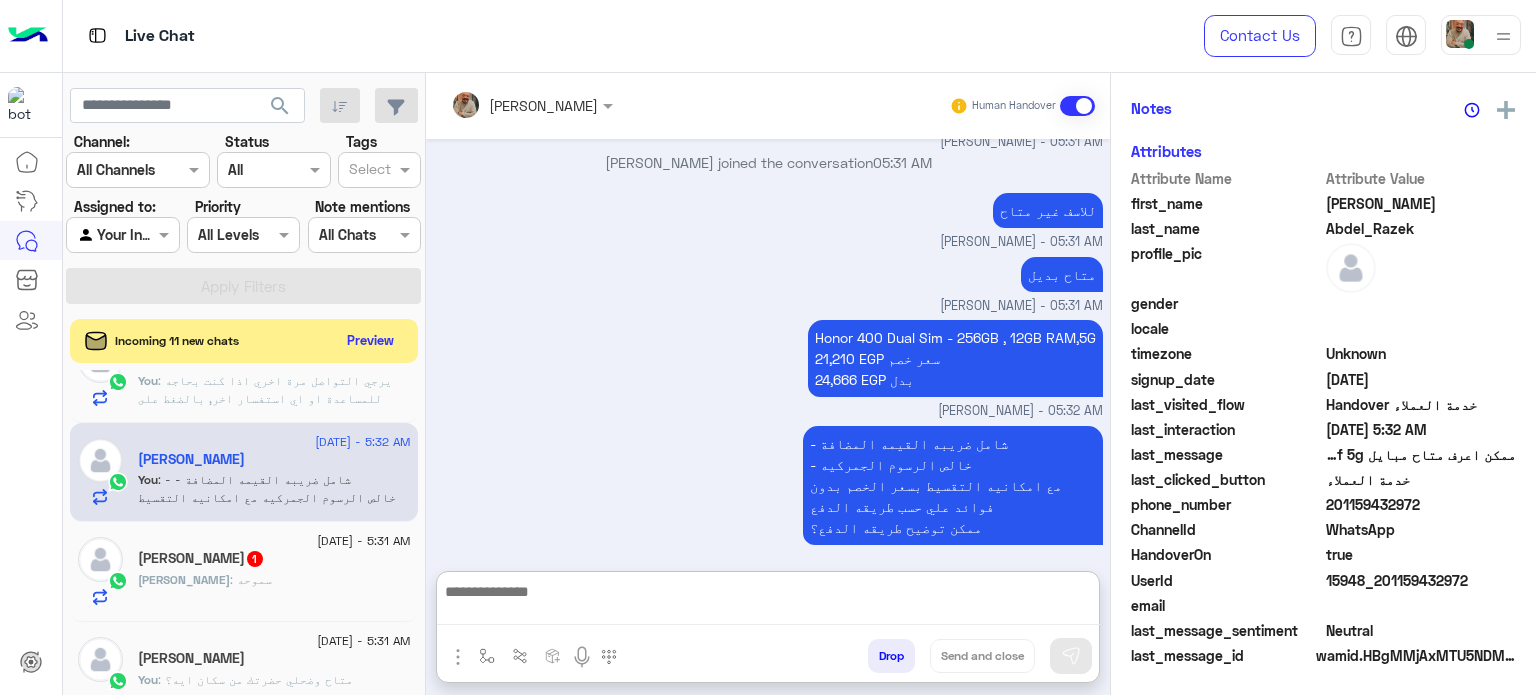 click at bounding box center (768, 602) 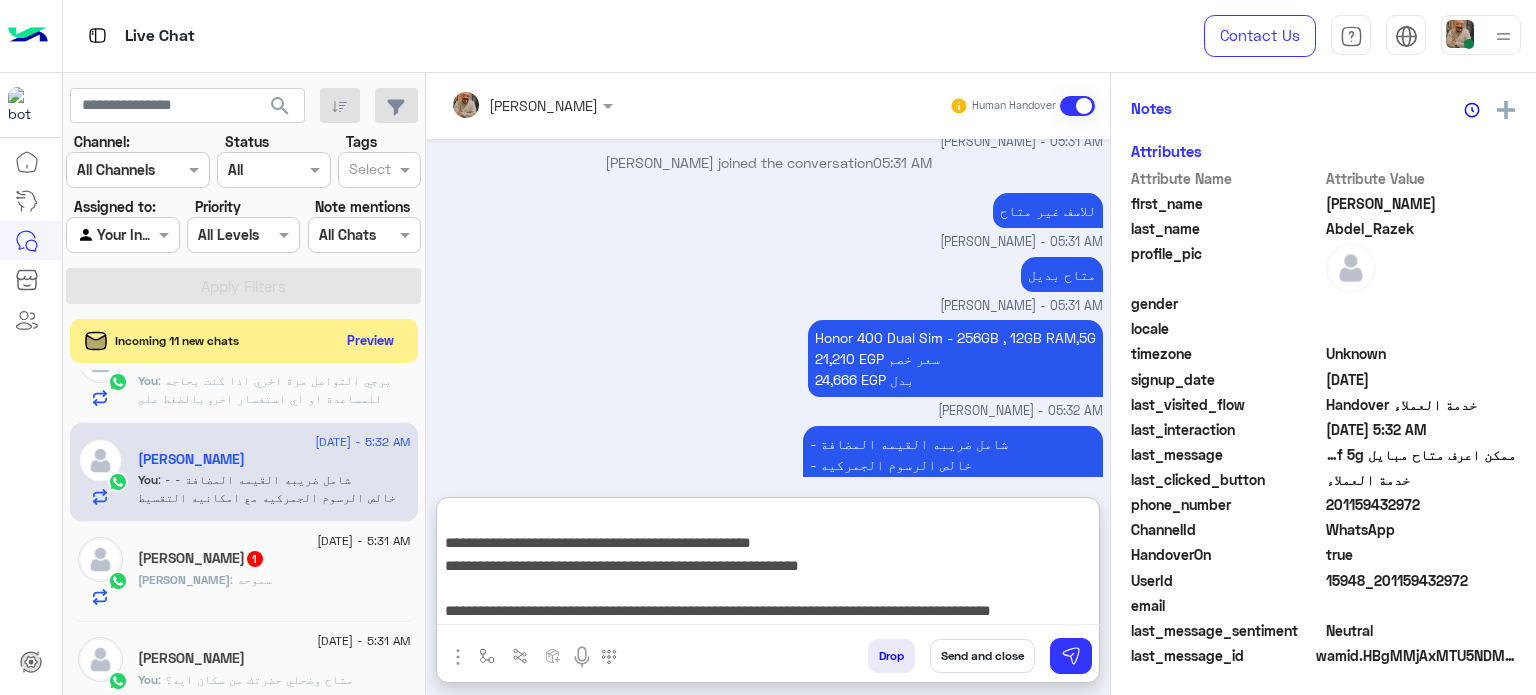 type on "**********" 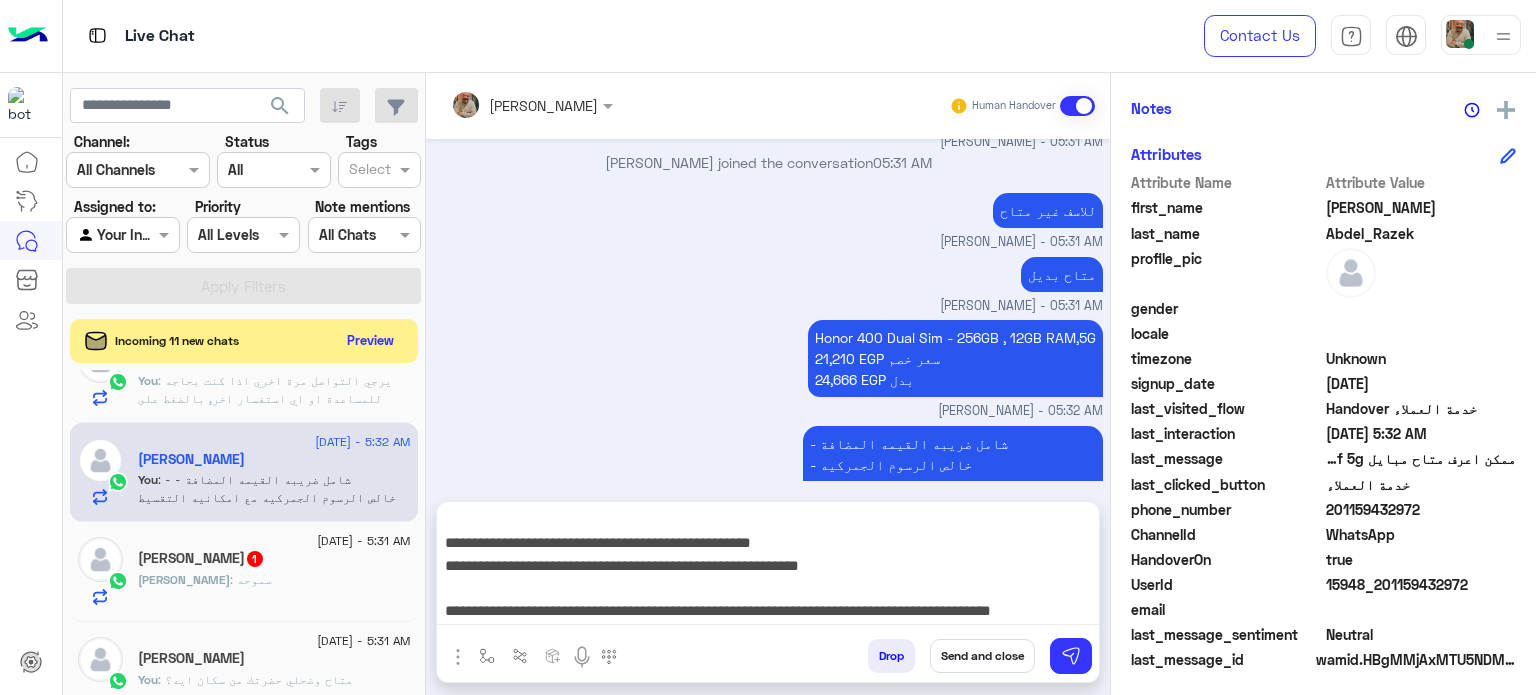 click on "Send and close" at bounding box center [982, 656] 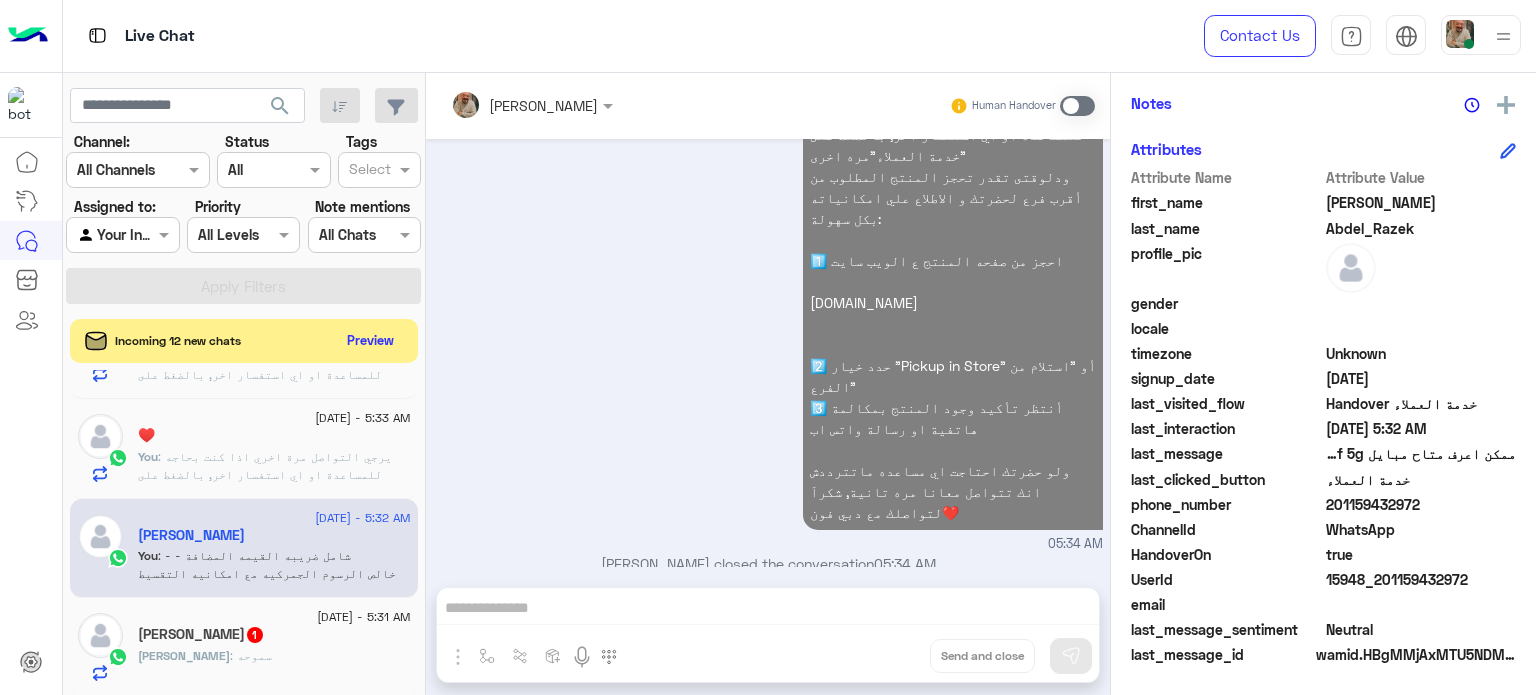 click on ": يرجي التواصل مرة اخري اذا كنت بحاجه للمساعدة او اي استفسار اخر, بالضغط على "خدمة العملاء"مره اخرى
ودلوقتى تقدر تحجز المنتج المطلوب من أقرب فرع لحضرتك و الاطلاع علي امكانياته بكل سهولة:
1️⃣ احجز من صفحه المنتج ع الويب سايت
[DOMAIN_NAME]
2️⃣ حدد خيار "Pickup in Store" أو "استلام من الفرع"
3️⃣ أنتظر تأكيد وجود المنتج بمكالمة هاتفية او رسالة واتس اب
ولو حضرتك احتاجت اي مساعده ماتترددش انك تتواصل معانا مره تانية, شكراَ لتواصلك مع دبي فون❤️" 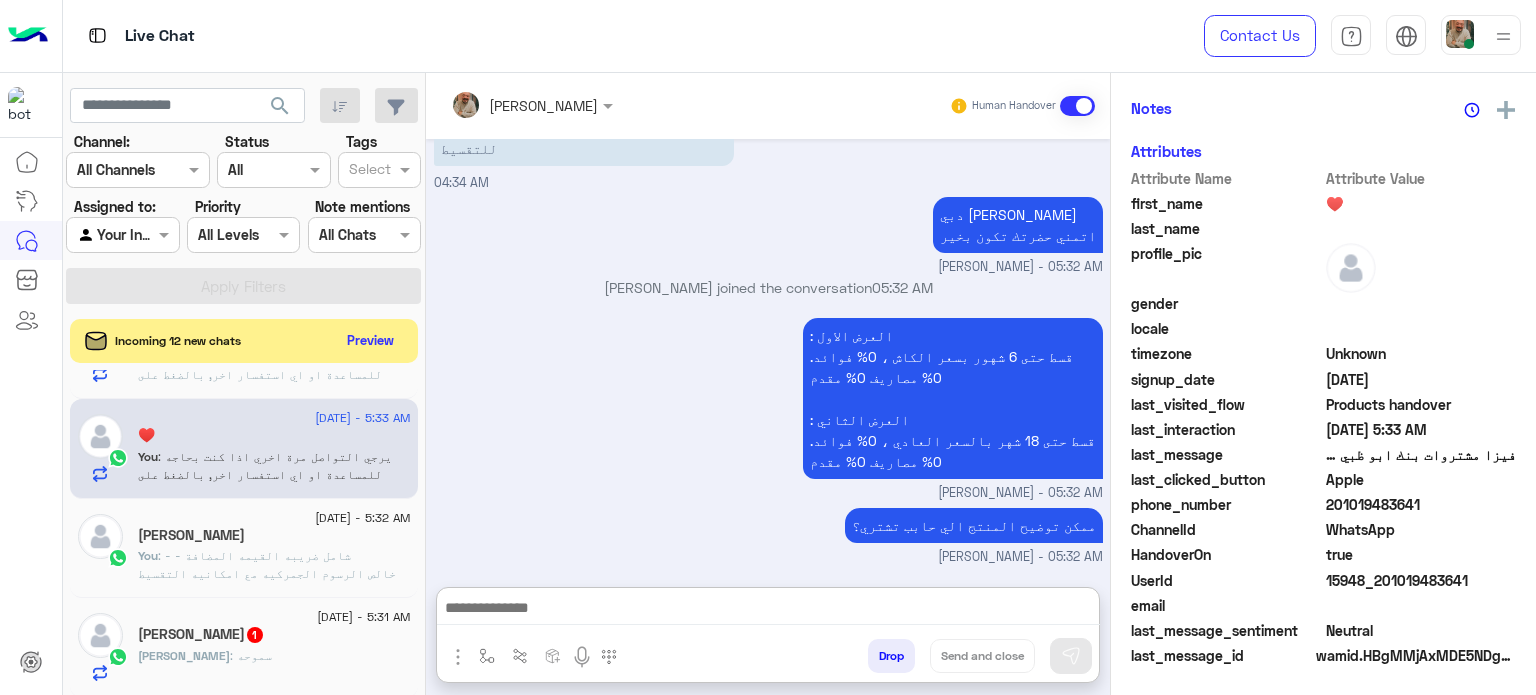 click at bounding box center [768, 610] 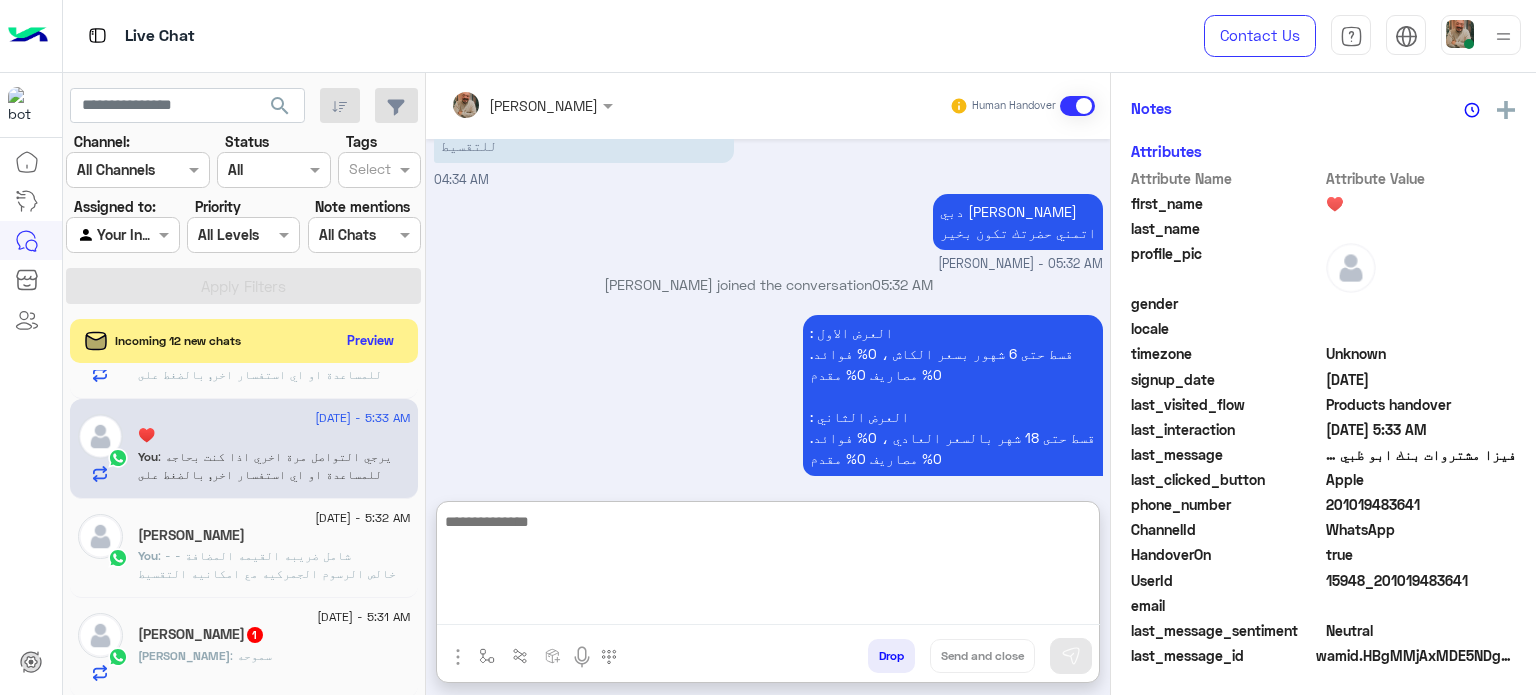 paste on "**********" 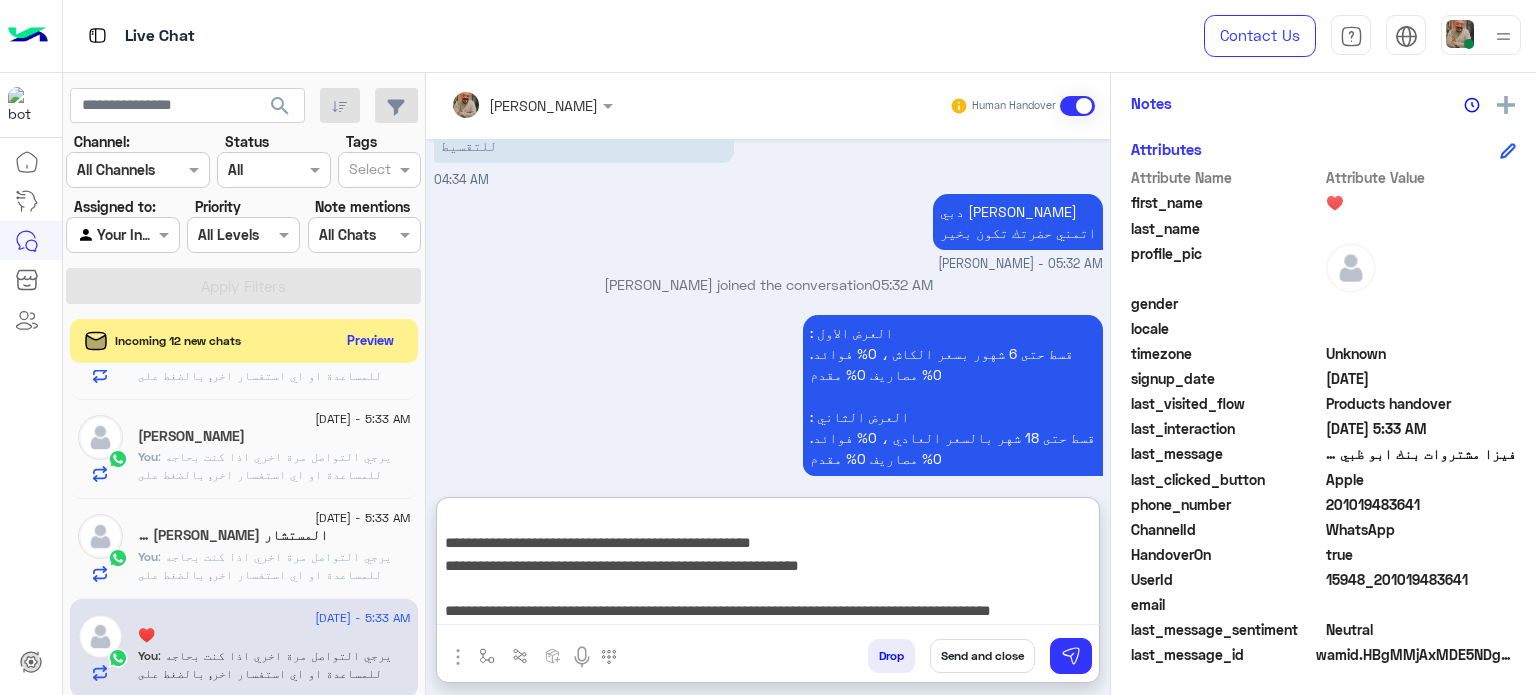 type on "**********" 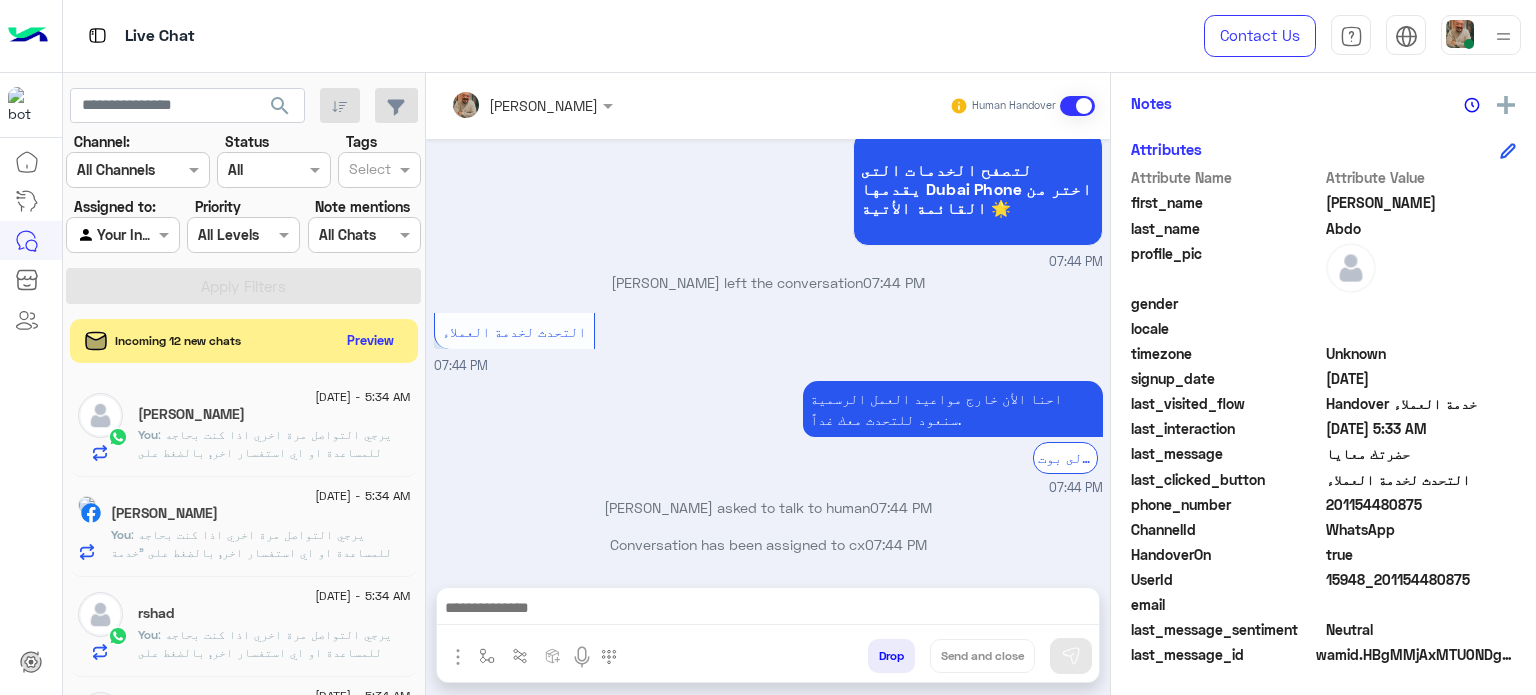 click on ": يرجي التواصل مرة اخري اذا كنت بحاجه للمساعدة او اي استفسار اخر, بالضغط على "خدمة العملاء"مره اخرى
ودلوقتى تقدر تحجز المنتج المطلوب من أقرب فرع لحضرتك و الاطلاع علي امكانياته بكل سهولة:
1️⃣ احجز من صفحه المنتج ع الويب سايت
[DOMAIN_NAME]
2️⃣ حدد خيار "Pickup in Store" أو "استلام من الفرع"
3️⃣ أنتظر تأكيد وجود المنتج بمكالمة هاتفية او رسالة واتس اب
ولو حضرتك احتاجت اي مساعده ماتترددش انك تتواصل معانا مره تانية, شكراَ لتواصلك مع دبي فون❤️" 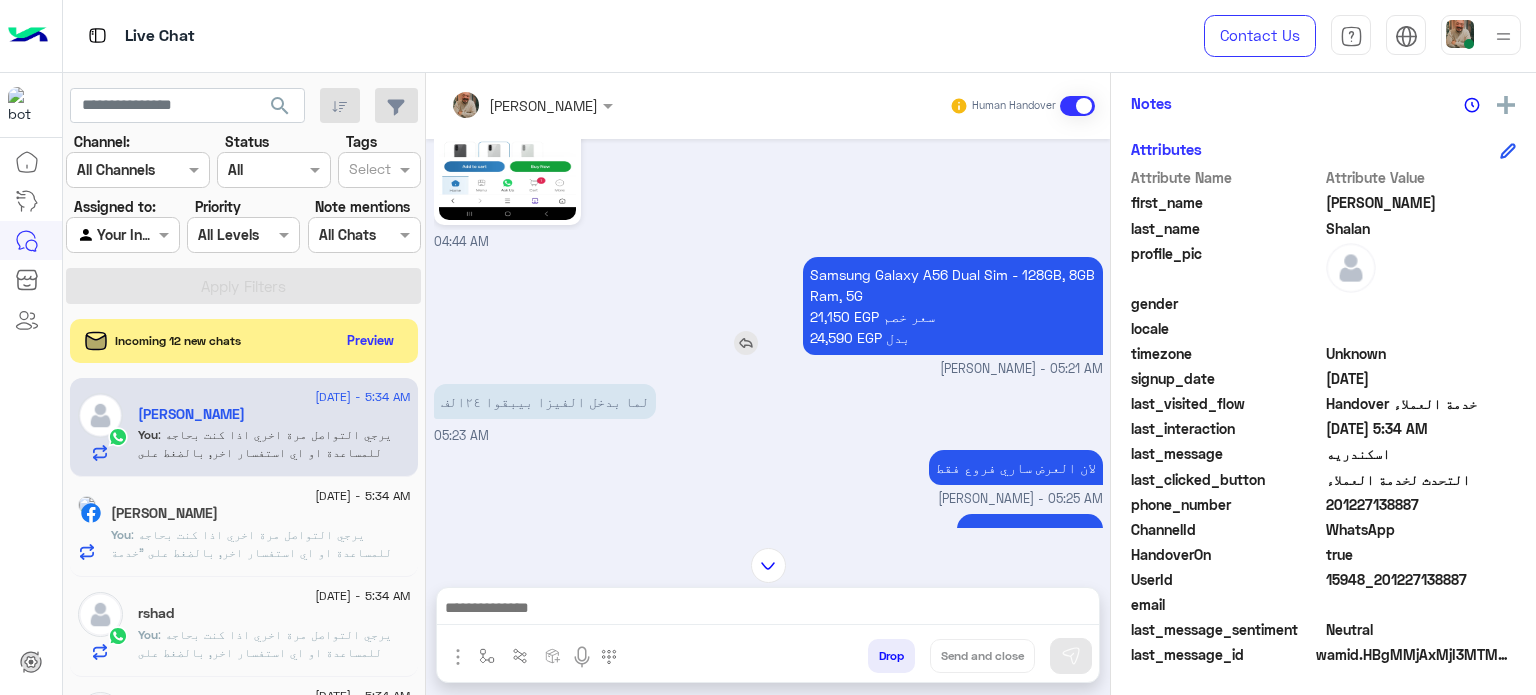 click on "Samsung Galaxy A56 Dual Sim - 128GB, 8GB Ram, 5G 21,150 EGP  سعر خصم   24,590 EGP بدل" at bounding box center [953, 306] 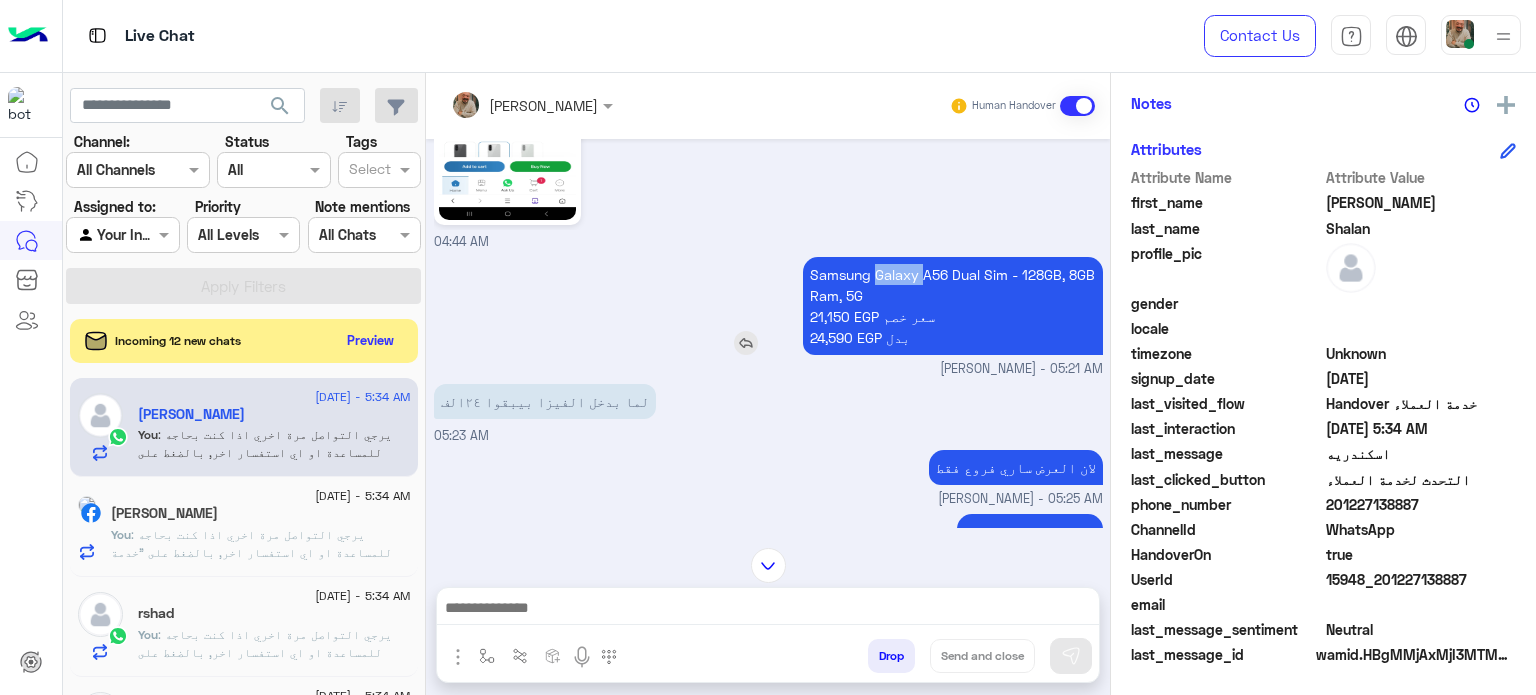 click on "Samsung Galaxy A56 Dual Sim - 128GB, 8GB Ram, 5G 21,150 EGP  سعر خصم   24,590 EGP بدل" at bounding box center [953, 306] 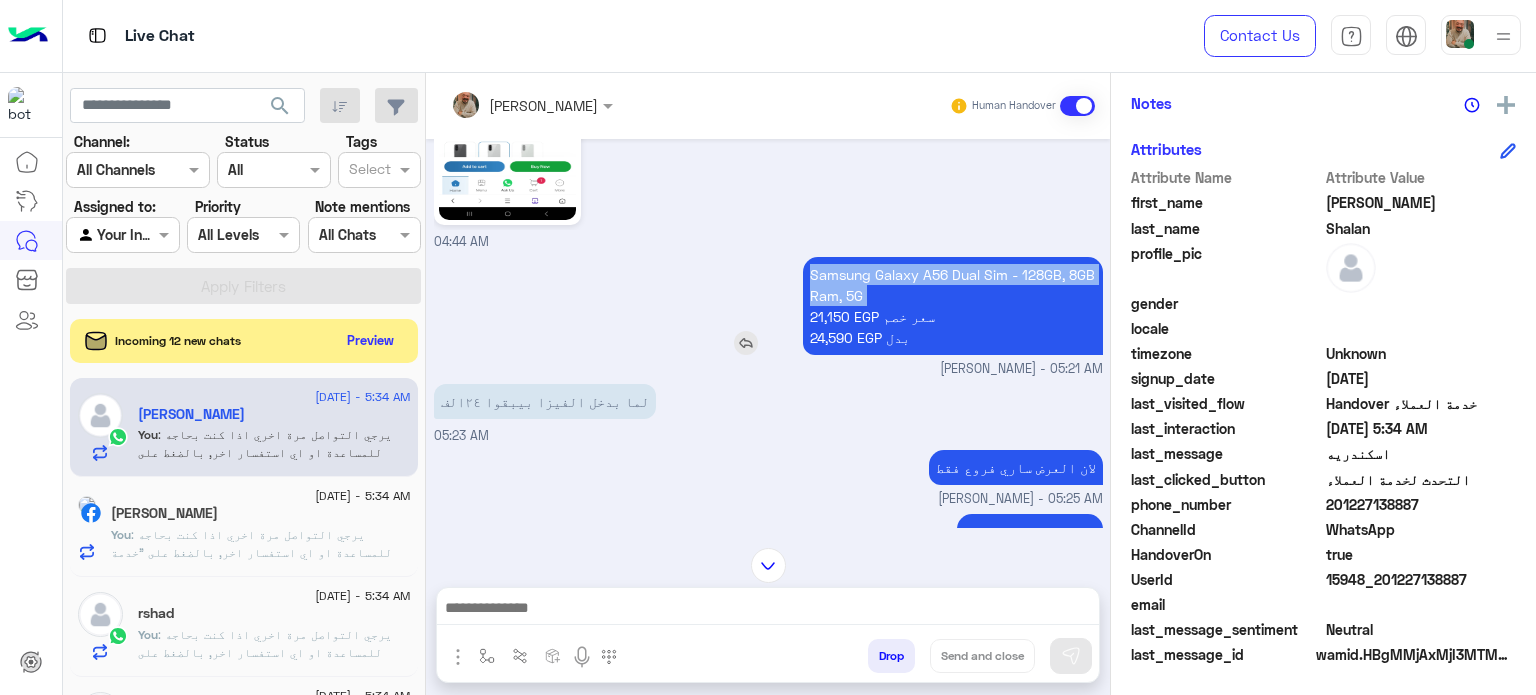 click on "Samsung Galaxy A56 Dual Sim - 128GB, 8GB Ram, 5G 21,150 EGP  سعر خصم   24,590 EGP بدل" at bounding box center (953, 306) 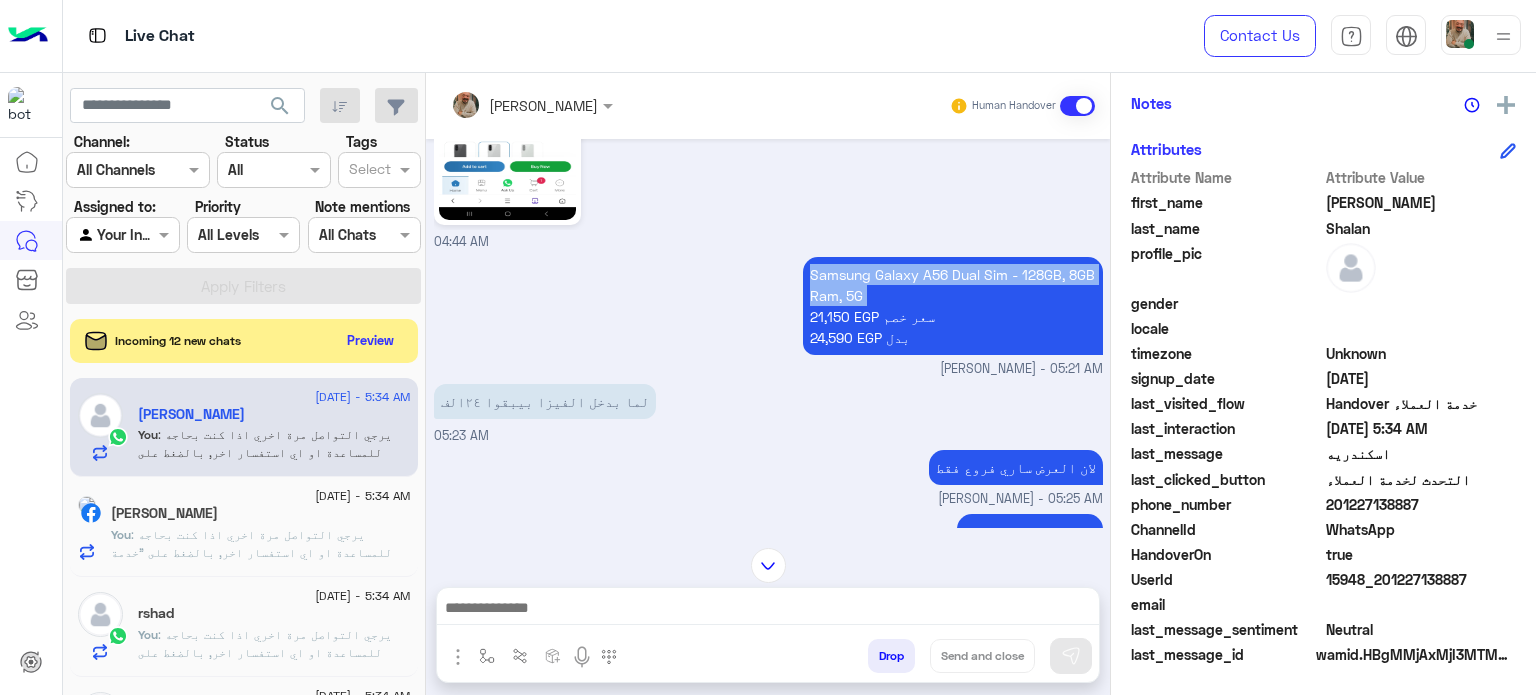 copy on "Samsung Galaxy A56 Dual Sim - 128GB, 8GB Ram, 5G" 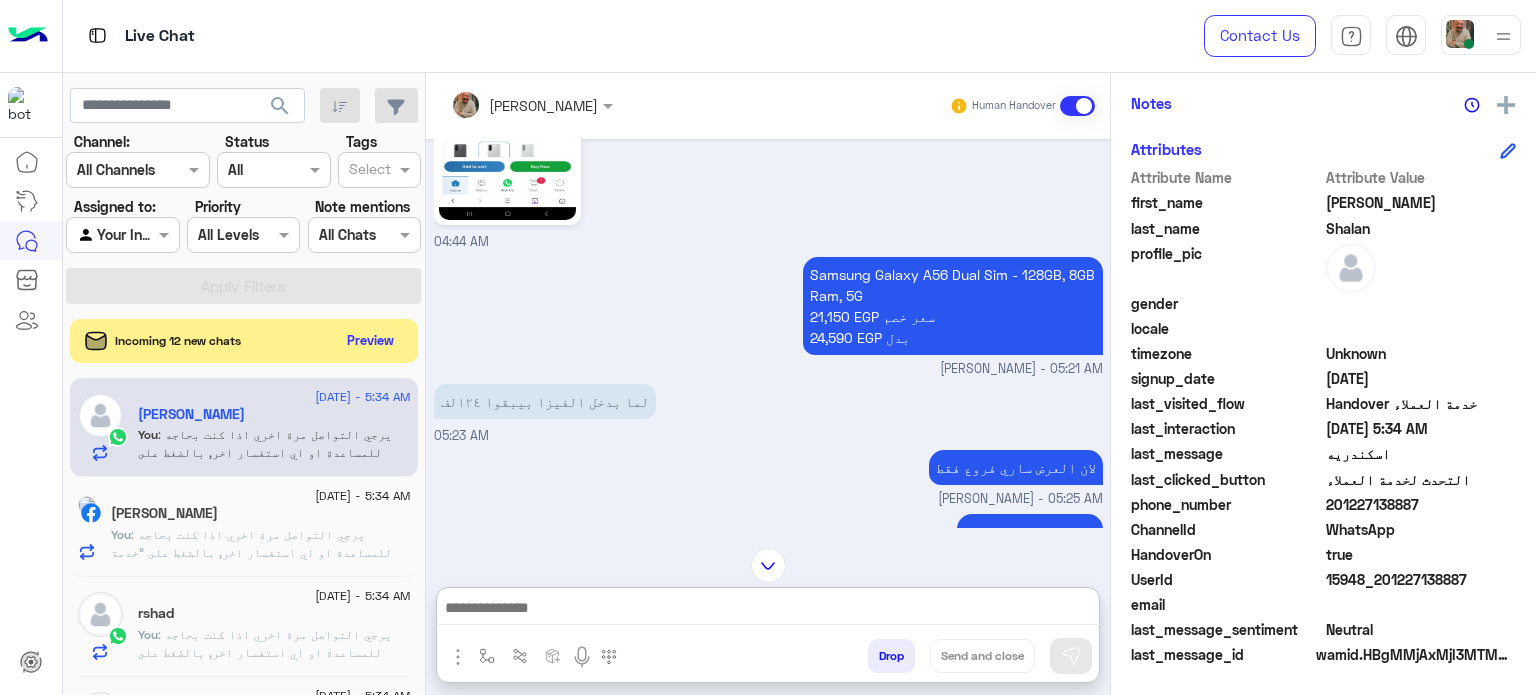 click at bounding box center [768, 610] 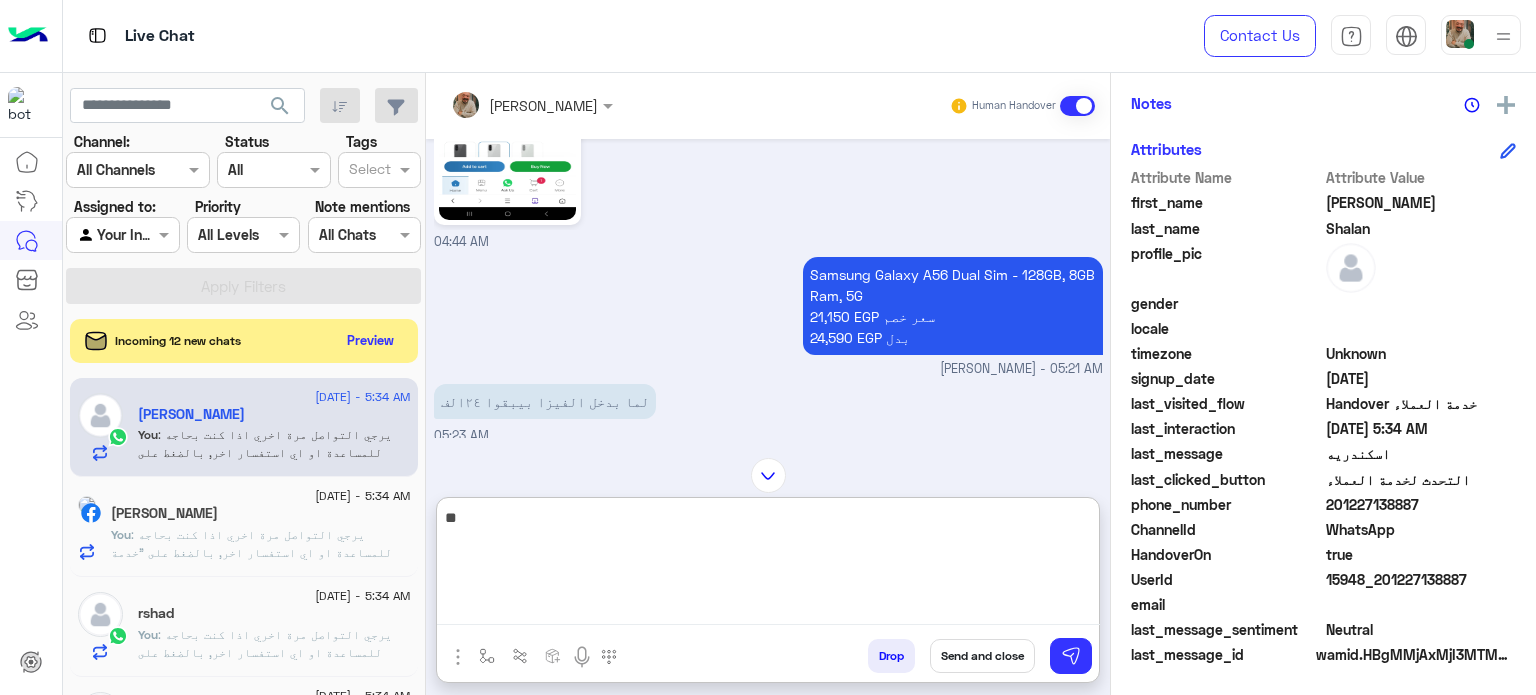 type on "*" 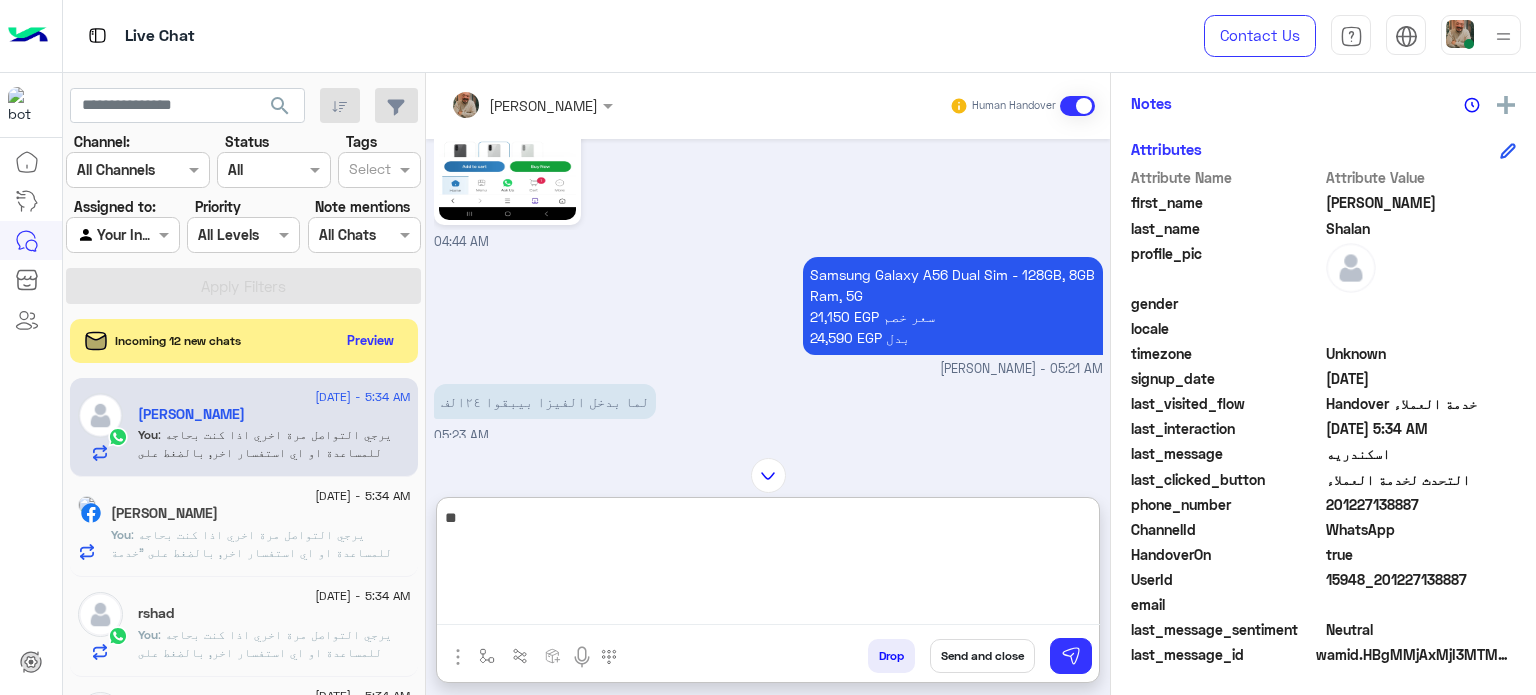 type on "*" 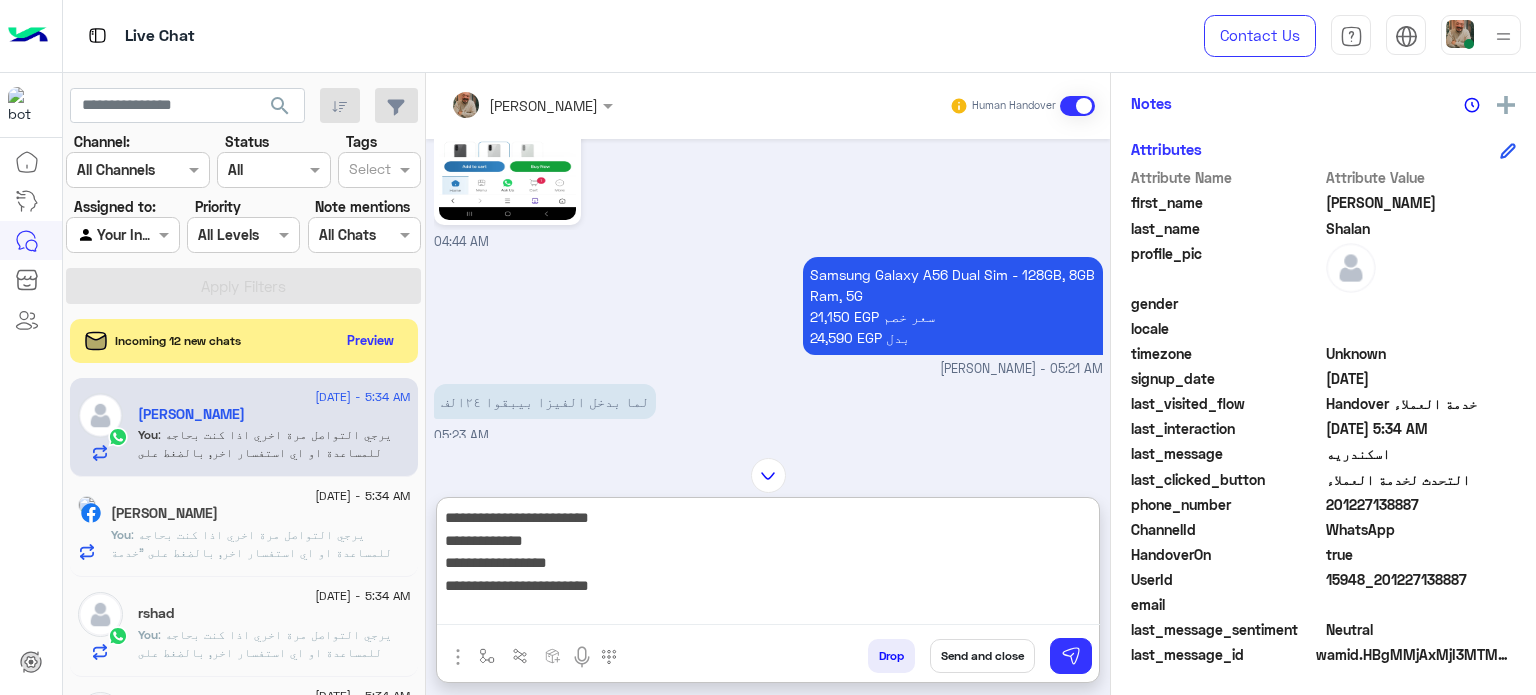 type on "**********" 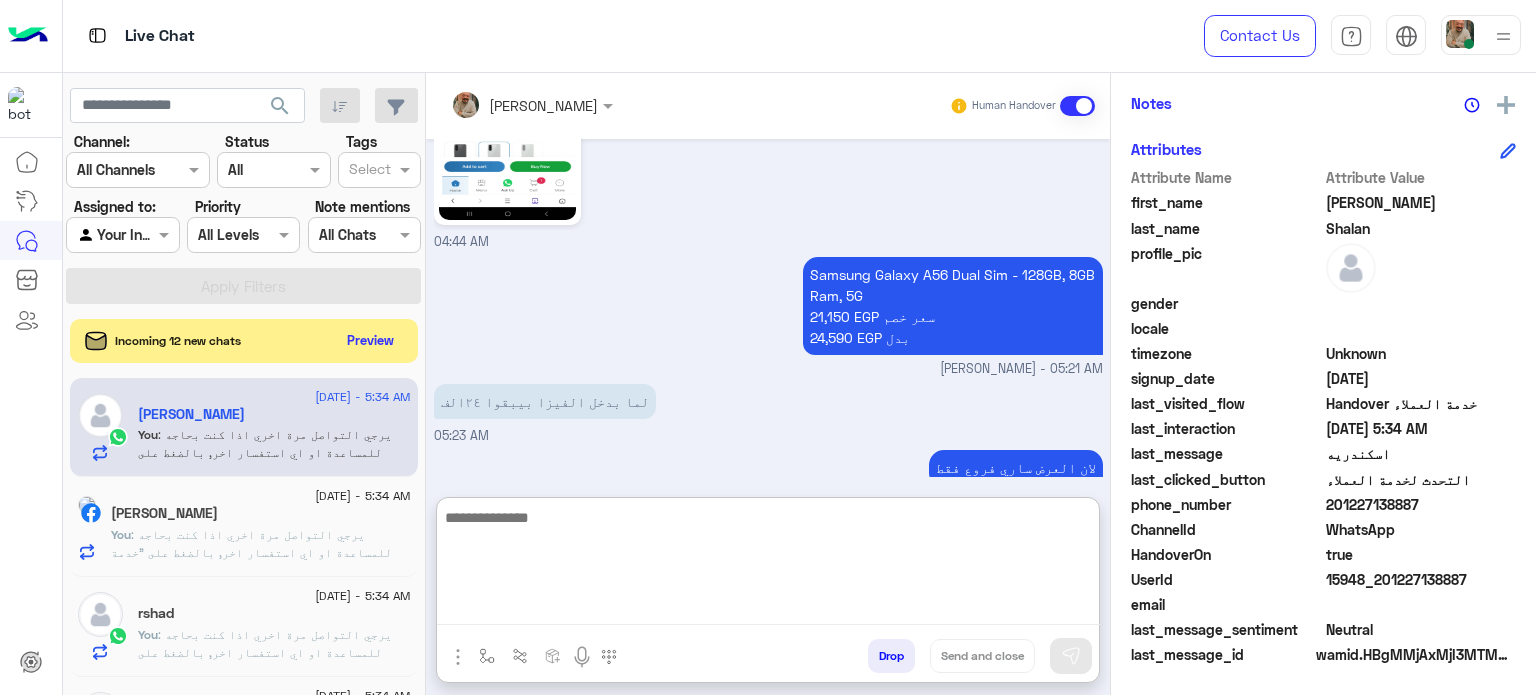 scroll, scrollTop: 755, scrollLeft: 0, axis: vertical 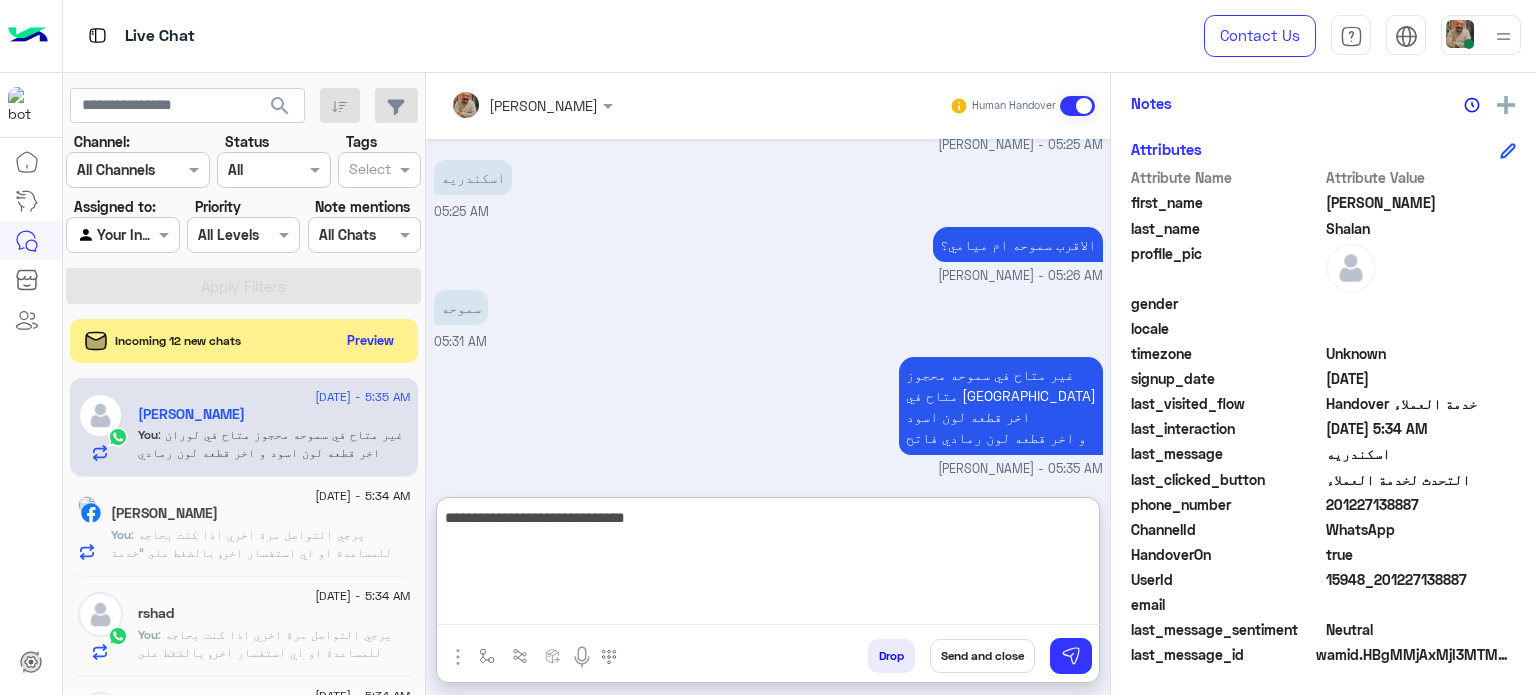 type on "**********" 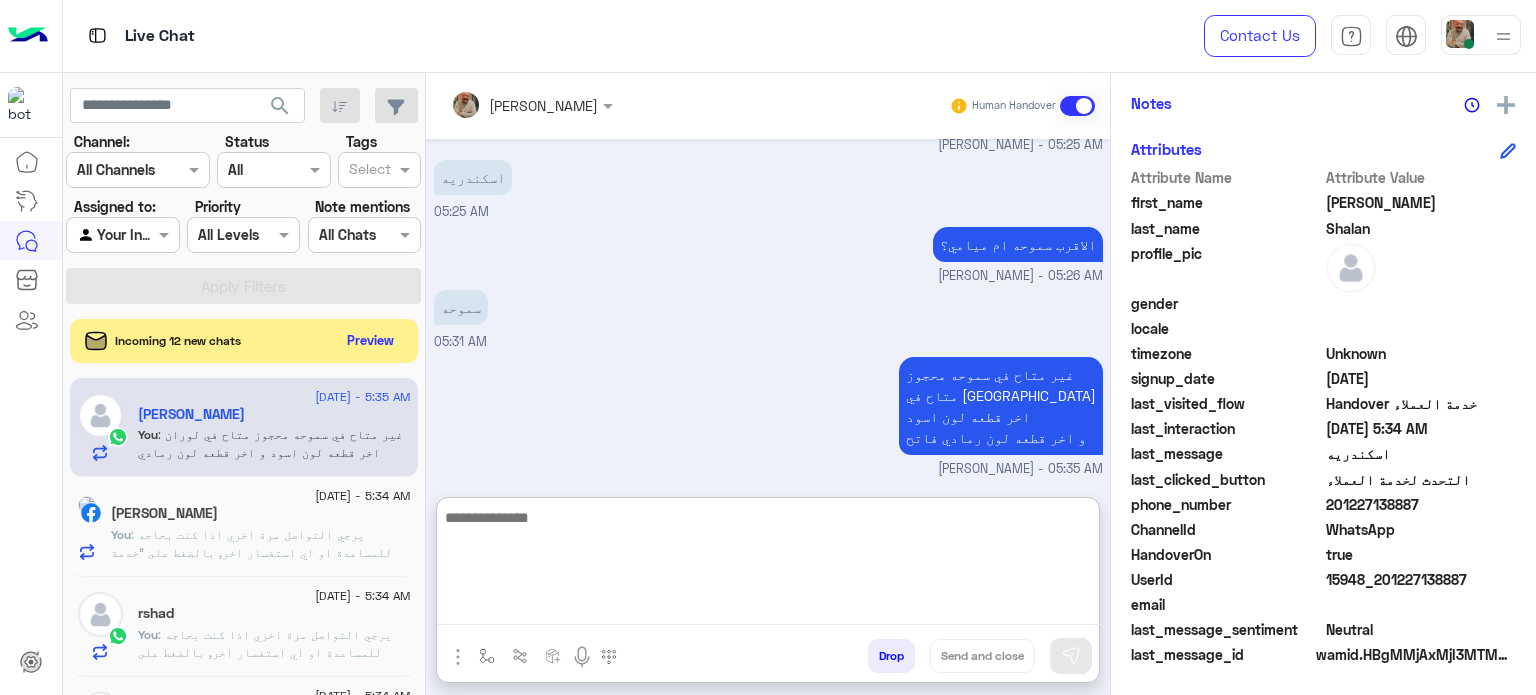 scroll, scrollTop: 818, scrollLeft: 0, axis: vertical 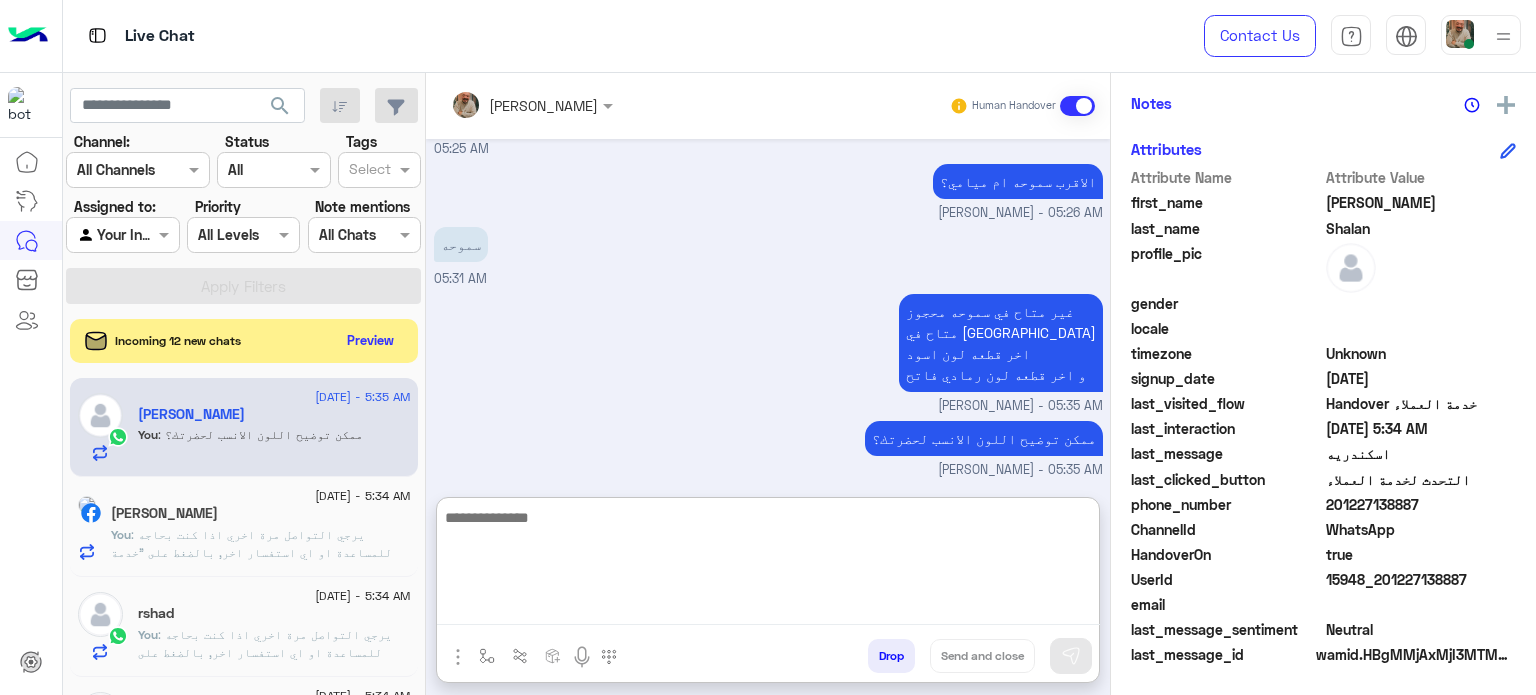 click on ": يرجي التواصل مرة اخري اذا كنت بحاجه للمساعدة او اي استفسار اخر, بالضغط على "خدمة العملاء"مره اخرى
ودلوقتى تقدر تحجز المنتج المطلوب من أقرب فرع لحضرتك و الاطلاع علي امكانياته بكل سهولة:
1️⃣ احجز من صفحه المنتج ع الويب سايت
[DOMAIN_NAME]
2️⃣ حدد خيار "Pickup in Store" أو "استلام من الفرع"
3️⃣ أنتظر تأكيد وجود المنتج بمكالمة هاتفية او رسالة واتس اب
ولو حضرتك احتاجت اي مساعده ماتترددش انك تتواصل معانا مره تانية, شكراَ لتواصلك مع دبي فون❤️" 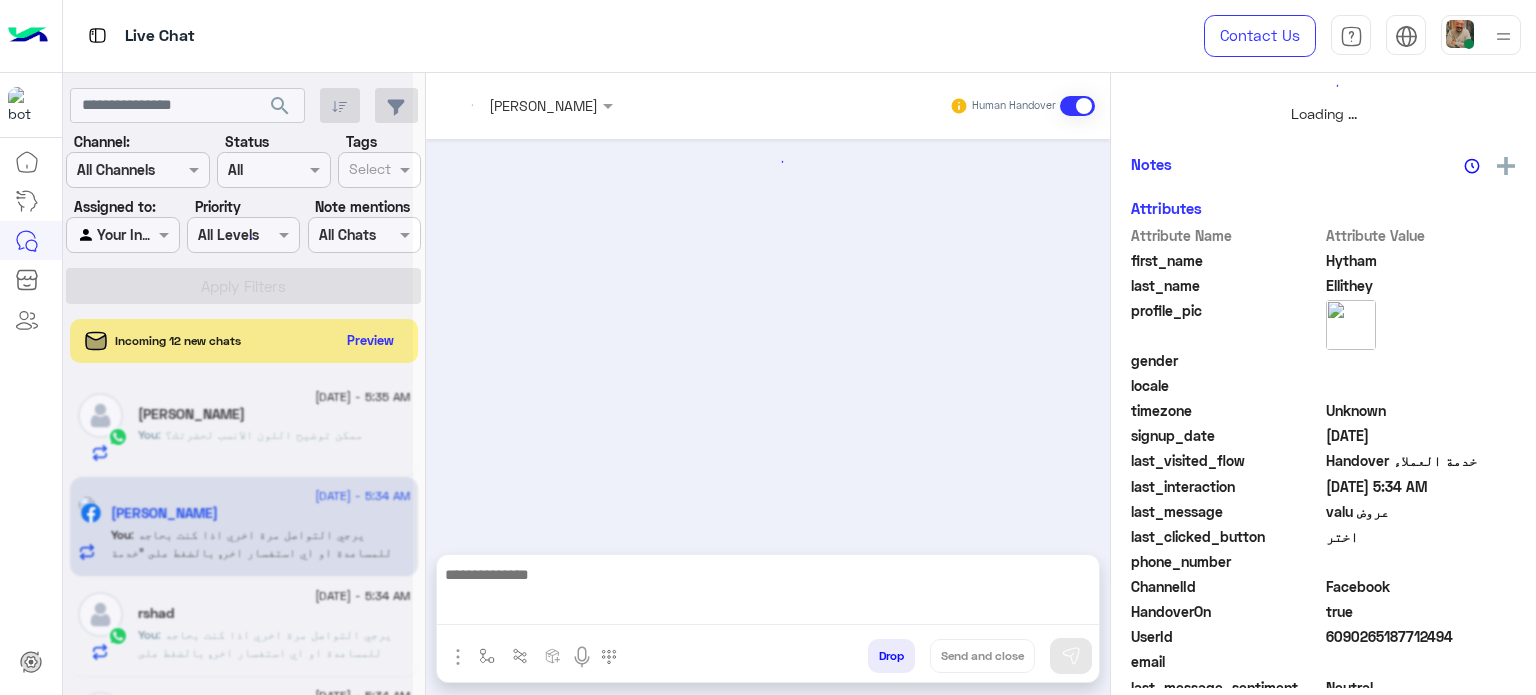 scroll, scrollTop: 0, scrollLeft: 0, axis: both 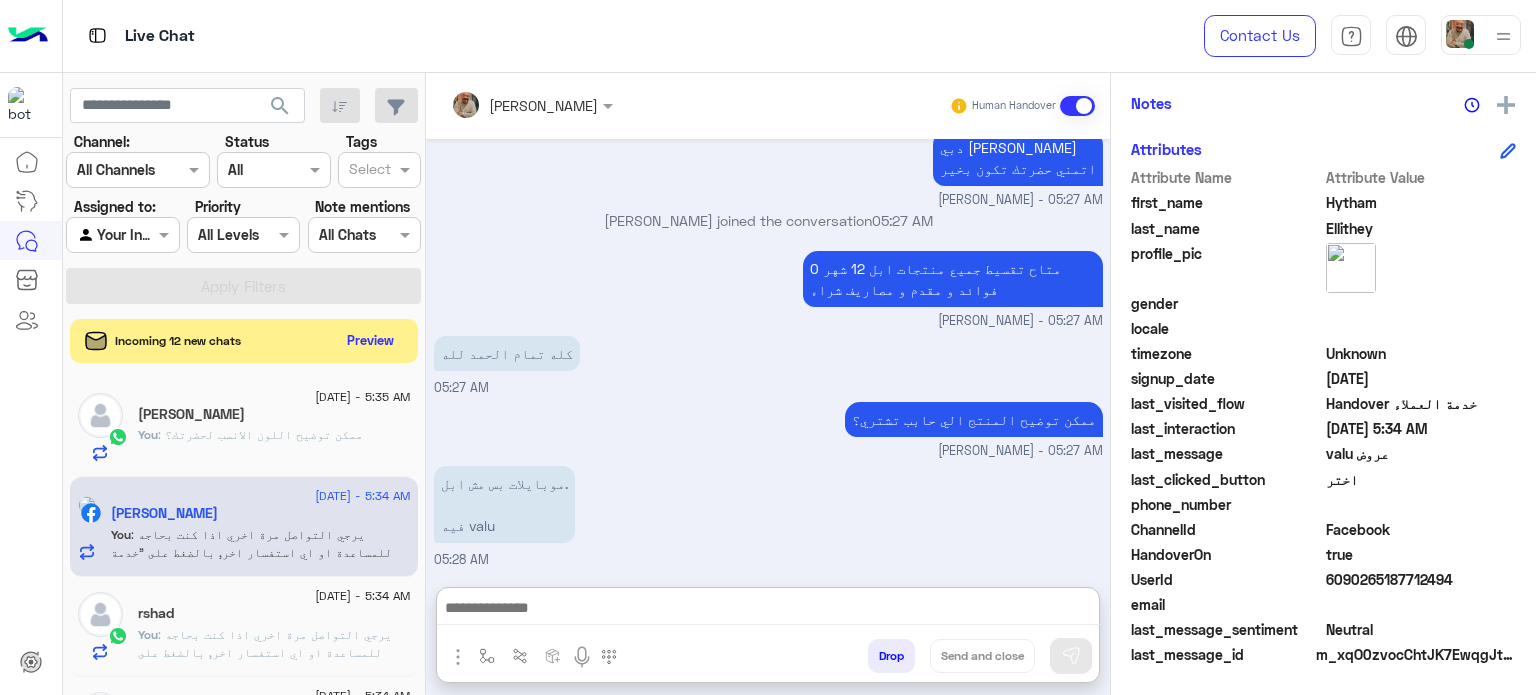 click at bounding box center [768, 610] 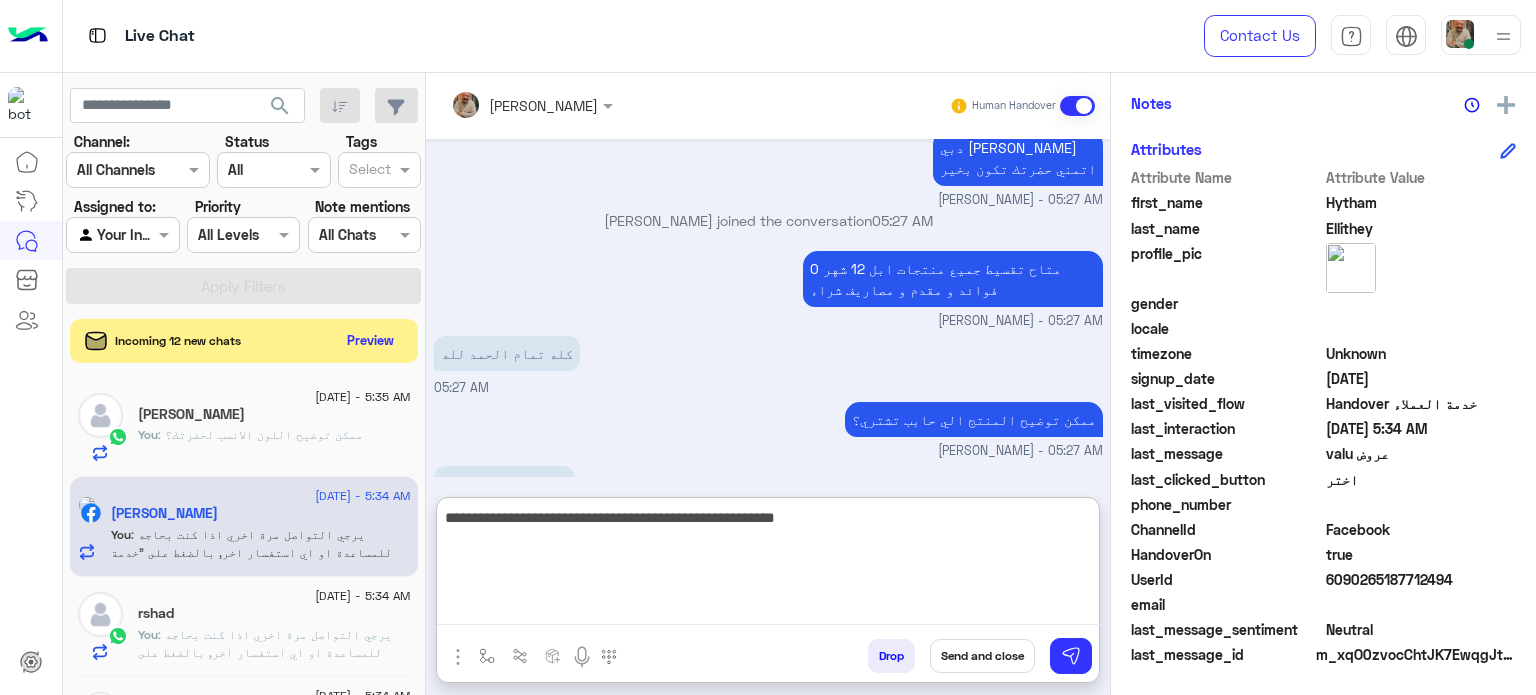 type on "**********" 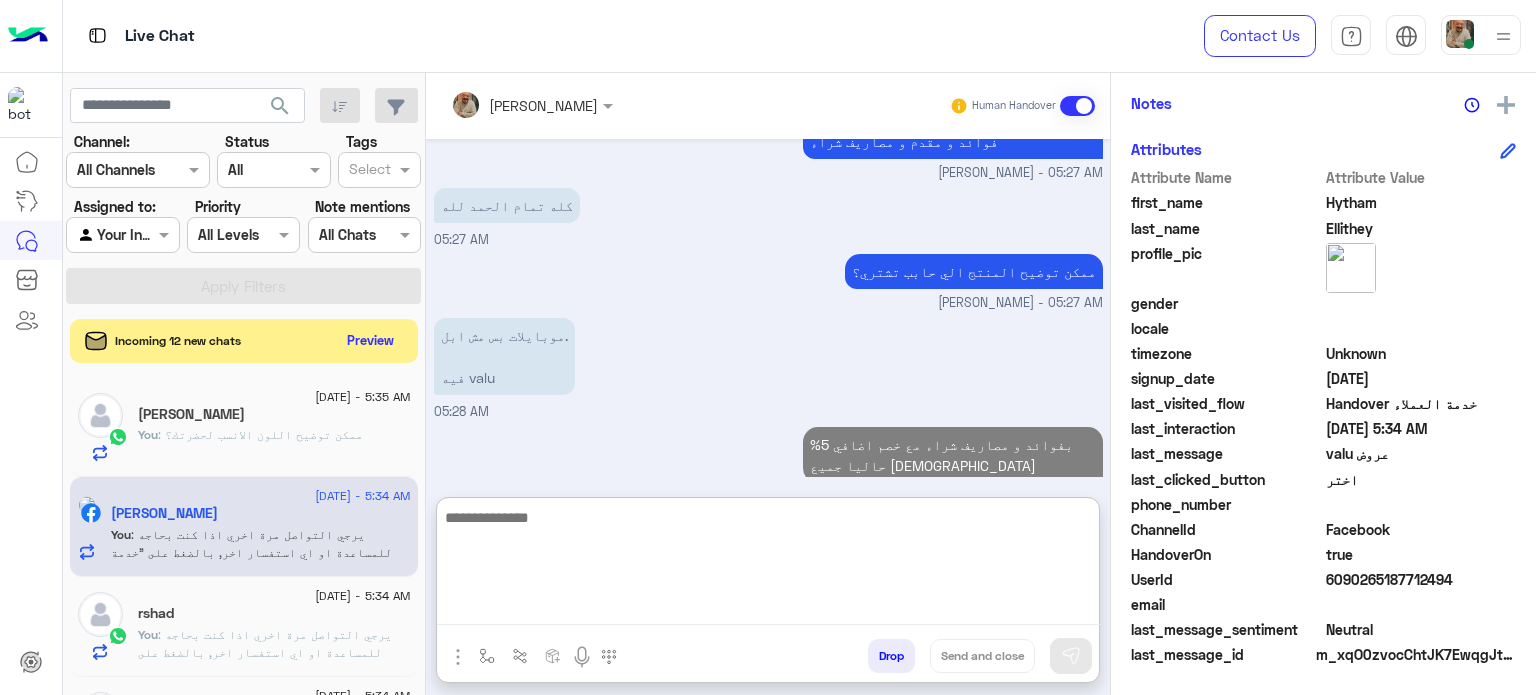 scroll, scrollTop: 421, scrollLeft: 0, axis: vertical 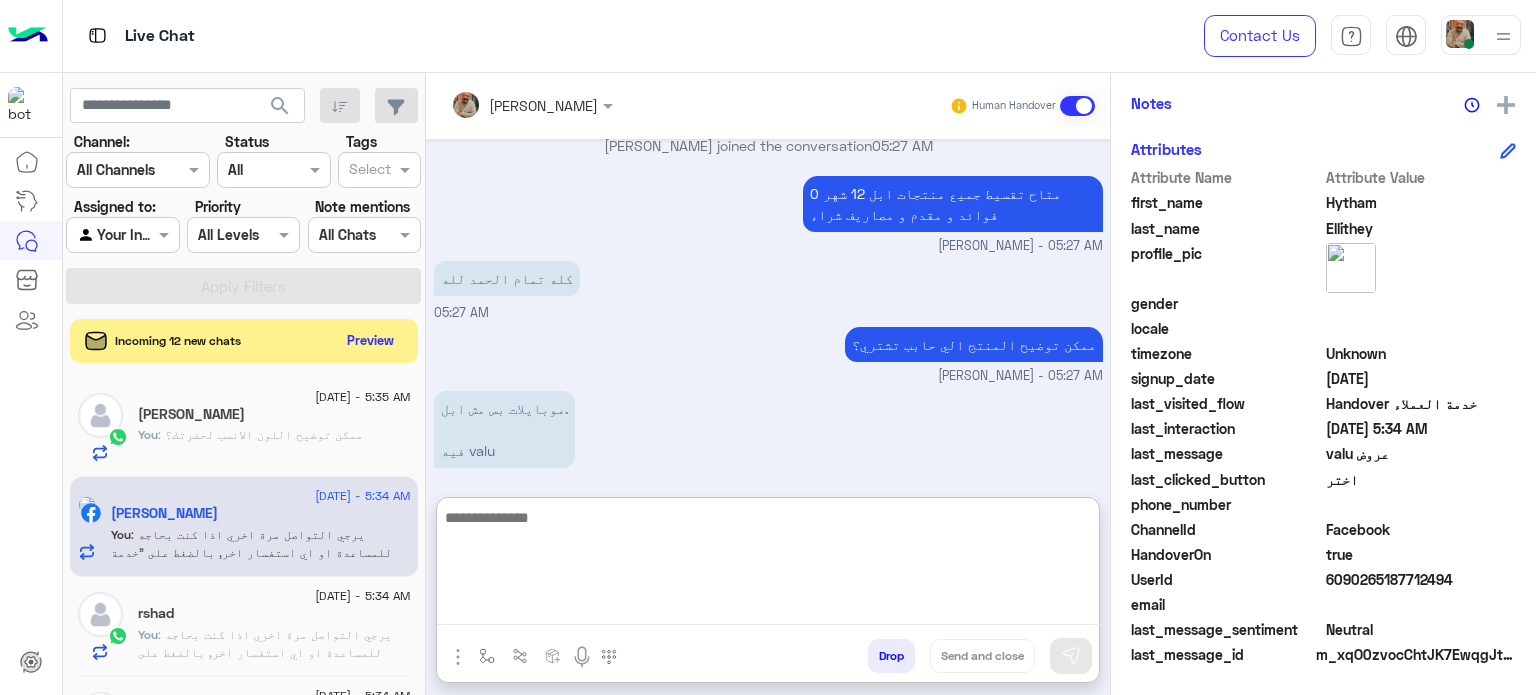 click on "rshad" 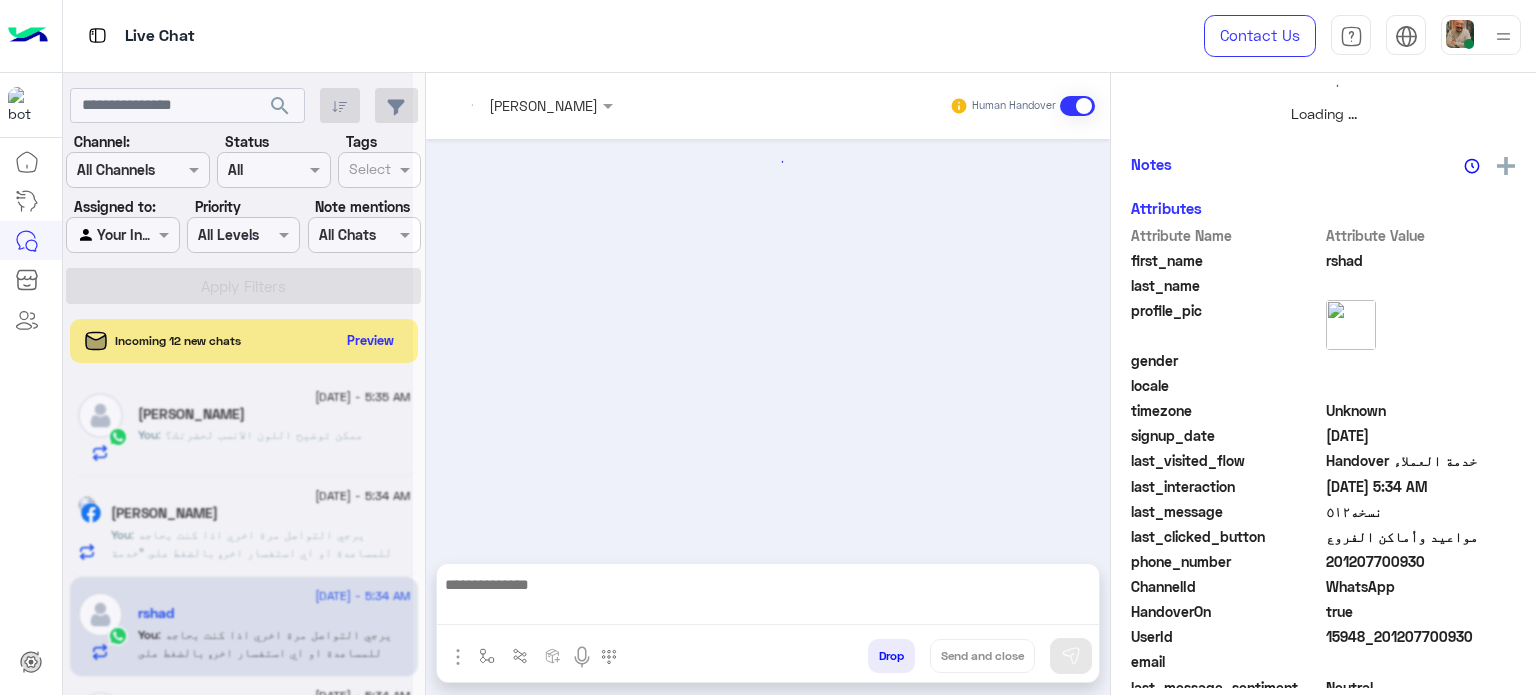 scroll, scrollTop: 464, scrollLeft: 0, axis: vertical 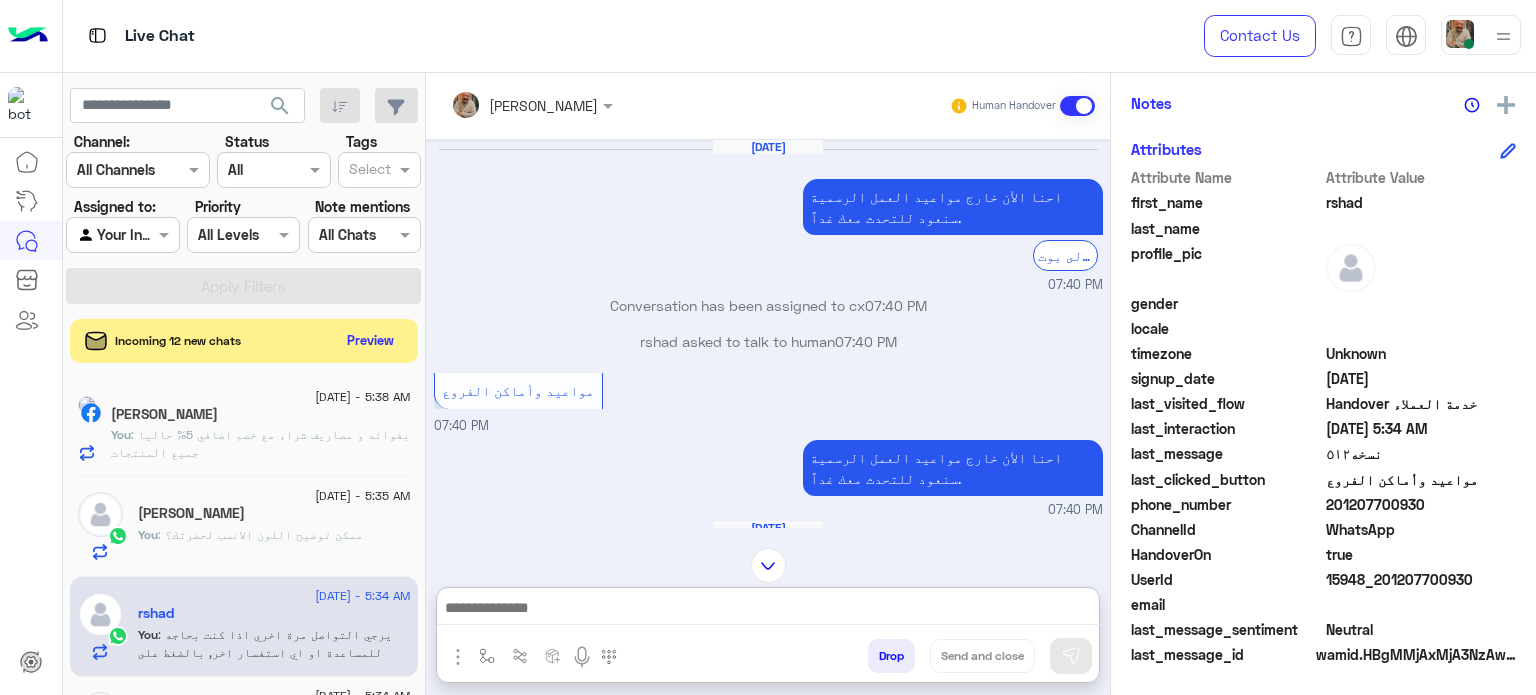 click at bounding box center (768, 610) 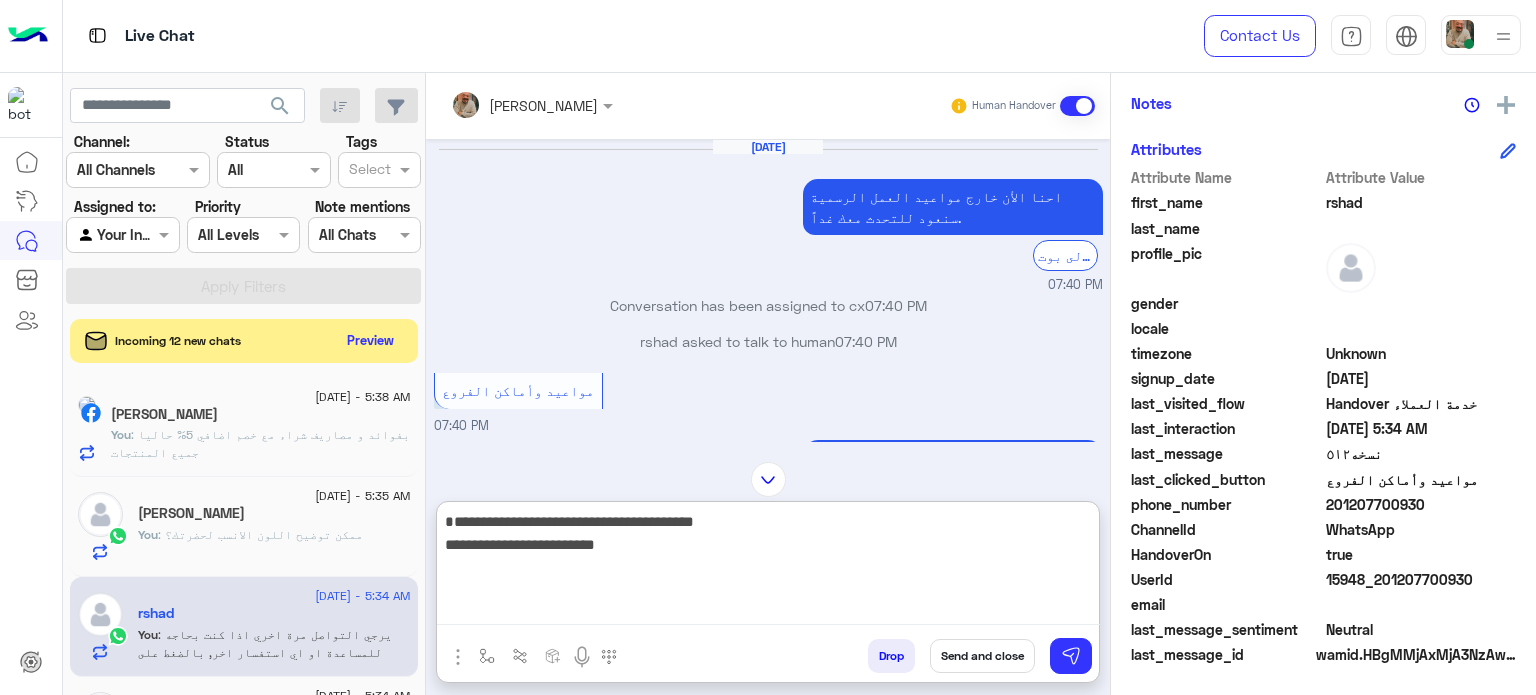scroll, scrollTop: 0, scrollLeft: 0, axis: both 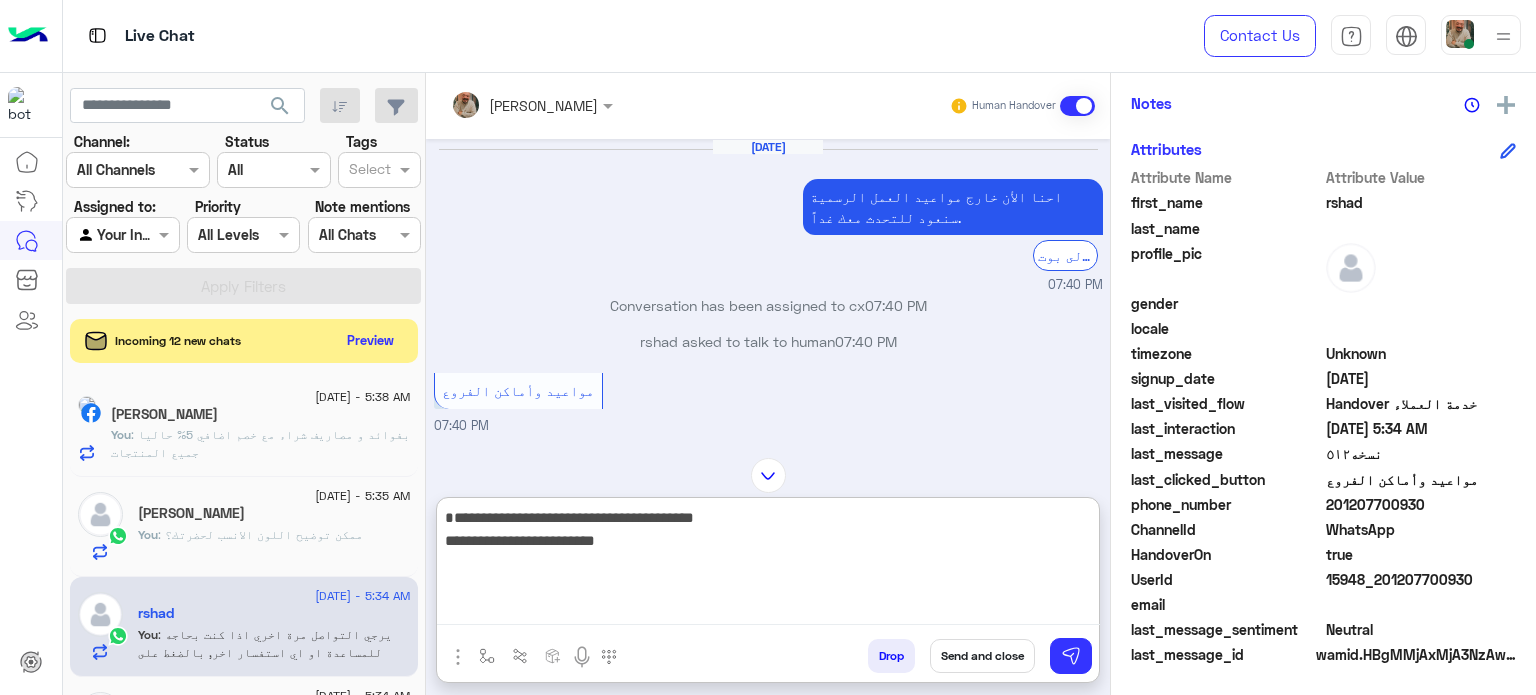 click on "**********" at bounding box center (768, 565) 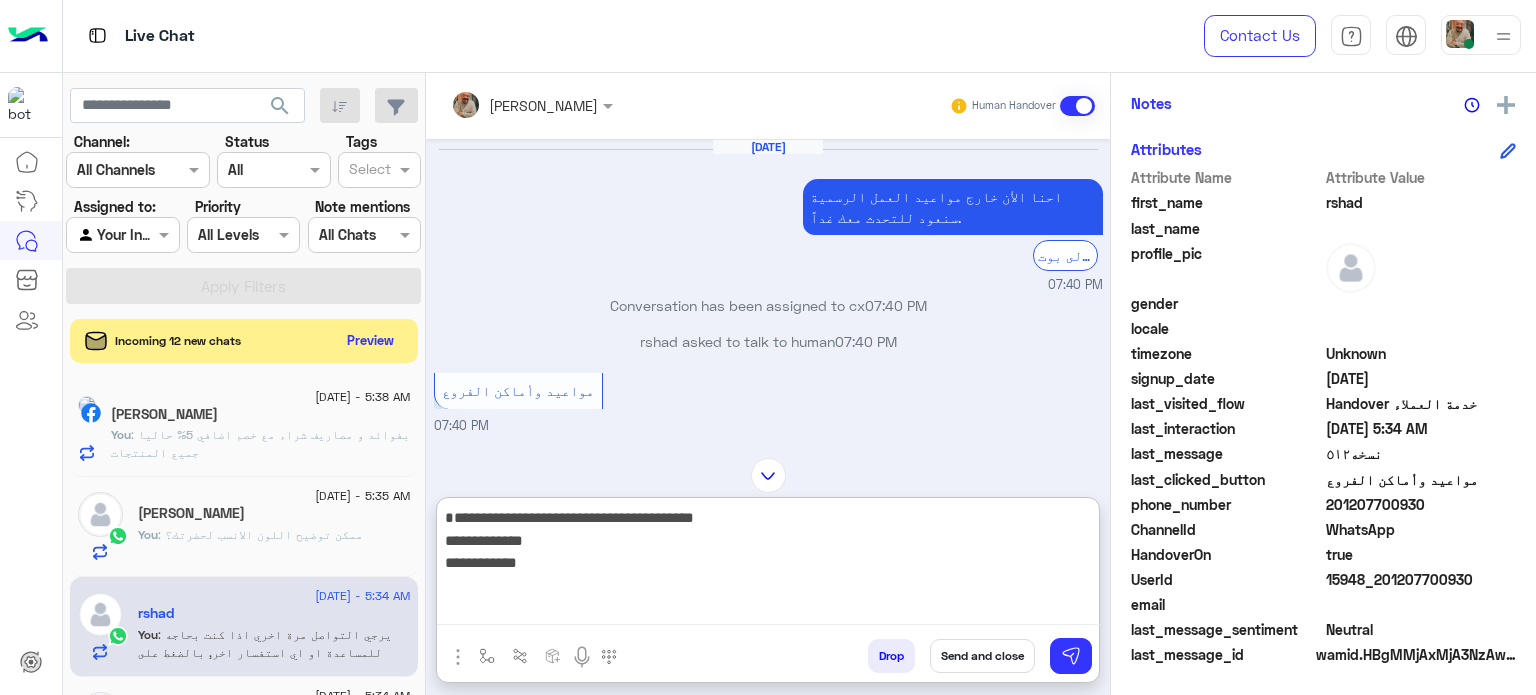 click on "**********" at bounding box center (768, 565) 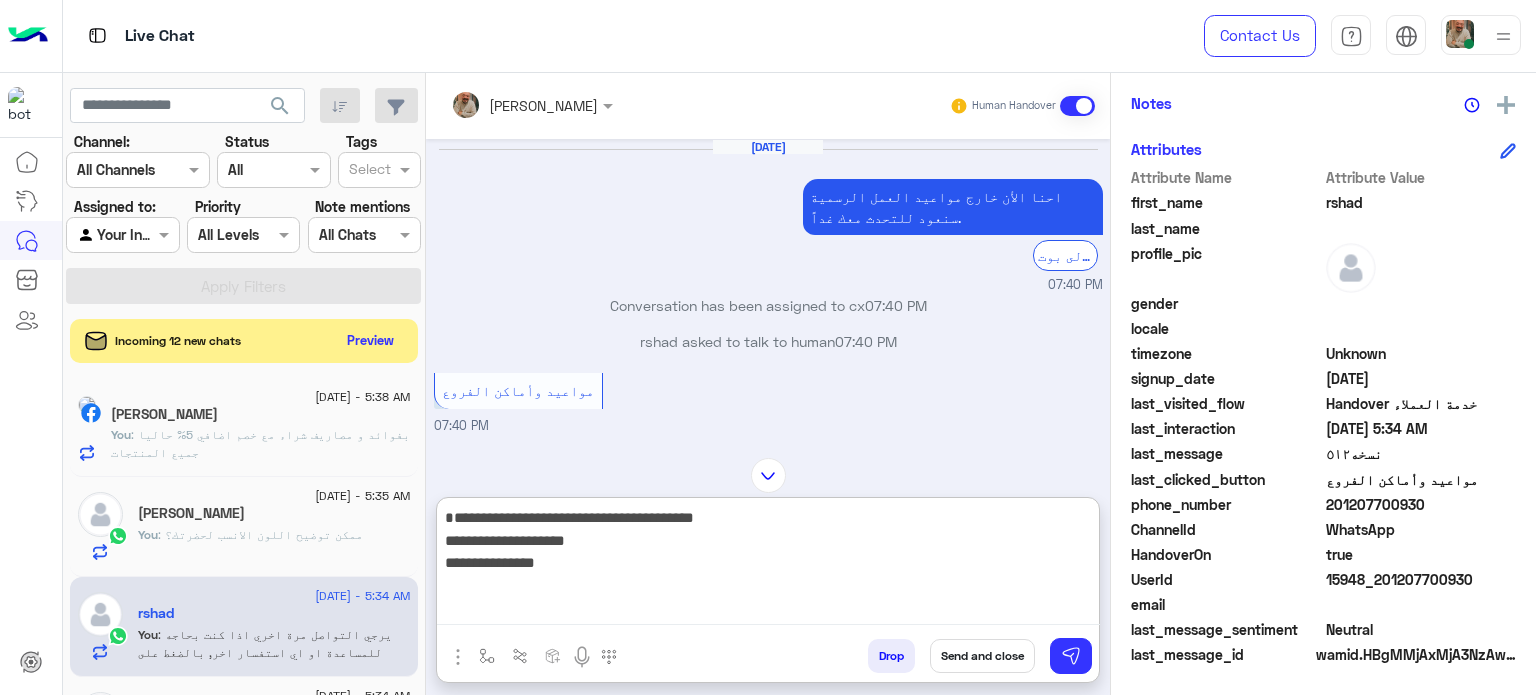 type on "**********" 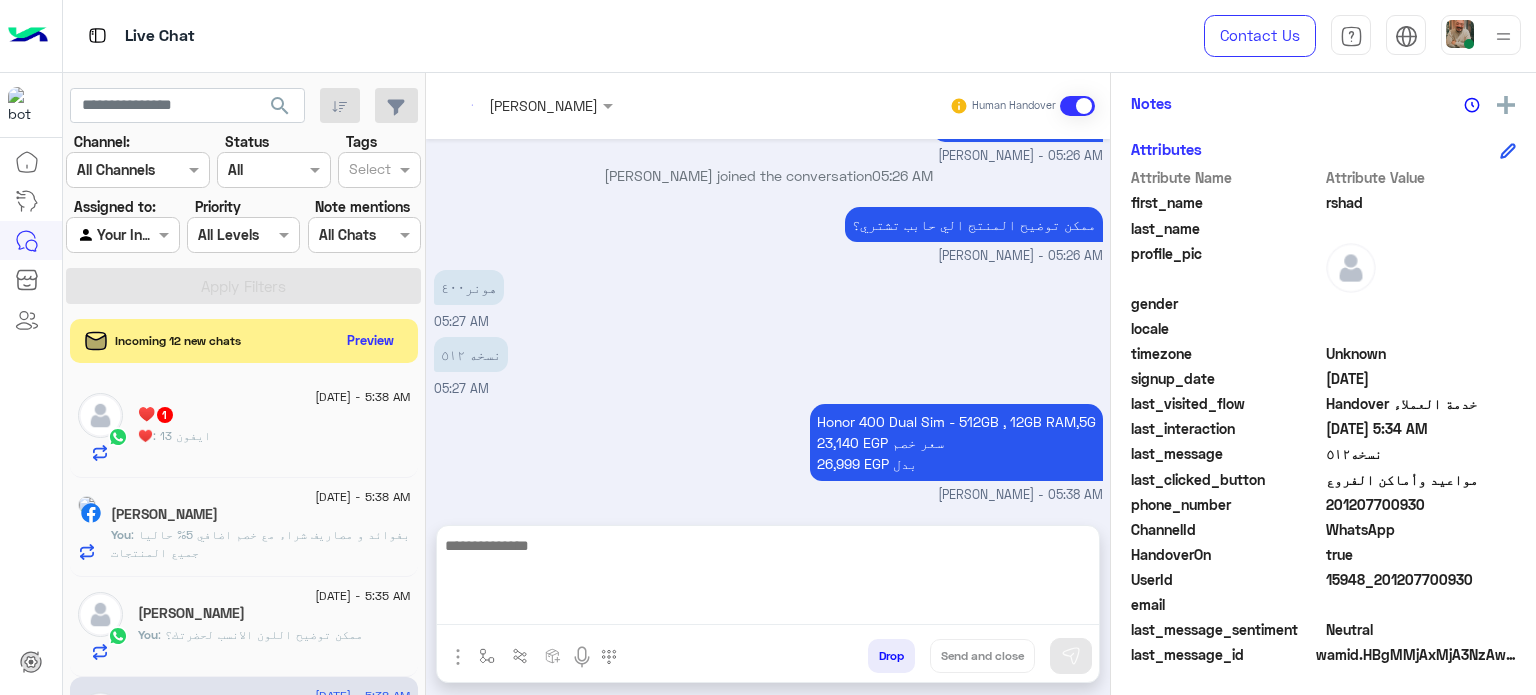 scroll, scrollTop: 410, scrollLeft: 0, axis: vertical 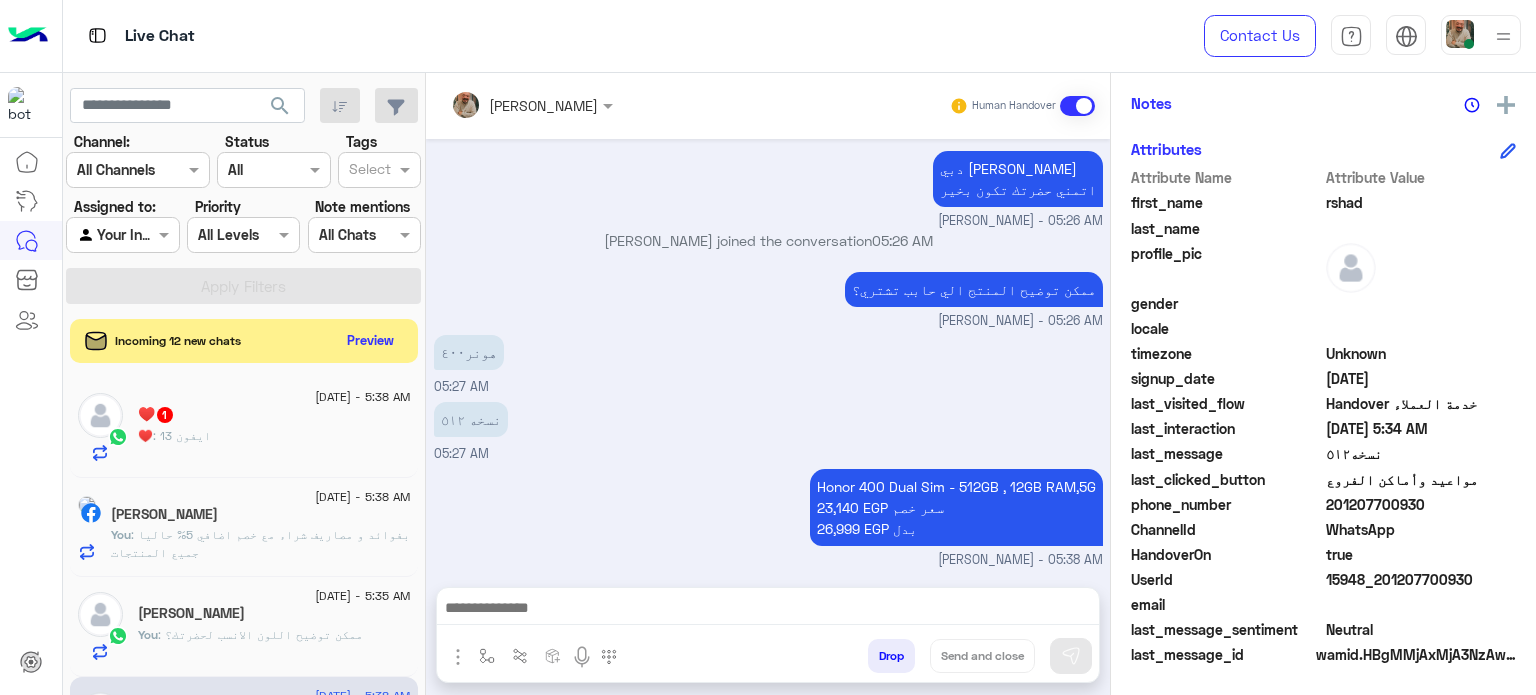 click at bounding box center (768, 613) 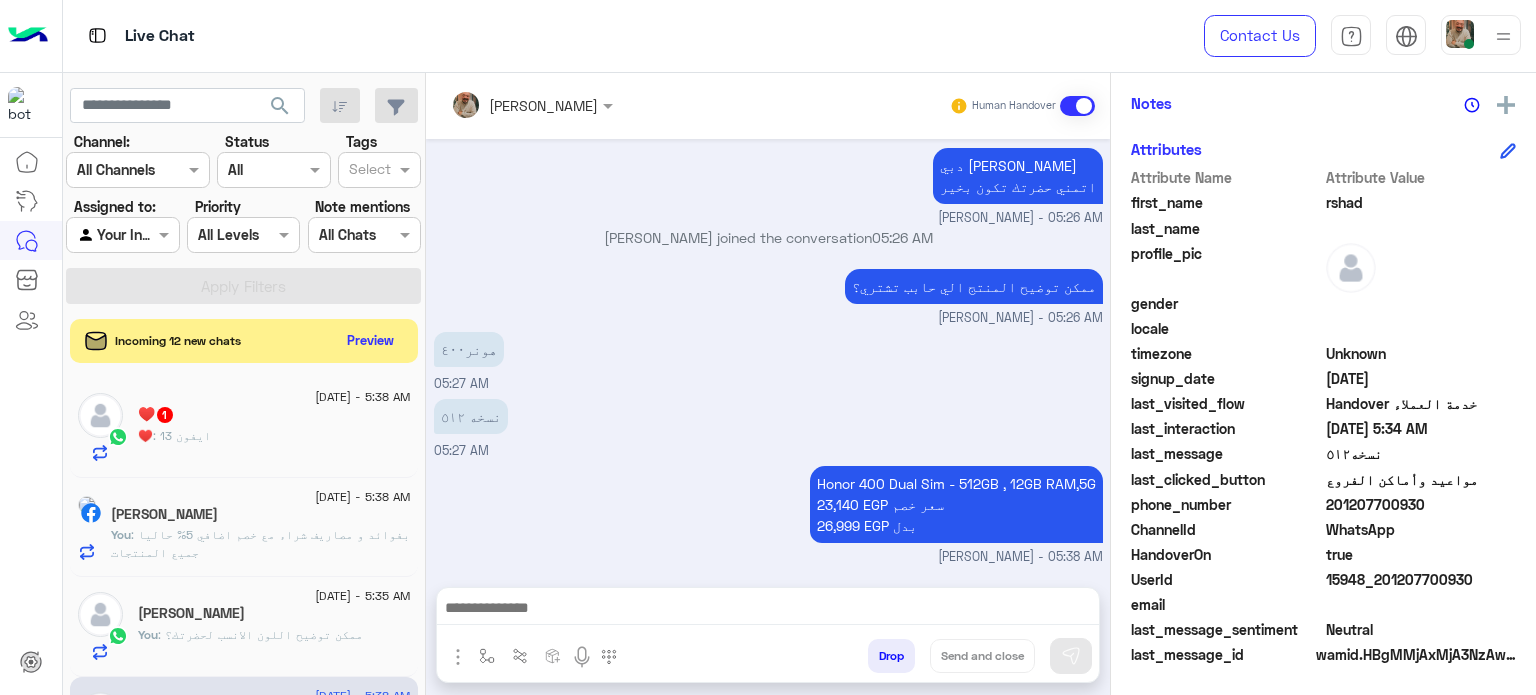 click at bounding box center (768, 610) 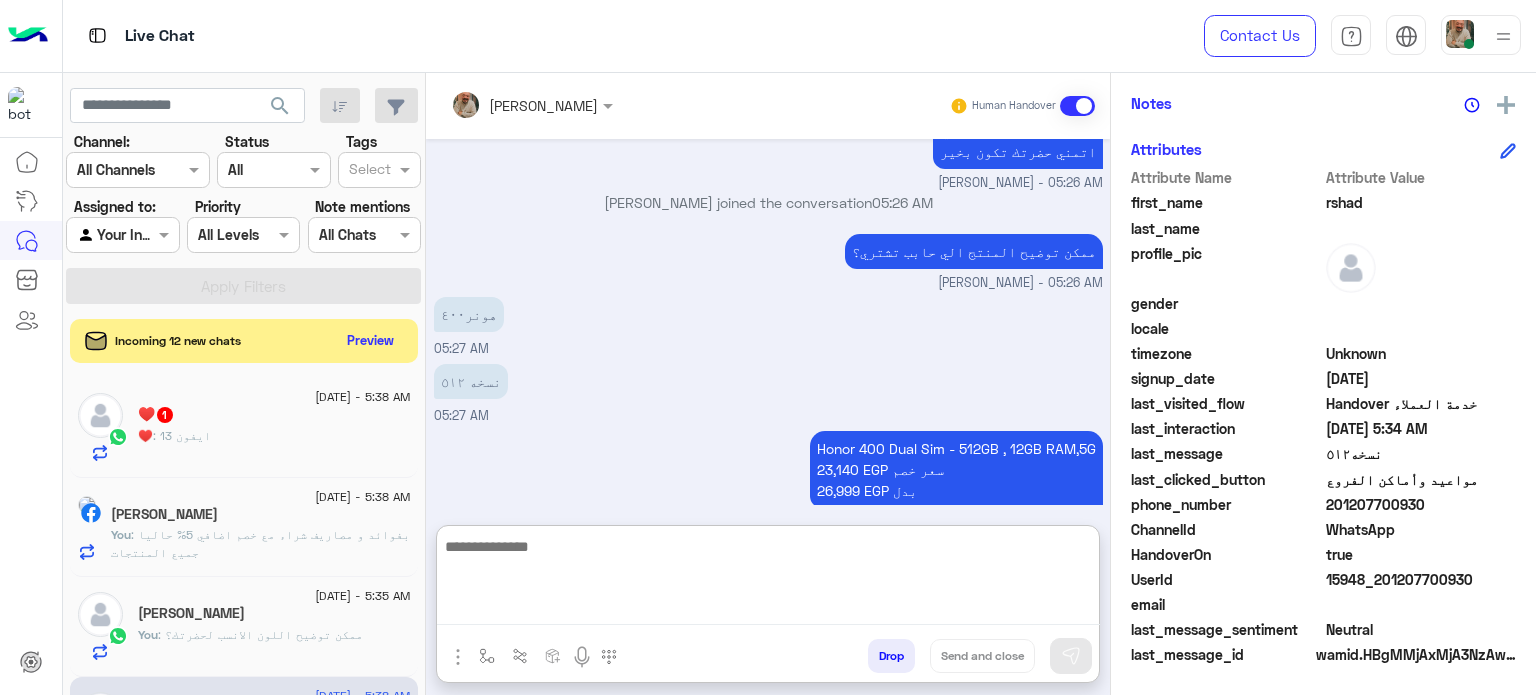 paste on "**********" 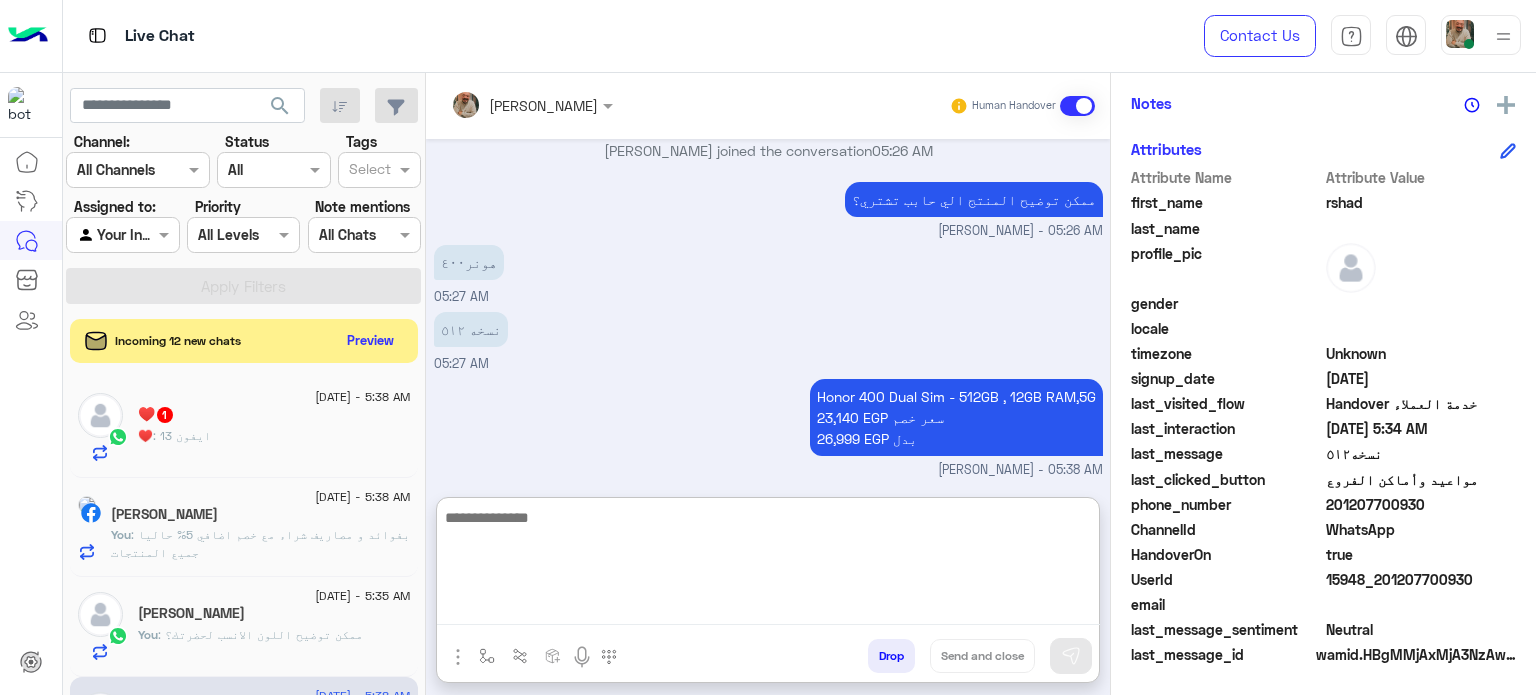 scroll, scrollTop: 648, scrollLeft: 0, axis: vertical 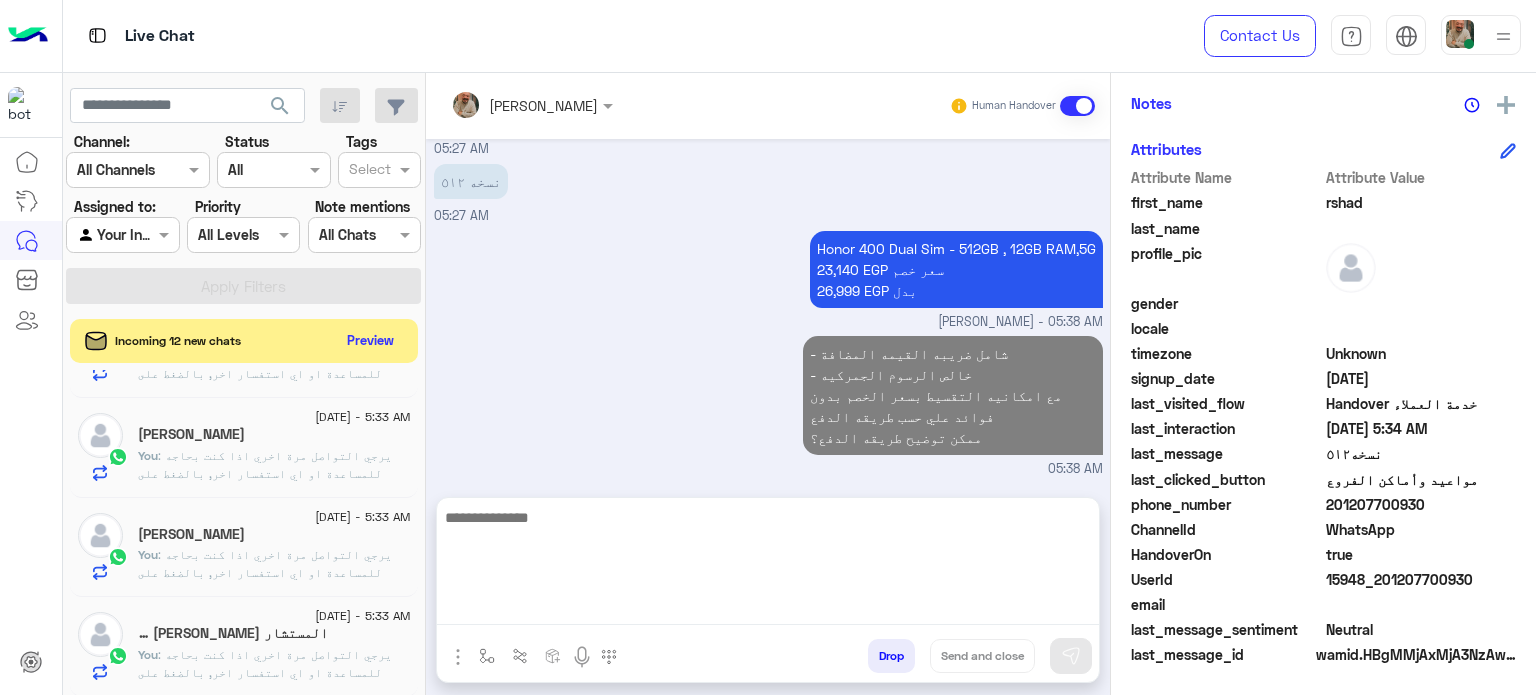click on ": يرجي التواصل مرة اخري اذا كنت بحاجه للمساعدة او اي استفسار اخر, بالضغط على "خدمة العملاء"مره اخرى
ودلوقتى تقدر تحجز المنتج المطلوب من أقرب فرع لحضرتك و الاطلاع علي امكانياته بكل سهولة:
1️⃣ احجز من صفحه المنتج ع الويب سايت
[DOMAIN_NAME]
2️⃣ حدد خيار "Pickup in Store" أو "استلام من الفرع"
3️⃣ أنتظر تأكيد وجود المنتج بمكالمة هاتفية او رسالة واتس اب
ولو حضرتك احتاجت اي مساعده ماتترددش انك تتواصل معانا مره تانية, شكراَ لتواصلك مع دبي فون❤️" 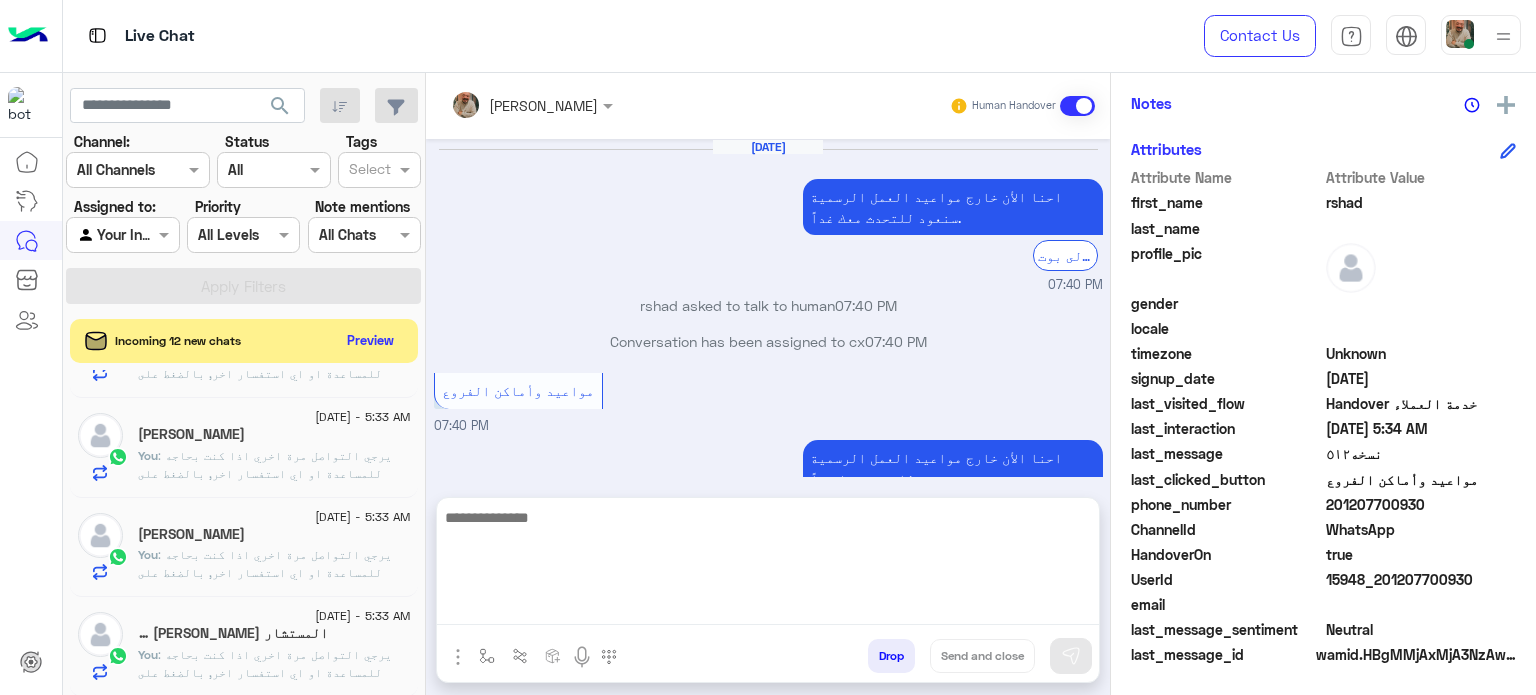 scroll, scrollTop: 464, scrollLeft: 0, axis: vertical 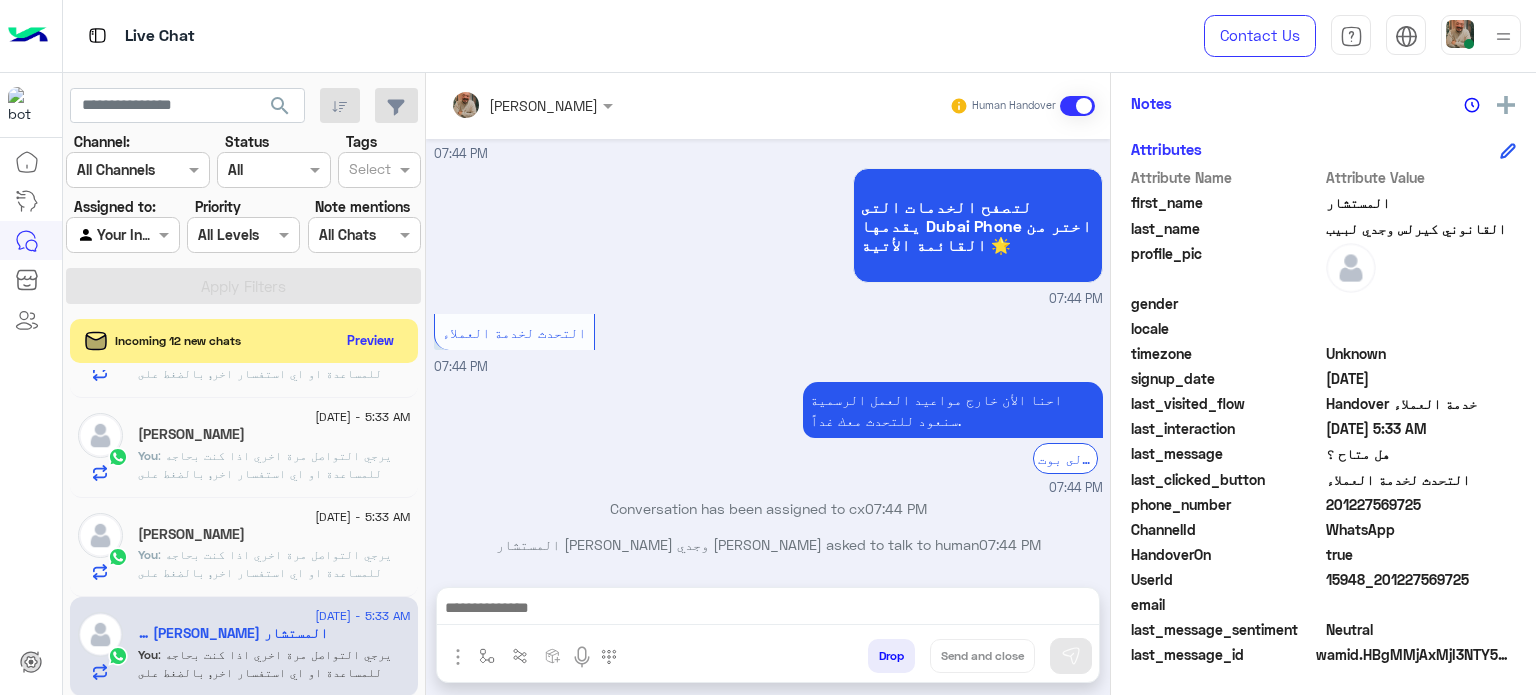 click at bounding box center (768, 610) 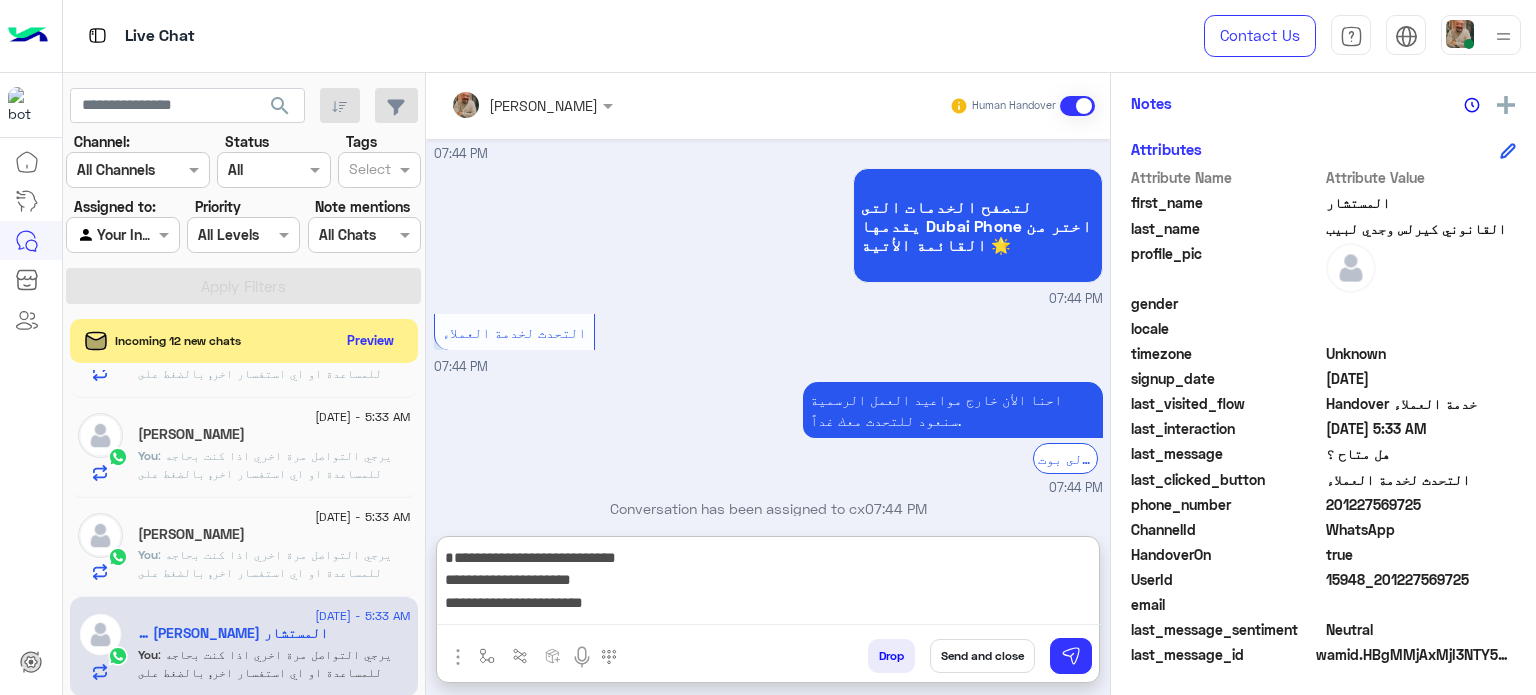 scroll, scrollTop: 0, scrollLeft: 0, axis: both 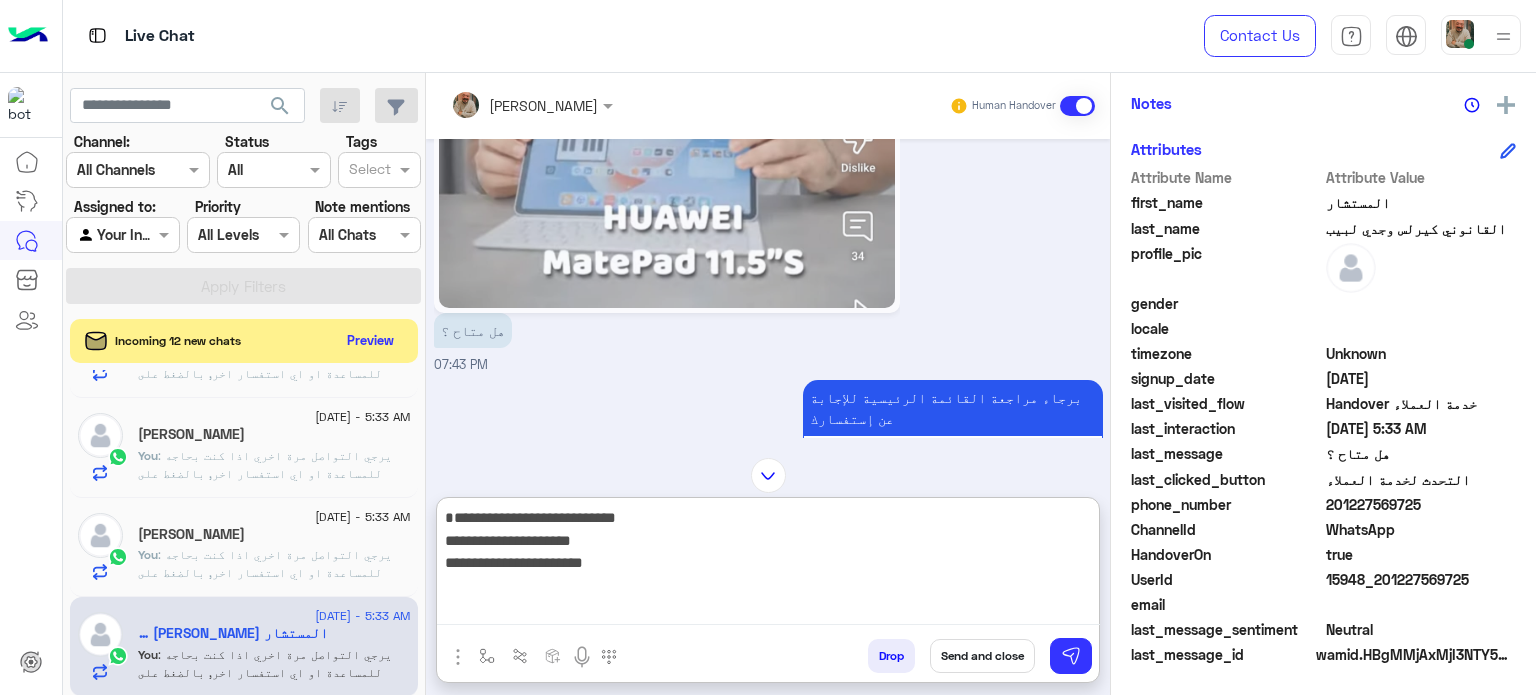 click on "**********" at bounding box center (768, 565) 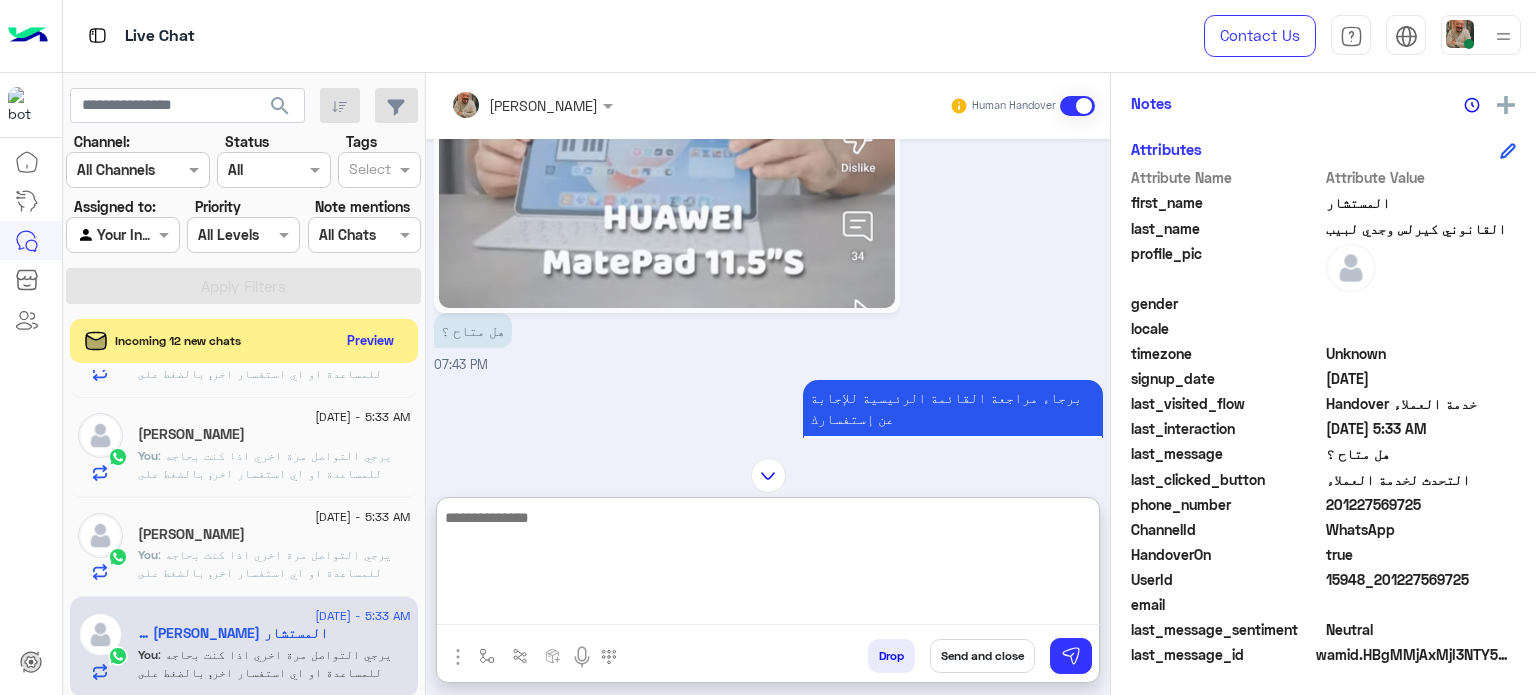 scroll, scrollTop: 1135, scrollLeft: 0, axis: vertical 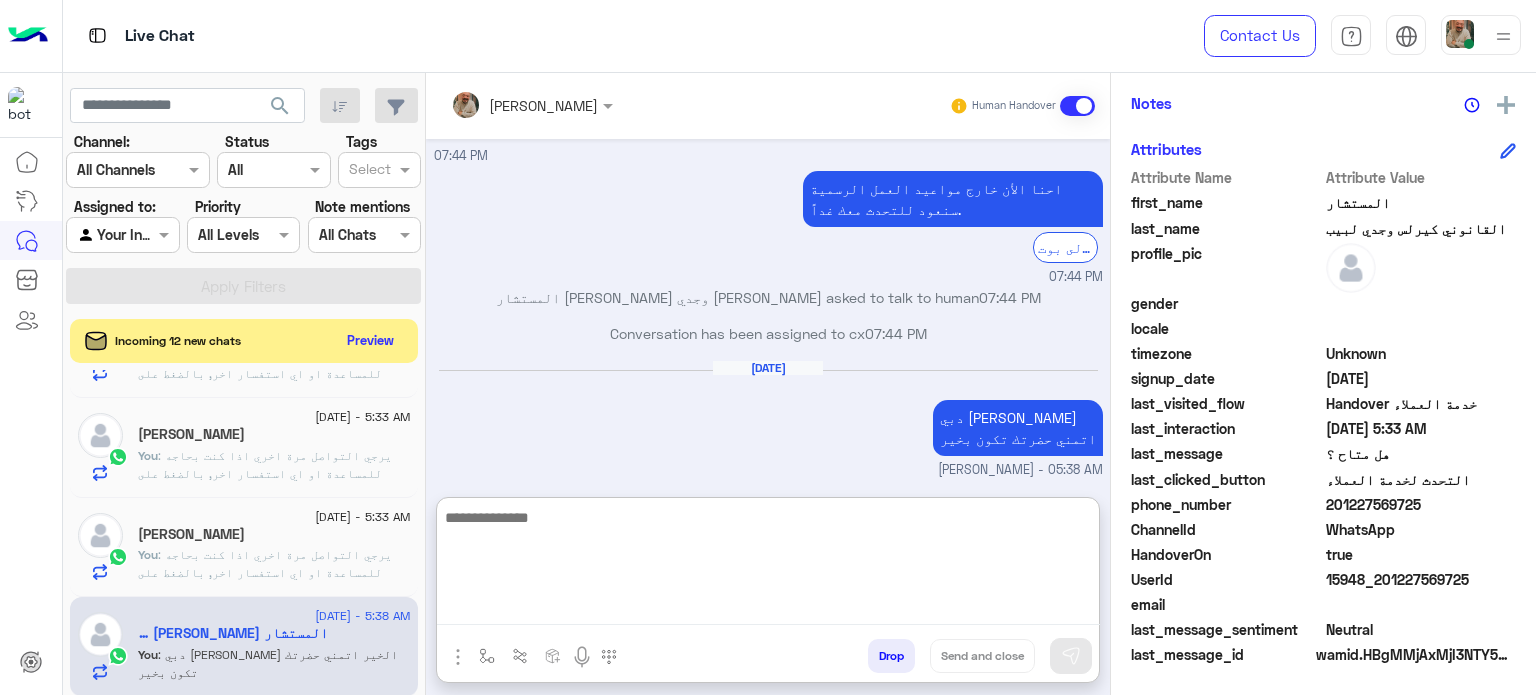 click at bounding box center [768, 565] 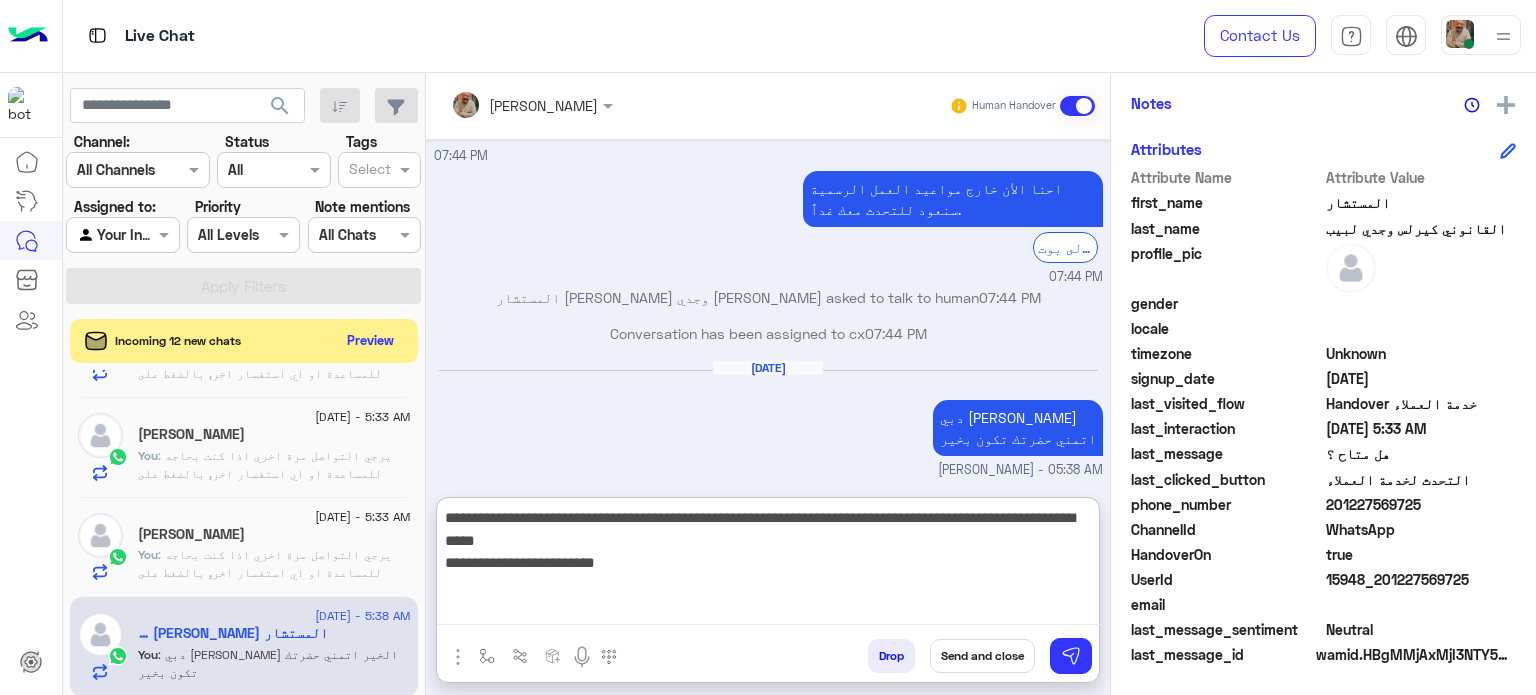 click on "**********" at bounding box center [768, 565] 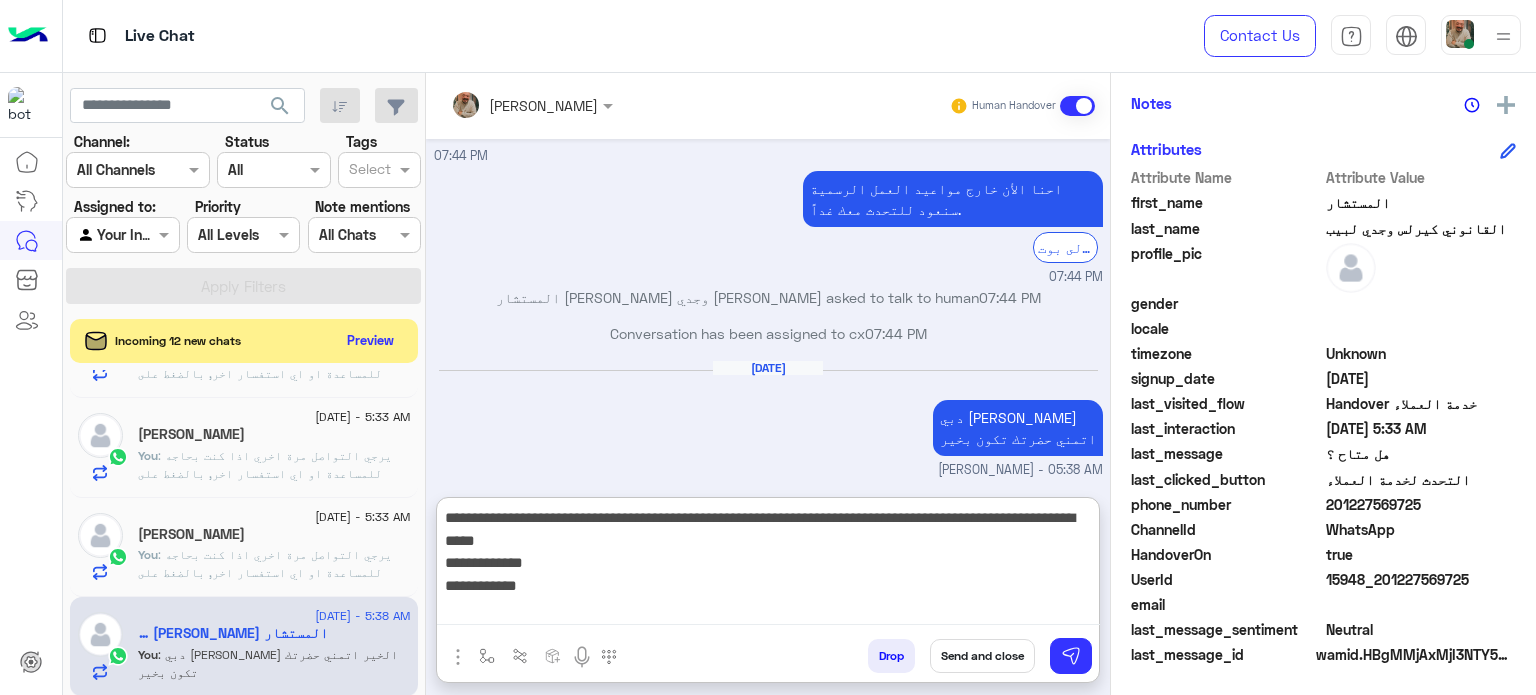 click on "**********" at bounding box center [768, 565] 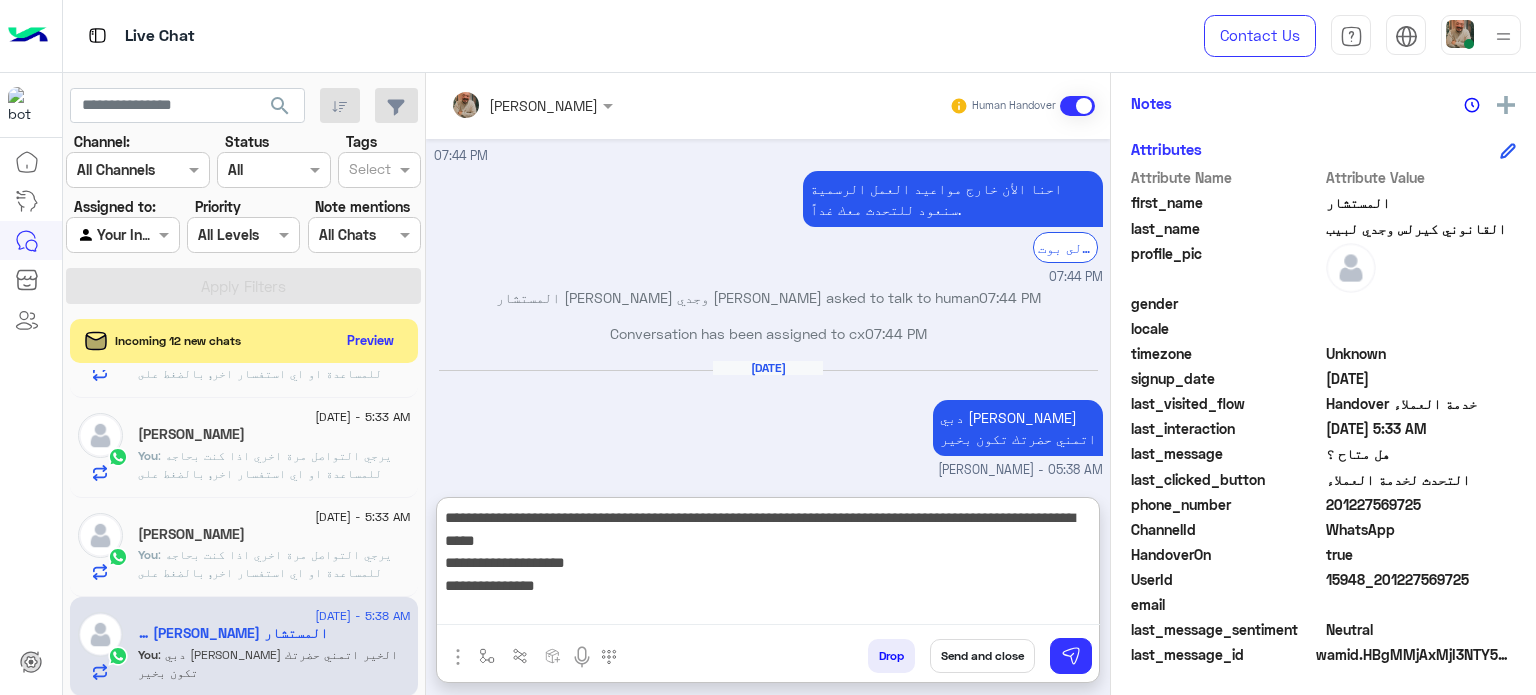 type on "**********" 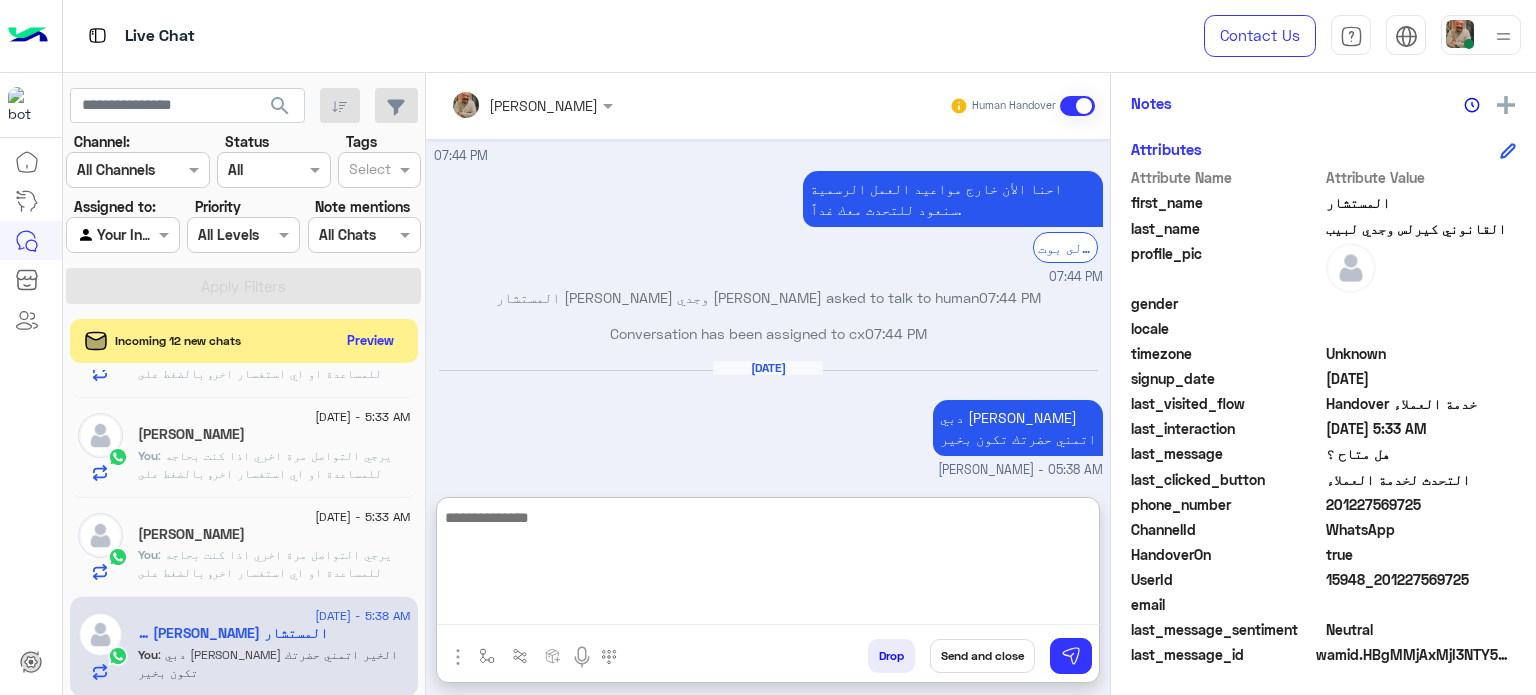 scroll, scrollTop: 1319, scrollLeft: 0, axis: vertical 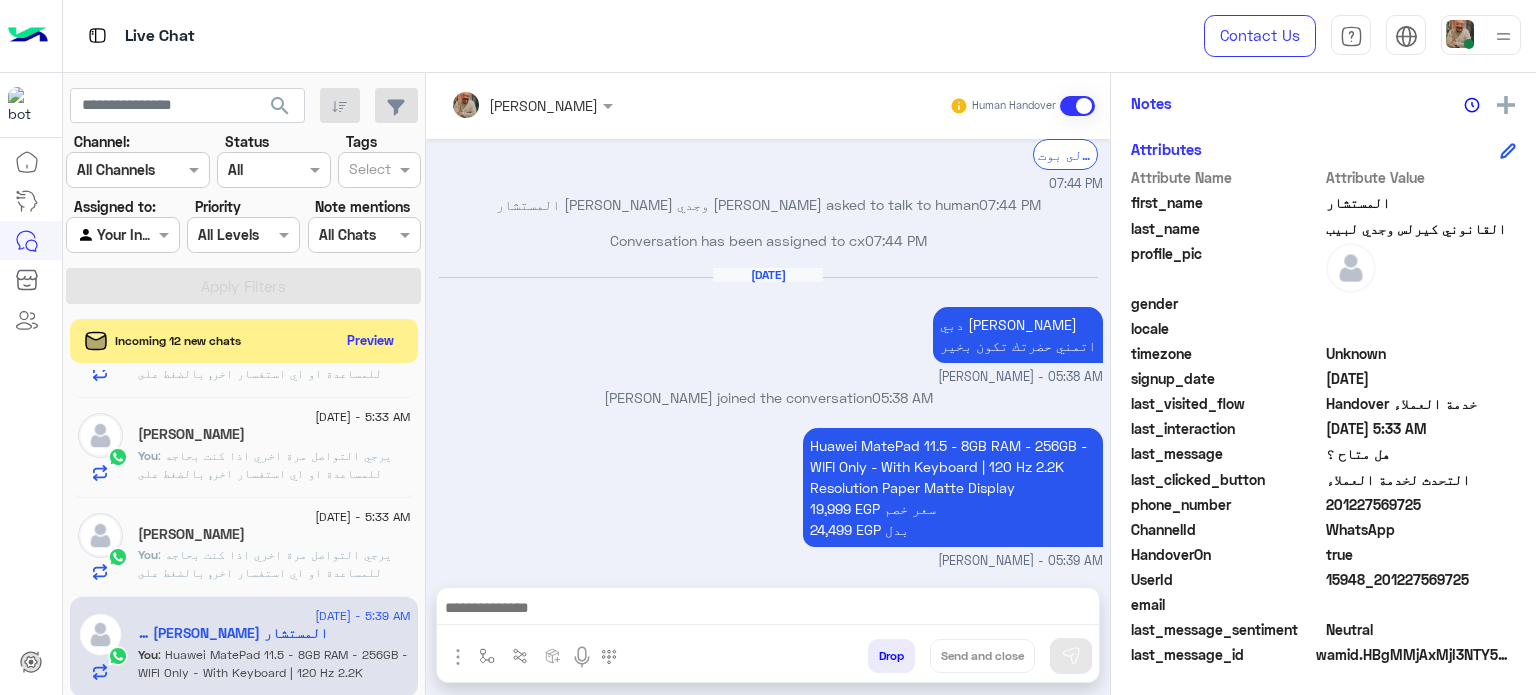click at bounding box center (768, 610) 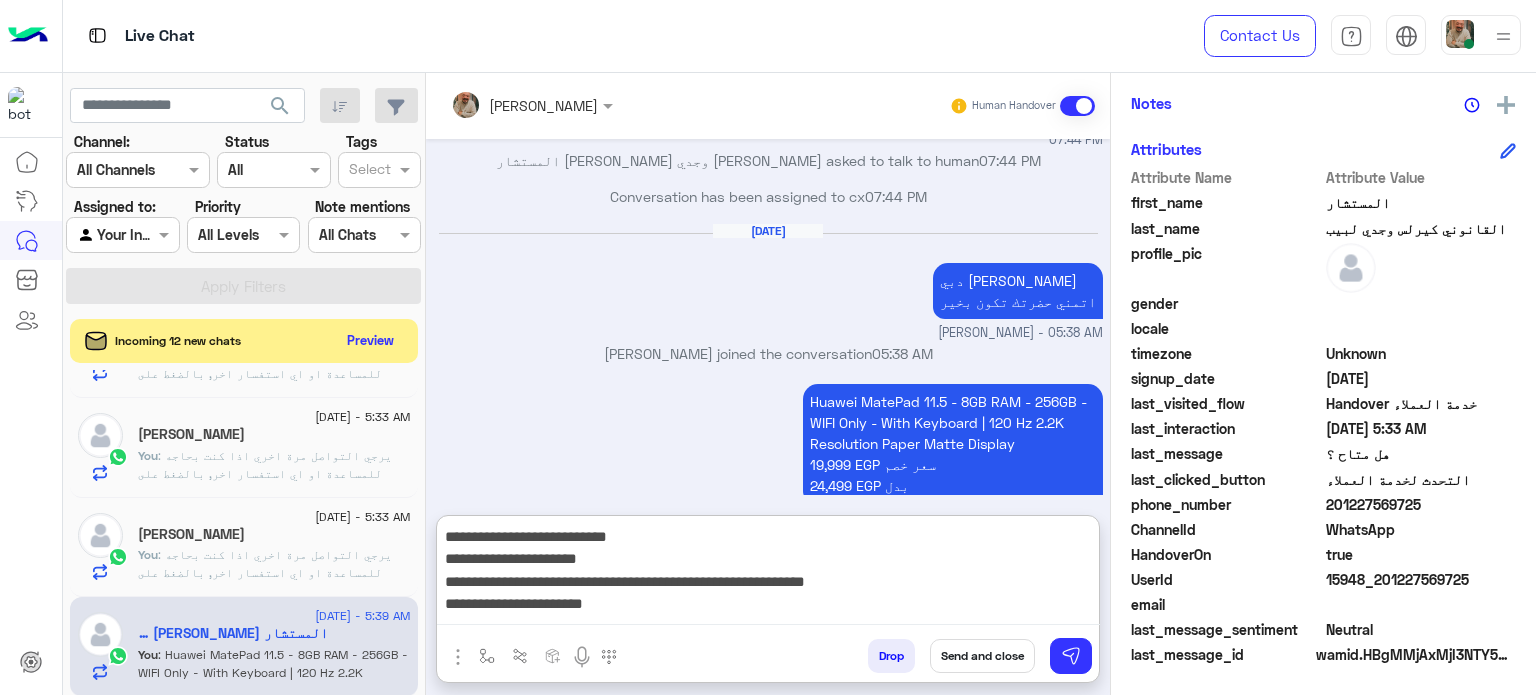 scroll, scrollTop: 0, scrollLeft: 0, axis: both 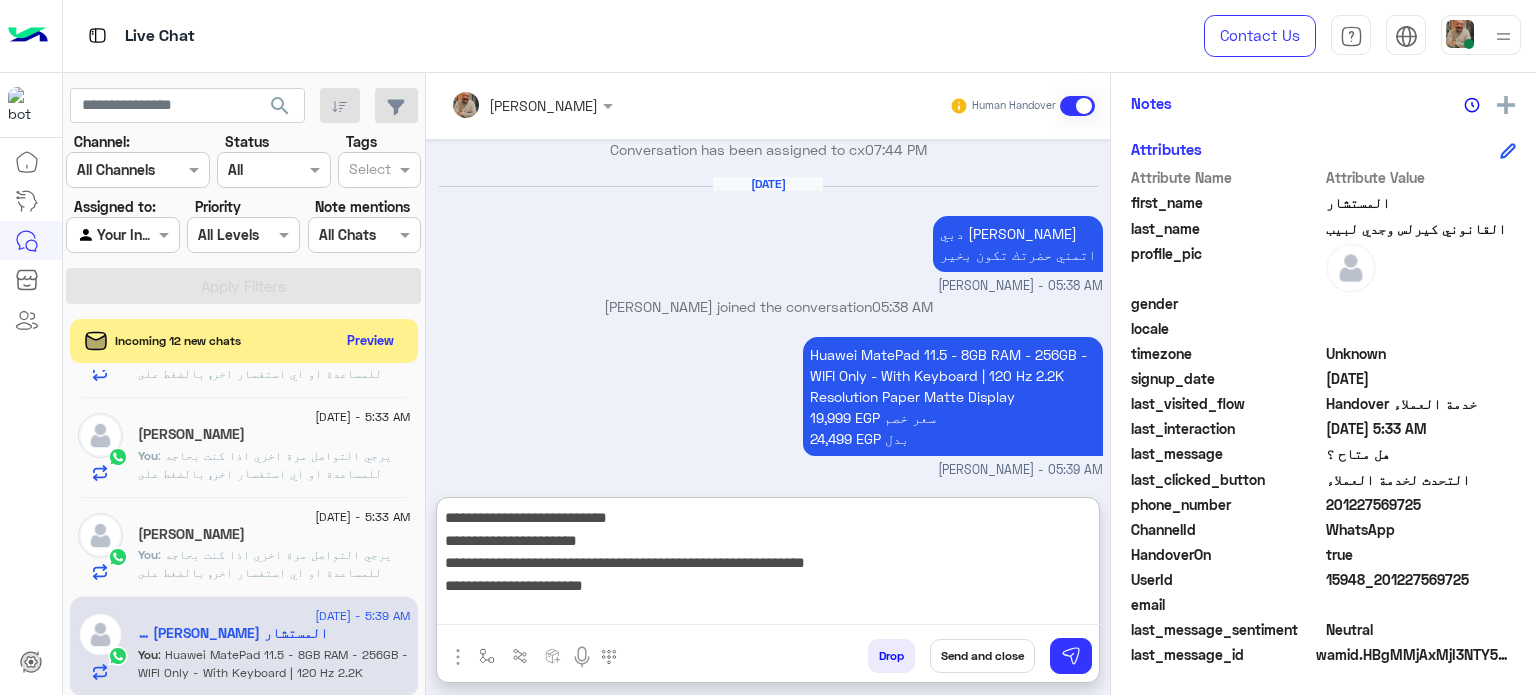type 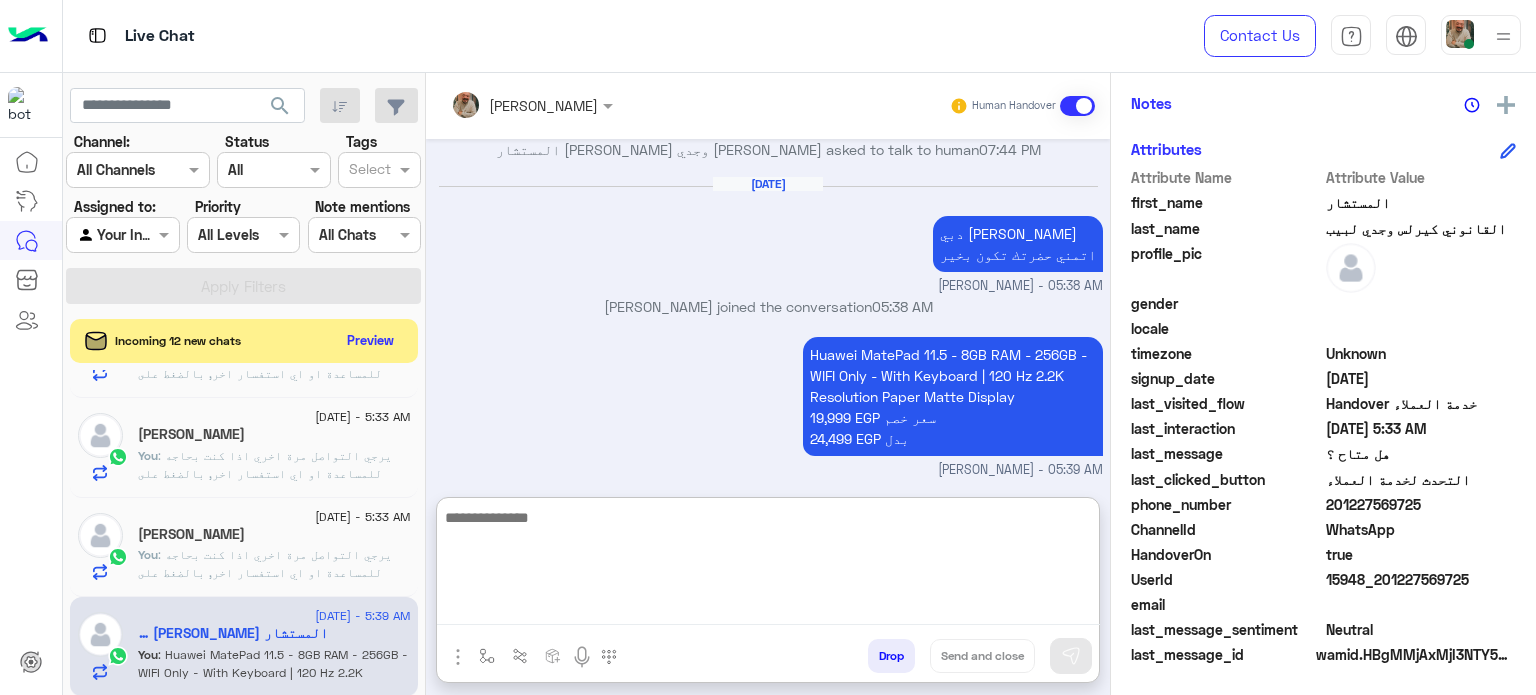 scroll, scrollTop: 1467, scrollLeft: 0, axis: vertical 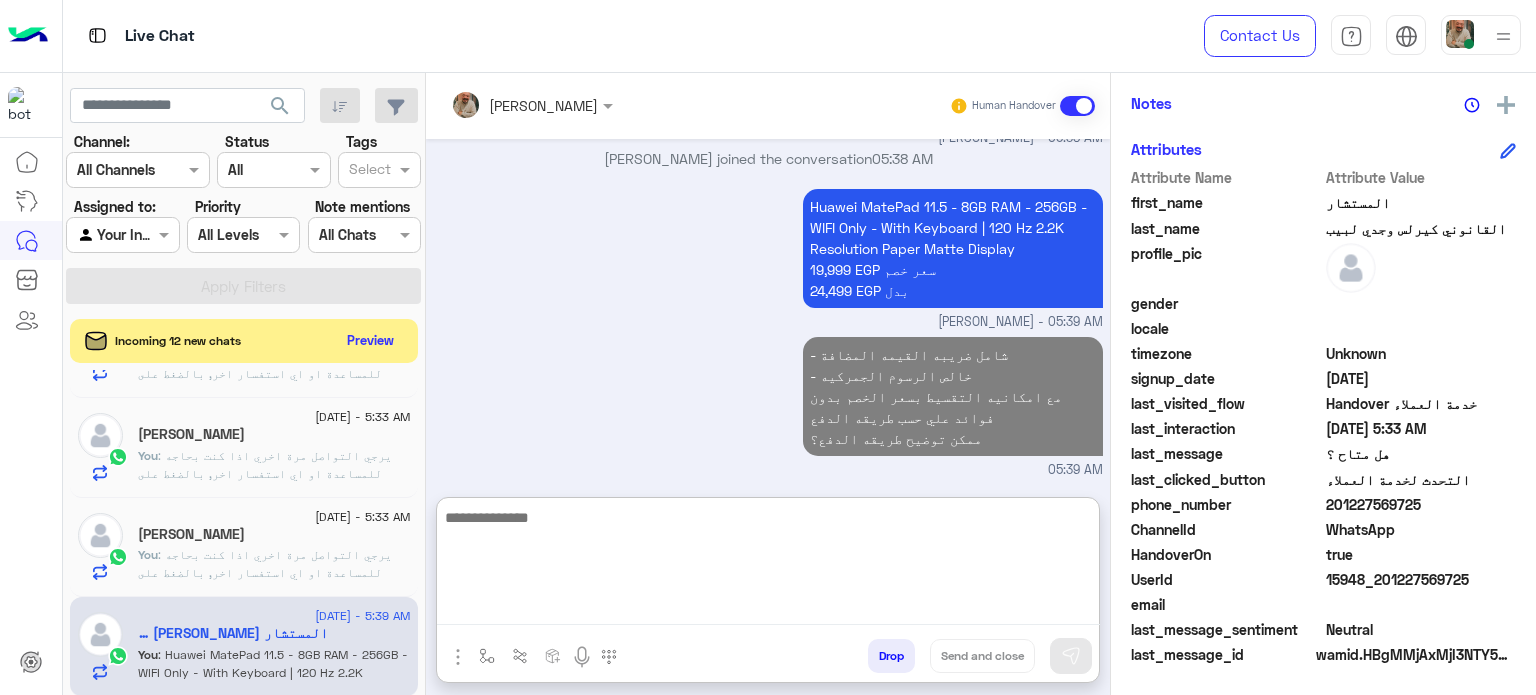 click on ": يرجي التواصل مرة اخري اذا كنت بحاجه للمساعدة او اي استفسار اخر, بالضغط على "خدمة العملاء"مره اخرى
ودلوقتى تقدر تحجز المنتج المطلوب من أقرب فرع لحضرتك و الاطلاع علي امكانياته بكل سهولة:
1️⃣ احجز من صفحه المنتج ع الويب سايت
[DOMAIN_NAME]
2️⃣ حدد خيار "Pickup in Store" أو "استلام من الفرع"
3️⃣ أنتظر تأكيد وجود المنتج بمكالمة هاتفية او رسالة واتس اب
ولو حضرتك احتاجت اي مساعده ماتترددش انك تتواصل معانا مره تانية, شكراَ لتواصلك مع دبي فون❤️" 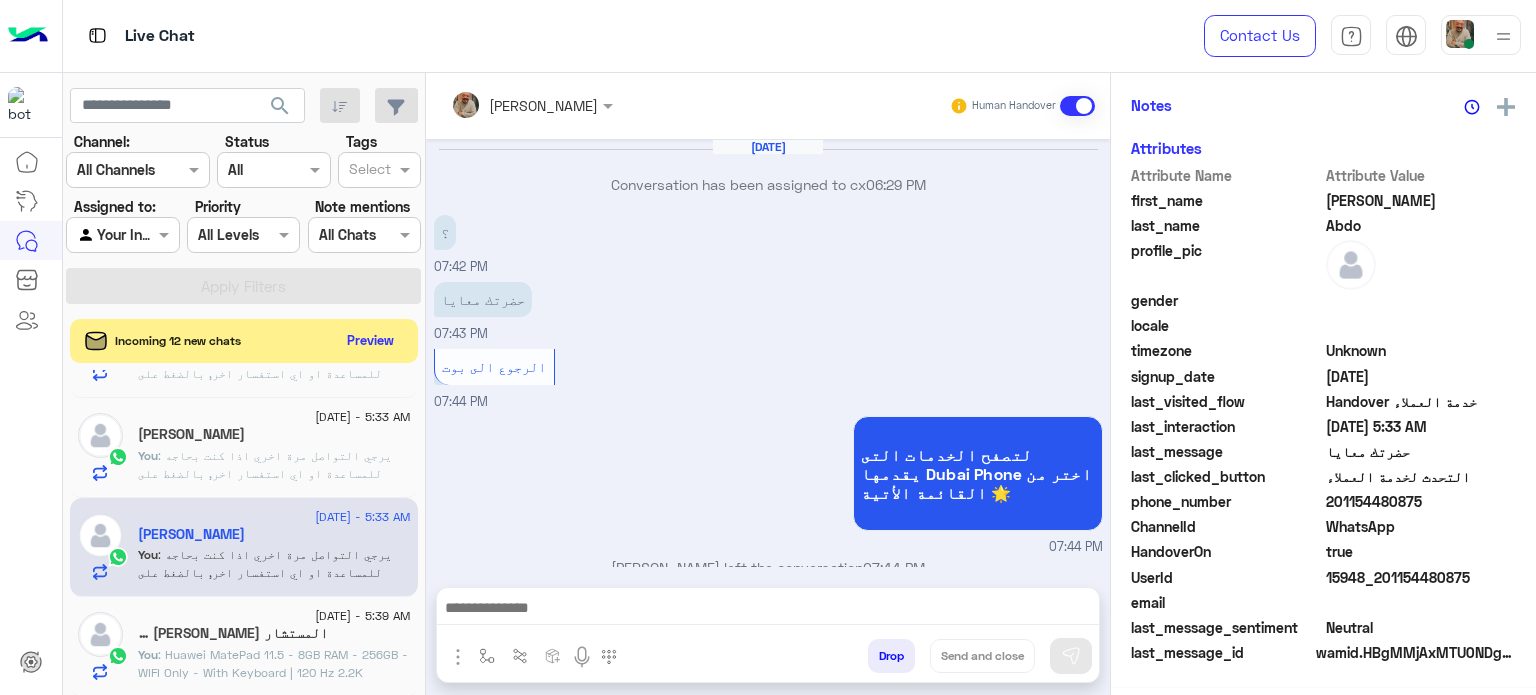 scroll, scrollTop: 400, scrollLeft: 0, axis: vertical 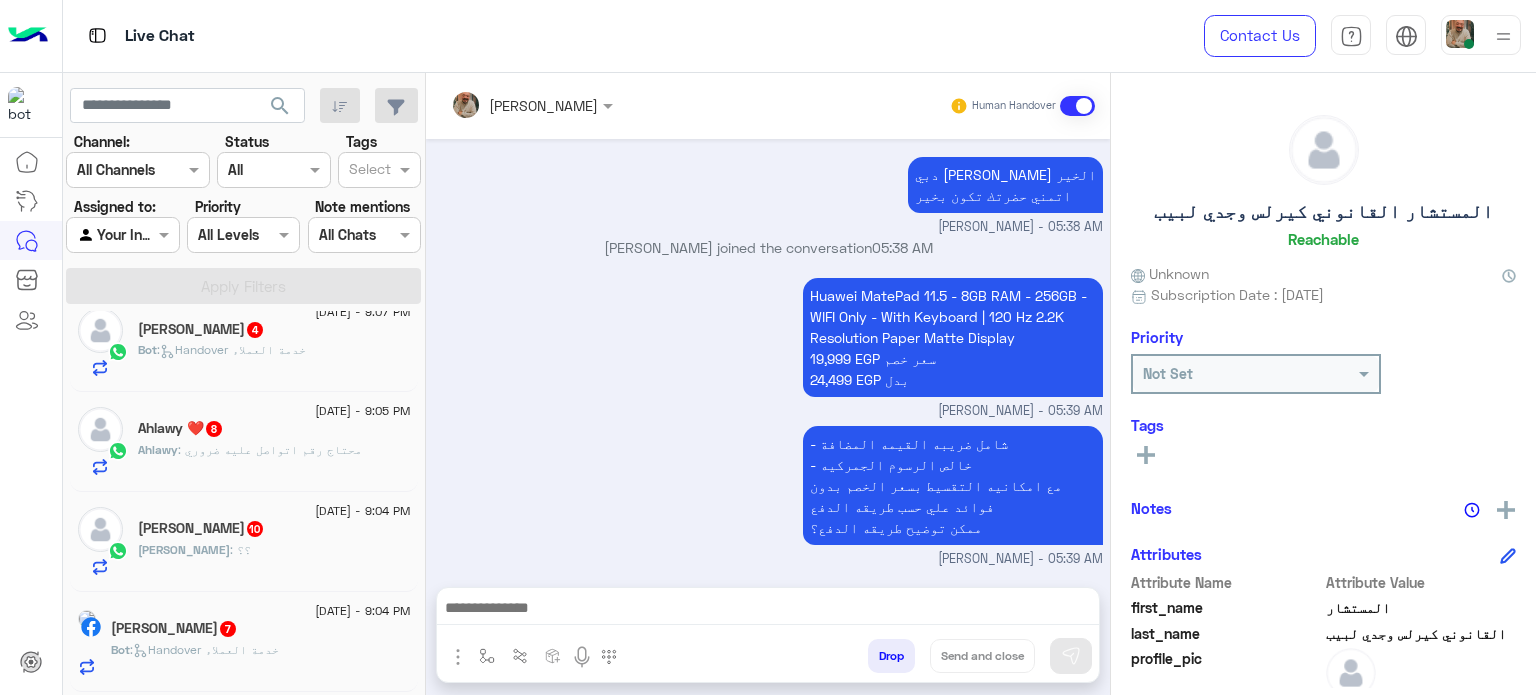 click on "See All" 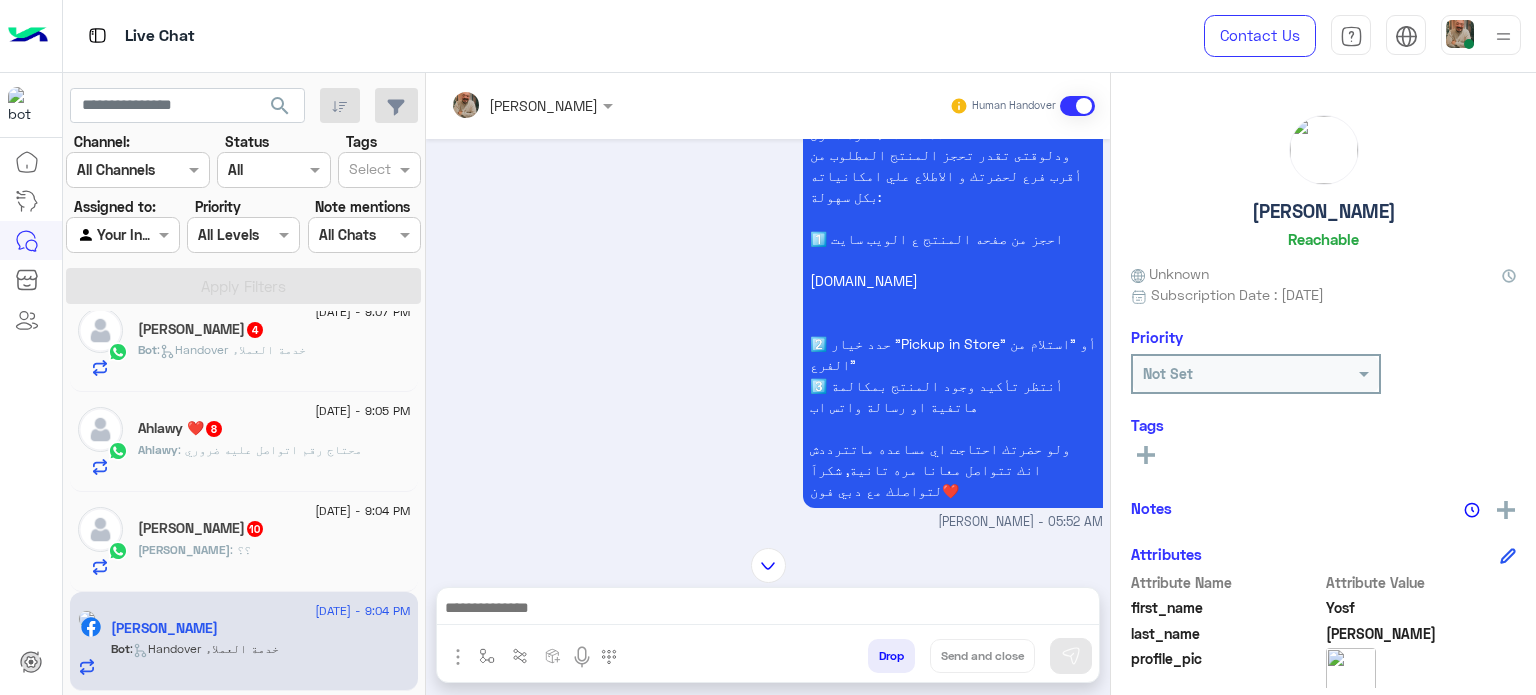 scroll, scrollTop: 1744, scrollLeft: 0, axis: vertical 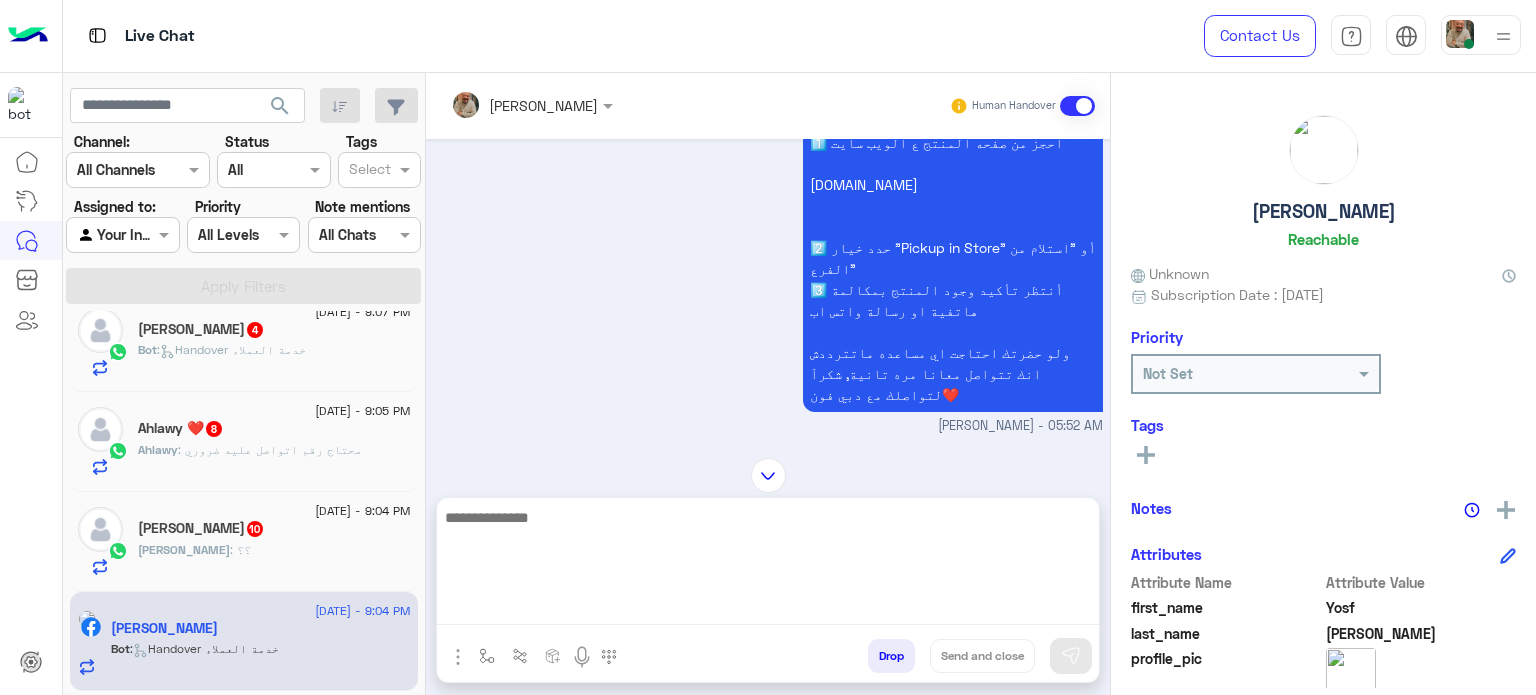 click at bounding box center (768, 565) 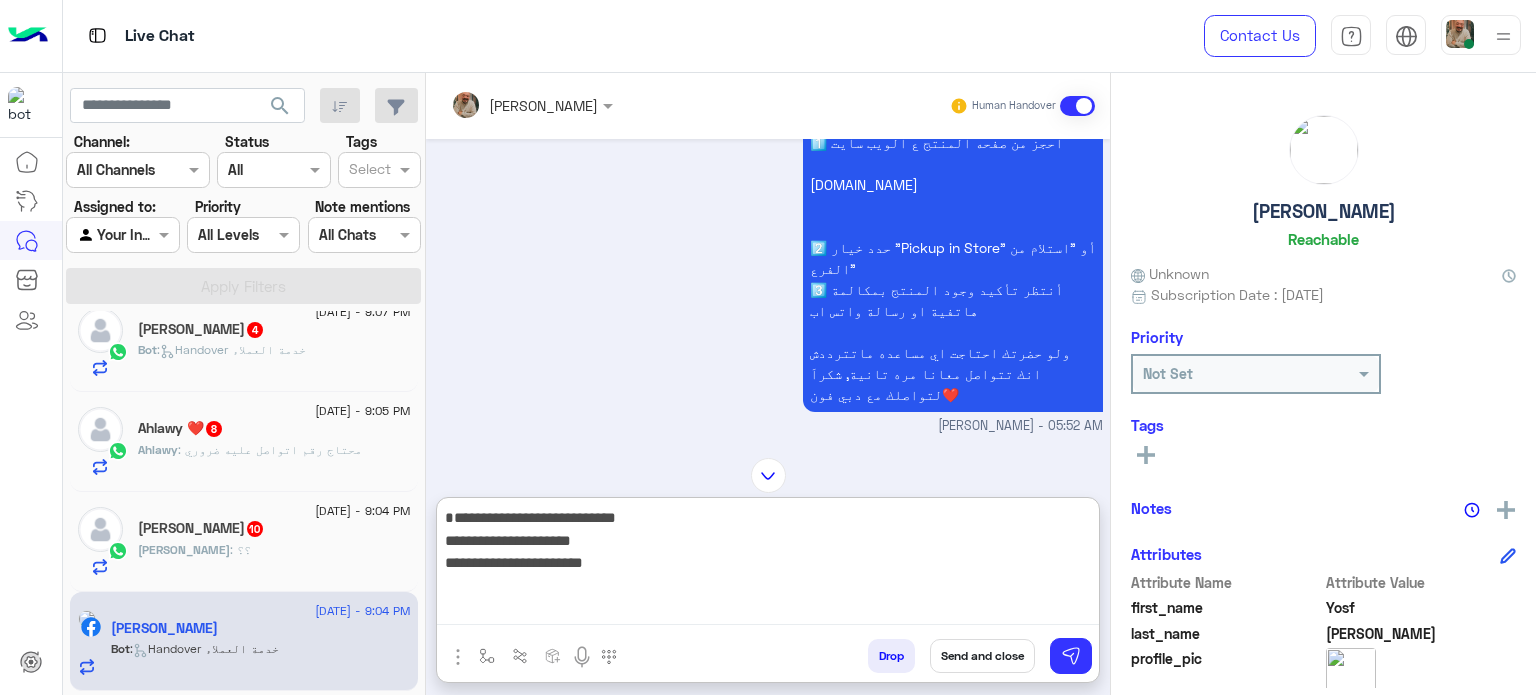 click on "**********" at bounding box center (768, 565) 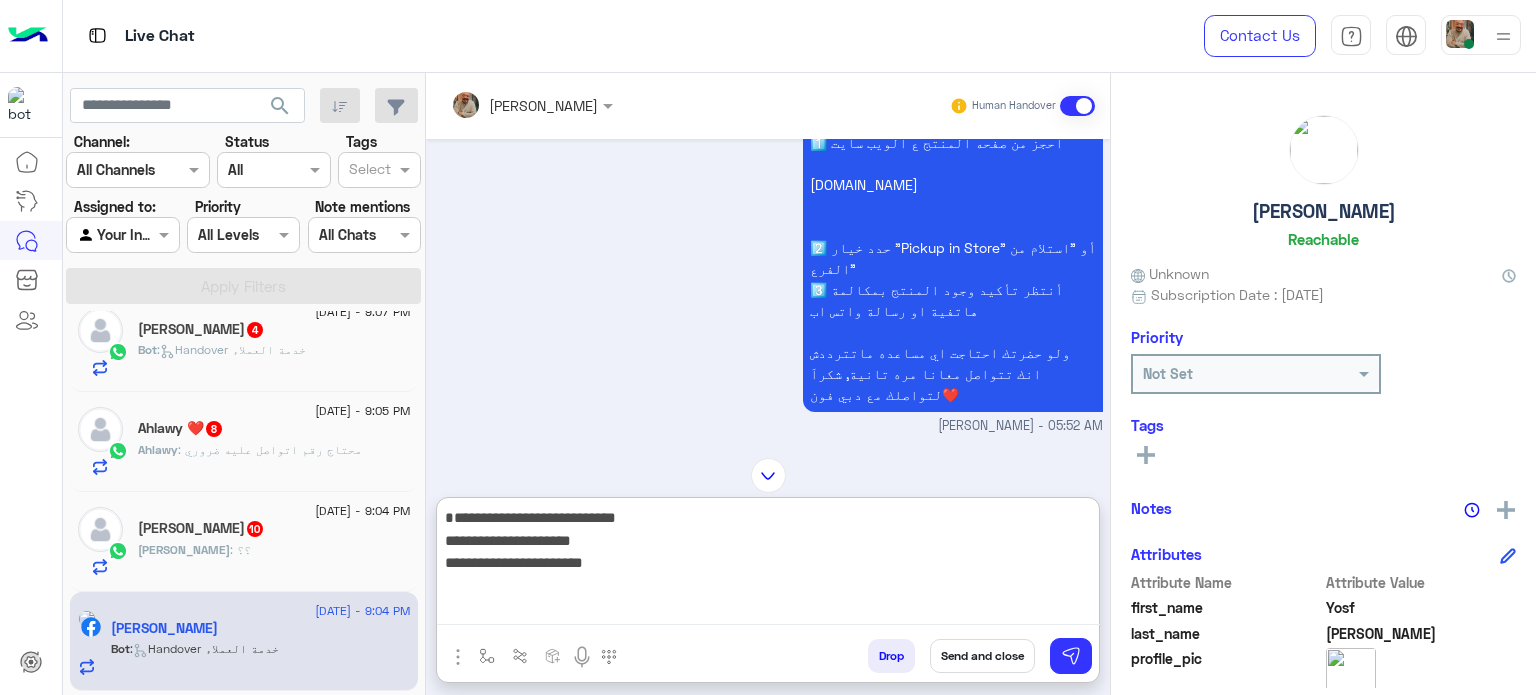 click on "**********" at bounding box center (768, 565) 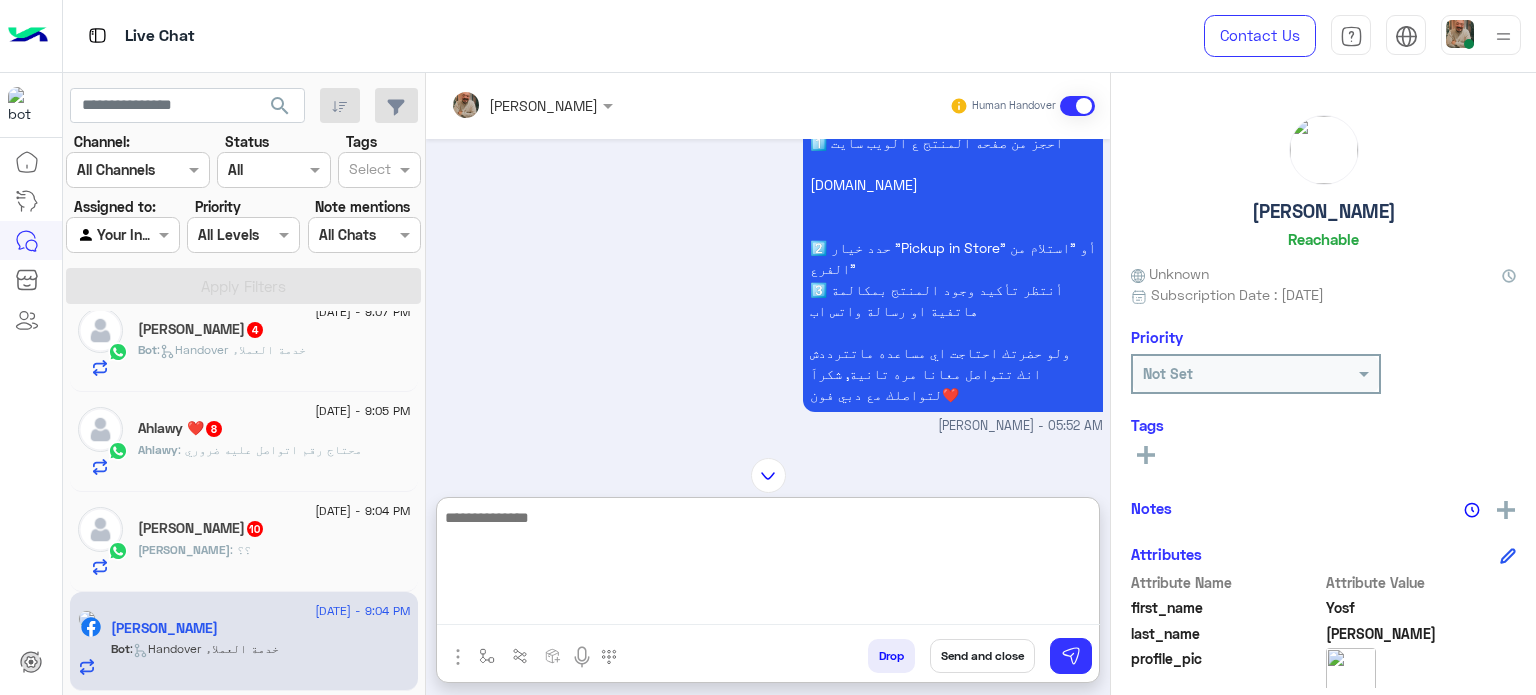 scroll, scrollTop: 2704, scrollLeft: 0, axis: vertical 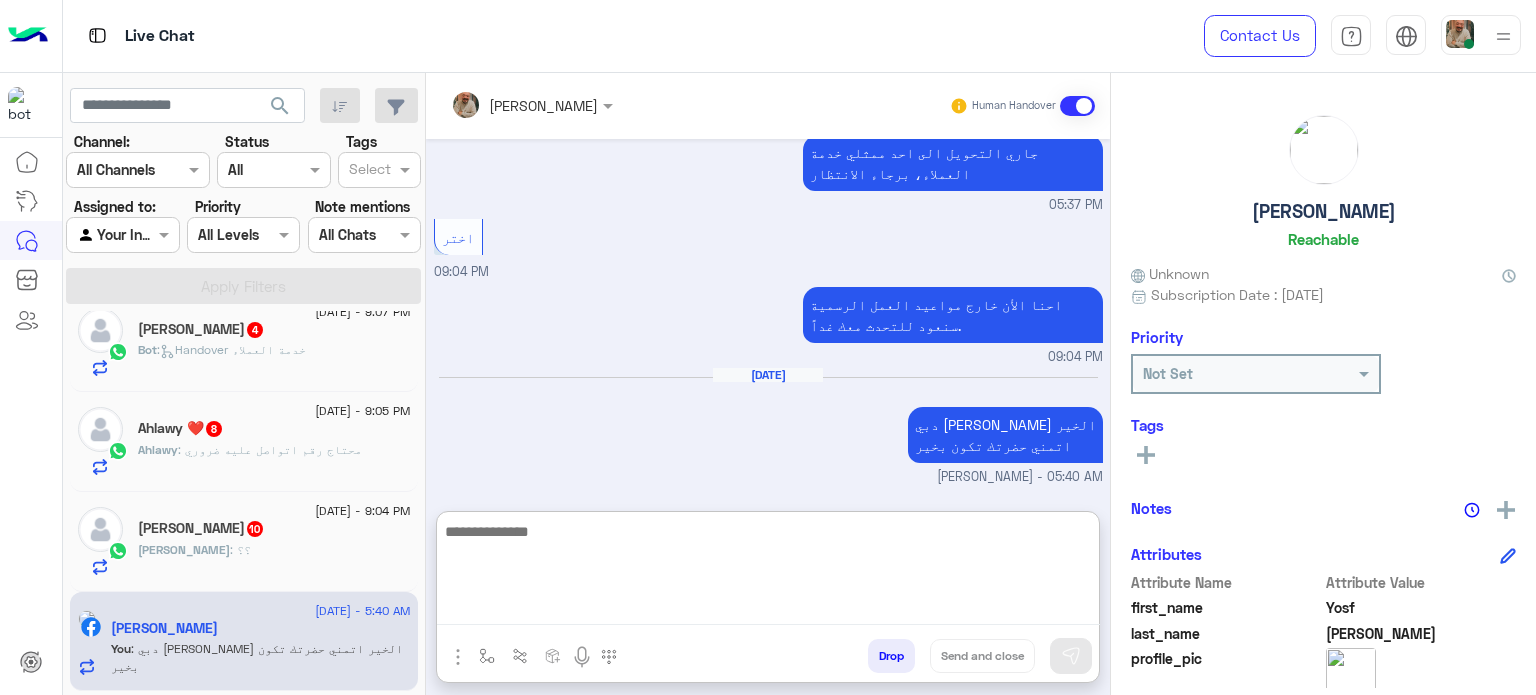 paste on "**********" 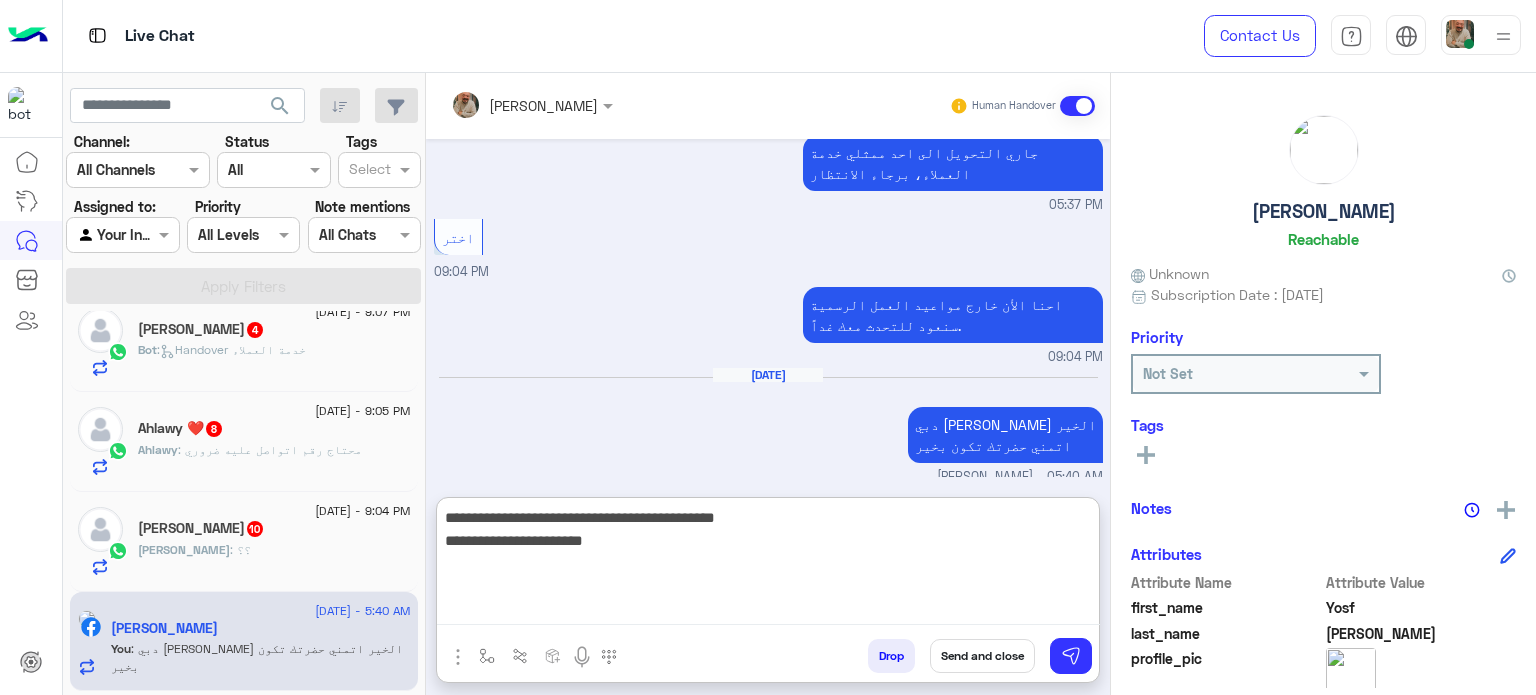click on "**********" at bounding box center [768, 565] 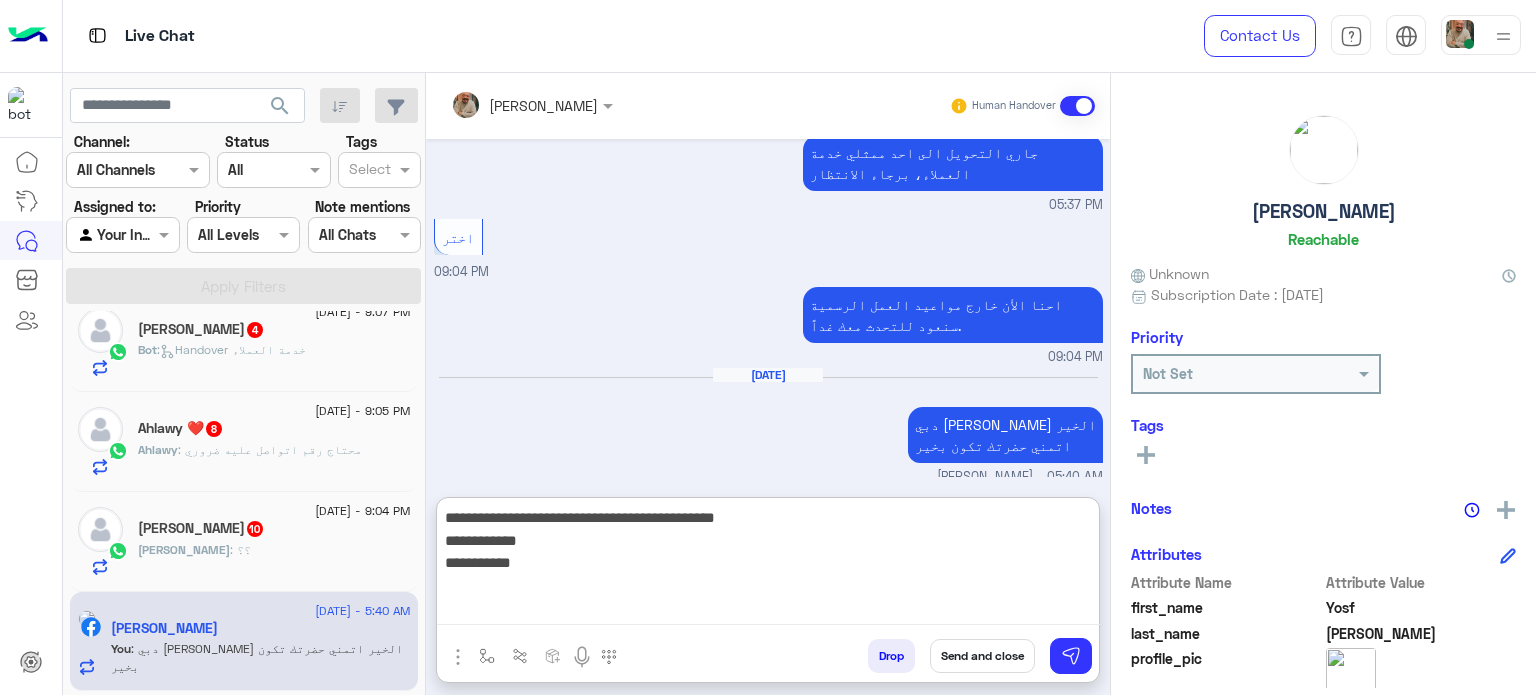 click on "**********" at bounding box center (768, 565) 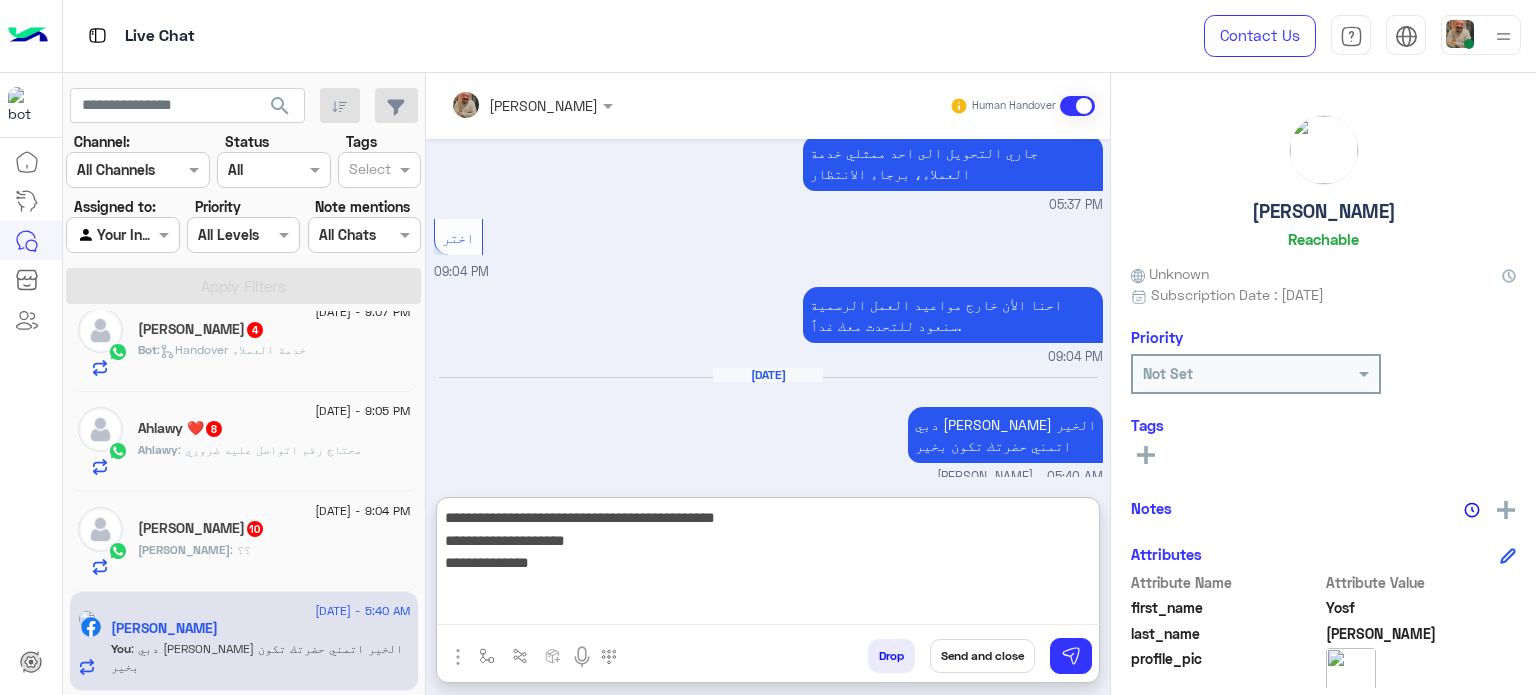 type on "**********" 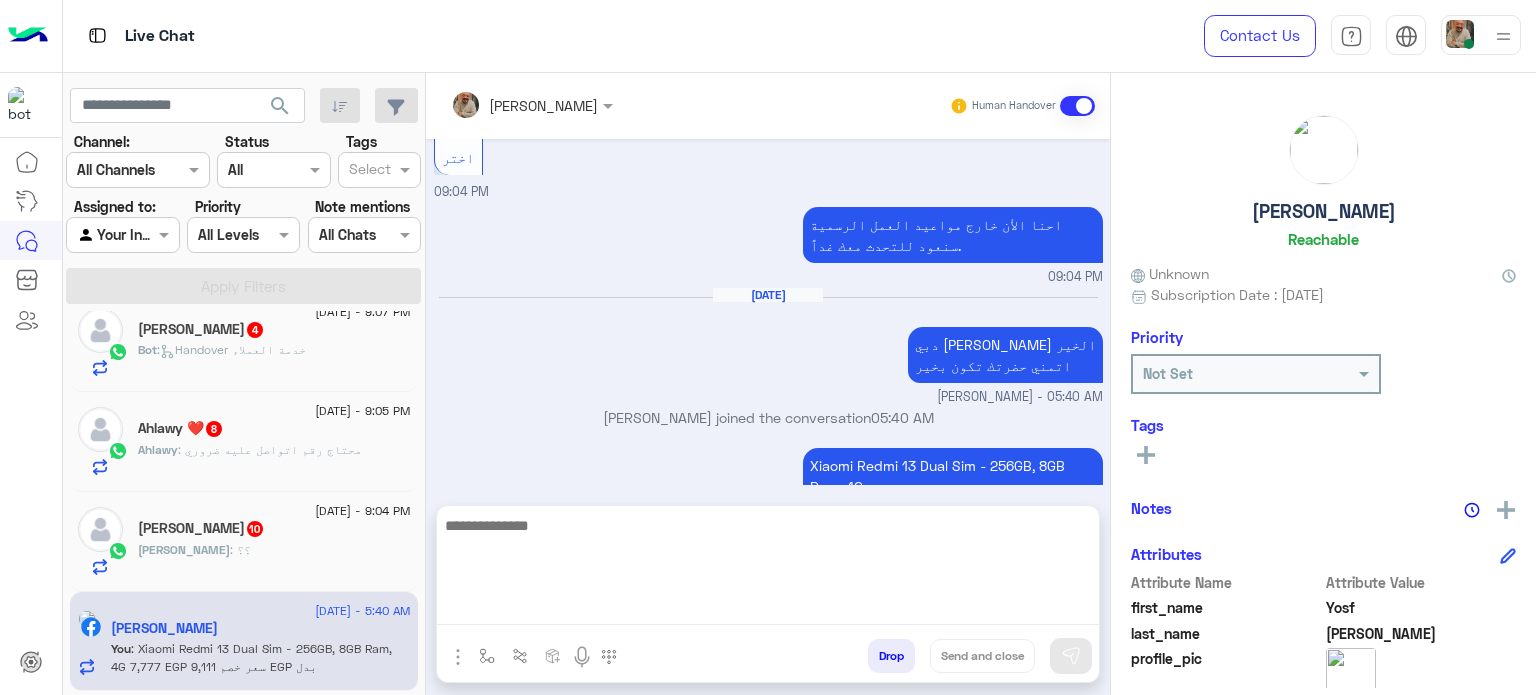 scroll, scrollTop: 2731, scrollLeft: 0, axis: vertical 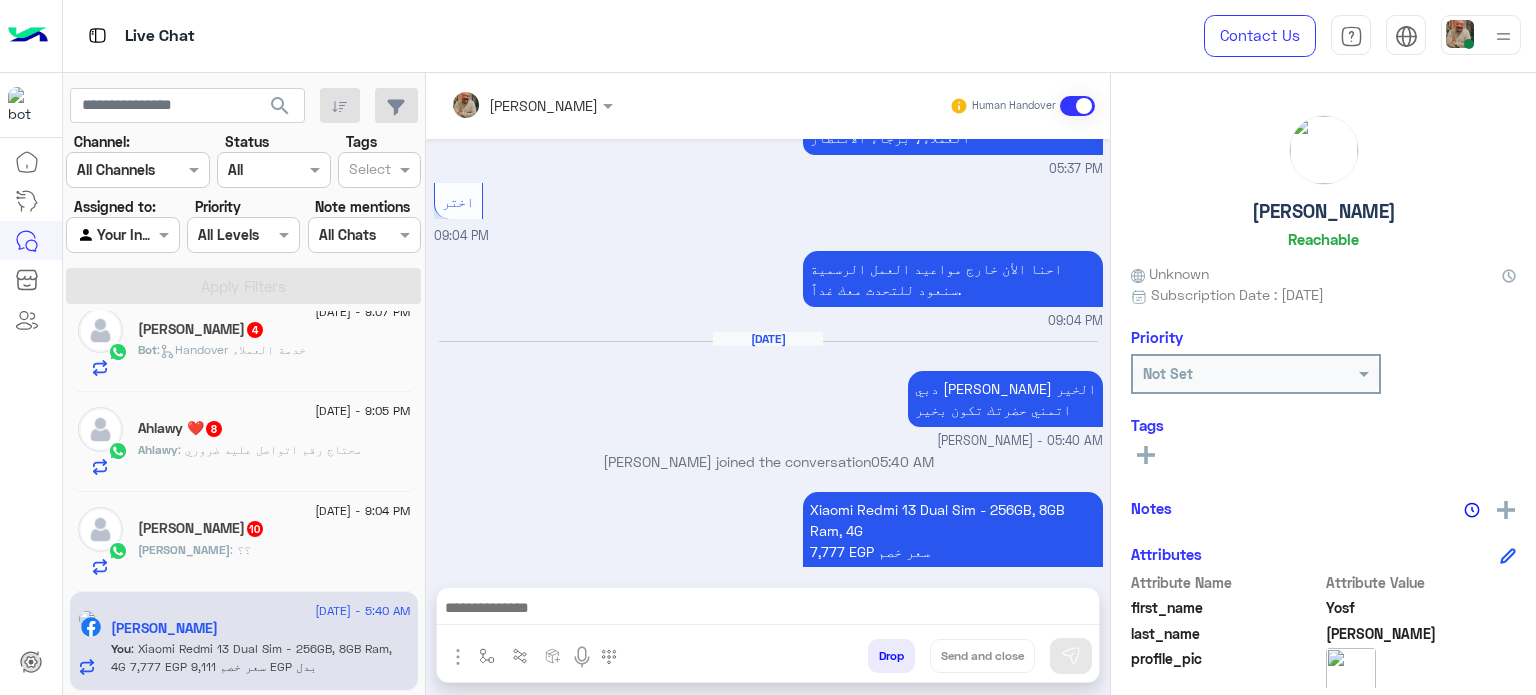 click at bounding box center [768, 610] 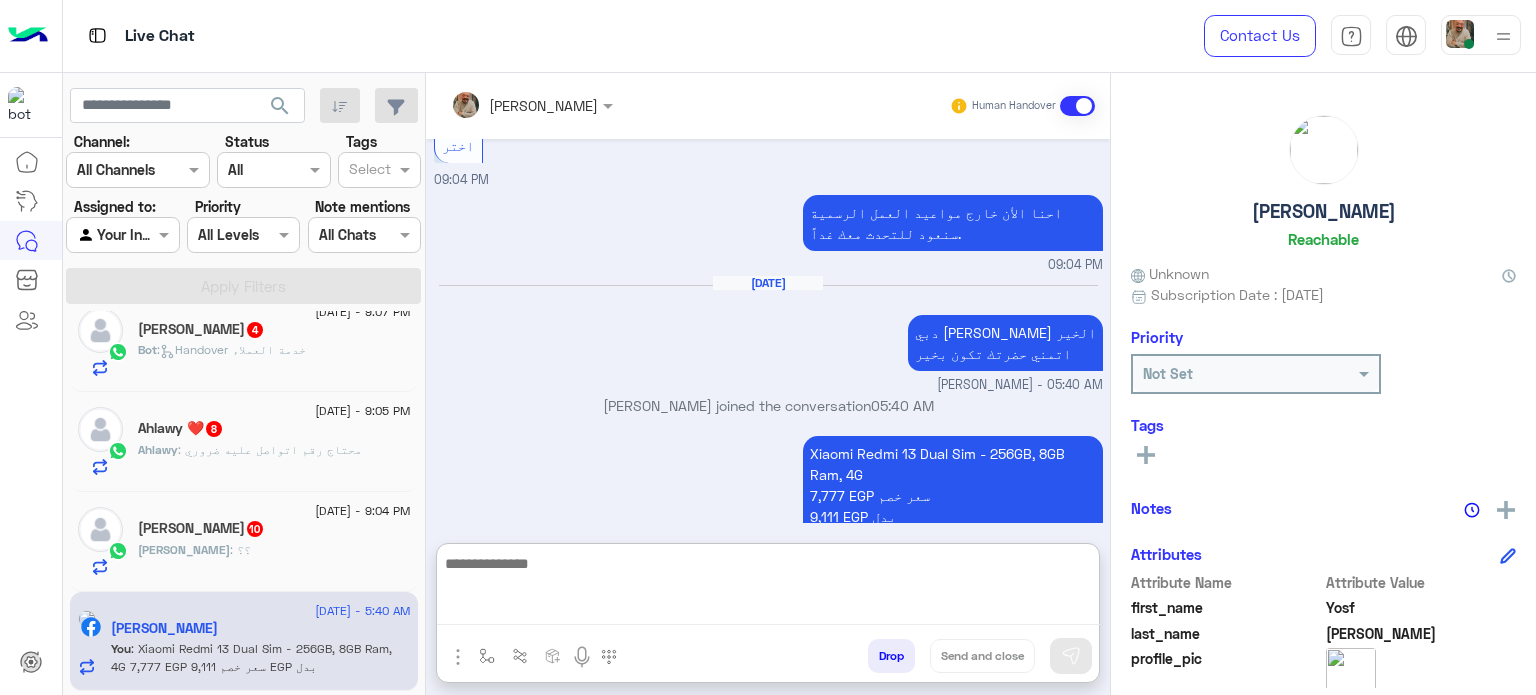 paste on "**********" 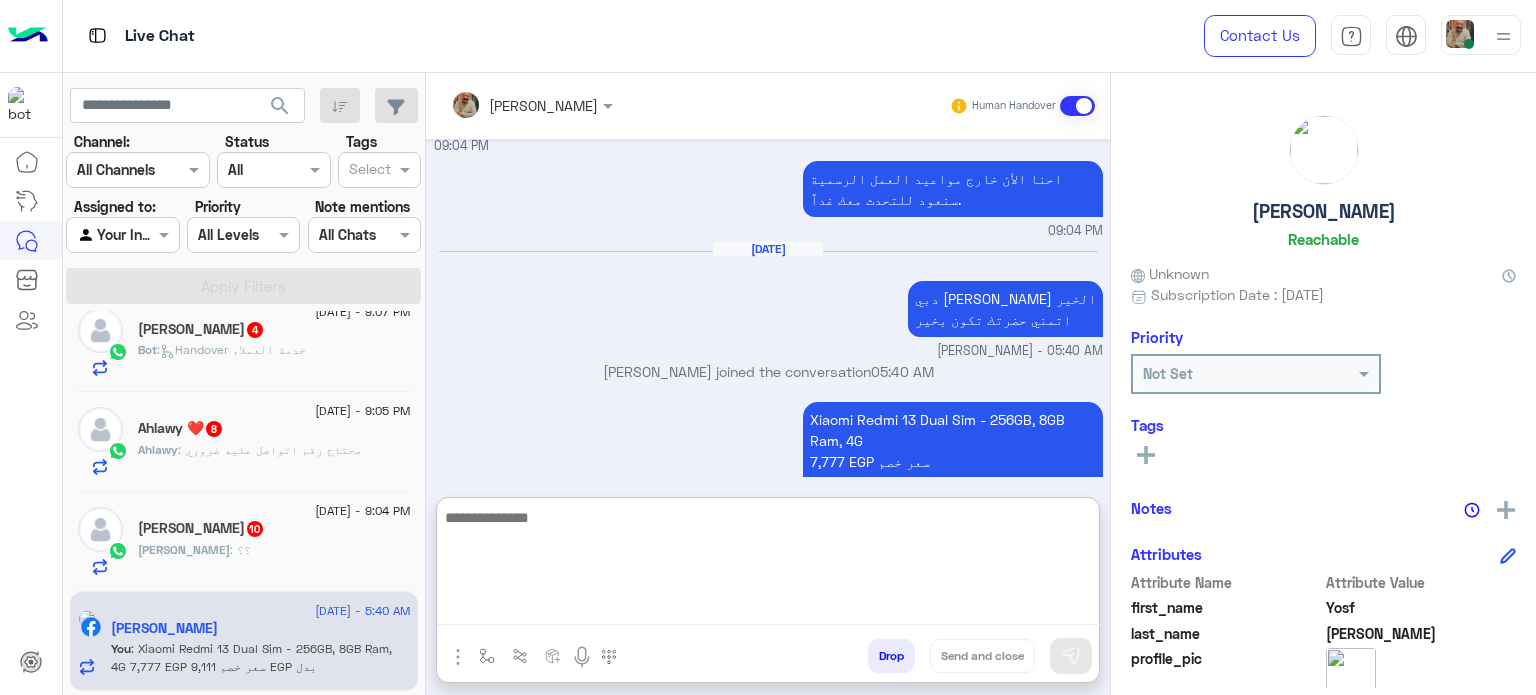scroll, scrollTop: 2948, scrollLeft: 0, axis: vertical 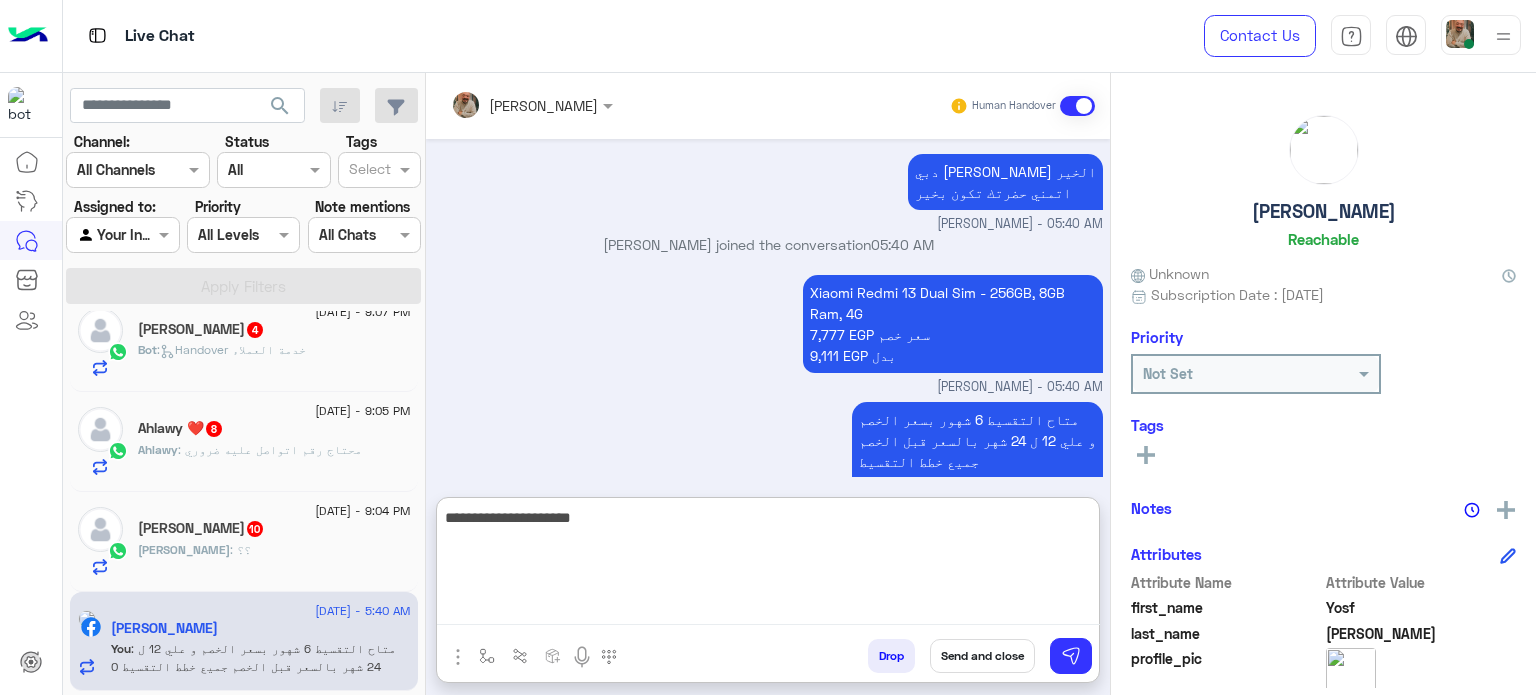 type on "**********" 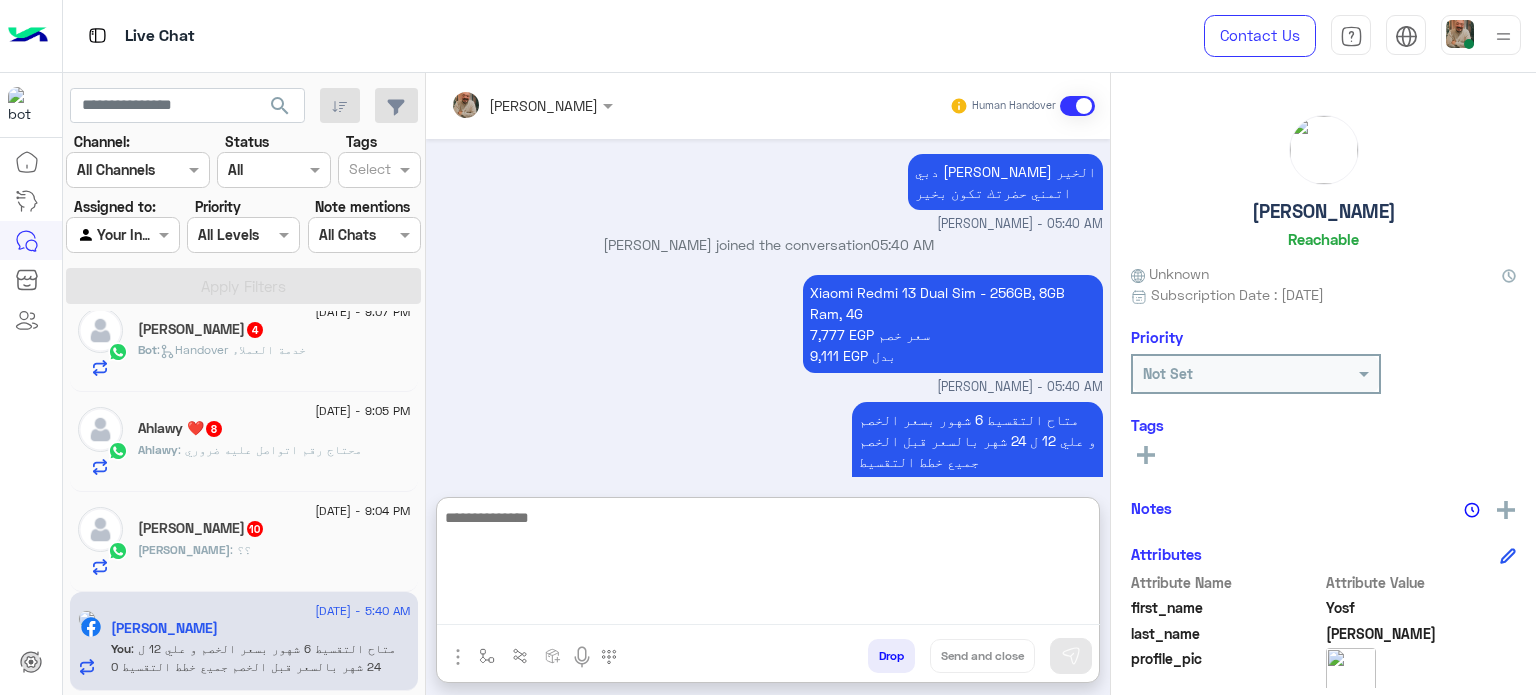 scroll, scrollTop: 3012, scrollLeft: 0, axis: vertical 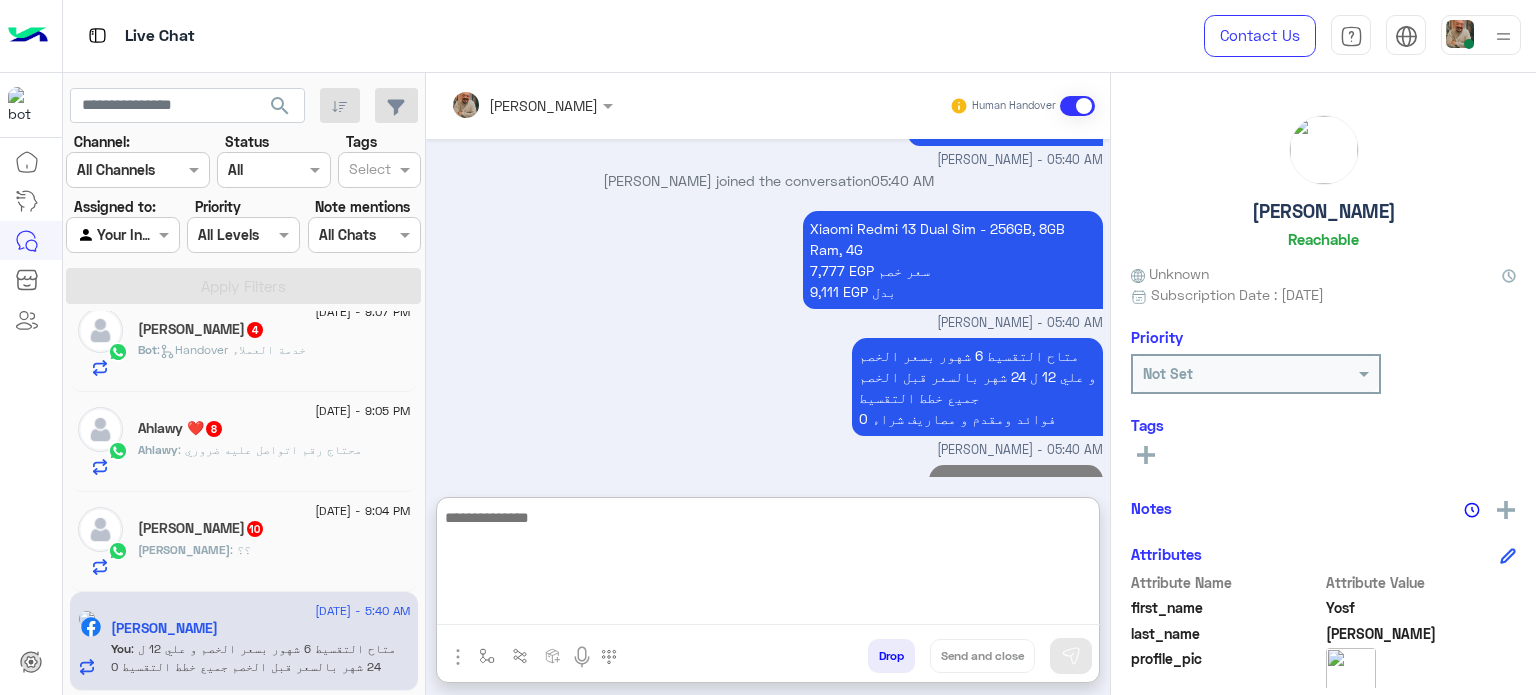 type on "*" 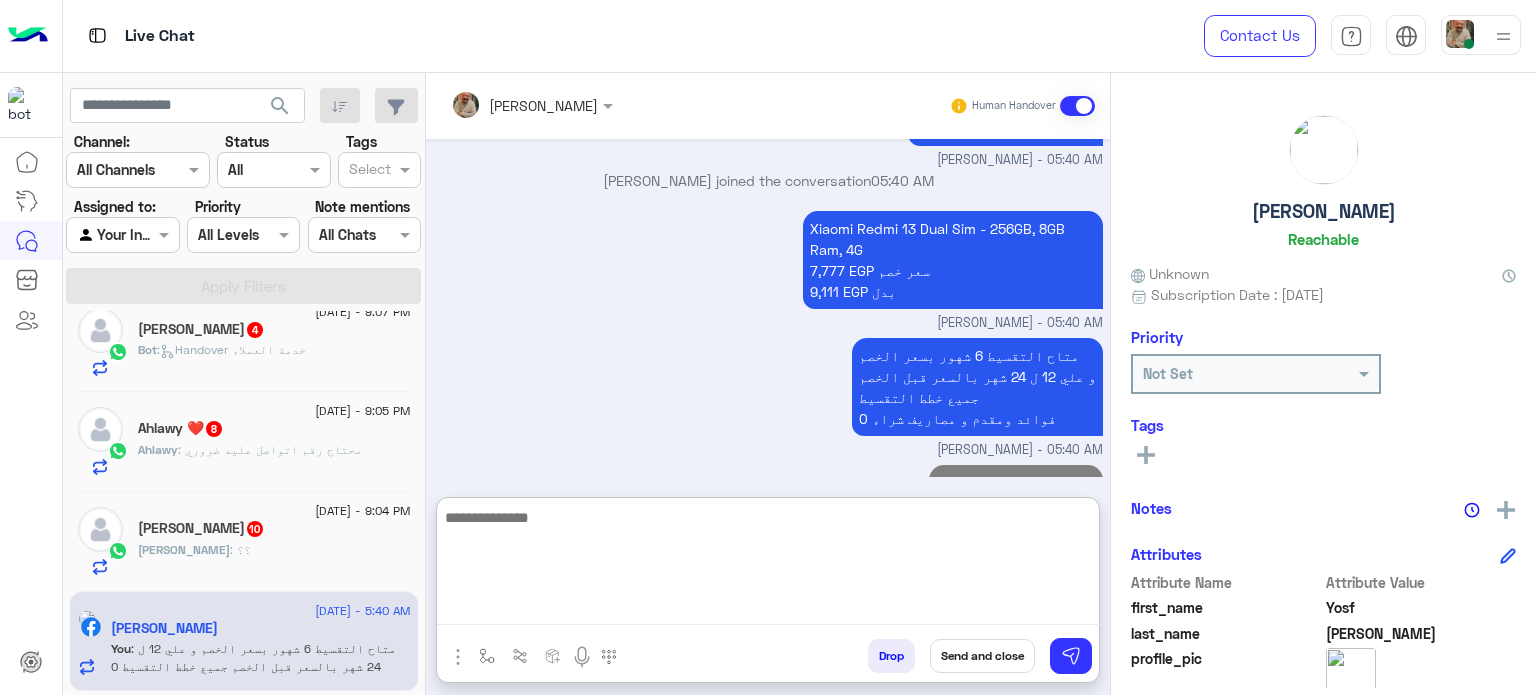 scroll, scrollTop: 3076, scrollLeft: 0, axis: vertical 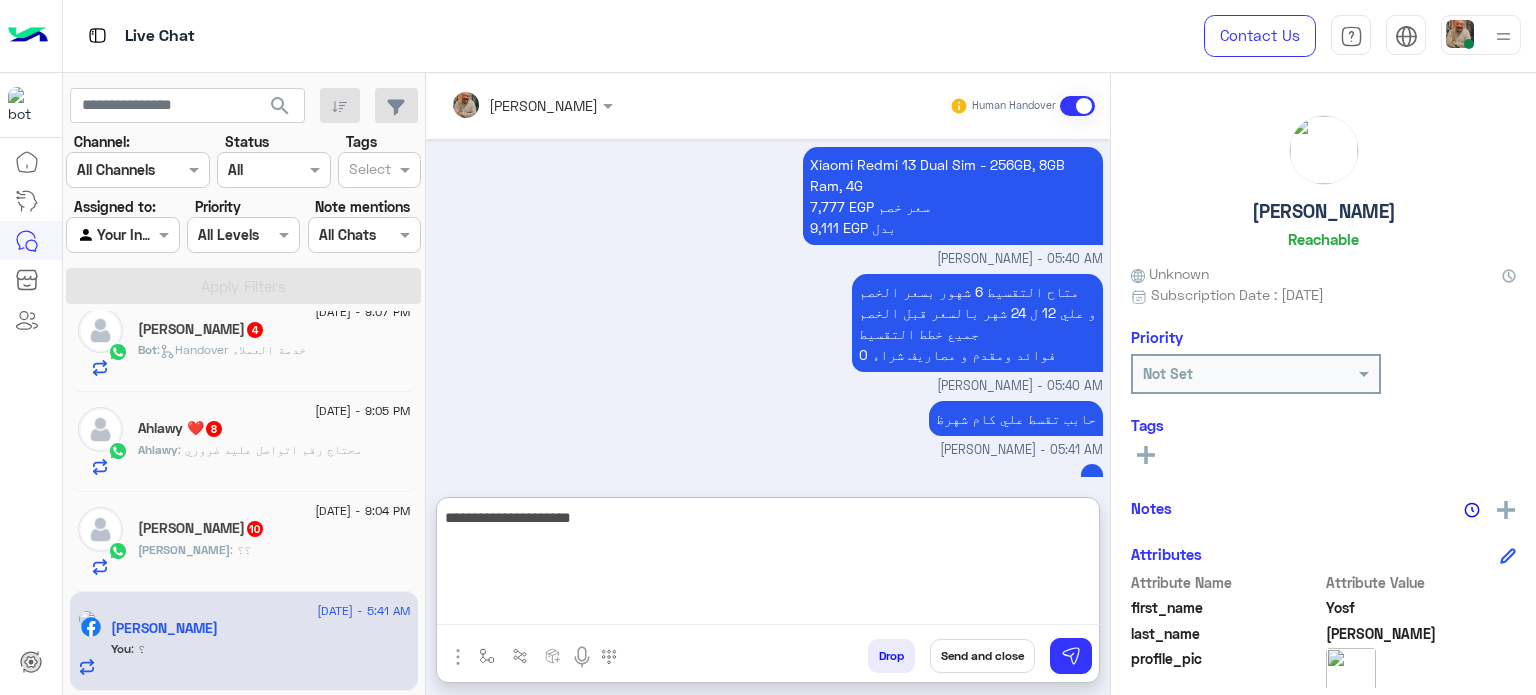 type on "**********" 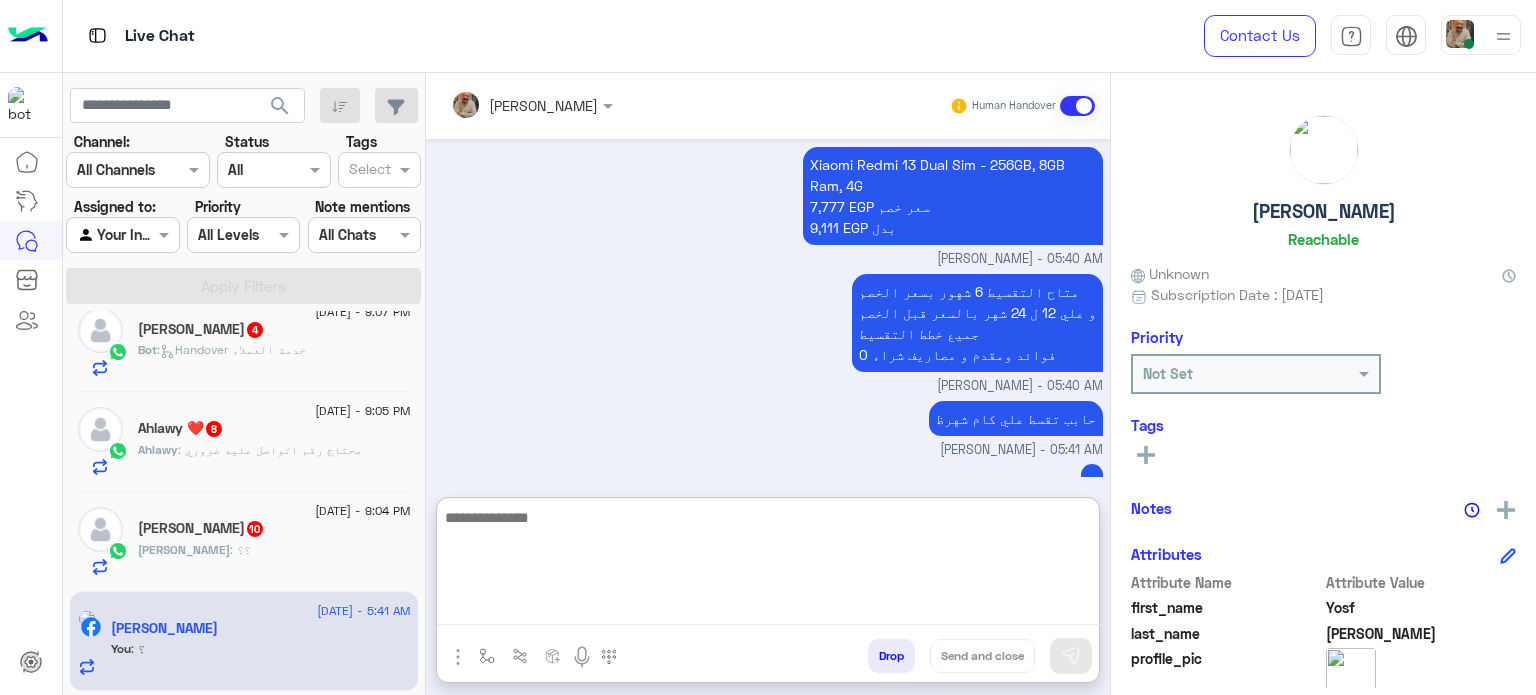 scroll, scrollTop: 3140, scrollLeft: 0, axis: vertical 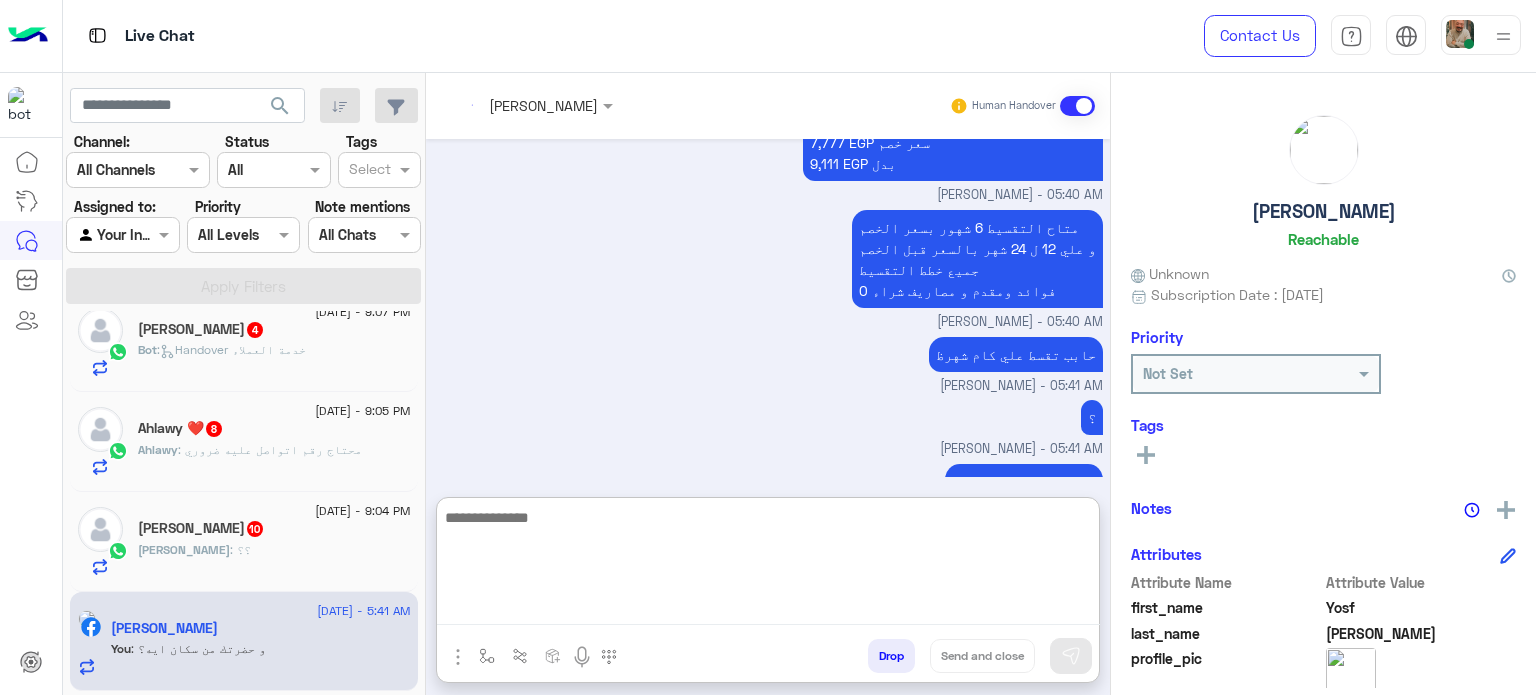click on "[PERSON_NAME] : ؟؟" 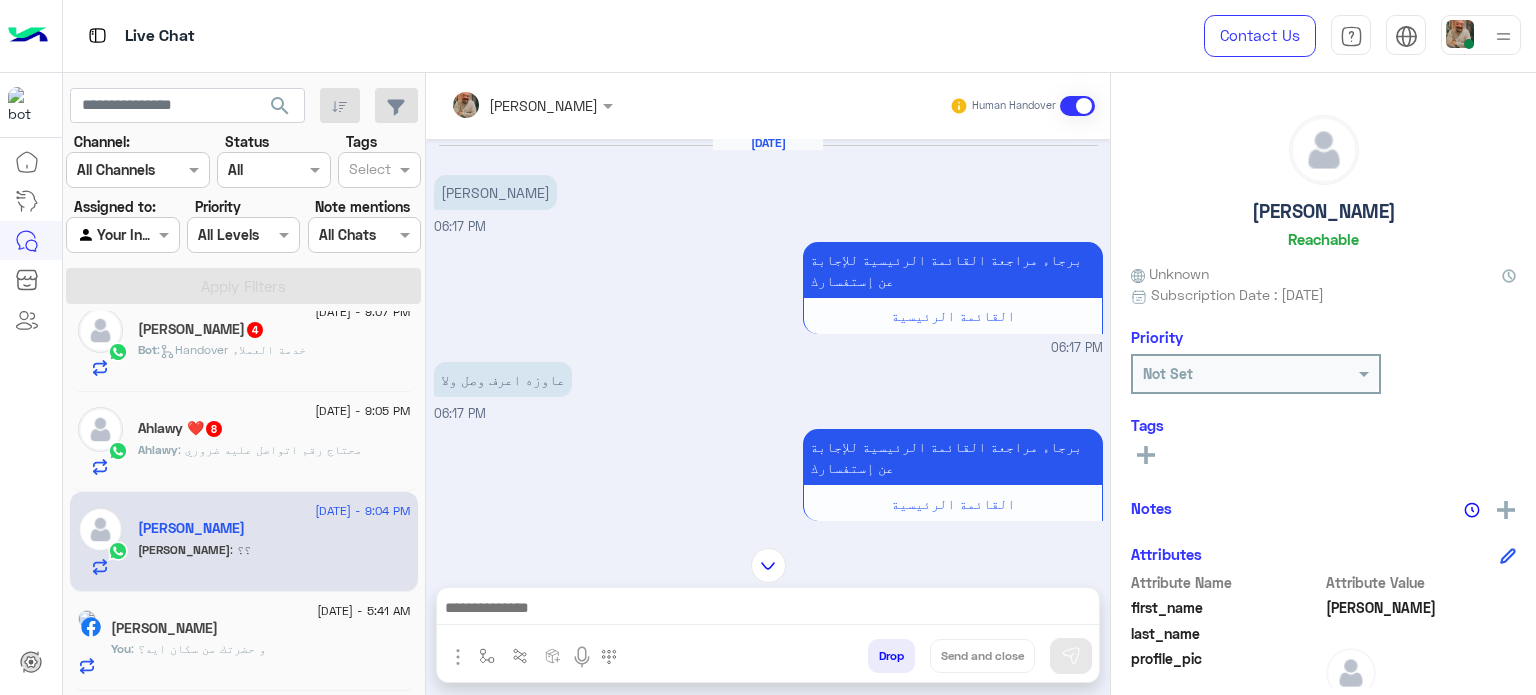scroll, scrollTop: 0, scrollLeft: 0, axis: both 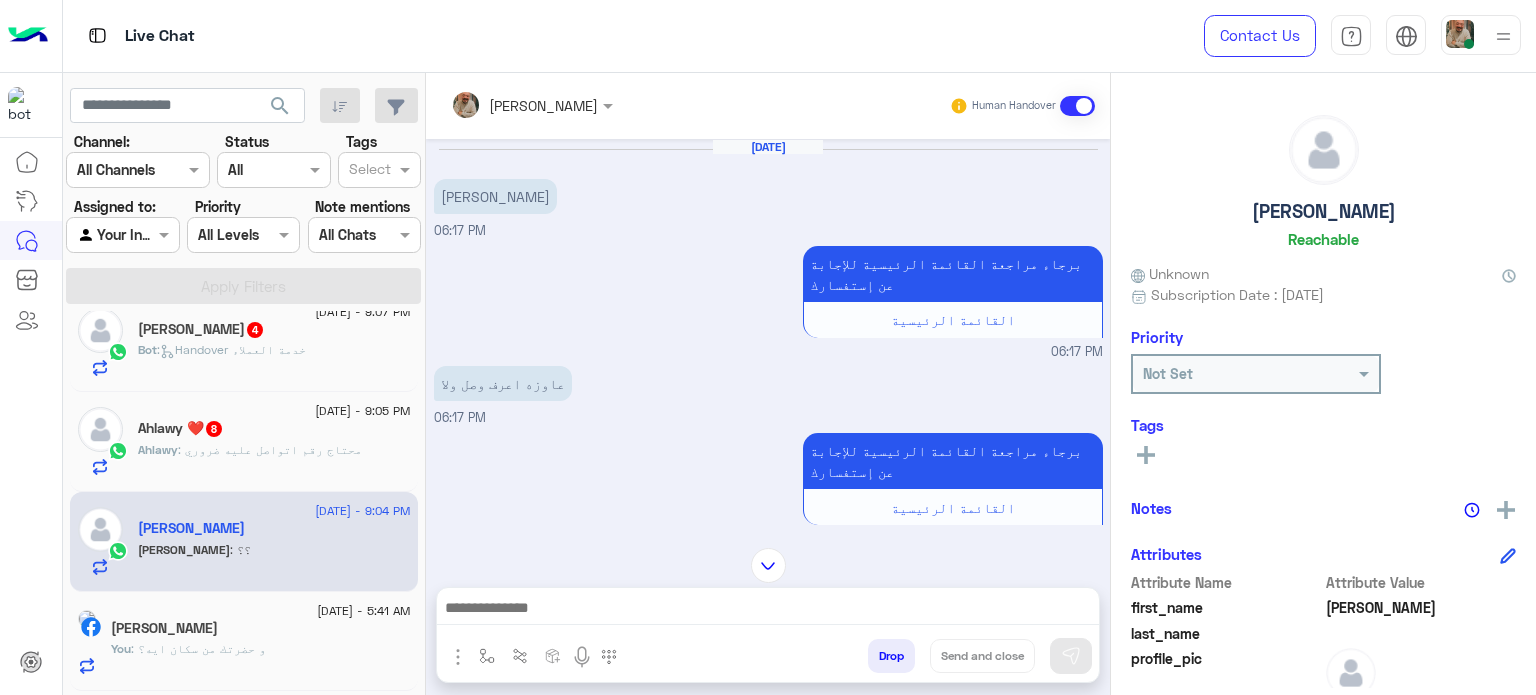 click at bounding box center [768, 610] 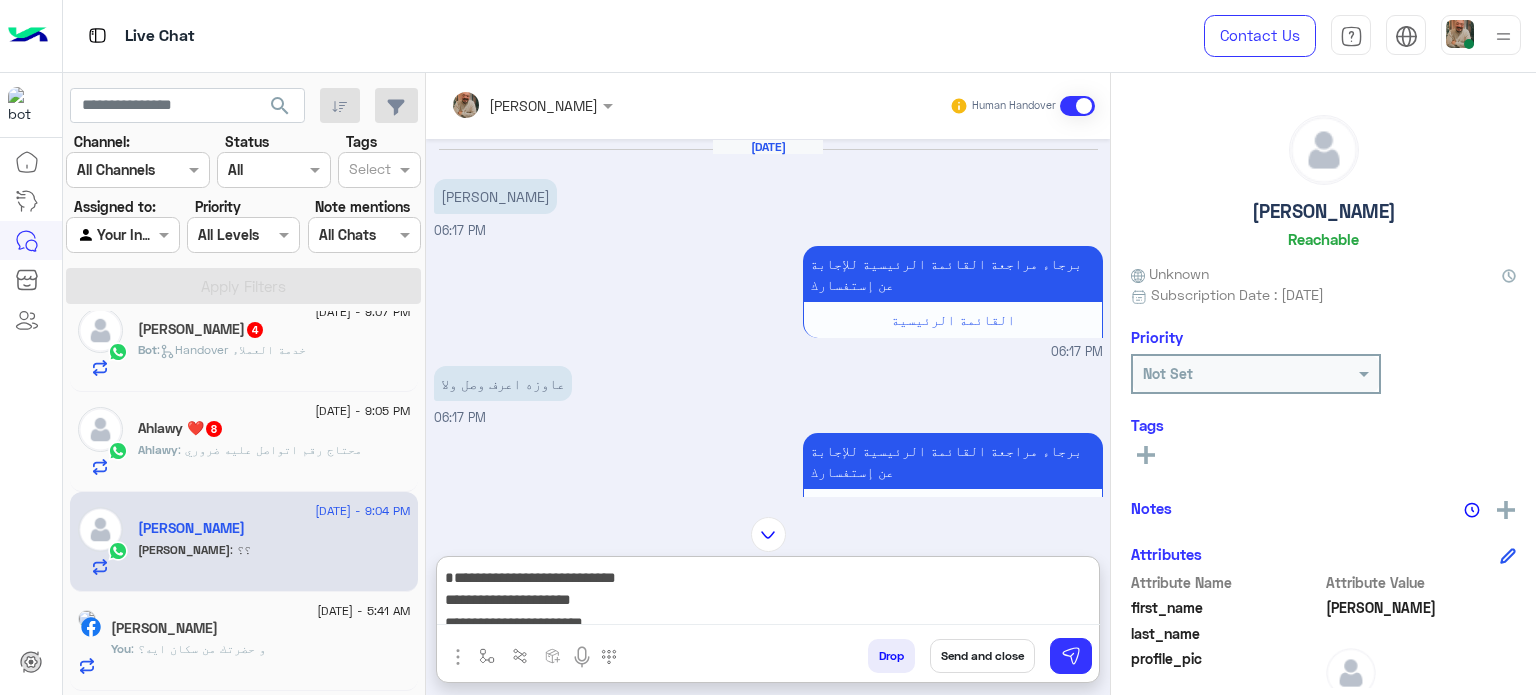 scroll, scrollTop: 0, scrollLeft: 0, axis: both 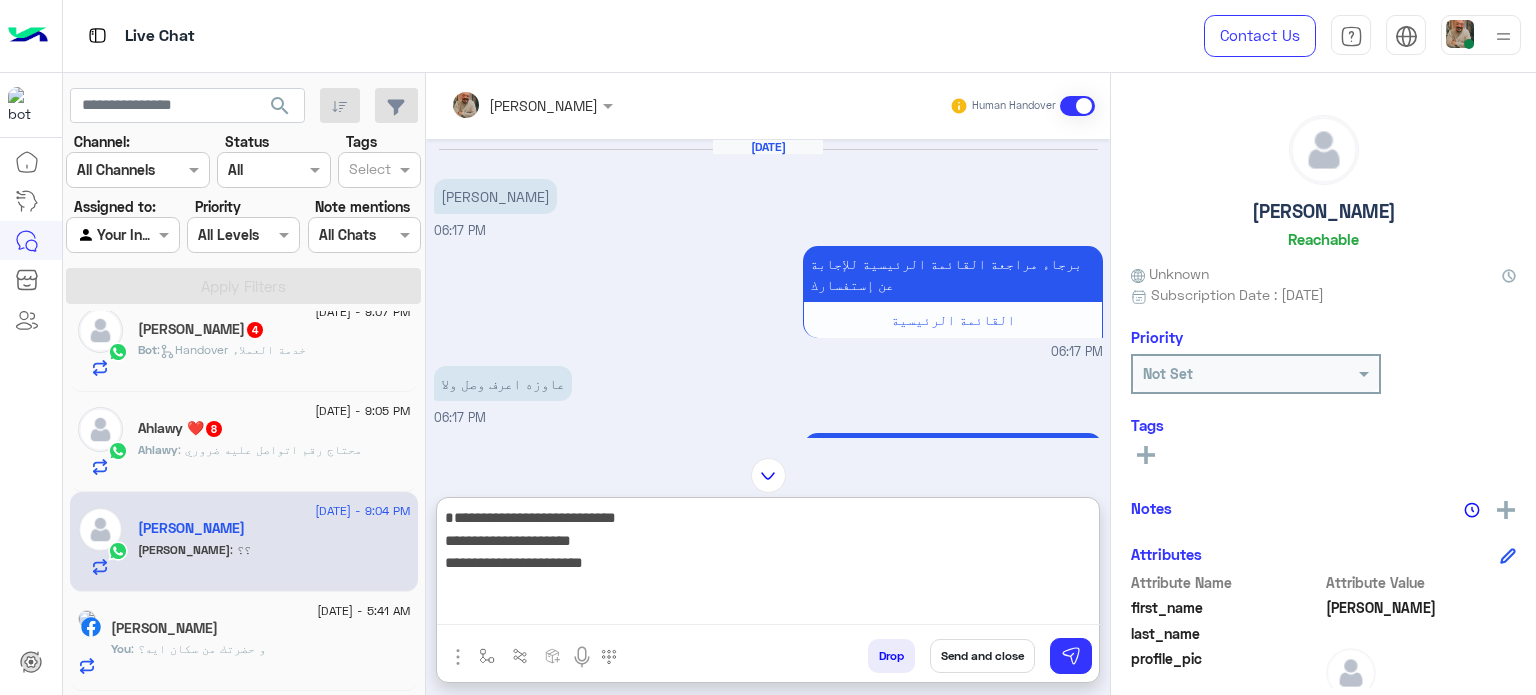 click on "**********" at bounding box center (768, 565) 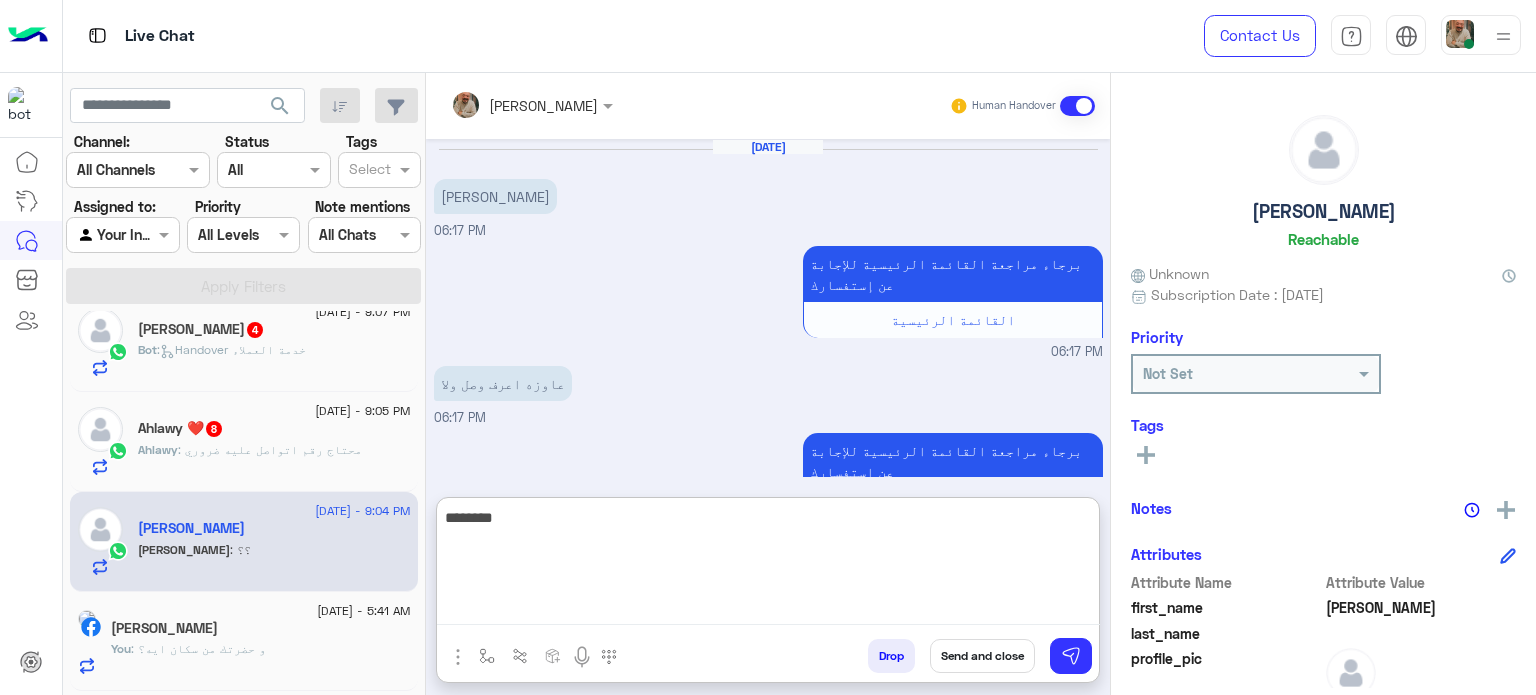scroll, scrollTop: 2266, scrollLeft: 0, axis: vertical 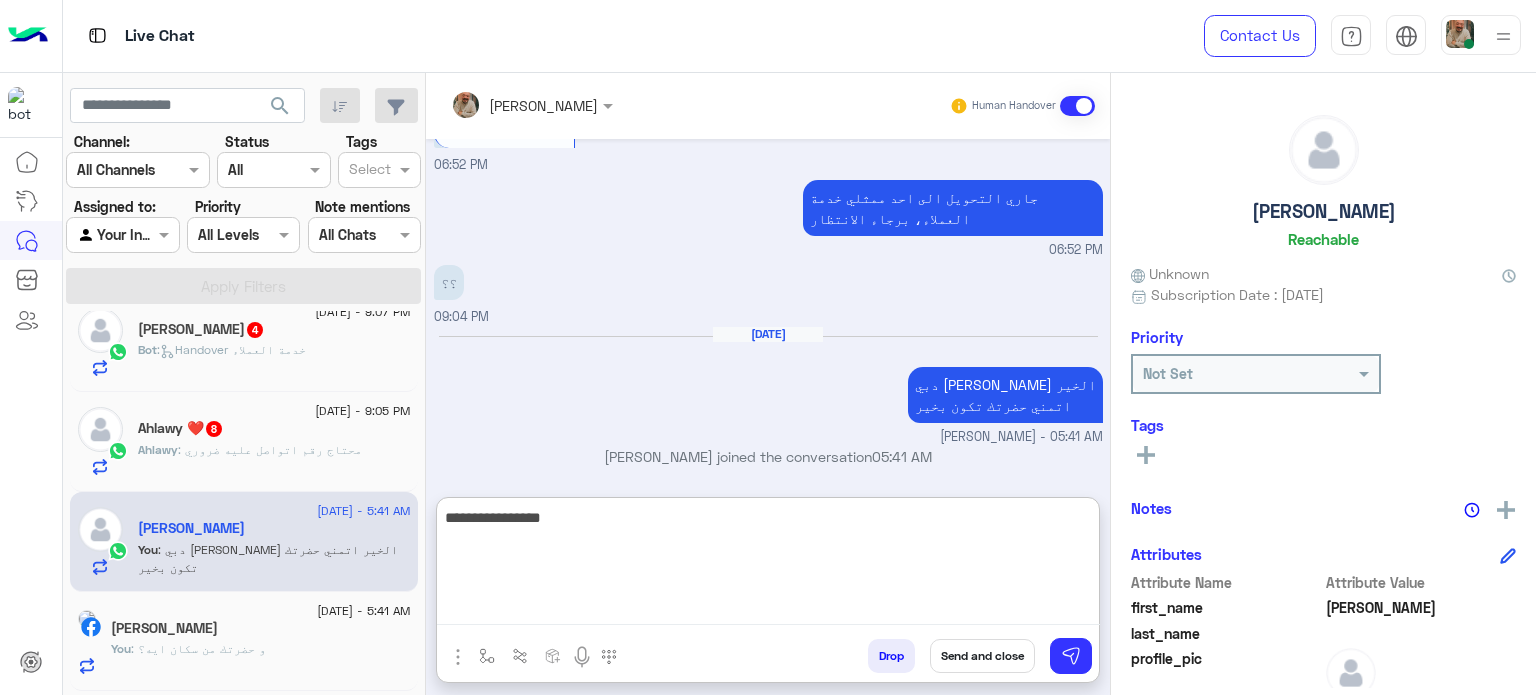 type on "**********" 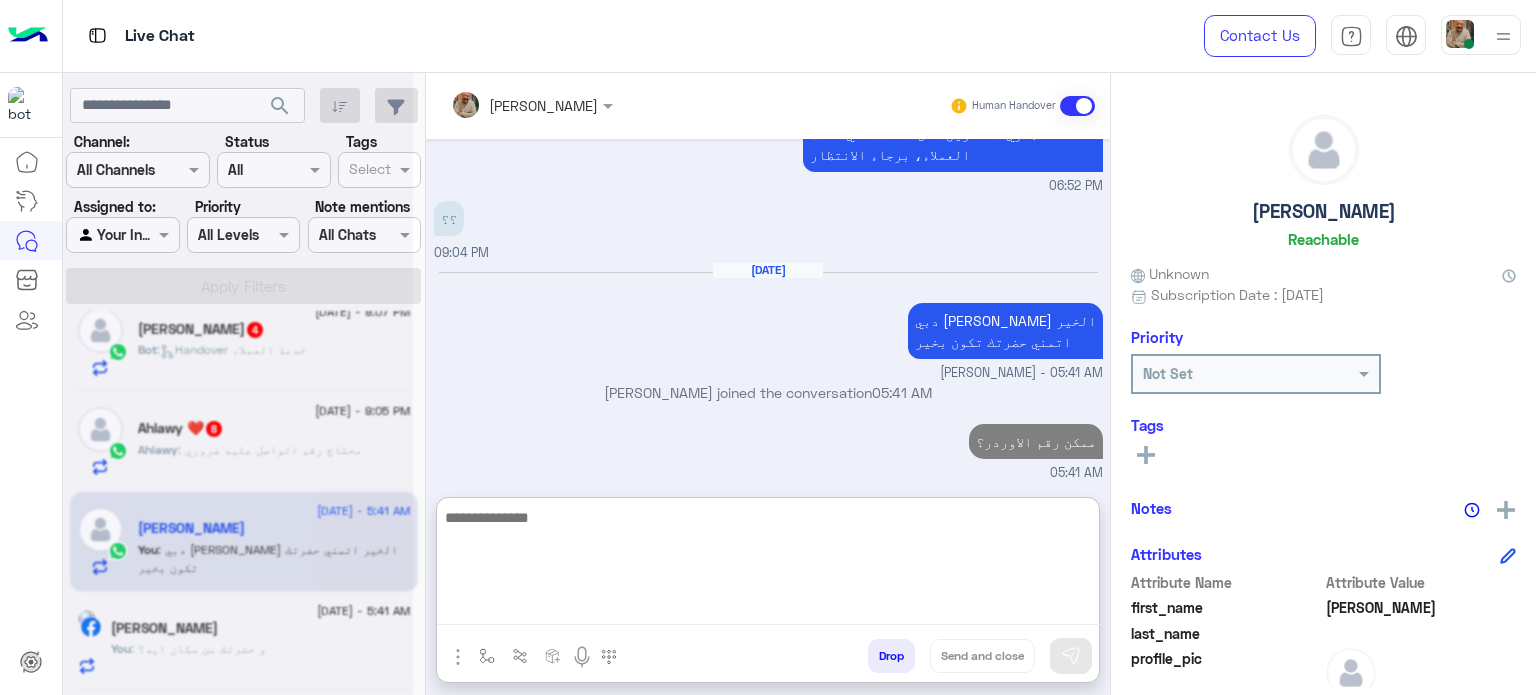scroll, scrollTop: 2451, scrollLeft: 0, axis: vertical 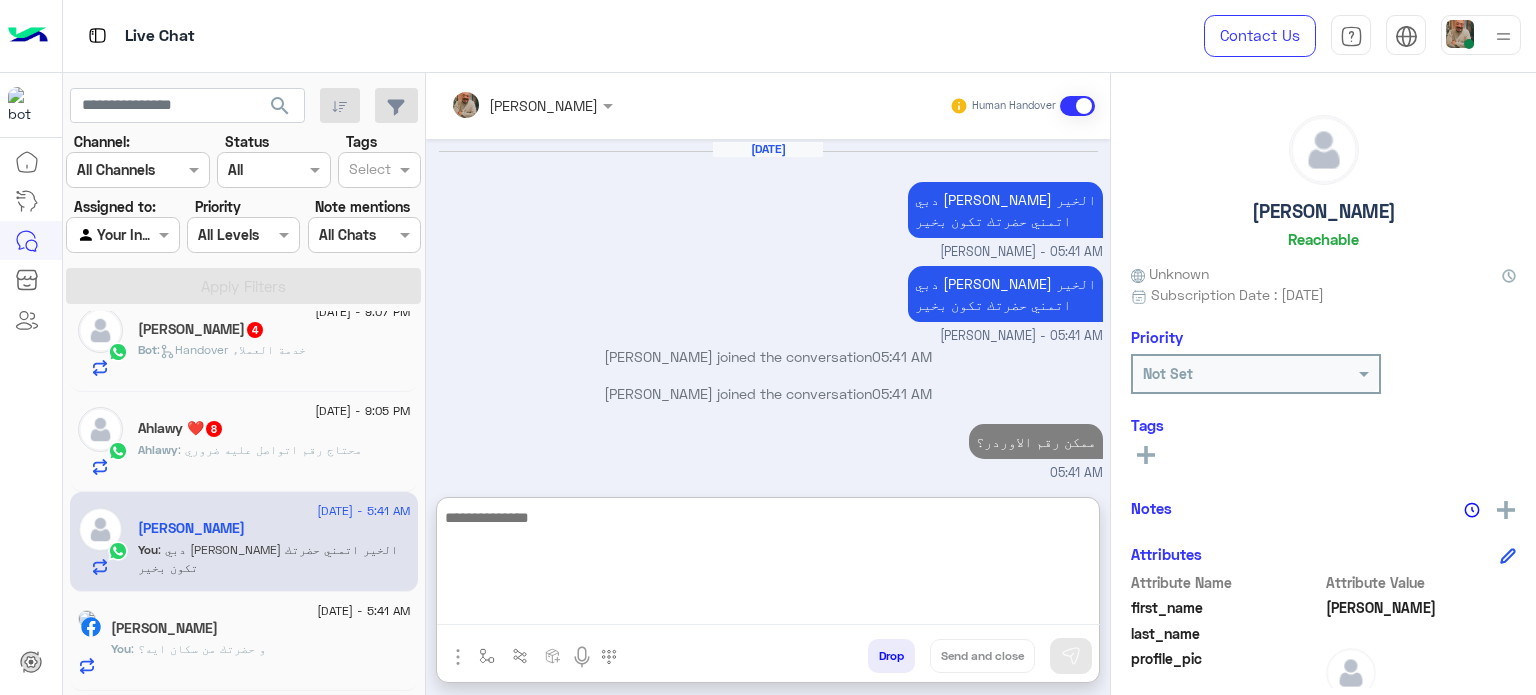 click on ": محتاج رقم اتواصل عليه ضروري" 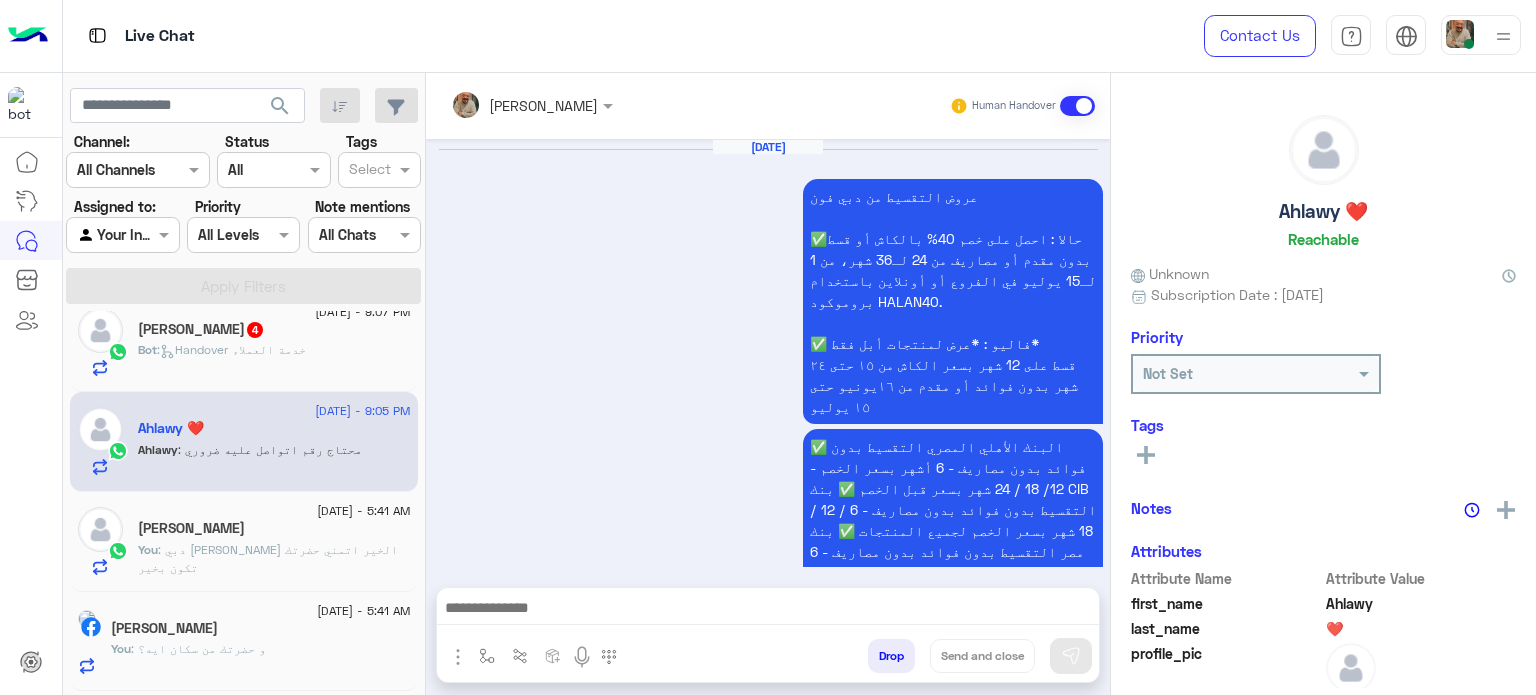 scroll, scrollTop: 1374, scrollLeft: 0, axis: vertical 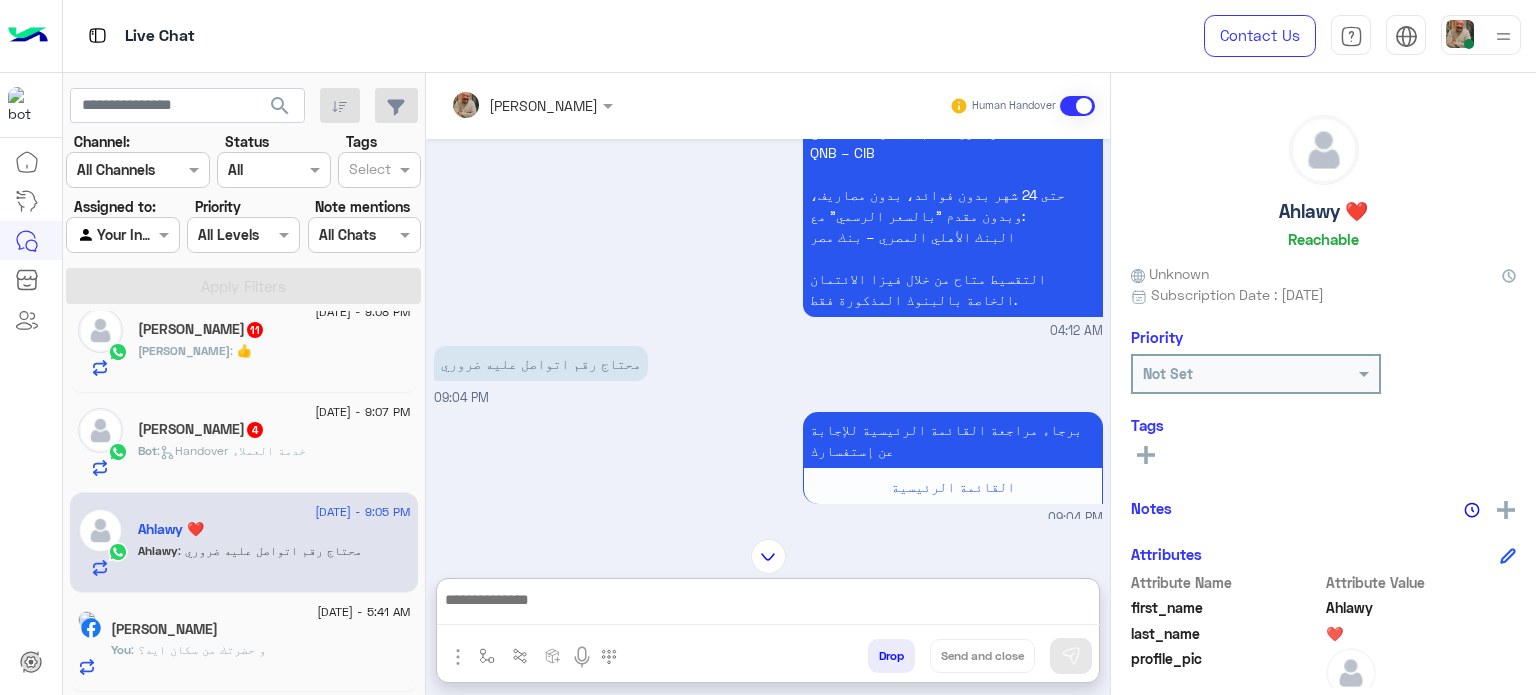 click at bounding box center (768, 606) 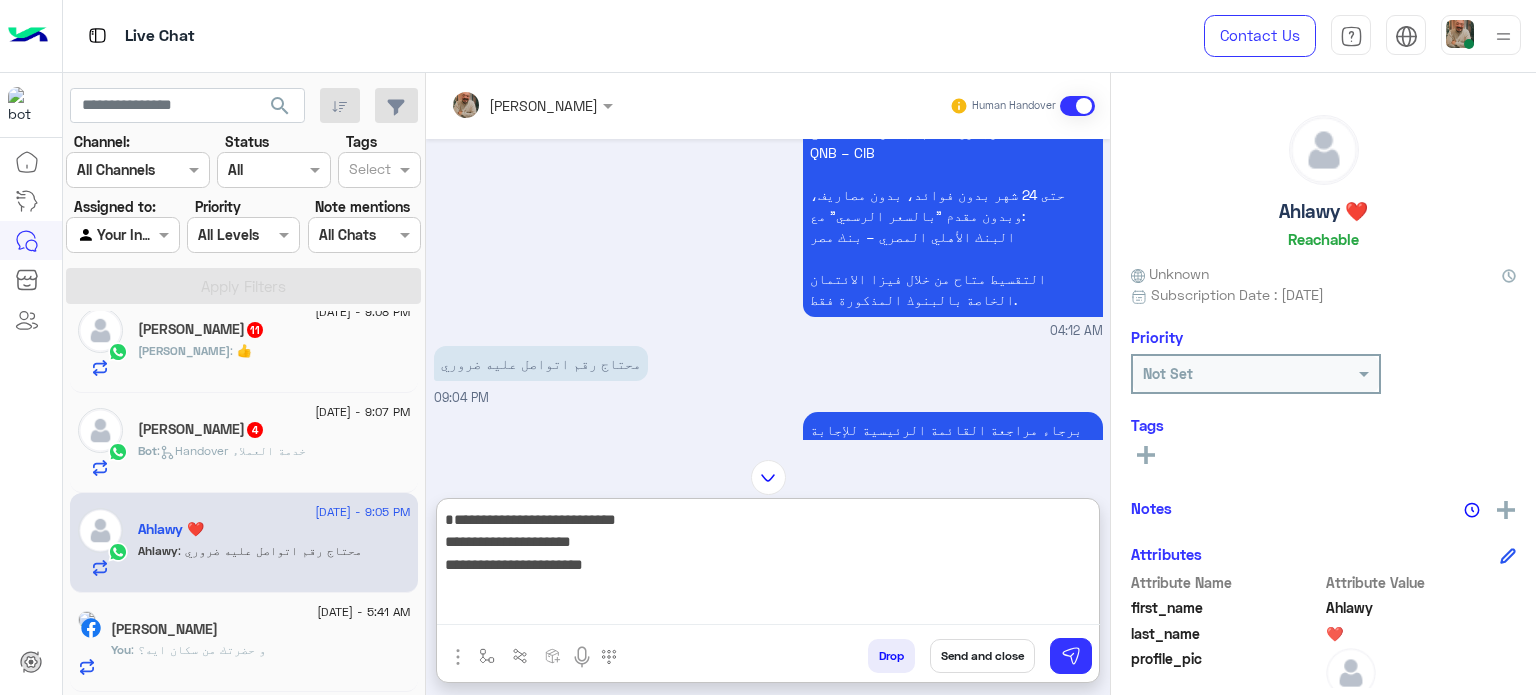 click on "**********" at bounding box center (768, 566) 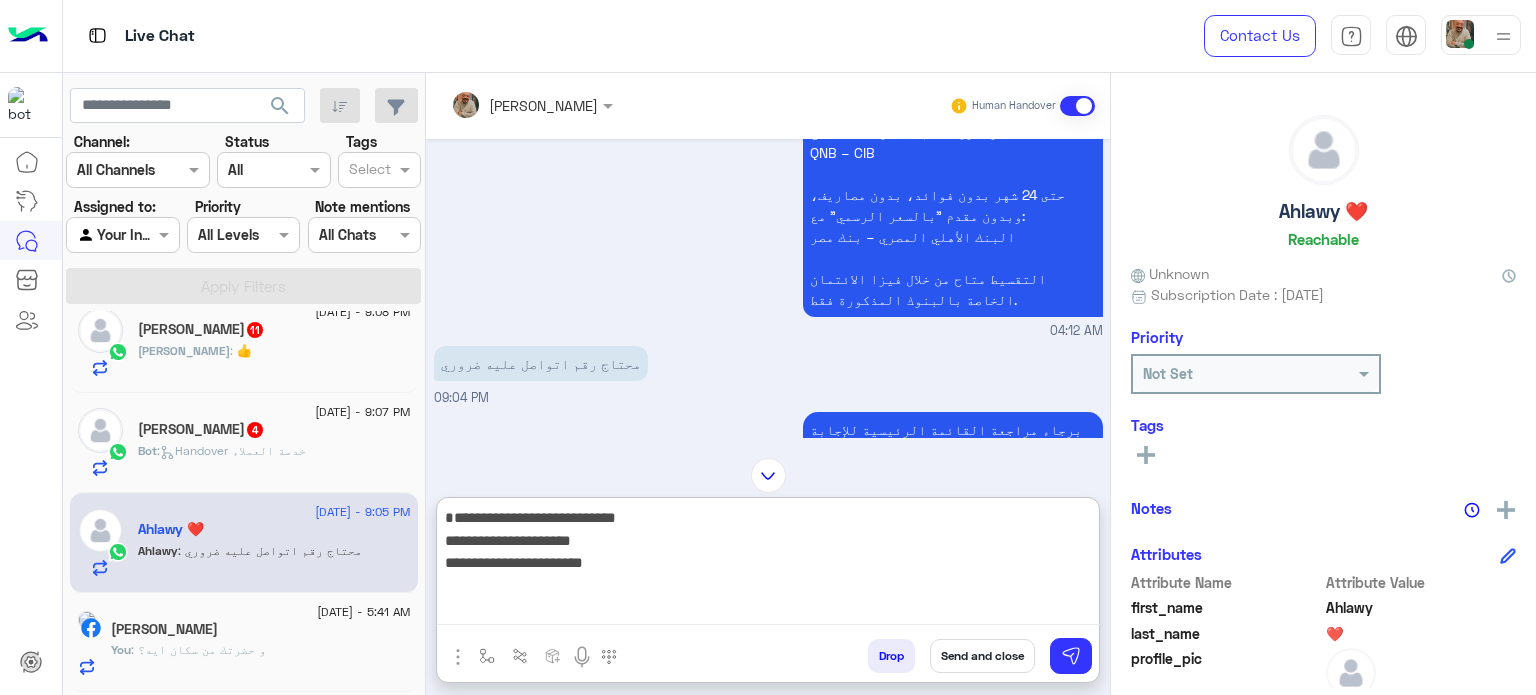 click on "**********" at bounding box center (768, 565) 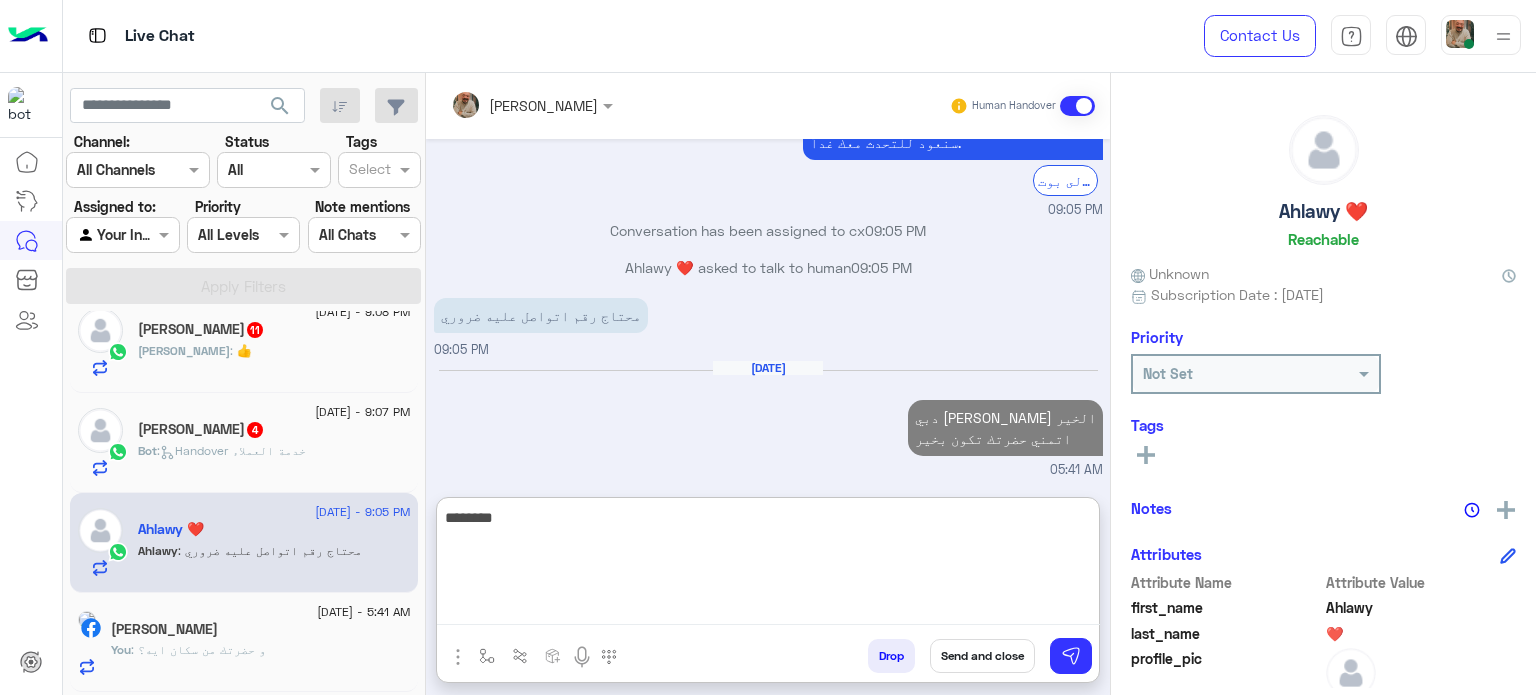 scroll, scrollTop: 1620, scrollLeft: 0, axis: vertical 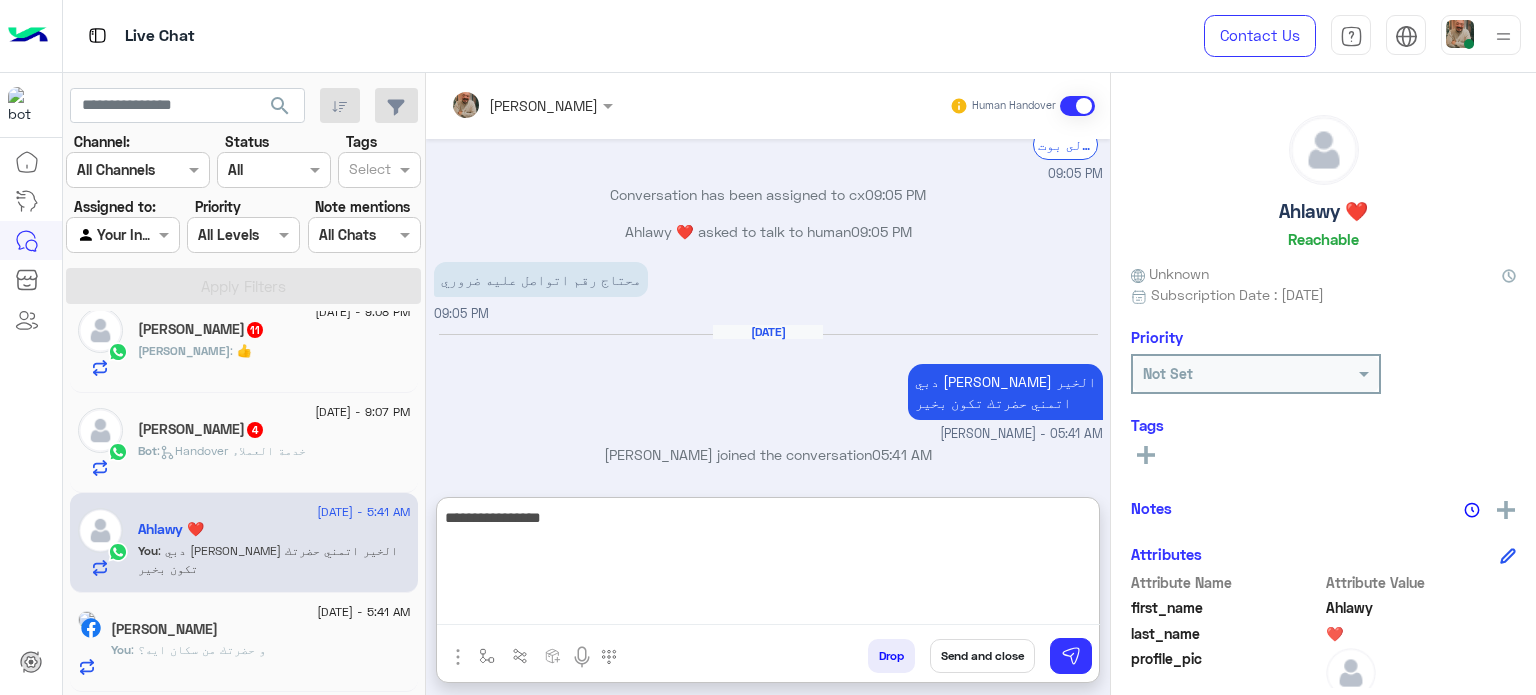 type on "**********" 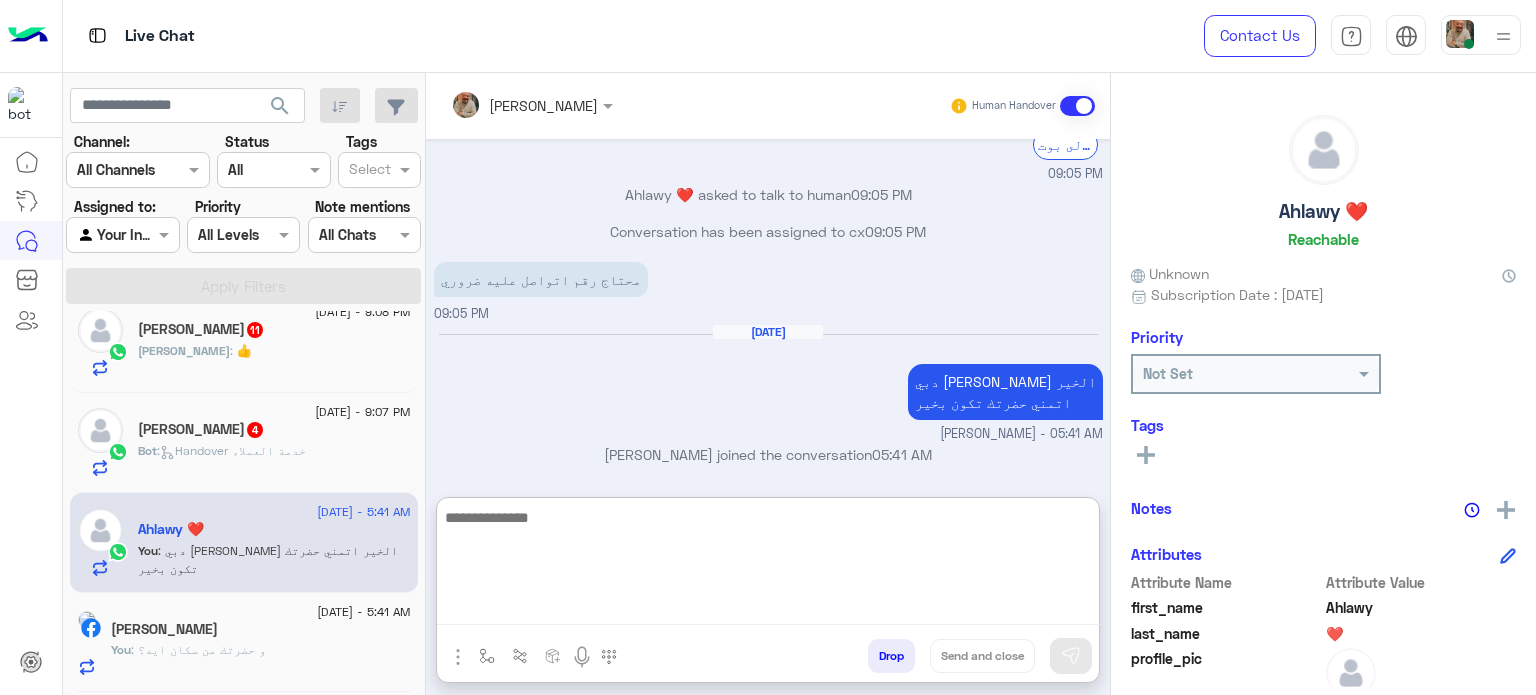 scroll, scrollTop: 1684, scrollLeft: 0, axis: vertical 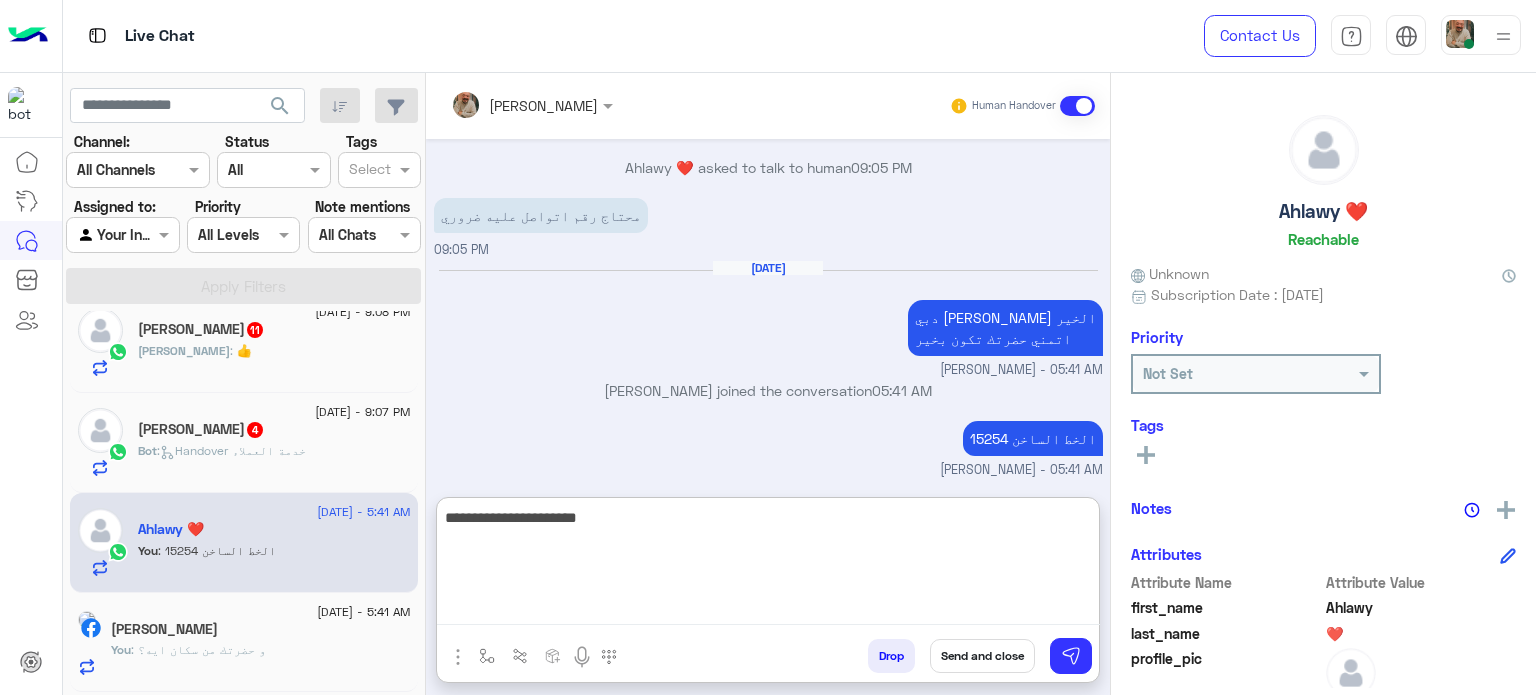type on "**********" 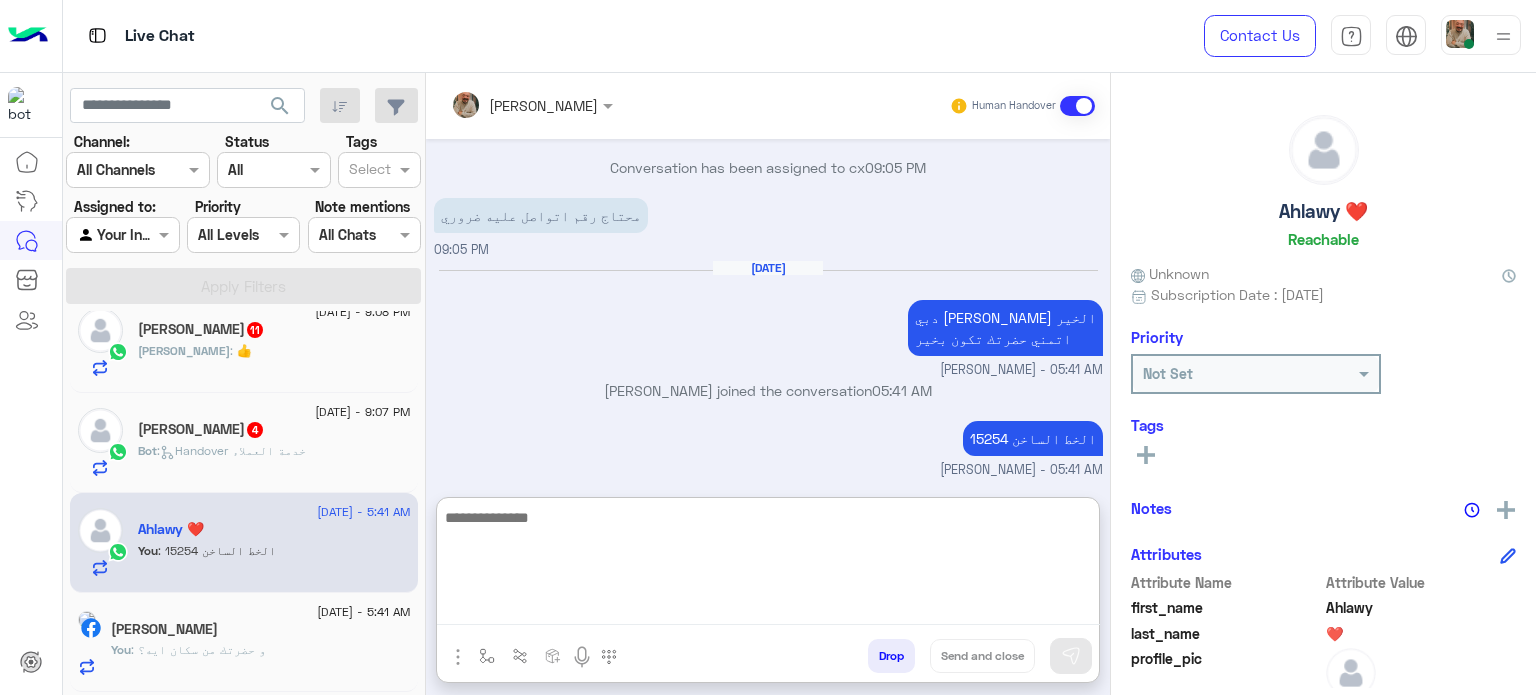 scroll, scrollTop: 1748, scrollLeft: 0, axis: vertical 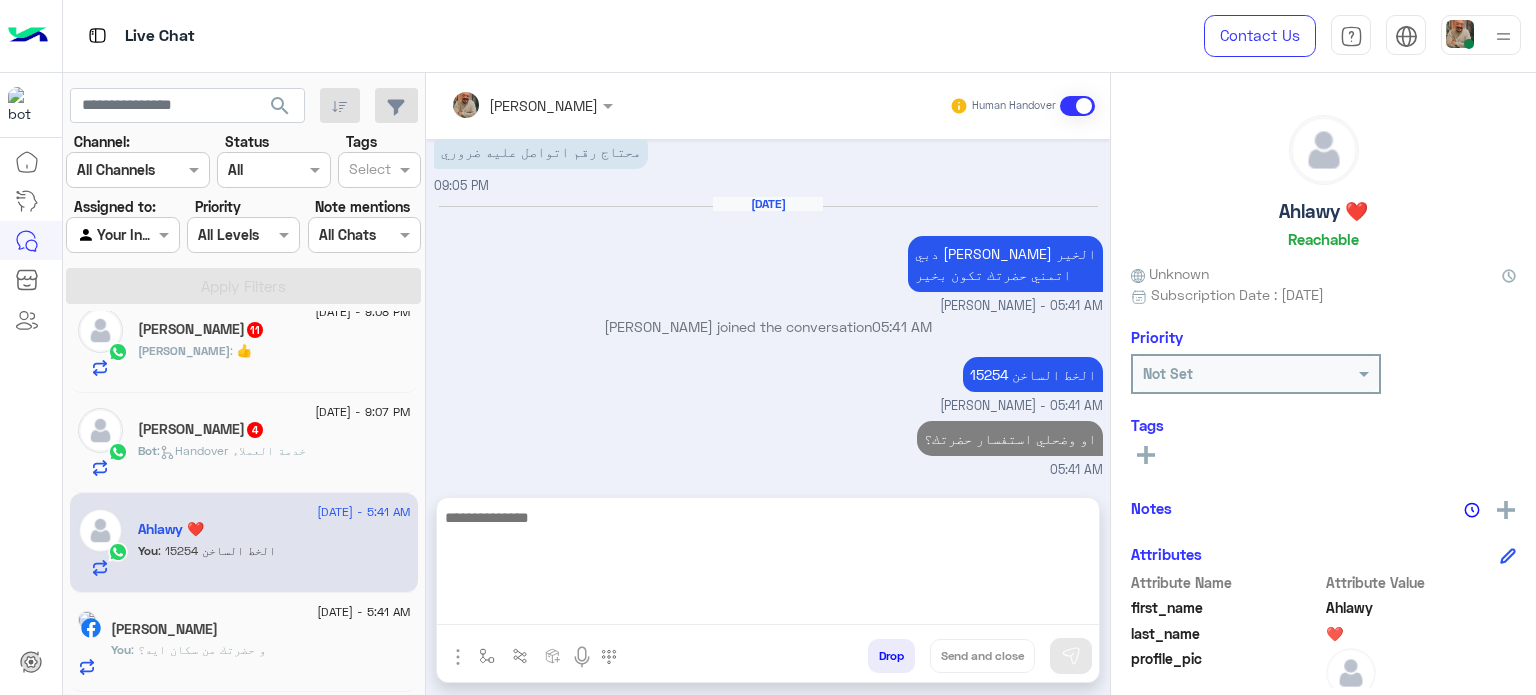 click on "Bot :   Handover خدمة العملاء" 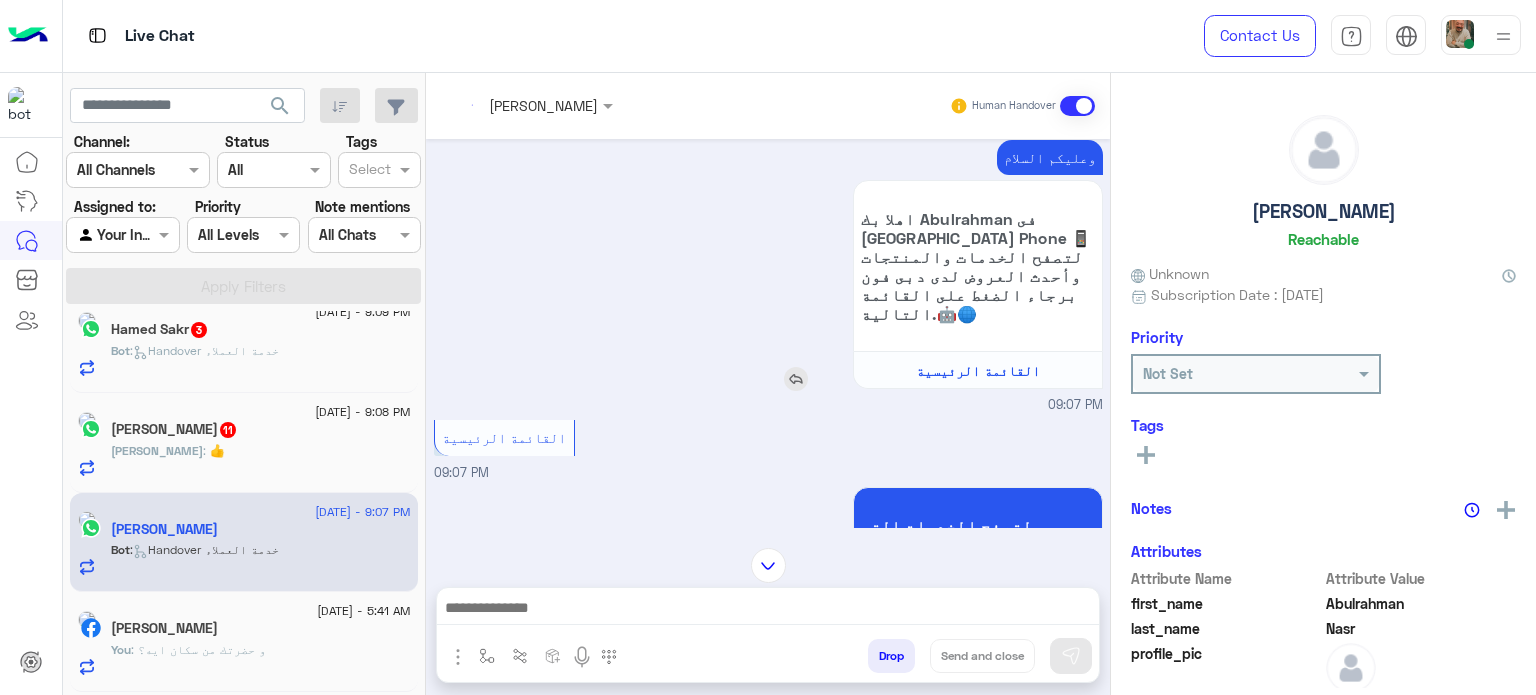 scroll, scrollTop: 0, scrollLeft: 0, axis: both 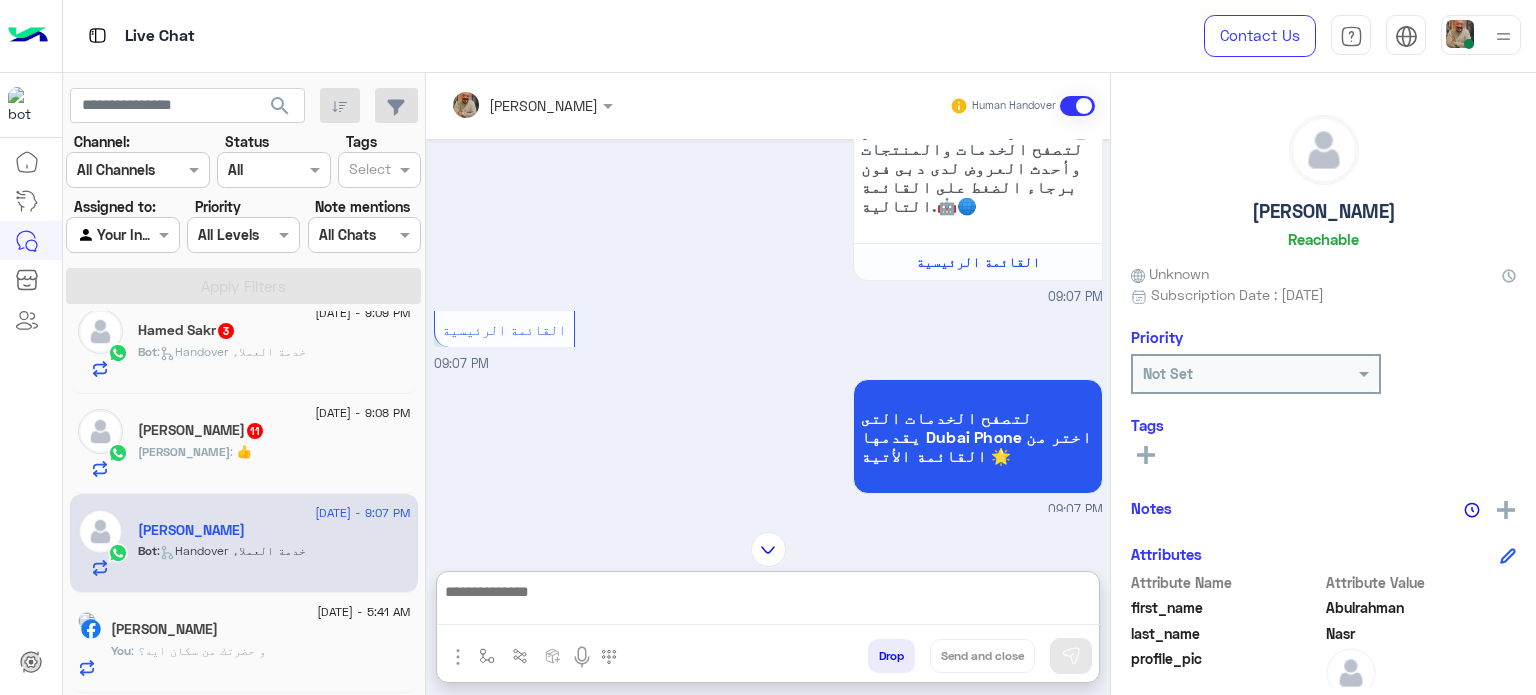 click at bounding box center [768, 602] 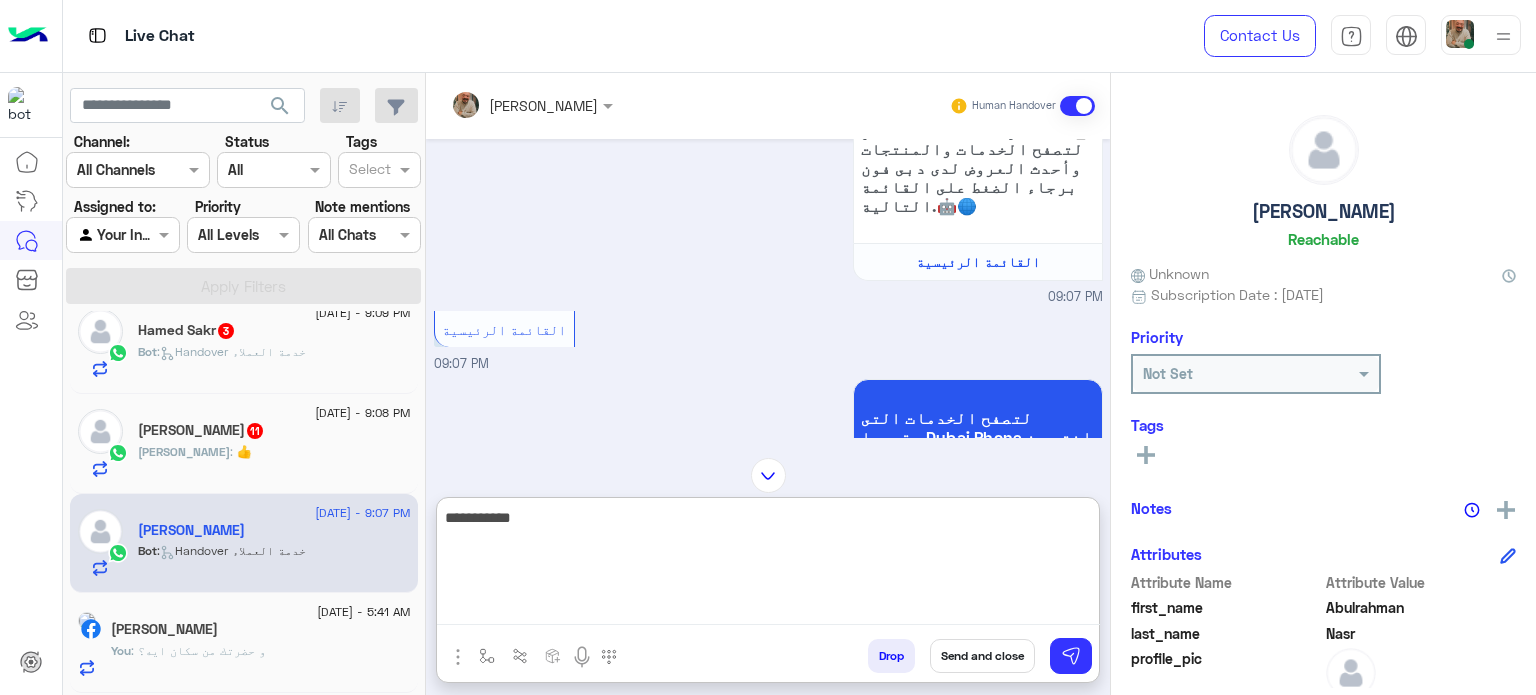 type on "**********" 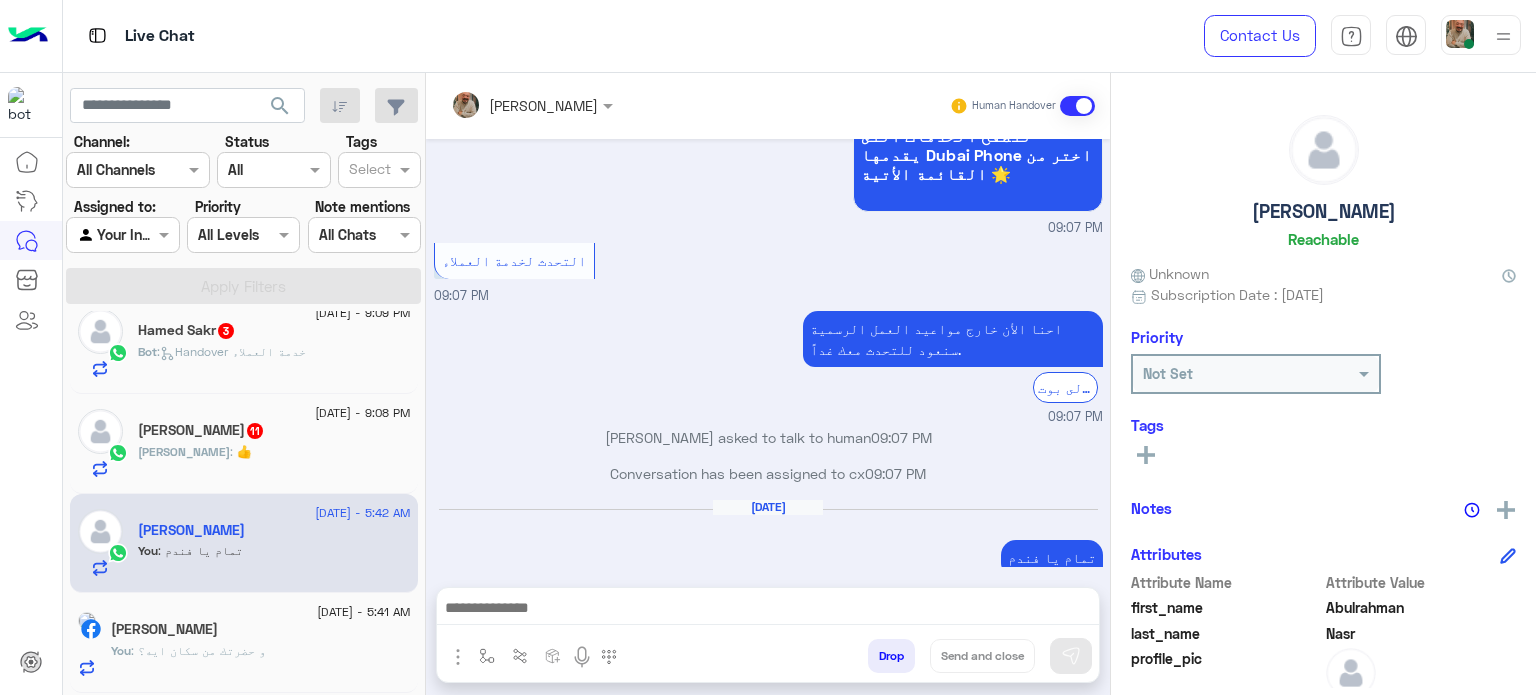 click at bounding box center (768, 610) 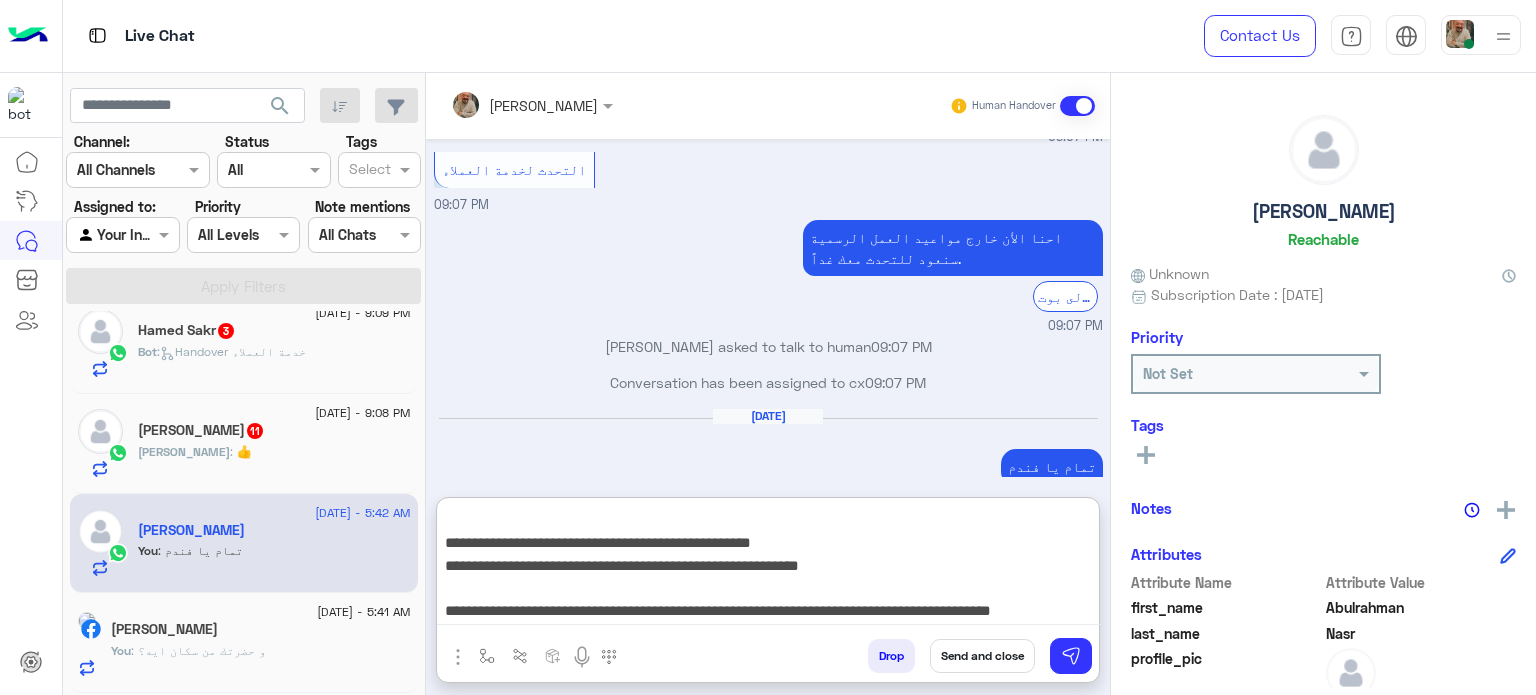 type on "**********" 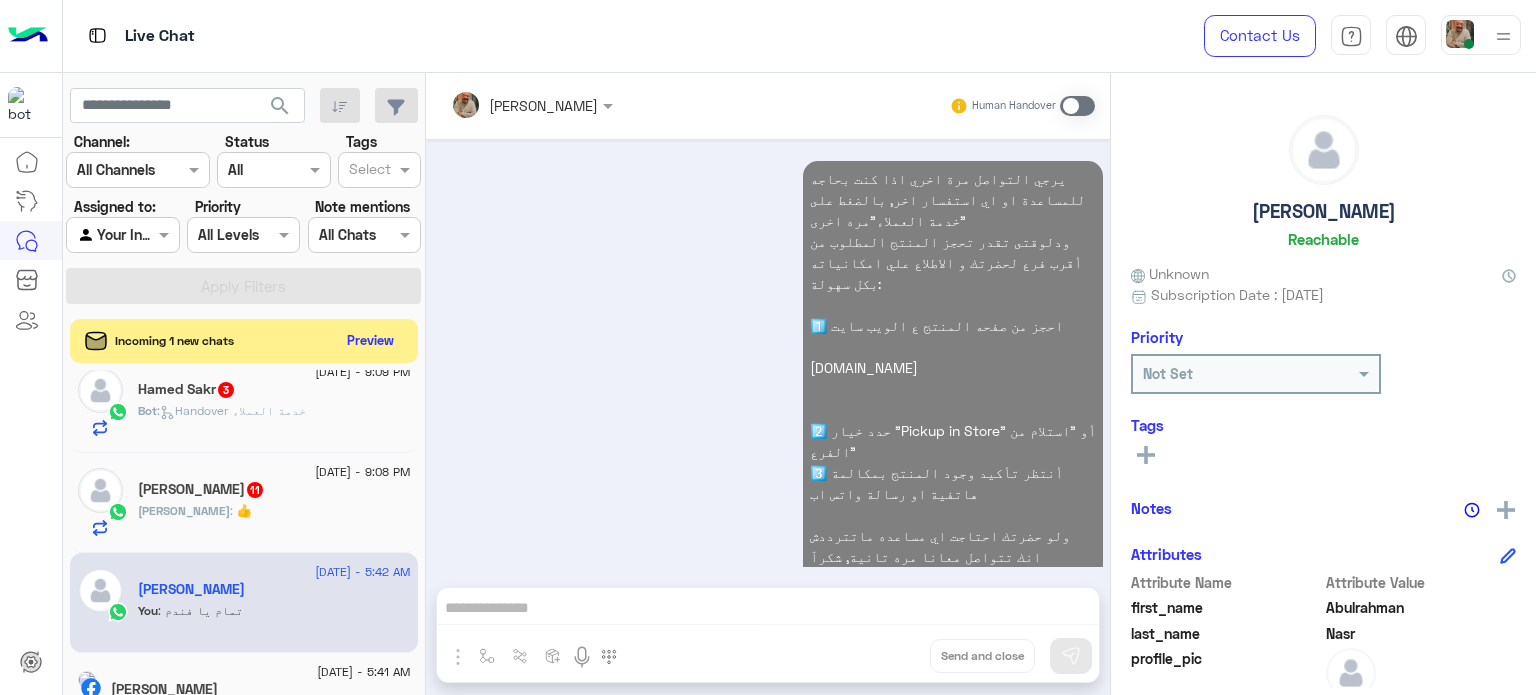 click on "Kareem : 👍" 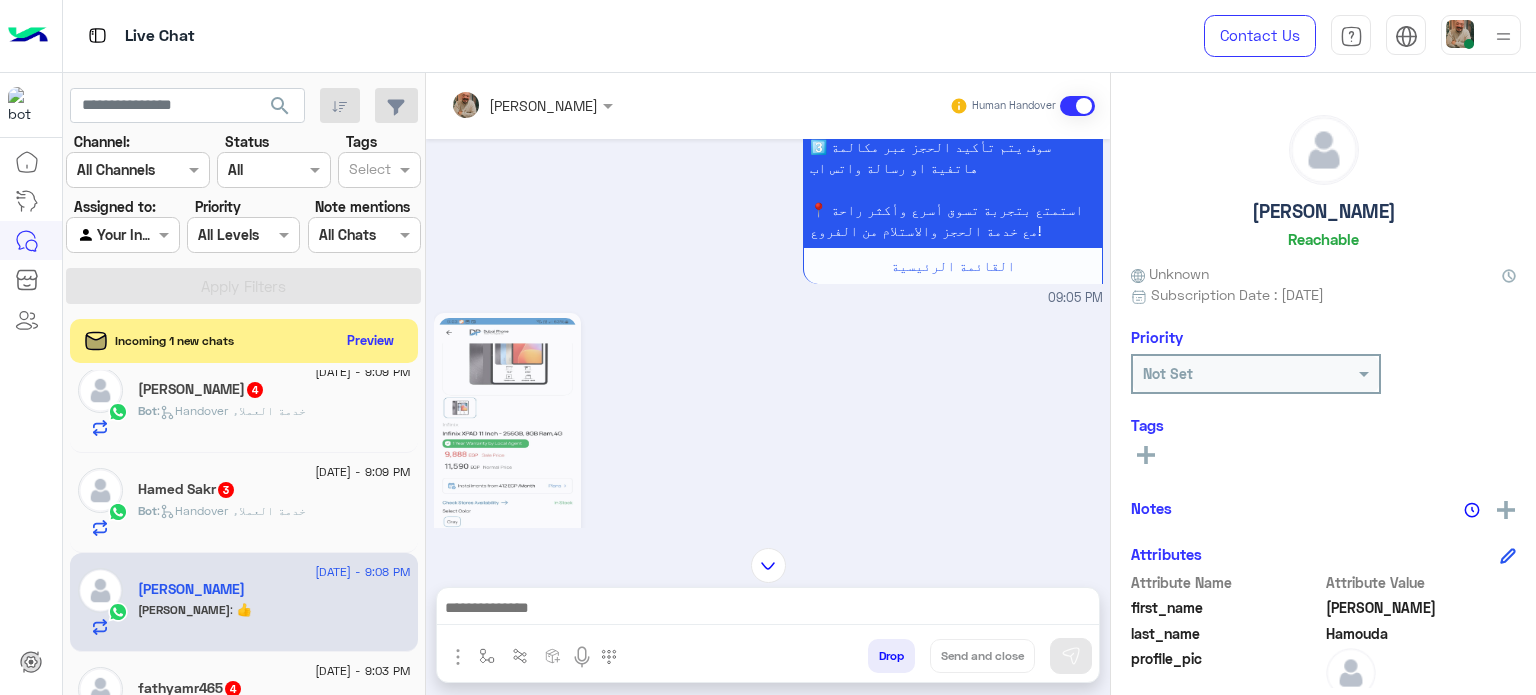 click 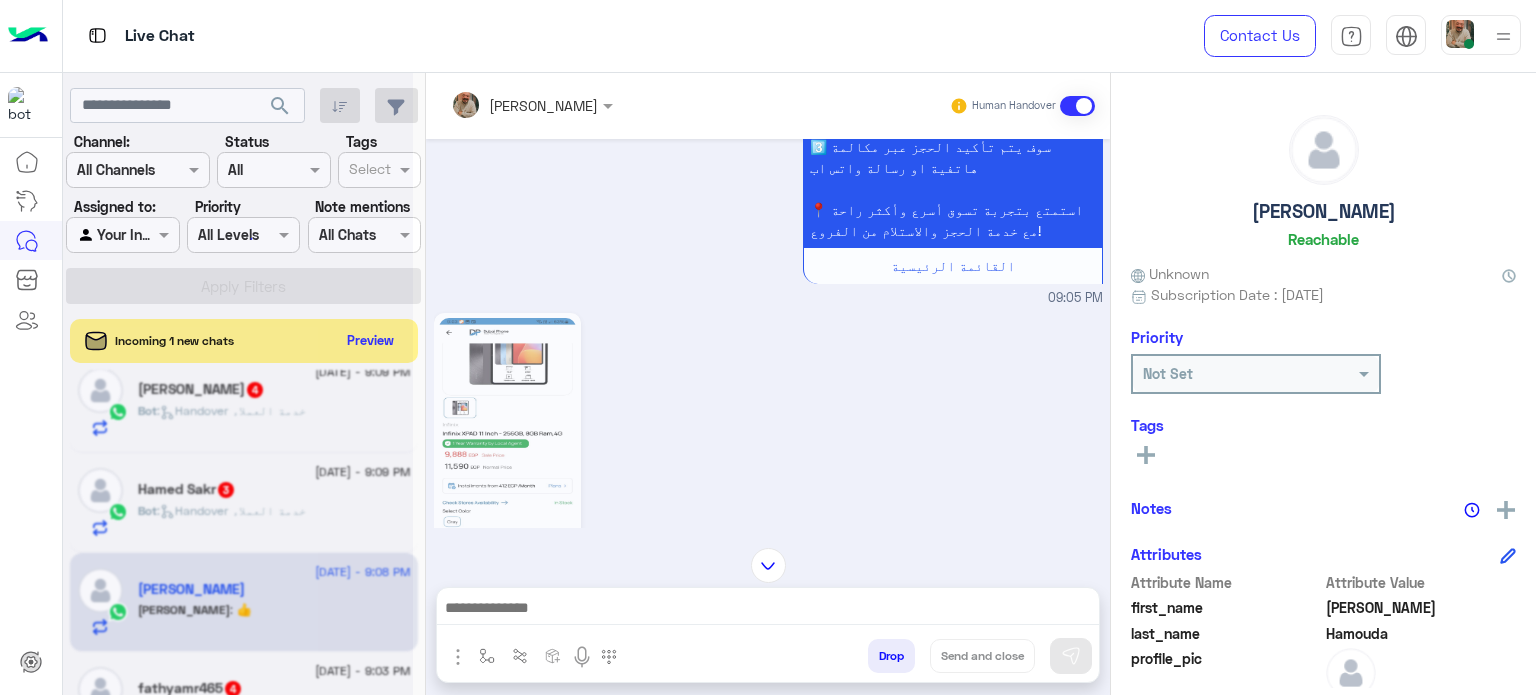 click 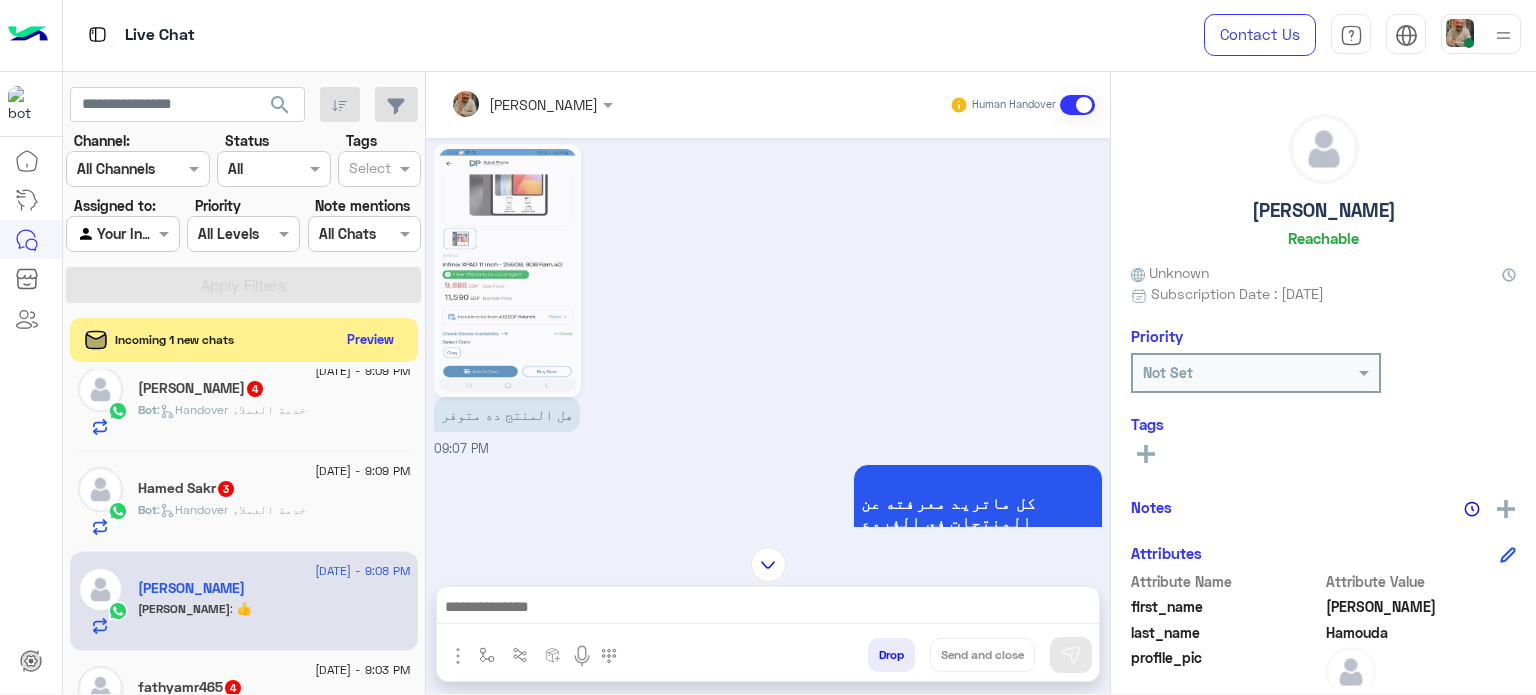 click 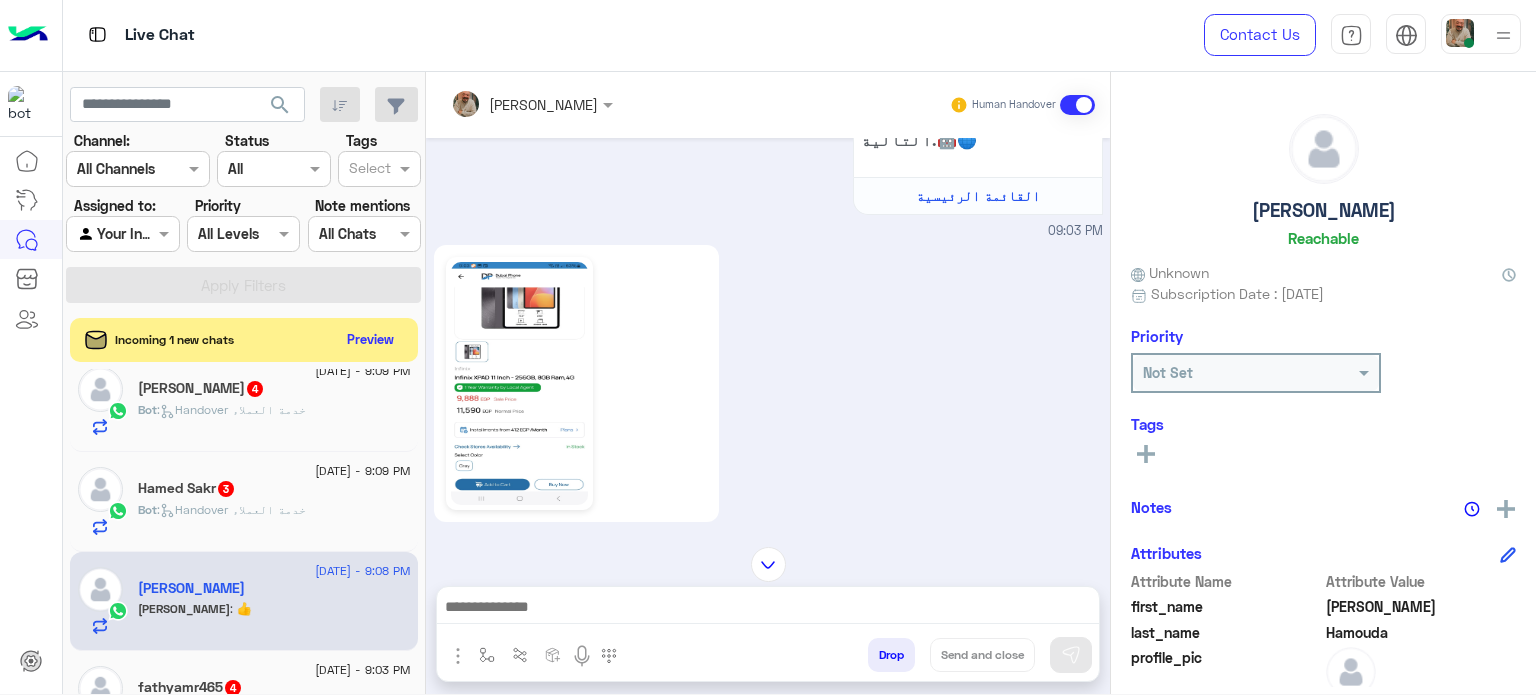 click 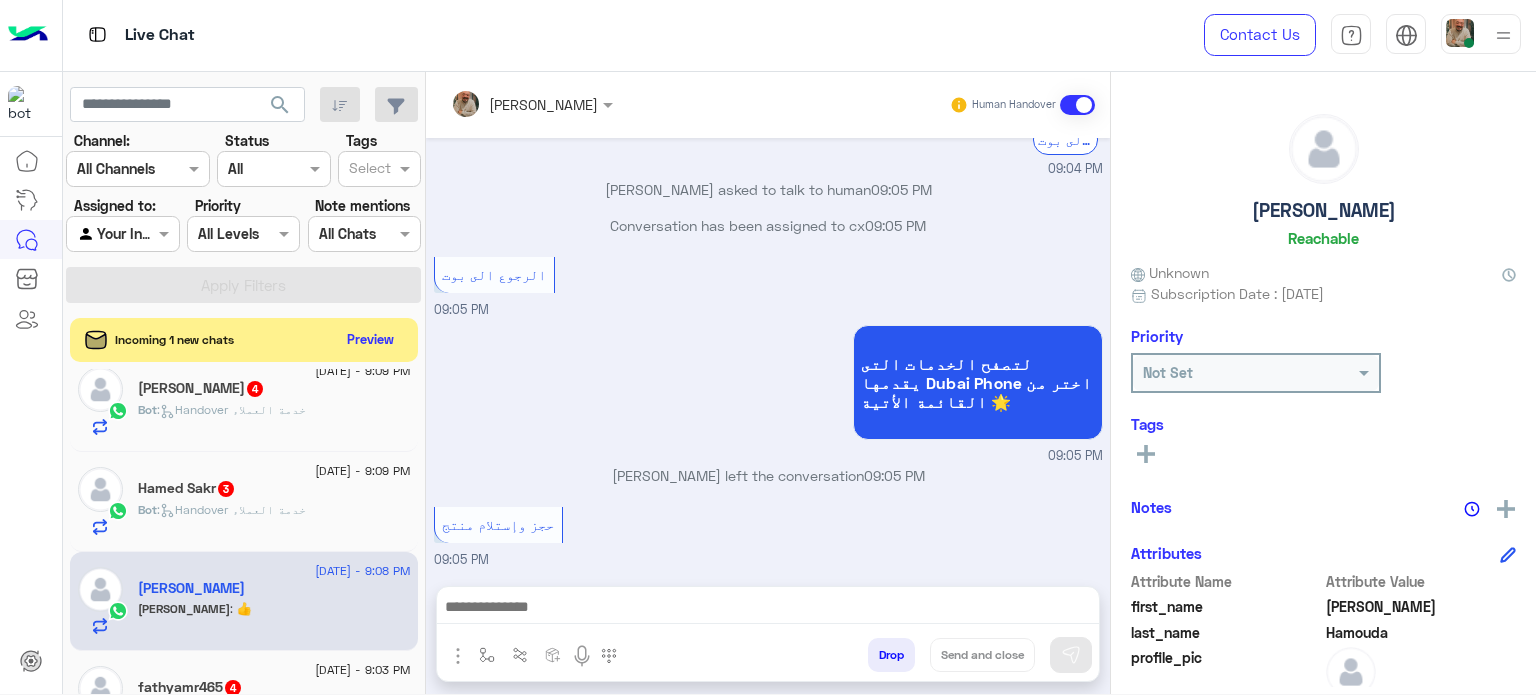 paste on "**********" 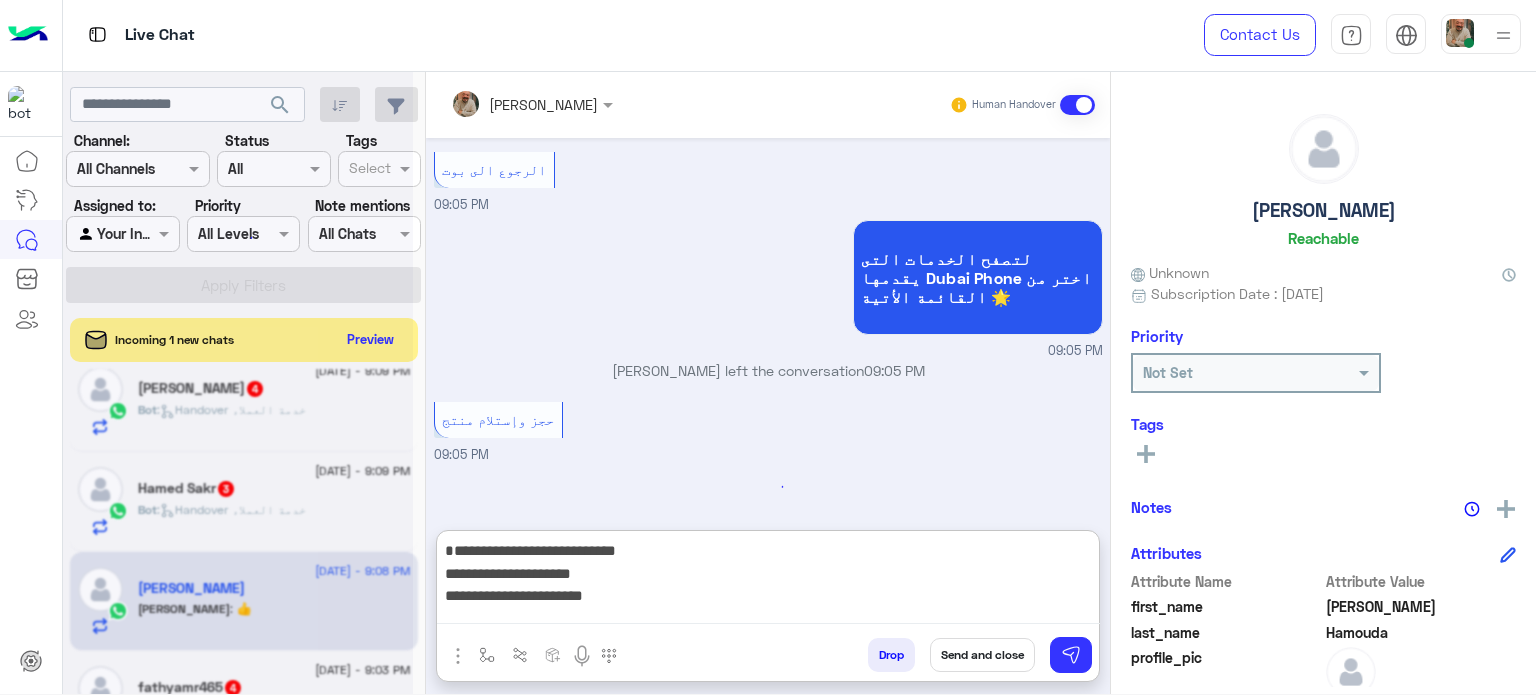 click on "**********" at bounding box center (768, 581) 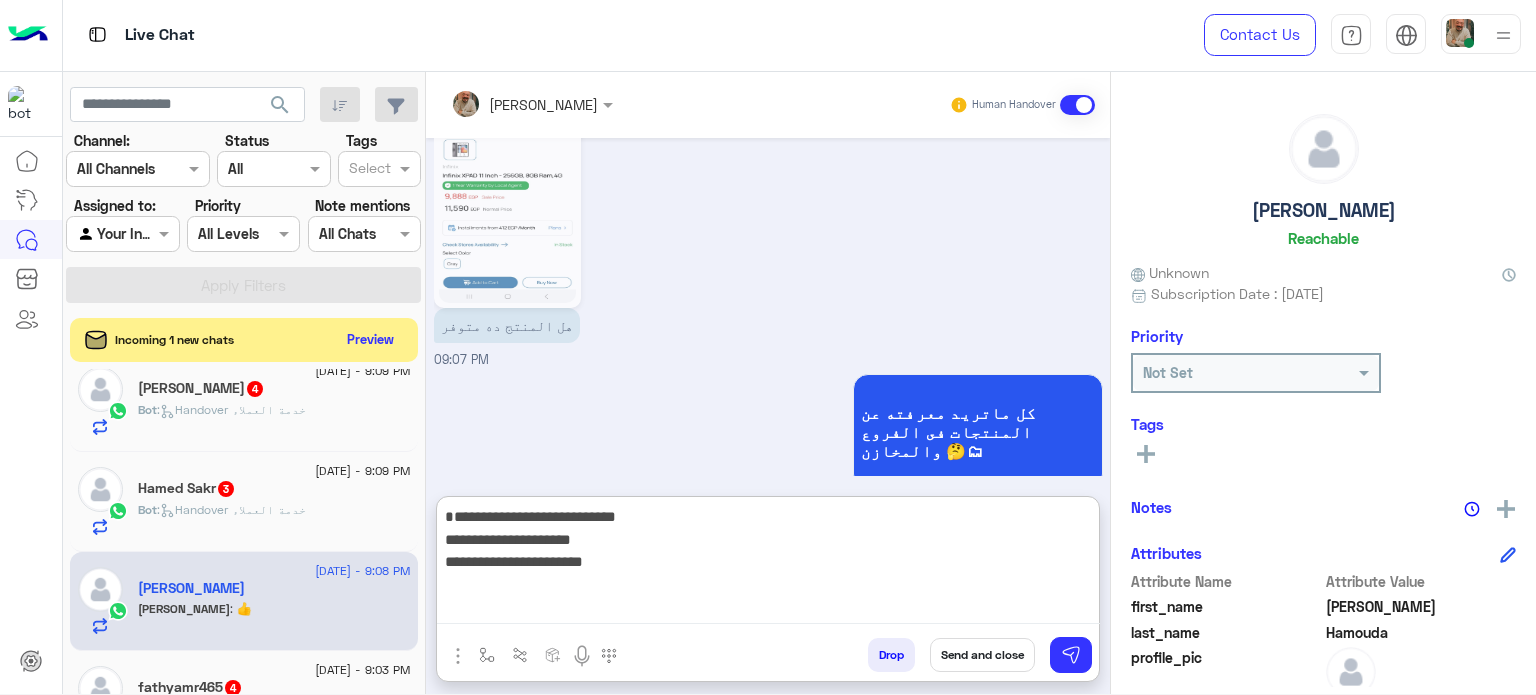 click on "**********" at bounding box center (768, 564) 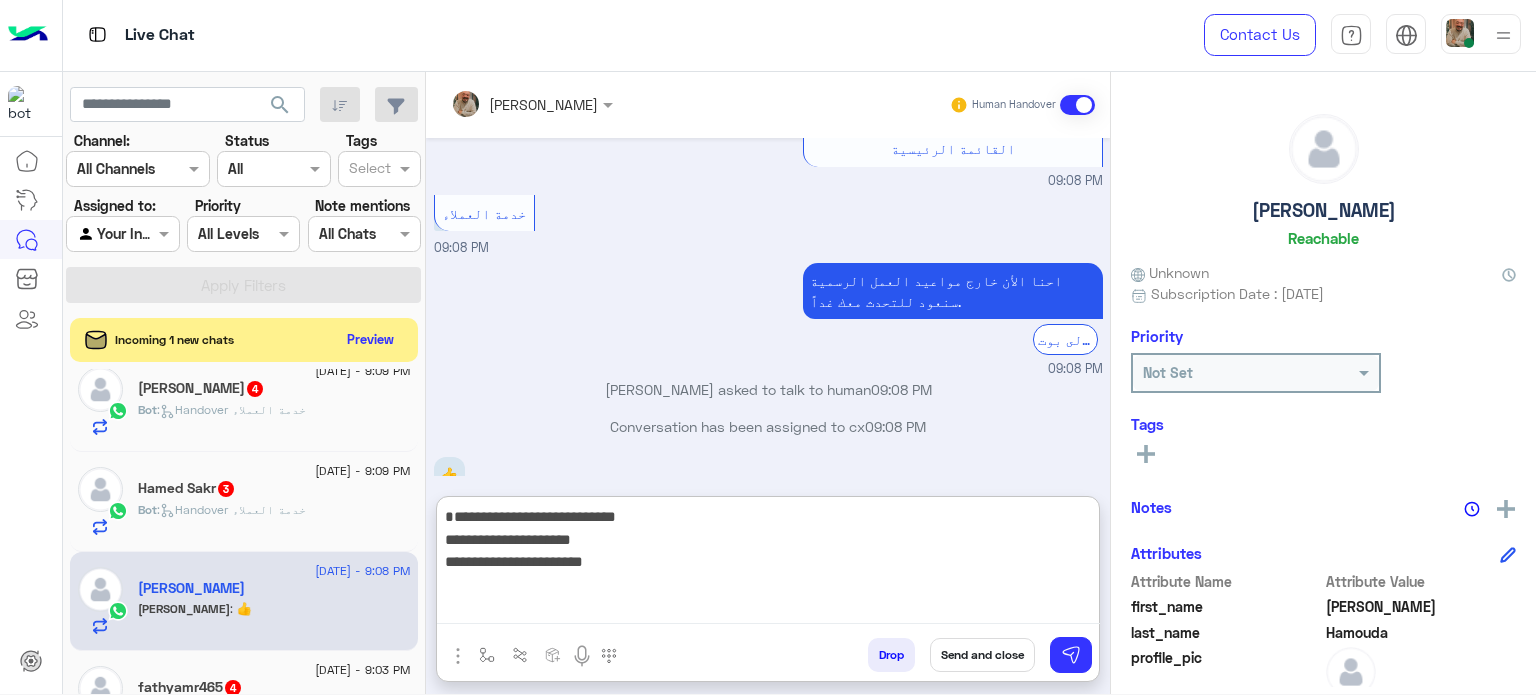 click on "**********" at bounding box center (768, 564) 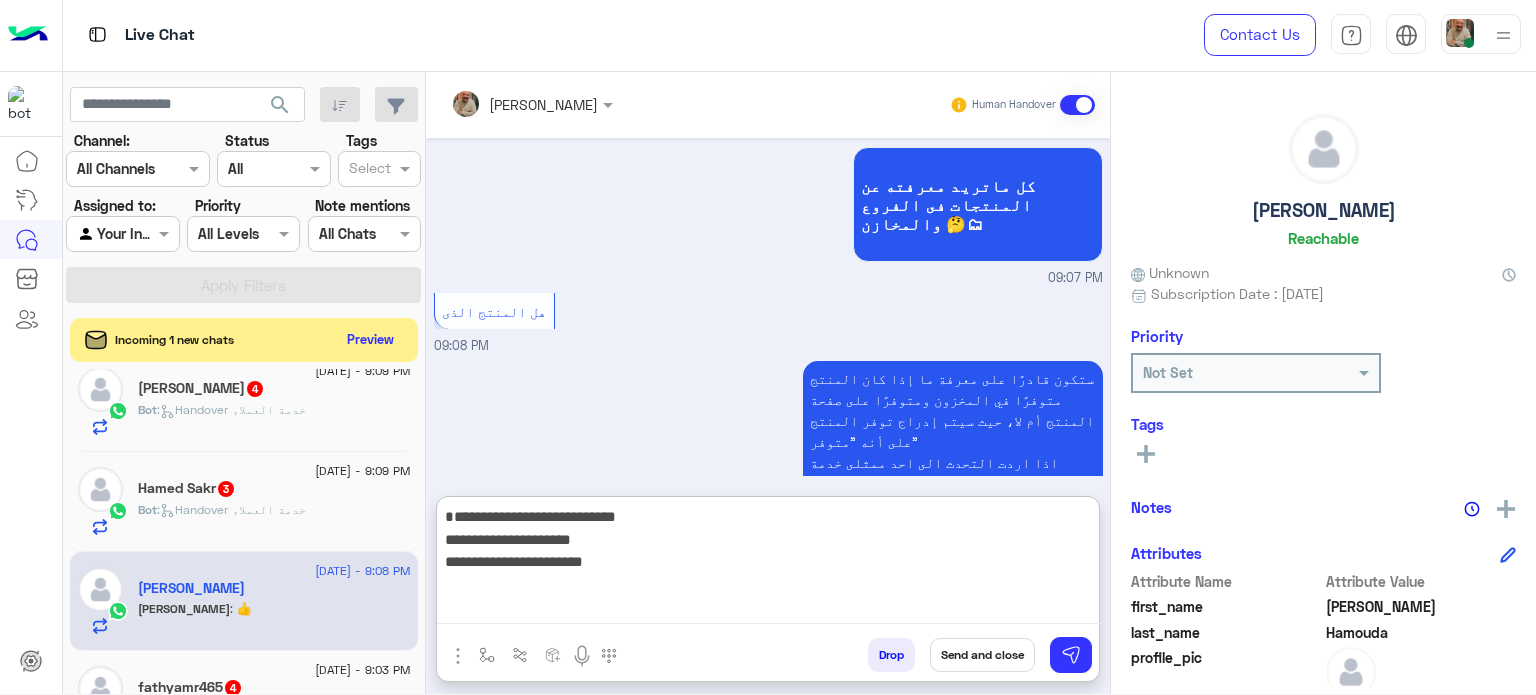 type on "**********" 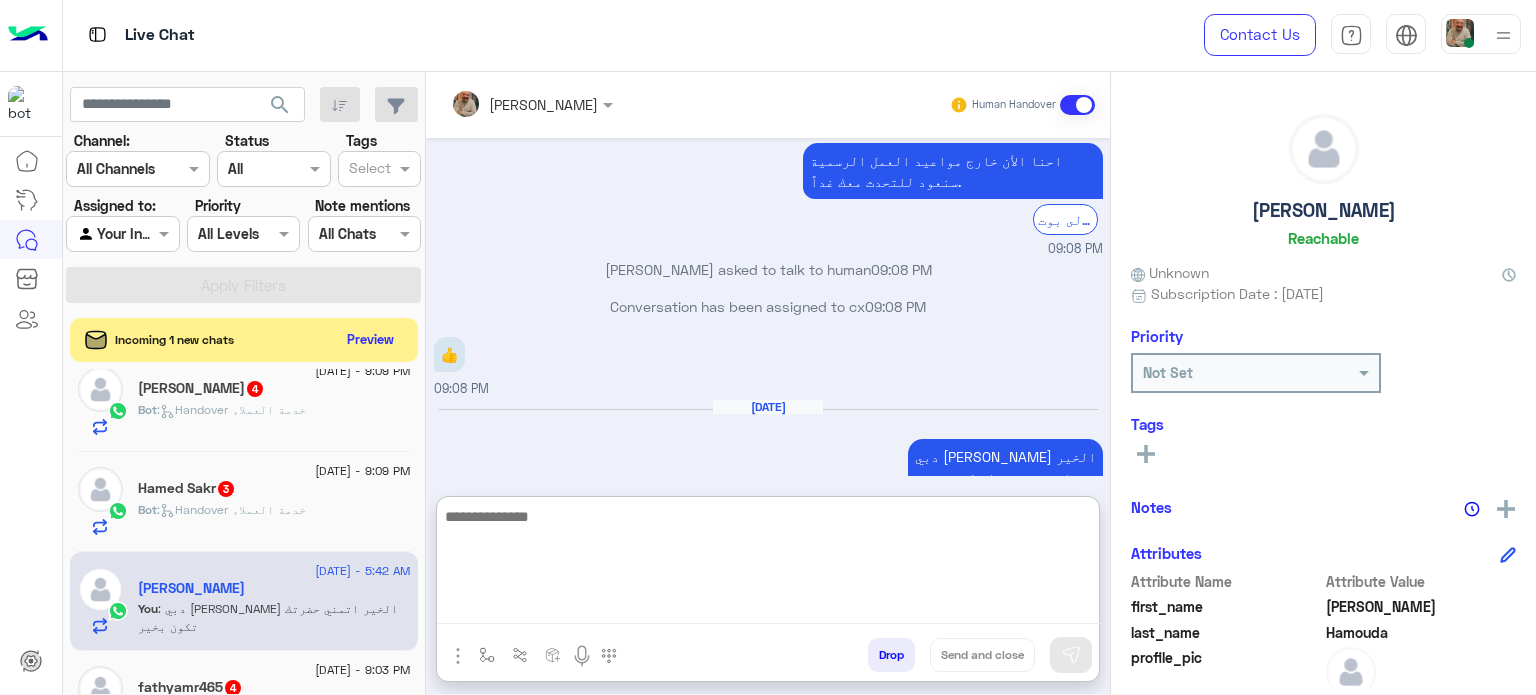 click at bounding box center [768, 564] 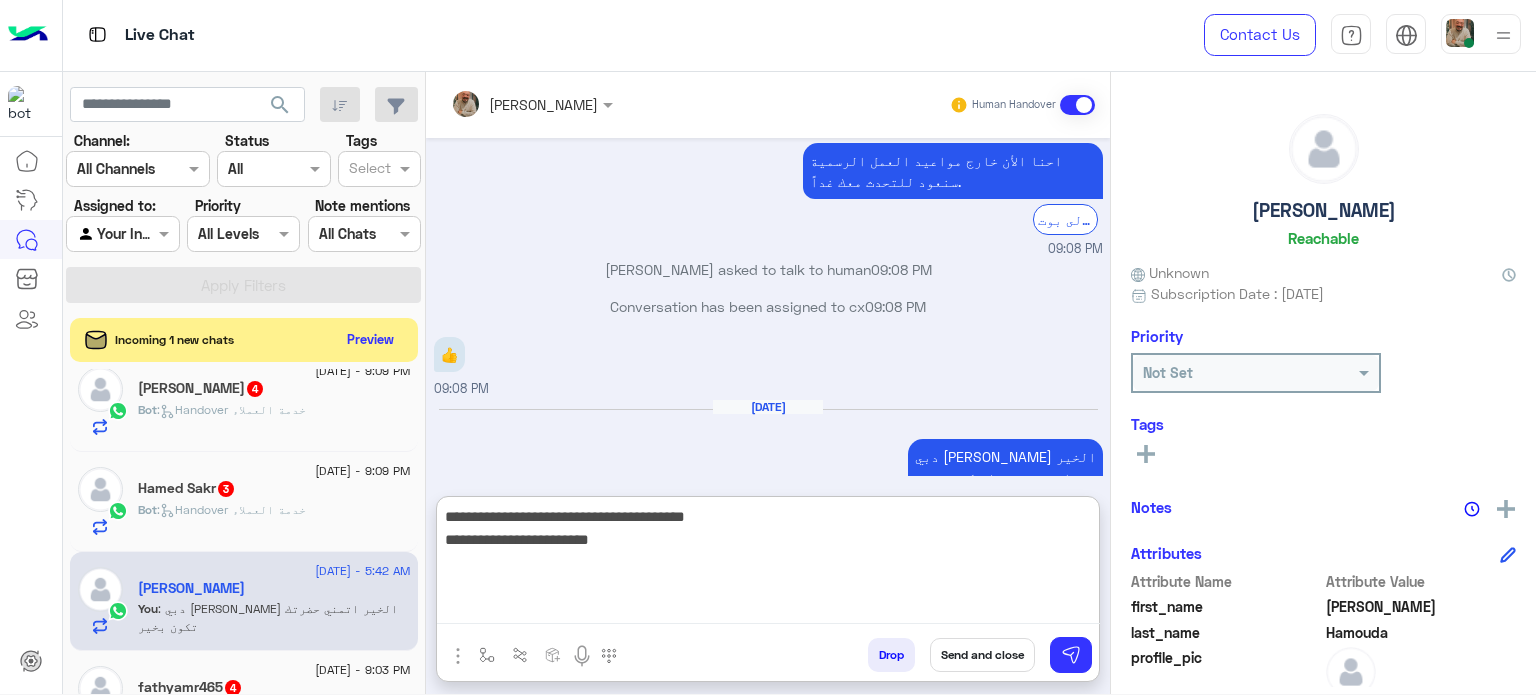 click on "**********" at bounding box center [768, 564] 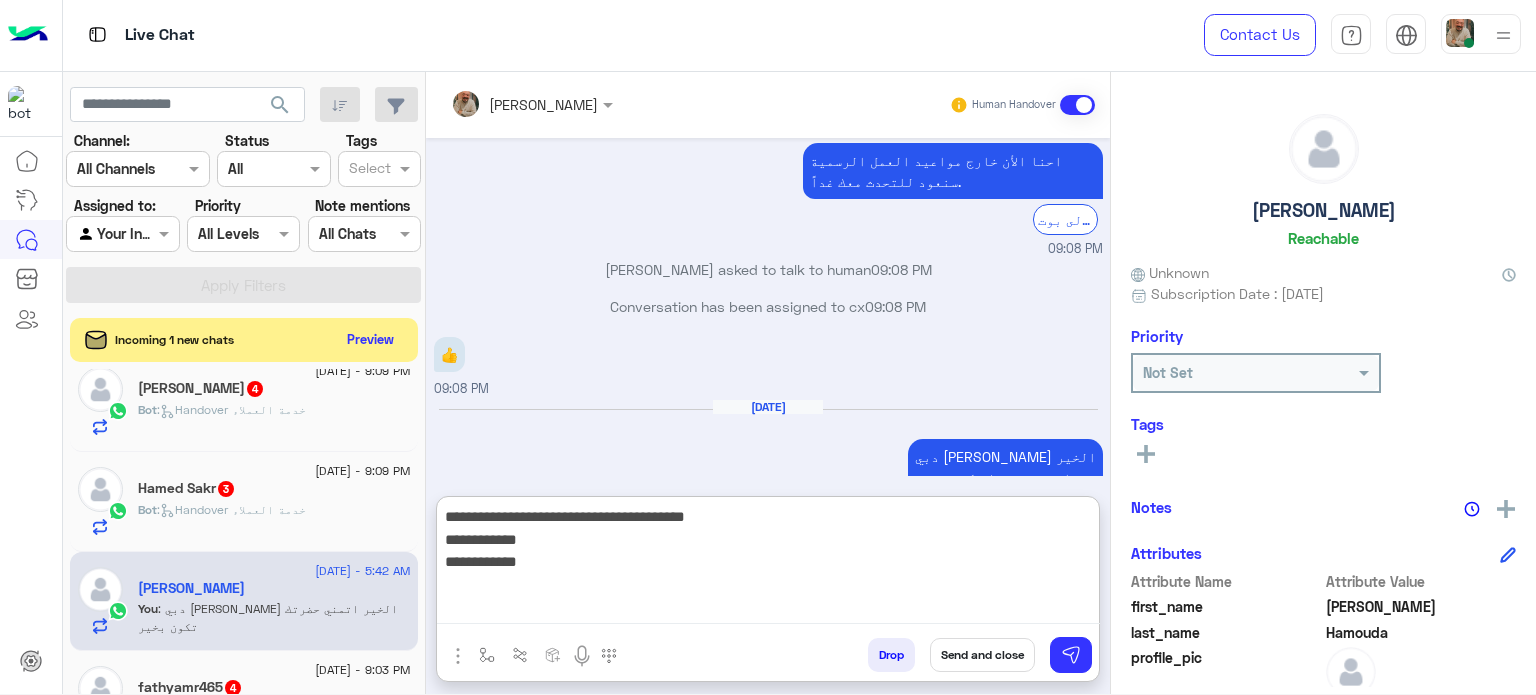 click on "**********" at bounding box center [768, 564] 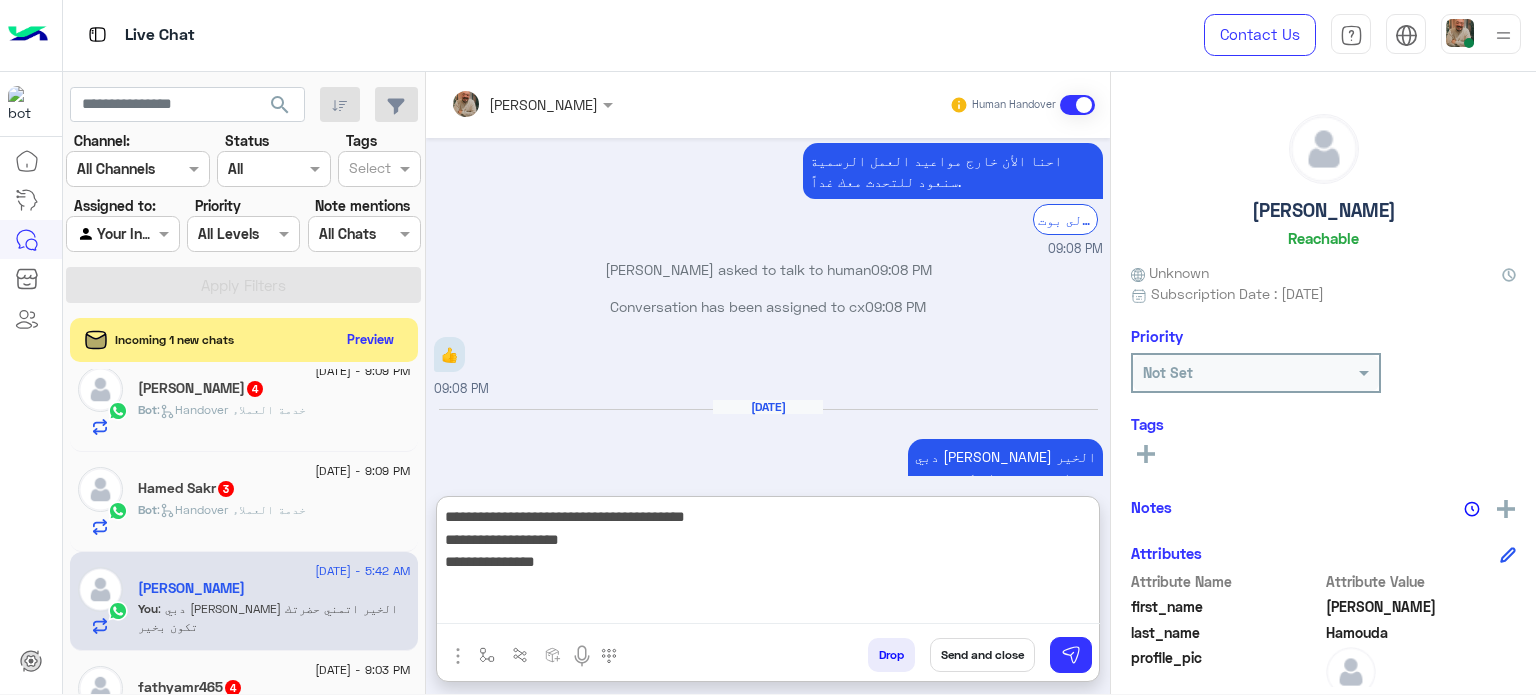type on "**********" 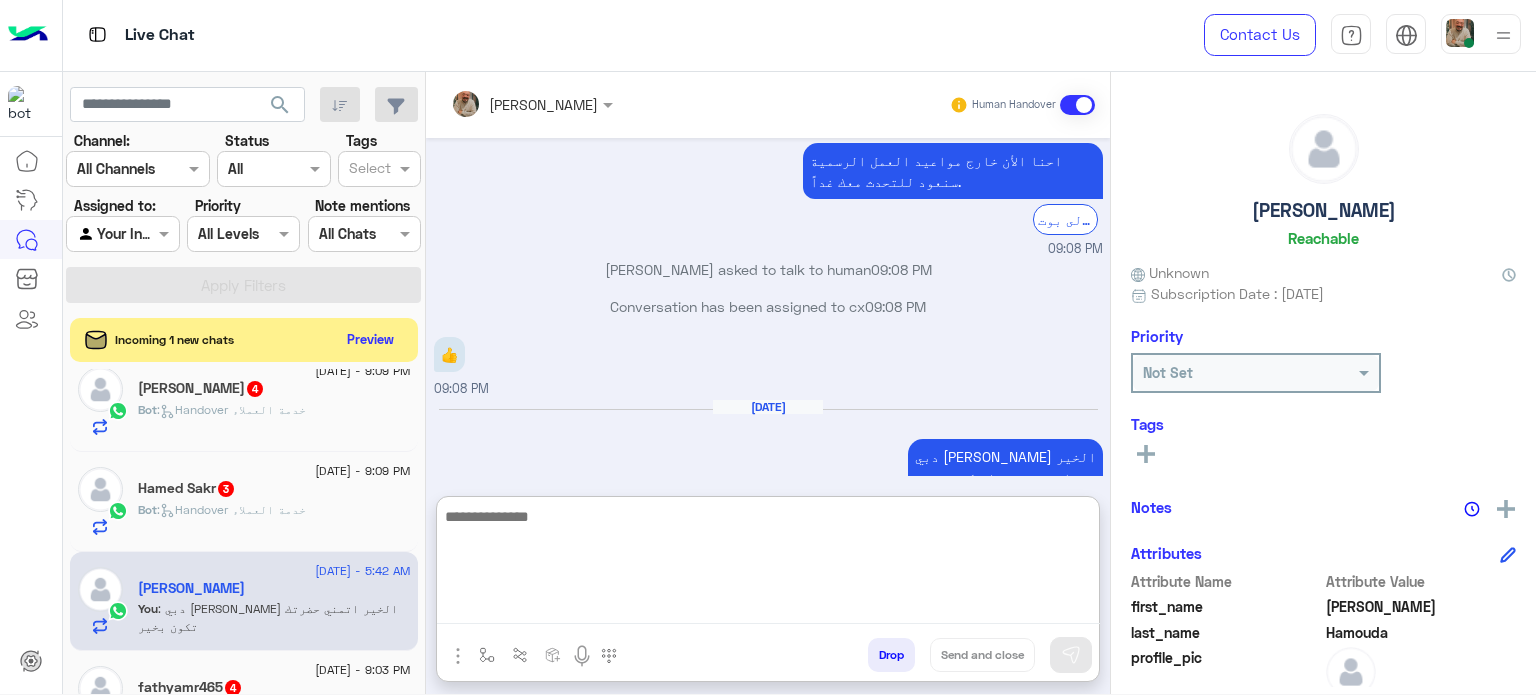 scroll, scrollTop: 1412, scrollLeft: 0, axis: vertical 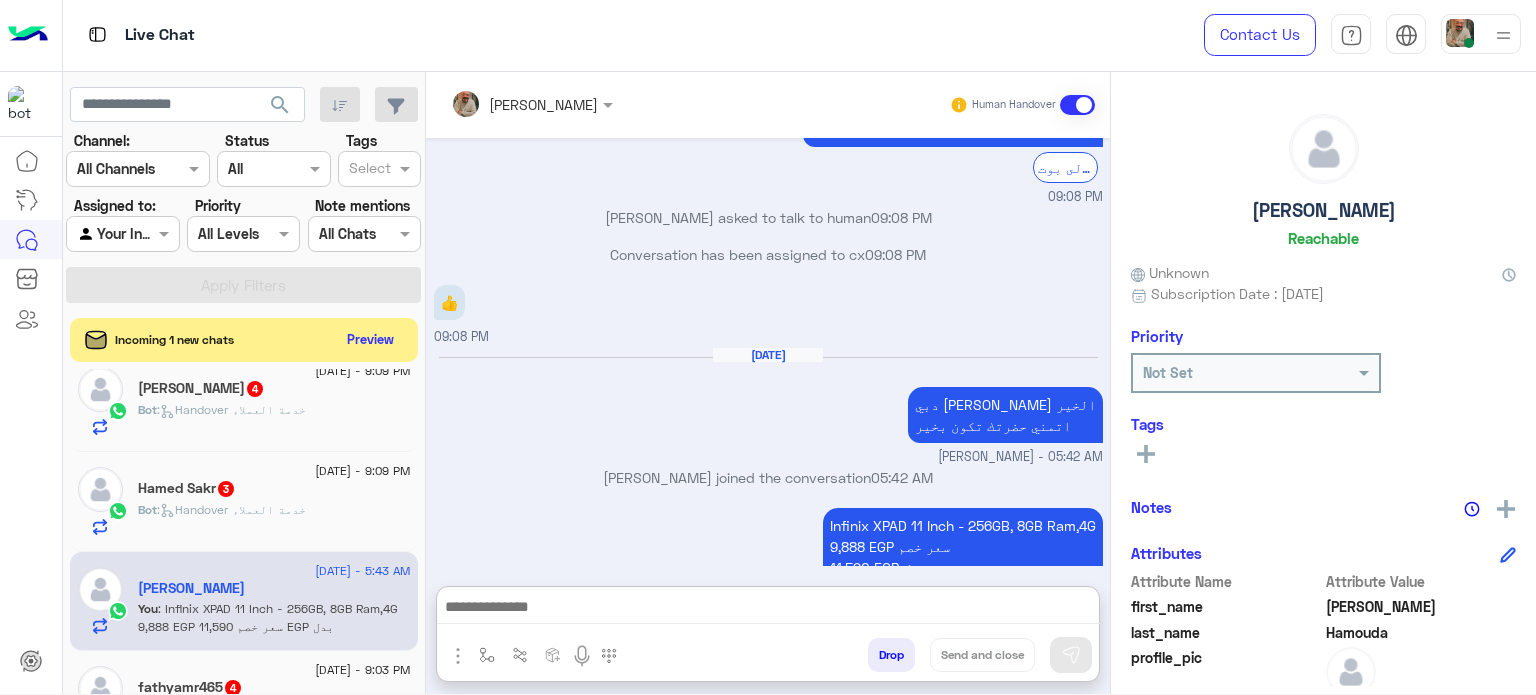 click at bounding box center [768, 609] 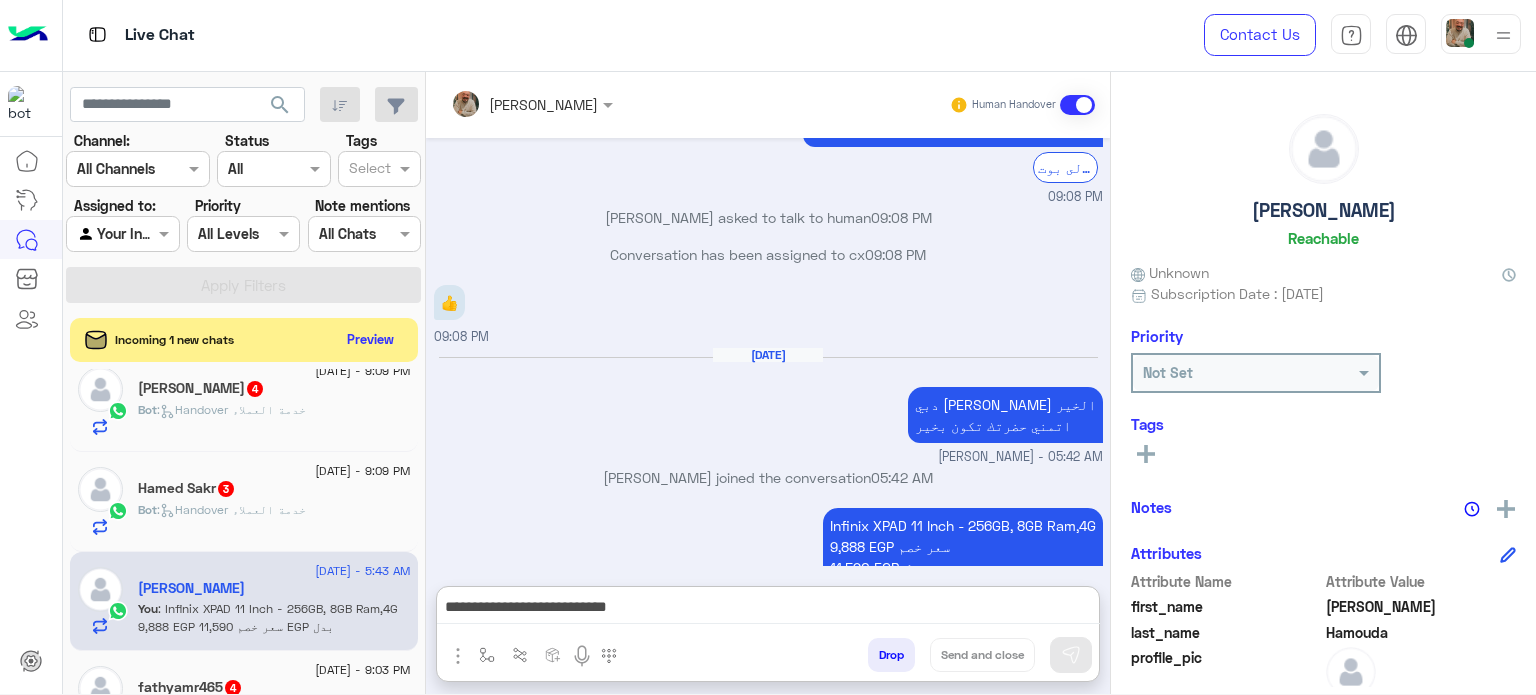 scroll, scrollTop: 1384, scrollLeft: 0, axis: vertical 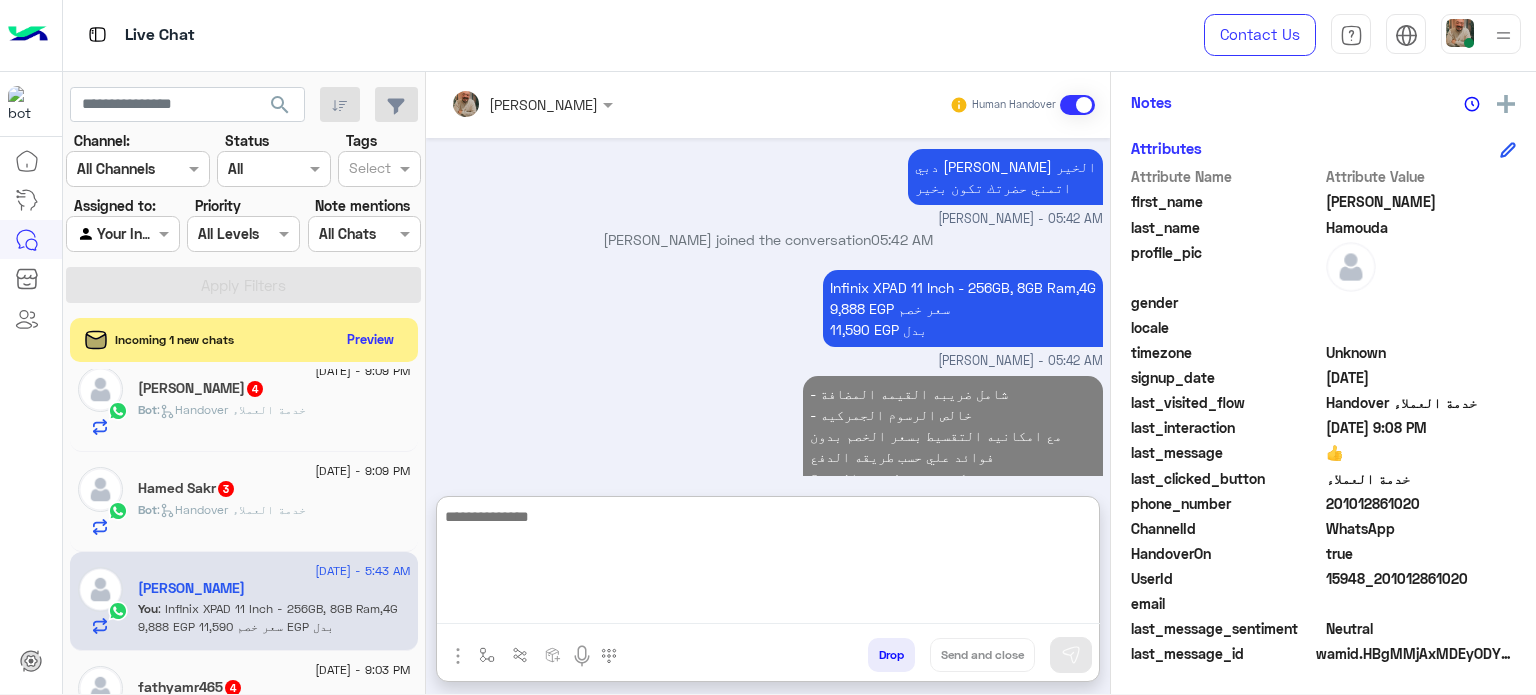 click on "201012861020" 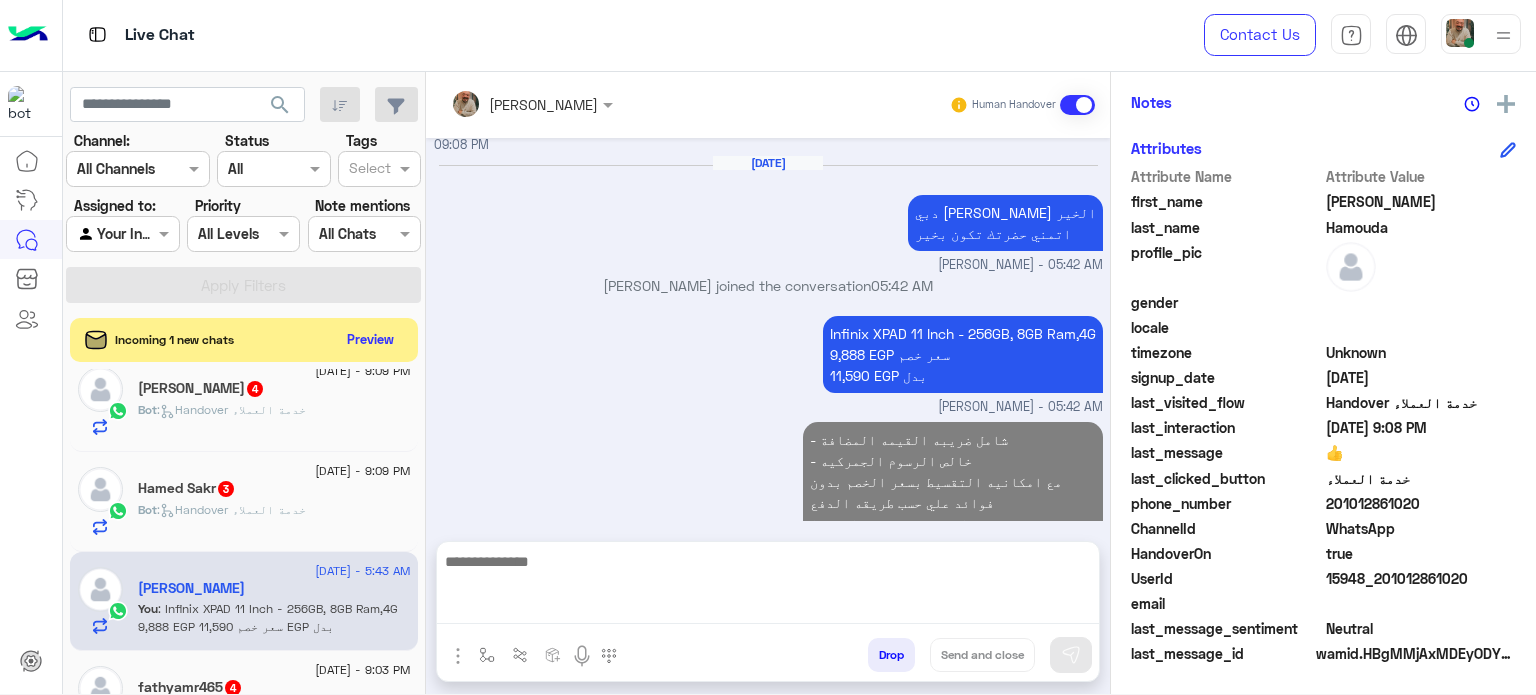 click on "201012861020" 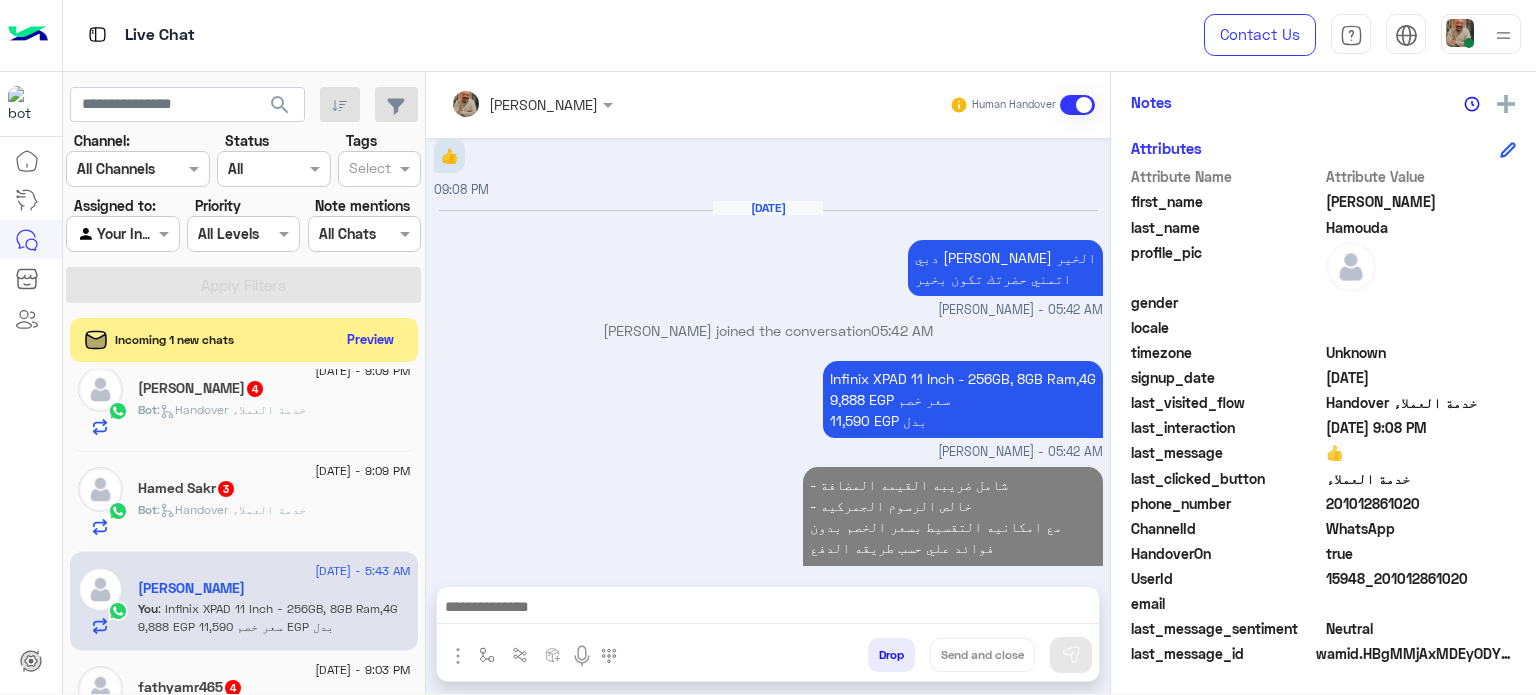 copy on "201012861020" 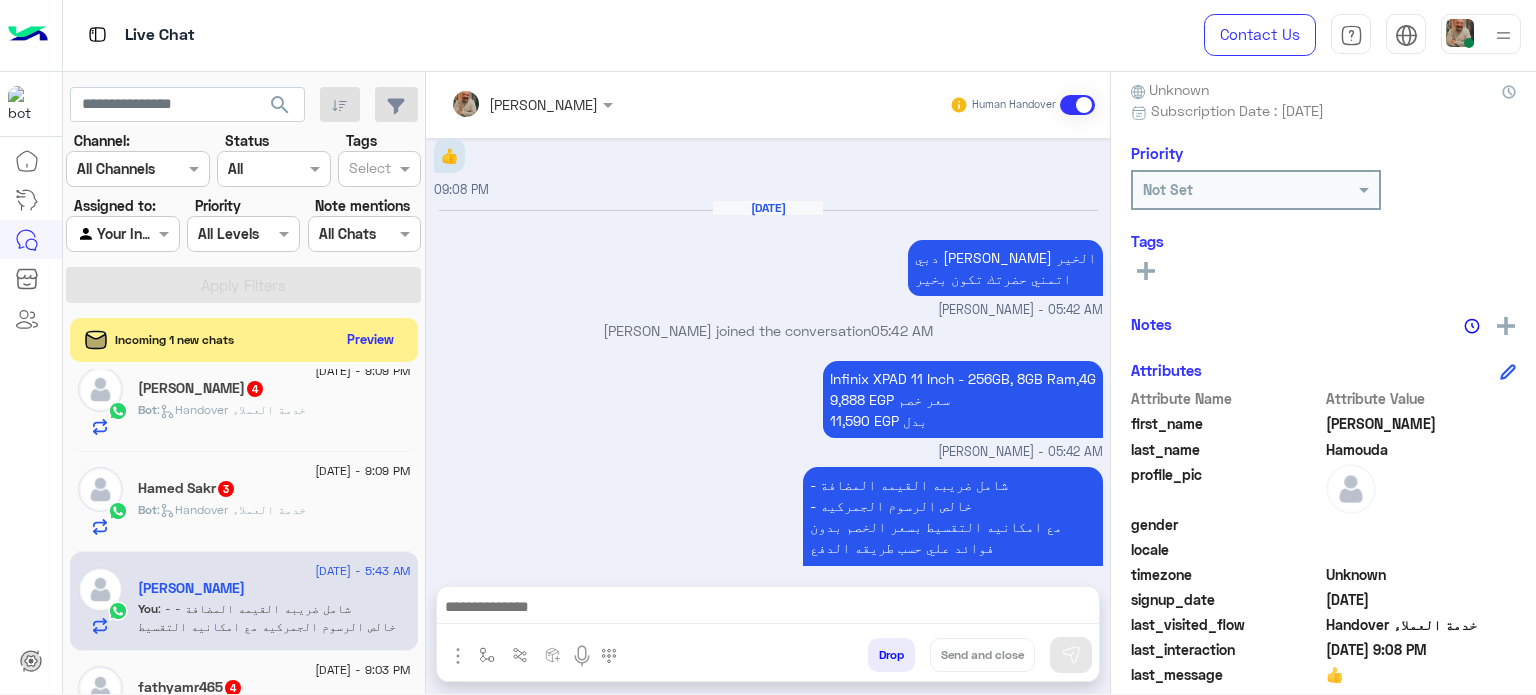 scroll, scrollTop: 0, scrollLeft: 0, axis: both 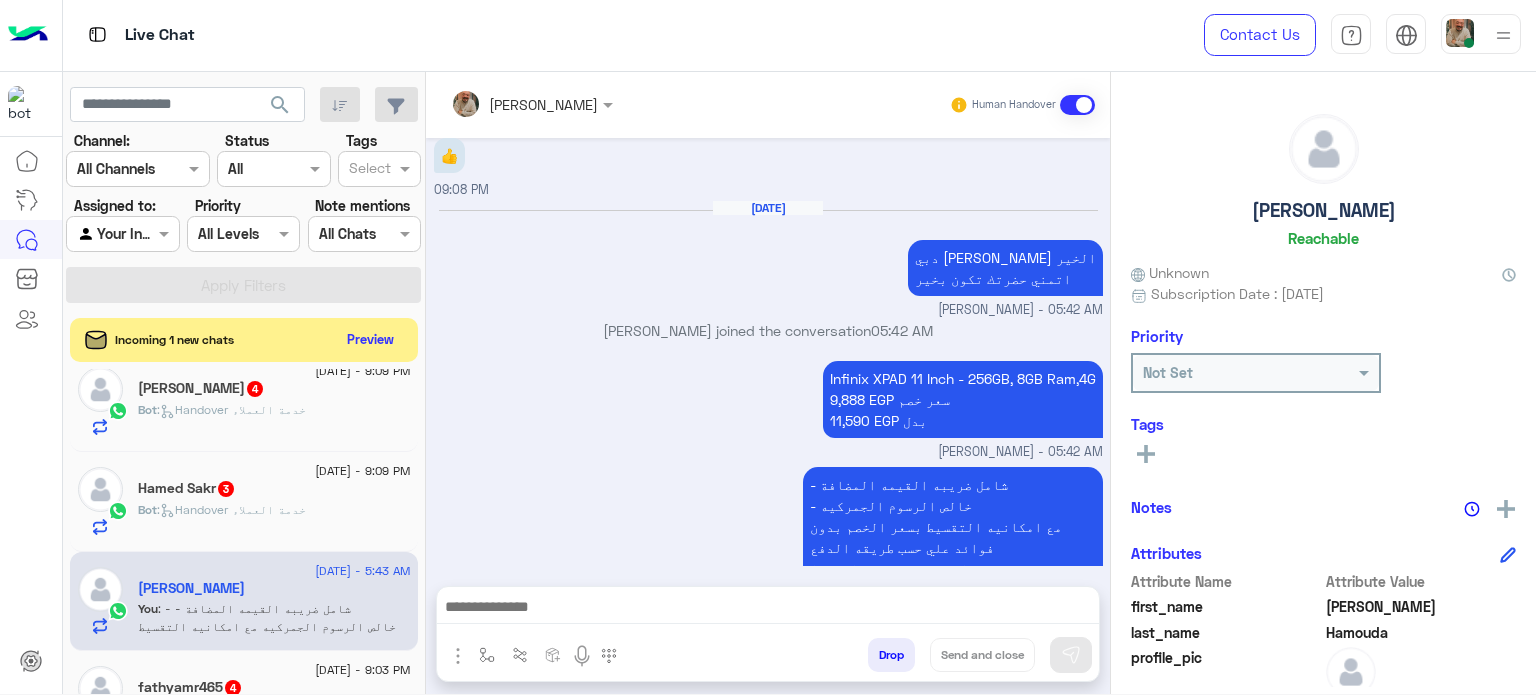click on "Reachable" 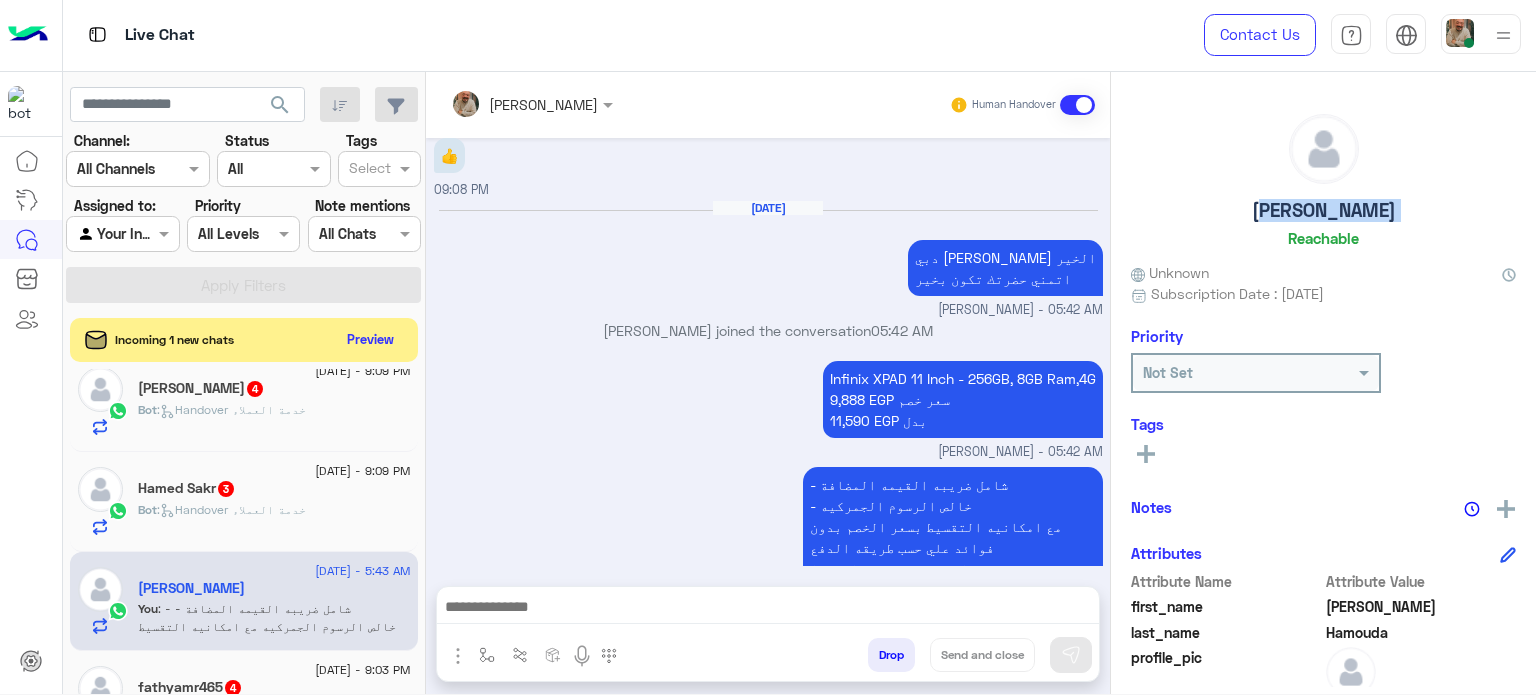 click on "[PERSON_NAME]" 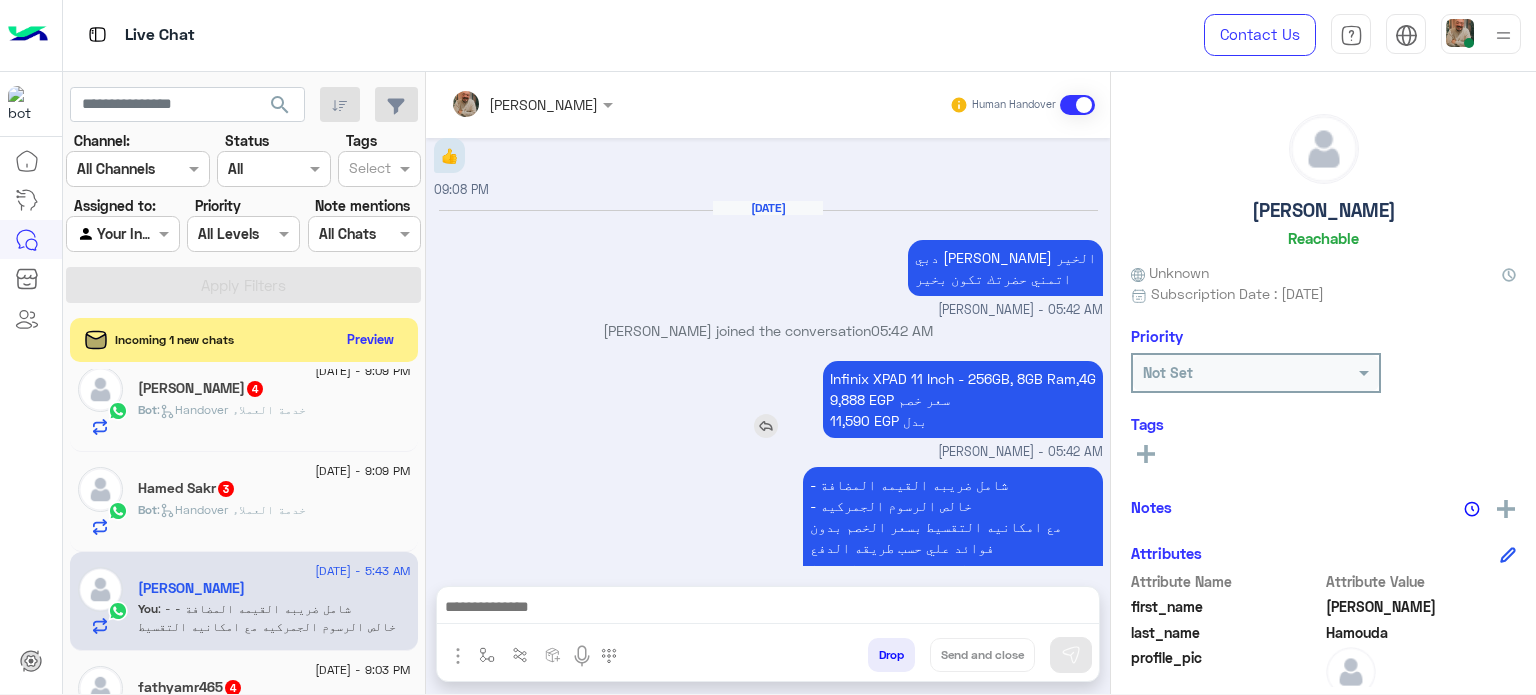 click on "Infinix XPAD 11 Inch - 256GB, 8GB Ram,4G 9,888 EGP   سعر خصم 11,590 EGP بدل" at bounding box center [963, 399] 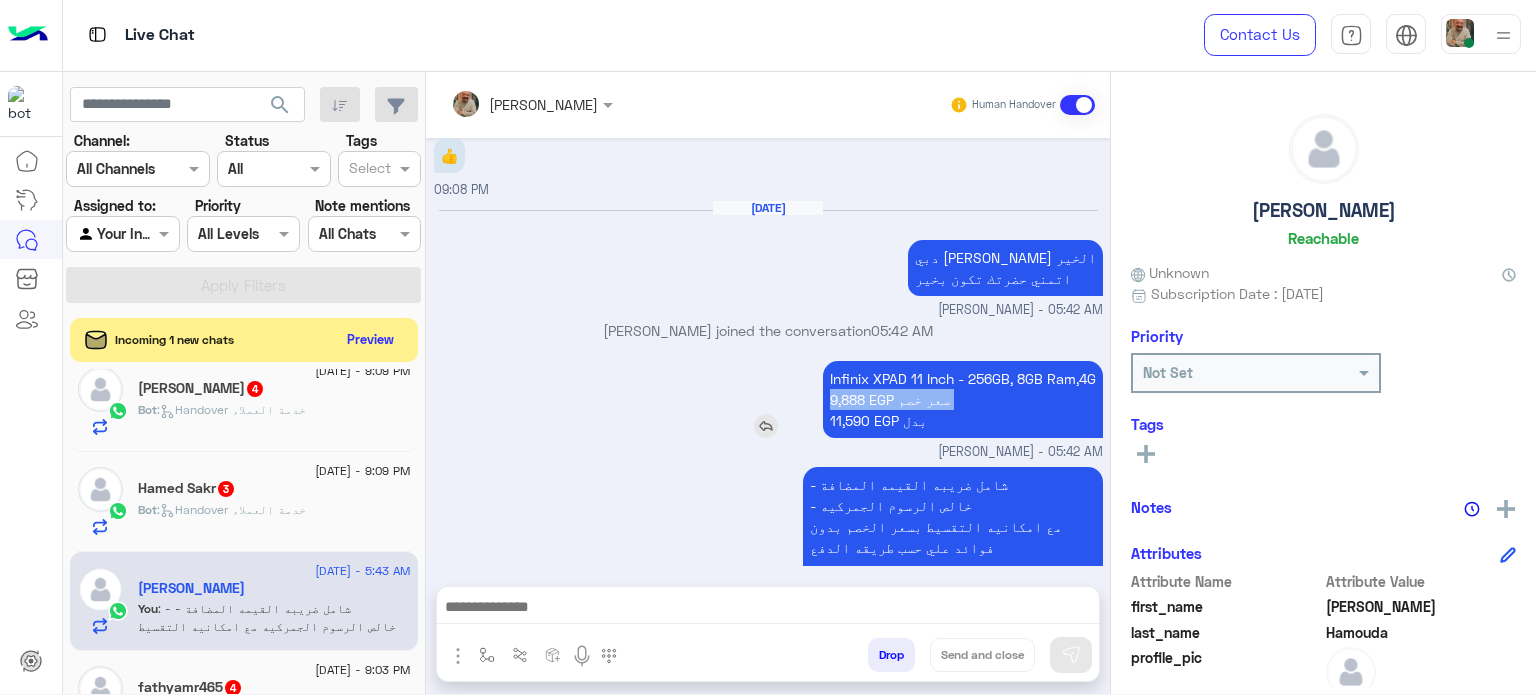 click on "Infinix XPAD 11 Inch - 256GB, 8GB Ram,4G 9,888 EGP   سعر خصم 11,590 EGP بدل" at bounding box center [963, 399] 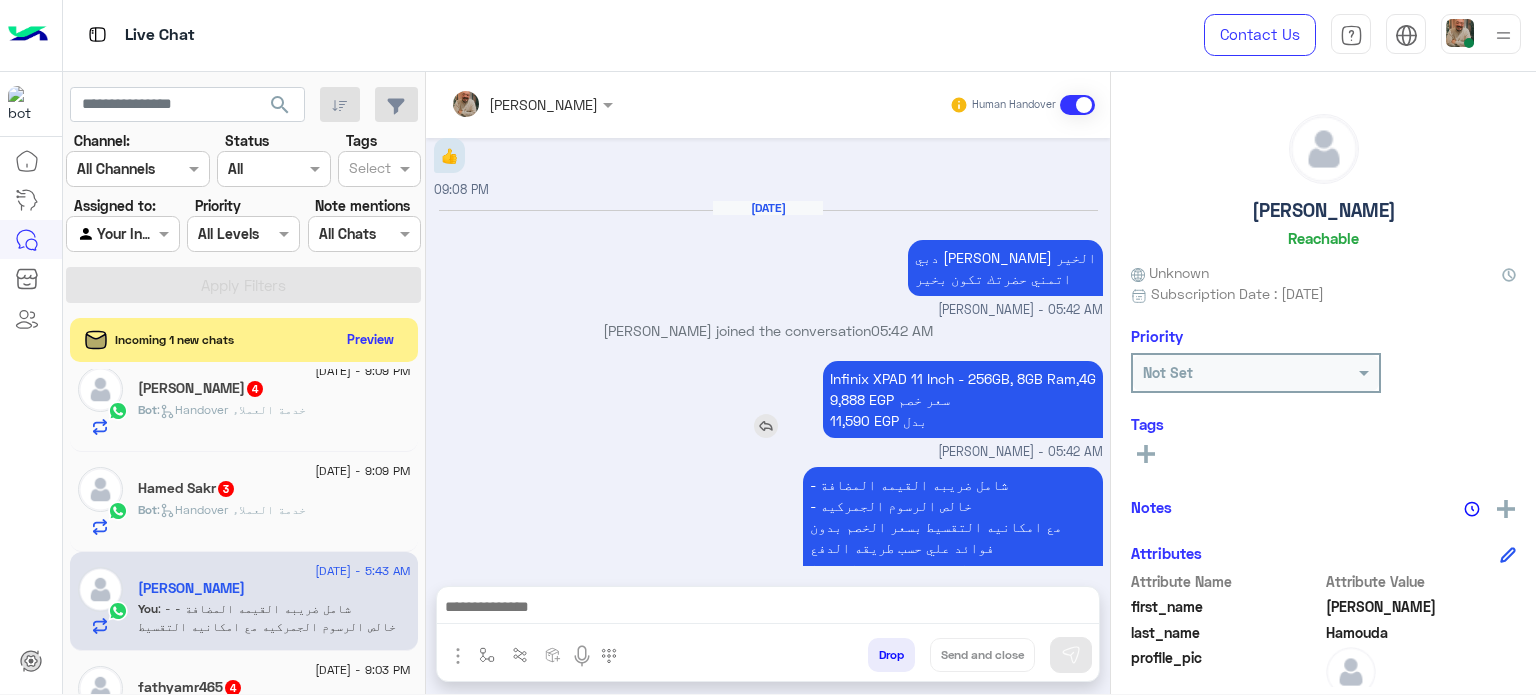 click on "Infinix XPAD 11 Inch - 256GB, 8GB Ram,4G 9,888 EGP   سعر خصم 11,590 EGP بدل" at bounding box center [963, 399] 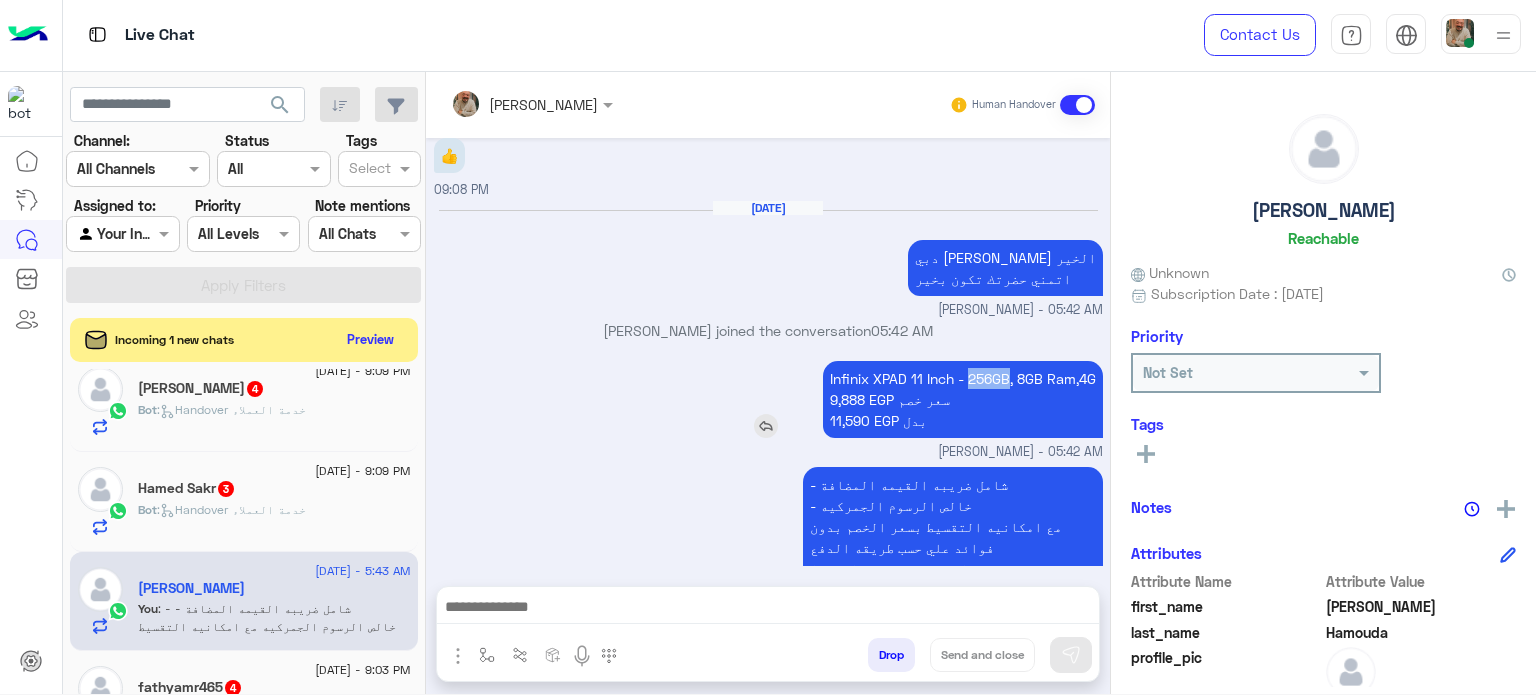 click on "Infinix XPAD 11 Inch - 256GB, 8GB Ram,4G 9,888 EGP   سعر خصم 11,590 EGP بدل" at bounding box center (963, 399) 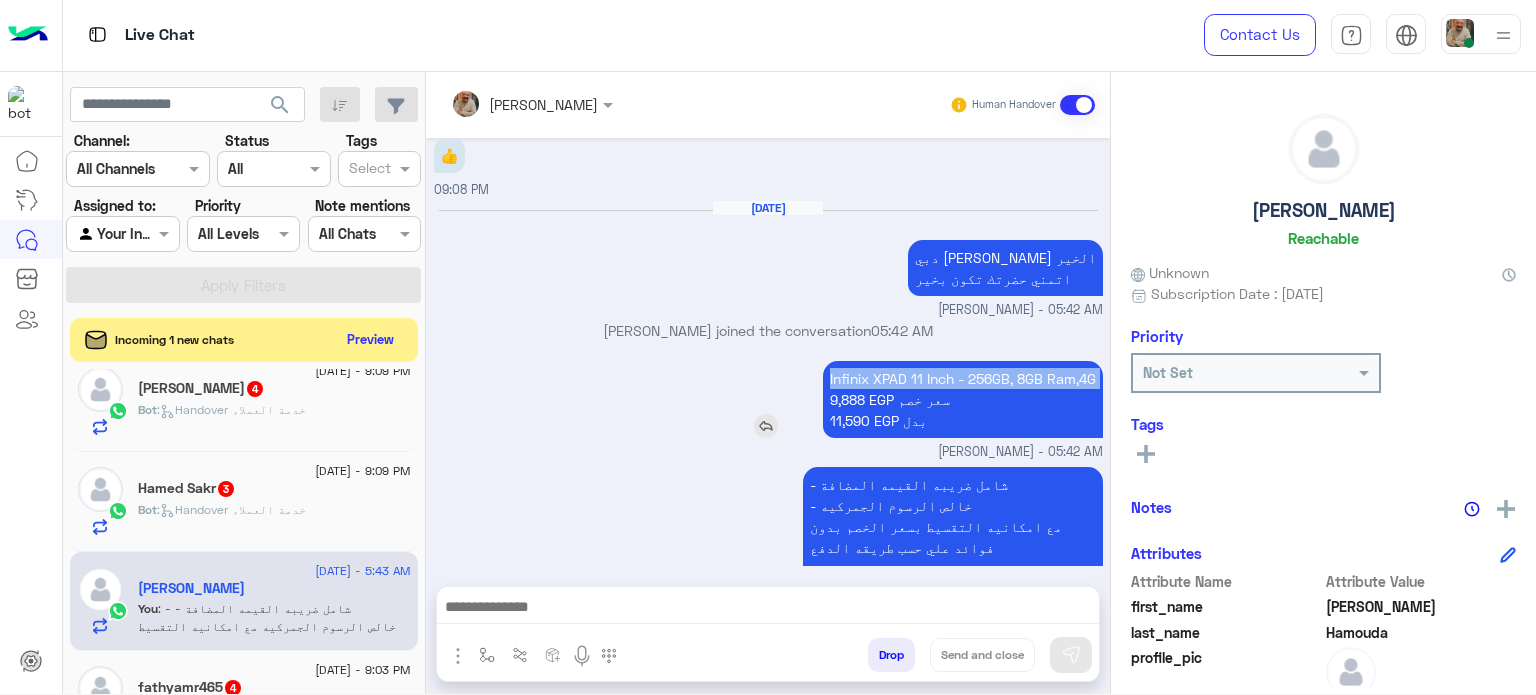 click on "Infinix XPAD 11 Inch - 256GB, 8GB Ram,4G 9,888 EGP   سعر خصم 11,590 EGP بدل" at bounding box center (963, 399) 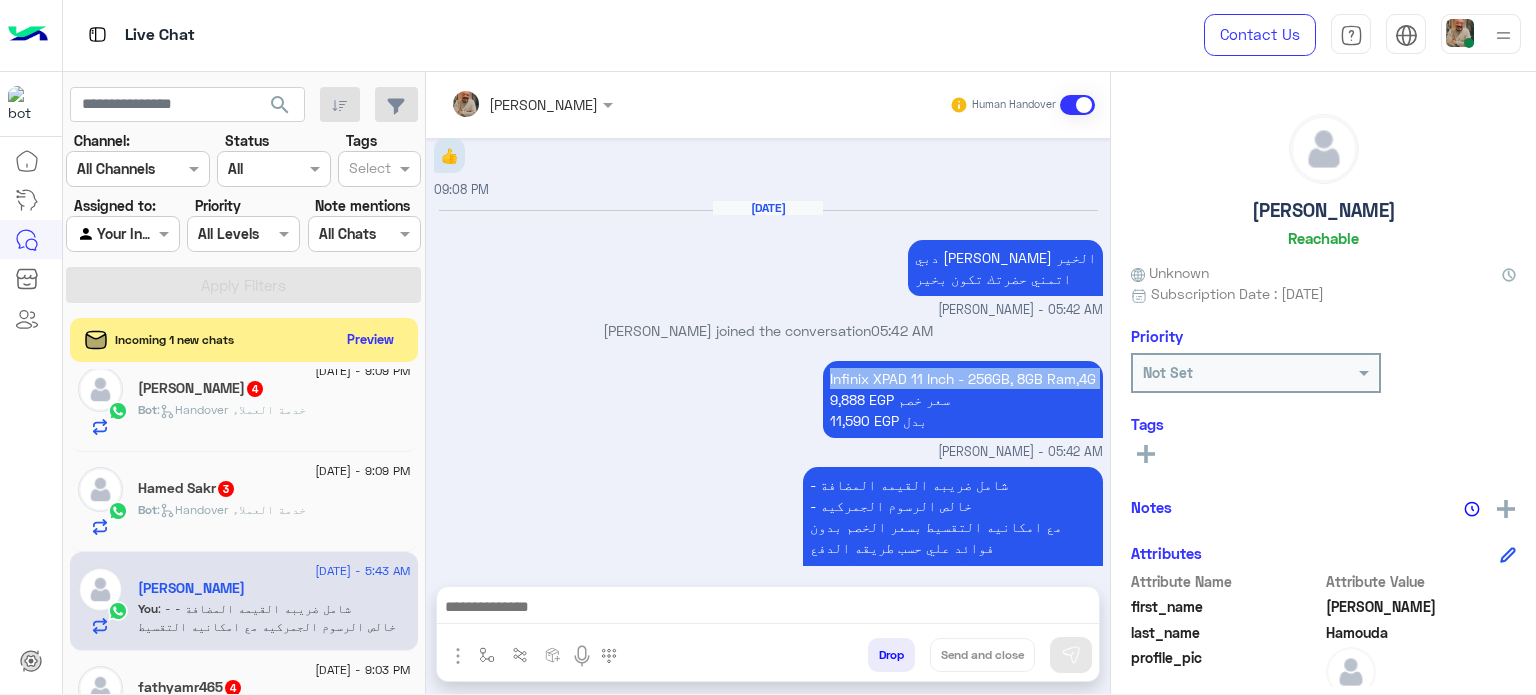 copy on "Infinix XPAD 11 Inch - 256GB, 8GB Ram,4G" 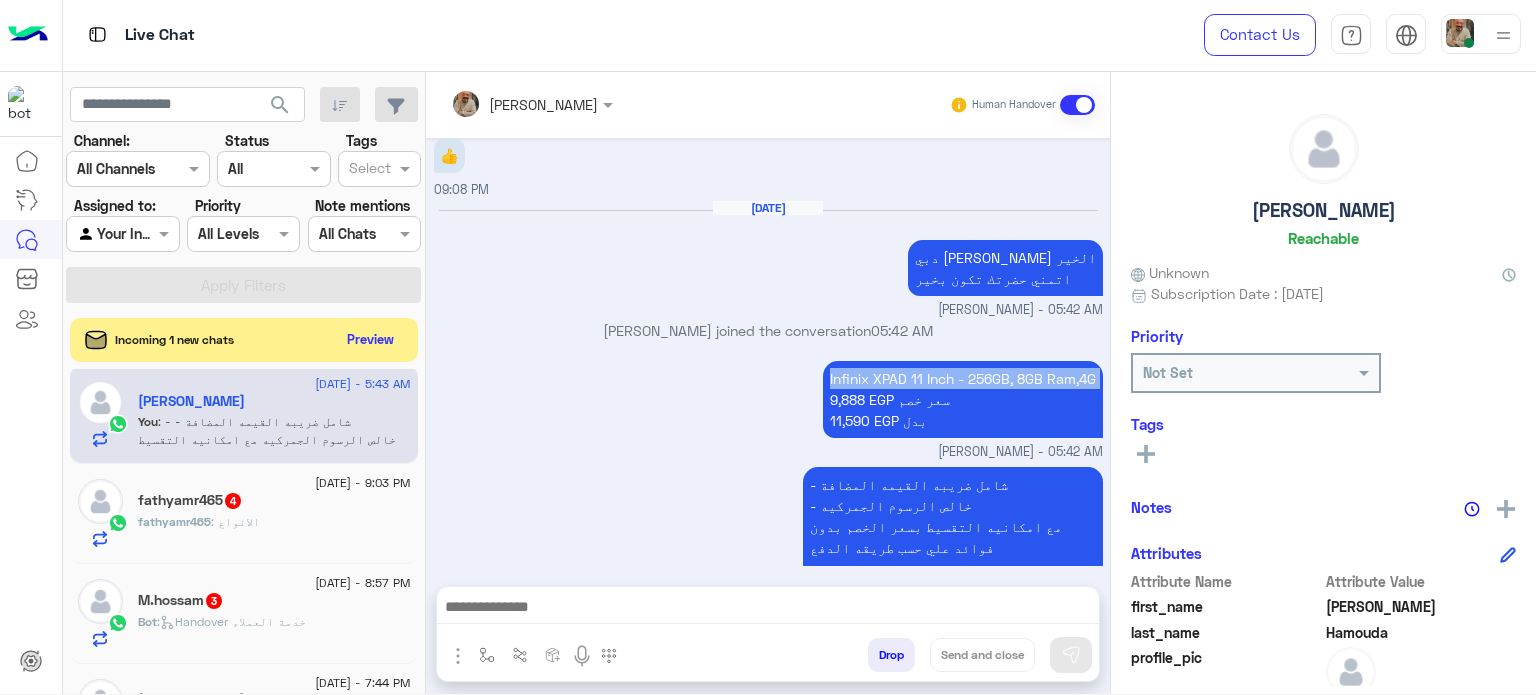 scroll, scrollTop: 1577, scrollLeft: 0, axis: vertical 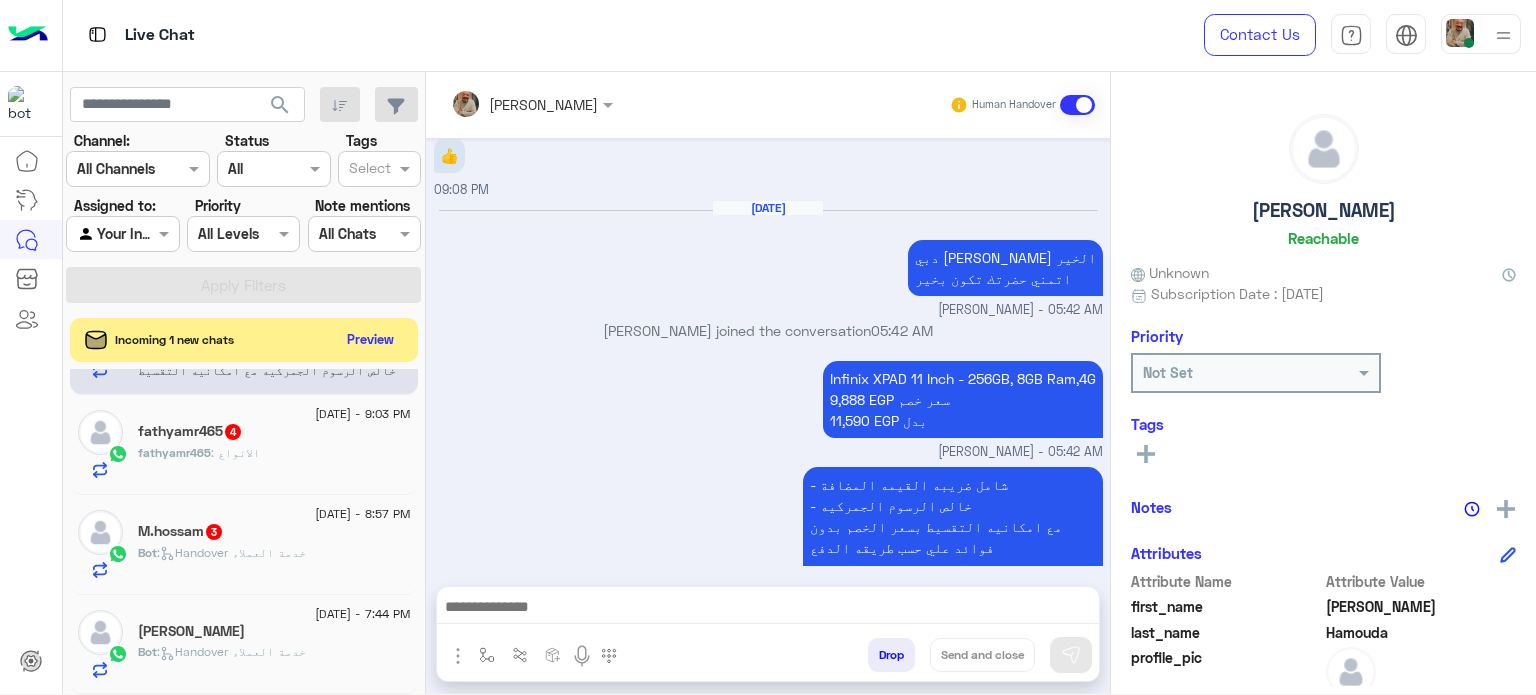 click on "[PERSON_NAME]" 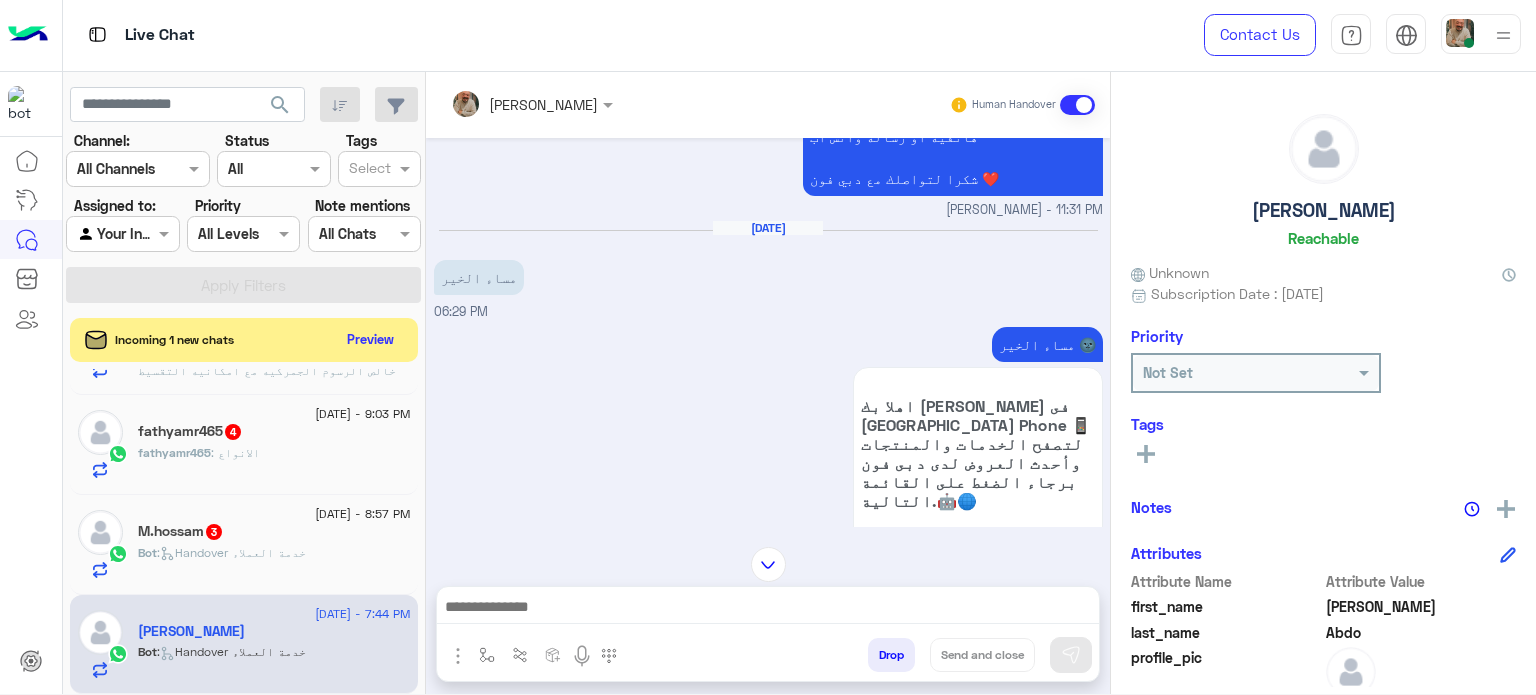 scroll, scrollTop: 191, scrollLeft: 0, axis: vertical 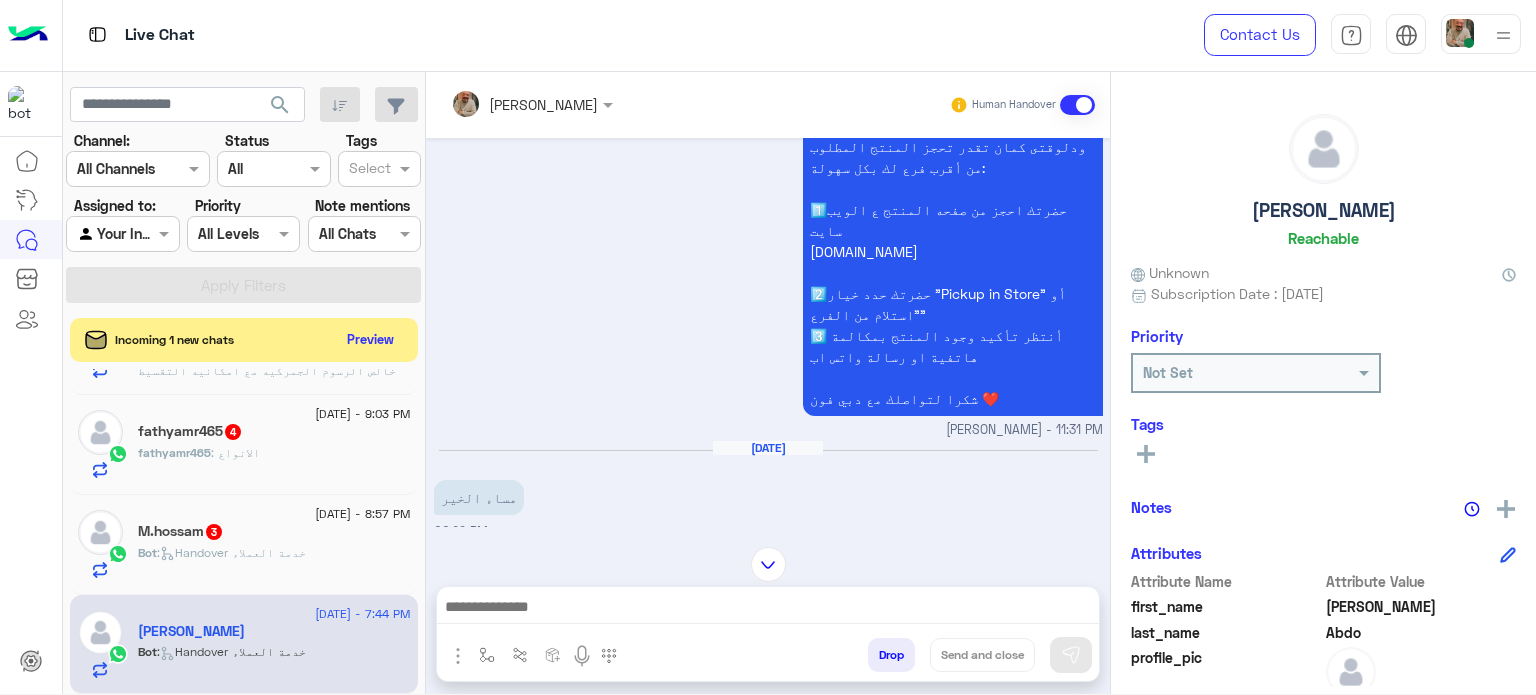 click at bounding box center [768, 612] 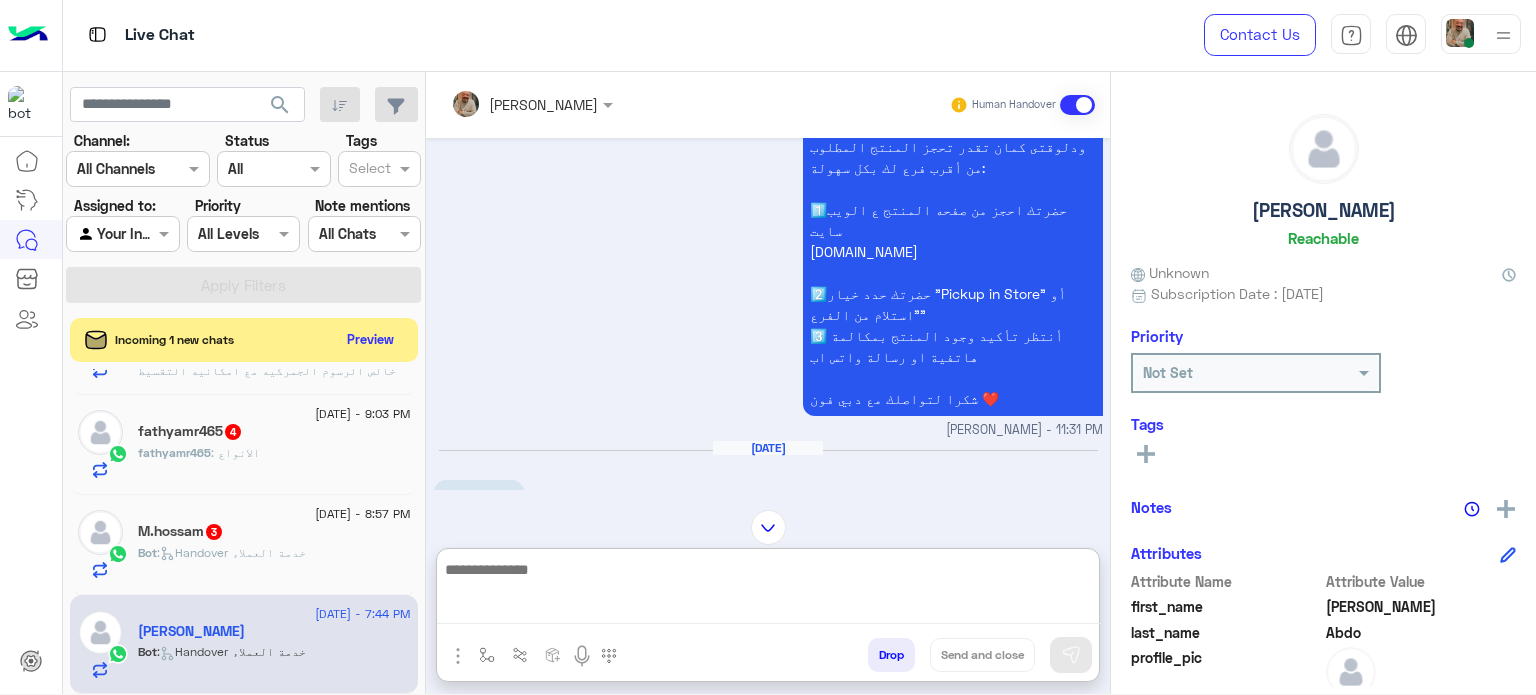 click at bounding box center [768, 590] 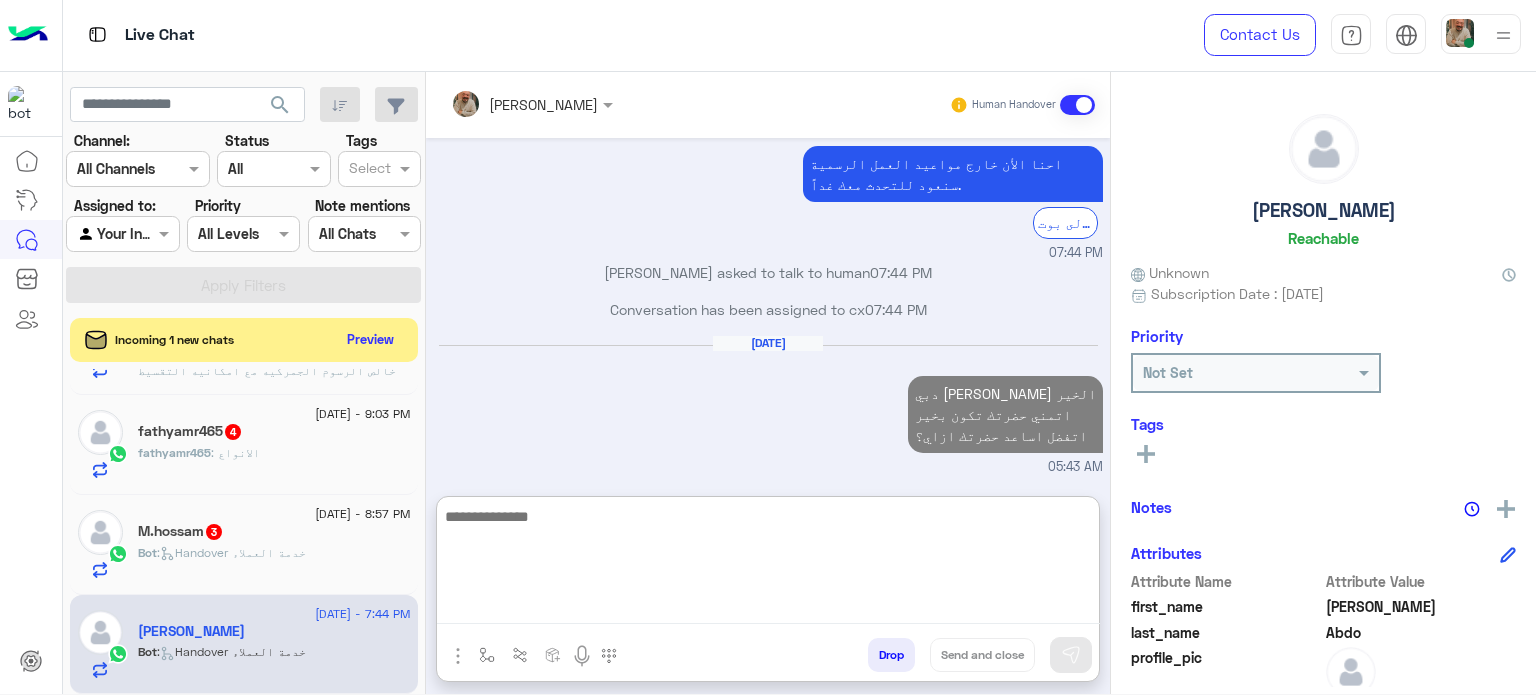 scroll, scrollTop: 1752, scrollLeft: 0, axis: vertical 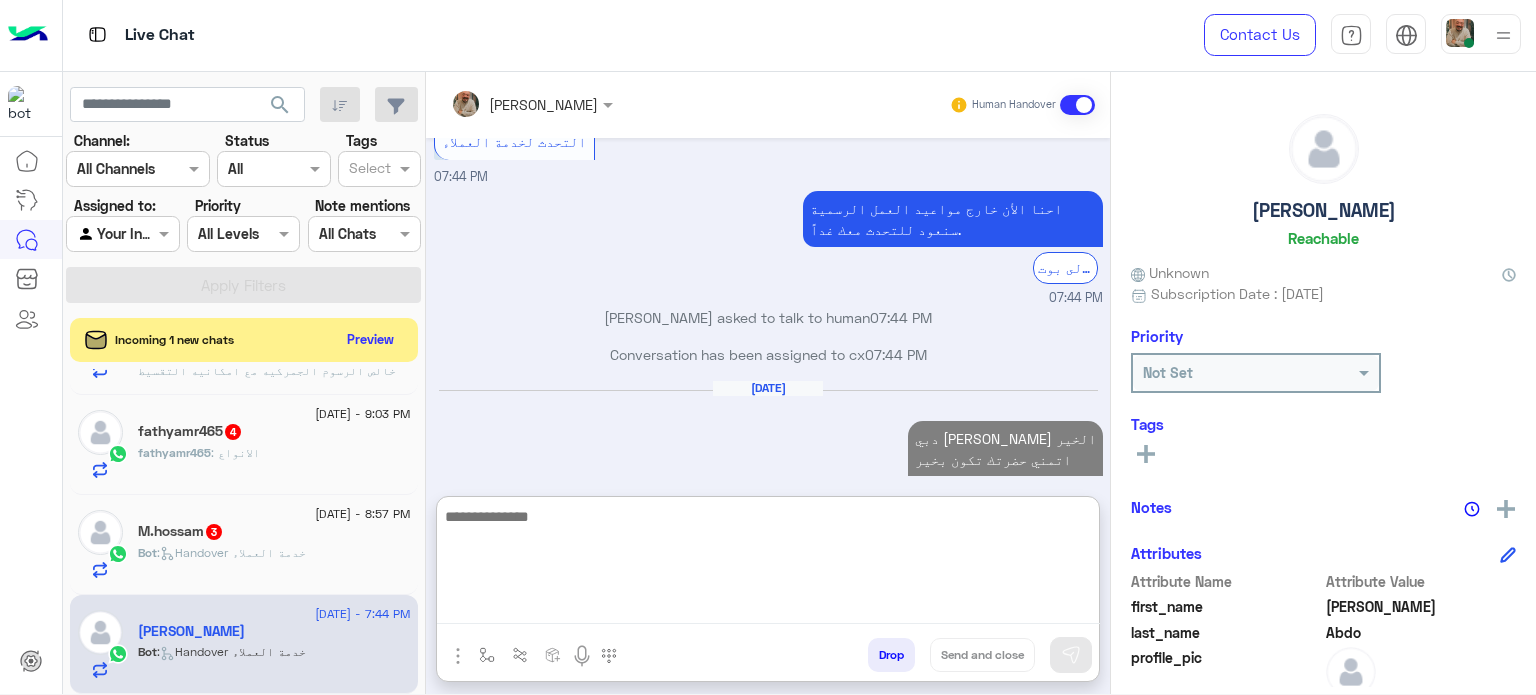 click on ":   Handover خدمة العملاء" 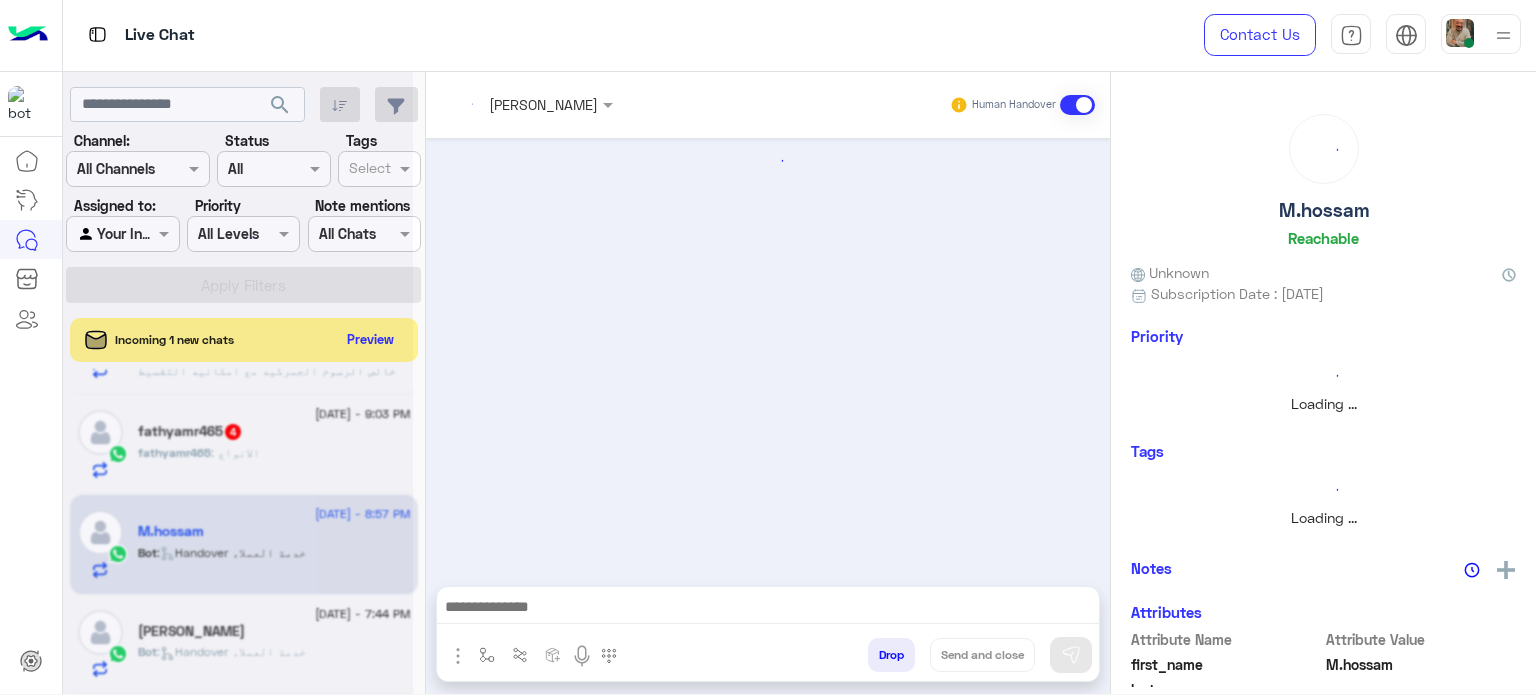 scroll, scrollTop: 0, scrollLeft: 0, axis: both 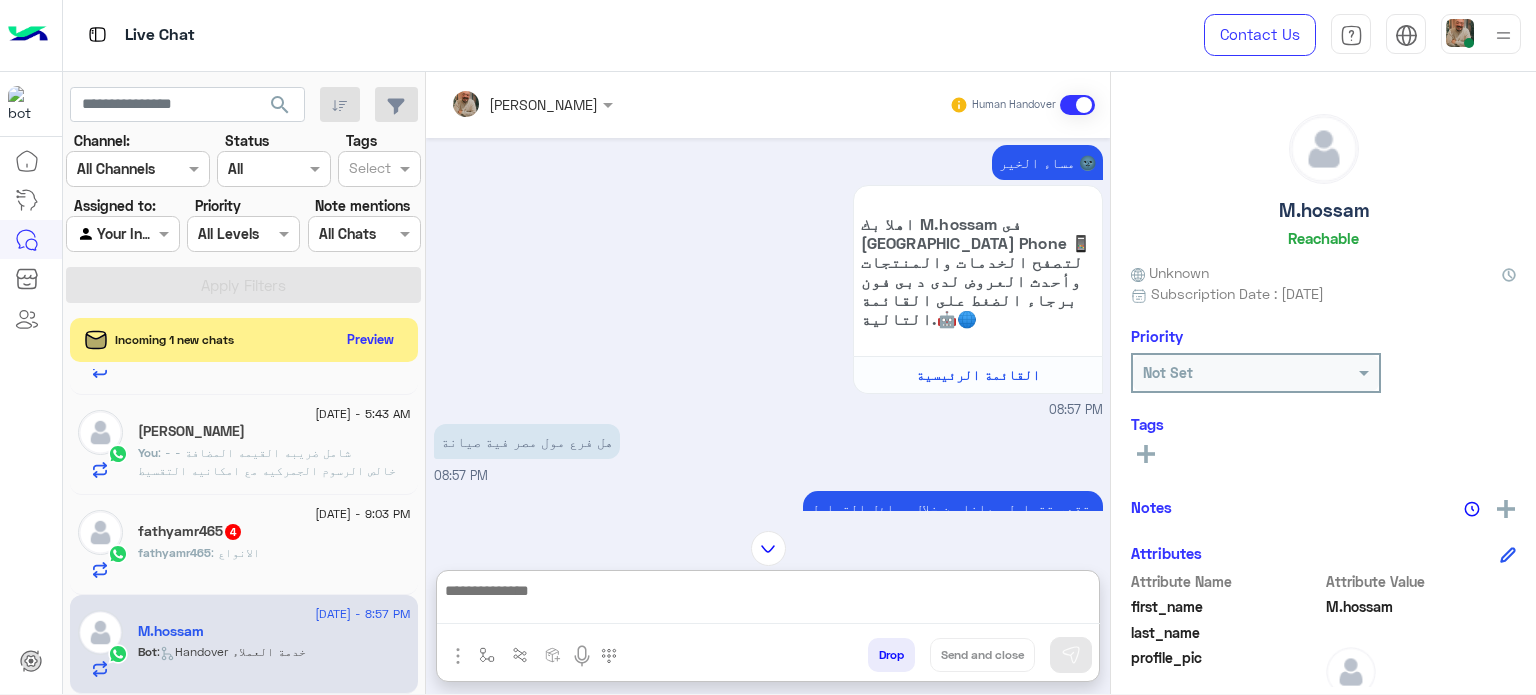 click at bounding box center (768, 601) 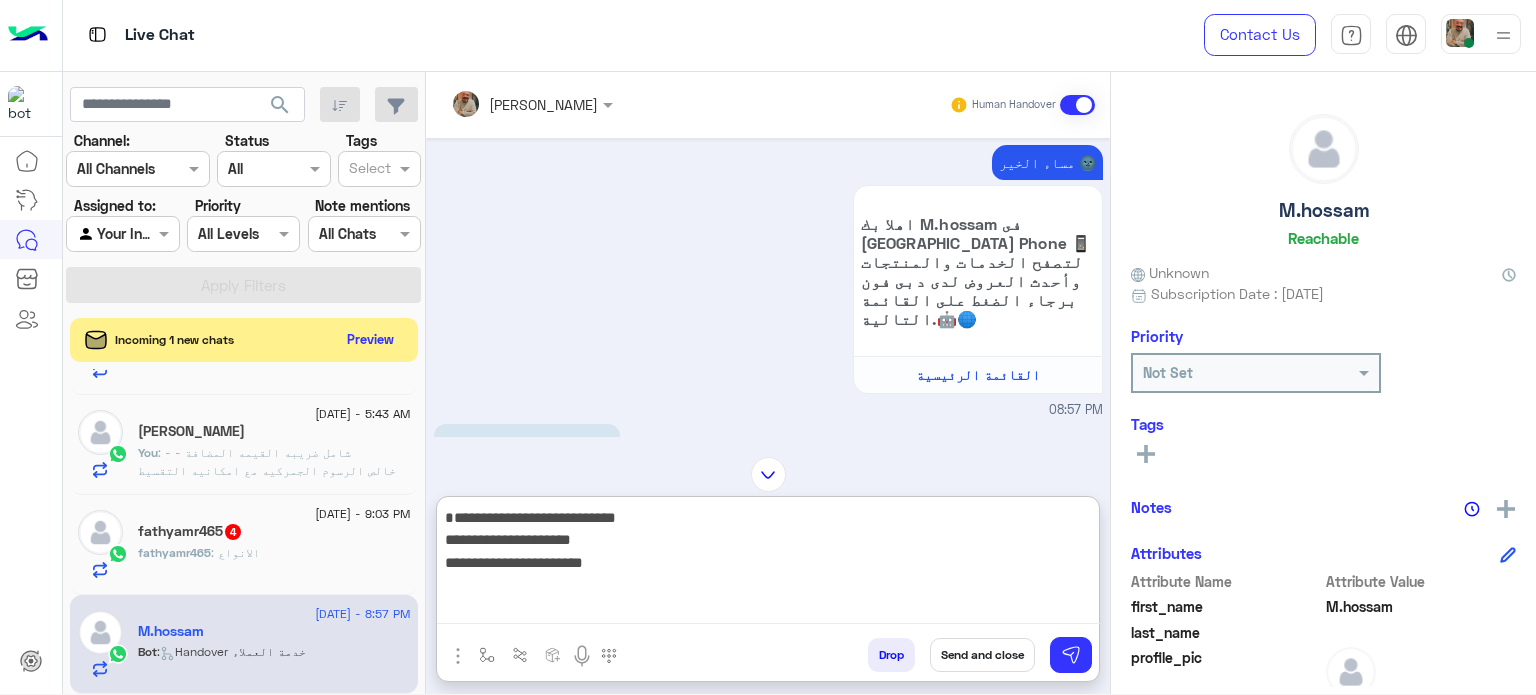 click on "**********" at bounding box center (768, 565) 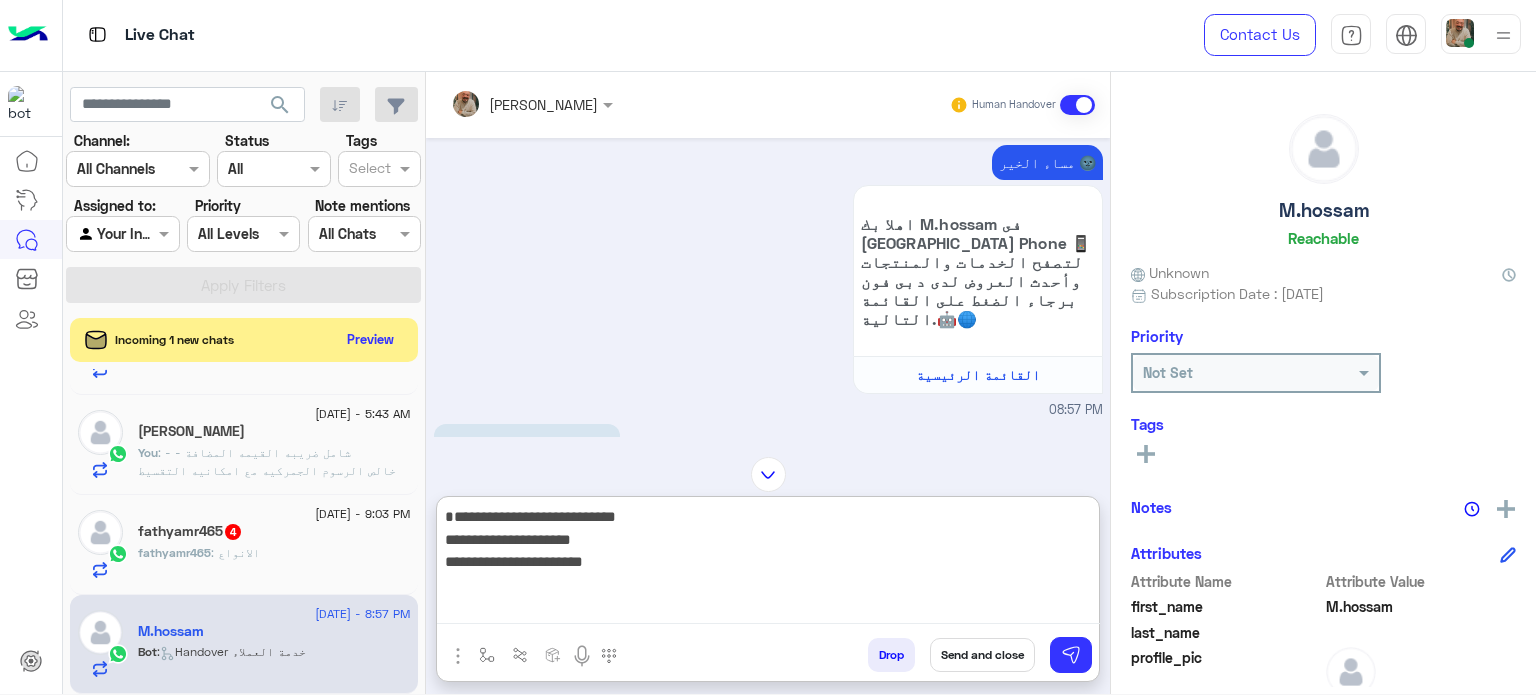 click on "**********" at bounding box center (768, 564) 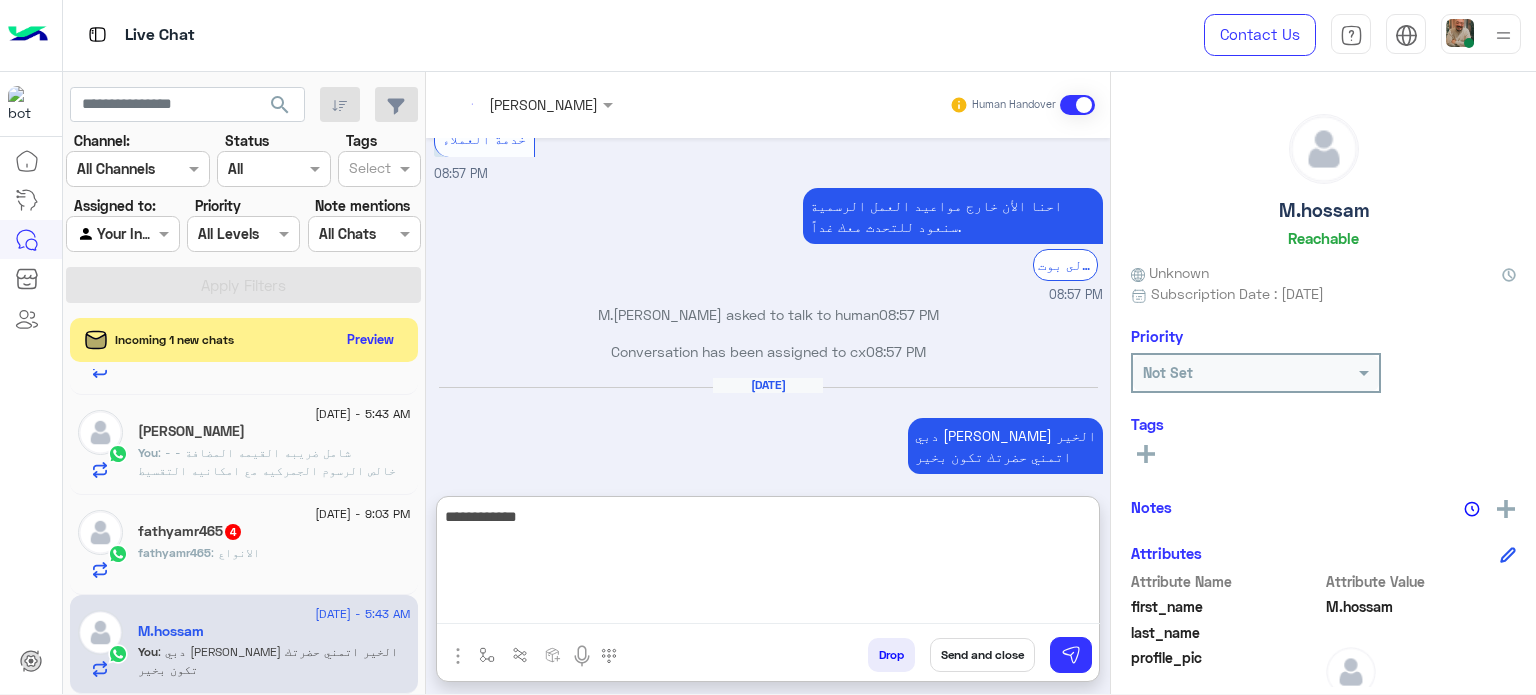 scroll, scrollTop: 747, scrollLeft: 0, axis: vertical 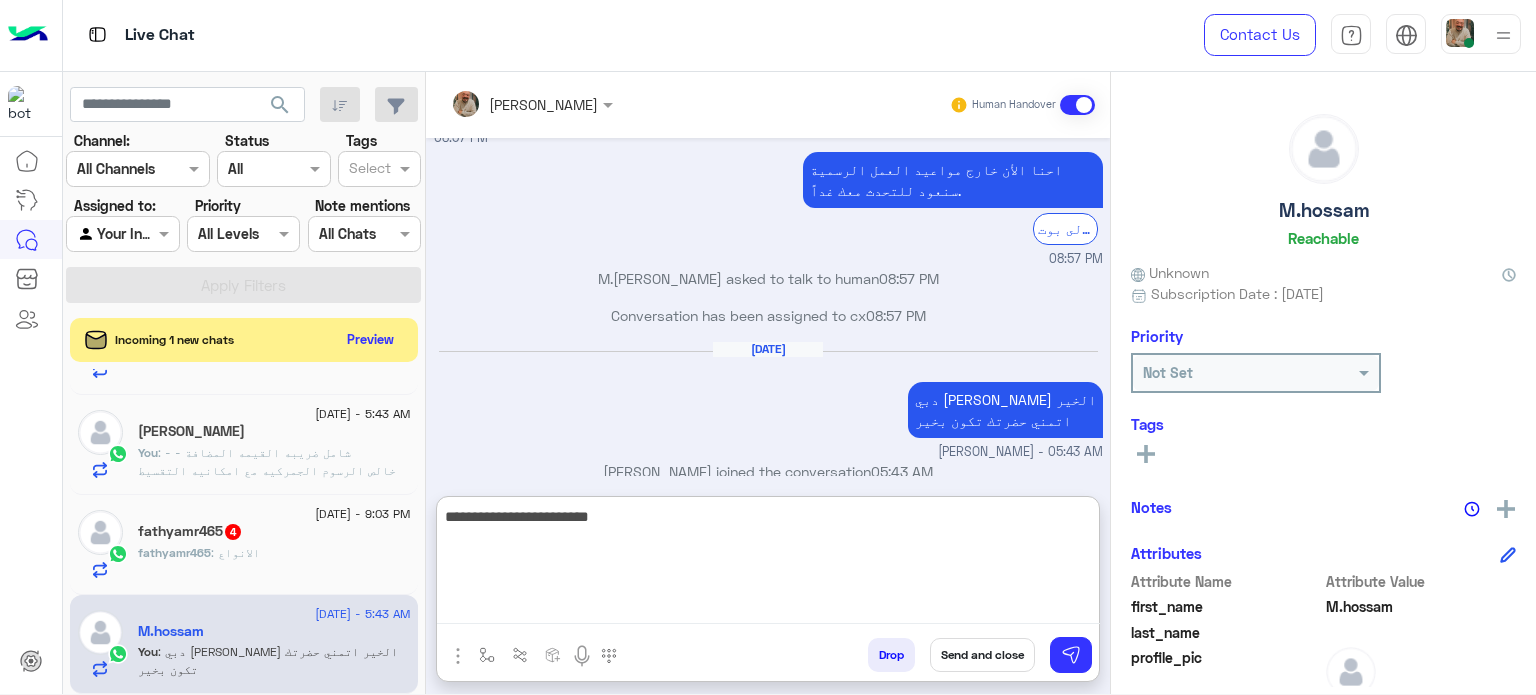 type on "**********" 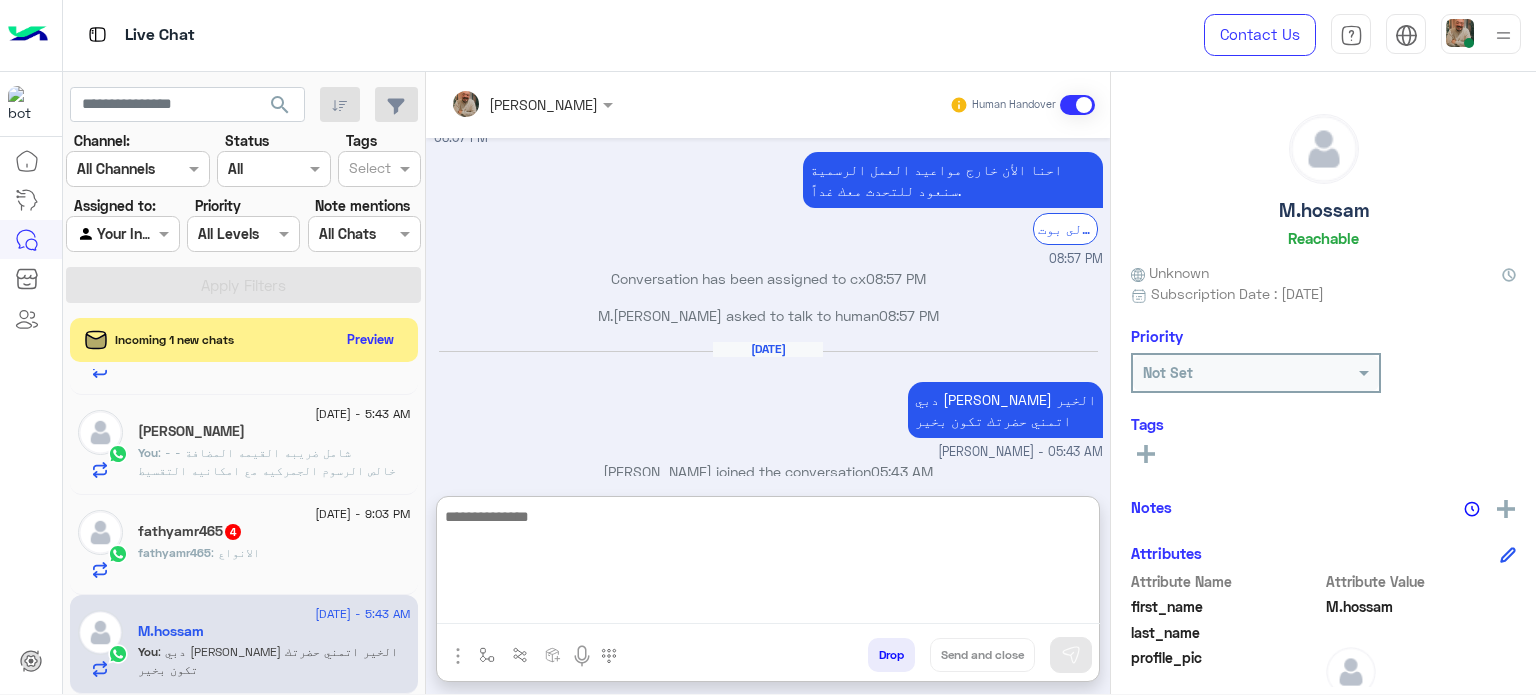 scroll, scrollTop: 811, scrollLeft: 0, axis: vertical 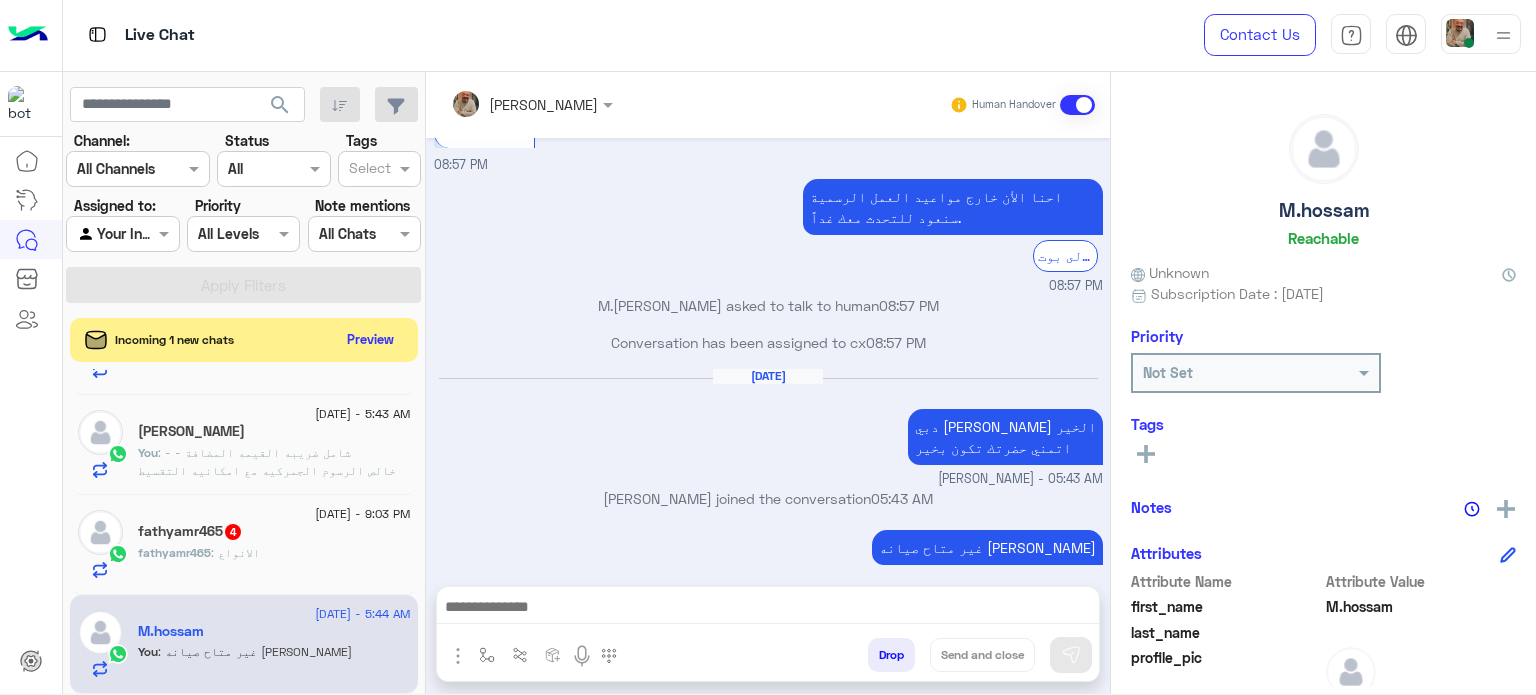 click at bounding box center [768, 609] 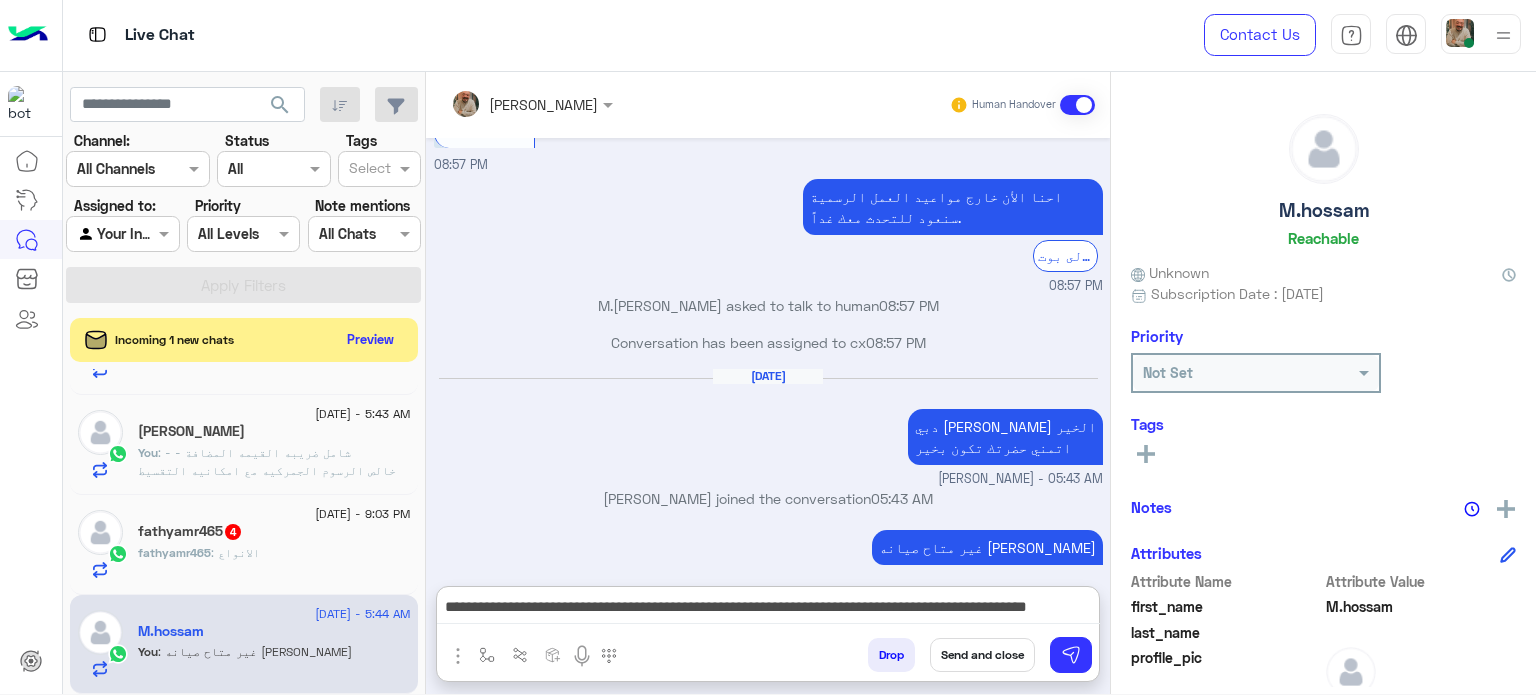 scroll, scrollTop: 788, scrollLeft: 0, axis: vertical 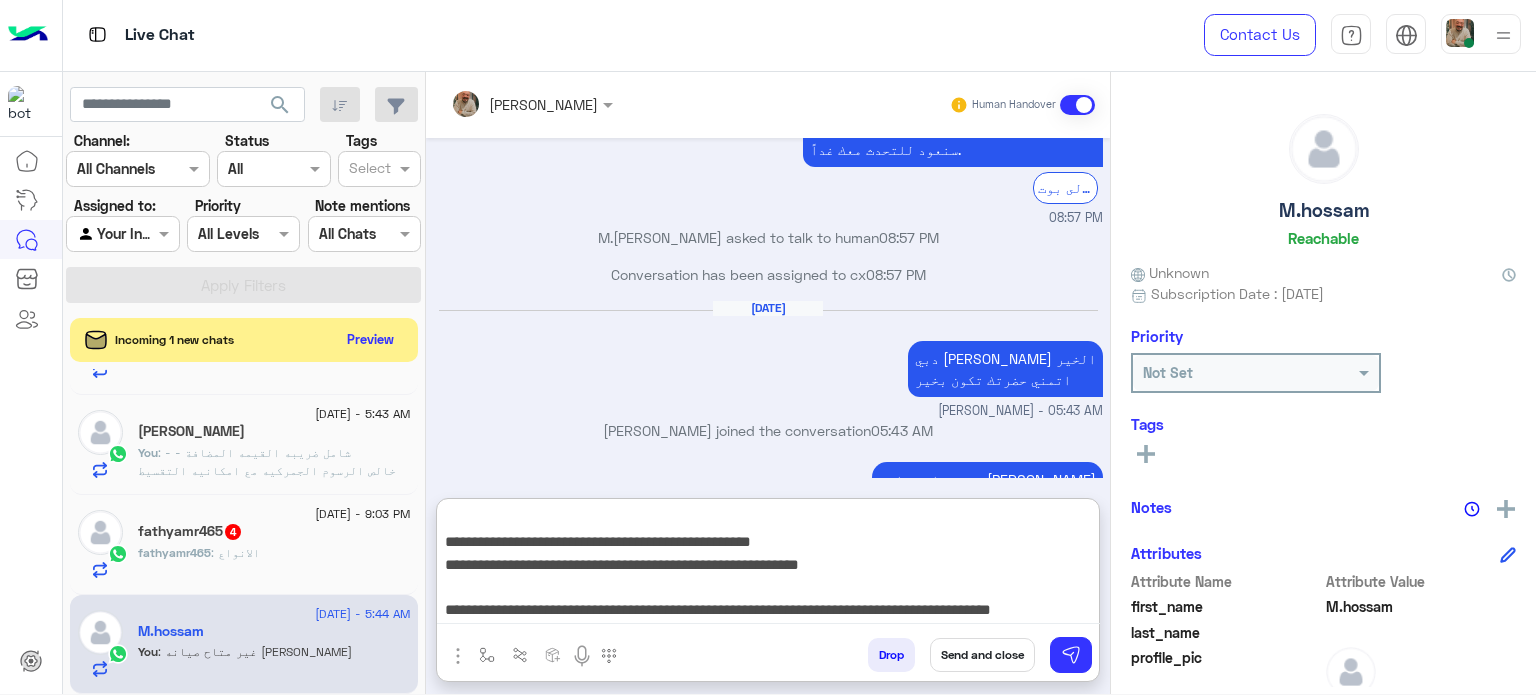 type on "**********" 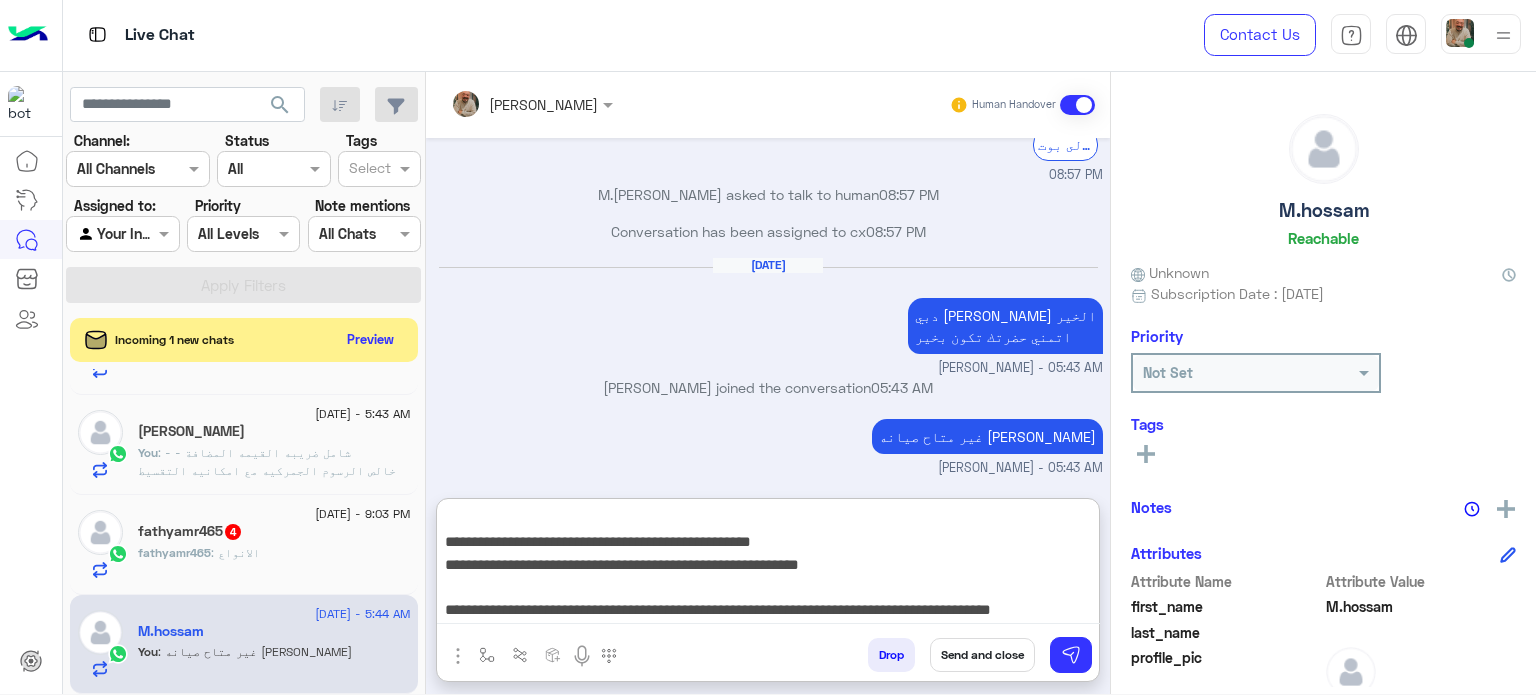 scroll, scrollTop: 0, scrollLeft: 0, axis: both 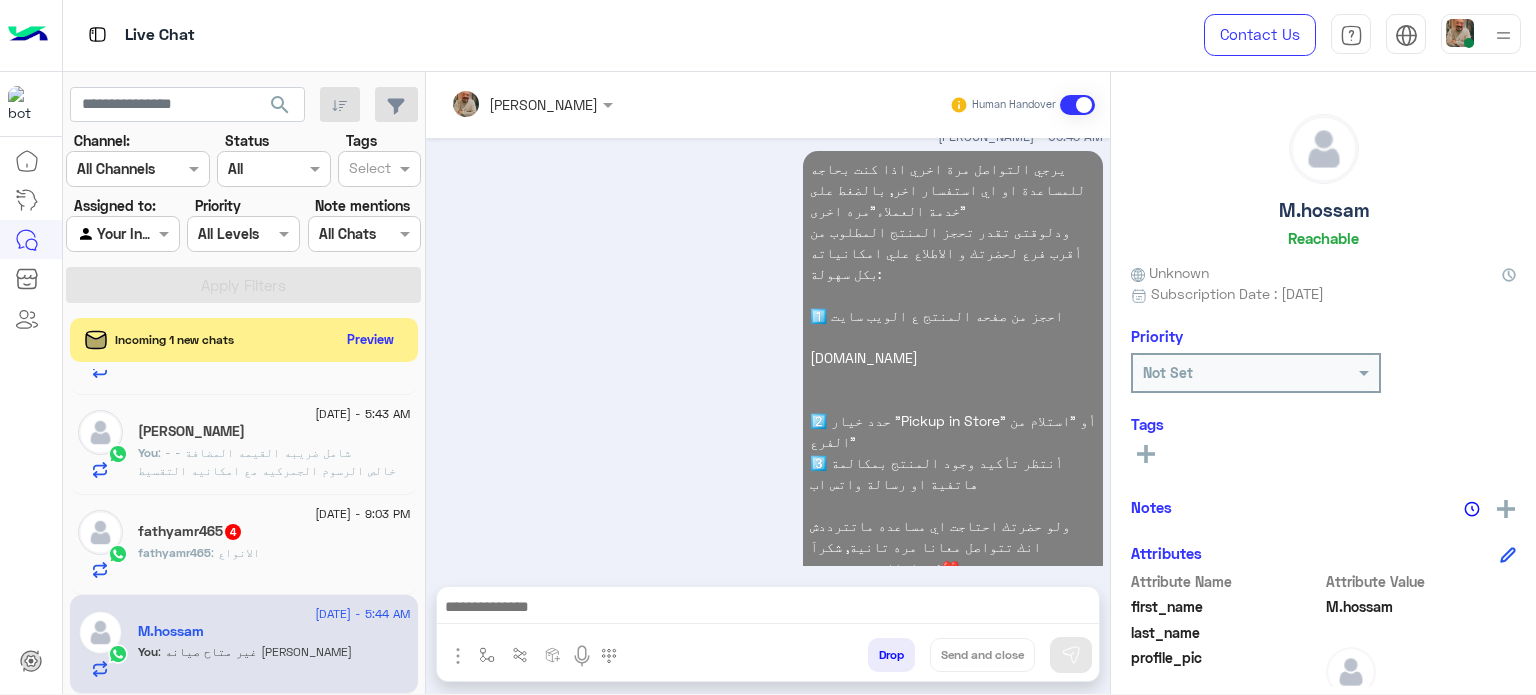 click on "fathyamr465   4" 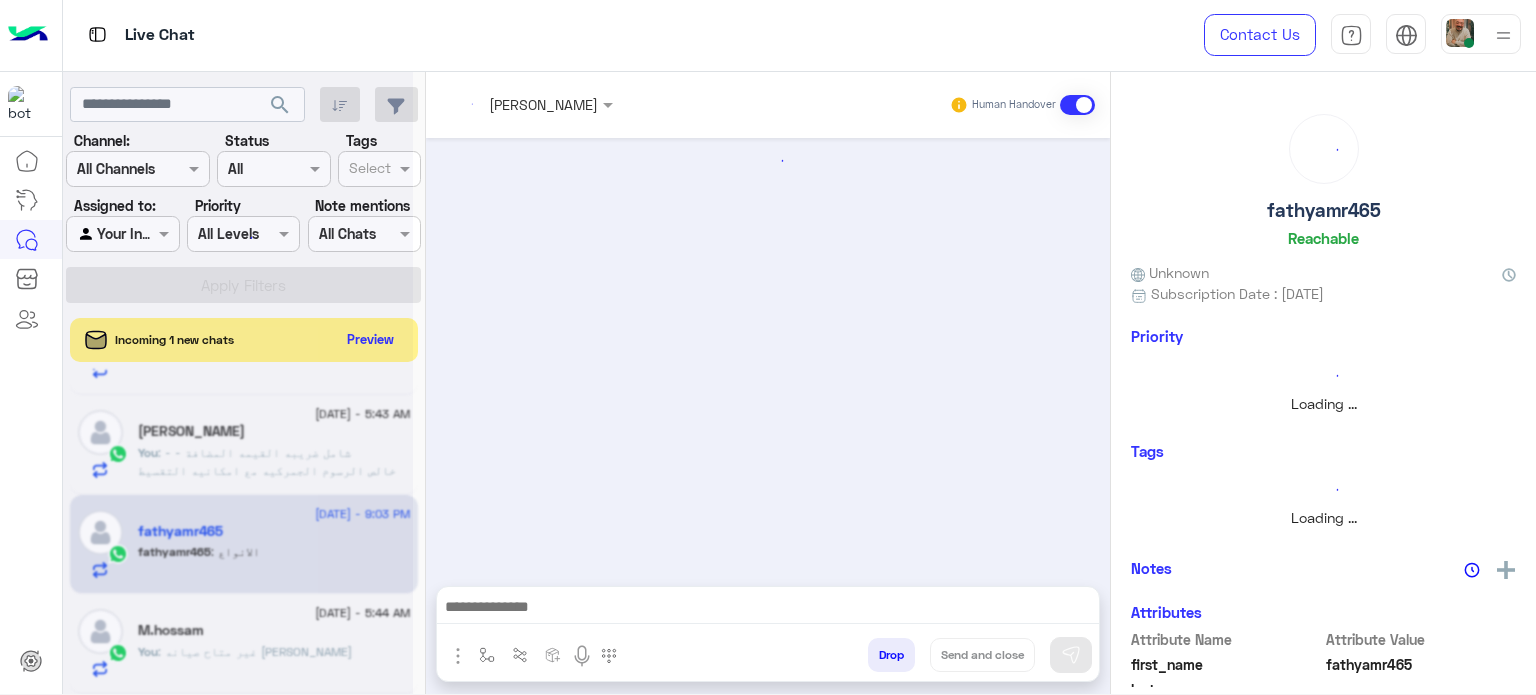 scroll, scrollTop: 0, scrollLeft: 0, axis: both 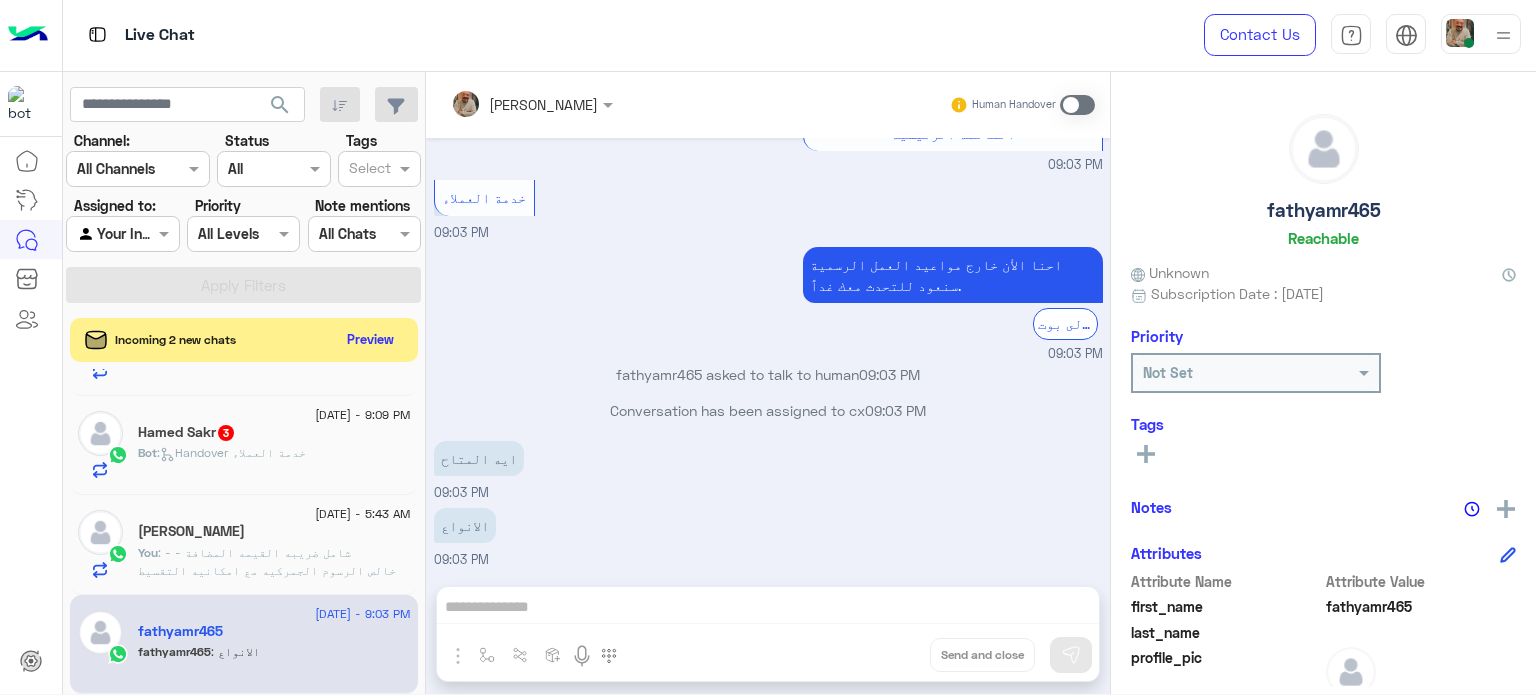 click on "[PERSON_NAME] Human Handover     [DATE]  اتفضل اقدر اساعد حضرتك ازاي ؟    06:51 PM  فى [GEOGRAPHIC_DATA]   06:51 PM  هل فيه تعاقد مع بنك مصر   06:52 PM  متاح التقسيط من خلال فيزا مشتريات بنك مصر  6/9/12/18 شهر بالسعر الرسمي  0 مقدم 0 فوائد 0 مصاريف    06:53 PM  ممكن توضحلي المنتج للي حضرتك محتاجه ؟    06:53 PM  موبيل itel   06:54 PM  ممكن اعرف الموديلات المتاحة   06:54 PM     [URL][DOMAIN_NAME]    06:54 PM   fathyamr465  left the conversation   07:02 PM       [PERSON_NAME] closed the conversation   07:02 PM      لو حضرتك احتاجت اي مساعده ماتترددش انك تتواصل معايا مره تانيه, شكراَ لتواصل حضرتك مع دبي فون❤️    07:02 PM   [DATE]  موبيل ايتل   09:03 PM   [URL][DOMAIN_NAME]    09:03 PM" at bounding box center [768, 387] 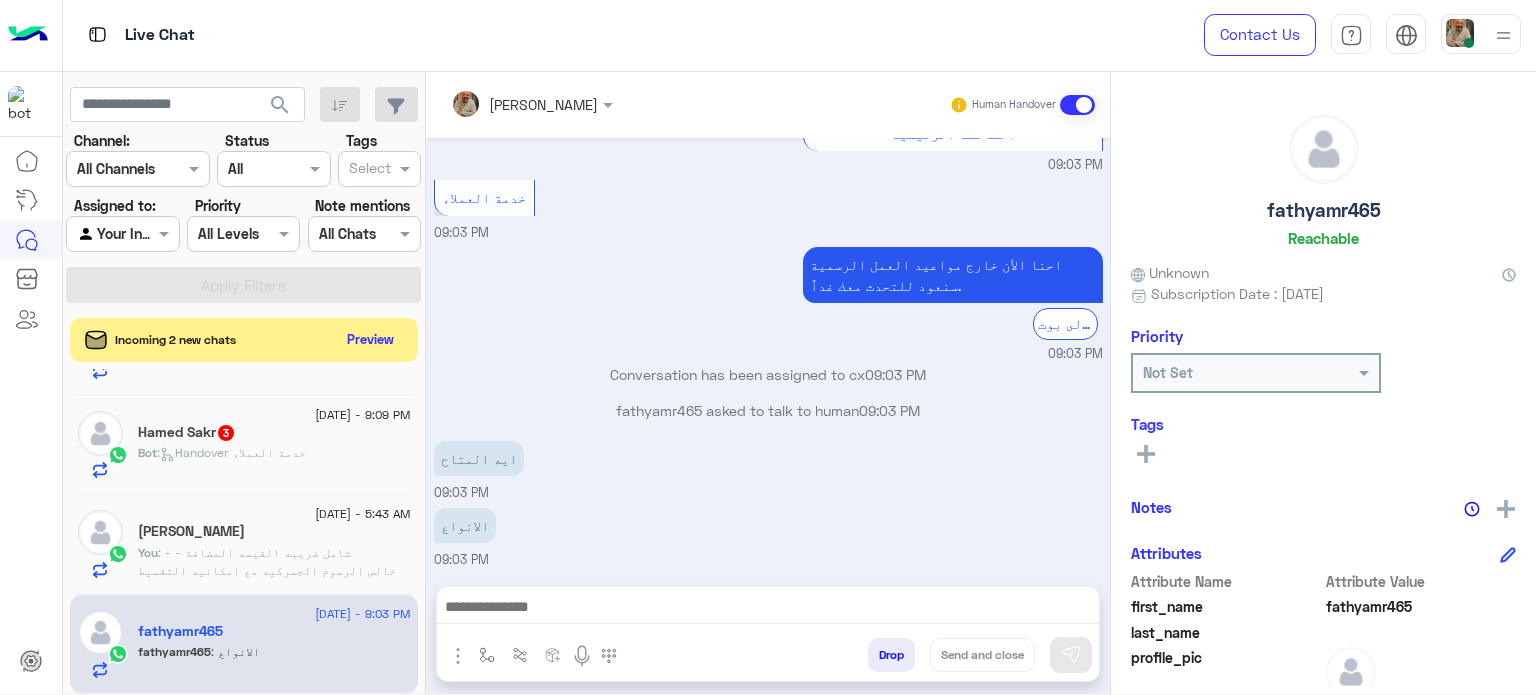 scroll, scrollTop: 1133, scrollLeft: 0, axis: vertical 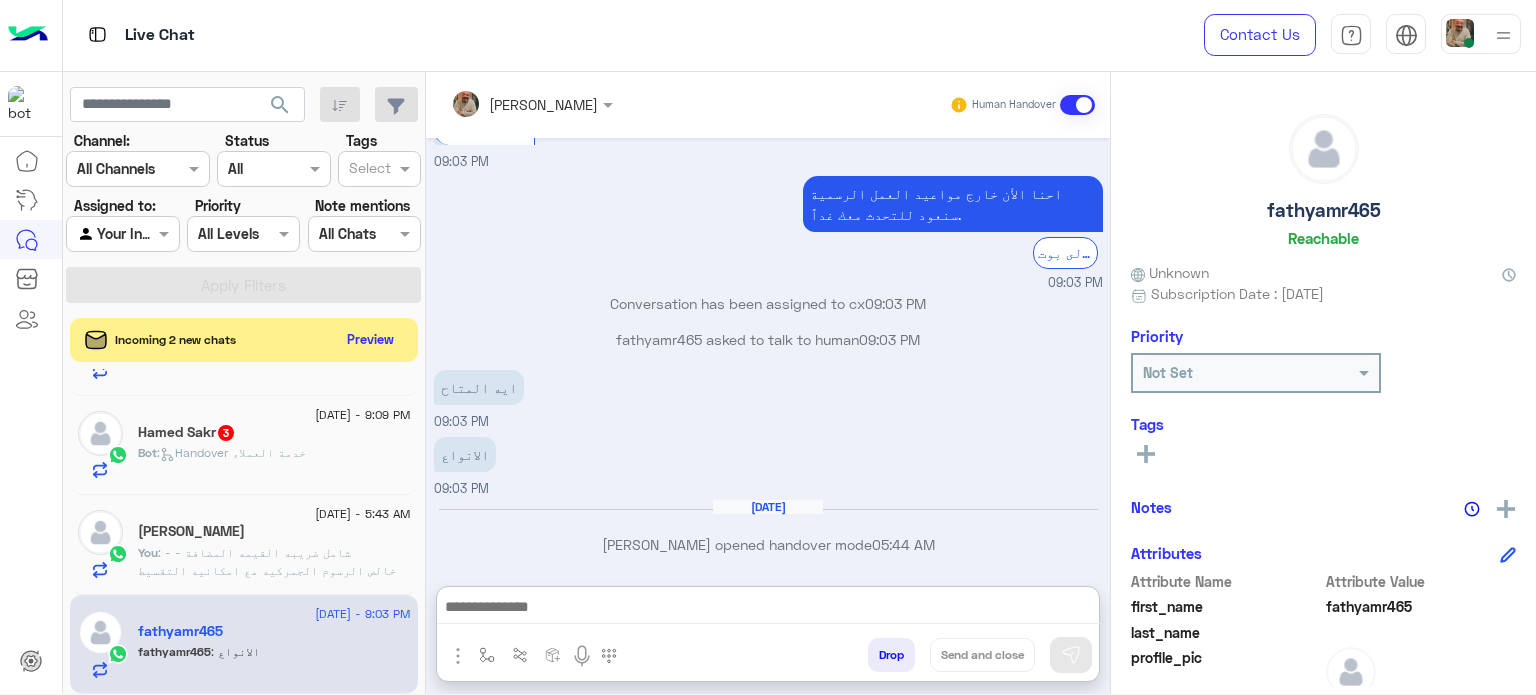 click at bounding box center [768, 609] 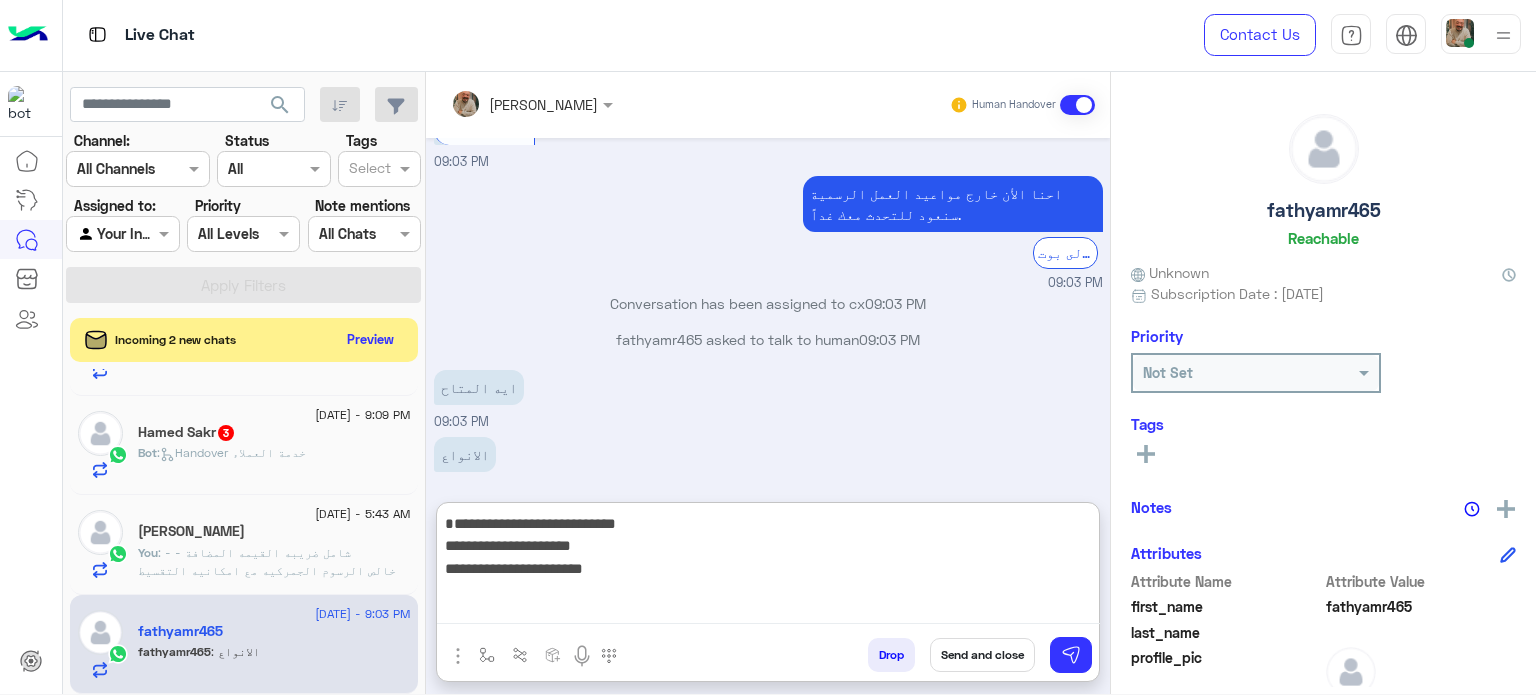 click on "**********" at bounding box center [768, 570] 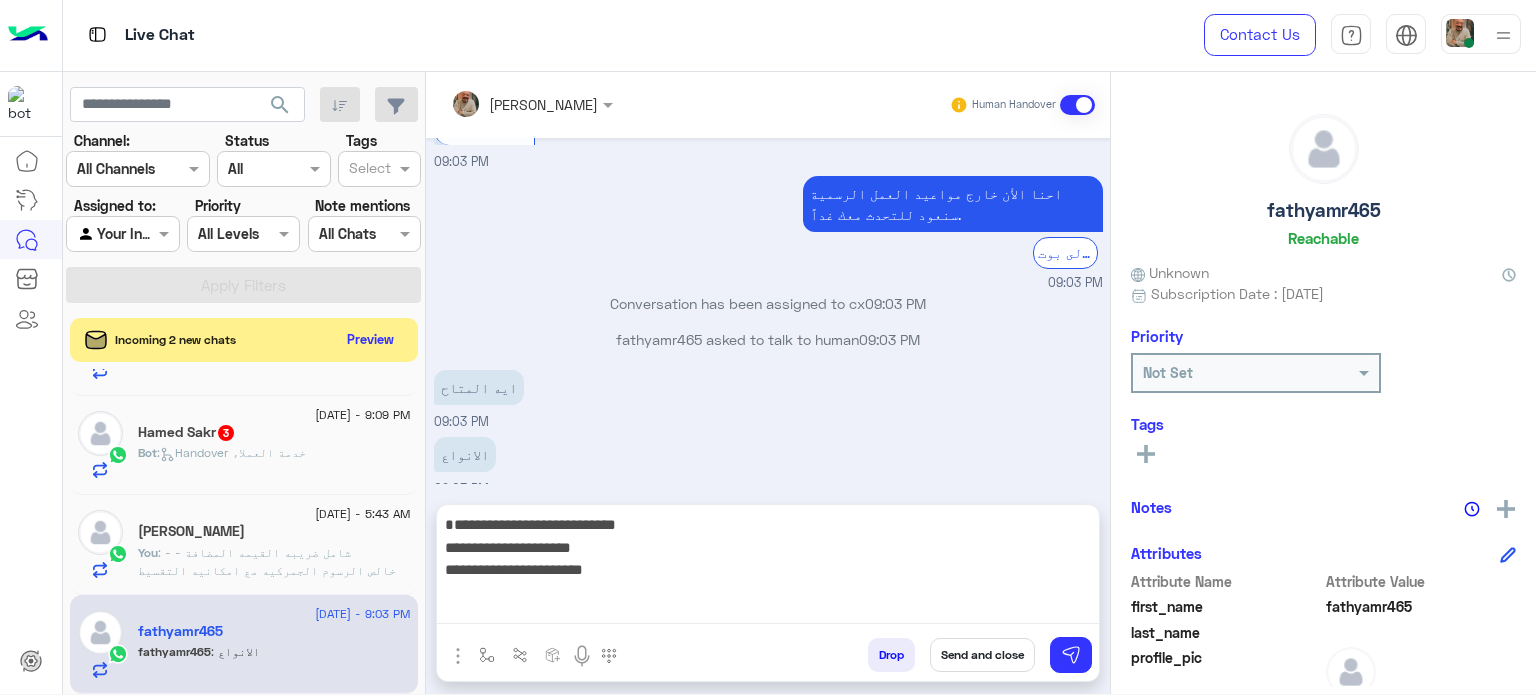 click on "**********" at bounding box center [768, 571] 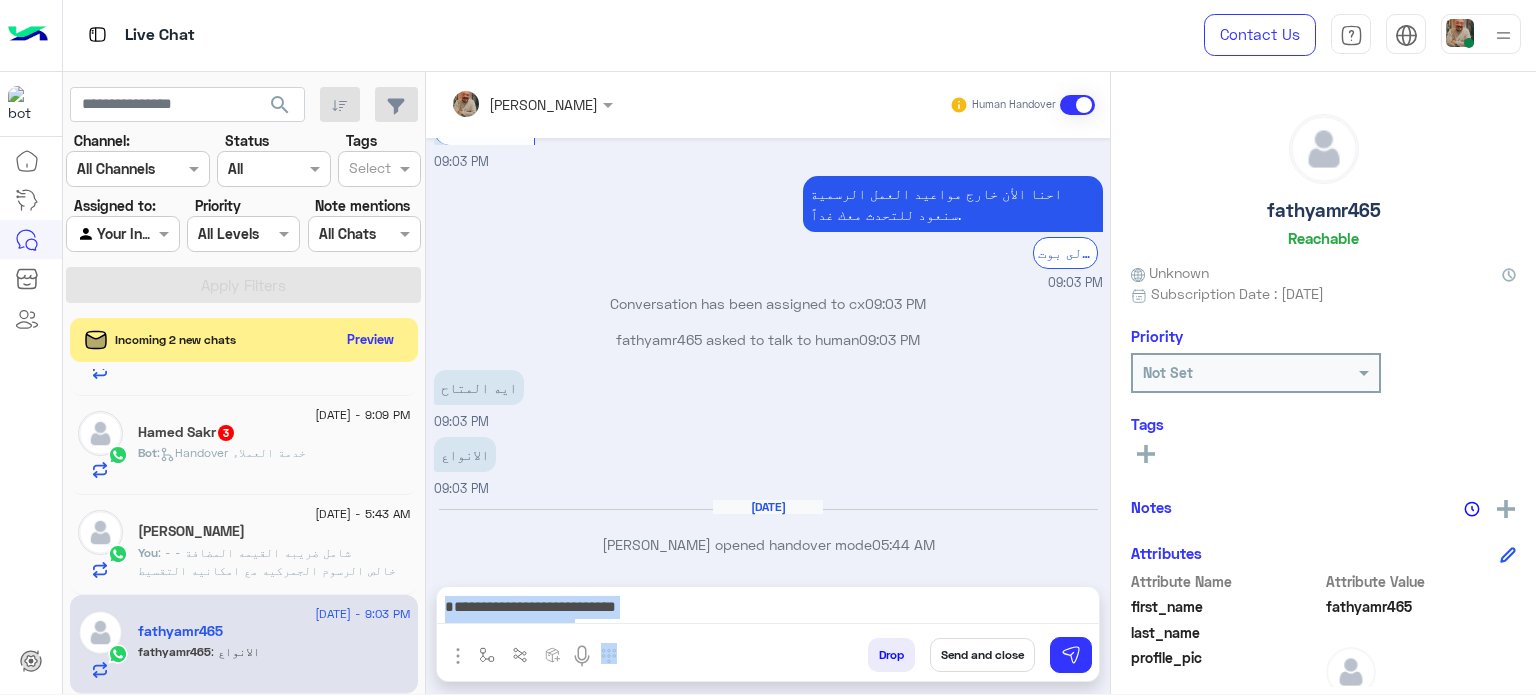 click on "**********" at bounding box center (768, 612) 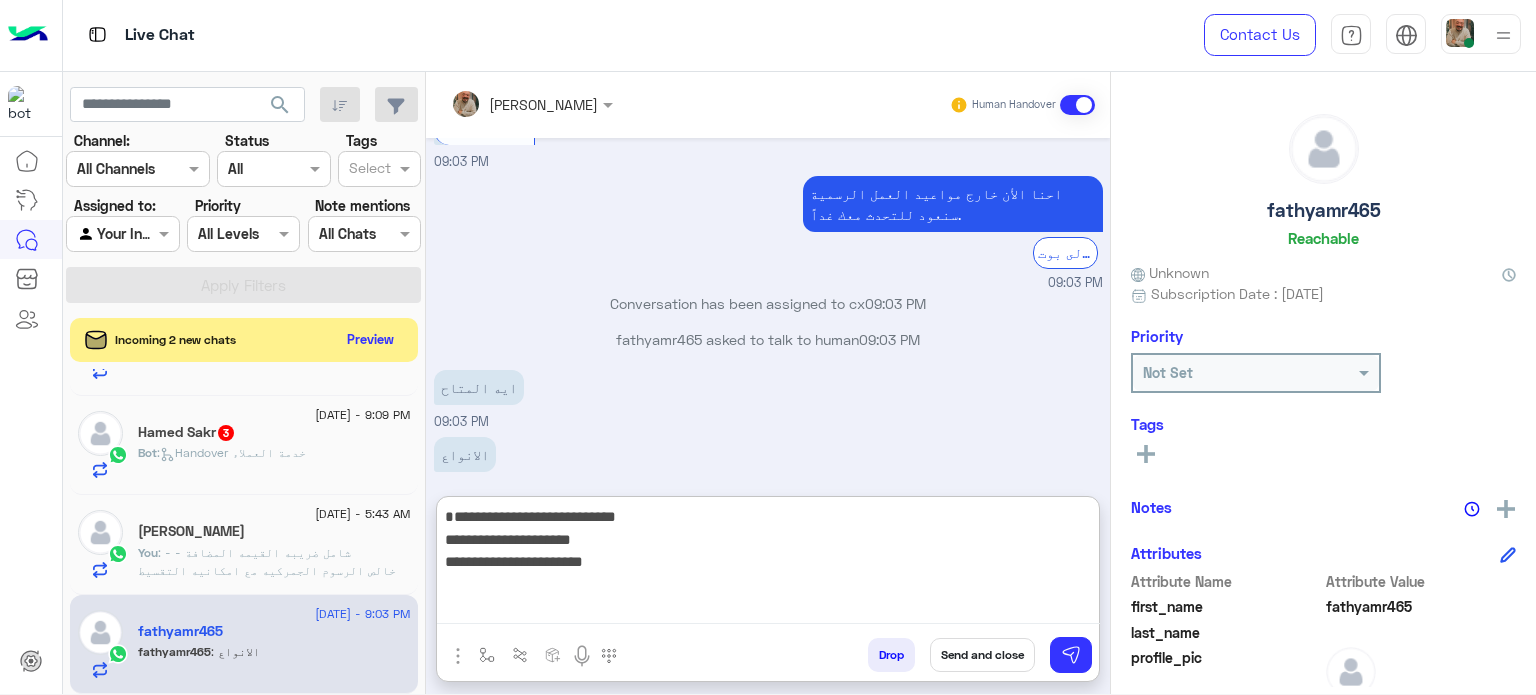 click on "**********" at bounding box center [768, 564] 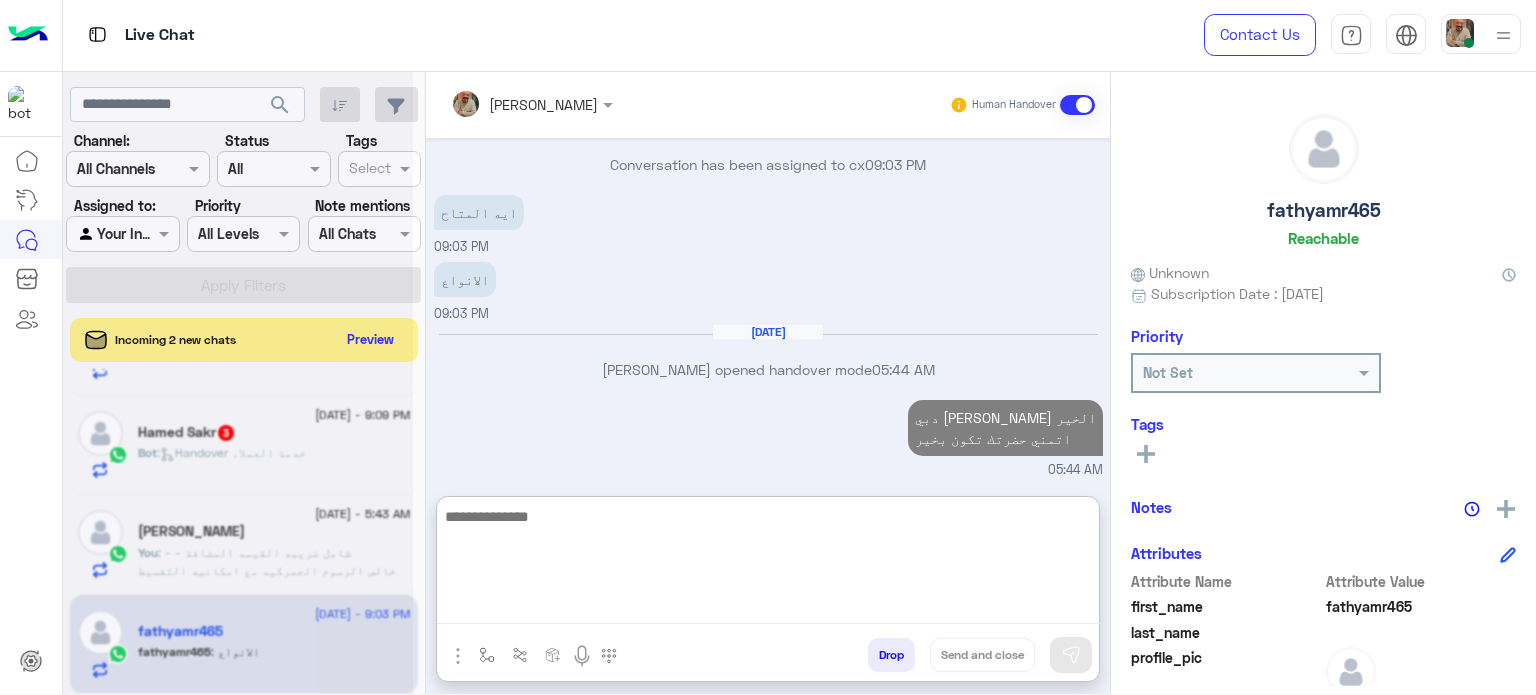 scroll, scrollTop: 1344, scrollLeft: 0, axis: vertical 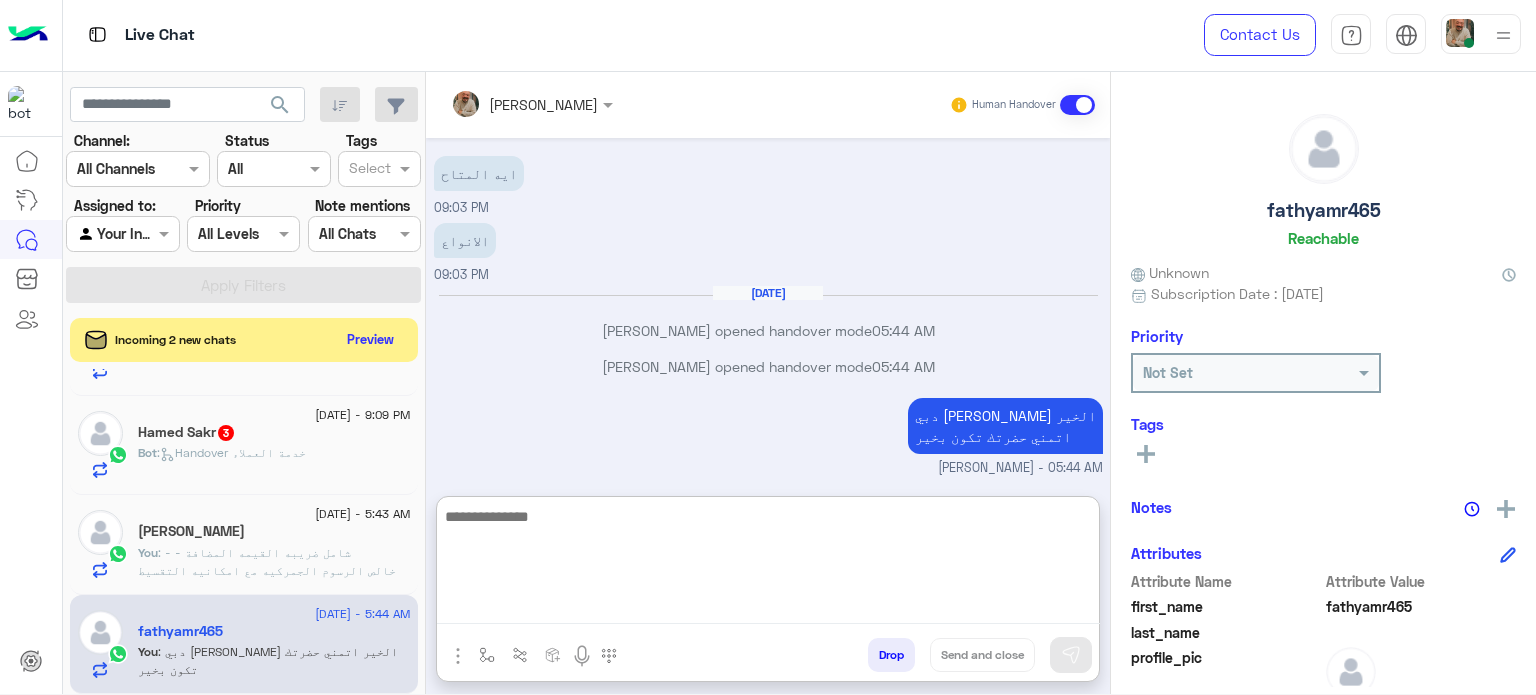 drag, startPoint x: 760, startPoint y: 570, endPoint x: 723, endPoint y: 534, distance: 51.62364 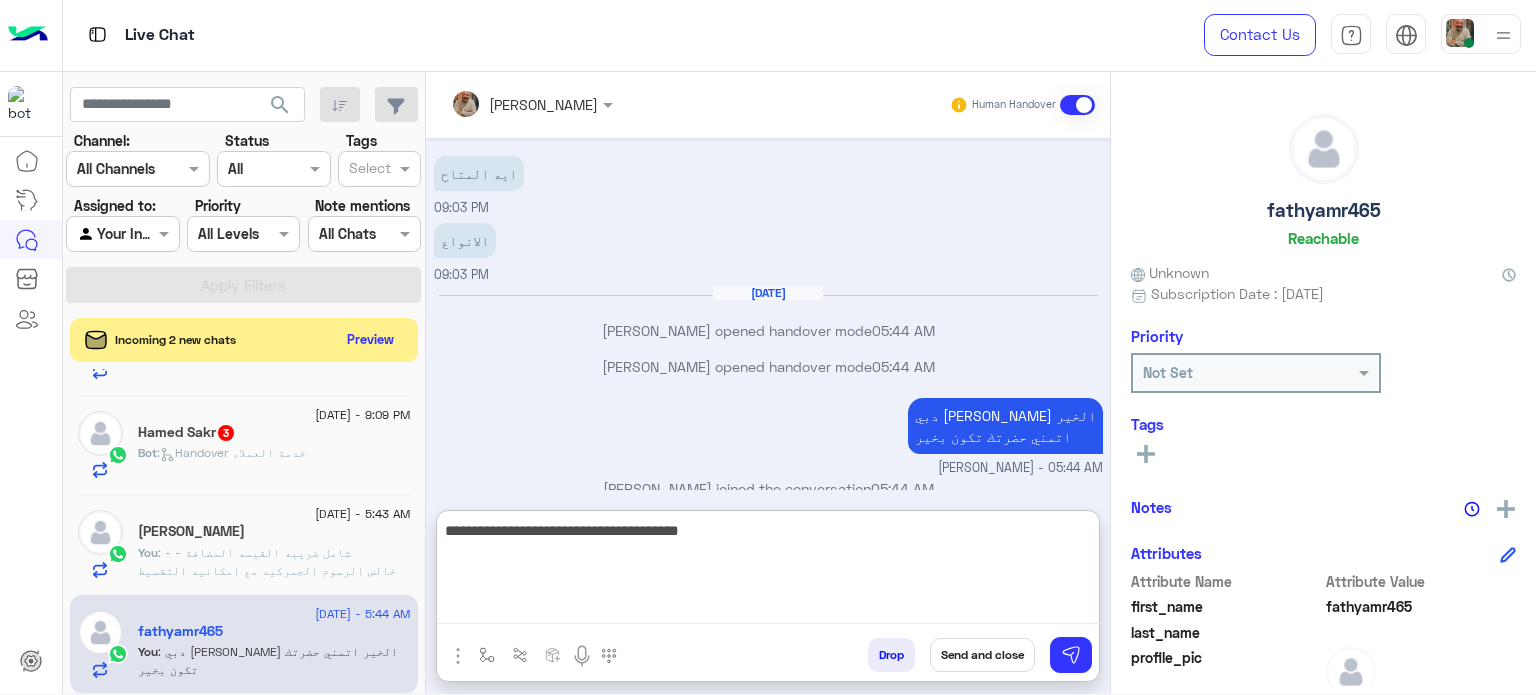 scroll, scrollTop: 1347, scrollLeft: 0, axis: vertical 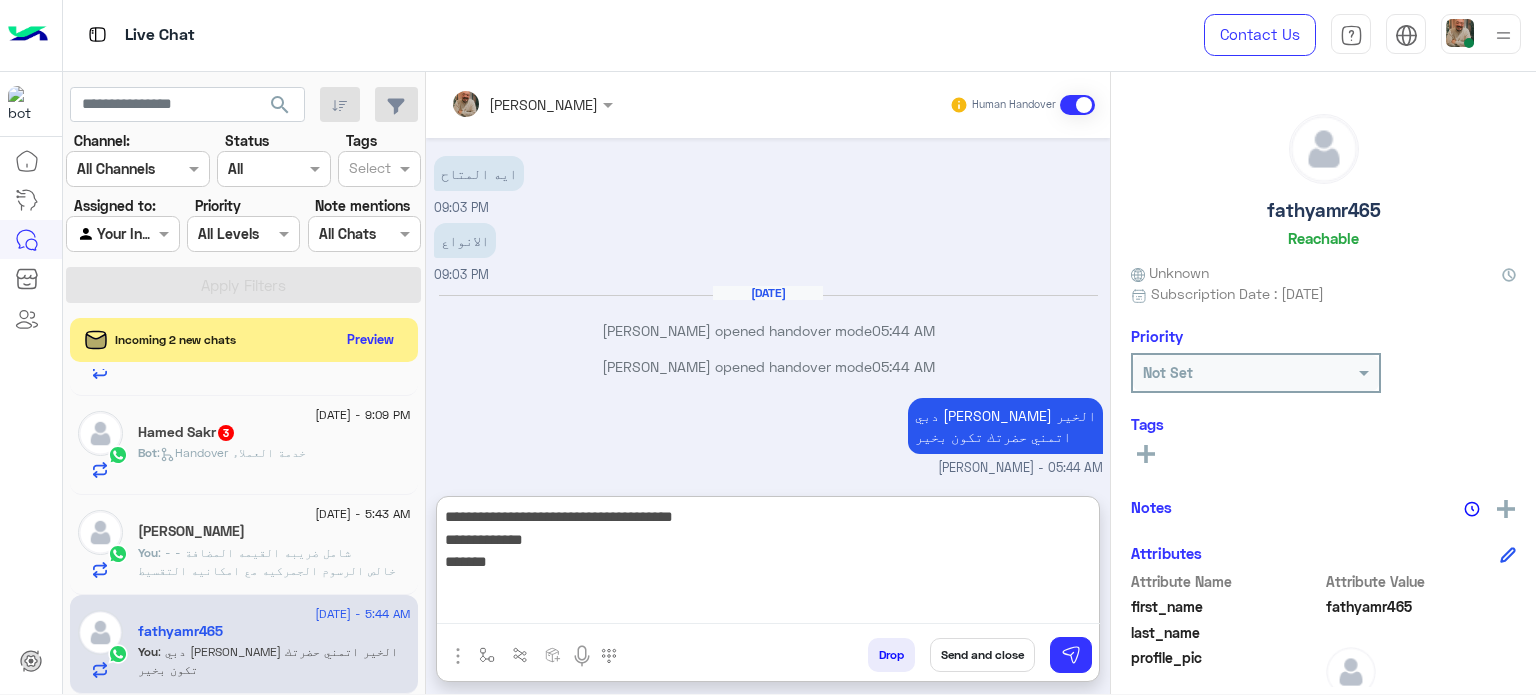 type on "**********" 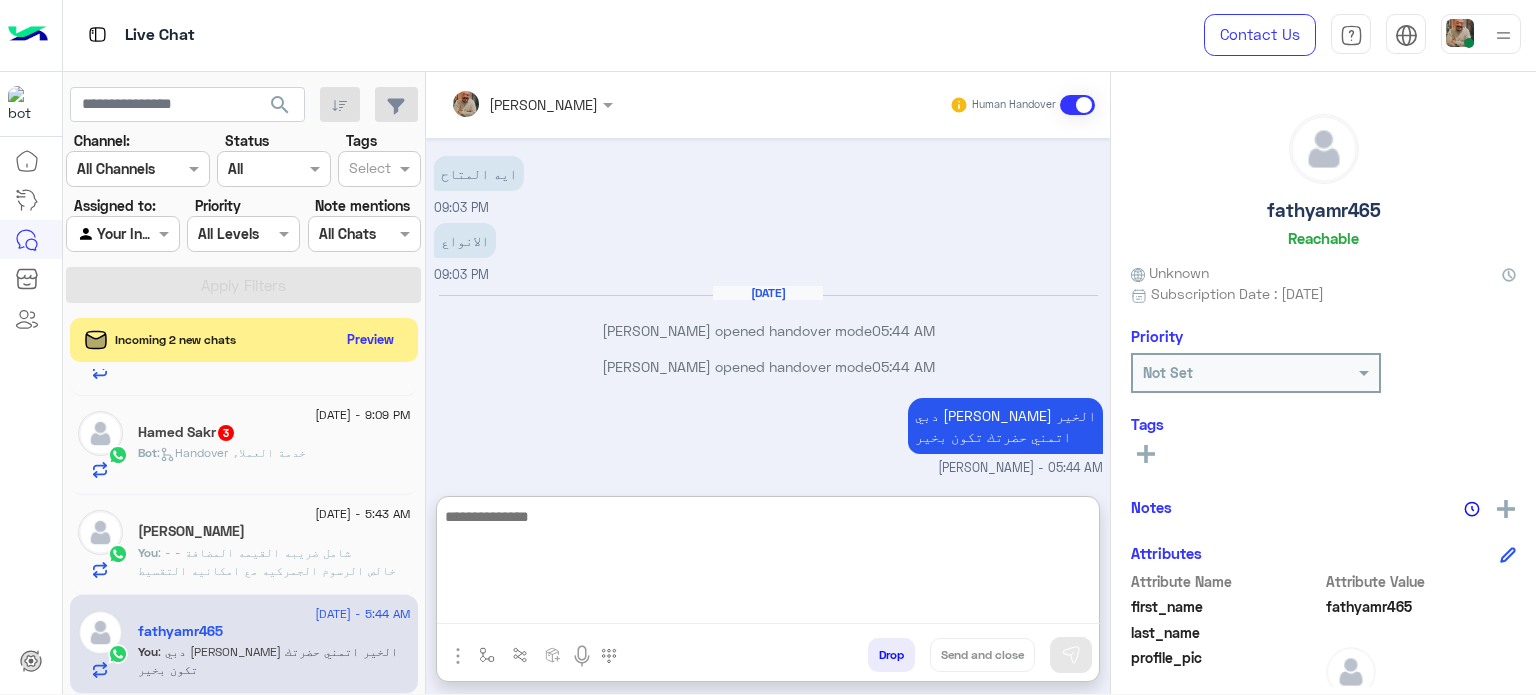 scroll, scrollTop: 1487, scrollLeft: 0, axis: vertical 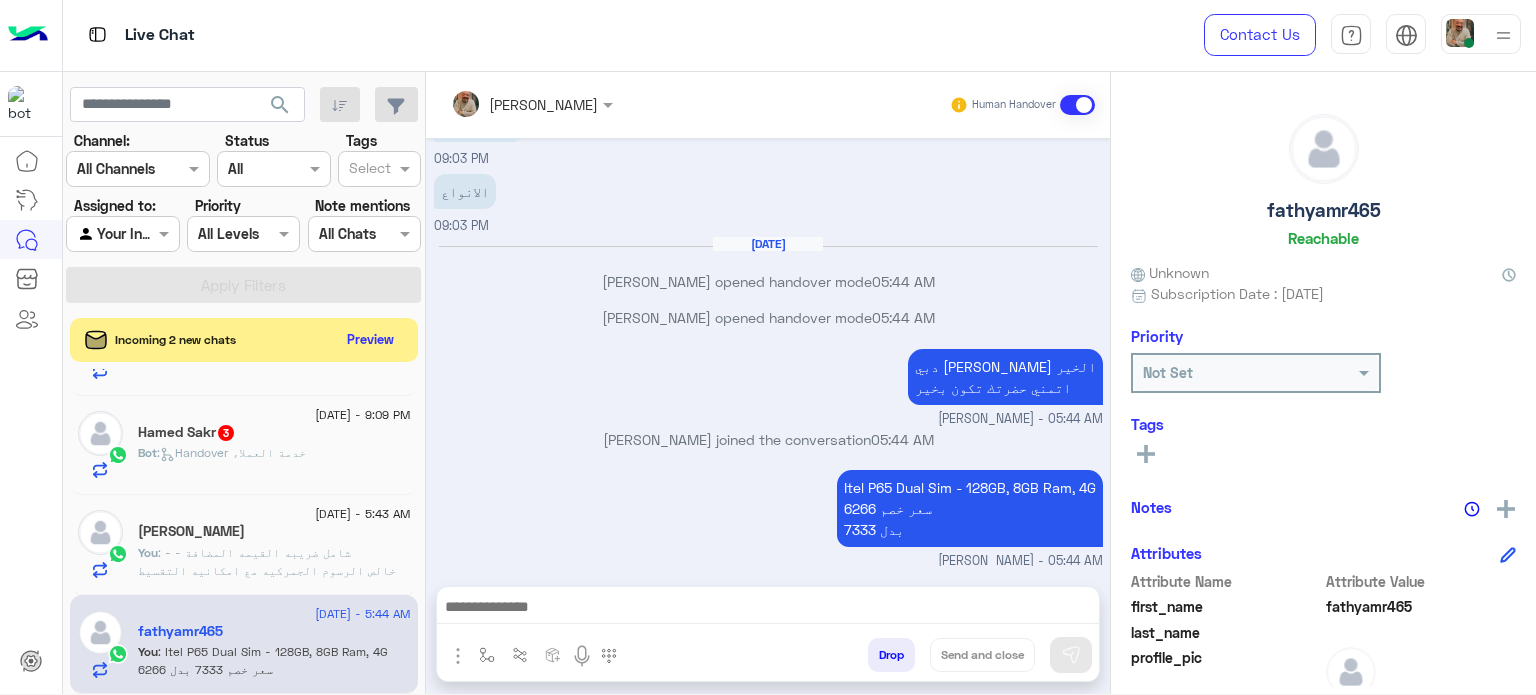 click at bounding box center (768, 609) 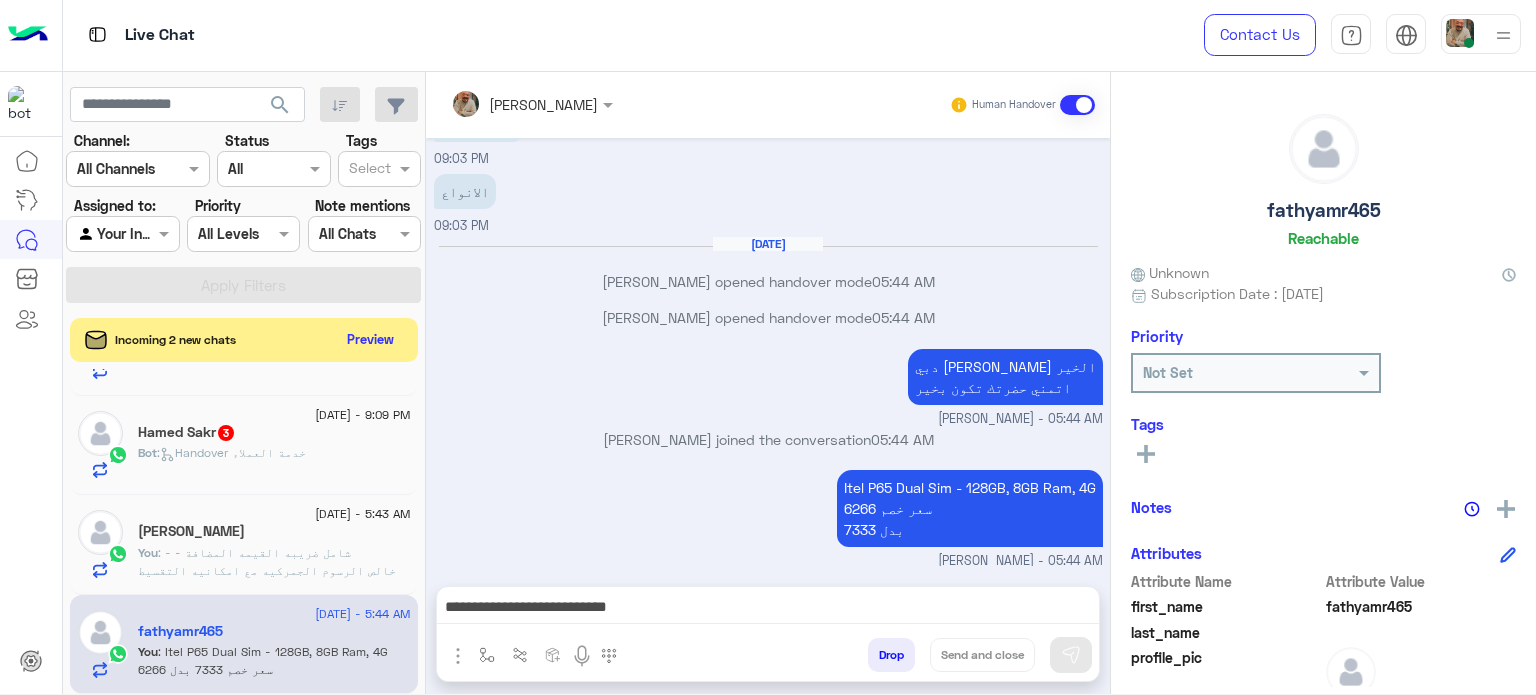 scroll, scrollTop: 1464, scrollLeft: 0, axis: vertical 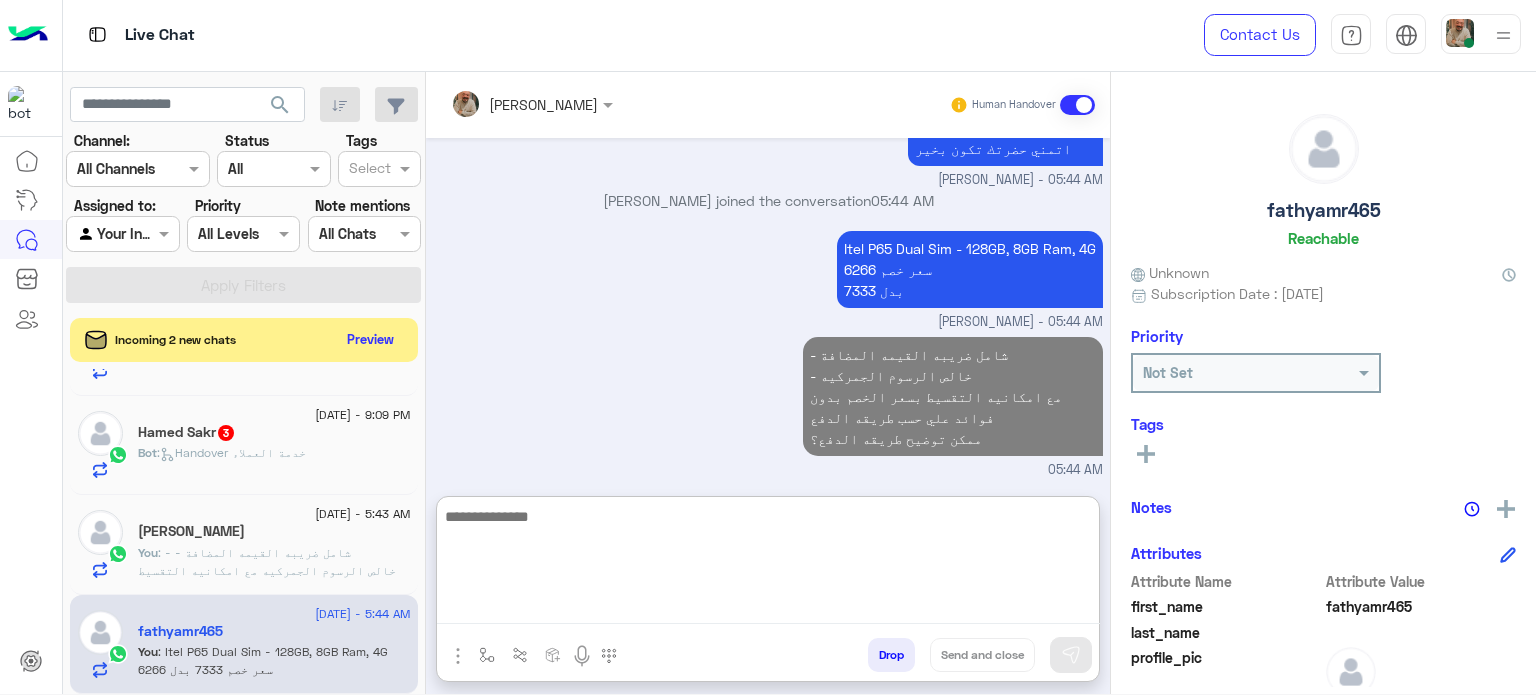 click on ": - شامل ضريبه القيمه المضافة
- خالص الرسوم الجمركيه
مع امكانيه التقسيط بسعر الخصم بدون فوائد علي حسب طريقه الدفع
ممكن توضيح طريقه الدفع؟" 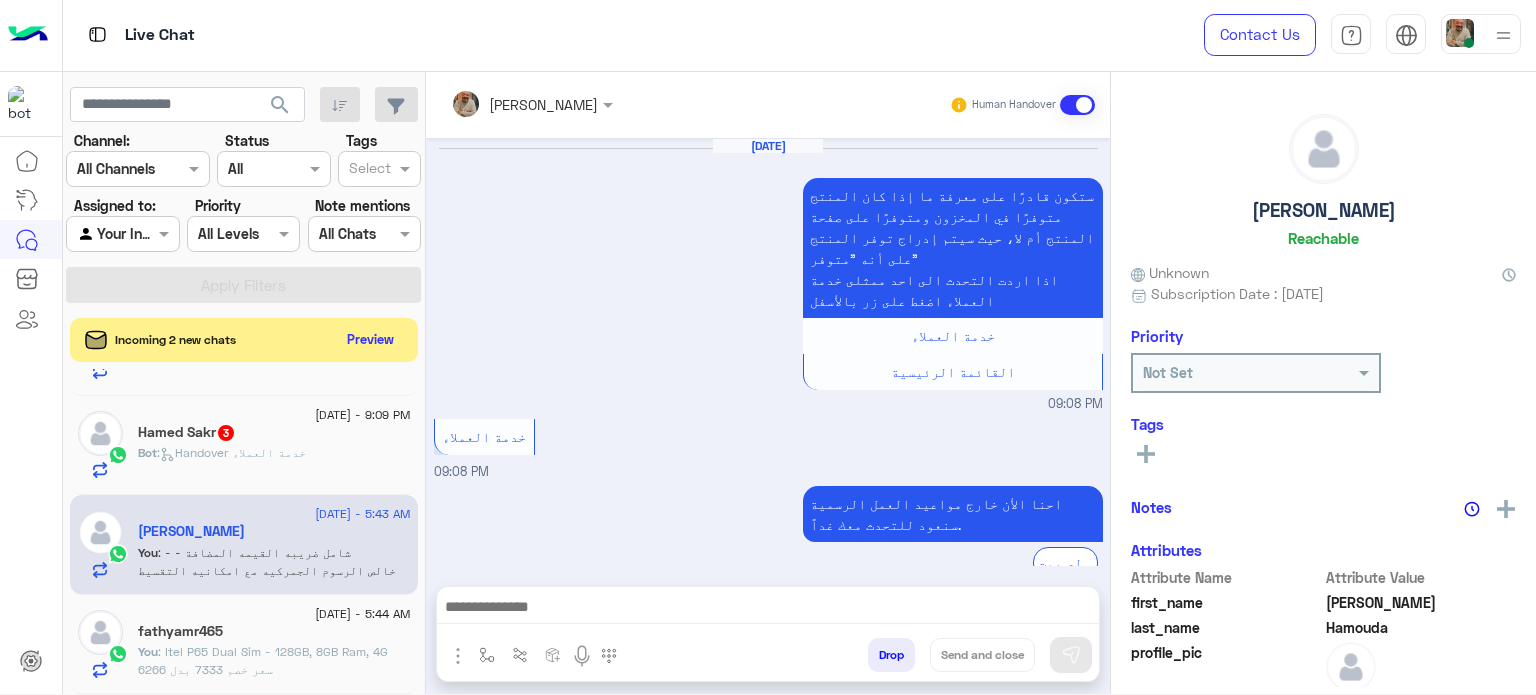 scroll, scrollTop: 563, scrollLeft: 0, axis: vertical 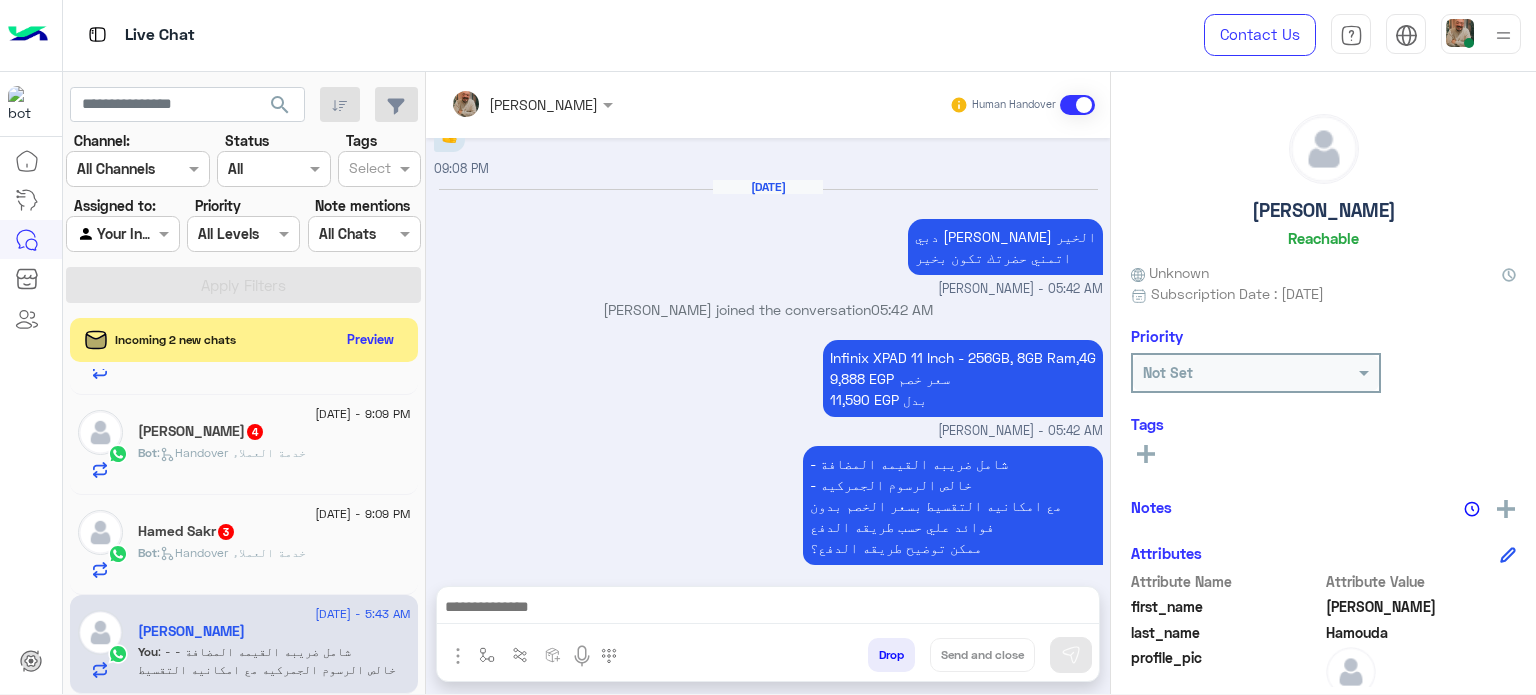 drag, startPoint x: 763, startPoint y: 597, endPoint x: 916, endPoint y: 635, distance: 157.64835 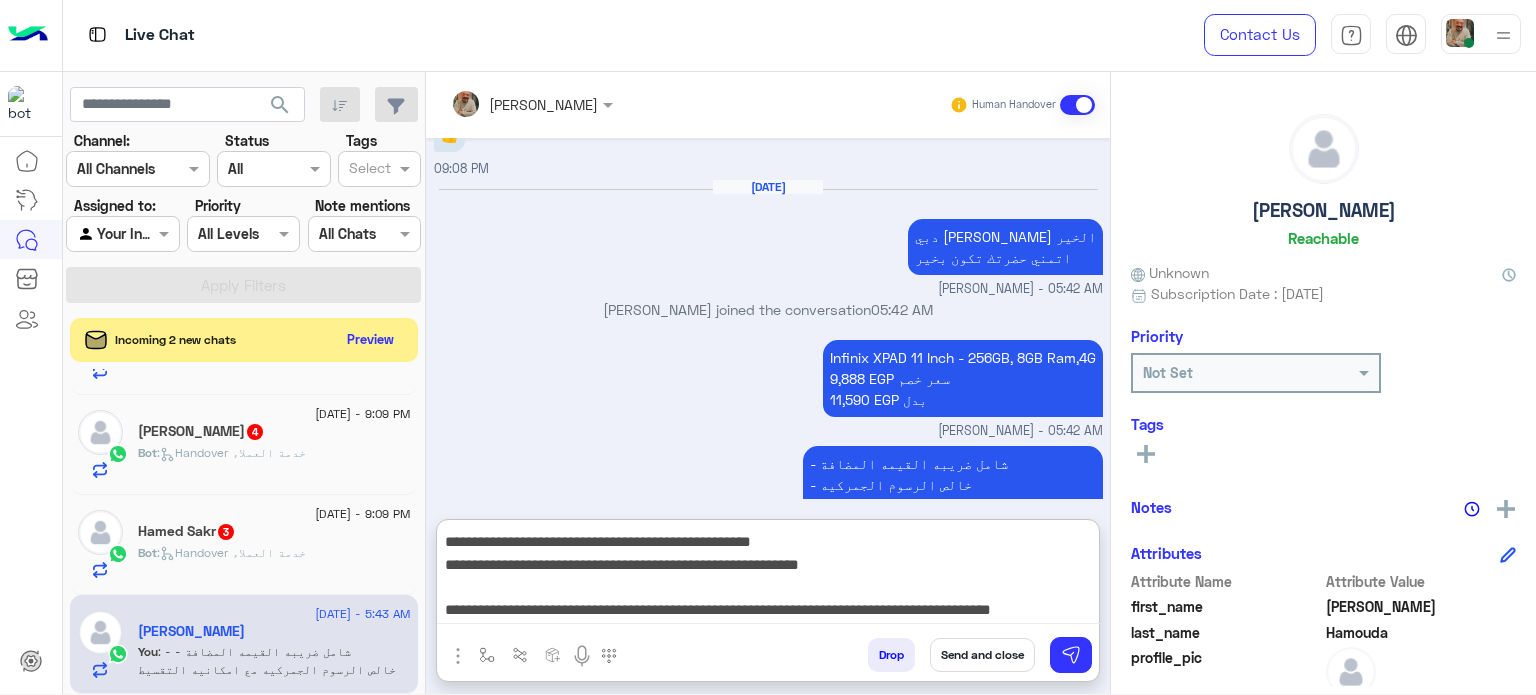 scroll, scrollTop: 200, scrollLeft: 0, axis: vertical 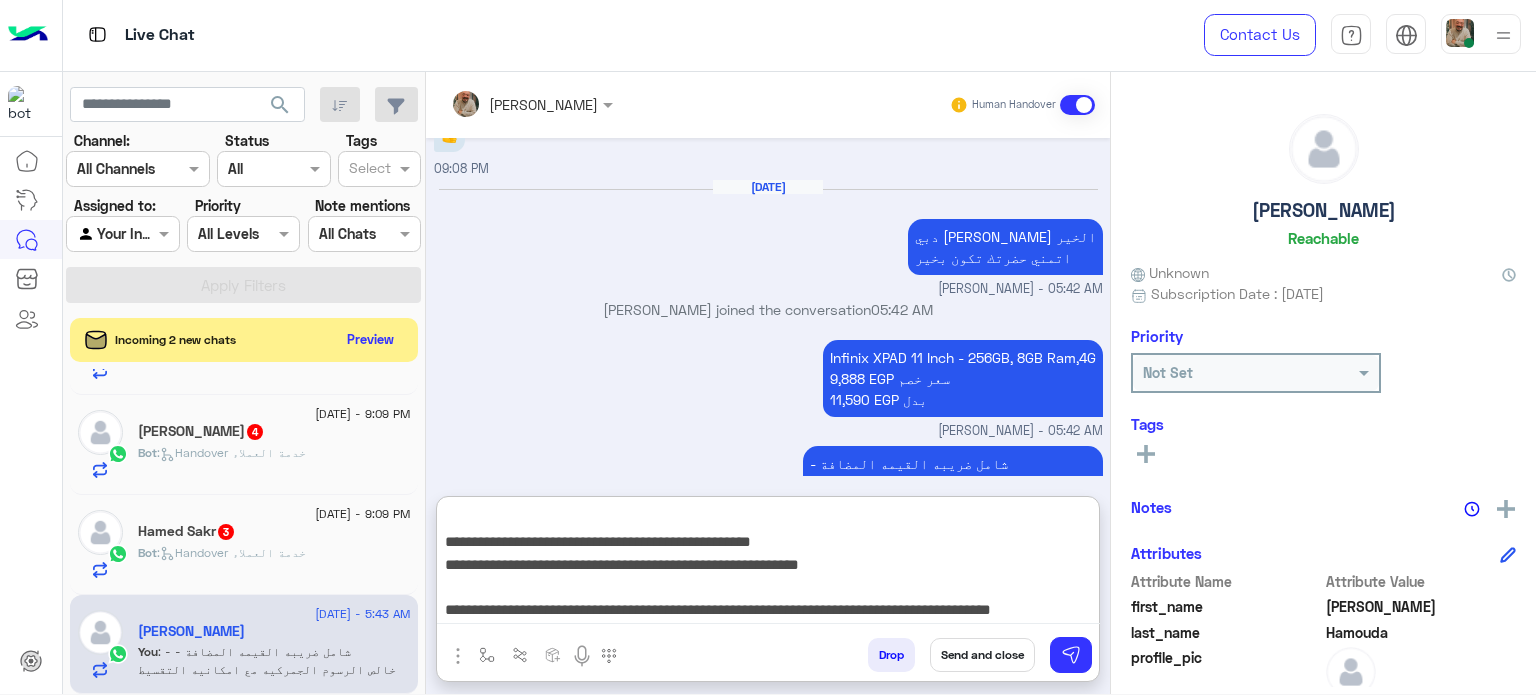 type on "**********" 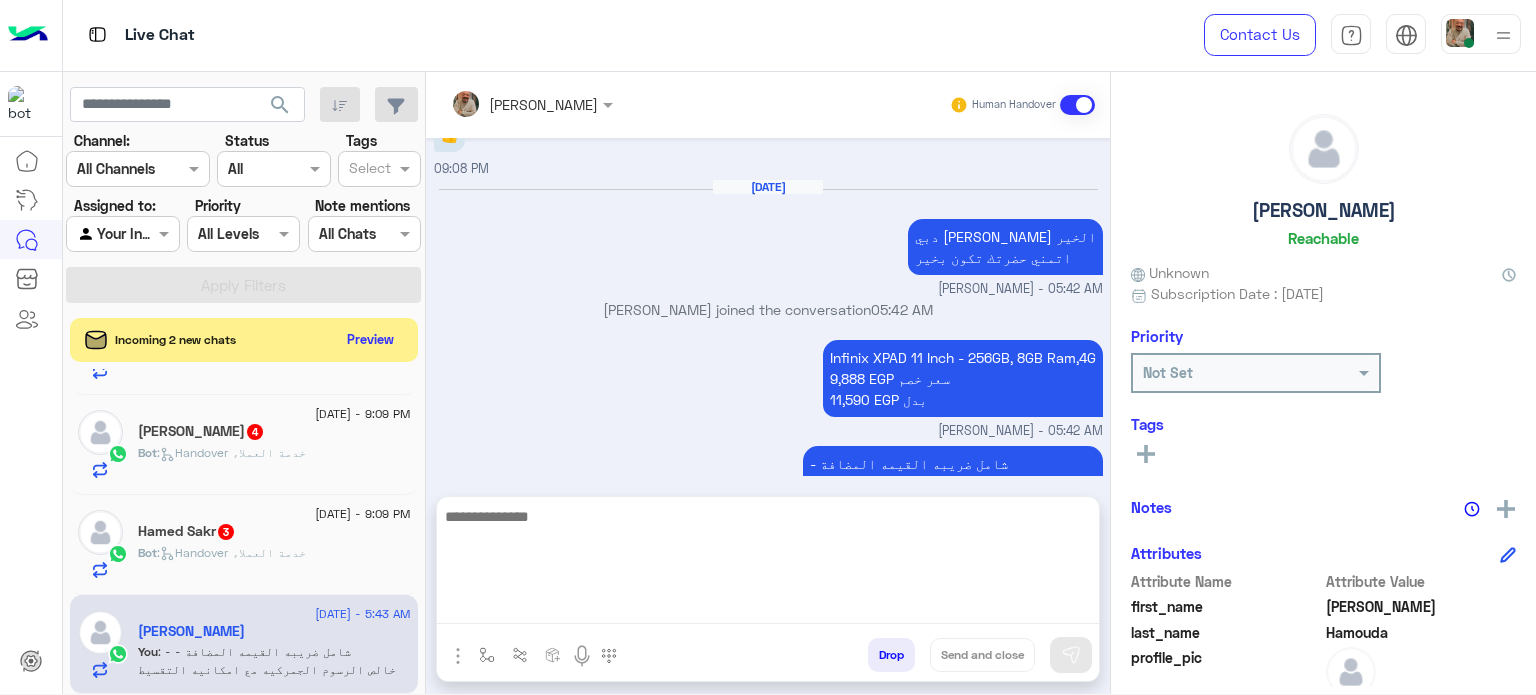 scroll, scrollTop: 0, scrollLeft: 0, axis: both 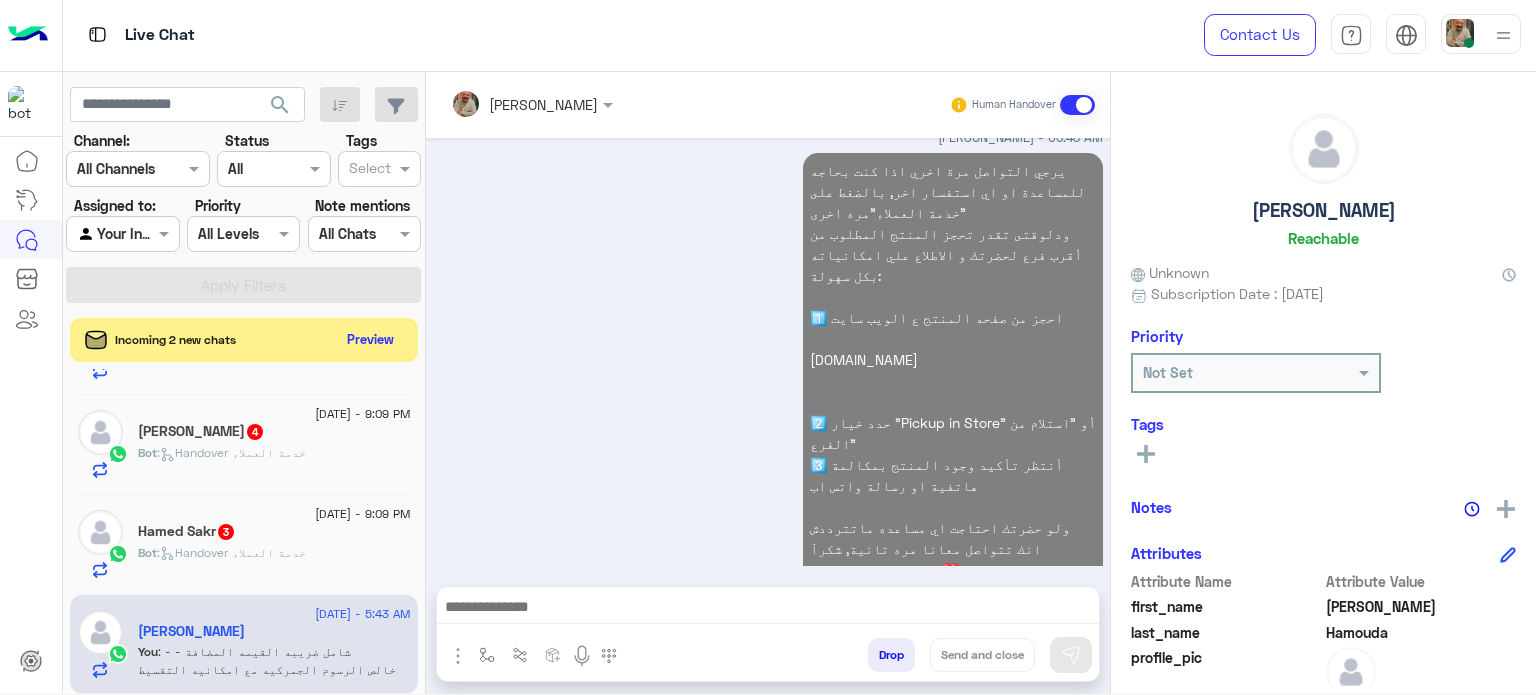 click on ":   Handover خدمة العملاء" 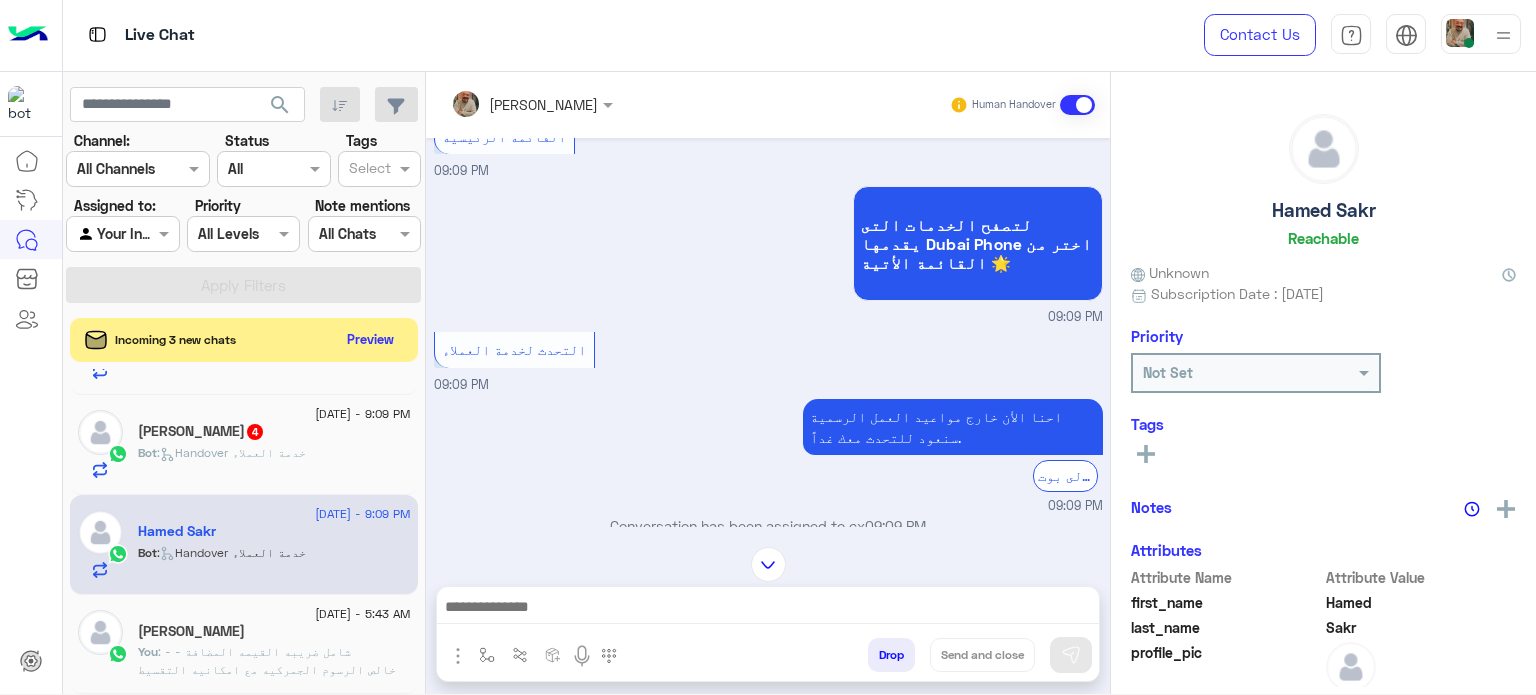 scroll, scrollTop: 6, scrollLeft: 0, axis: vertical 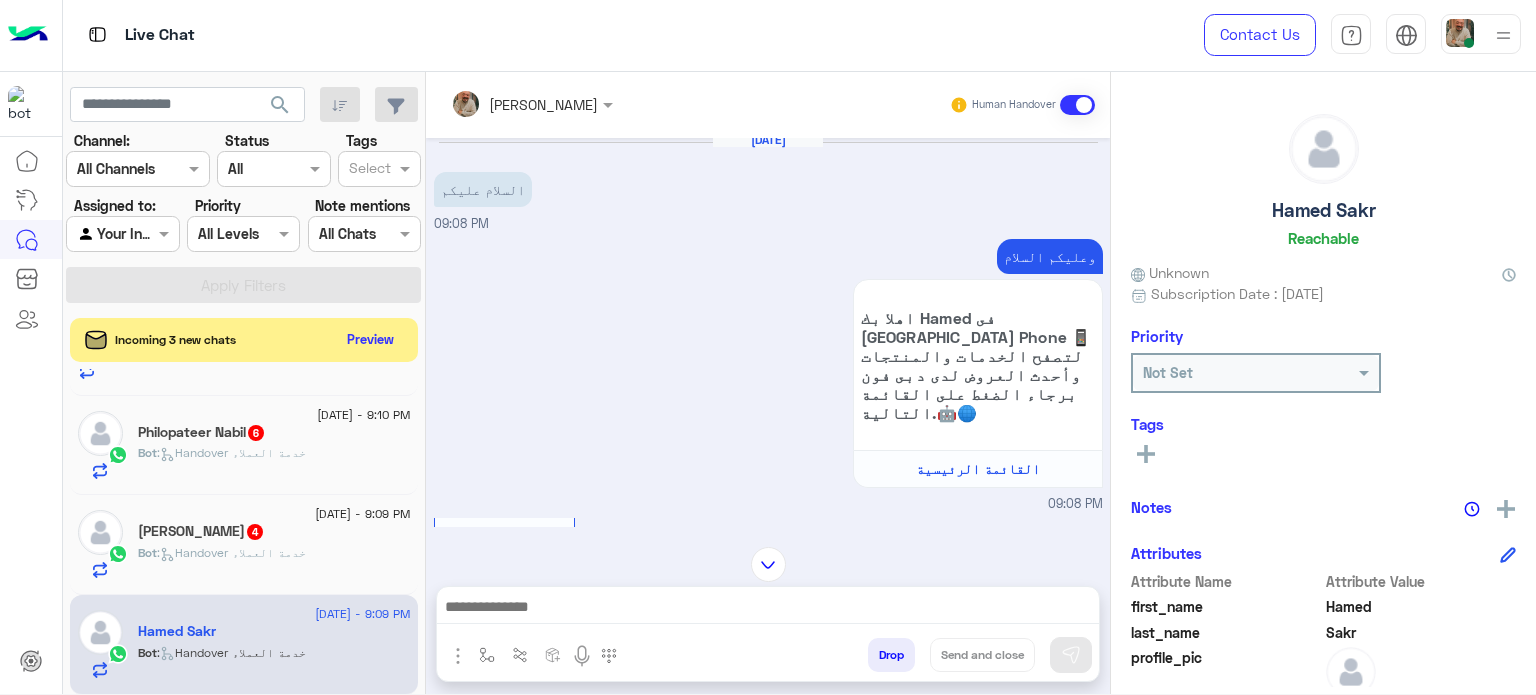 click at bounding box center (768, 609) 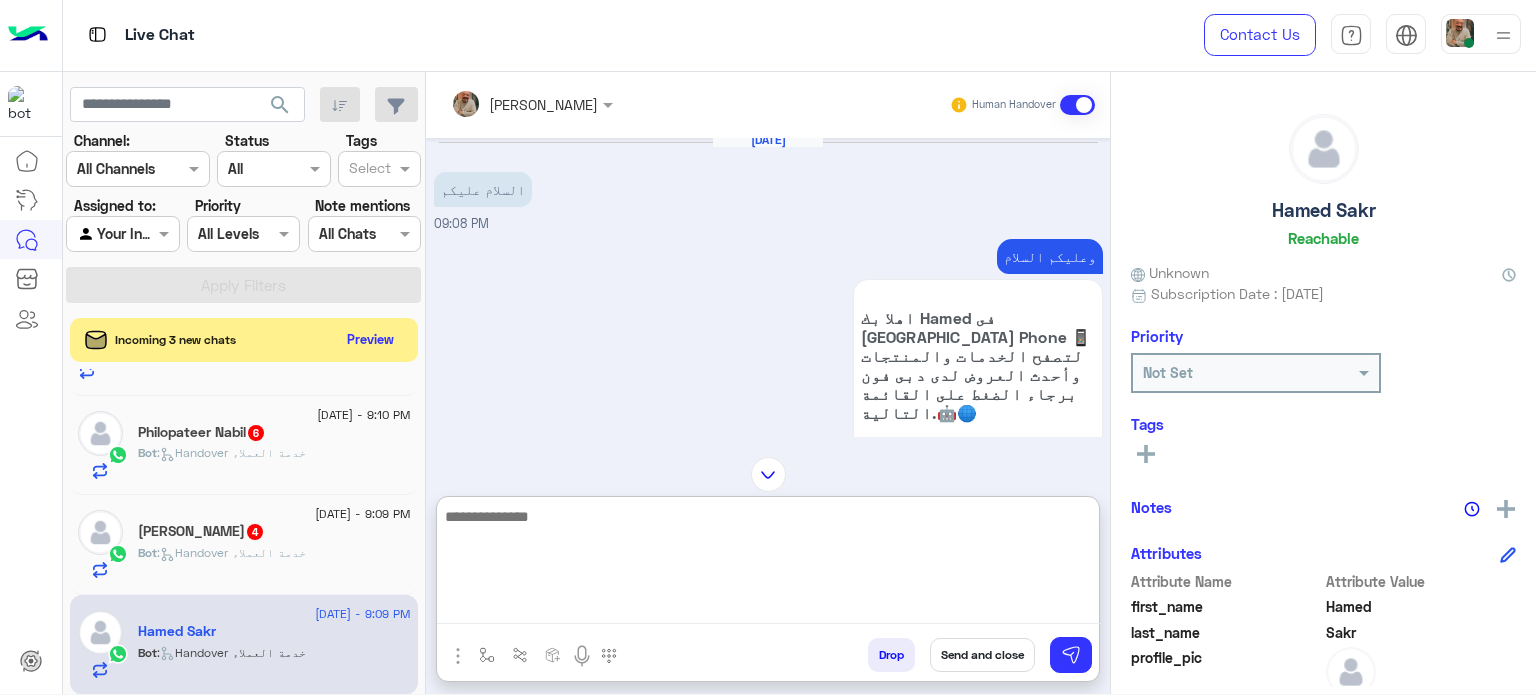 scroll, scrollTop: 637, scrollLeft: 0, axis: vertical 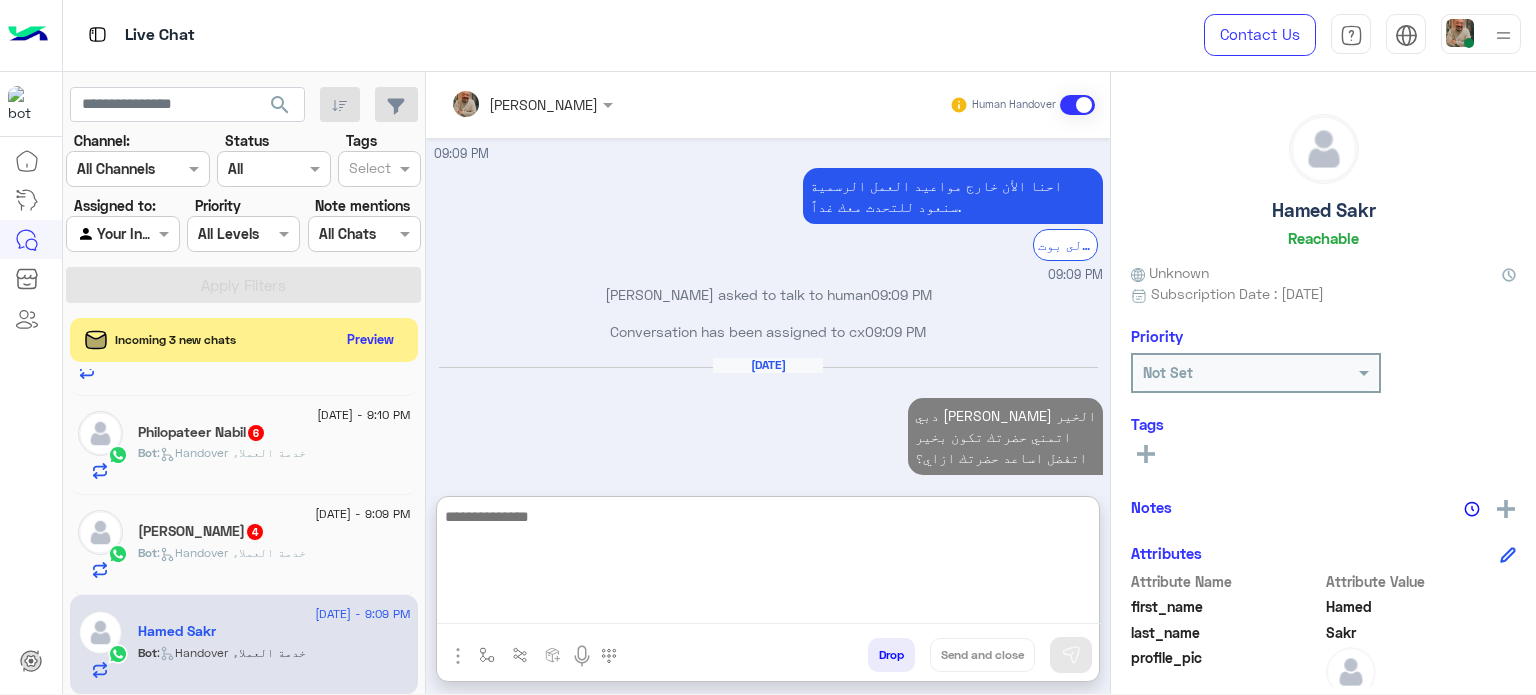 click on ":   Handover خدمة العملاء" 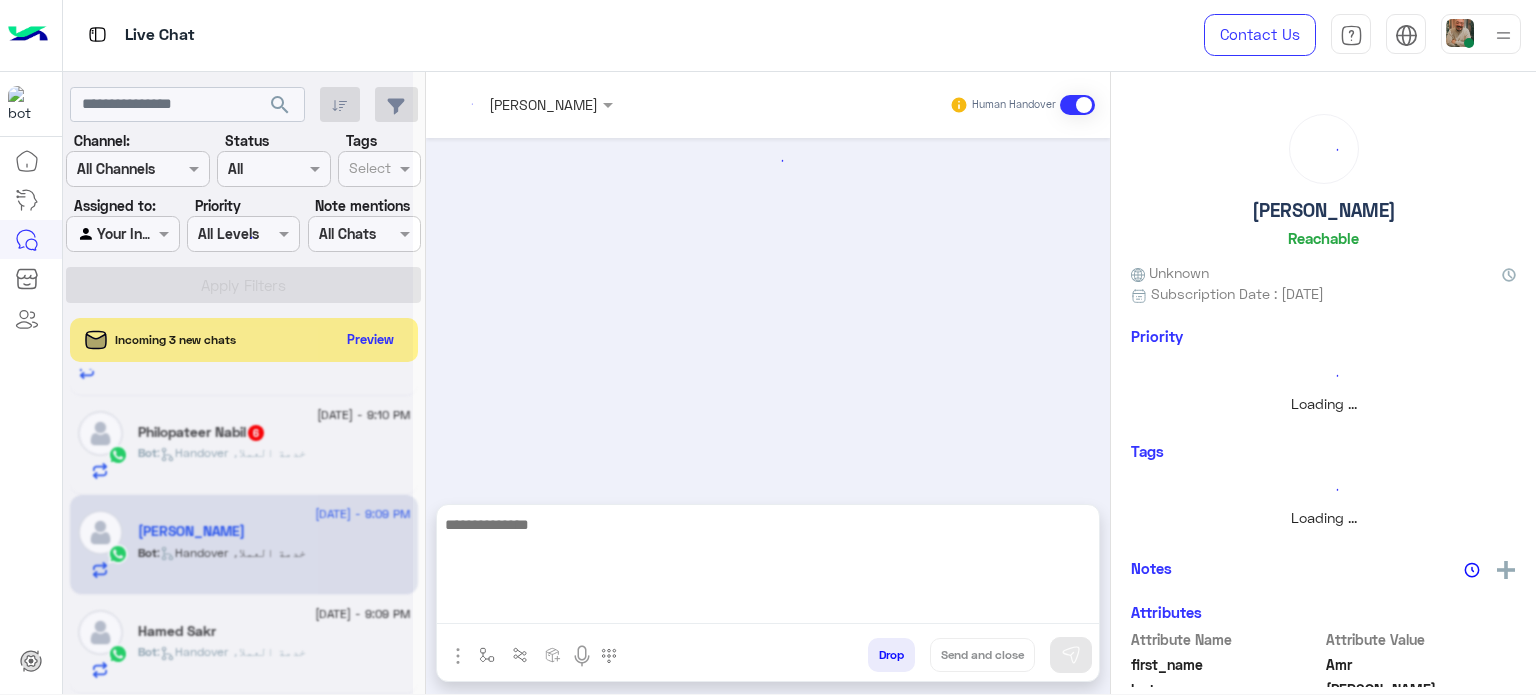 scroll, scrollTop: 0, scrollLeft: 0, axis: both 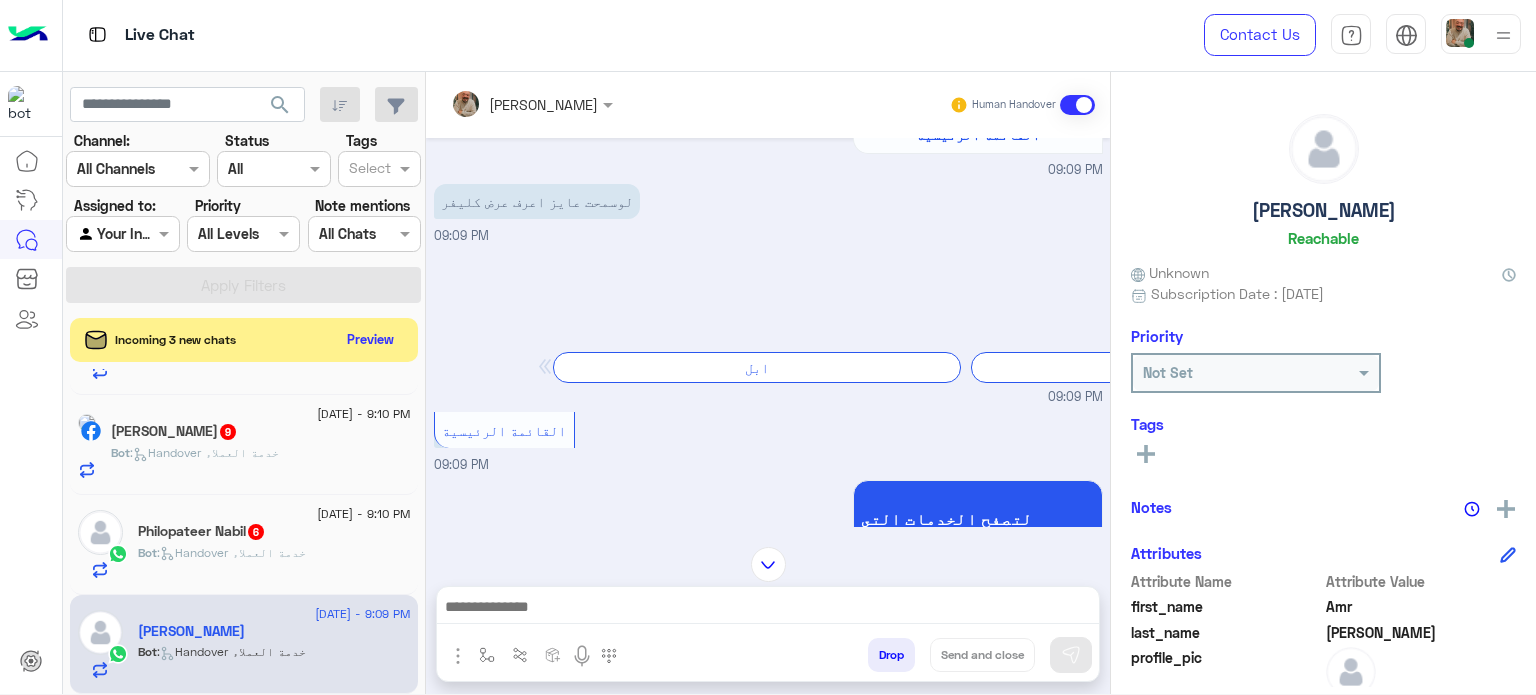 click at bounding box center (768, 609) 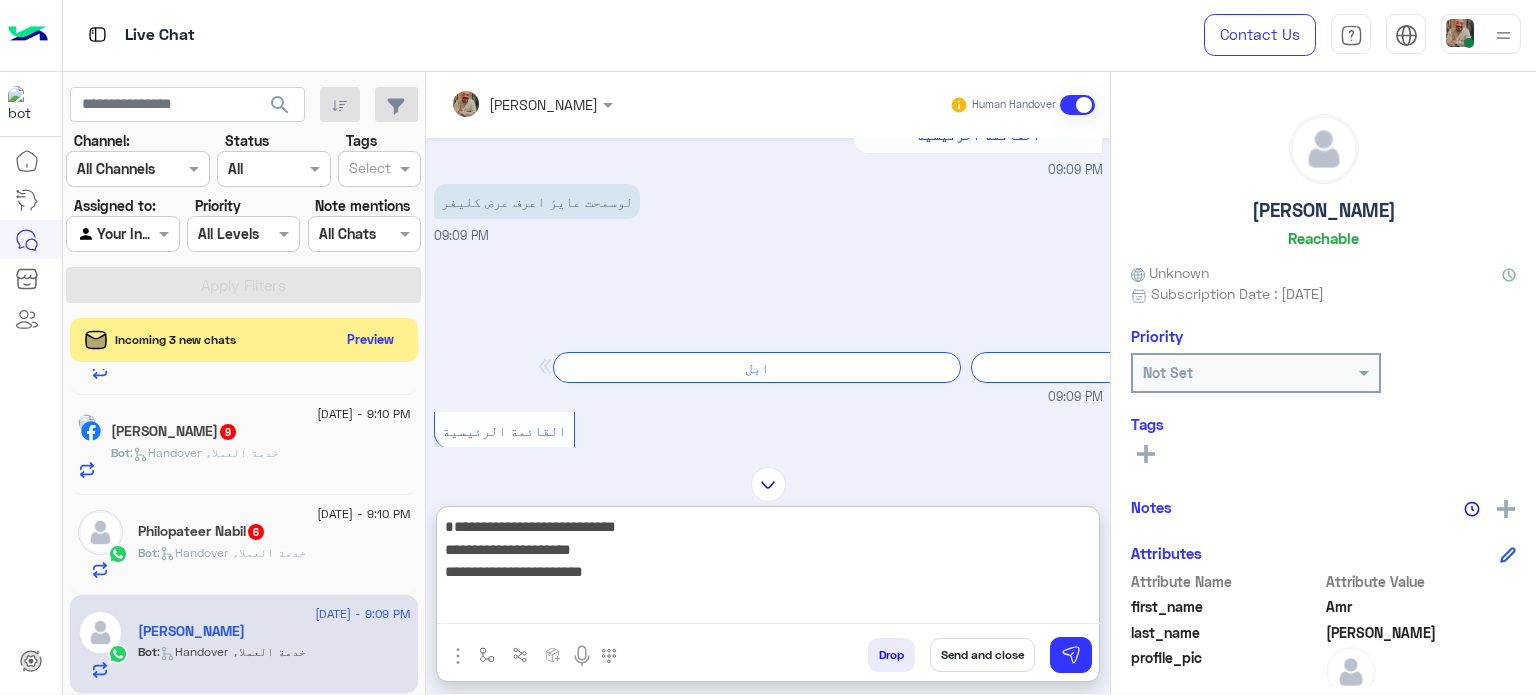 click on "**********" at bounding box center [768, 569] 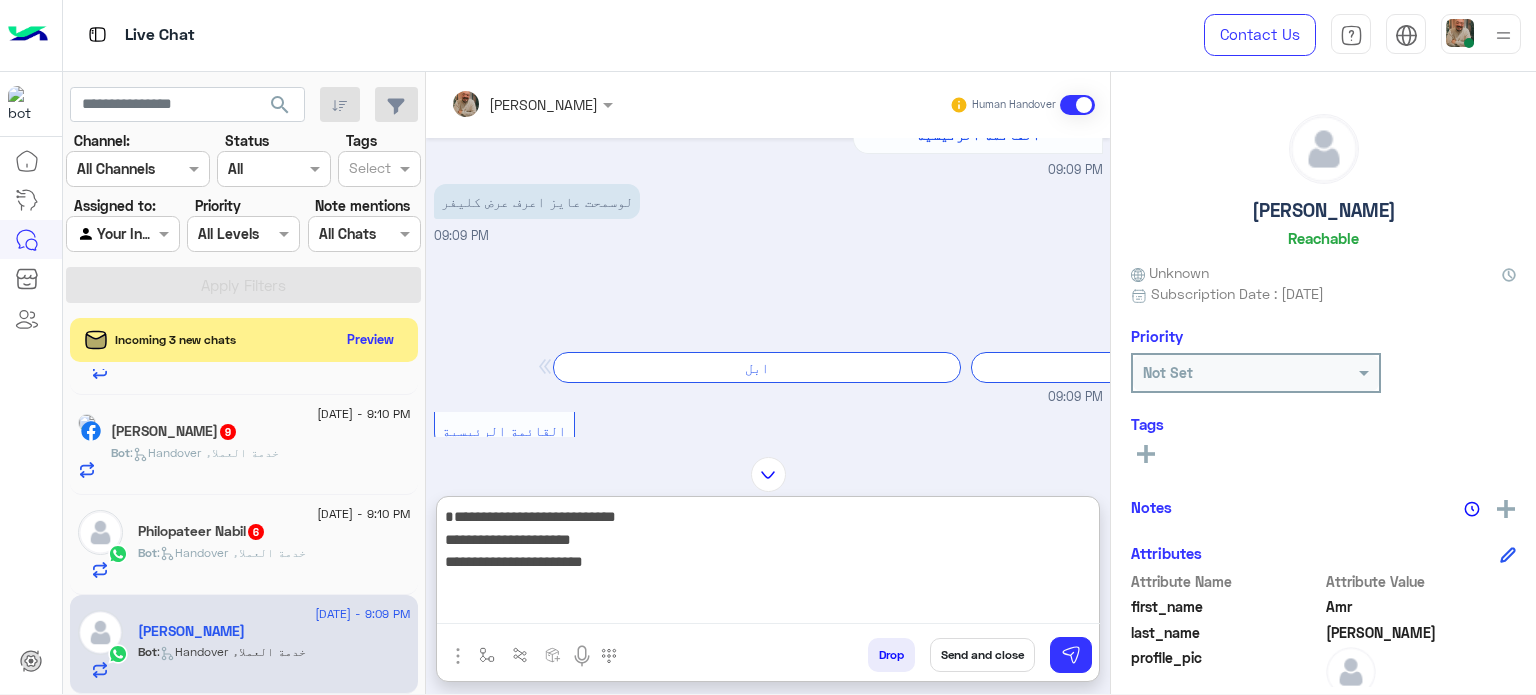 click on "**********" at bounding box center [768, 564] 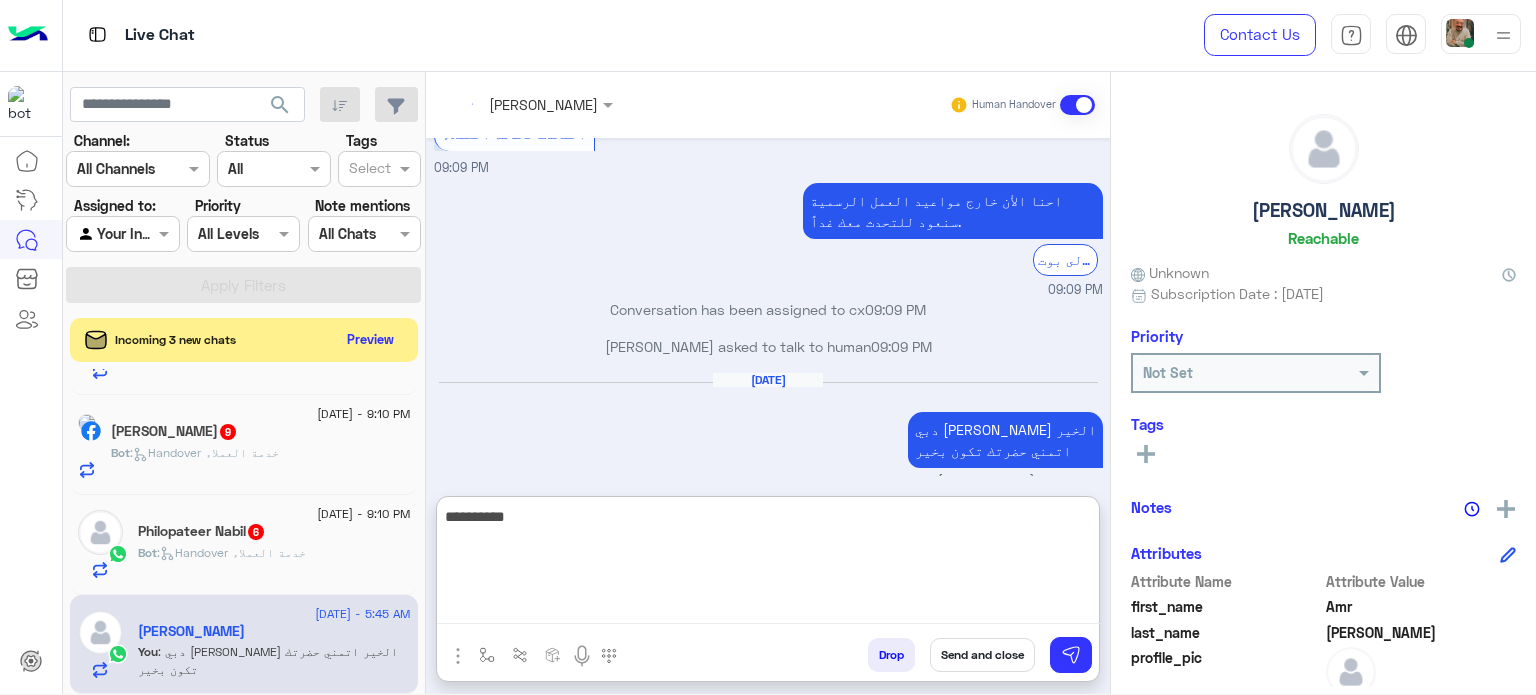 scroll, scrollTop: 886, scrollLeft: 0, axis: vertical 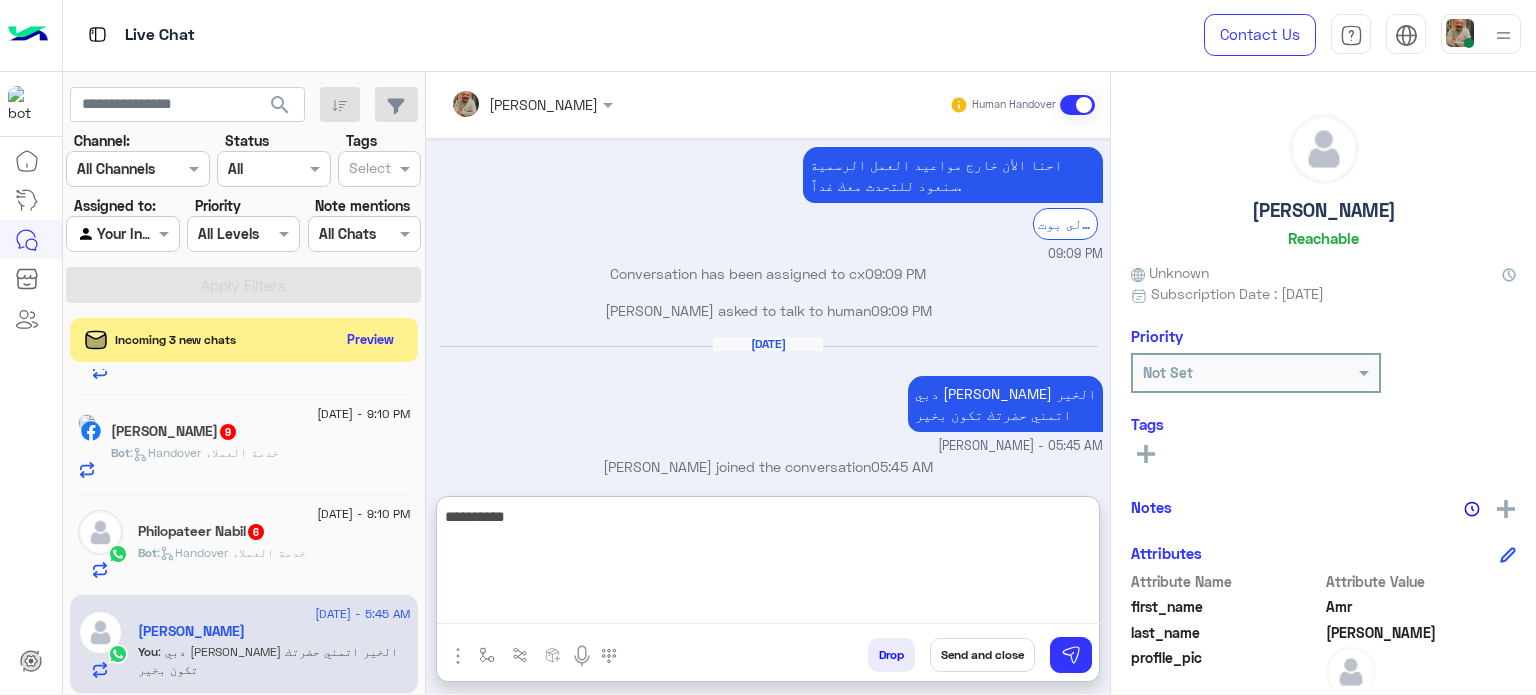 type on "**********" 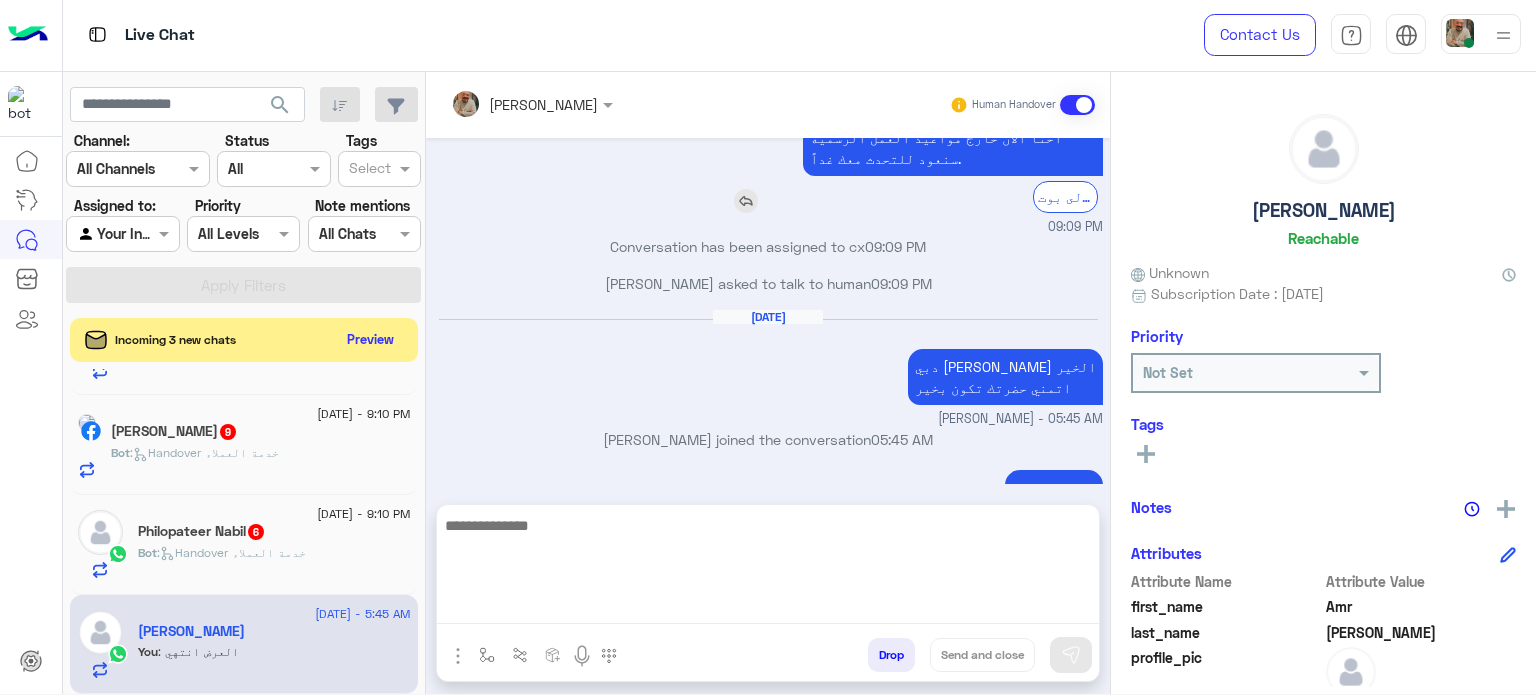 scroll, scrollTop: 860, scrollLeft: 0, axis: vertical 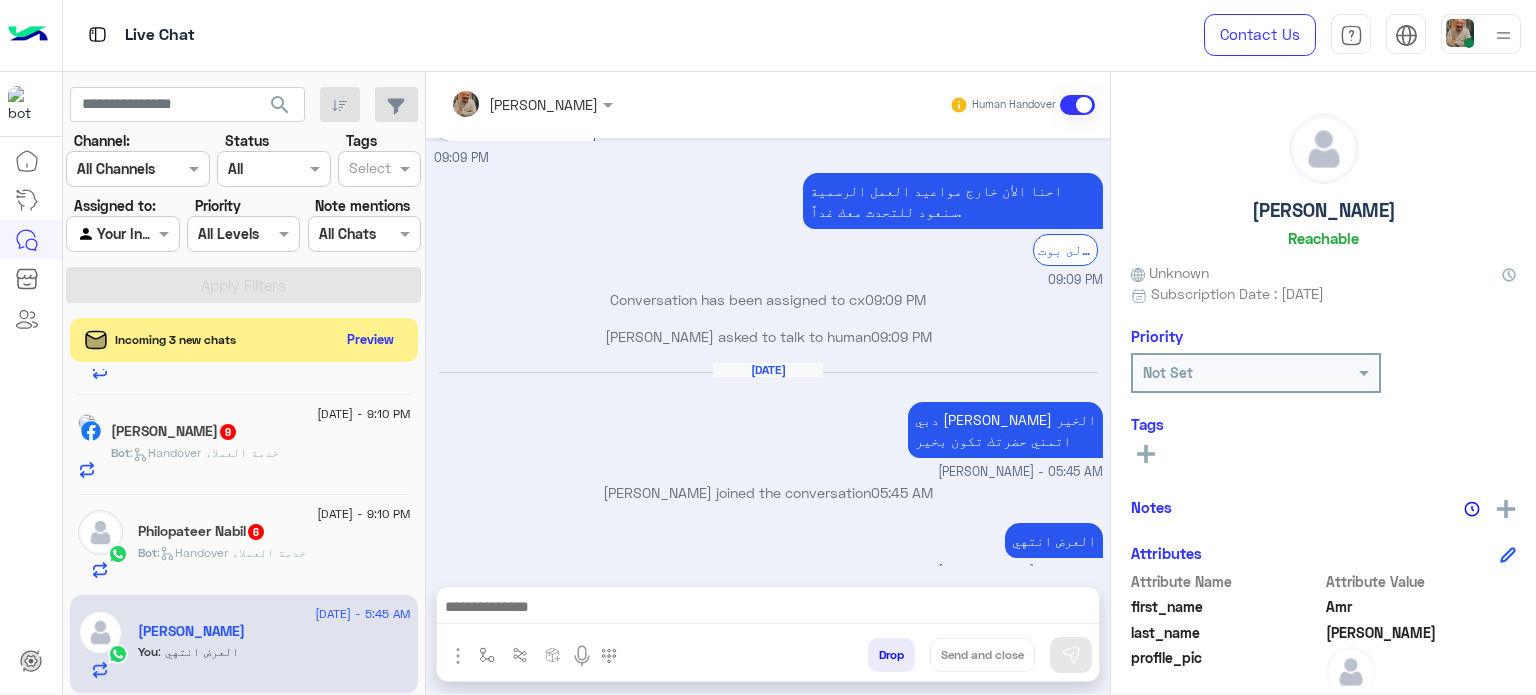click at bounding box center (768, 609) 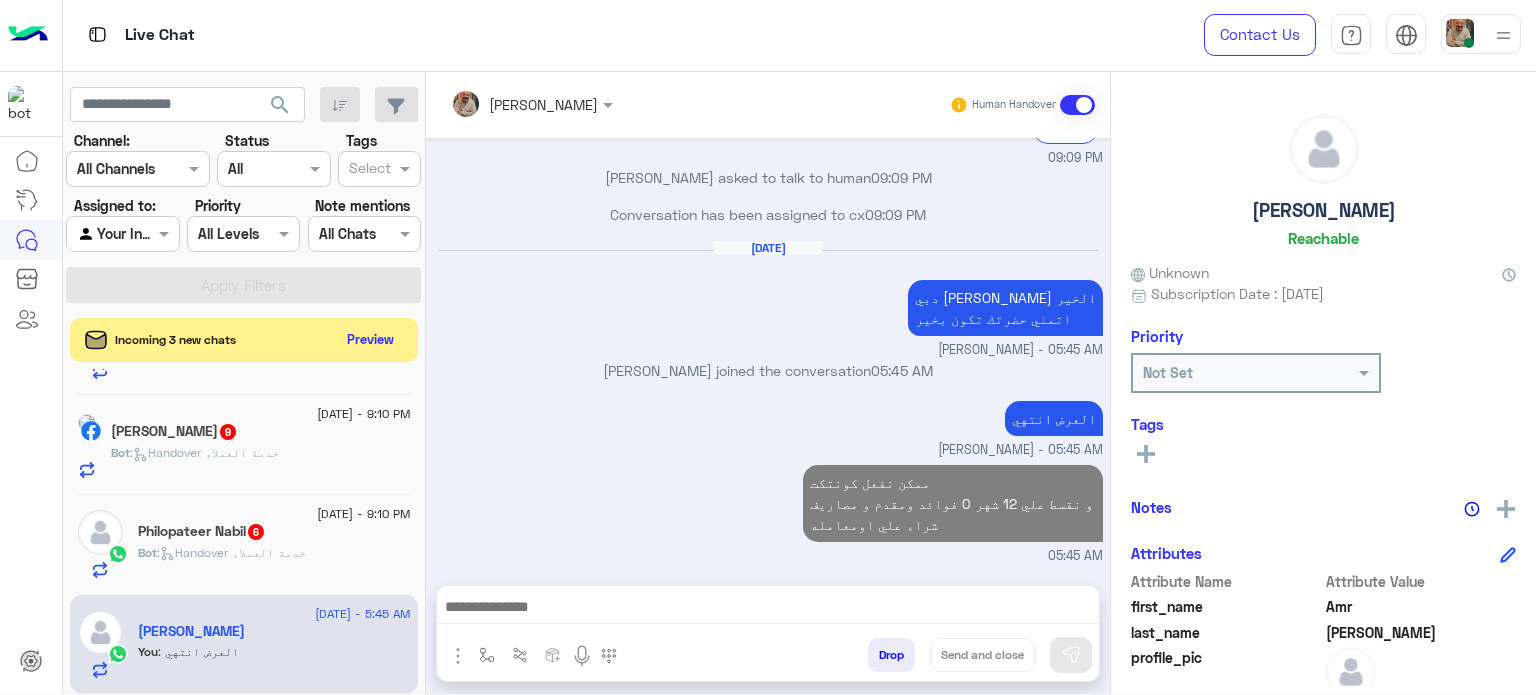 scroll, scrollTop: 965, scrollLeft: 0, axis: vertical 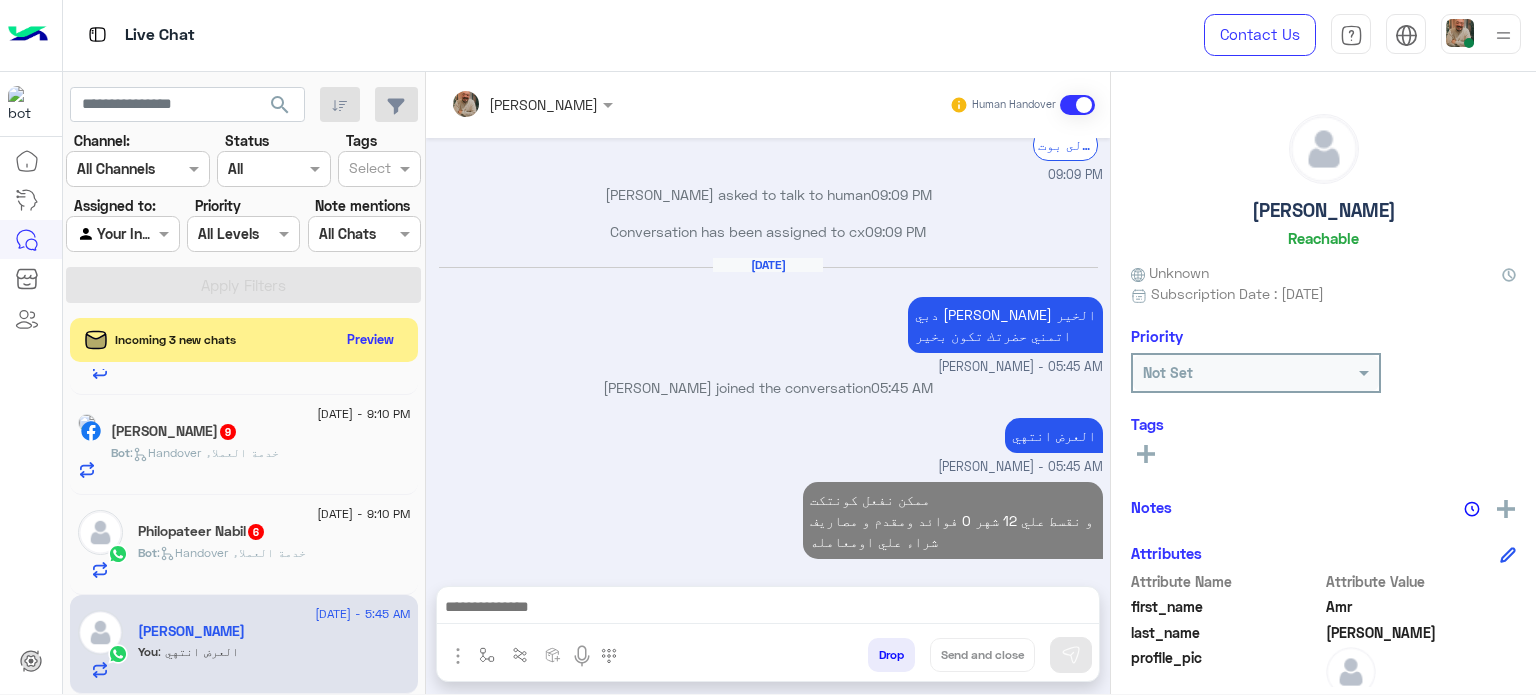 drag, startPoint x: 819, startPoint y: 565, endPoint x: 813, endPoint y: 584, distance: 19.924858 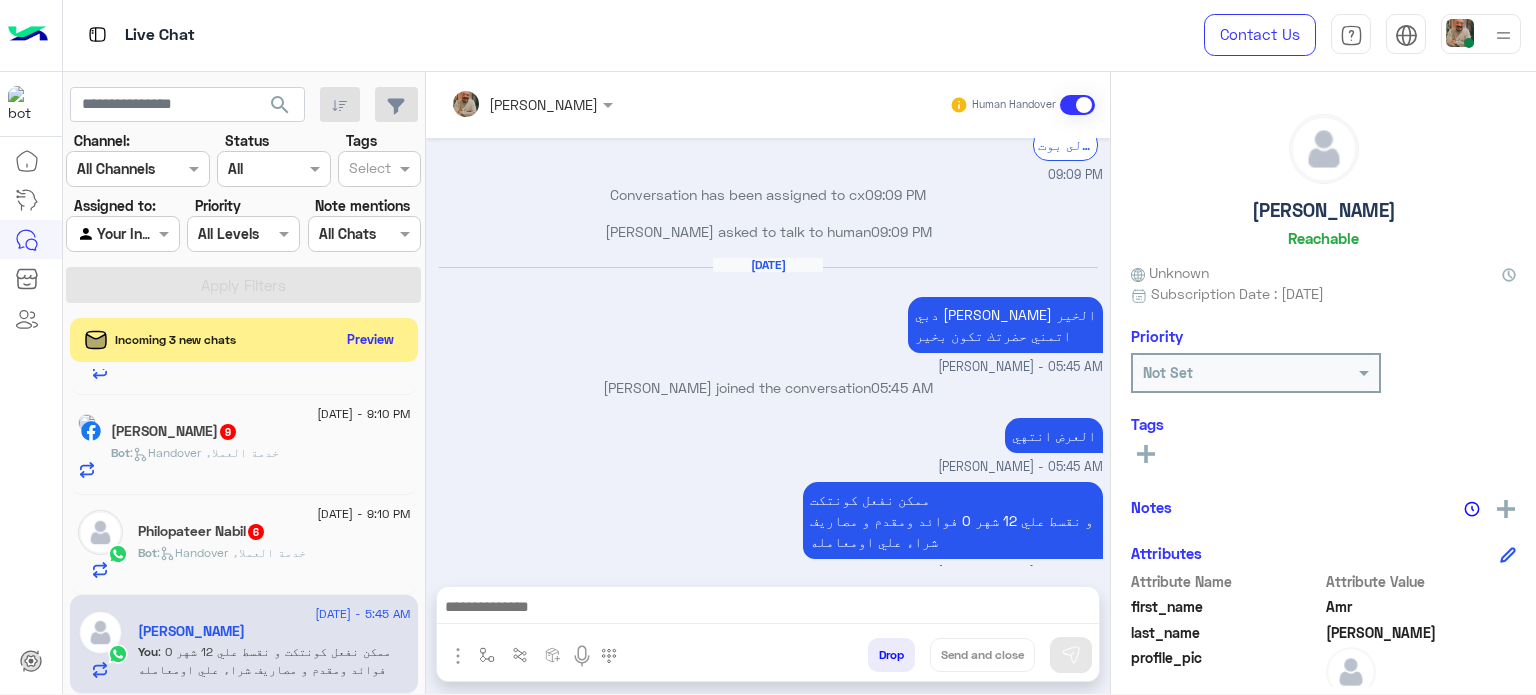 click at bounding box center (768, 612) 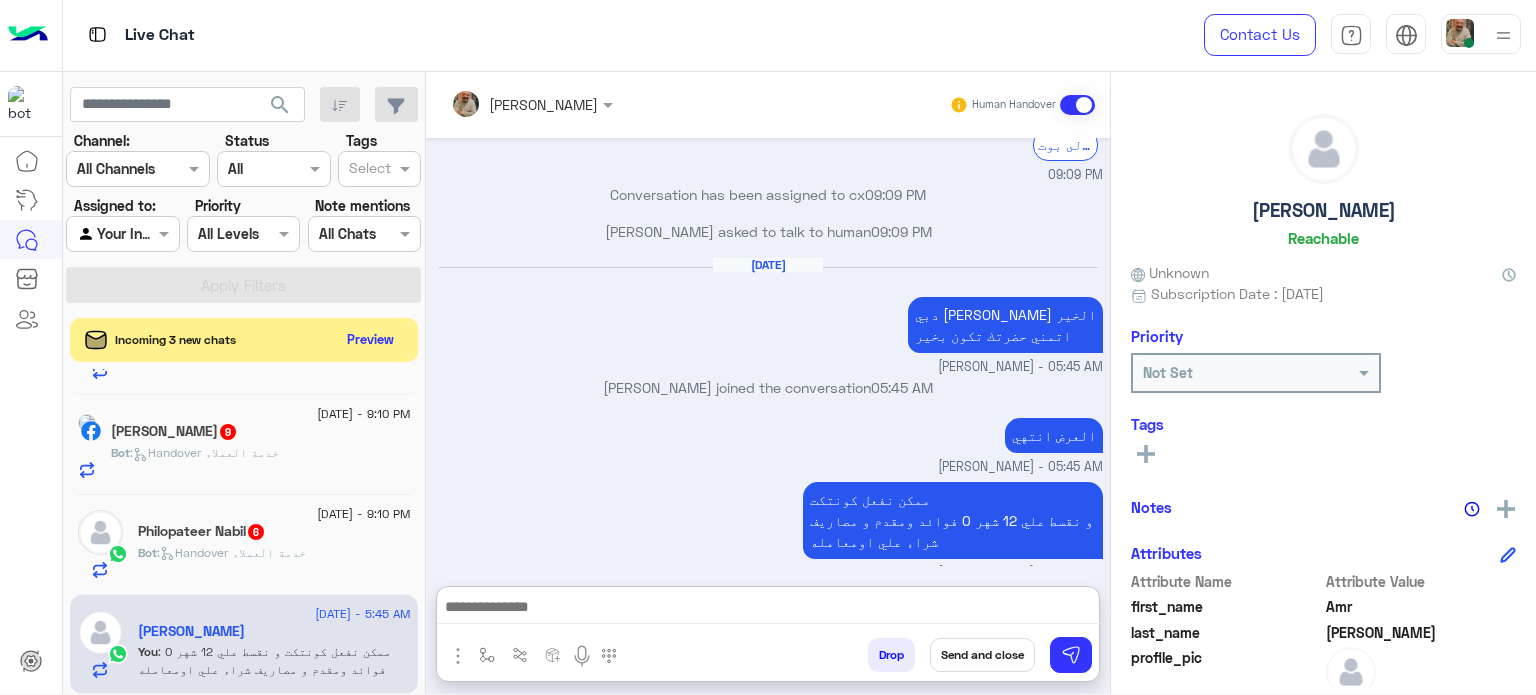 type on "**********" 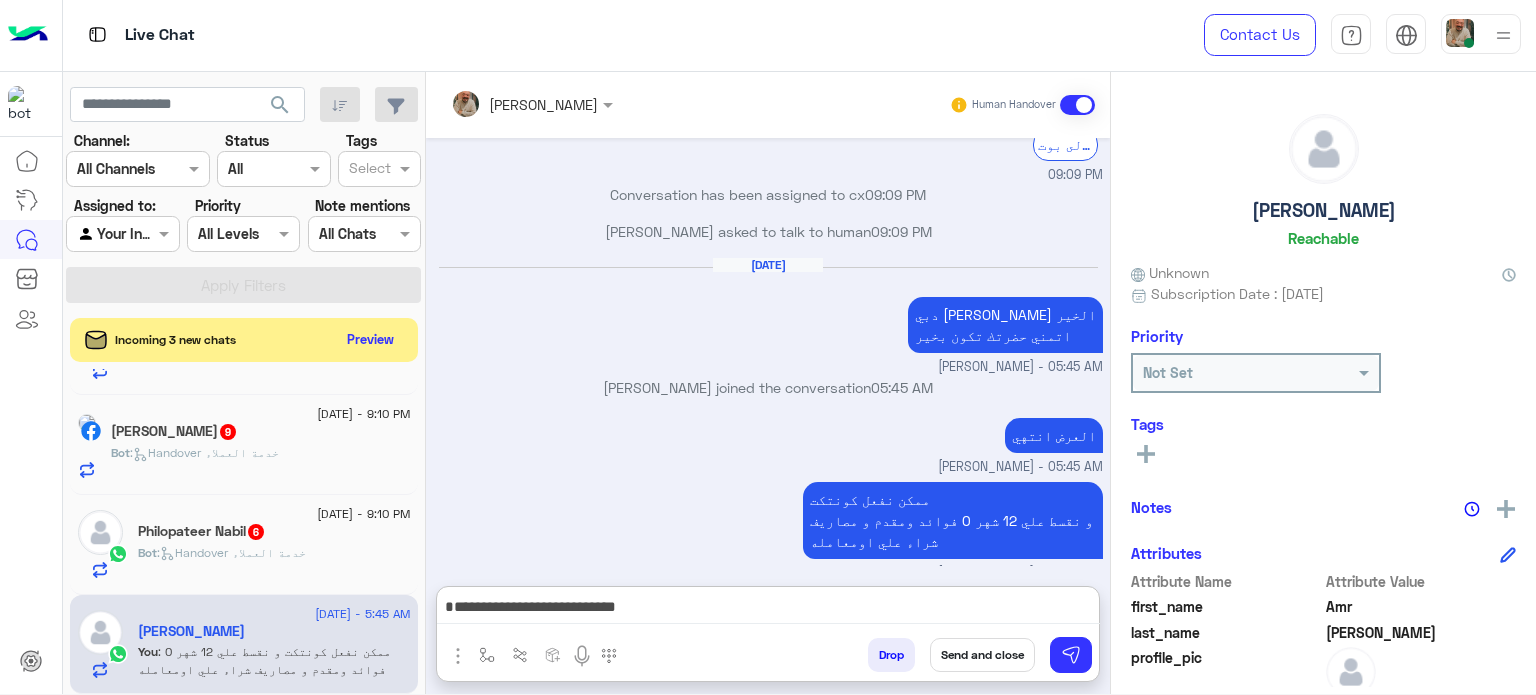 scroll, scrollTop: 1054, scrollLeft: 0, axis: vertical 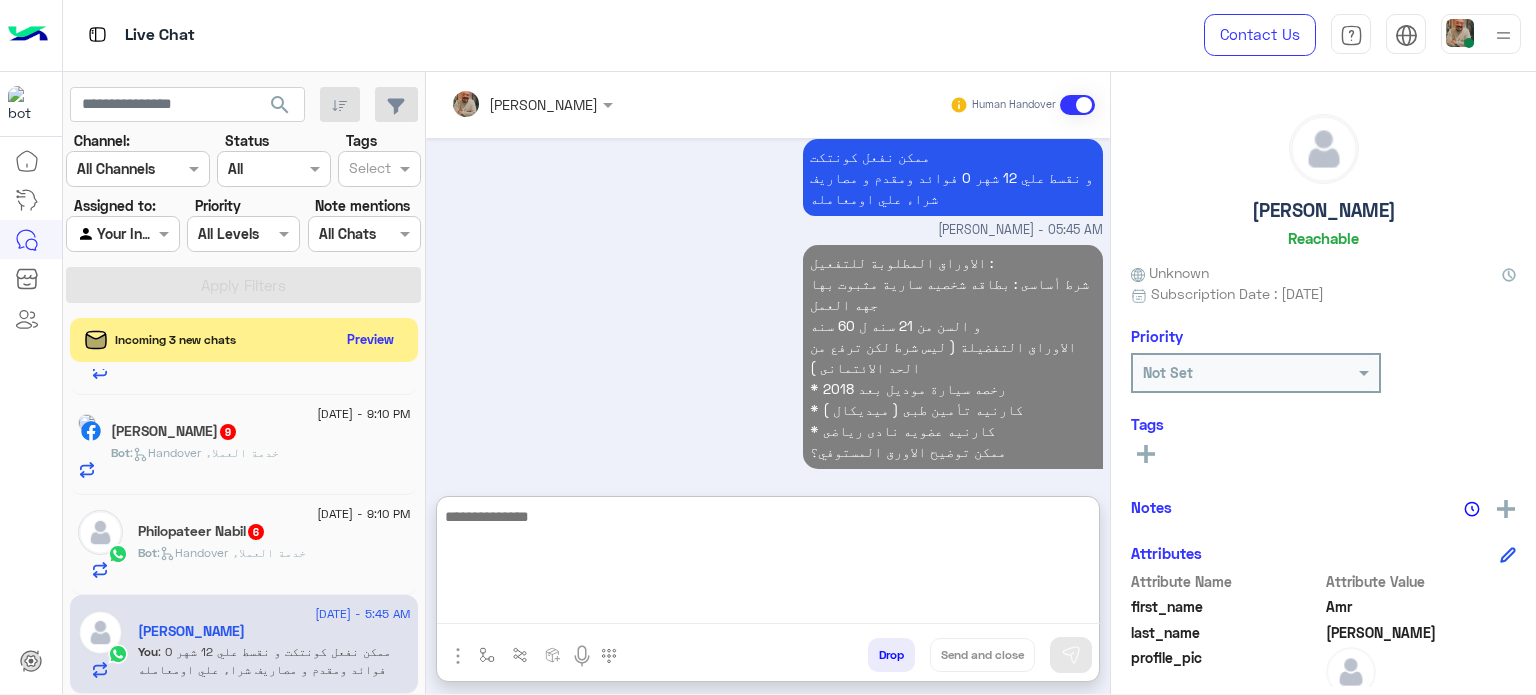 click 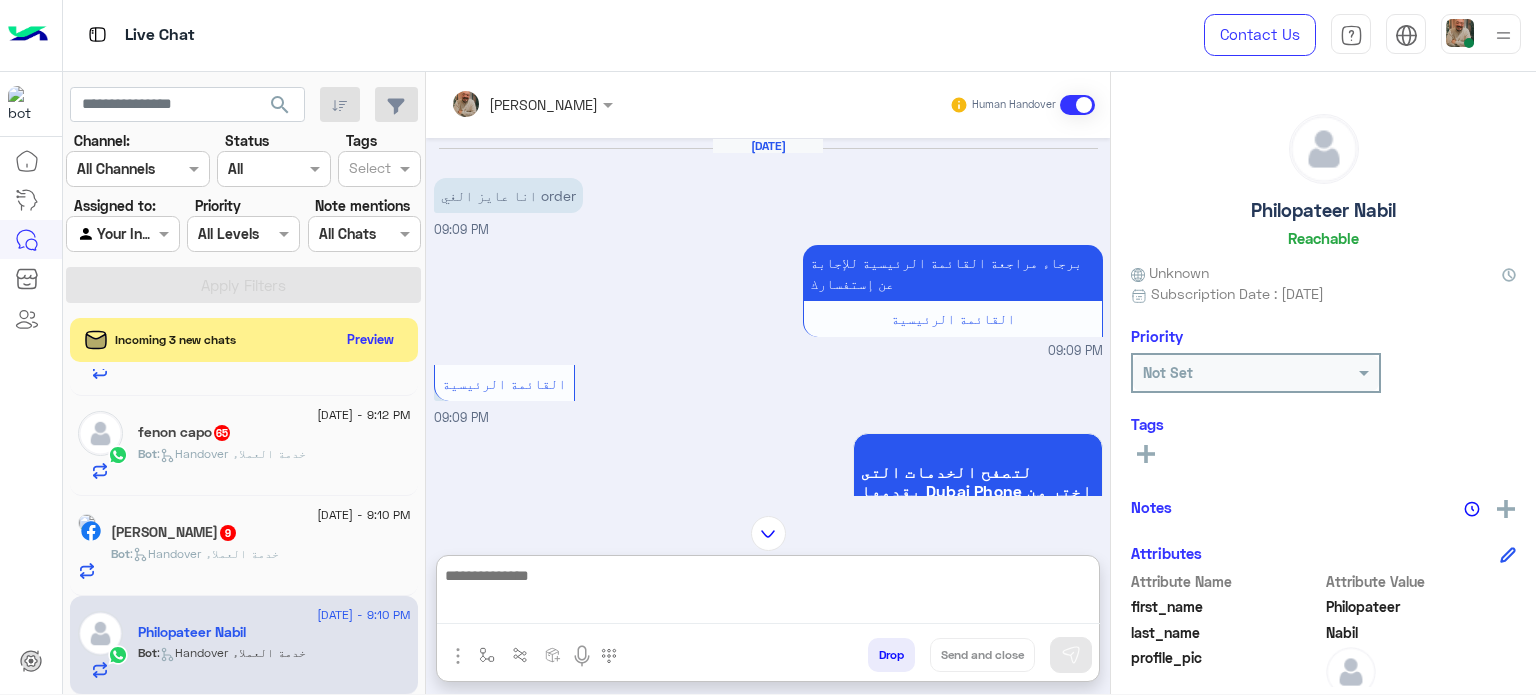 click at bounding box center [768, 593] 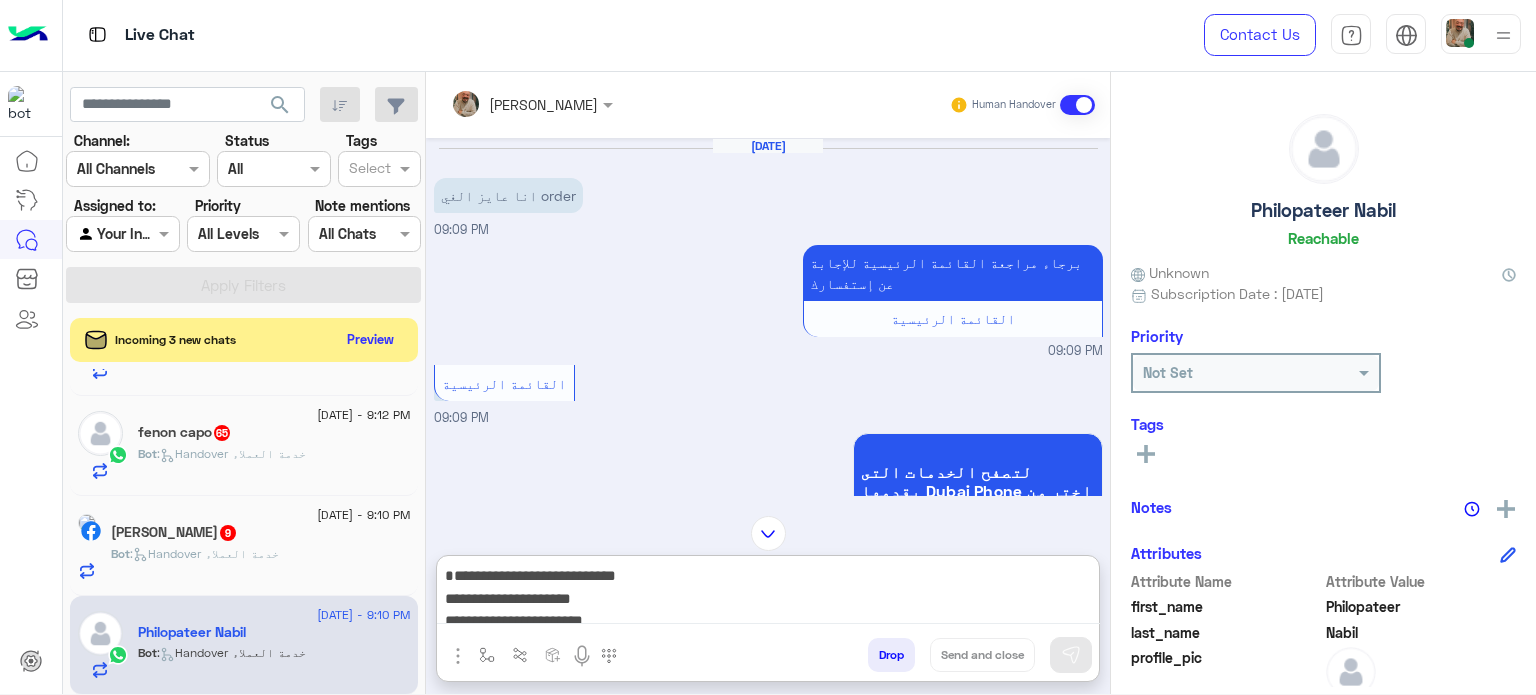 click on "**********" at bounding box center (768, 593) 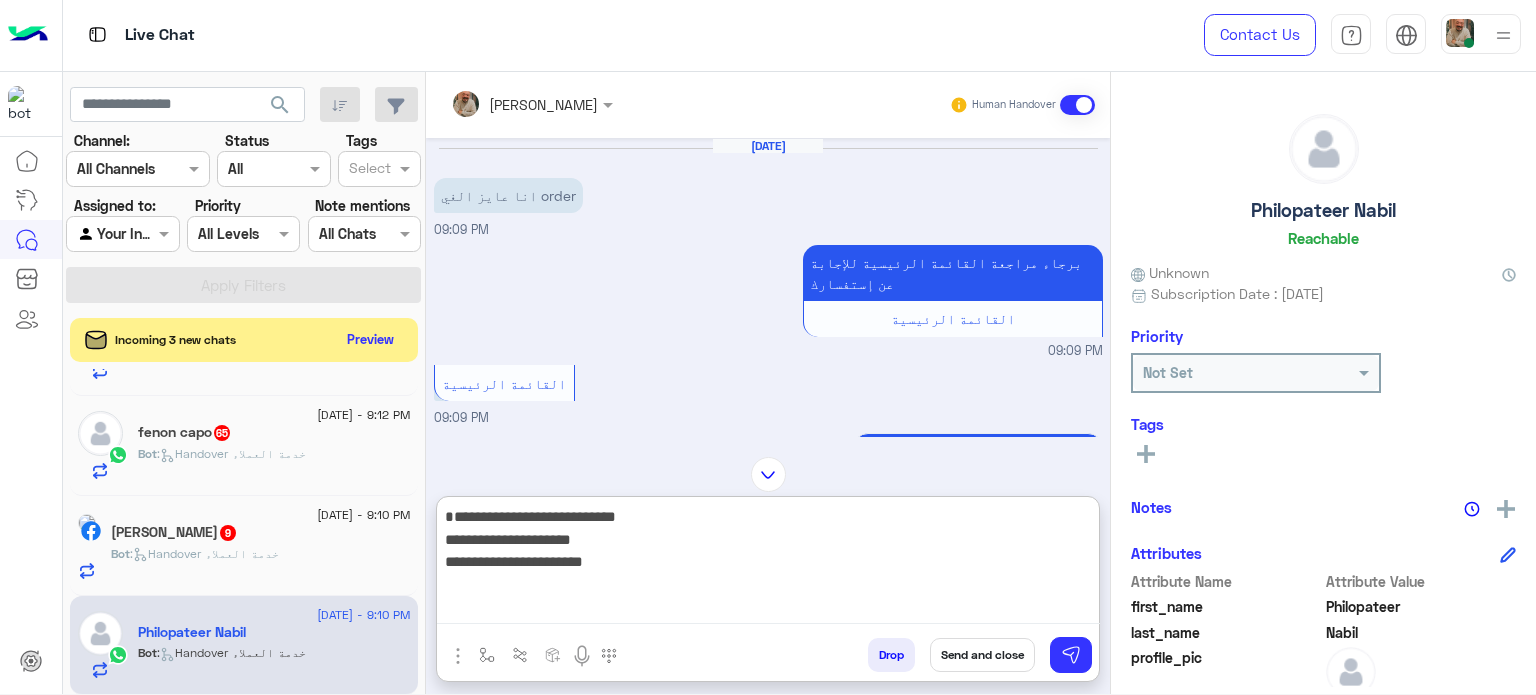 click on "**********" at bounding box center [768, 564] 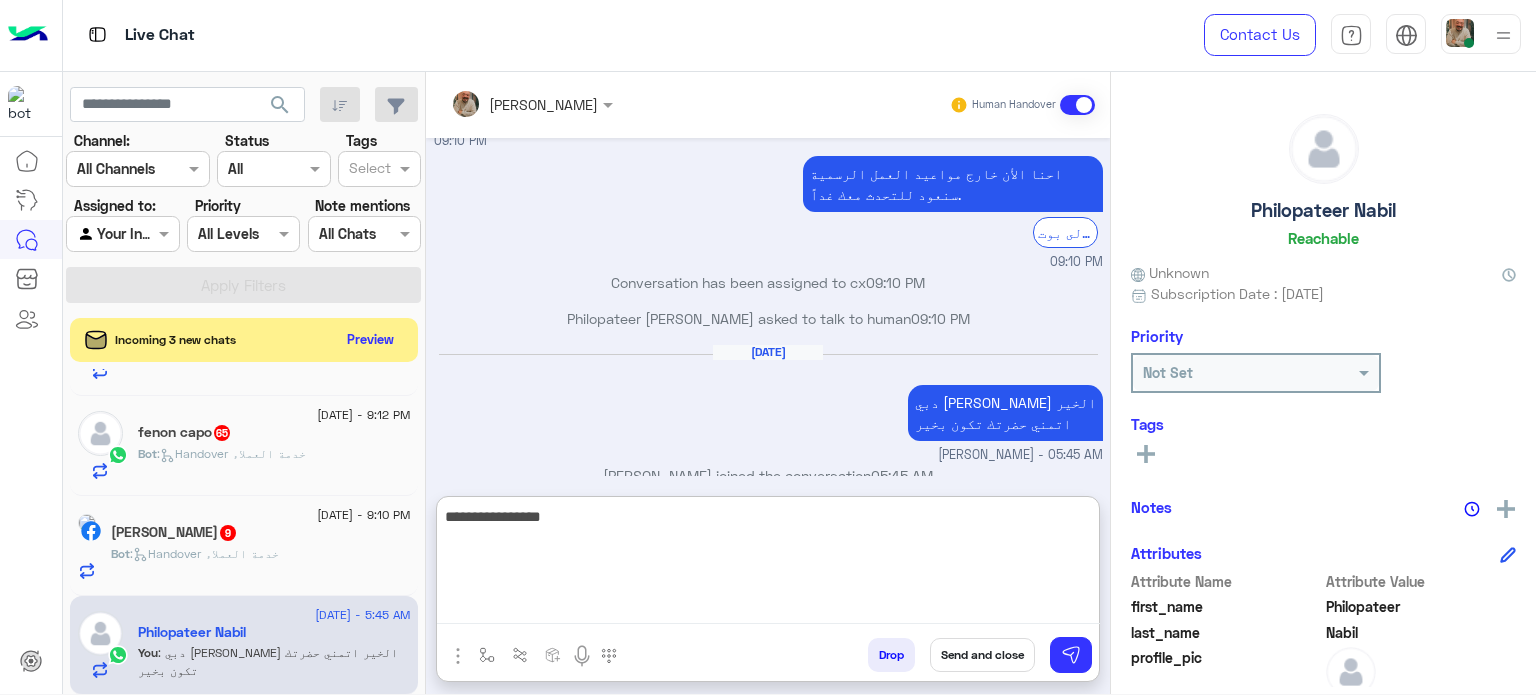 type on "**********" 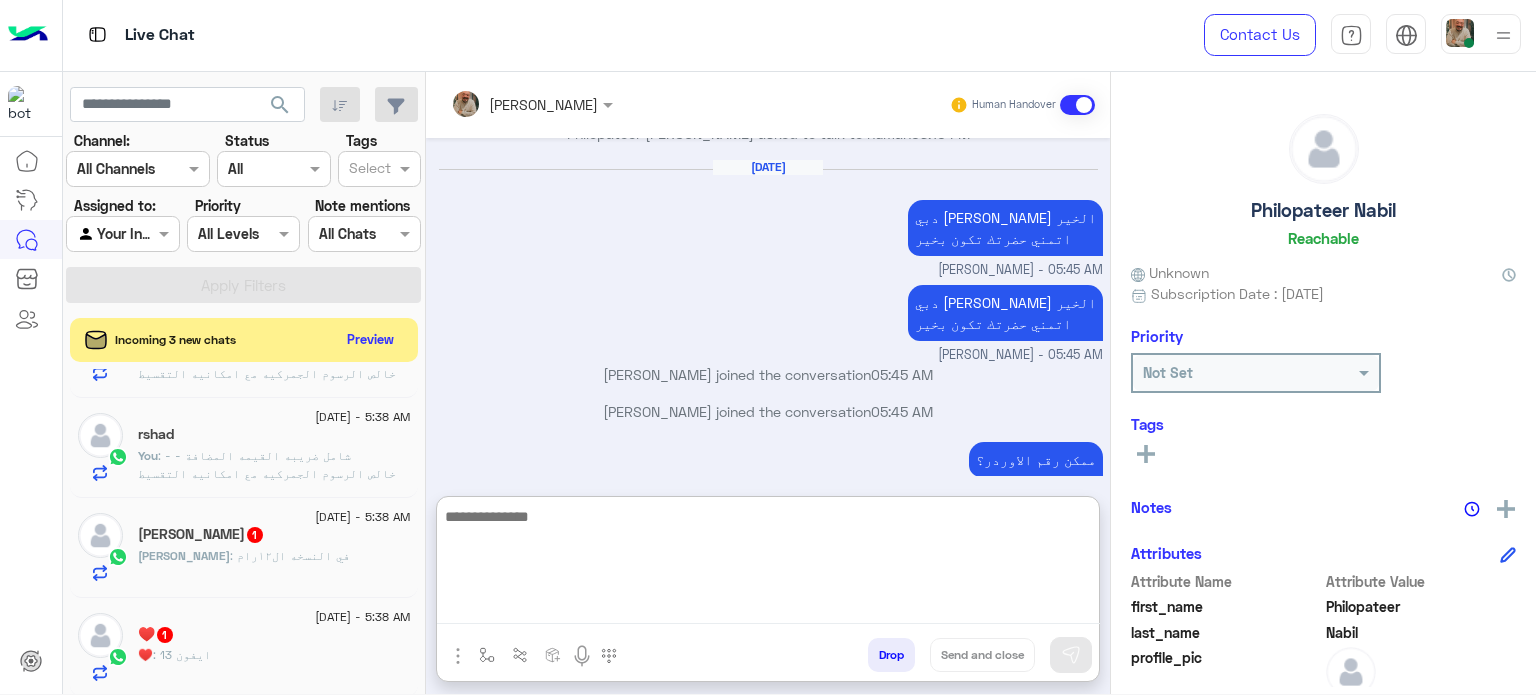 click on ": - شامل ضريبه القيمه المضافة
- خالص الرسوم الجمركيه
مع امكانيه التقسيط بسعر الخصم بدون فوائد علي حسب طريقه الدفع
ممكن توضيح طريقه الدفع؟" 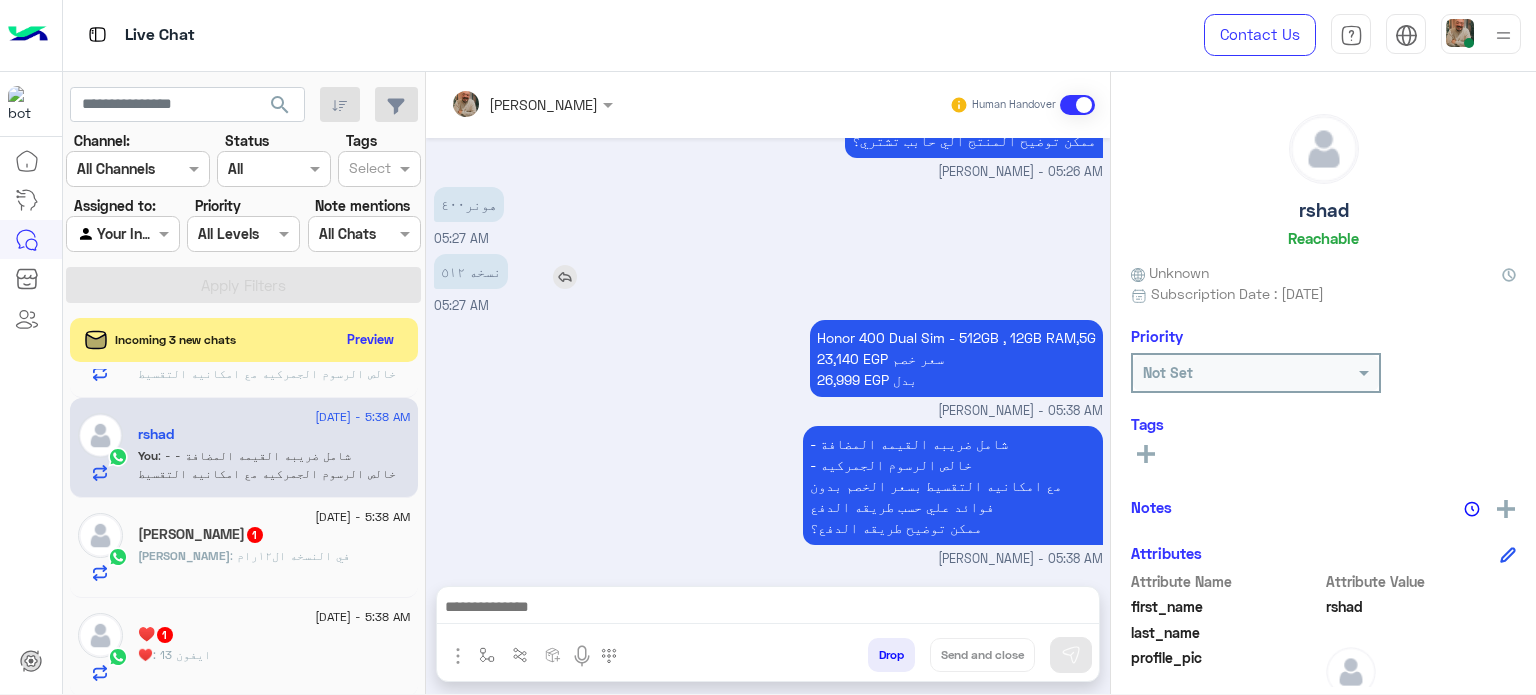 click on "نسخه ٥١٢" at bounding box center [471, 271] 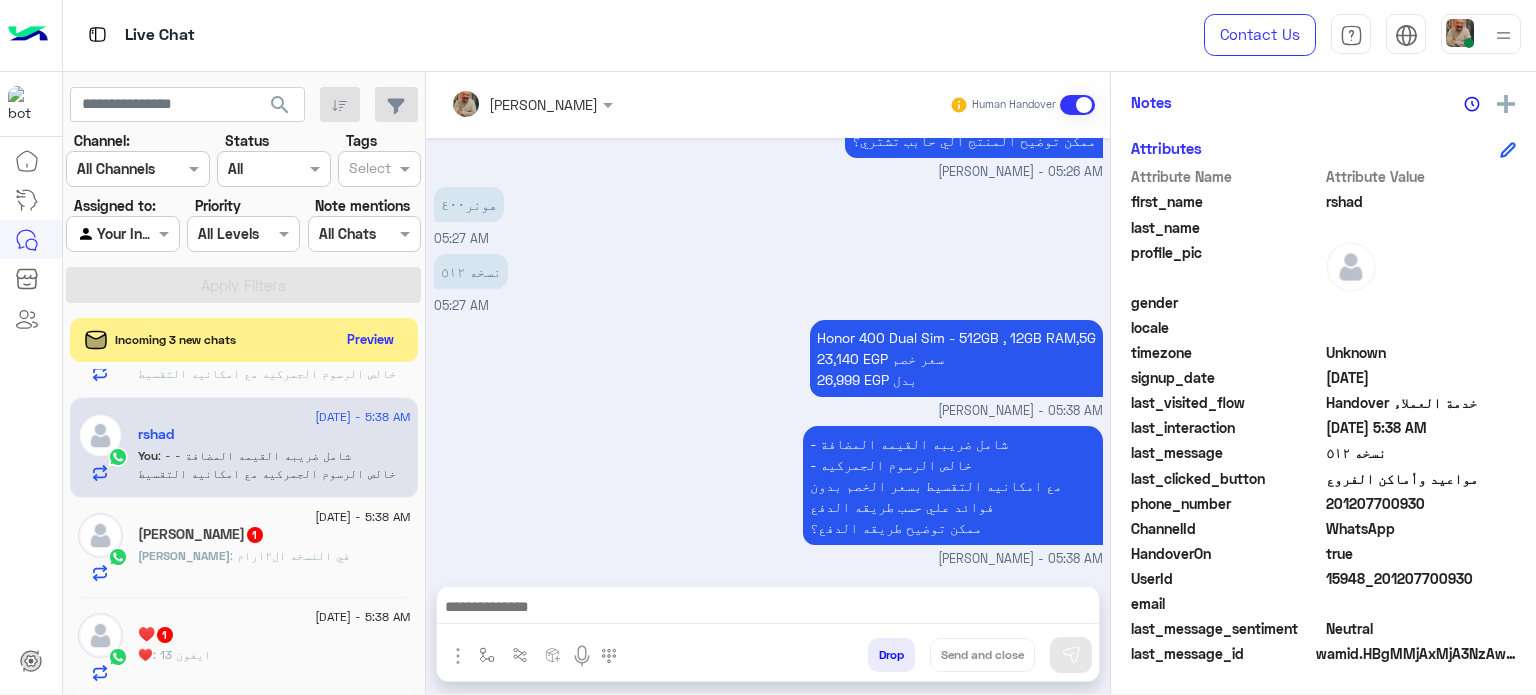 click on "201207700930" 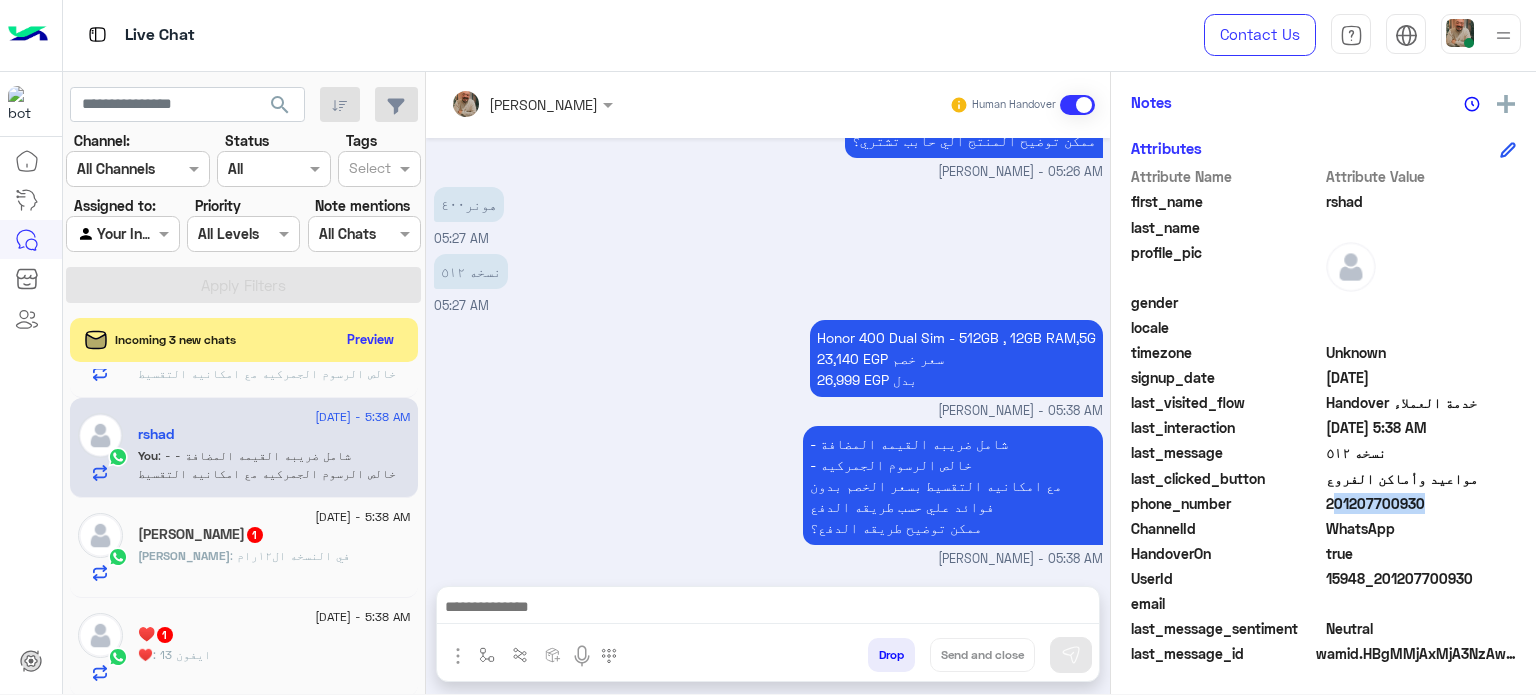 drag, startPoint x: 1364, startPoint y: 495, endPoint x: 1340, endPoint y: 477, distance: 30 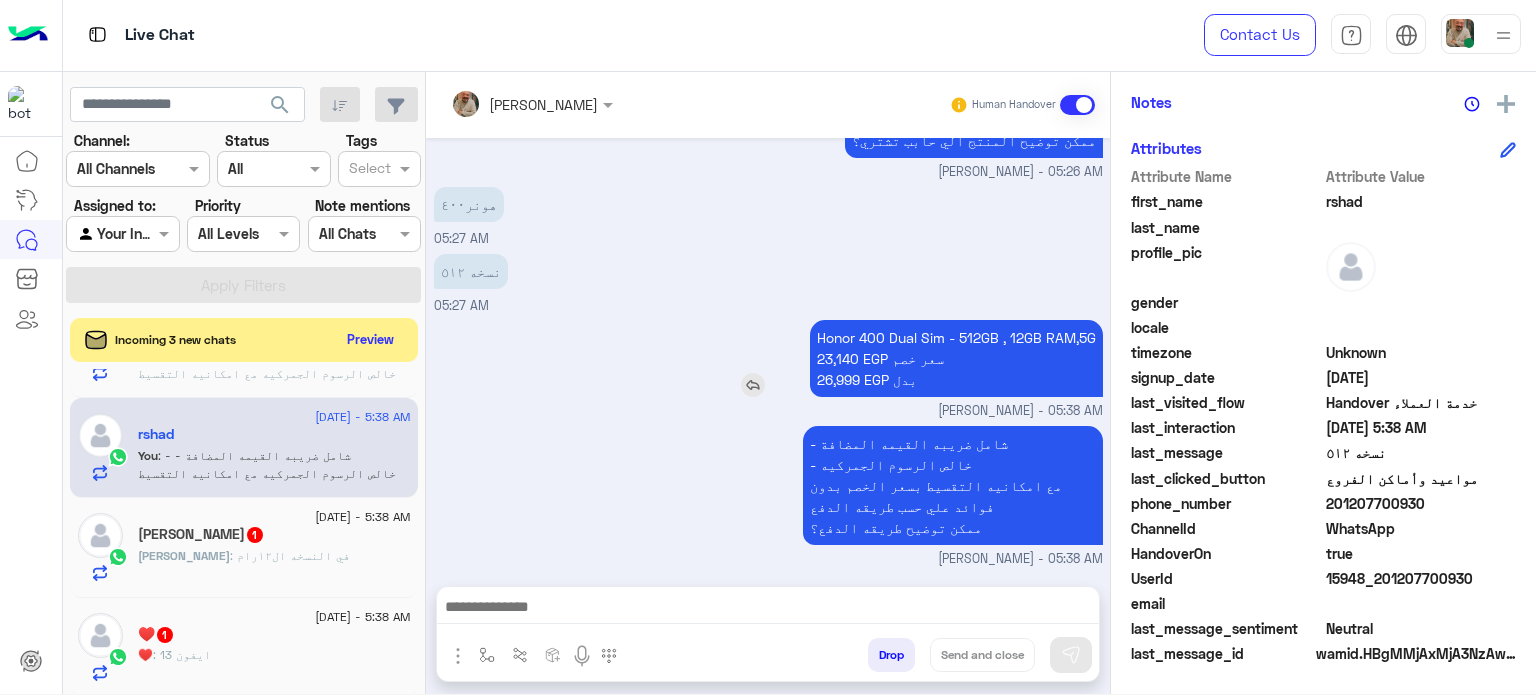 click on "Honor 400 Dual Sim - 512GB , 12GB RAM,5G 23,140 EGP   سعر خصم 26,999 EGP بدل" at bounding box center [956, 358] 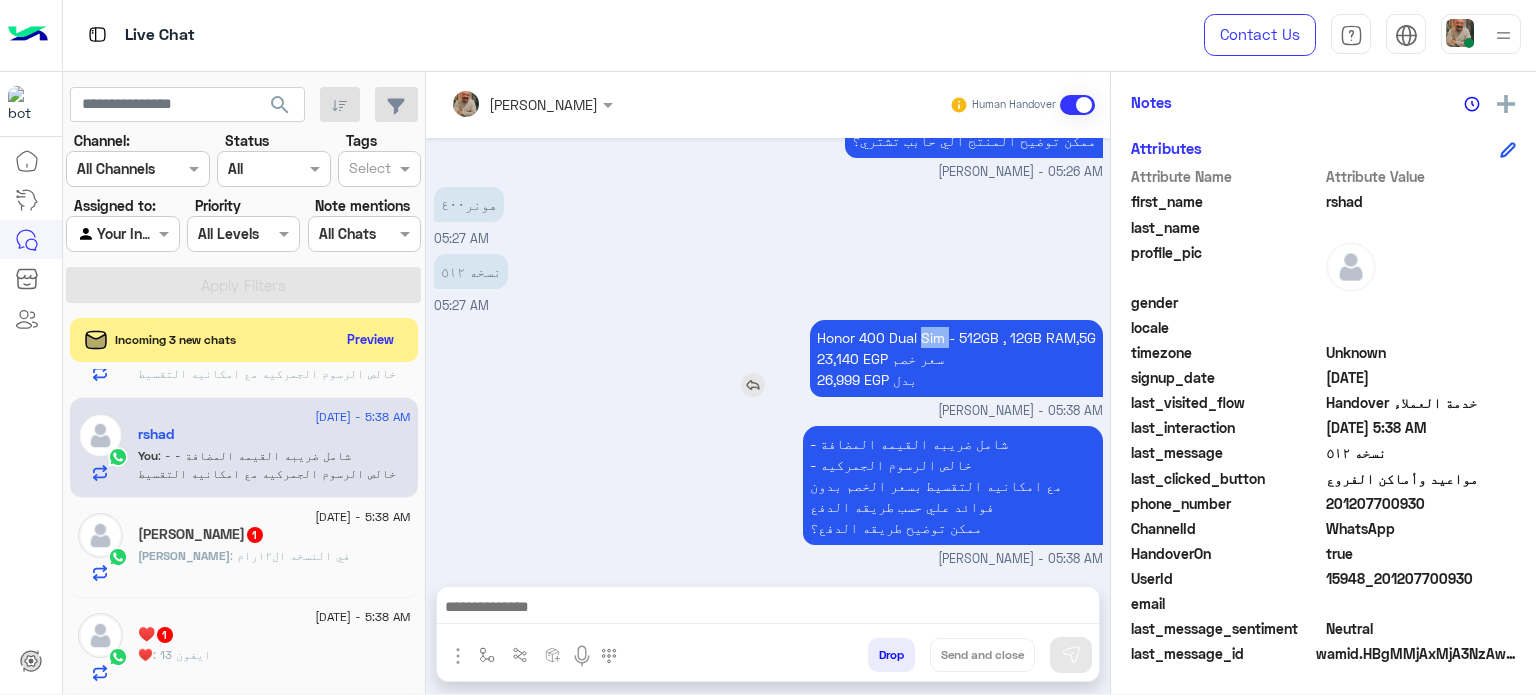 click on "Honor 400 Dual Sim - 512GB , 12GB RAM,5G 23,140 EGP   سعر خصم 26,999 EGP بدل" at bounding box center (956, 358) 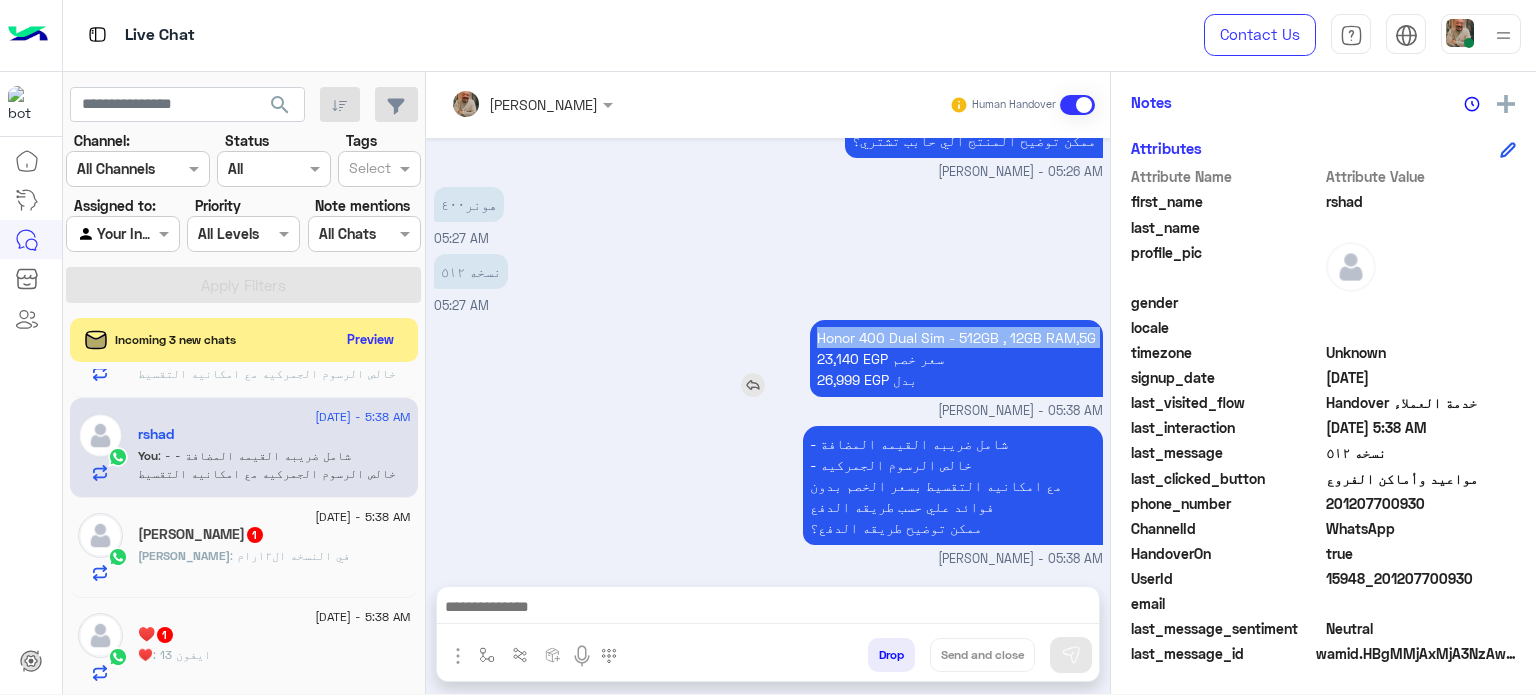 click on "Honor 400 Dual Sim - 512GB , 12GB RAM,5G 23,140 EGP   سعر خصم 26,999 EGP بدل" at bounding box center (956, 358) 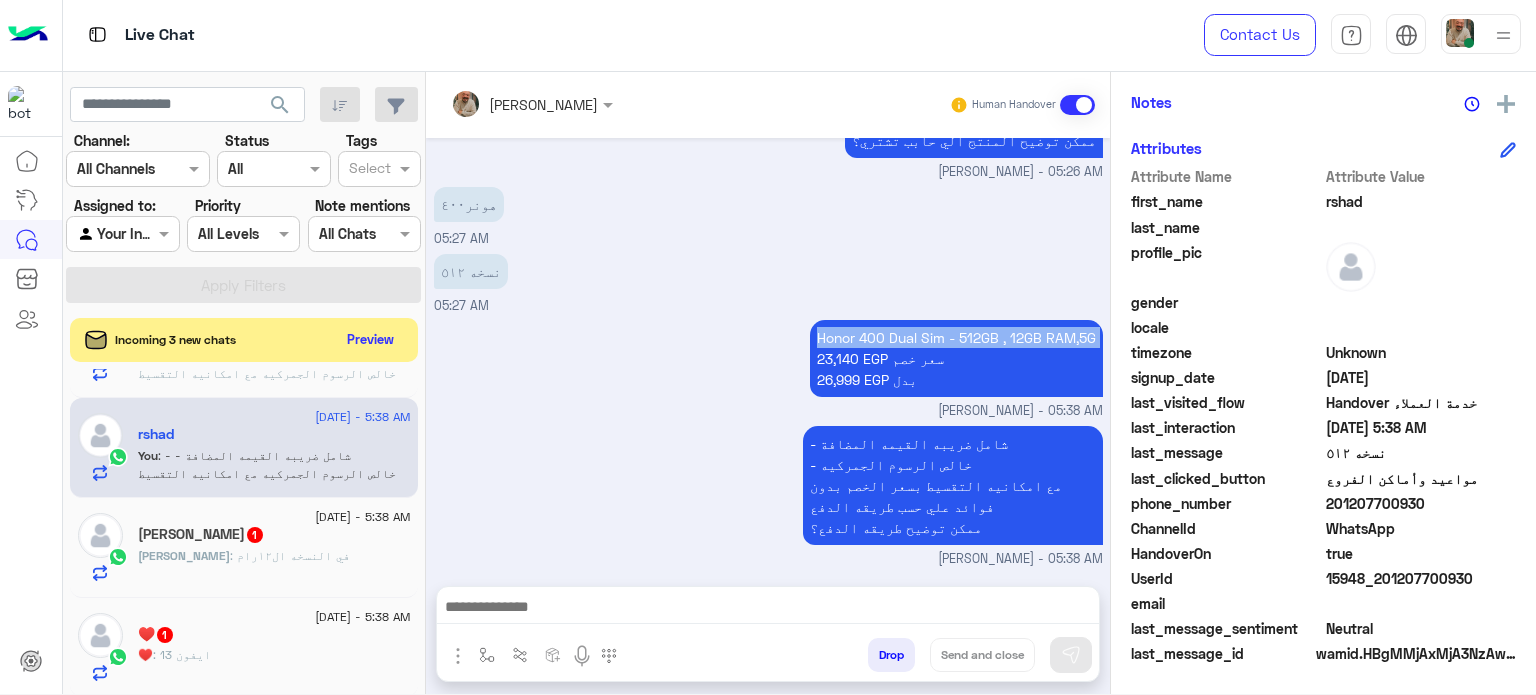 copy on "Honor 400 Dual Sim - 512GB , 12GB RAM,5G" 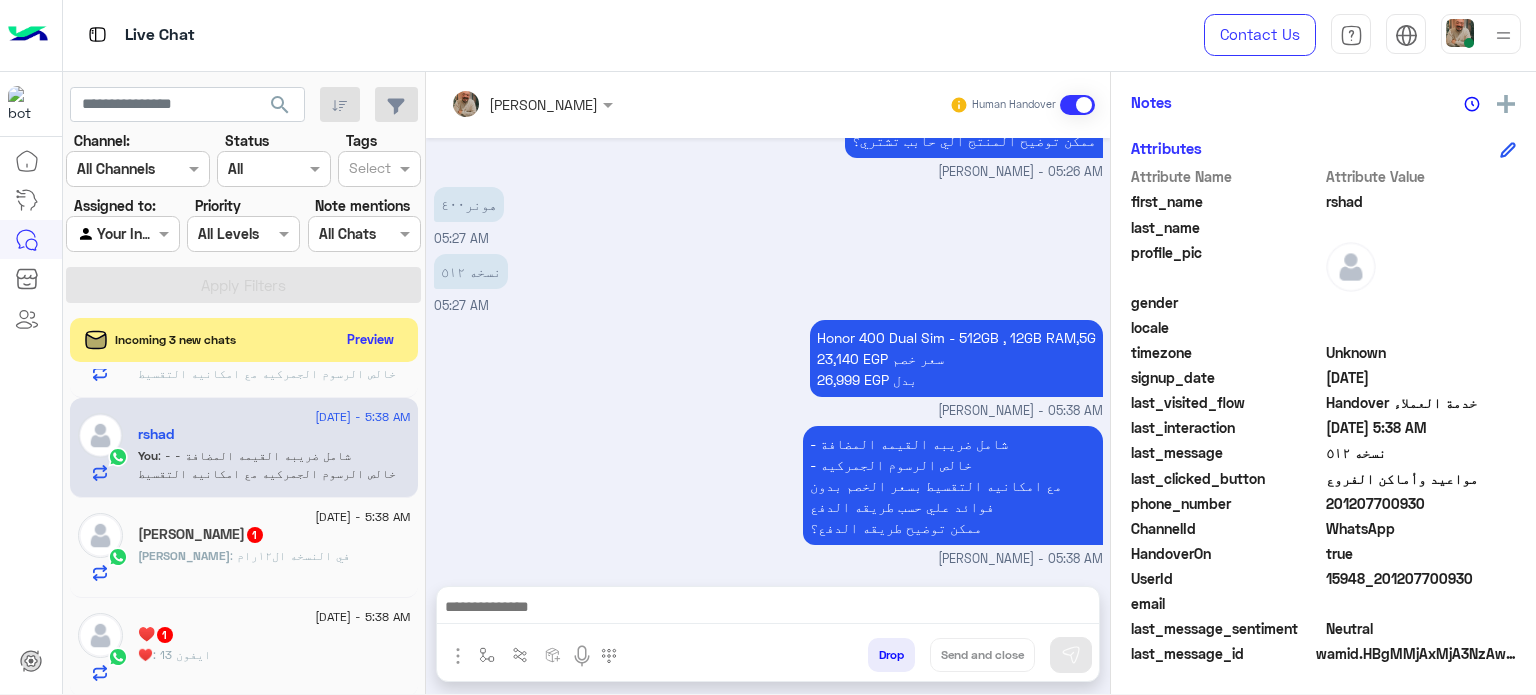 drag, startPoint x: 963, startPoint y: 606, endPoint x: 984, endPoint y: 638, distance: 38.27532 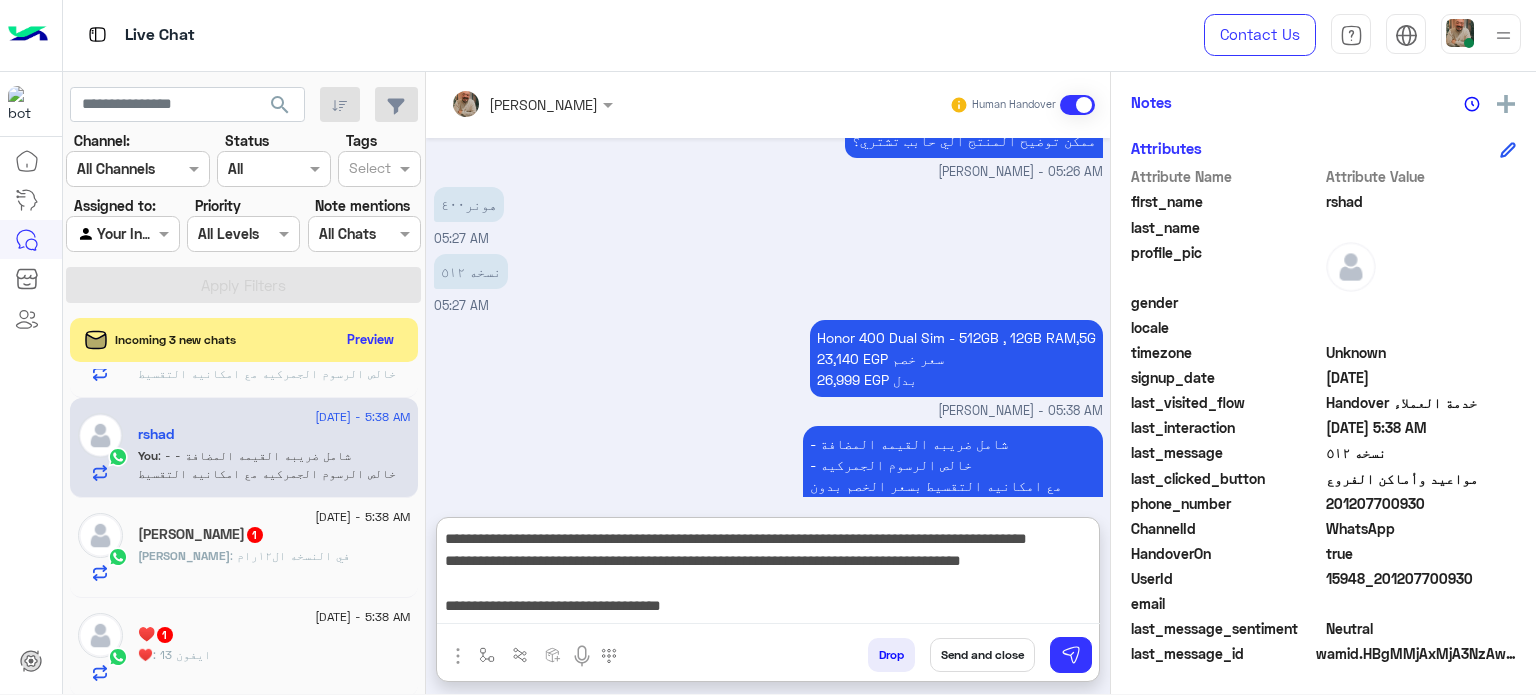 scroll, scrollTop: 200, scrollLeft: 0, axis: vertical 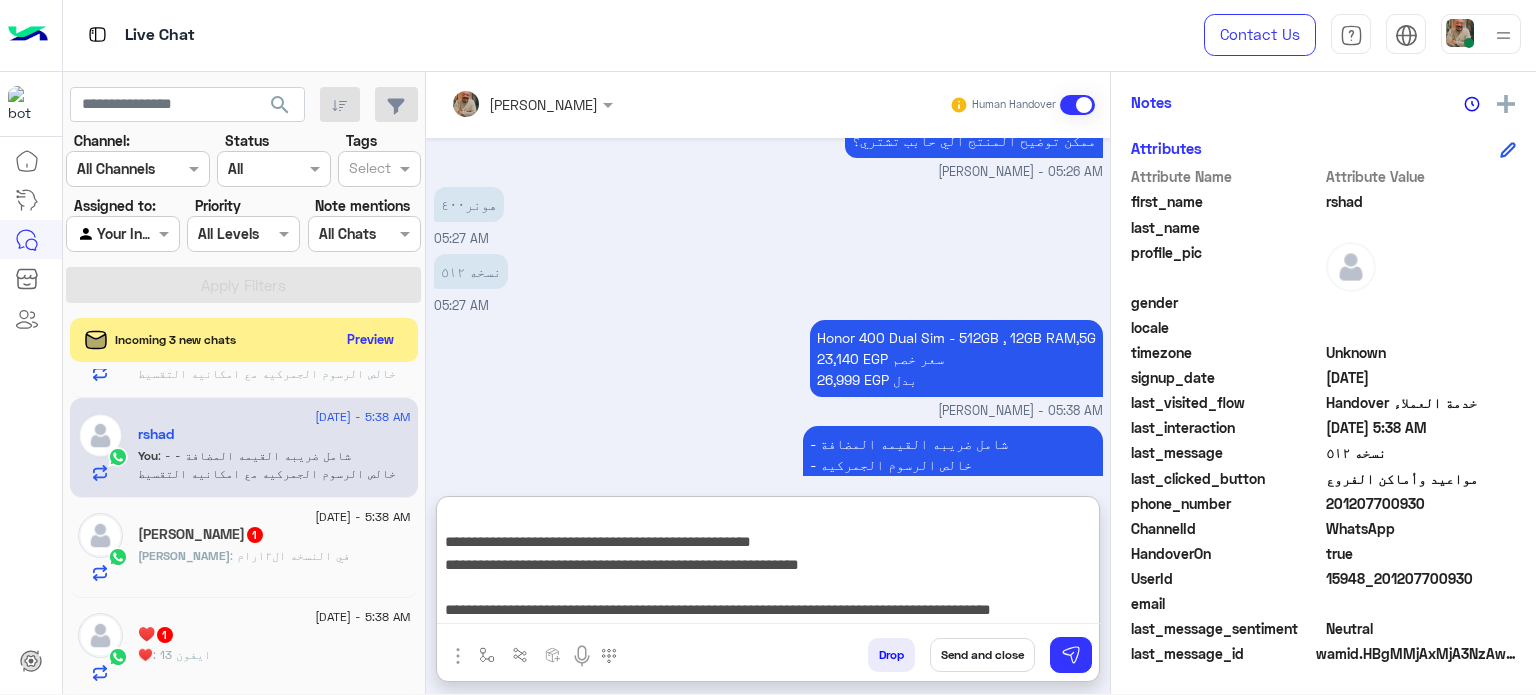 type on "**********" 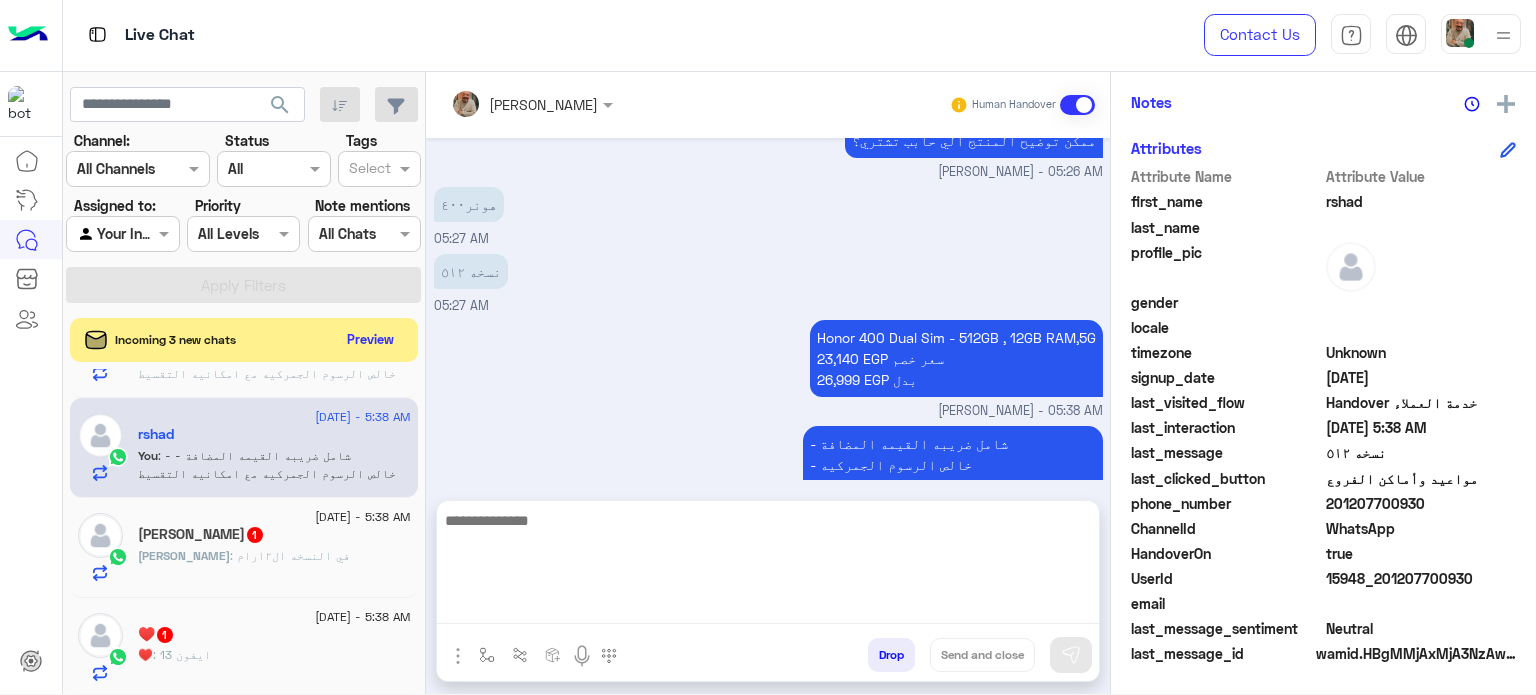 scroll, scrollTop: 0, scrollLeft: 0, axis: both 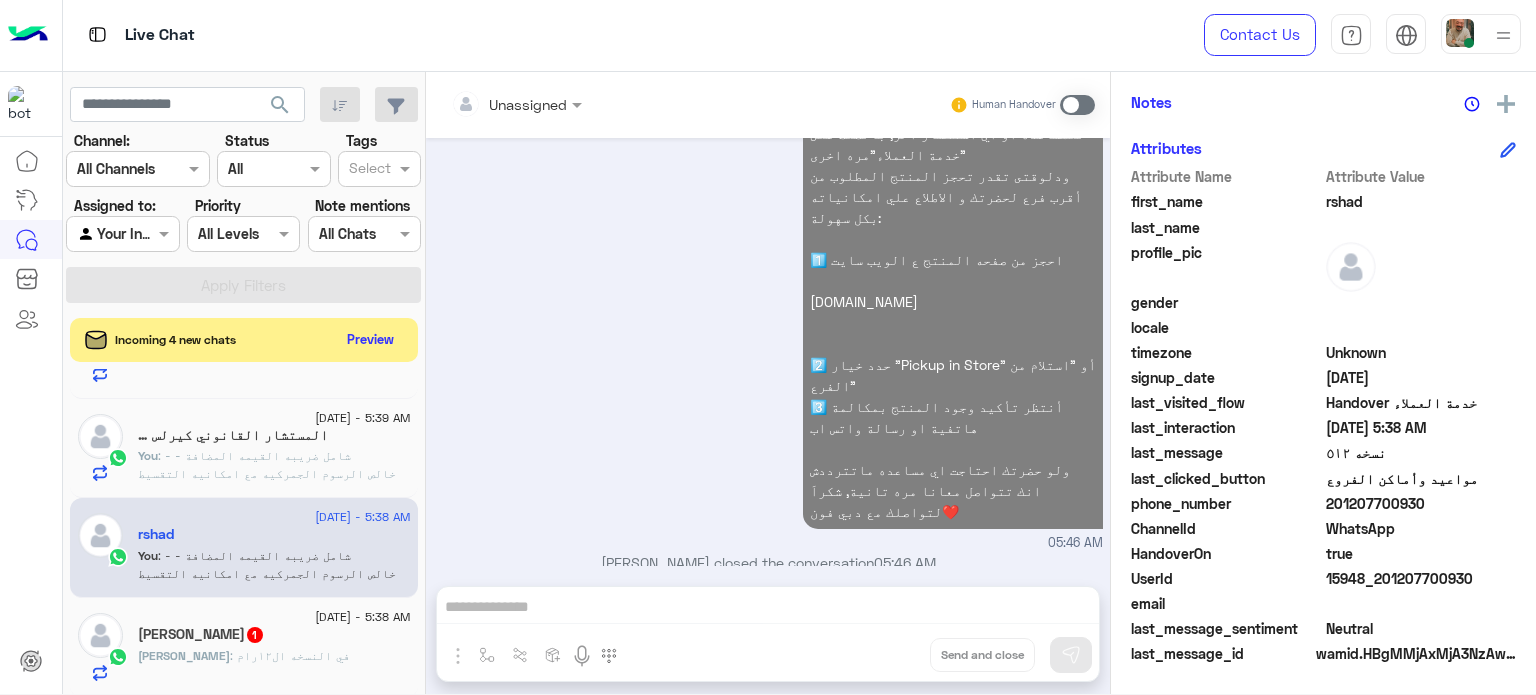 click on ": - شامل ضريبه القيمه المضافة
- خالص الرسوم الجمركيه
مع امكانيه التقسيط بسعر الخصم بدون فوائد علي حسب طريقه الدفع
ممكن توضيح طريقه الدفع؟" 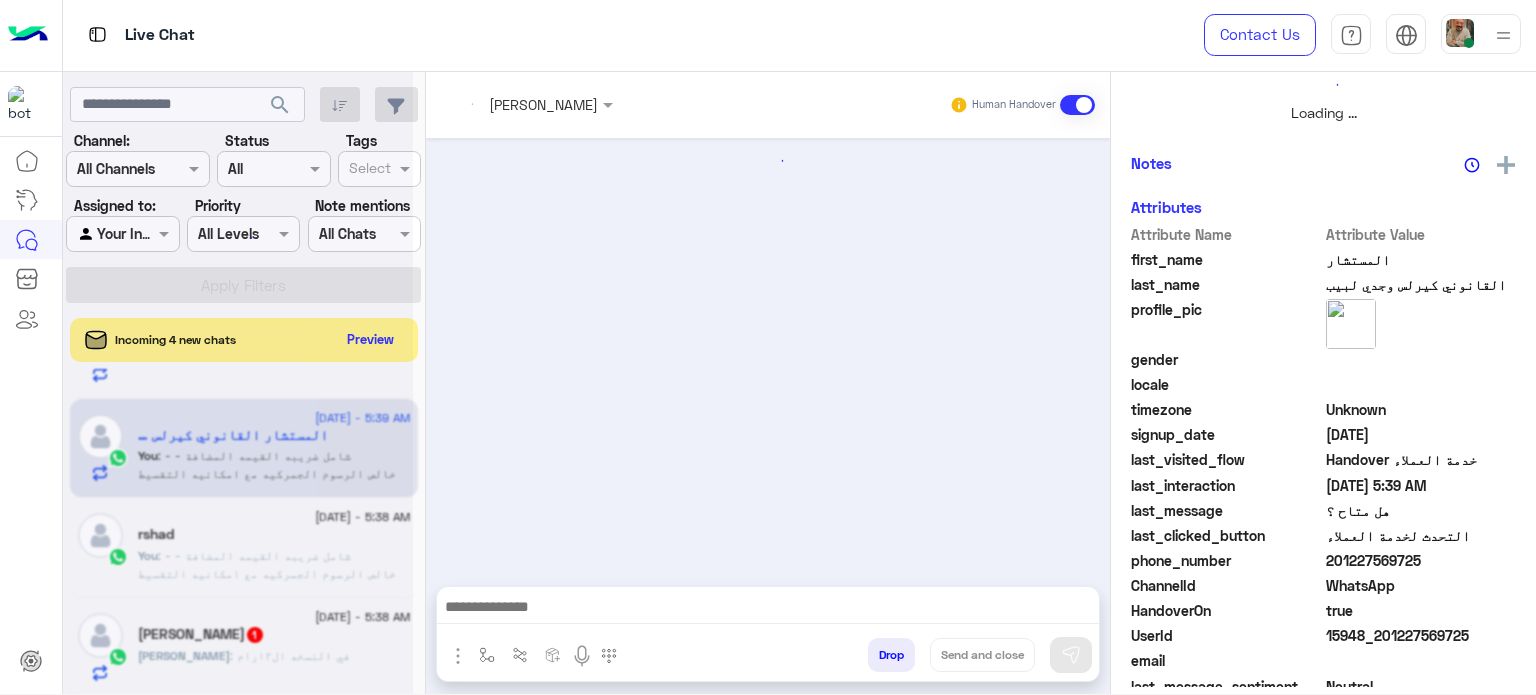 scroll, scrollTop: 464, scrollLeft: 0, axis: vertical 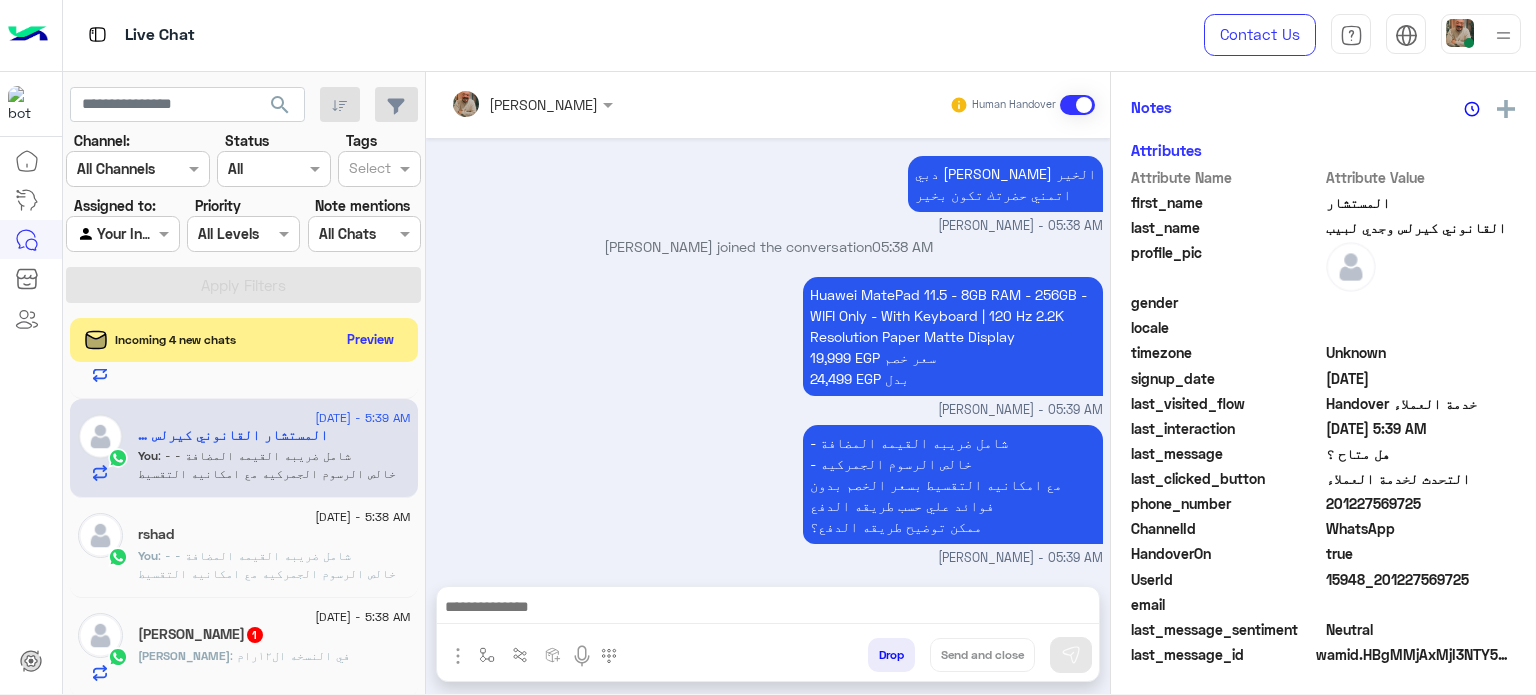 click at bounding box center (768, 609) 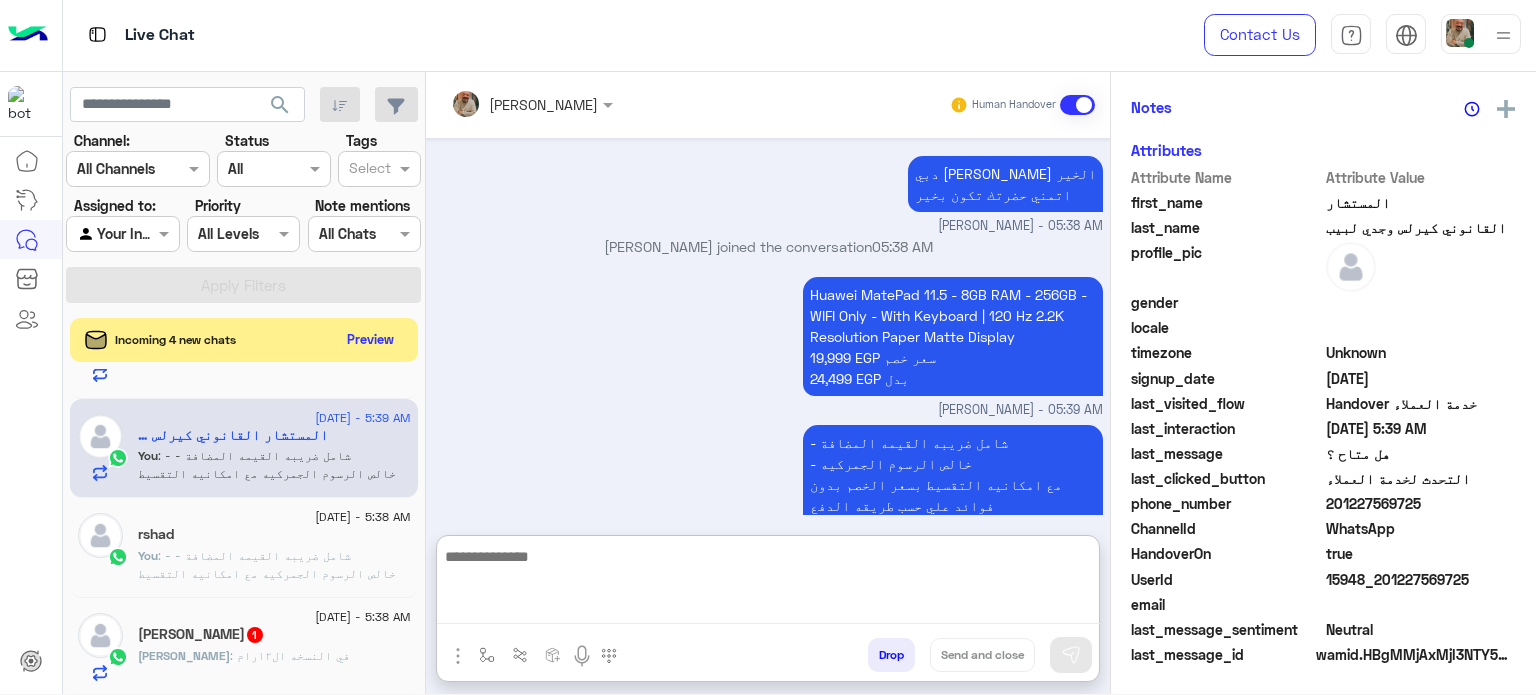 paste on "**********" 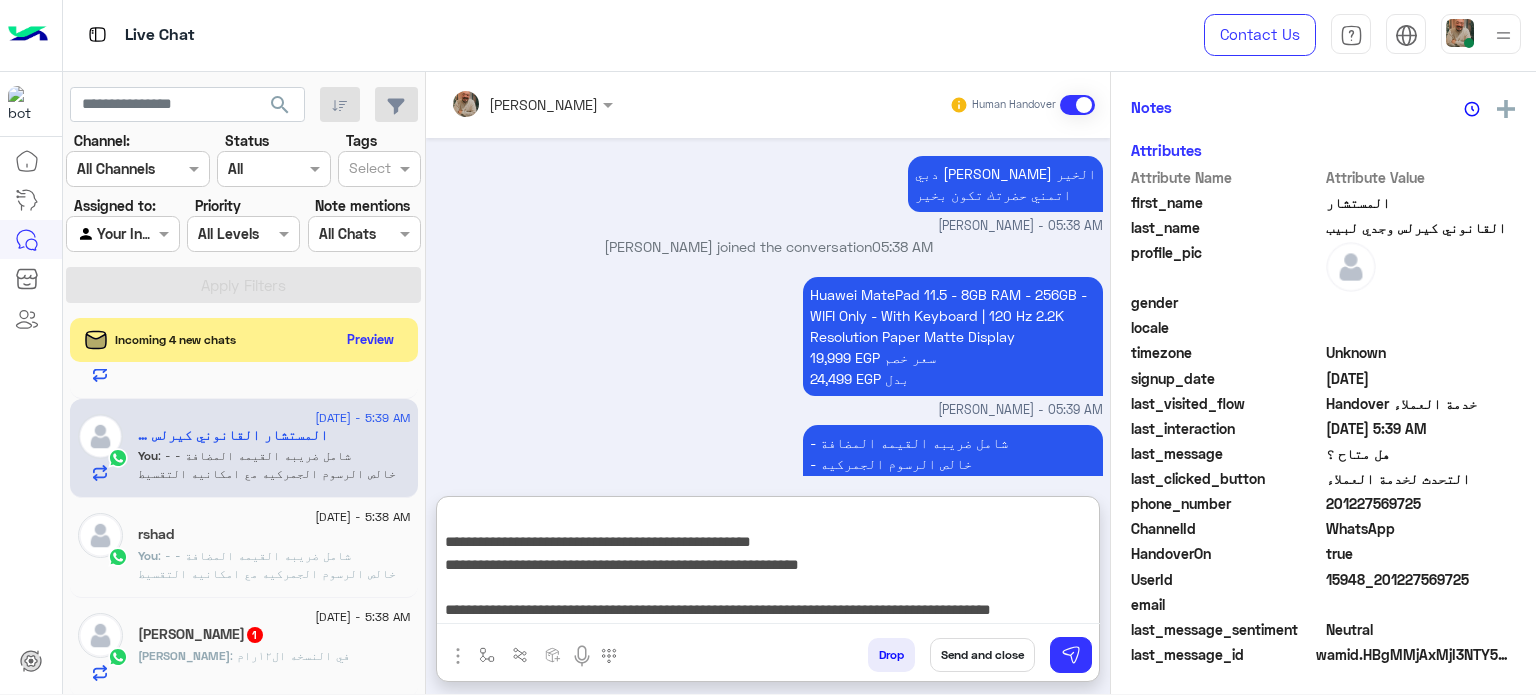 scroll, scrollTop: 200, scrollLeft: 0, axis: vertical 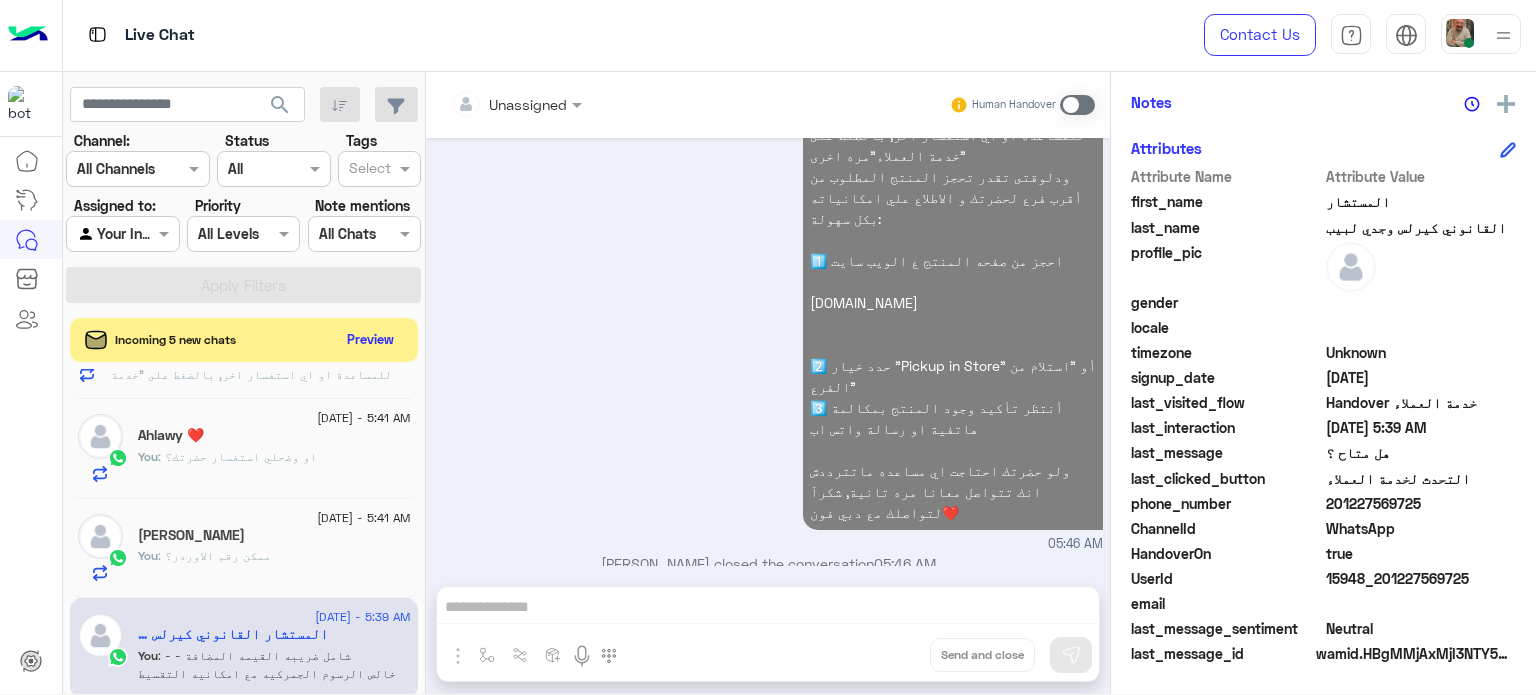 click on "You  : ممكن رقم الاوردر؟" 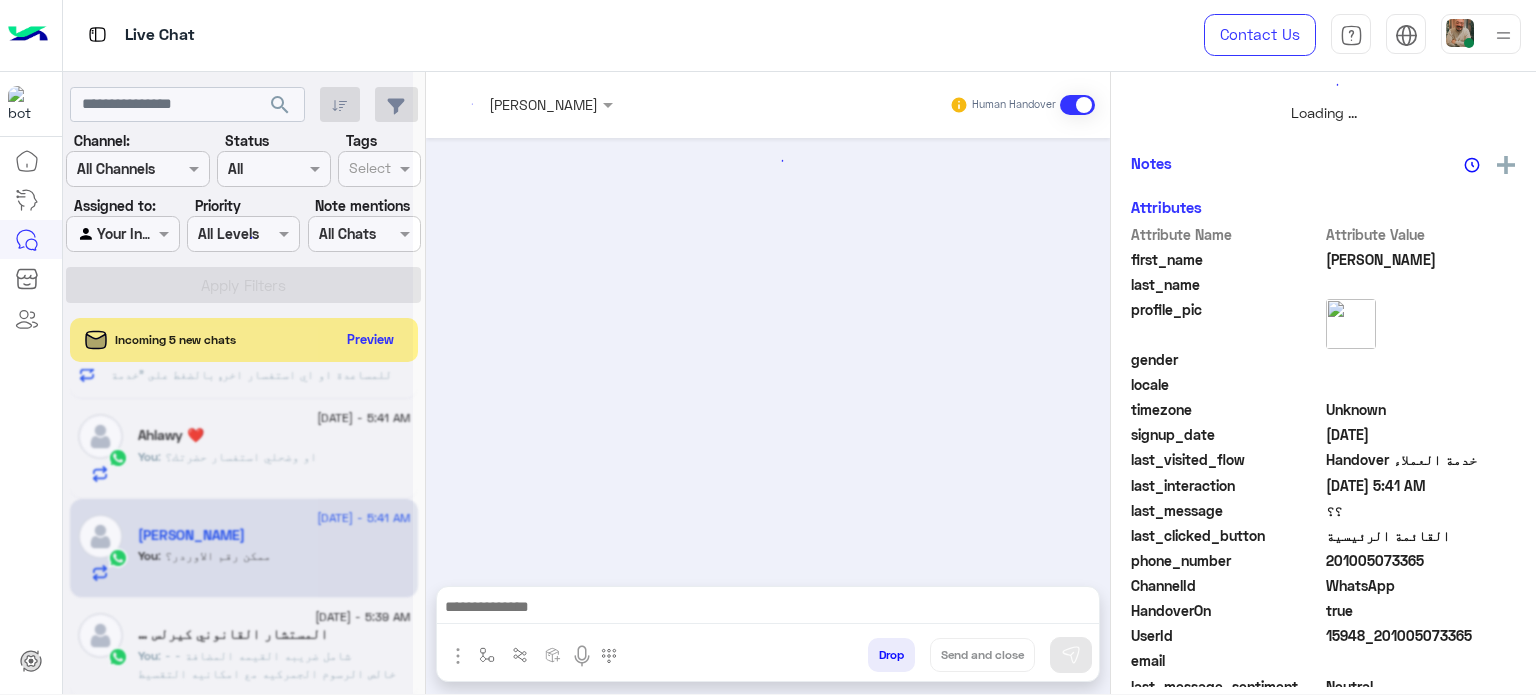 scroll, scrollTop: 464, scrollLeft: 0, axis: vertical 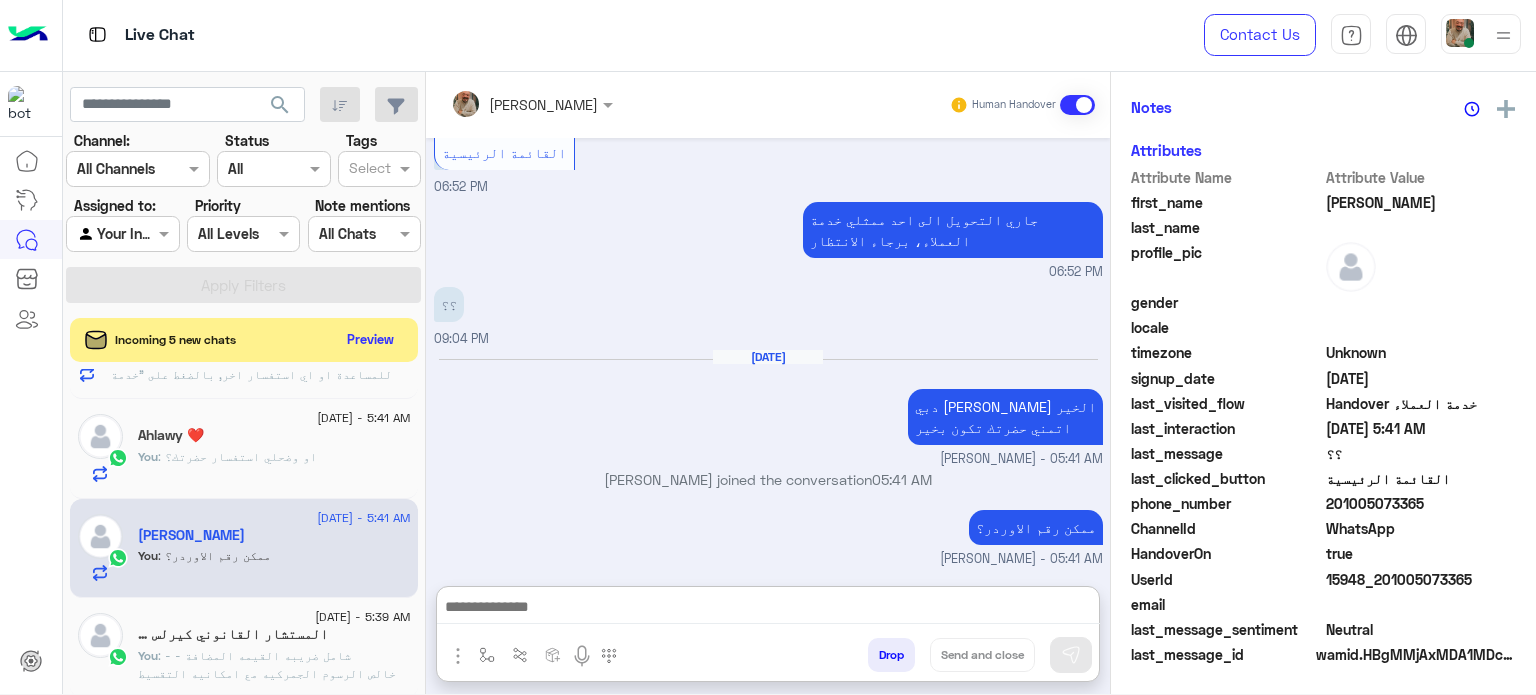 click at bounding box center (768, 609) 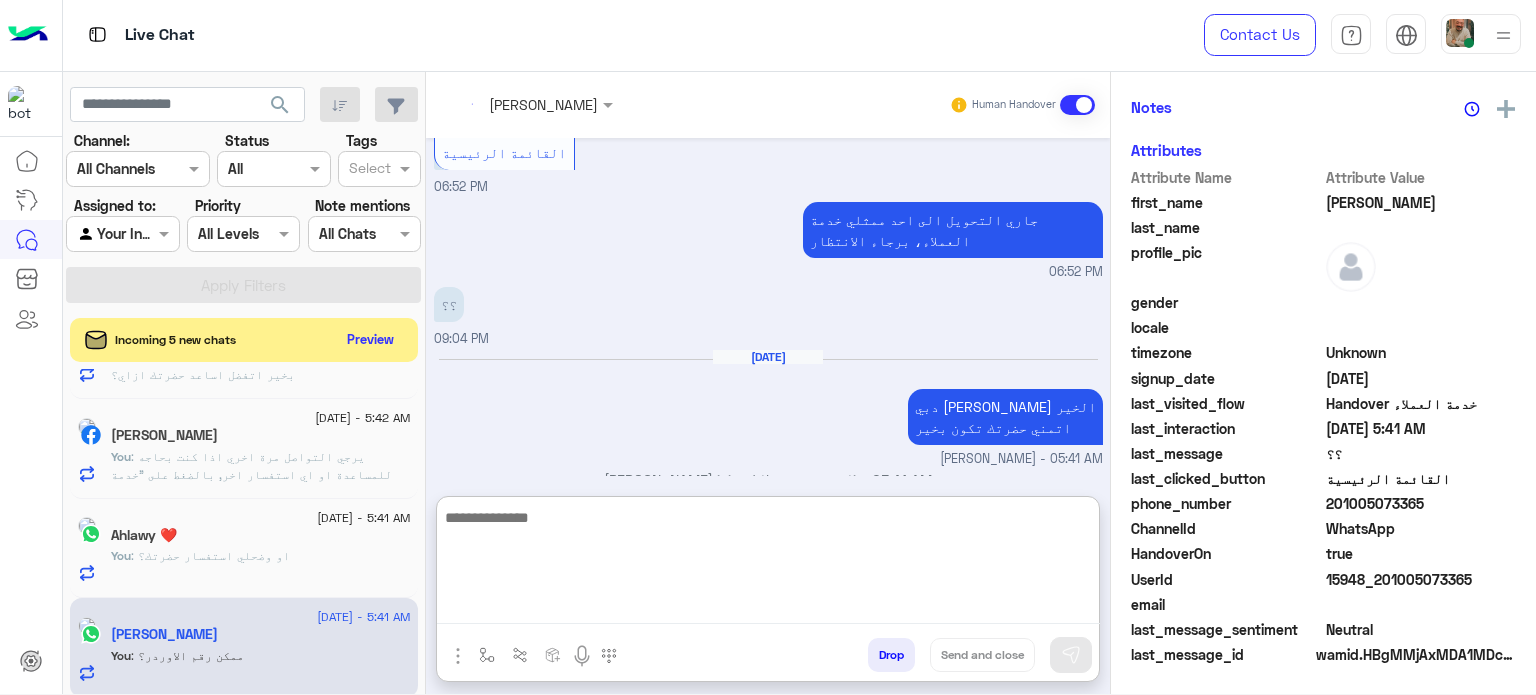 paste on "**********" 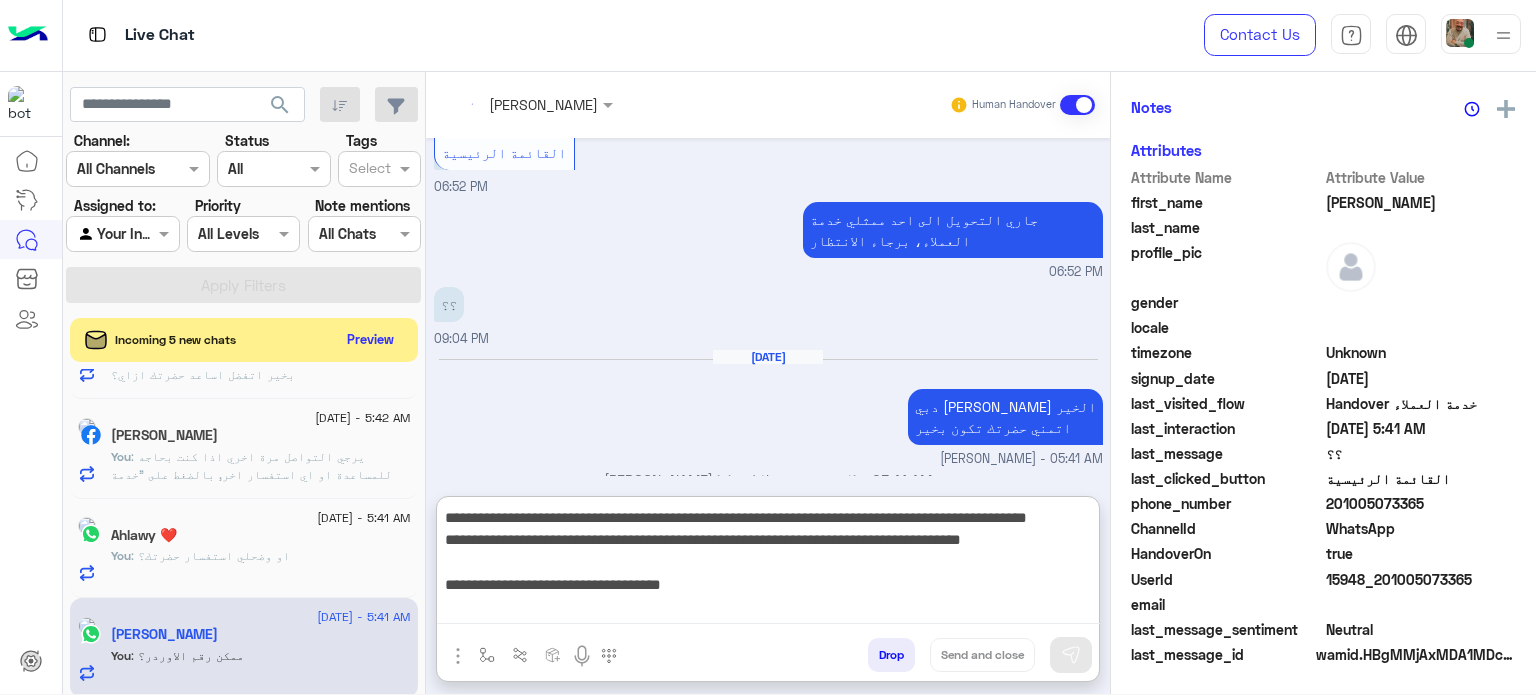 scroll, scrollTop: 195, scrollLeft: 0, axis: vertical 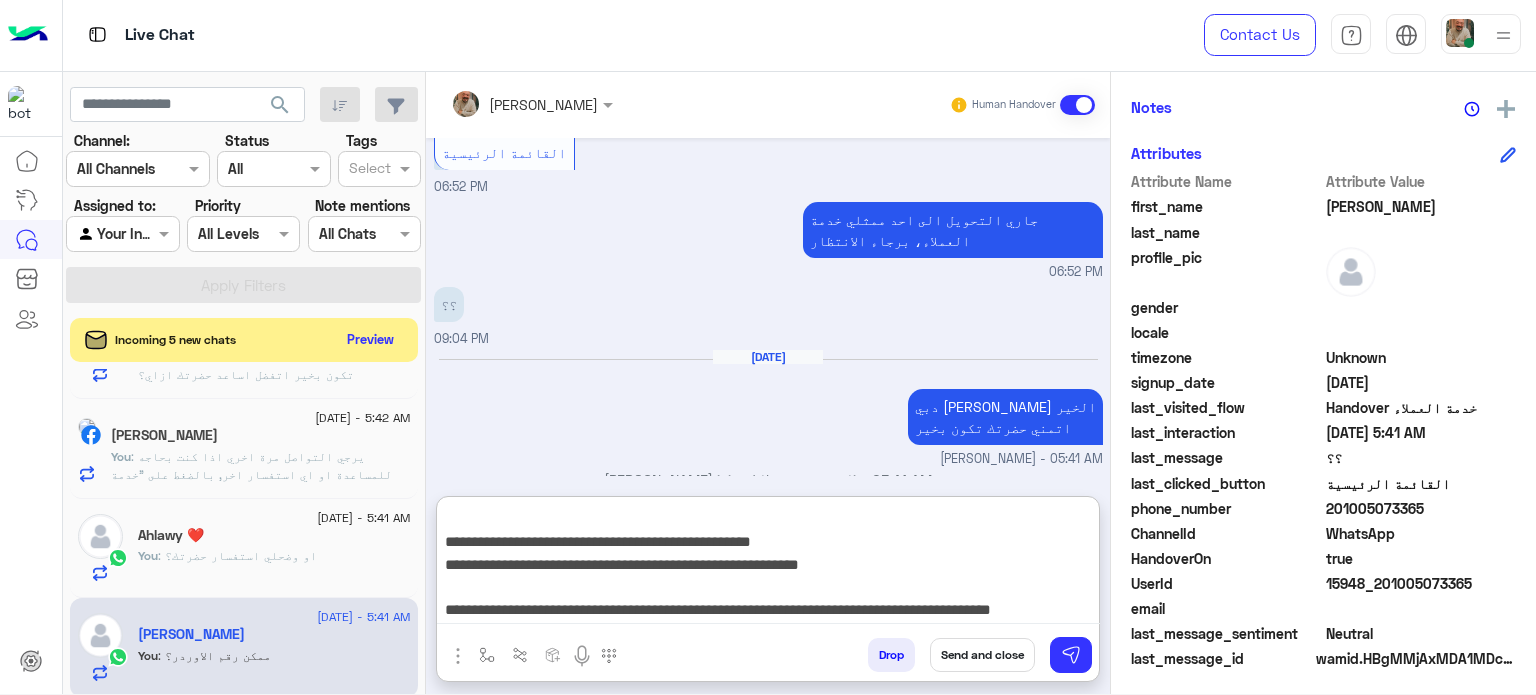 type on "**********" 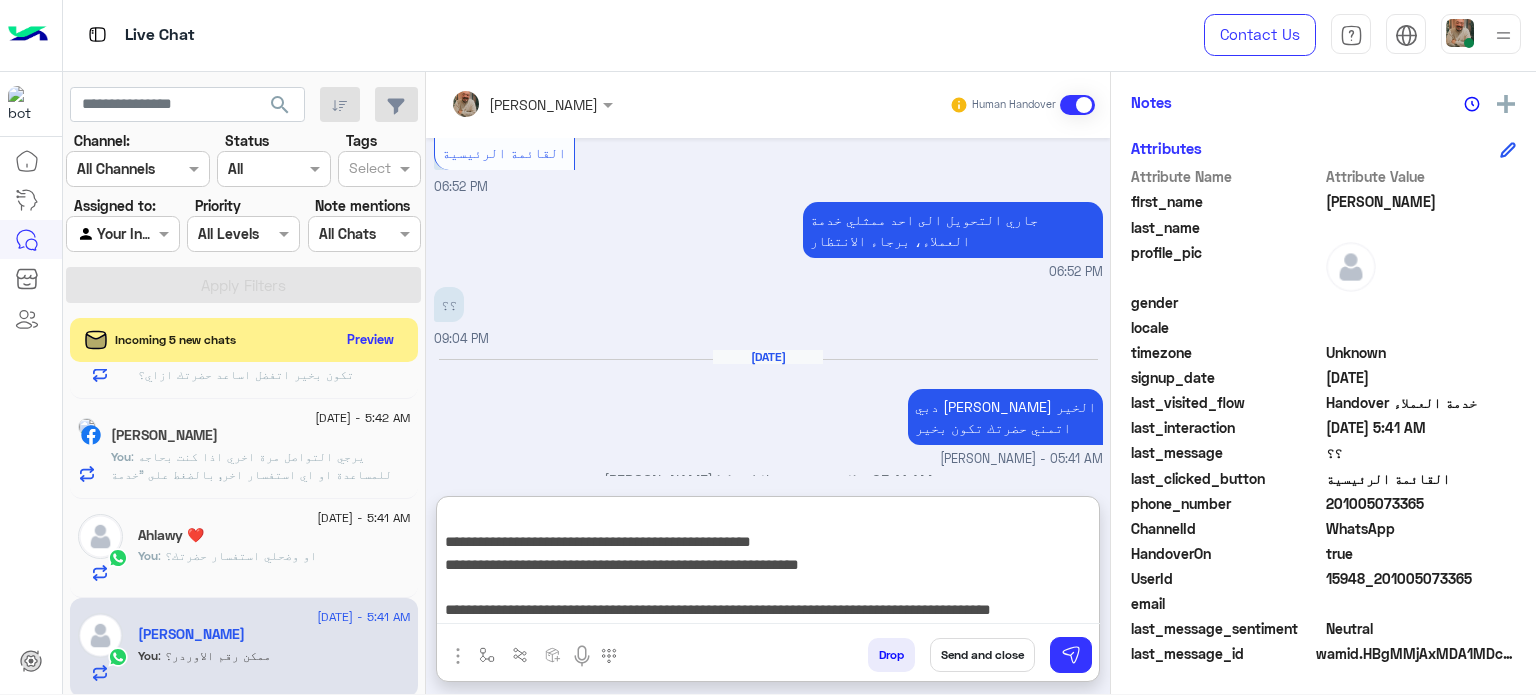 click on "Send and close" at bounding box center (982, 655) 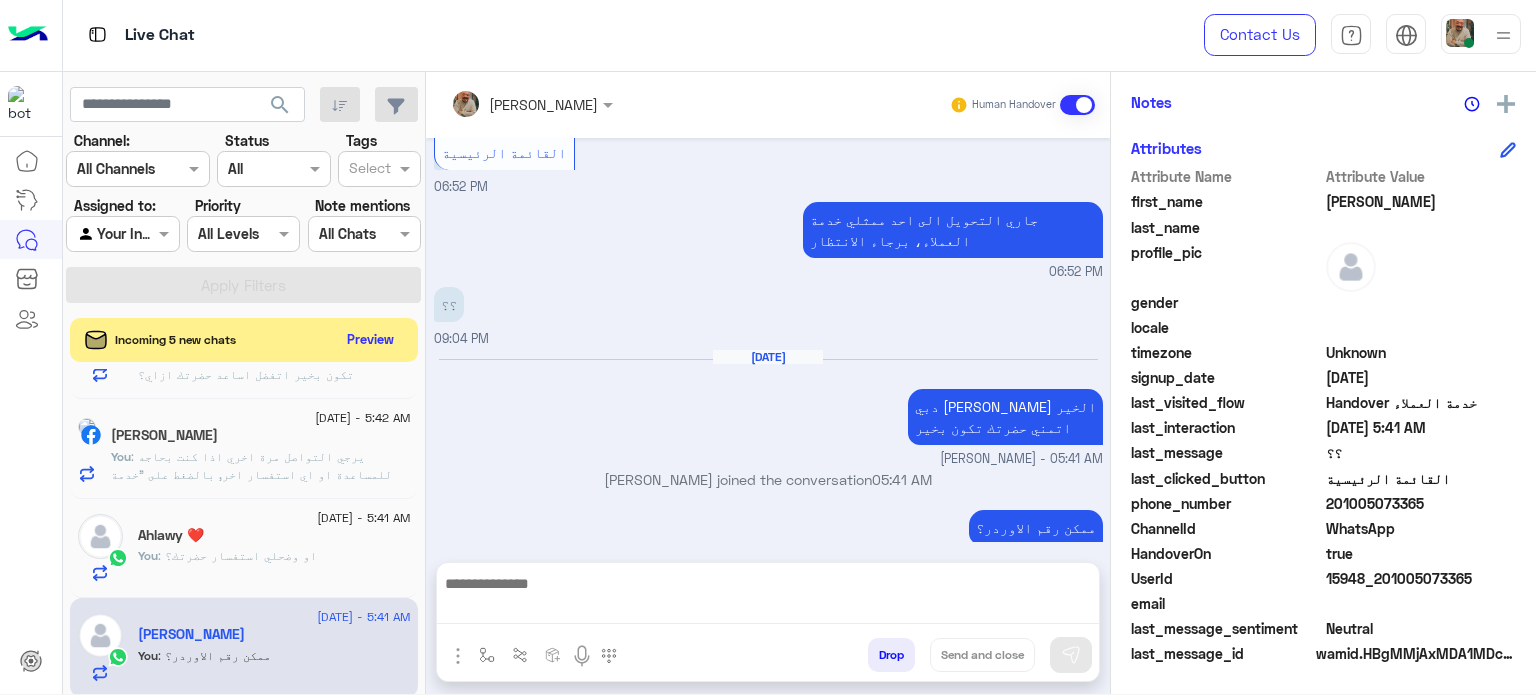 scroll, scrollTop: 0, scrollLeft: 0, axis: both 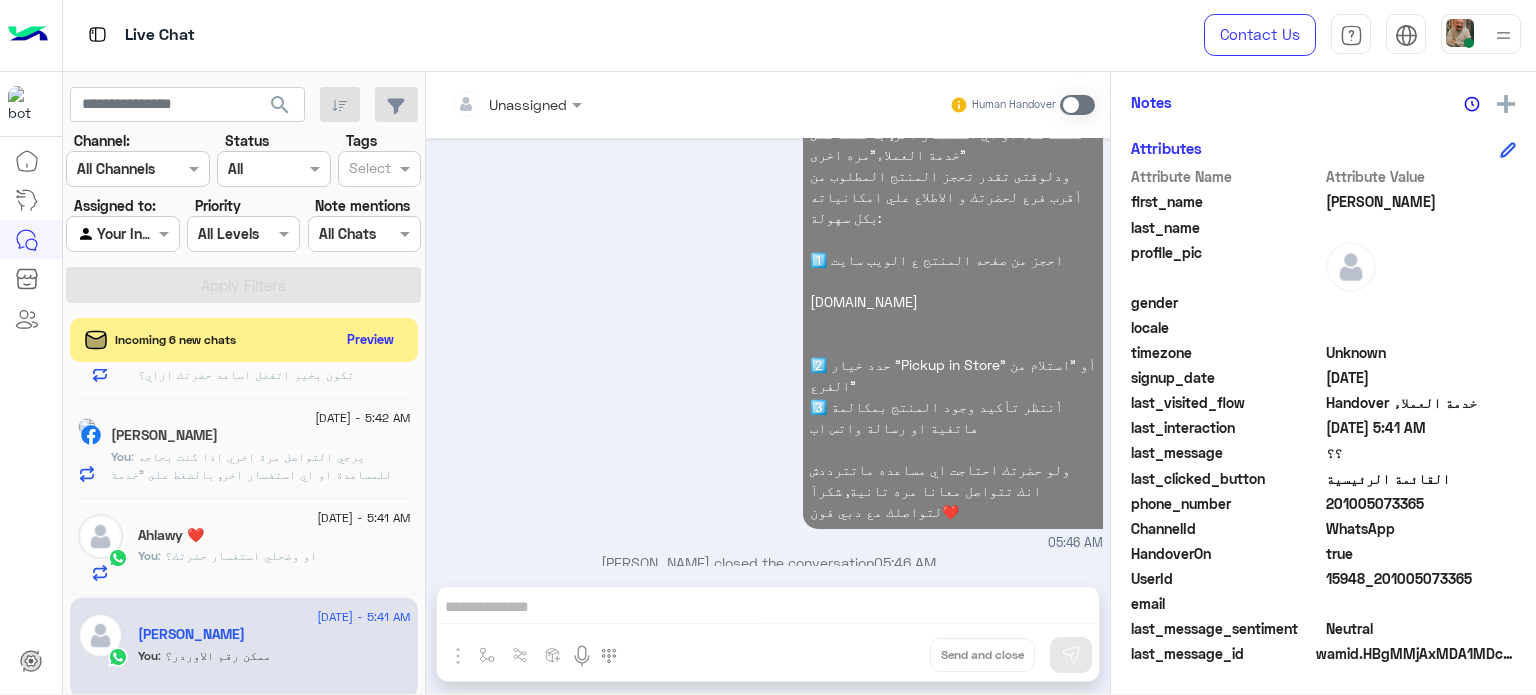 click on "Ahlawy ❤️" 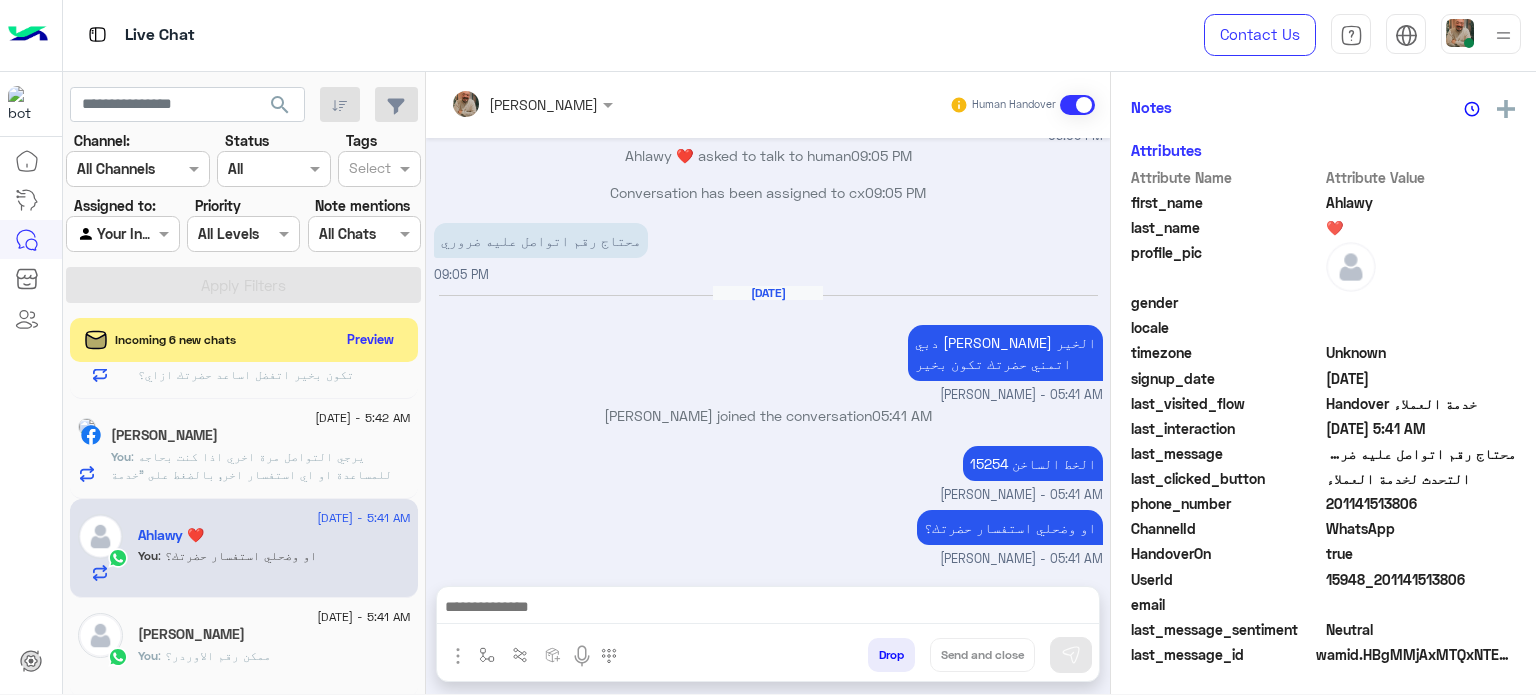 click at bounding box center [768, 609] 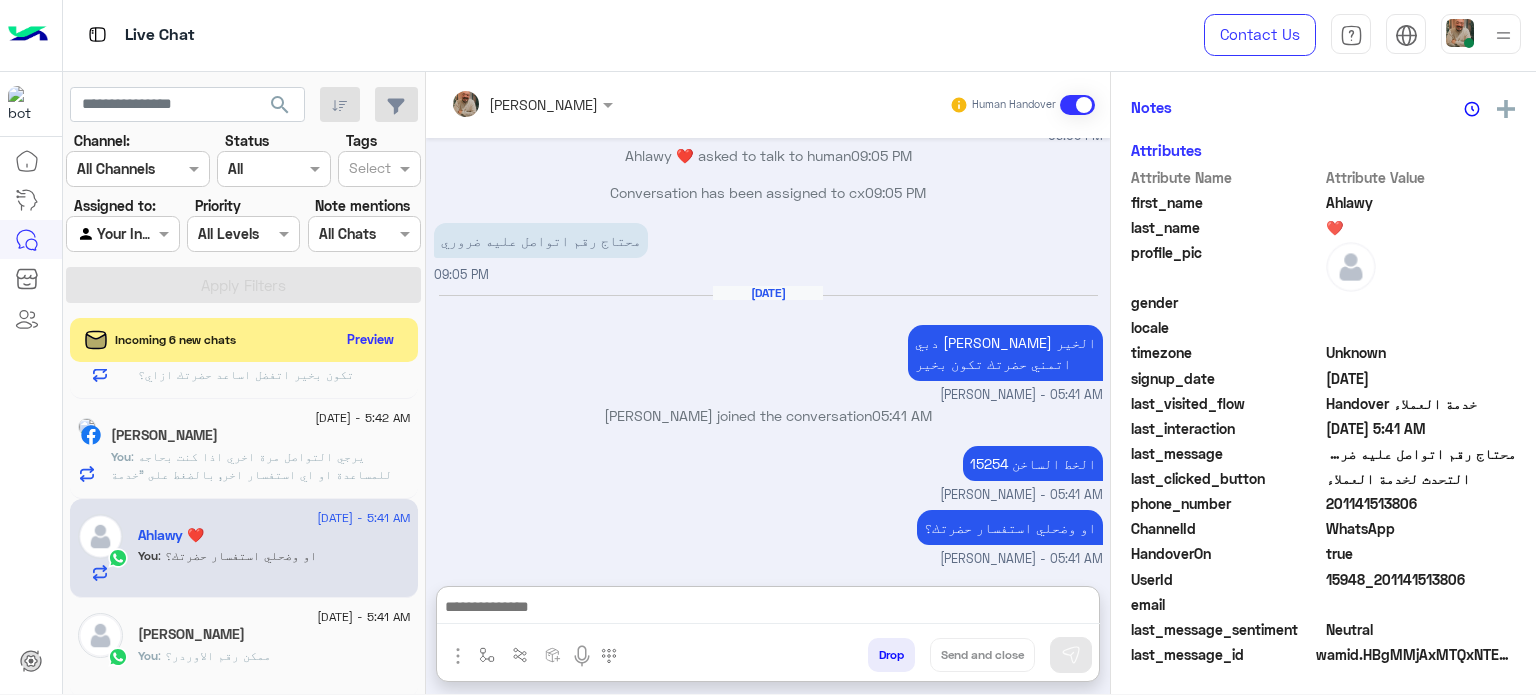 paste on "**********" 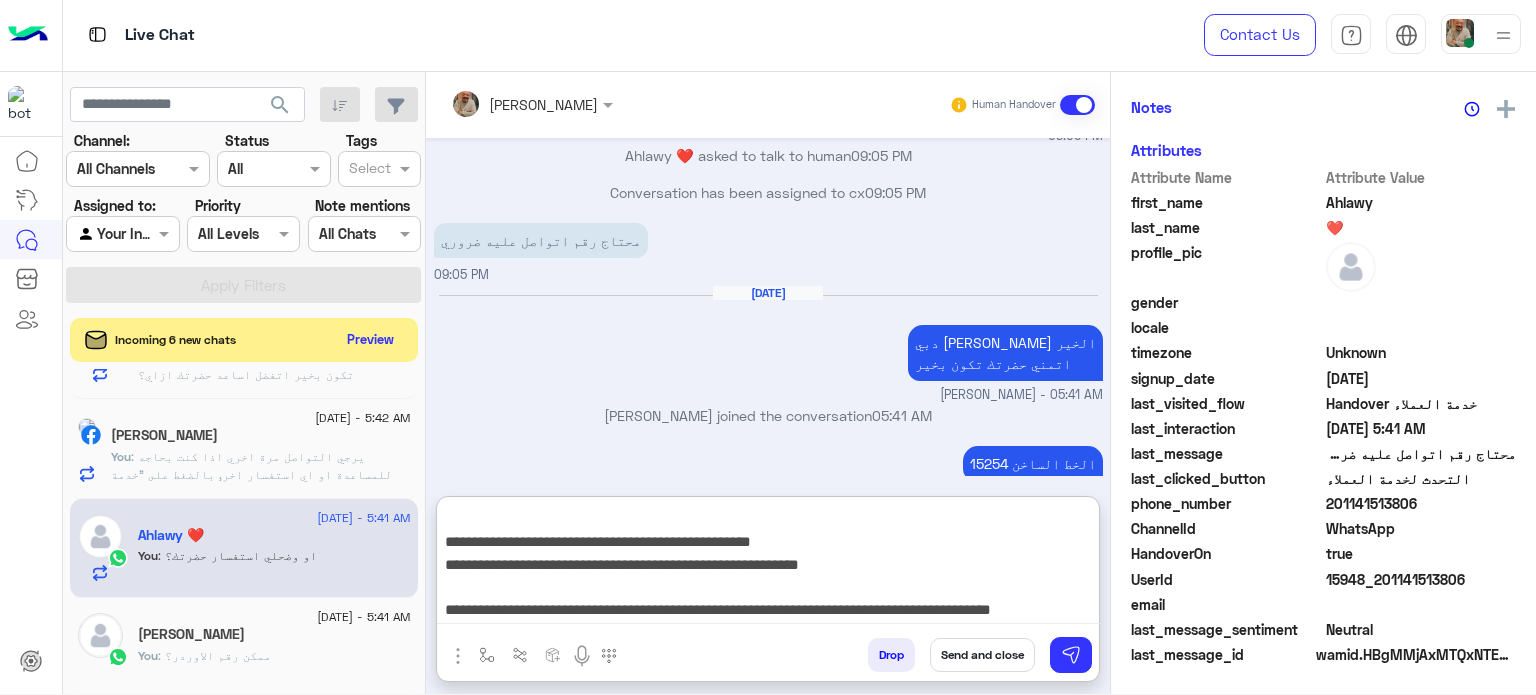 type on "**********" 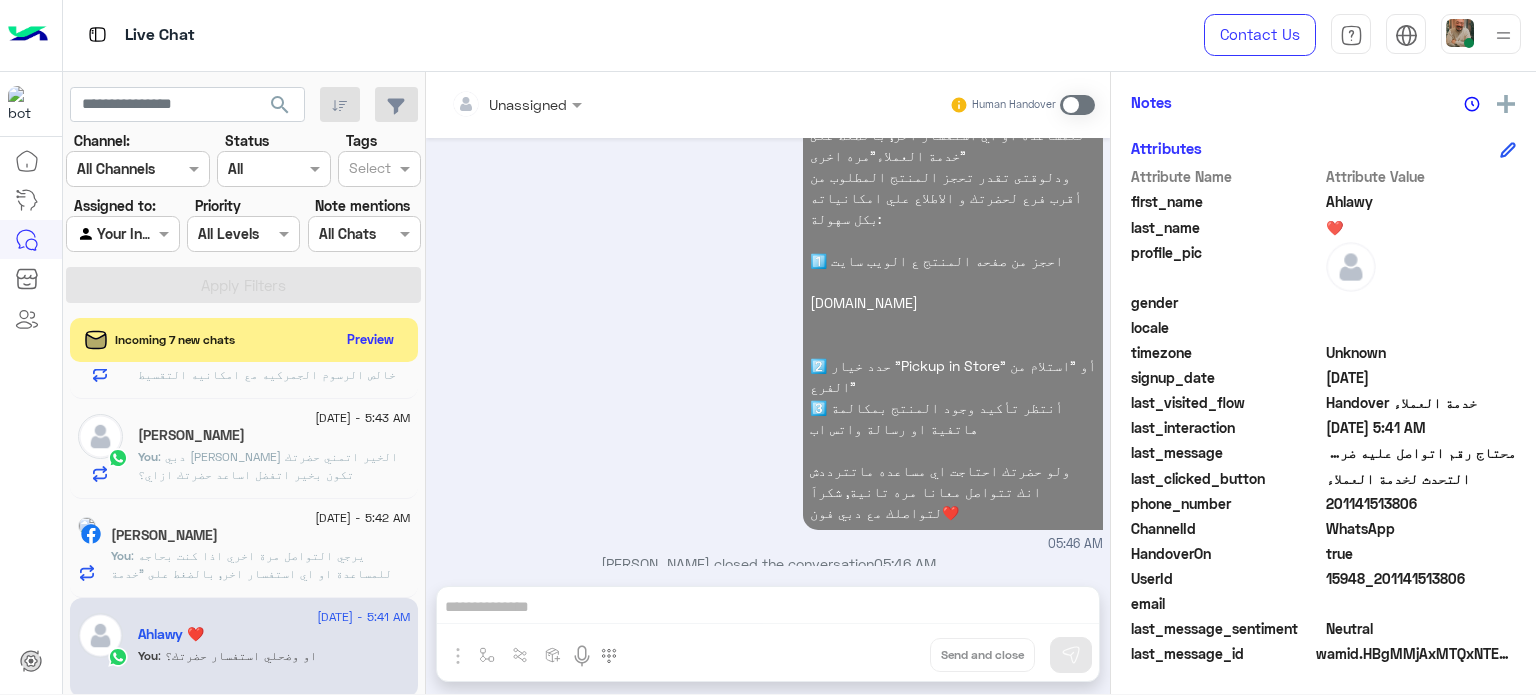 click on ": يرجي التواصل مرة اخري اذا كنت بحاجه للمساعدة او اي استفسار اخر, بالضغط على "خدمة العملاء"مره اخرى
ودلوقتى تقدر تحجز المنتج المطلوب من أقرب فرع لحضرتك و الاطلاع علي امكانياته بكل سهولة:
1️⃣ احجز من صفحه المنتج ع الويب سايت
[DOMAIN_NAME]
2️⃣ حدد خيار "Pickup in Store" أو "استلام من الفرع"
3️⃣ أنتظر تأكيد وجود المنتج بمكالمة هاتفية او رسالة واتس اب
ولو حضرتك احتاجت اي مساعده ماتترددش انك تتواصل معانا مره تانية, شكراَ لتواصلك مع دبي فون❤️" 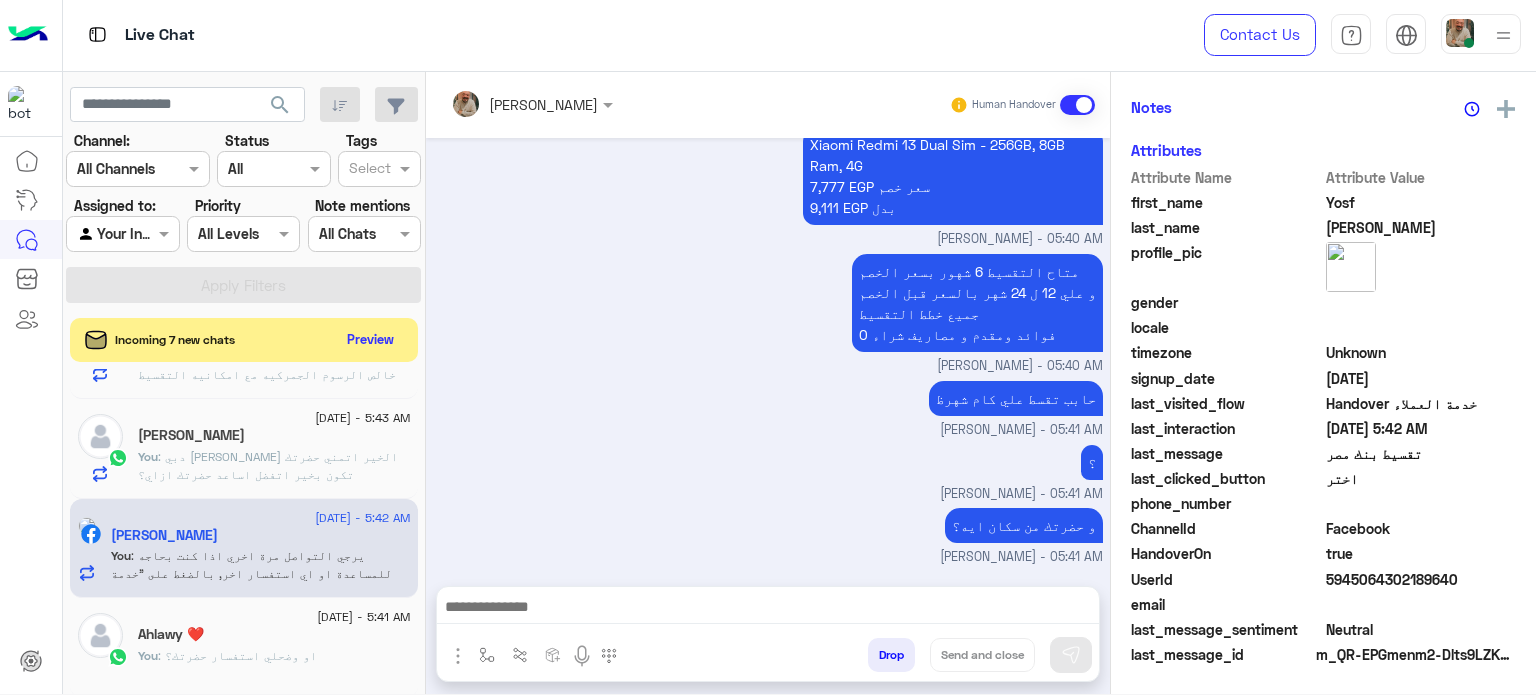 click at bounding box center (768, 609) 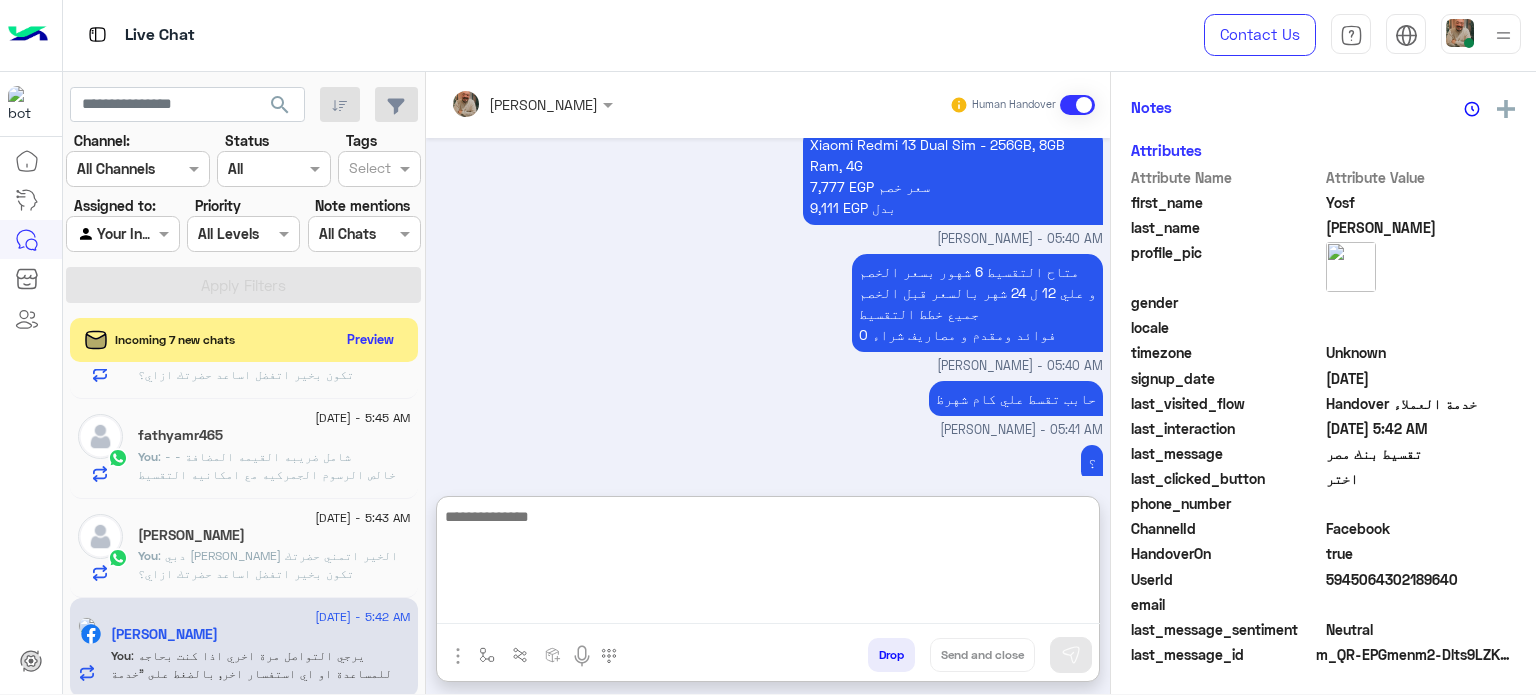 paste on "**********" 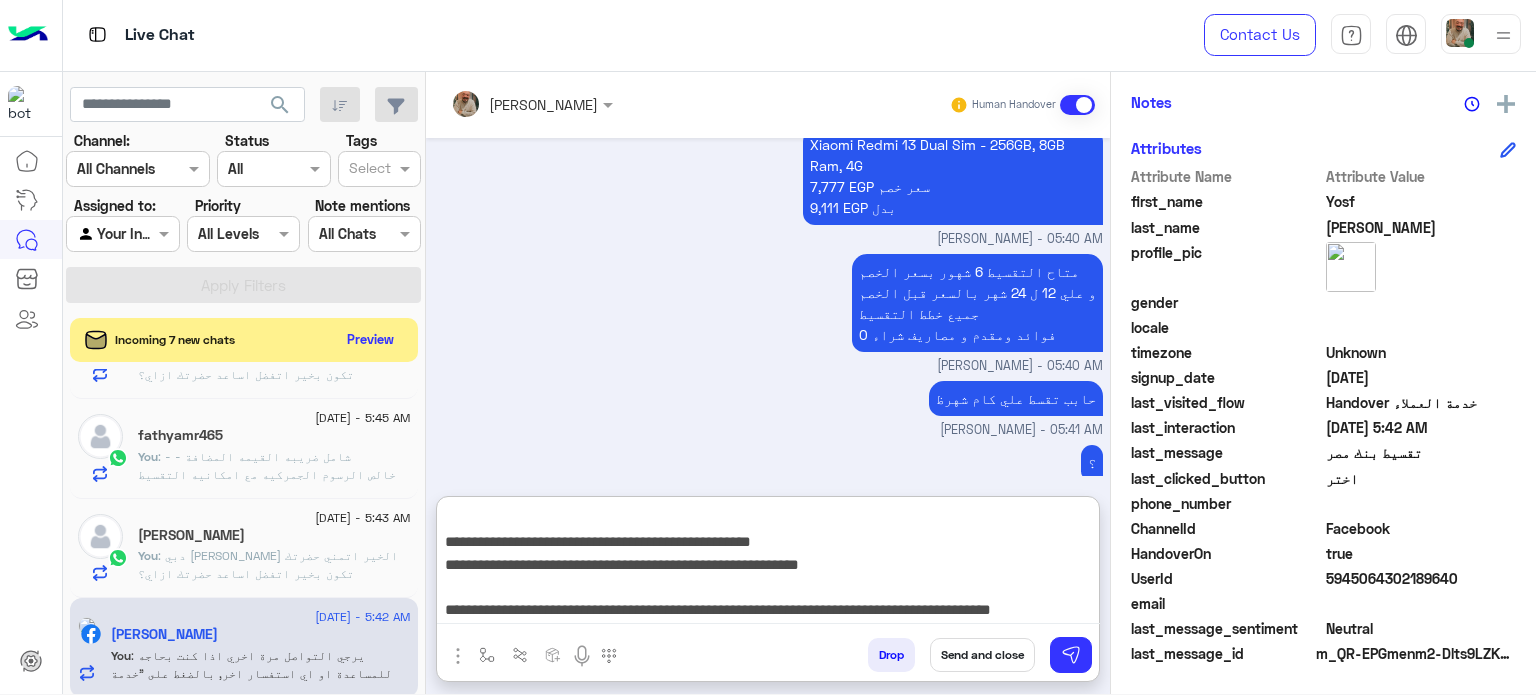 type on "**********" 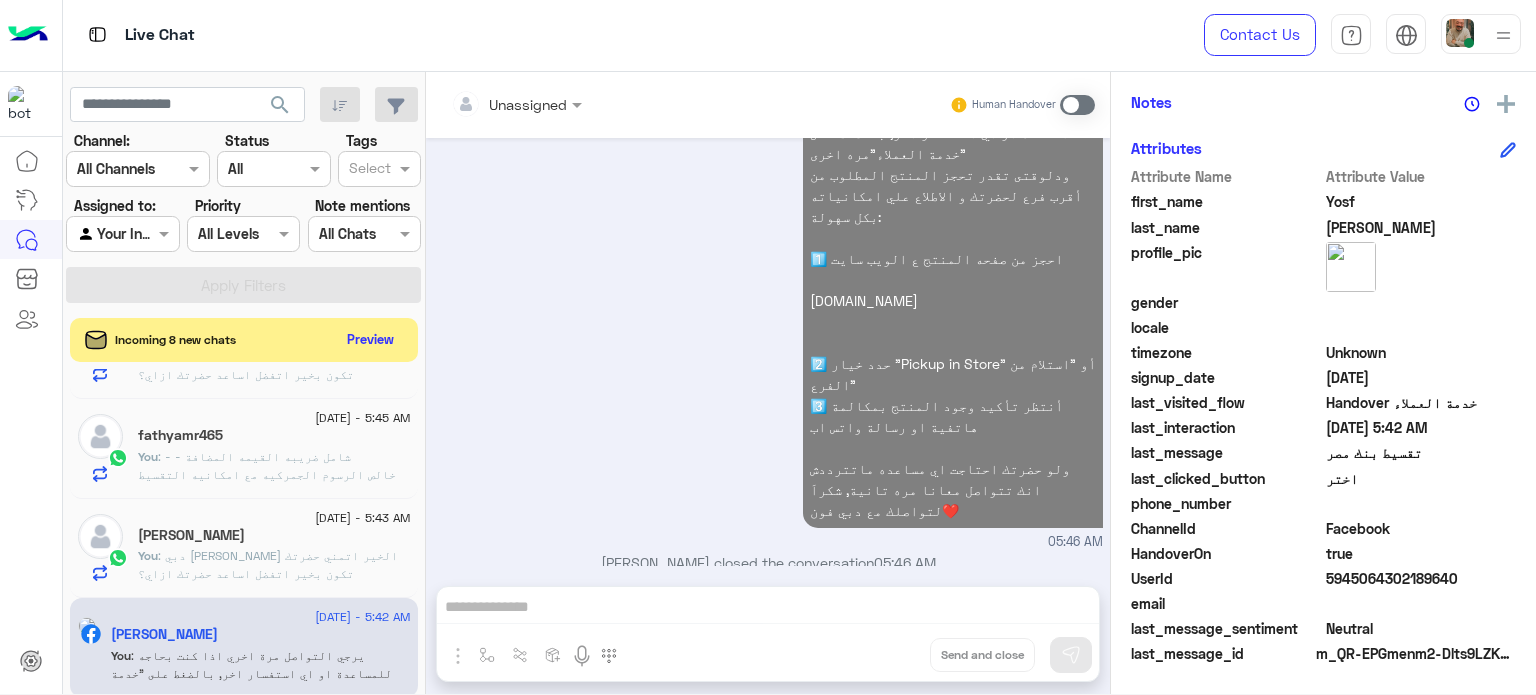 click on "[PERSON_NAME]" 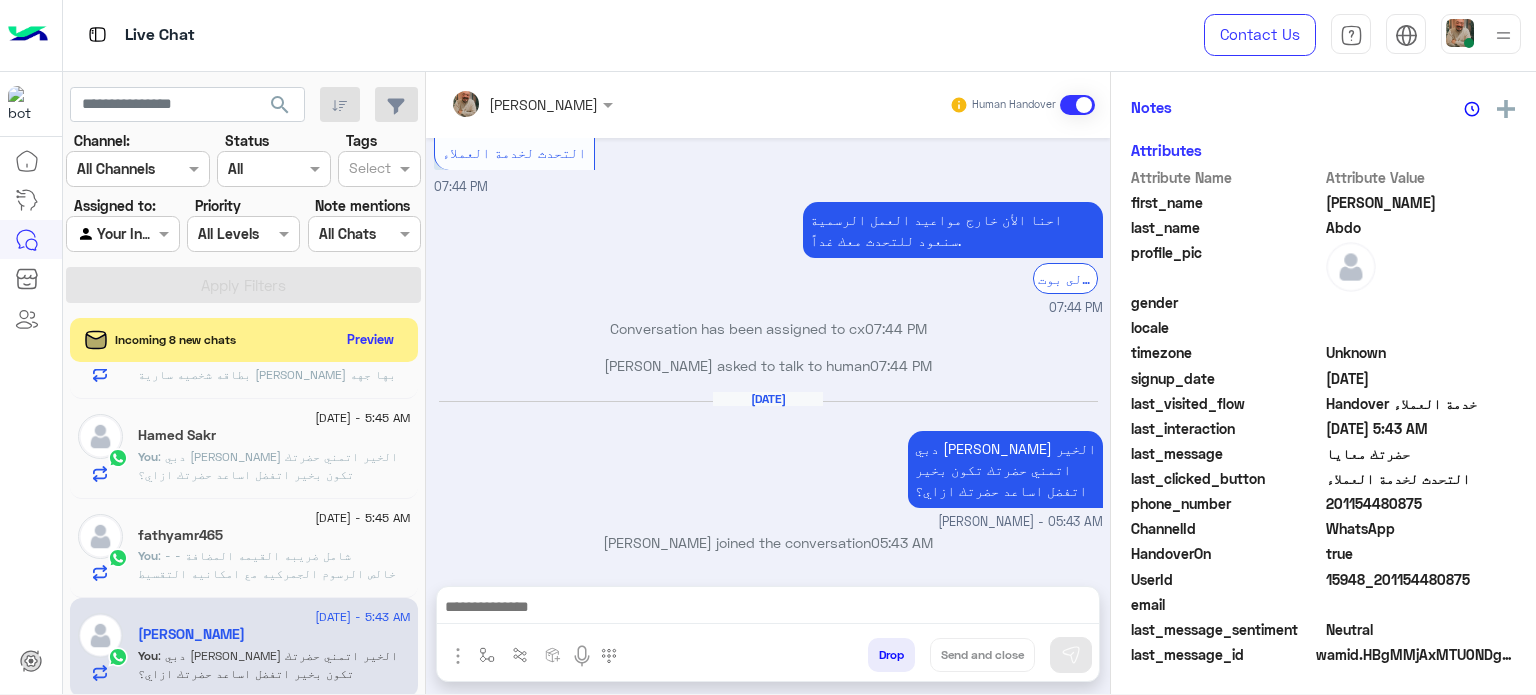click at bounding box center (768, 609) 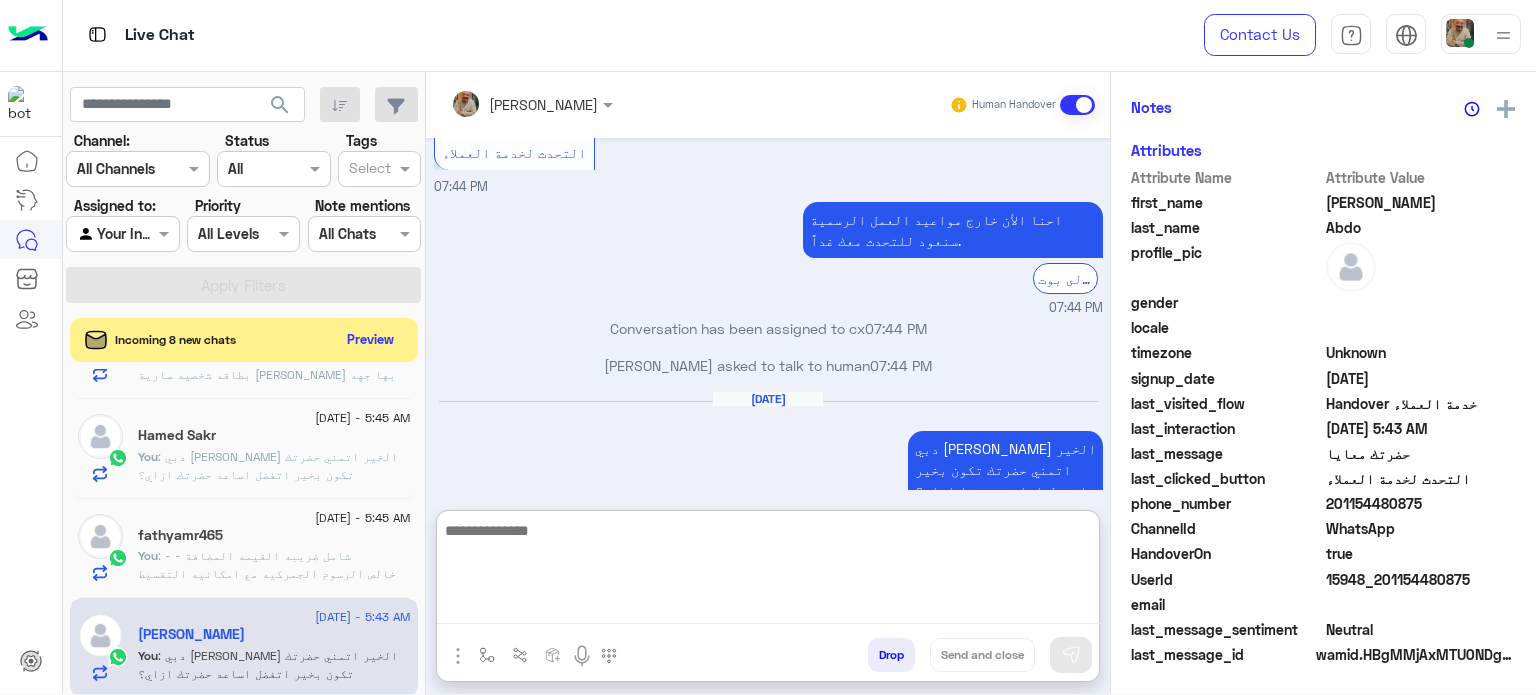 paste on "**********" 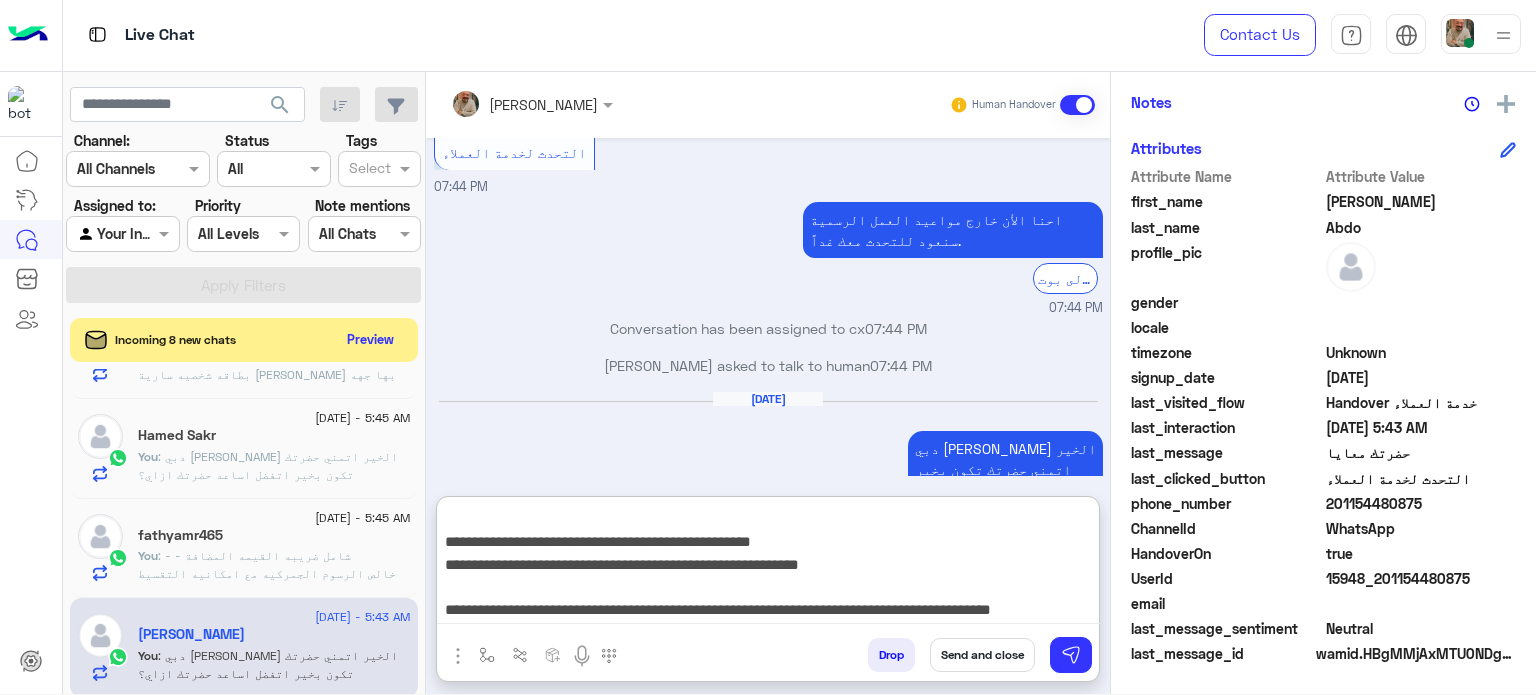 type on "**********" 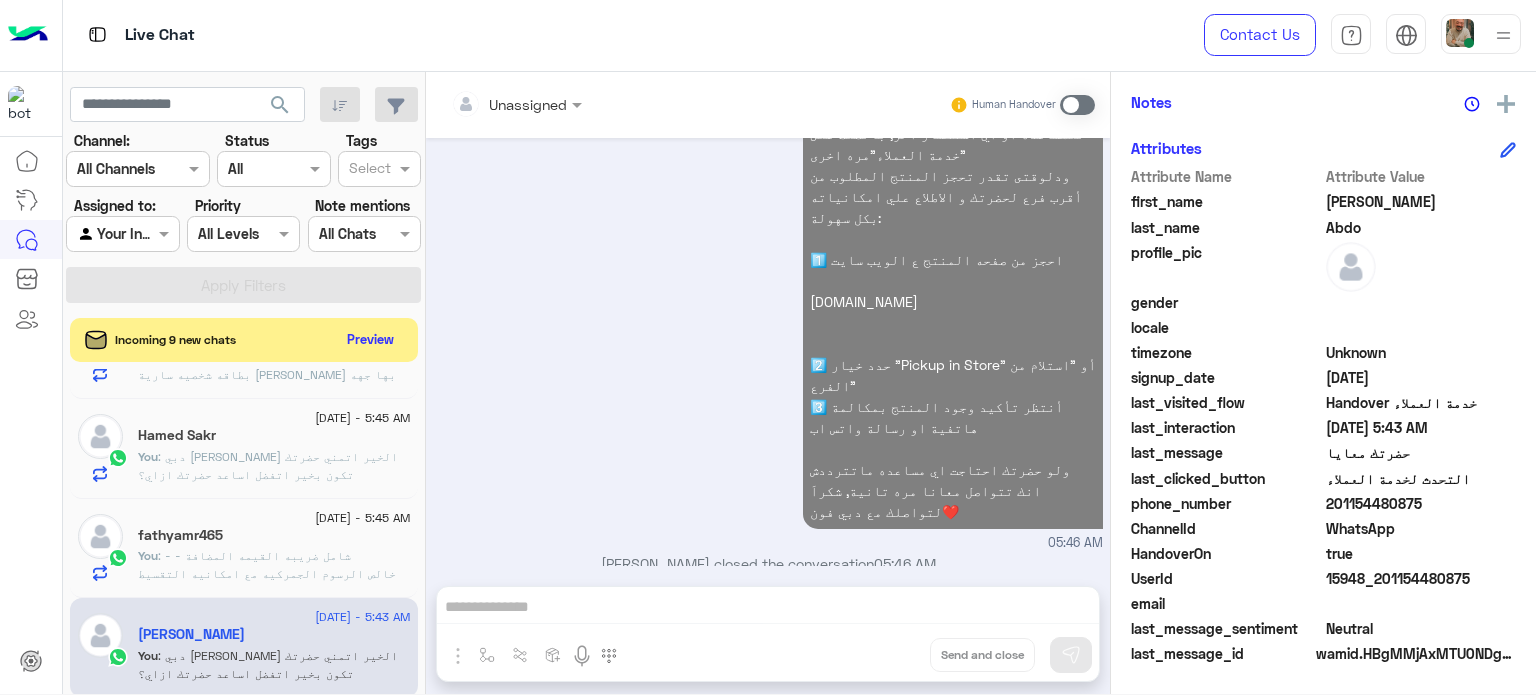 click on "You  : - شامل ضريبه القيمه المضافة
- خالص الرسوم الجمركيه
مع امكانيه التقسيط بسعر الخصم بدون فوائد علي حسب طريقه الدفع
ممكن توضيح طريقه الدفع؟" 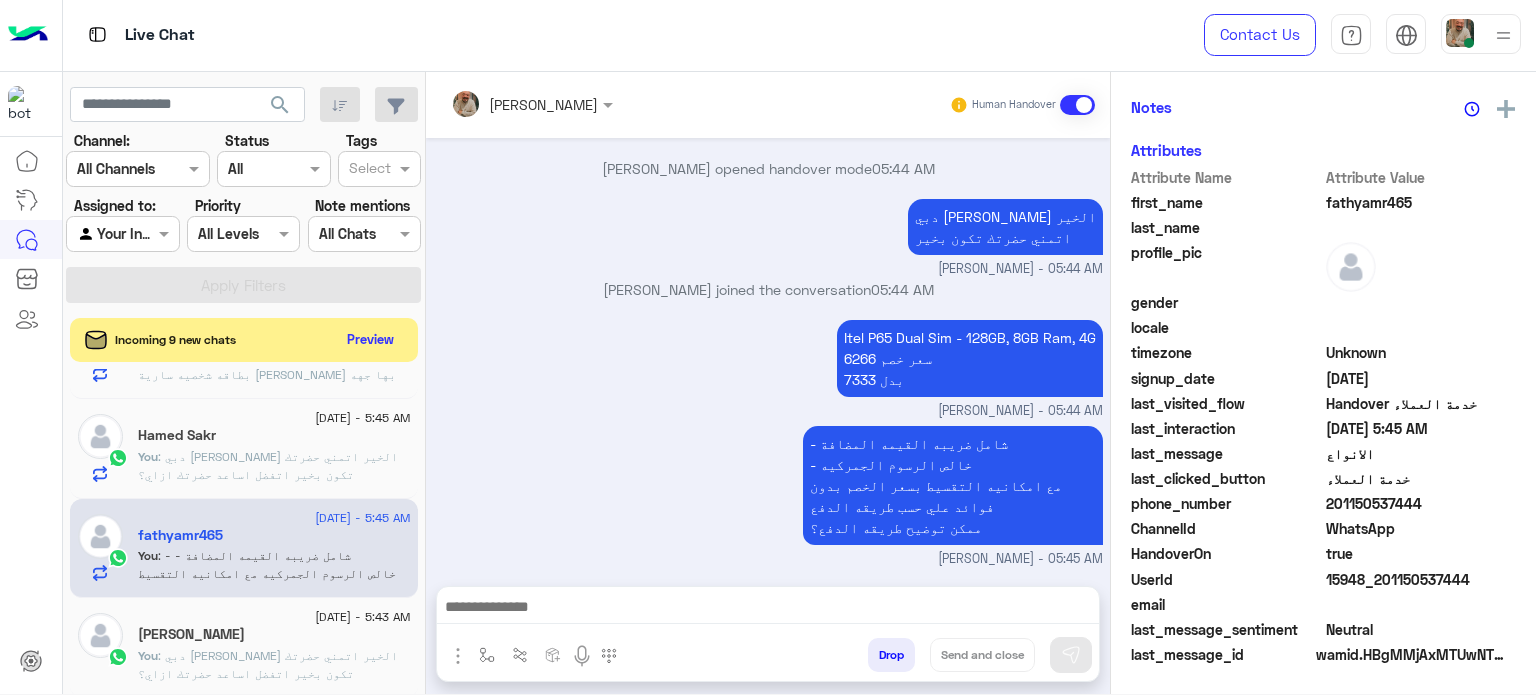 click at bounding box center [768, 609] 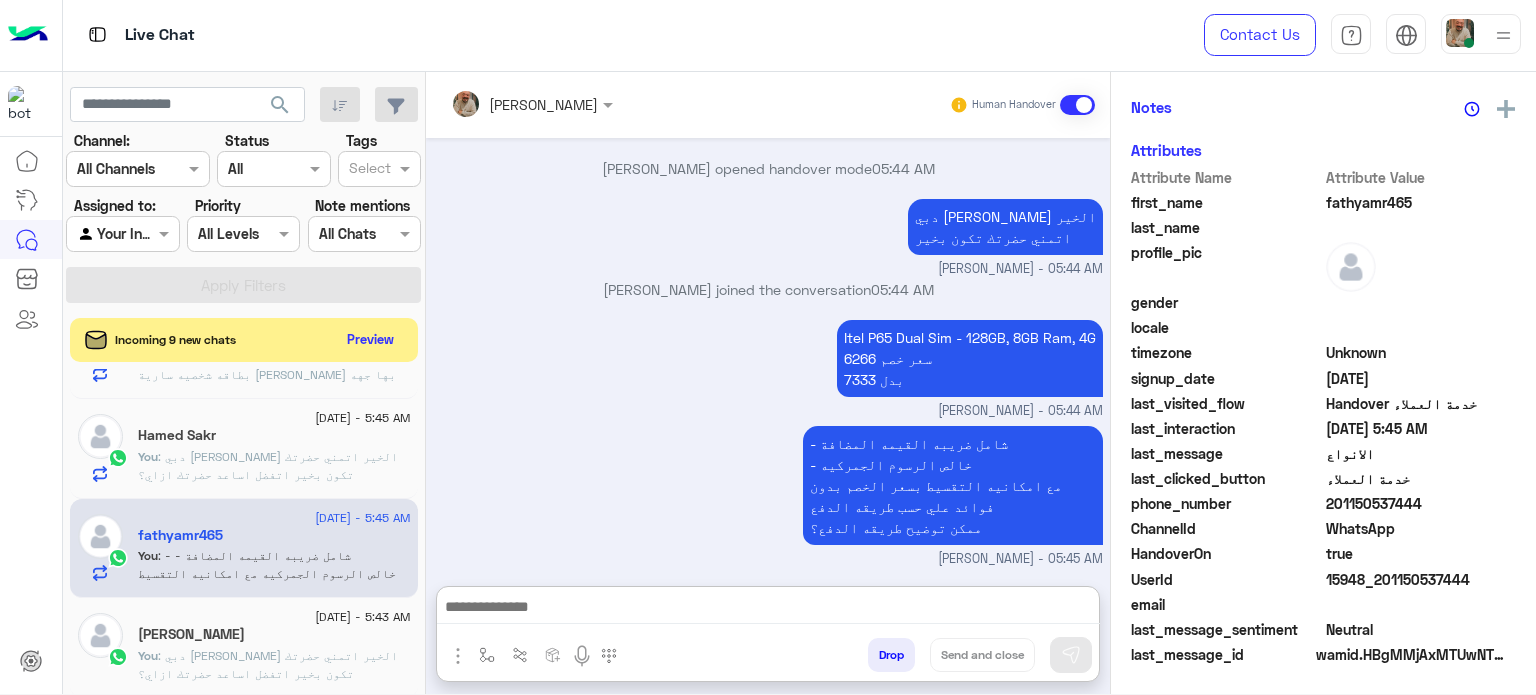 paste on "**********" 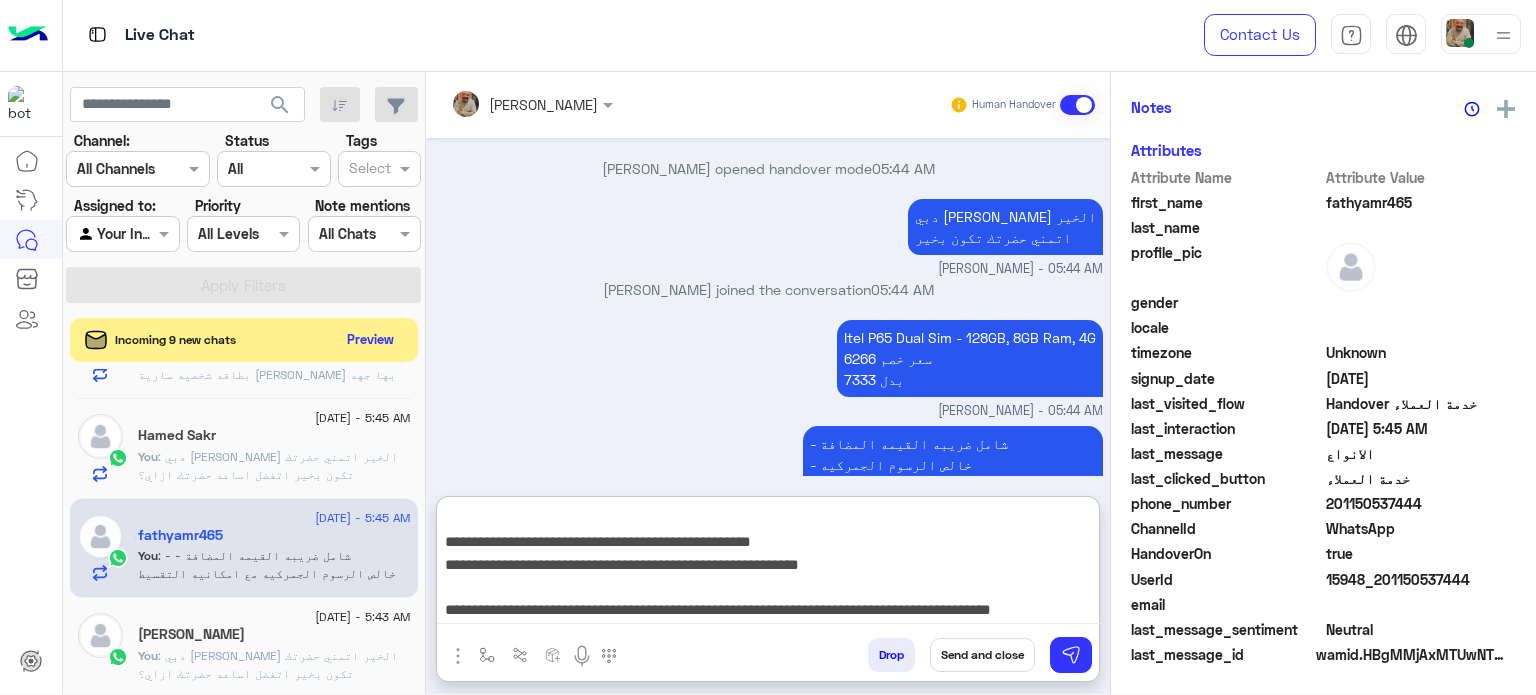 type on "**********" 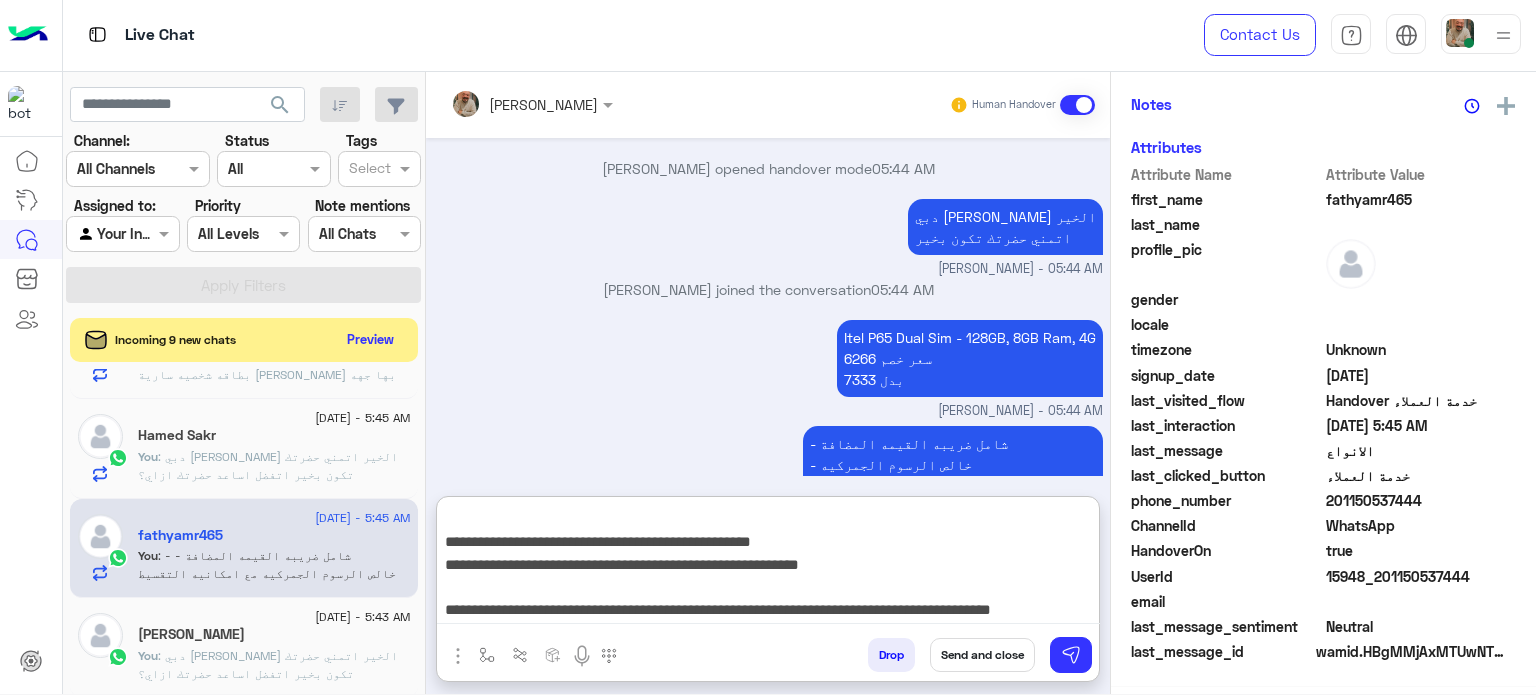 click on "Send and close" at bounding box center (982, 655) 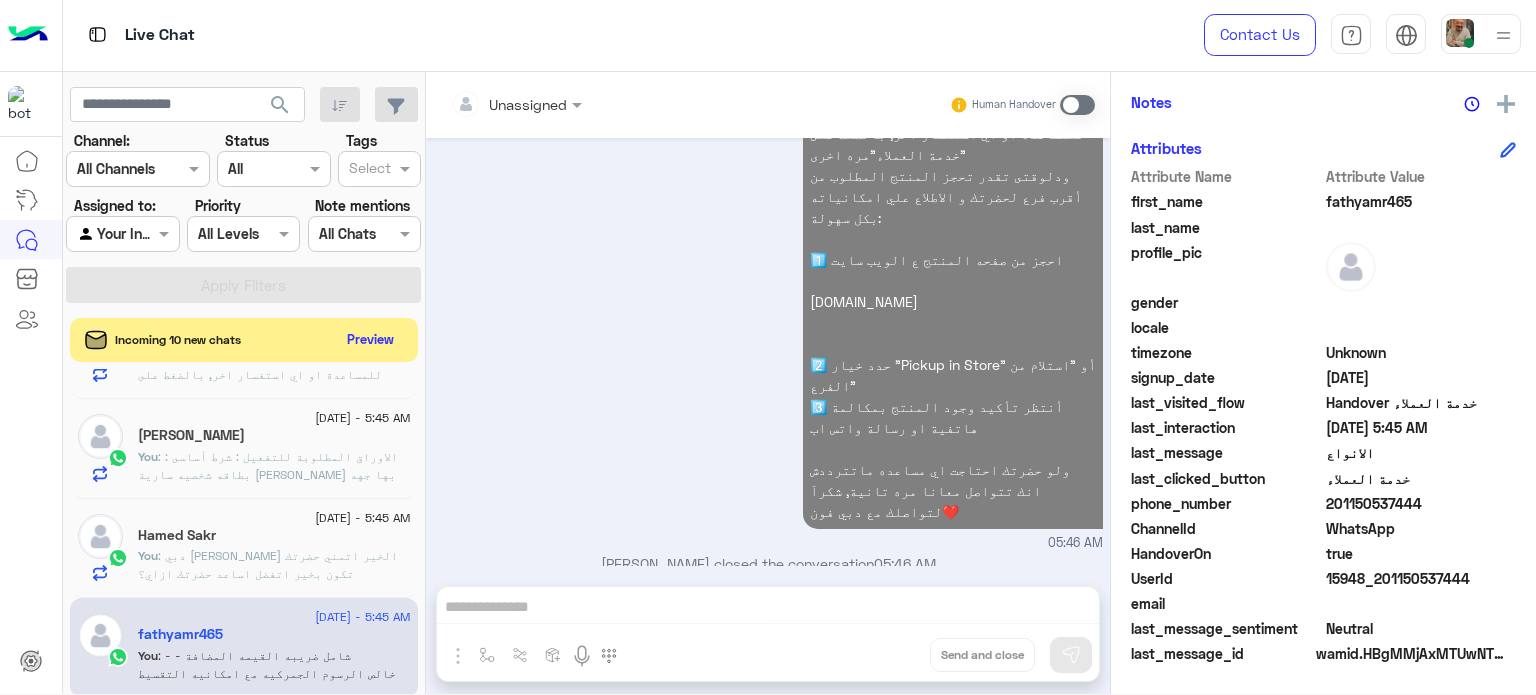 click on ":  دبي [PERSON_NAME] الخير
اتمني حضرتك تكون بخير
اتفضل اساعد حضرتك ازاي؟" 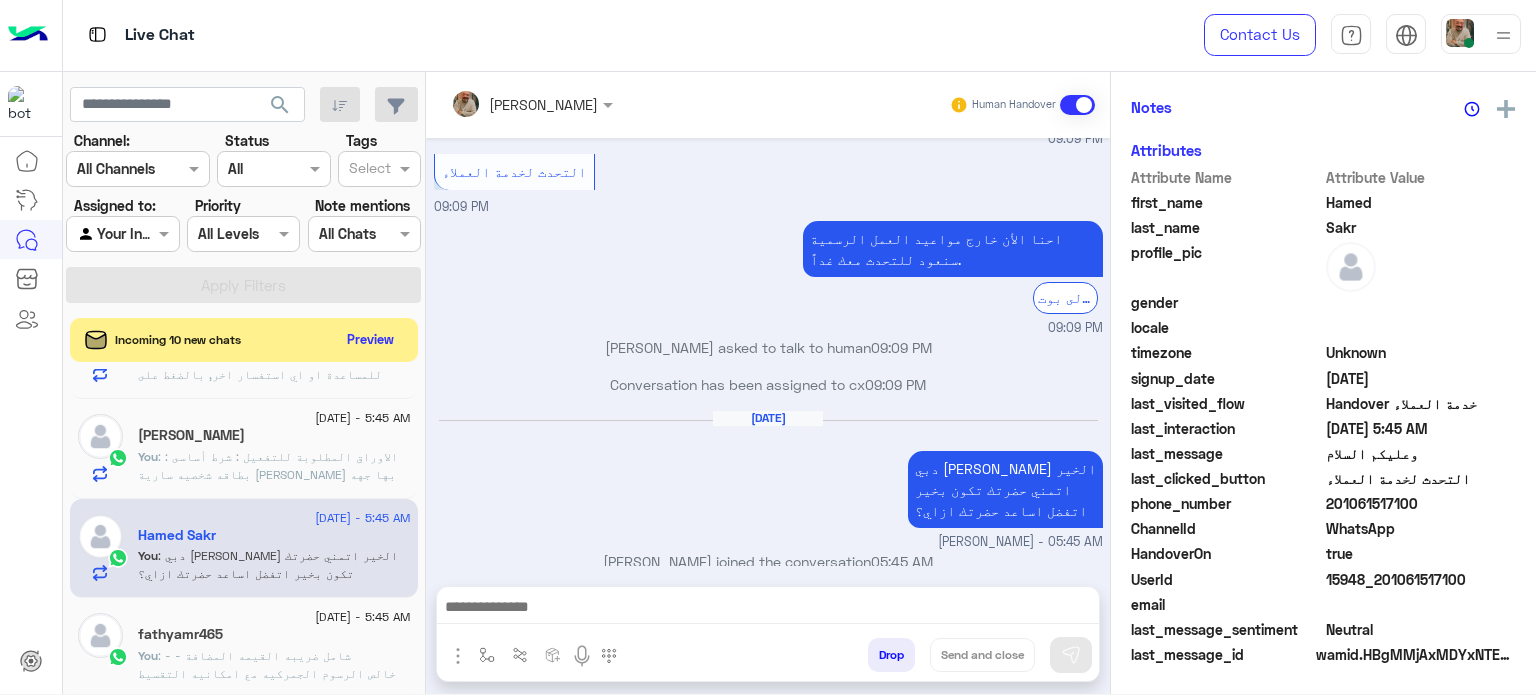 click at bounding box center (768, 609) 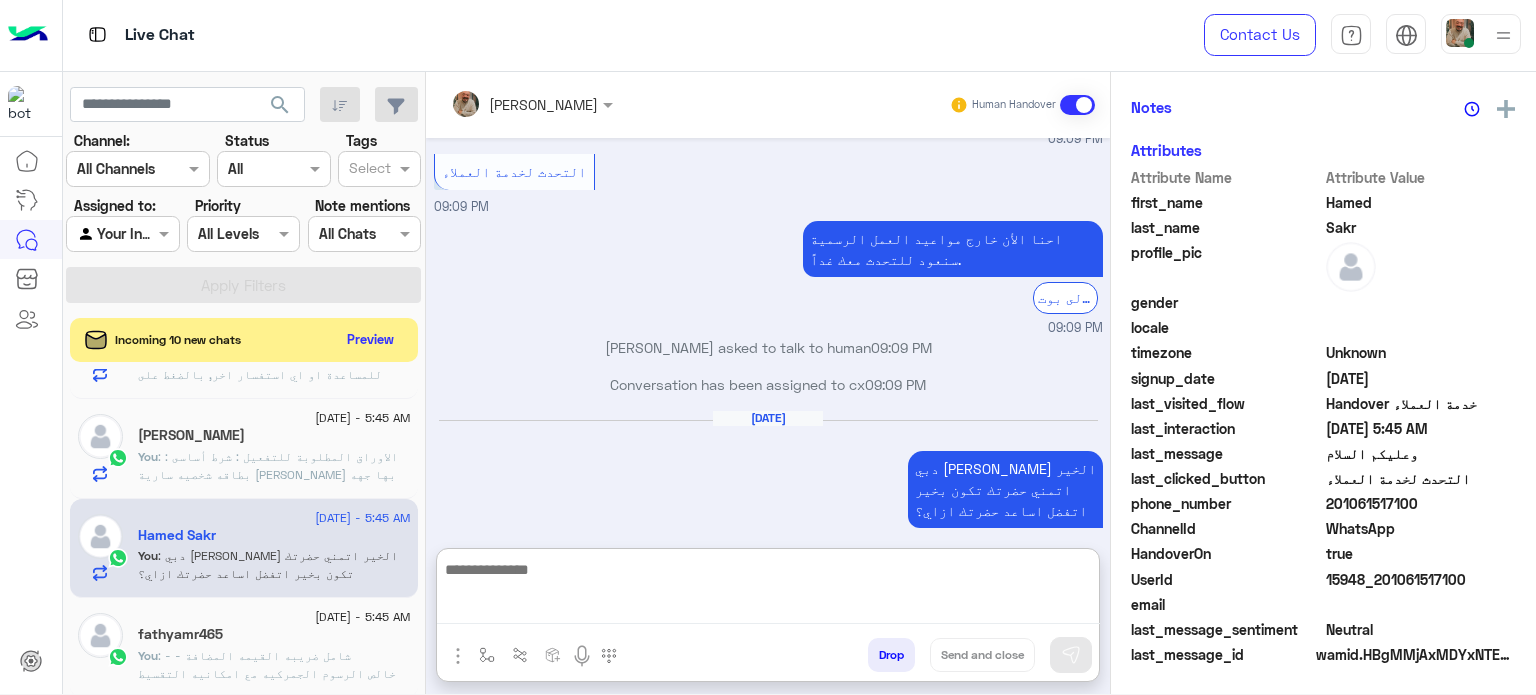 paste on "**********" 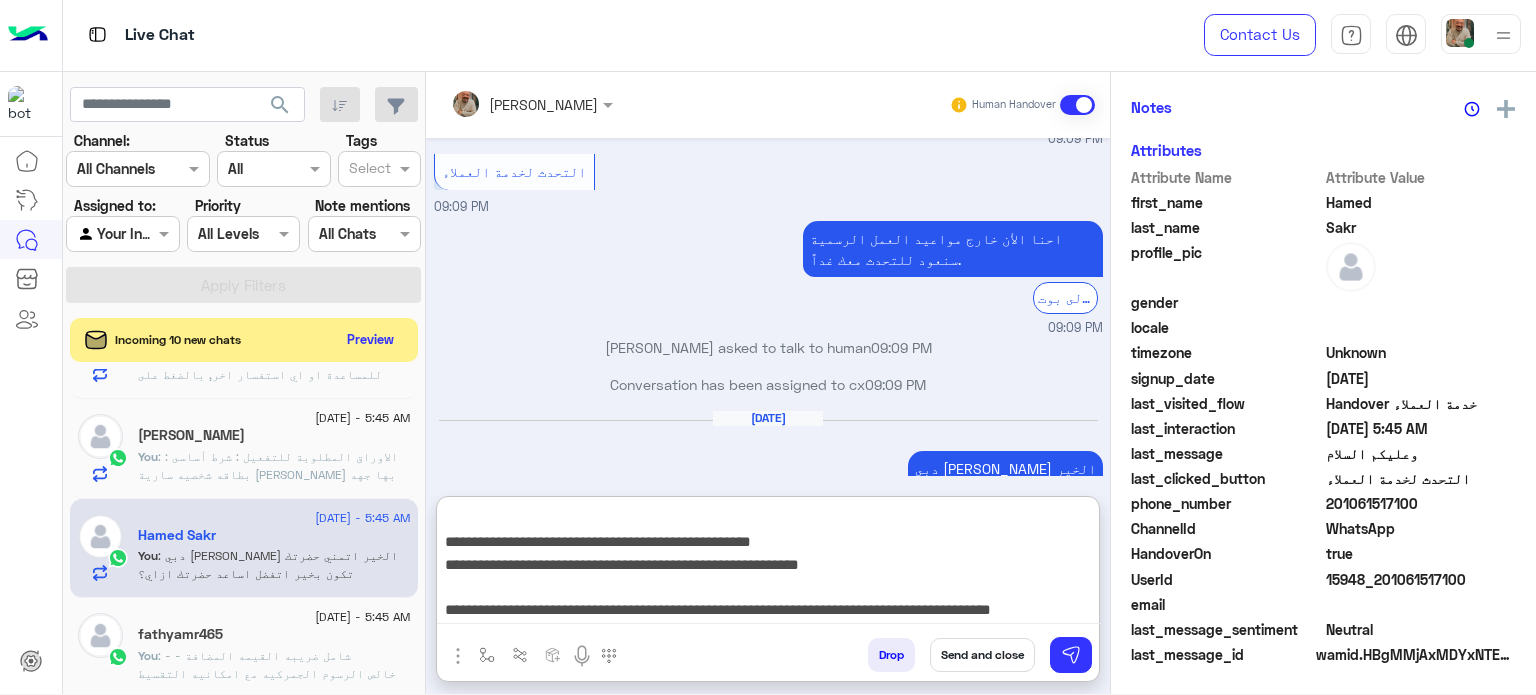 type on "**********" 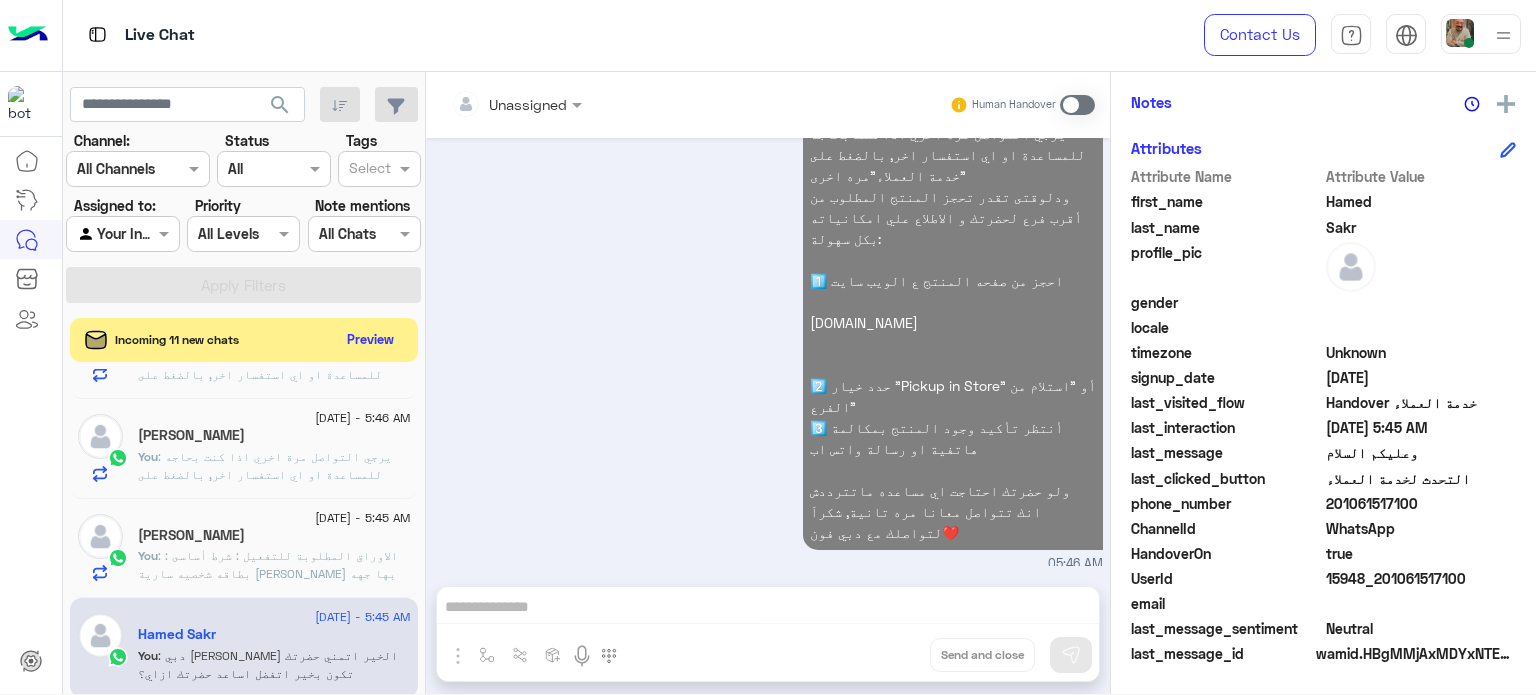 click on "[DATE] - 5:45 AM" 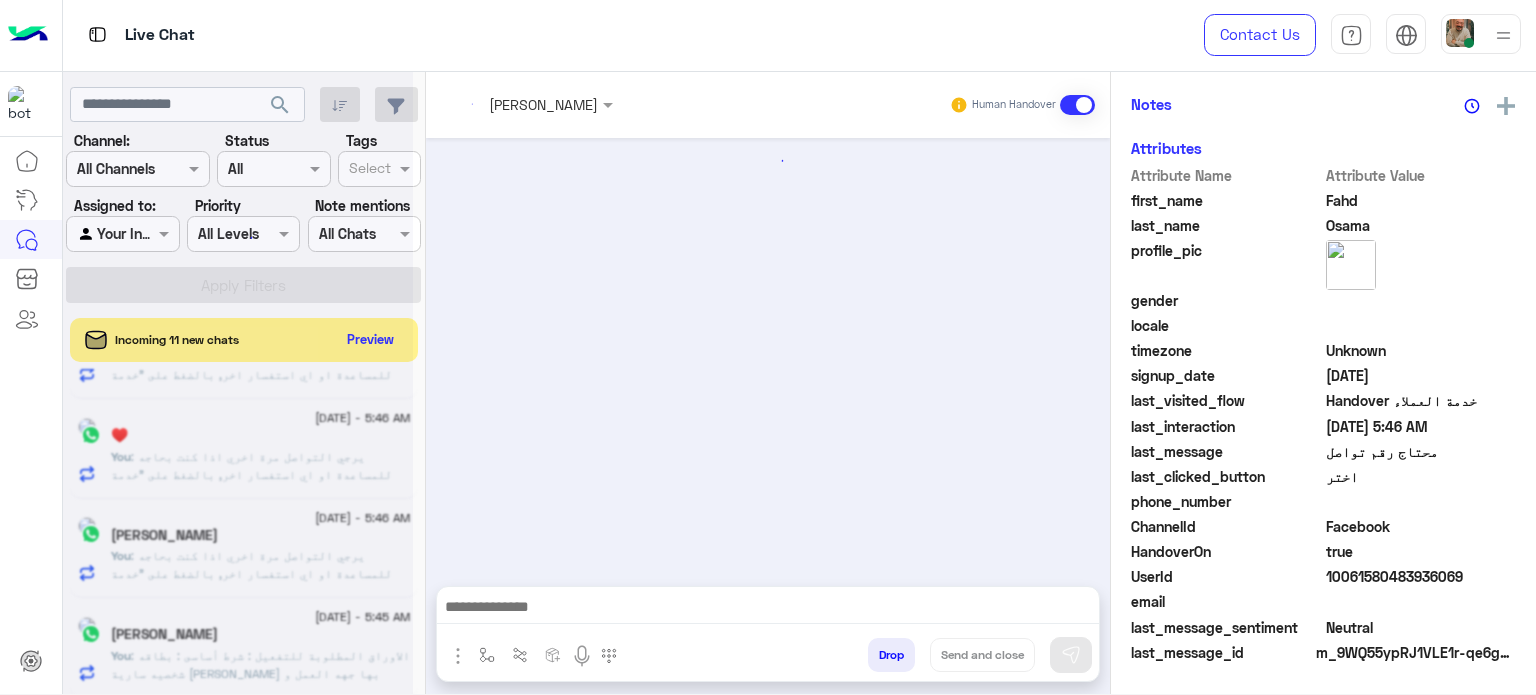 click 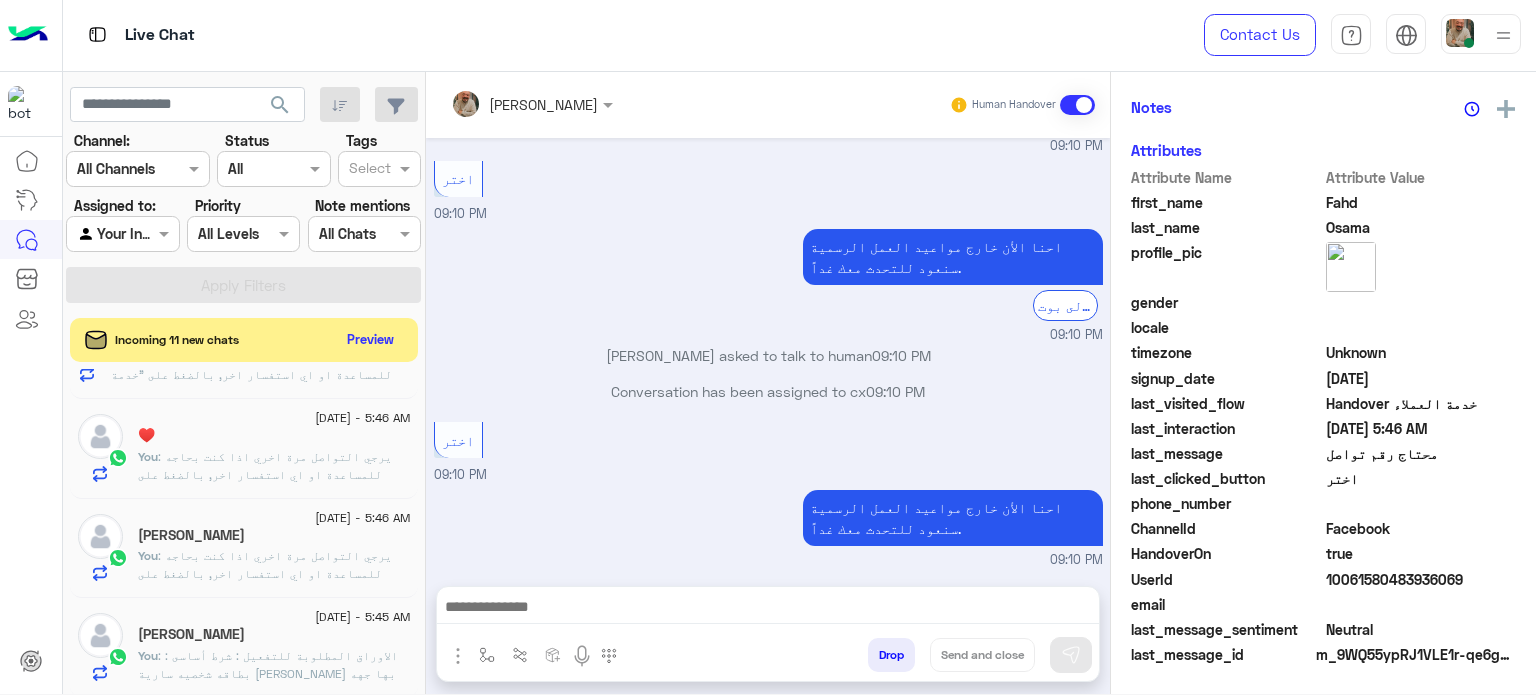 click on "[PERSON_NAME]" 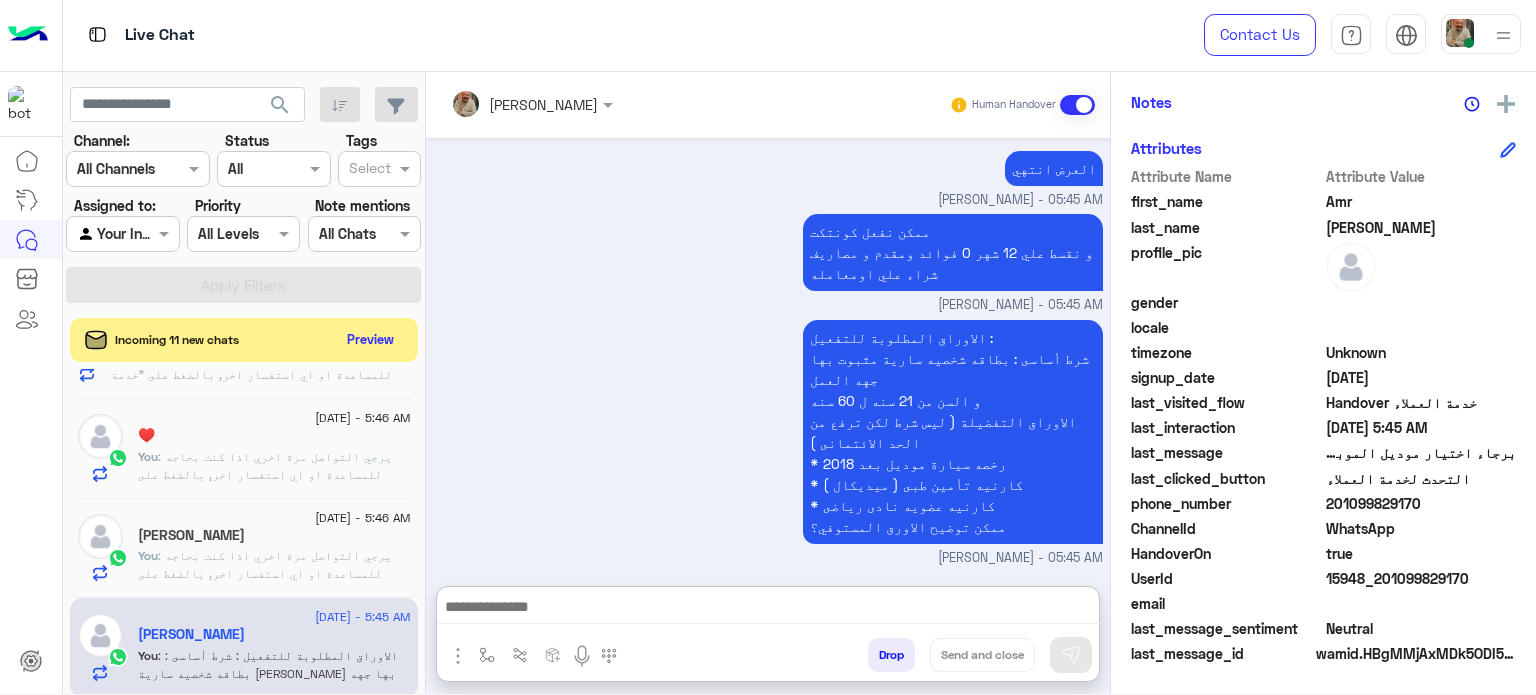 click at bounding box center [768, 609] 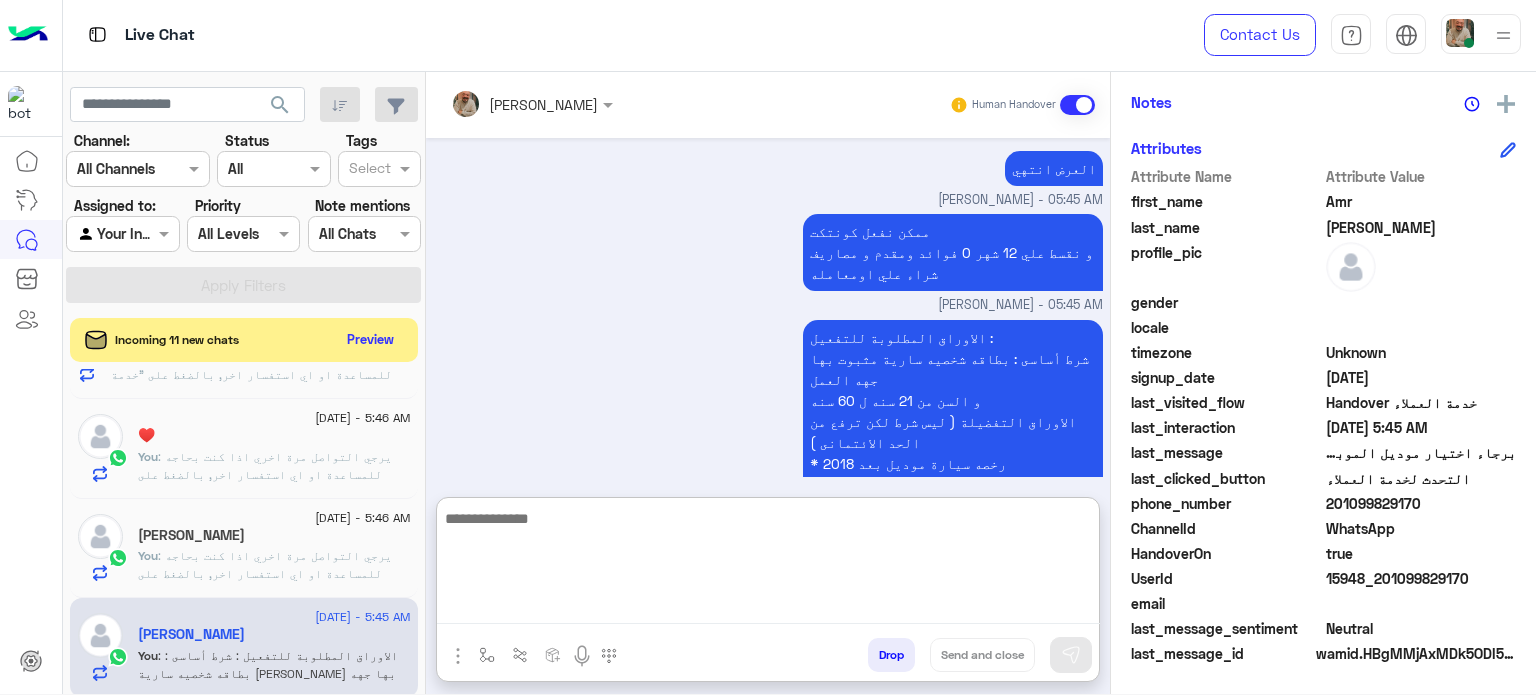 click at bounding box center (768, 565) 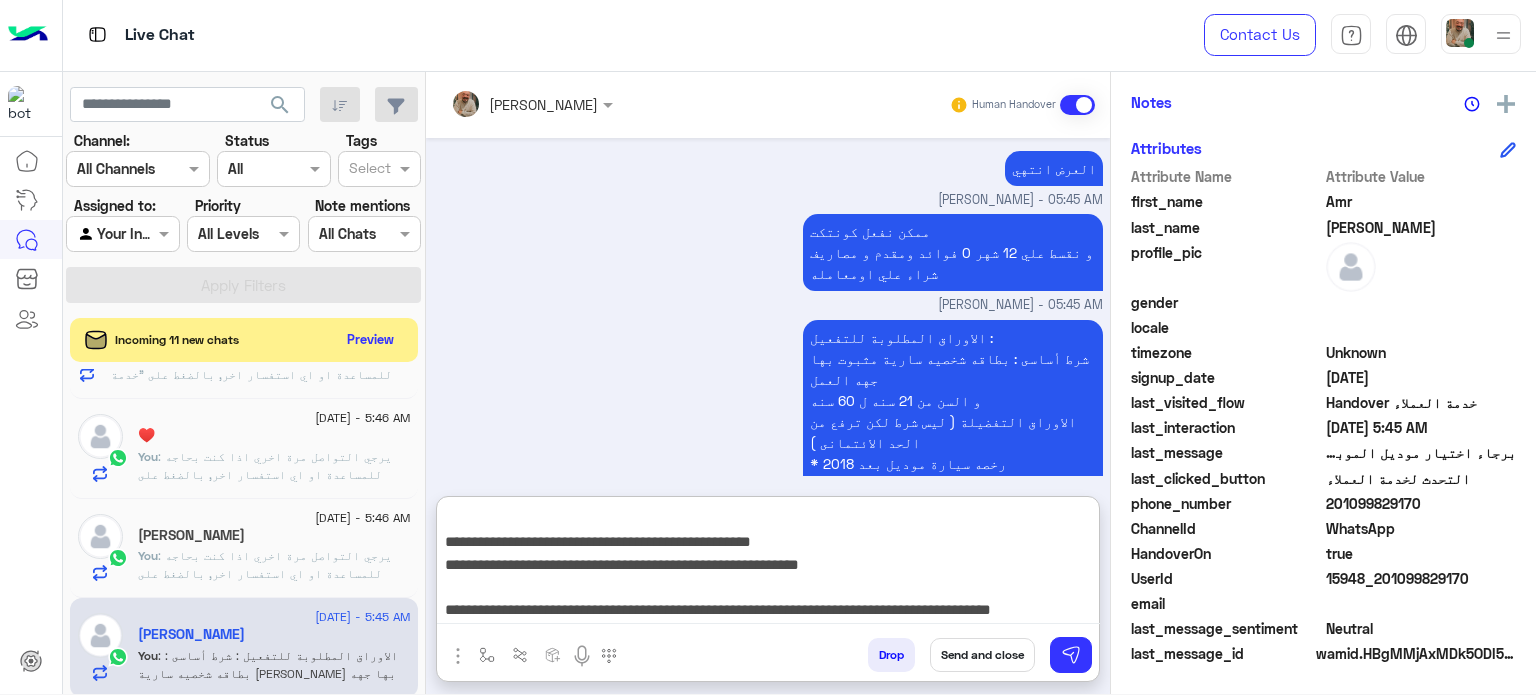 type on "**********" 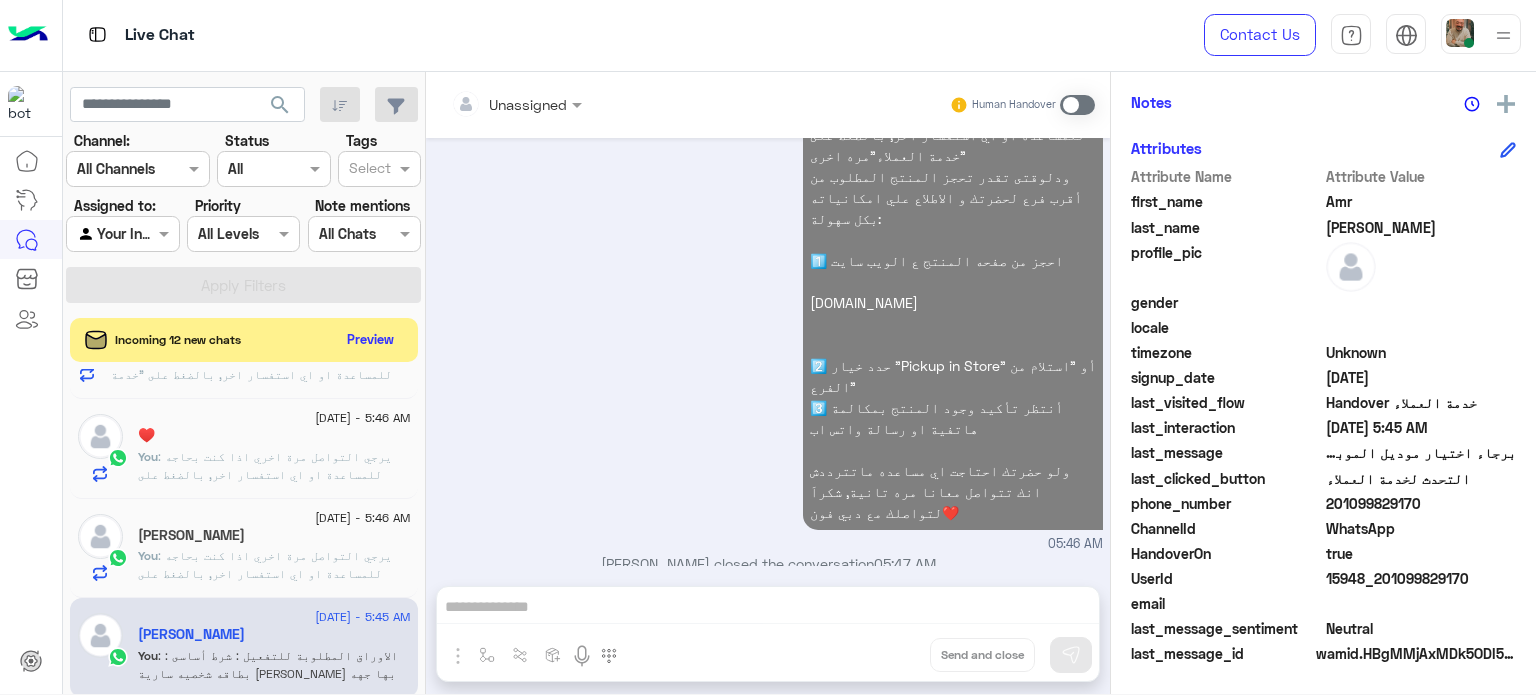 click on "[DATE] - 5:46 AM  [PERSON_NAME]   You  : يرجي التواصل مرة اخري اذا كنت بحاجه للمساعدة او اي استفسار اخر, بالضغط على "خدمة العملاء"مره اخرى
ودلوقتى تقدر تحجز المنتج المطلوب من أقرب فرع لحضرتك و الاطلاع علي امكانياته بكل سهولة:
1️⃣ احجز من صفحه المنتج ع الويب سايت
[DOMAIN_NAME]
2️⃣ حدد خيار "Pickup in Store" أو "استلام من الفرع"
3️⃣ أنتظر تأكيد وجود المنتج بمكالمة هاتفية او رسالة واتس اب
ولو حضرتك احتاجت اي مساعده ماتترددش انك تتواصل معانا مره تانية, شكراَ لتواصلك مع دبي فون❤️" 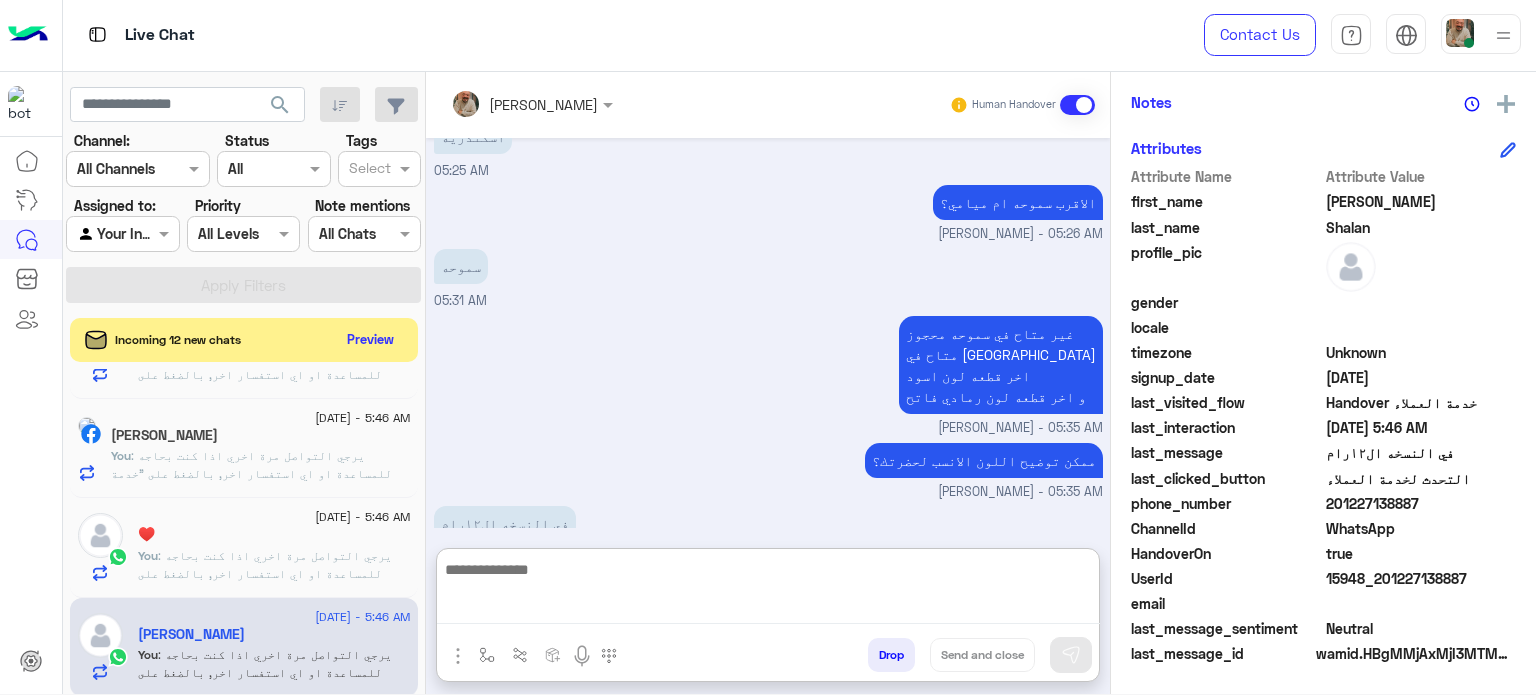 click at bounding box center [768, 590] 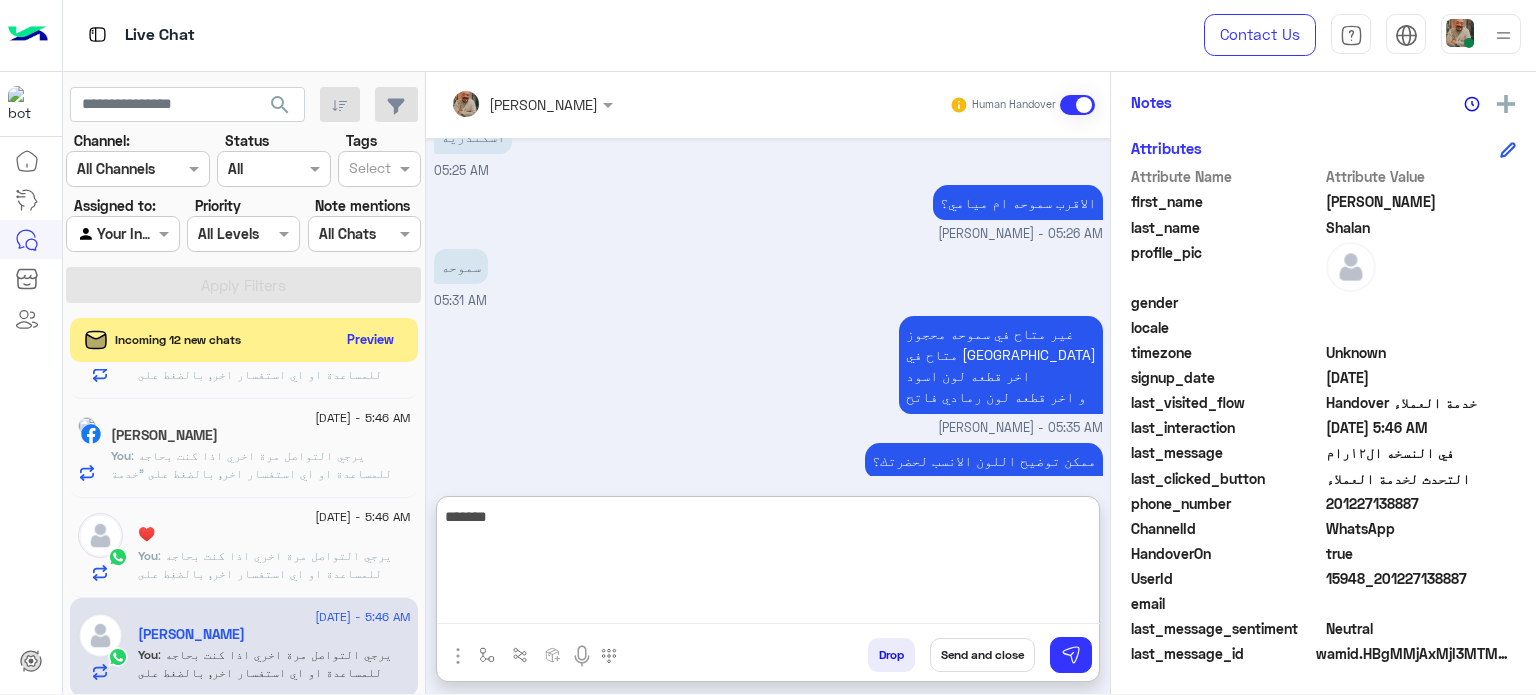 type on "********" 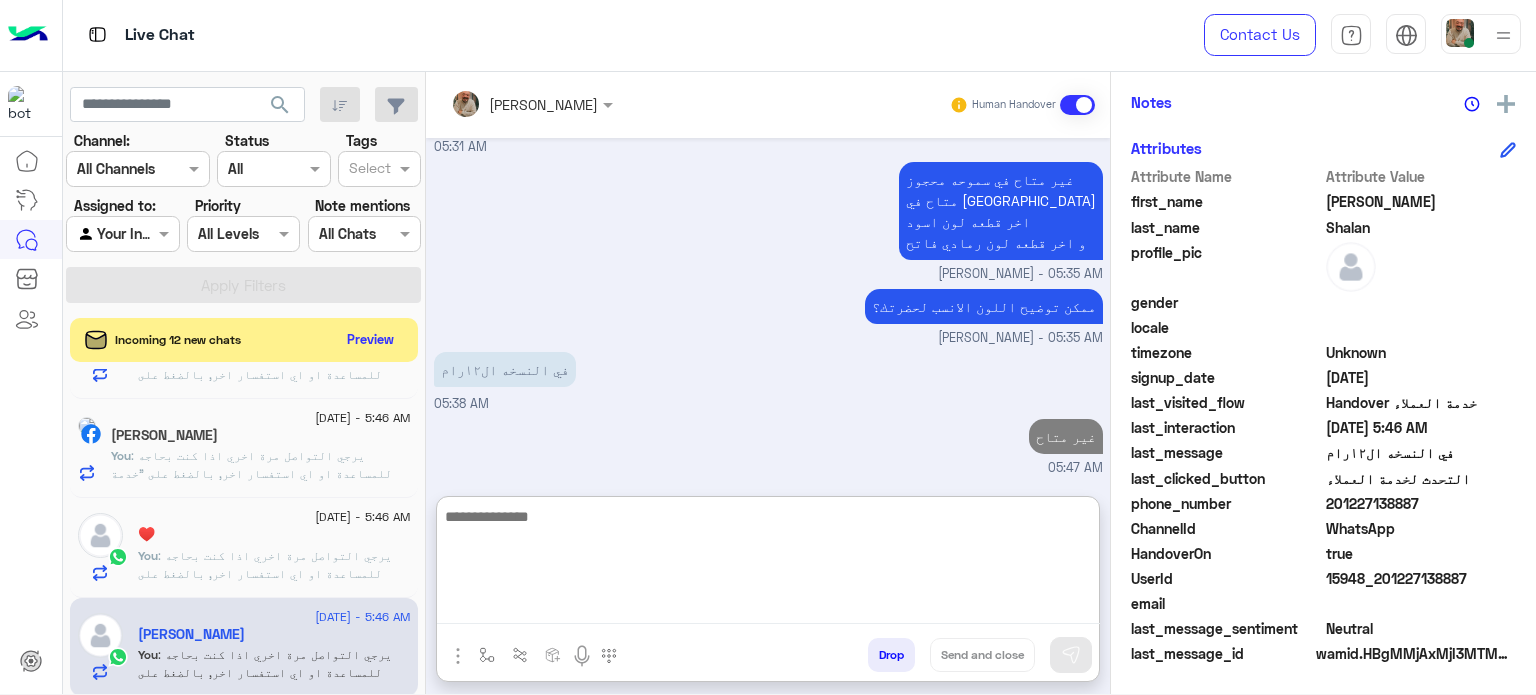 click on ": يرجي التواصل مرة اخري اذا كنت بحاجه للمساعدة او اي استفسار اخر, بالضغط على "خدمة العملاء"مره اخرى
ودلوقتى تقدر تحجز المنتج المطلوب من أقرب فرع لحضرتك و الاطلاع علي امكانياته بكل سهولة:
1️⃣ احجز من صفحه المنتج ع الويب سايت
[DOMAIN_NAME]
2️⃣ حدد خيار "Pickup in Store" أو "استلام من الفرع"
3️⃣ أنتظر تأكيد وجود المنتج بمكالمة هاتفية او رسالة واتس اب
ولو حضرتك احتاجت اي مساعده ماتترددش انك تتواصل معانا مره تانية, شكراَ لتواصلك مع دبي فون❤️" 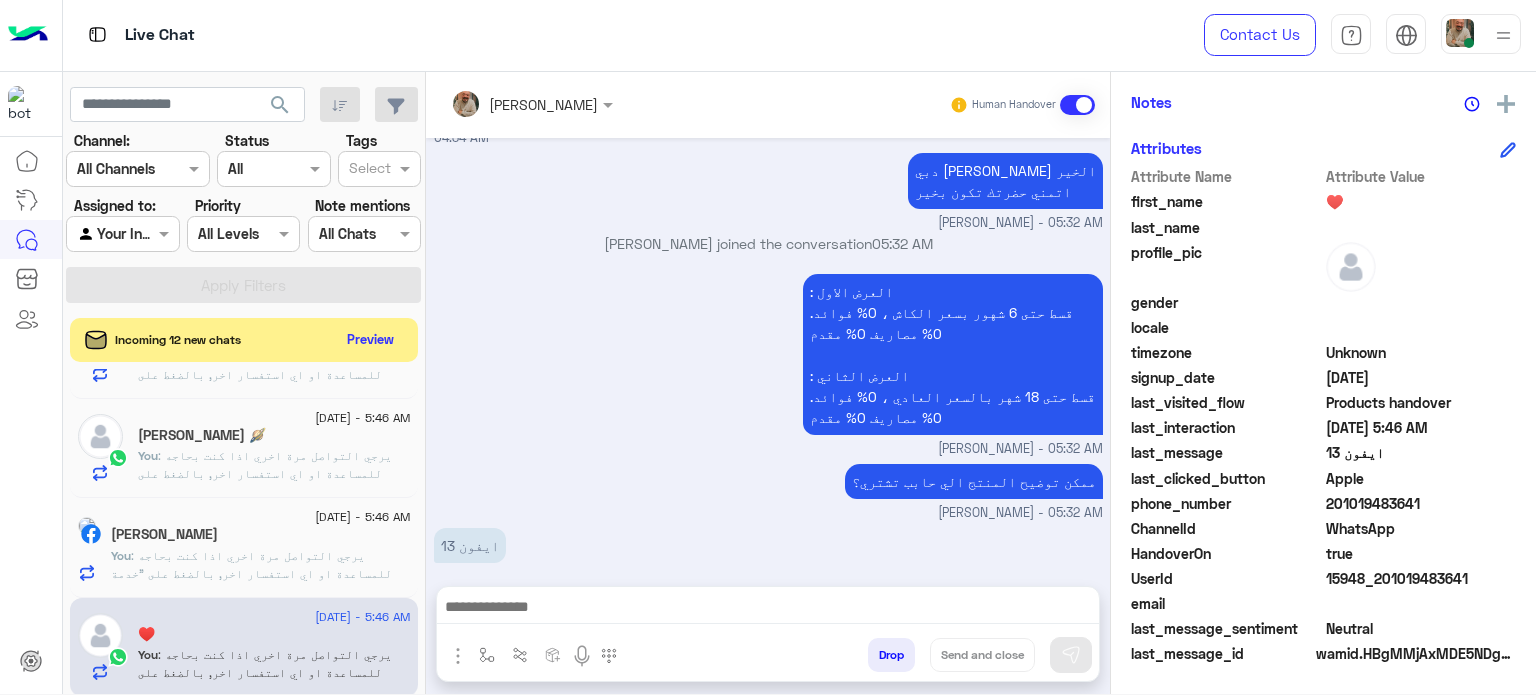 click at bounding box center (768, 609) 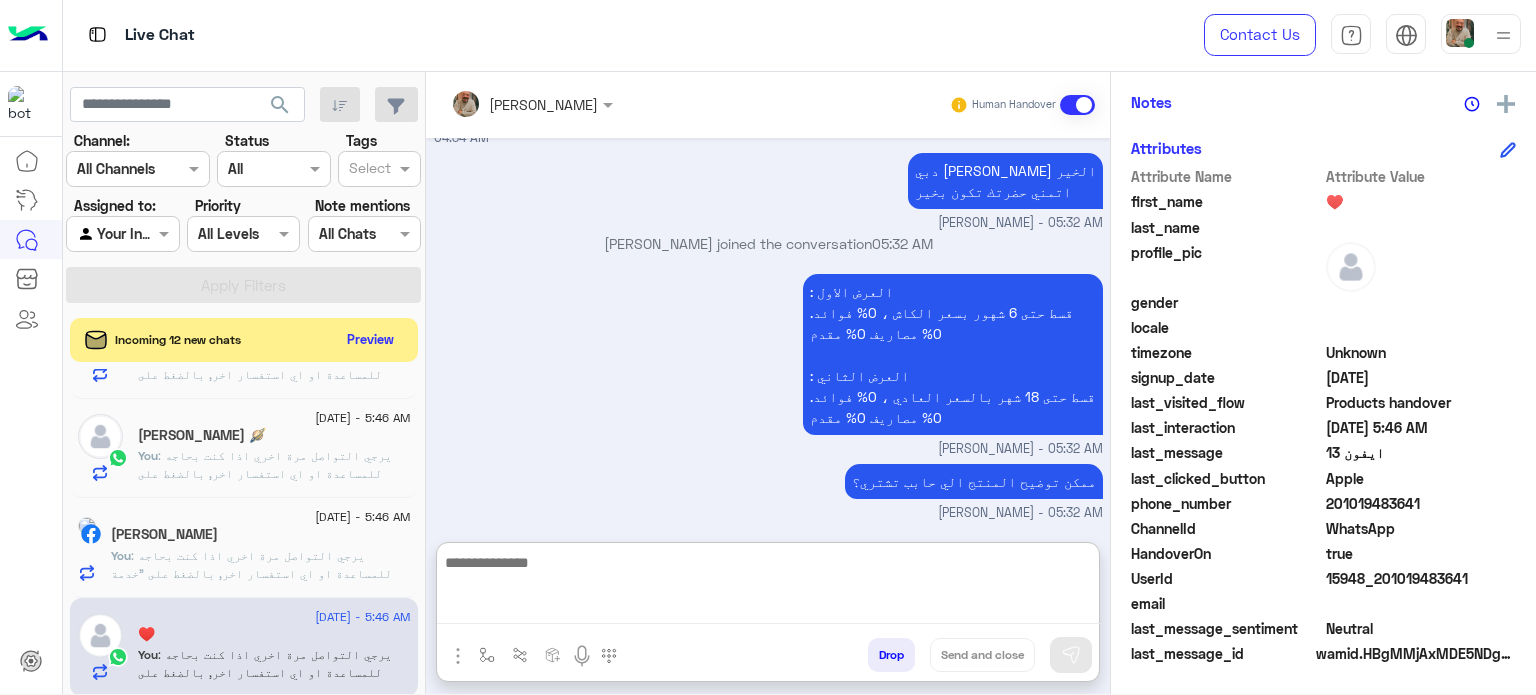 paste on "**********" 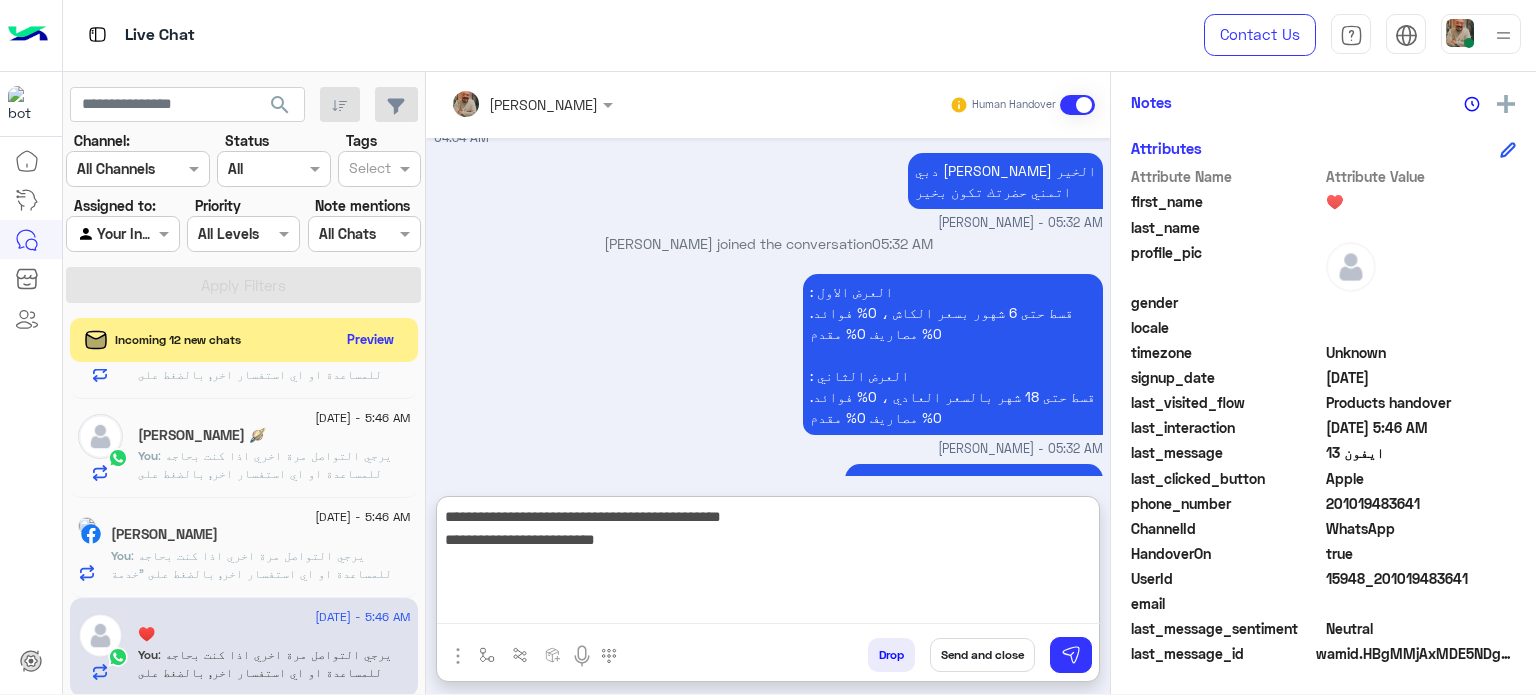 click on "**********" at bounding box center (768, 564) 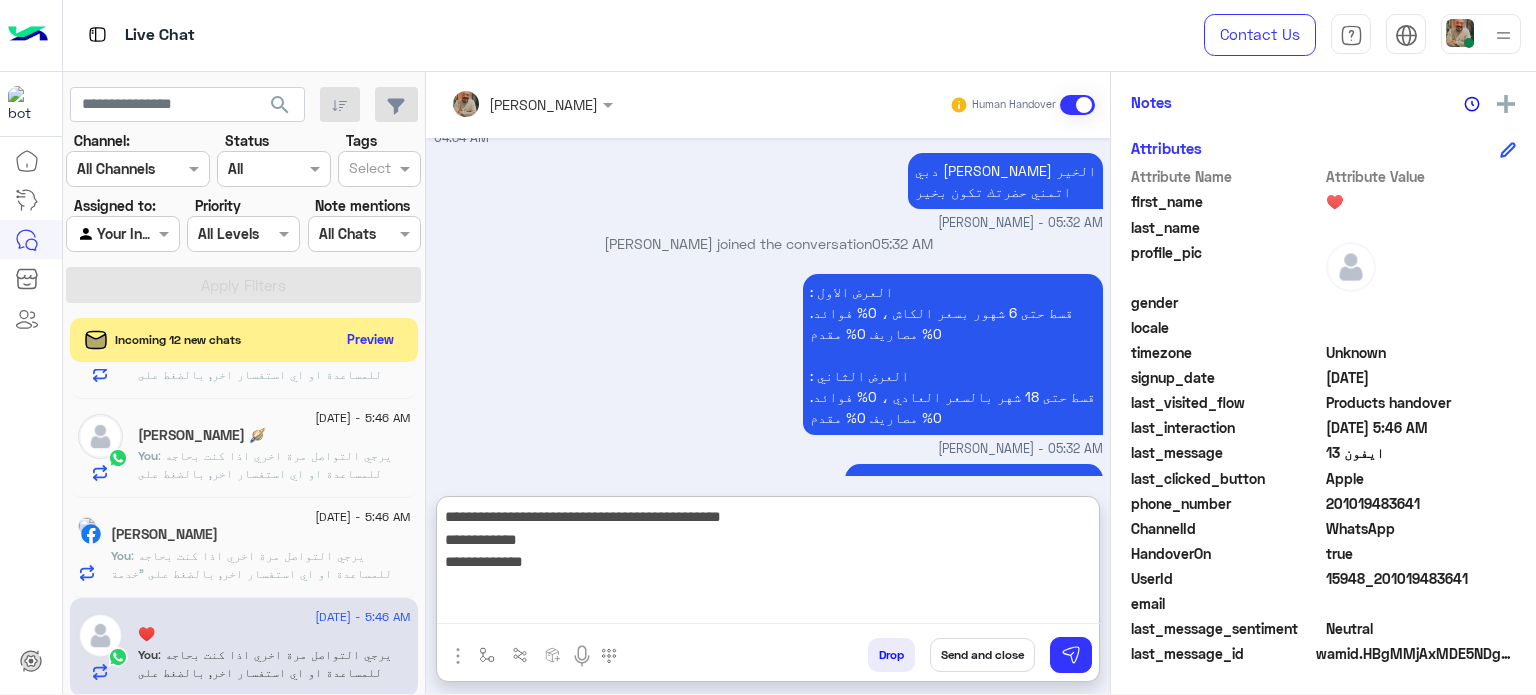 click on "**********" at bounding box center [768, 564] 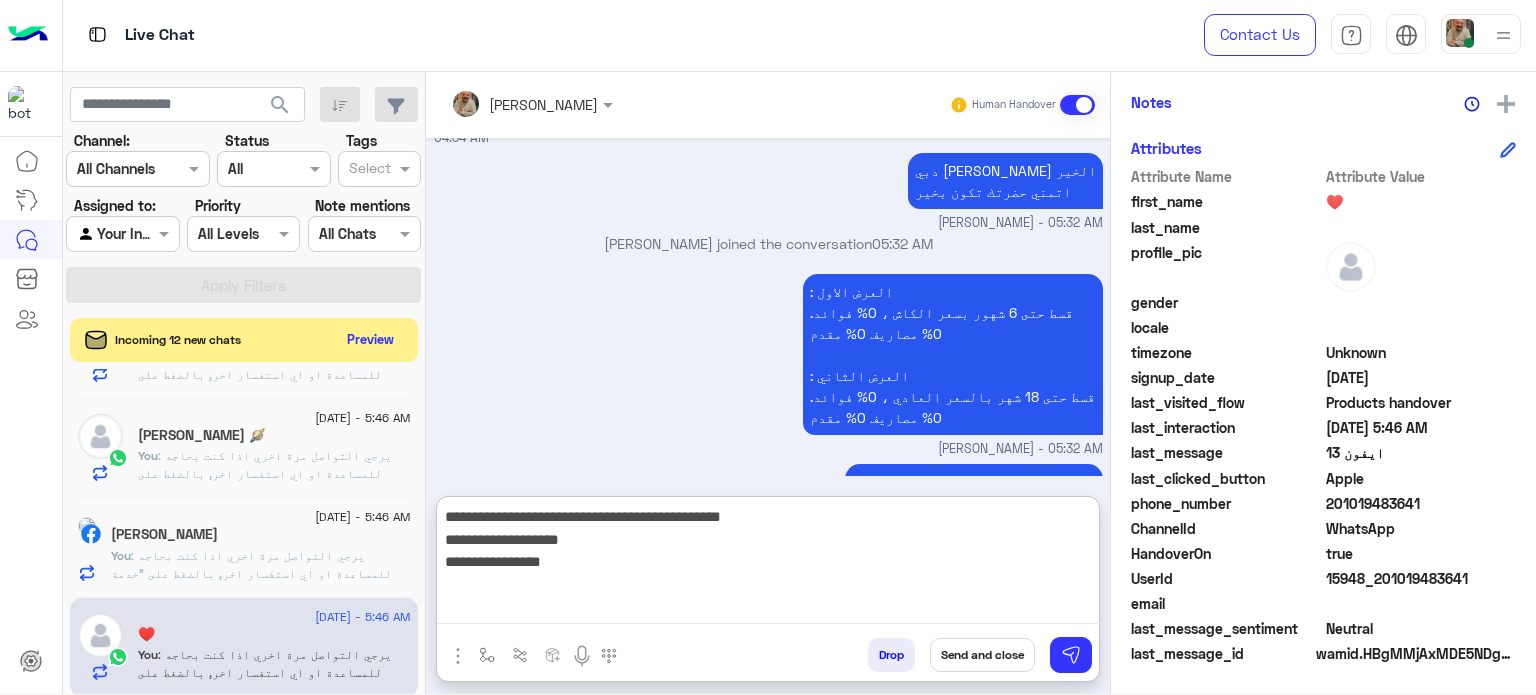 type on "**********" 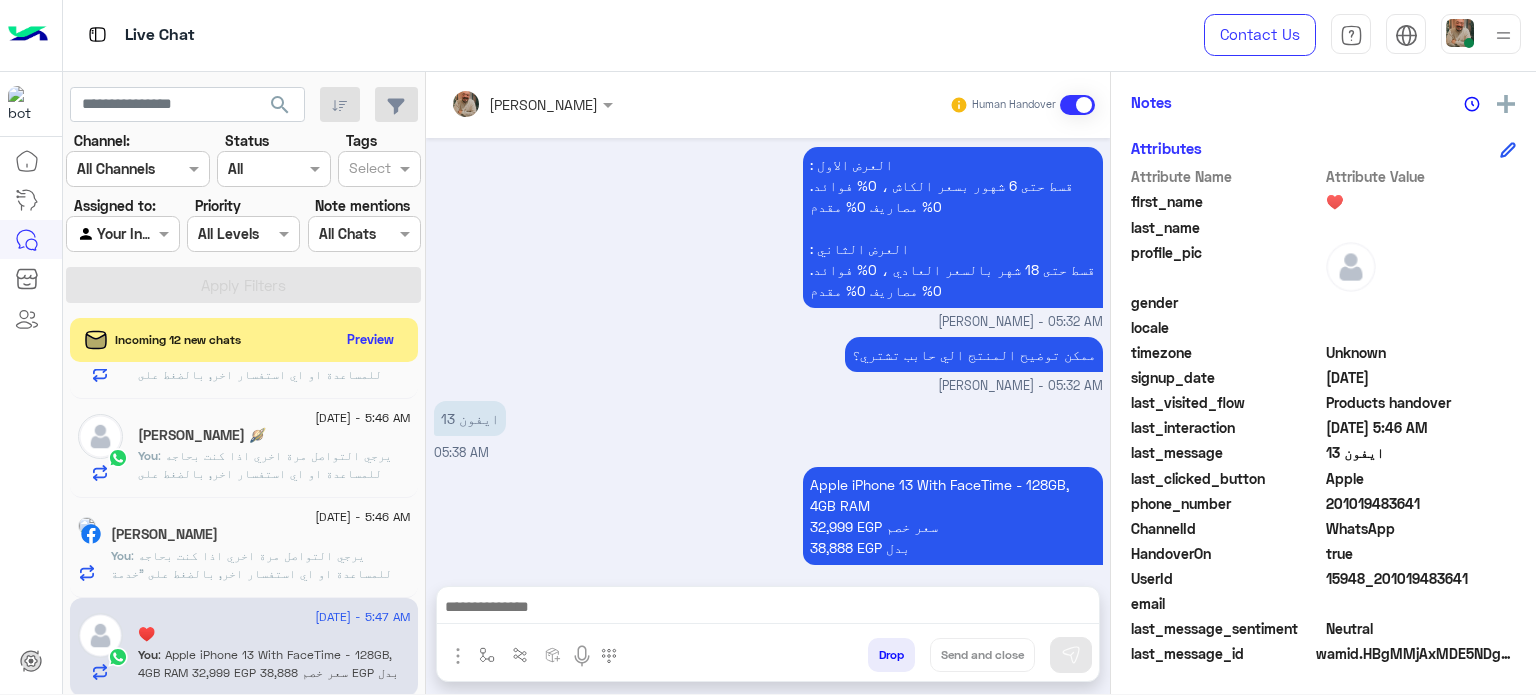 paste on "**********" 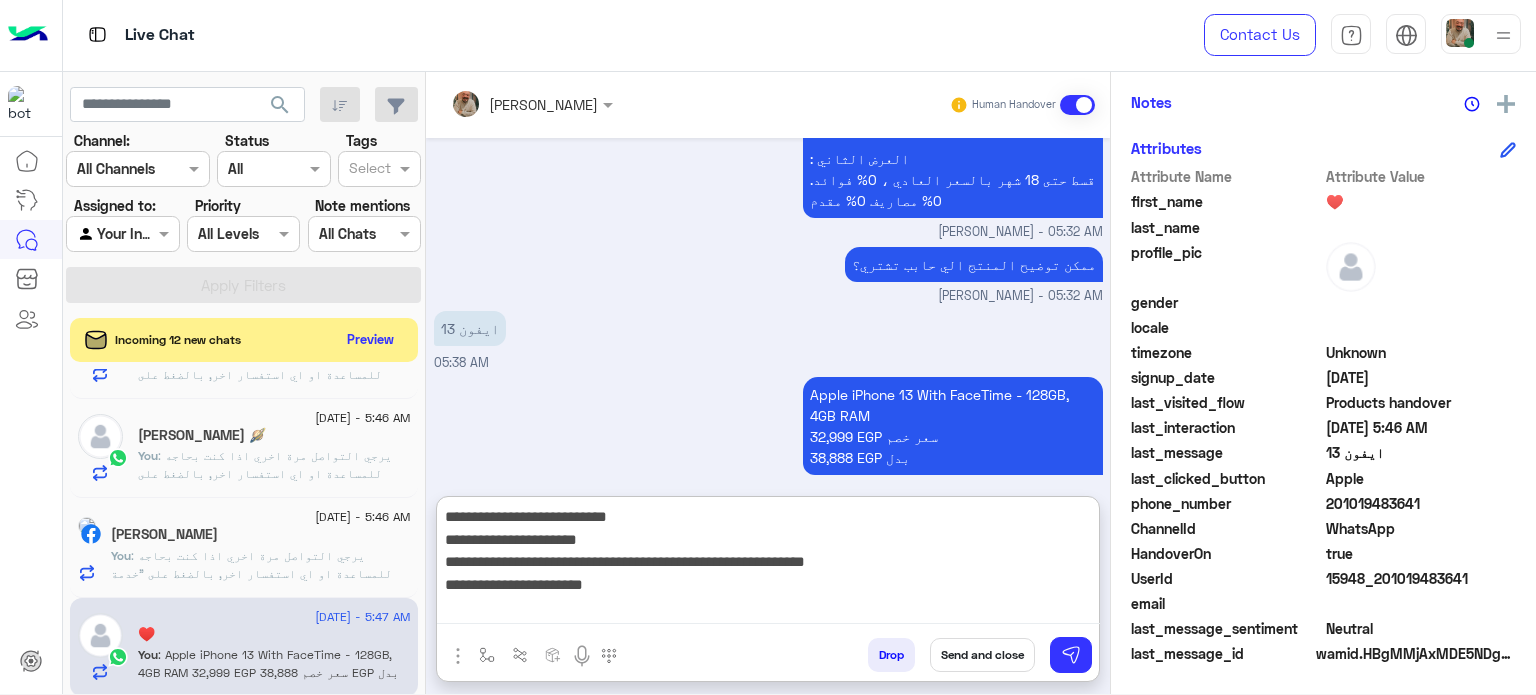 click on "**********" at bounding box center (768, 564) 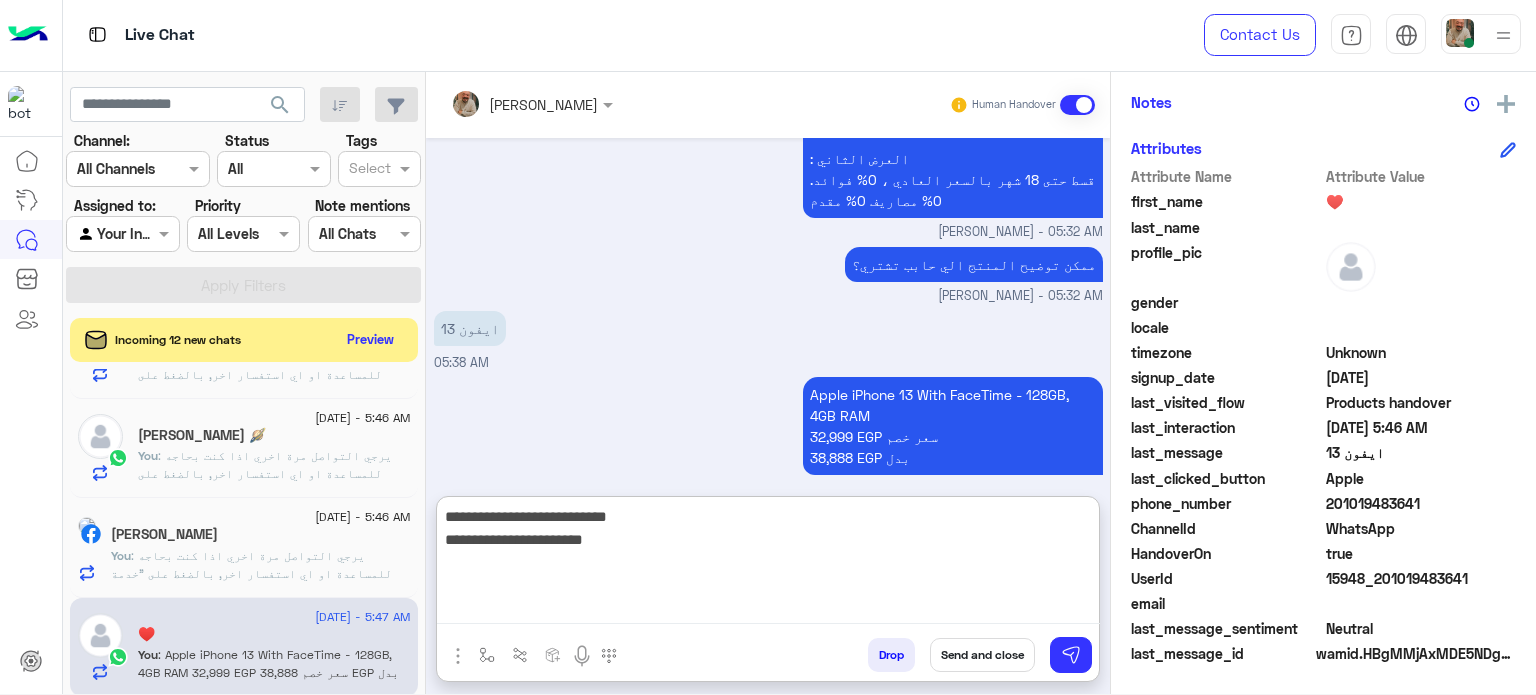 drag, startPoint x: 883, startPoint y: 568, endPoint x: 880, endPoint y: 594, distance: 26.172504 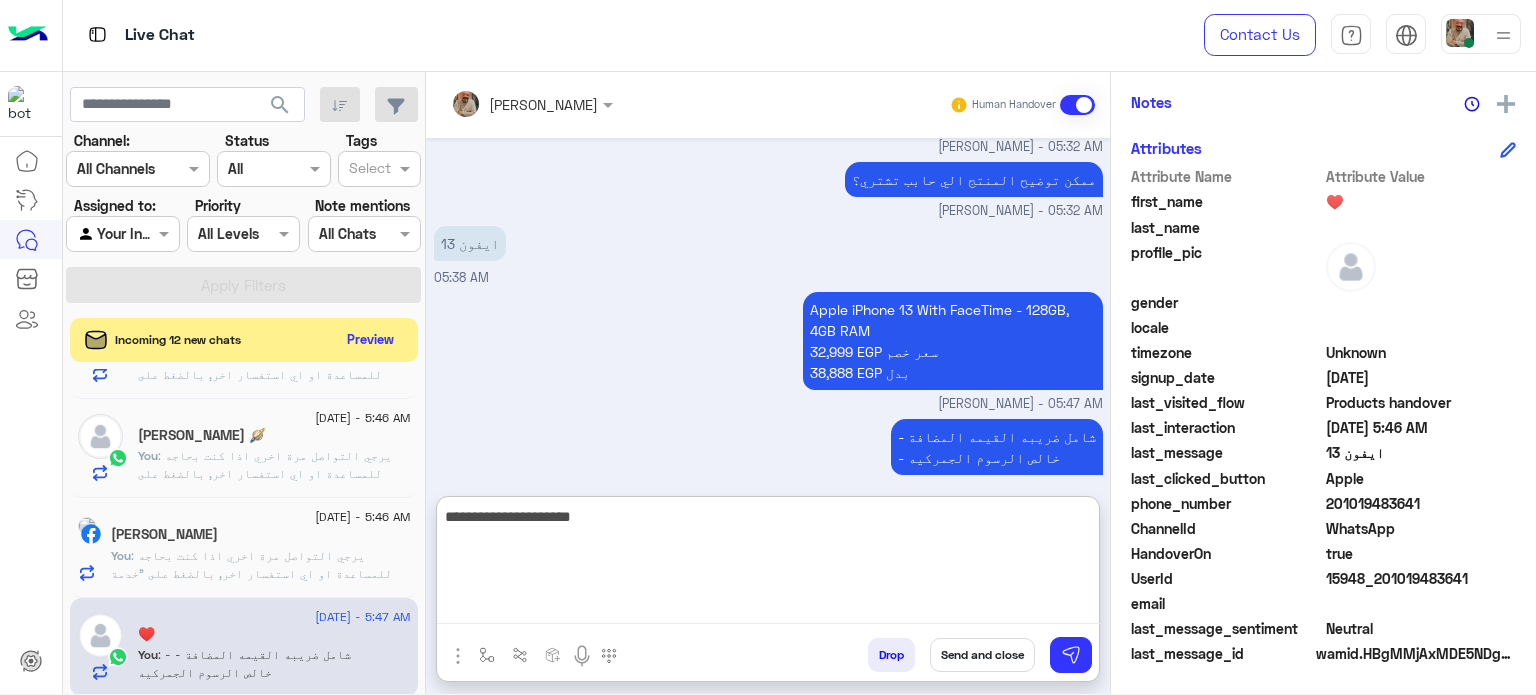 type on "**********" 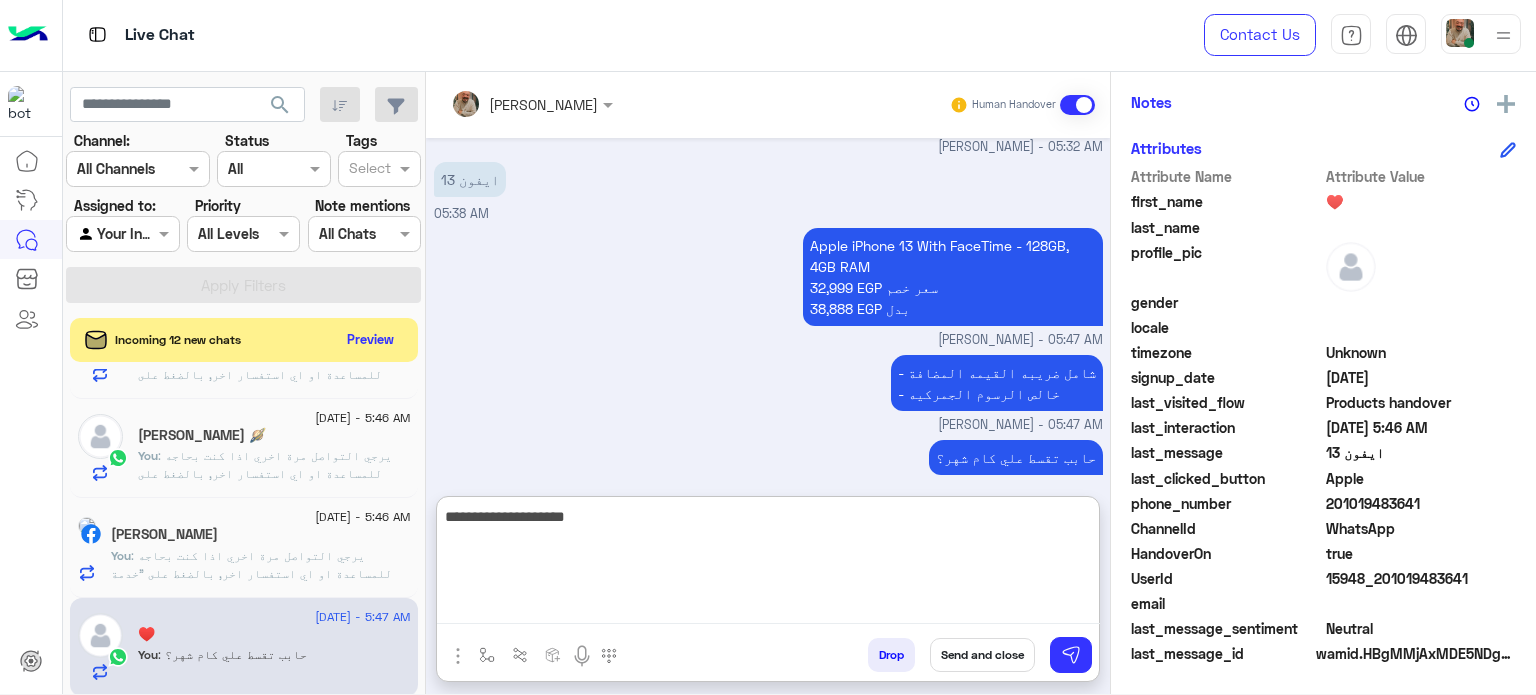 type on "**********" 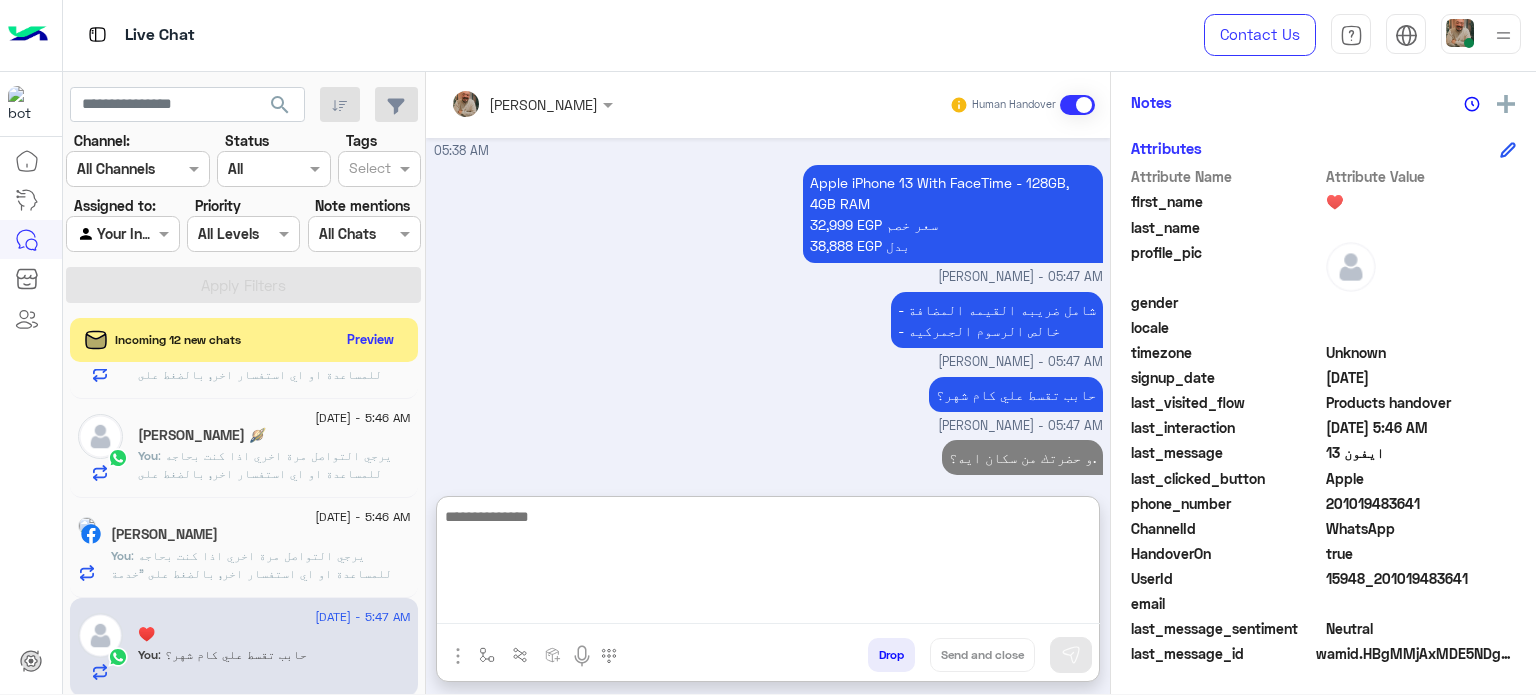 drag, startPoint x: 192, startPoint y: 579, endPoint x: 192, endPoint y: 566, distance: 13 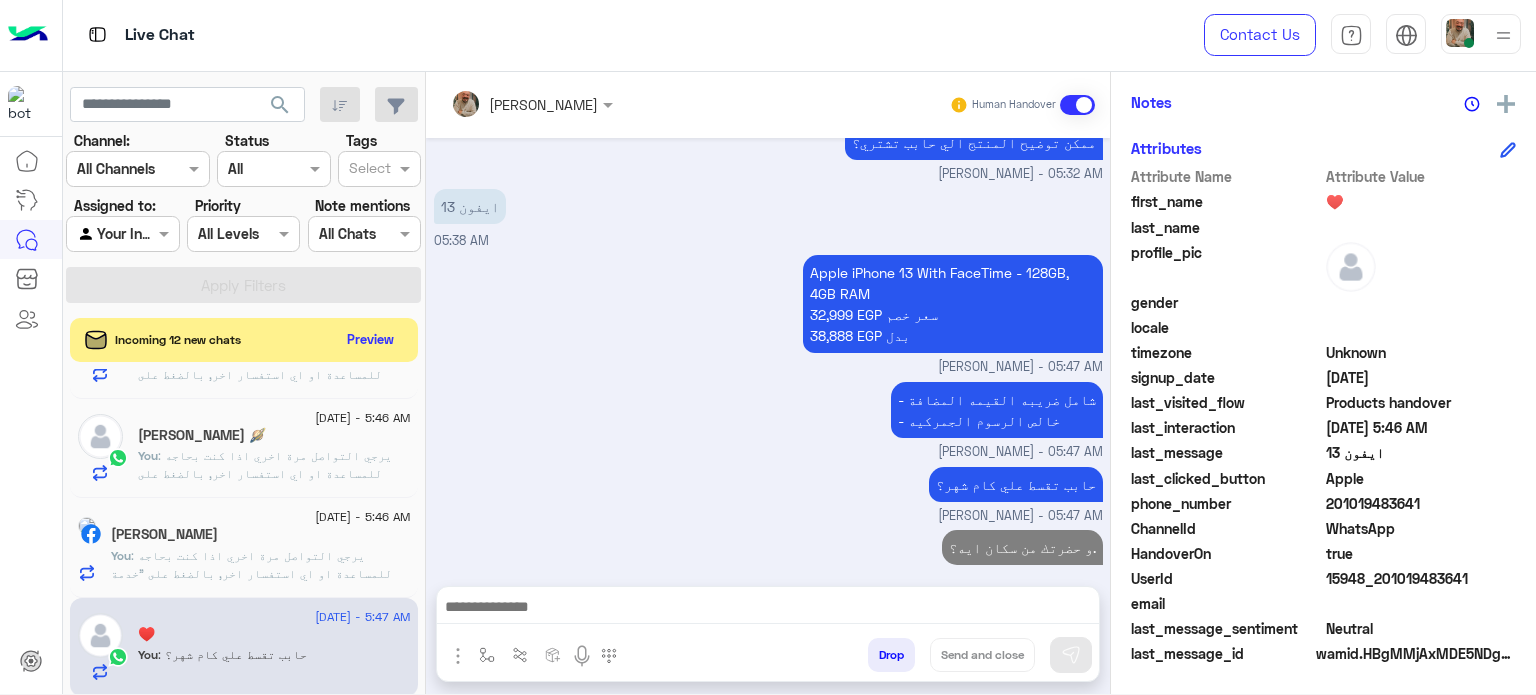 click on ": يرجي التواصل مرة اخري اذا كنت بحاجه للمساعدة او اي استفسار اخر, بالضغط على "خدمة العملاء"مره اخرى
ودلوقتى تقدر تحجز المنتج المطلوب من أقرب فرع لحضرتك و الاطلاع علي امكانياته بكل سهولة:
1️⃣ احجز من صفحه المنتج ع الويب سايت
[DOMAIN_NAME]
2️⃣ حدد خيار "Pickup in Store" أو "استلام من الفرع"
3️⃣ أنتظر تأكيد وجود المنتج بمكالمة هاتفية او رسالة واتس اب
ولو حضرتك احتاجت اي مساعده ماتترددش انك تتواصل معانا مره تانية, شكراَ لتواصلك مع دبي فون❤️" 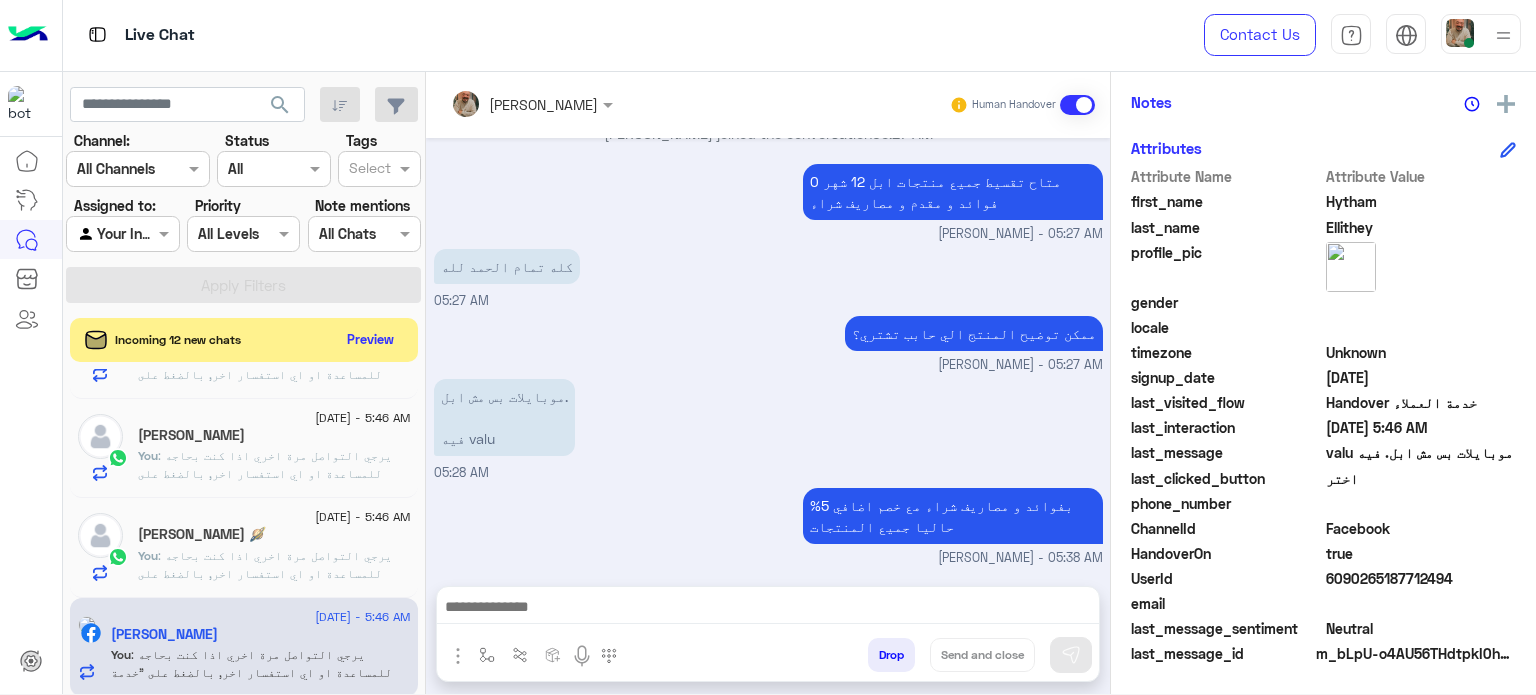 click at bounding box center [768, 609] 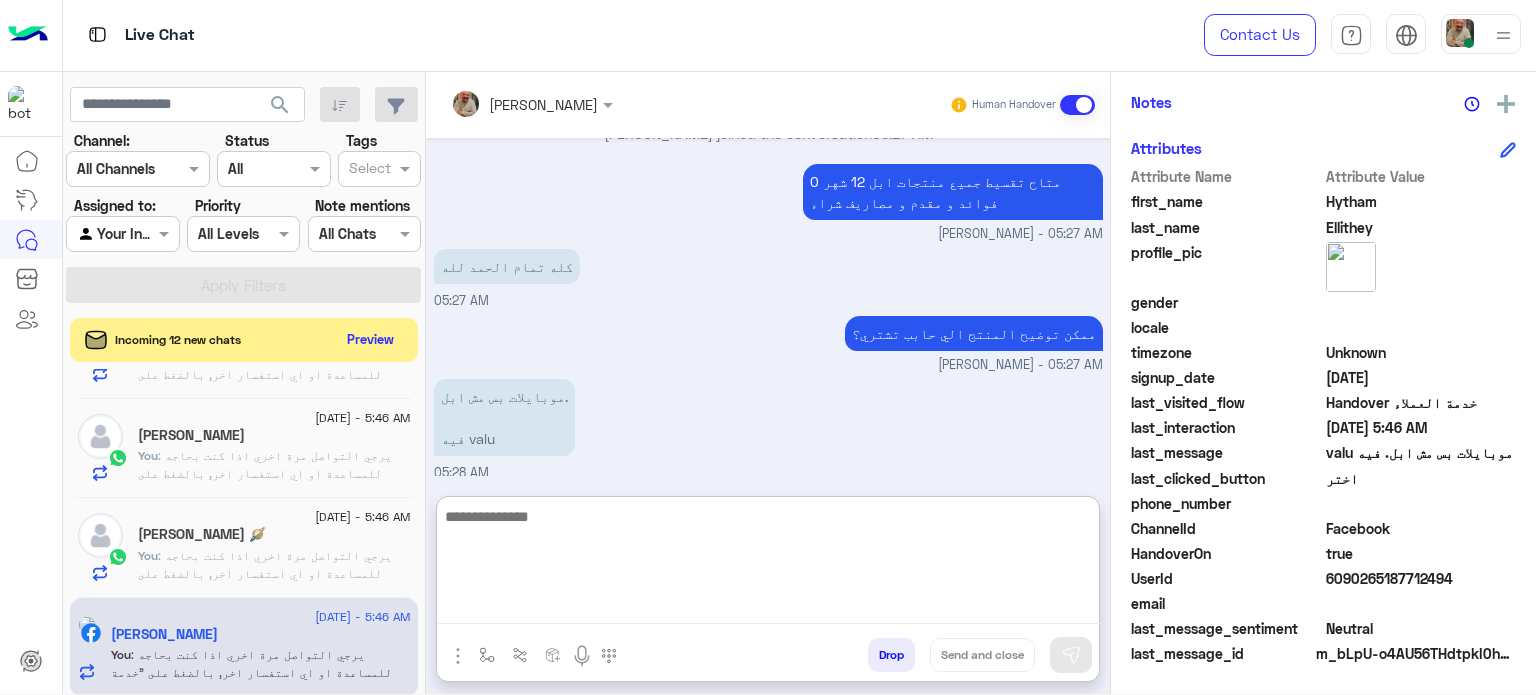 click at bounding box center (768, 564) 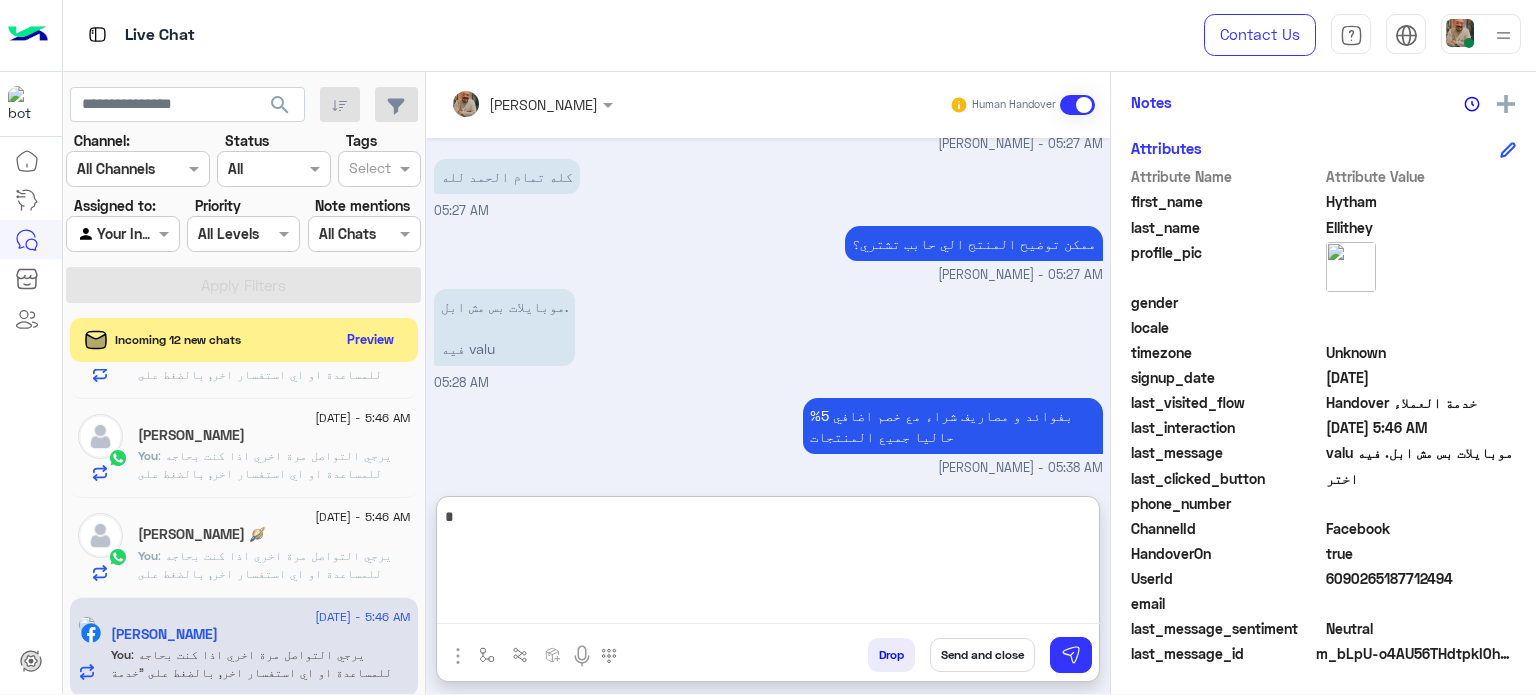 type on "**" 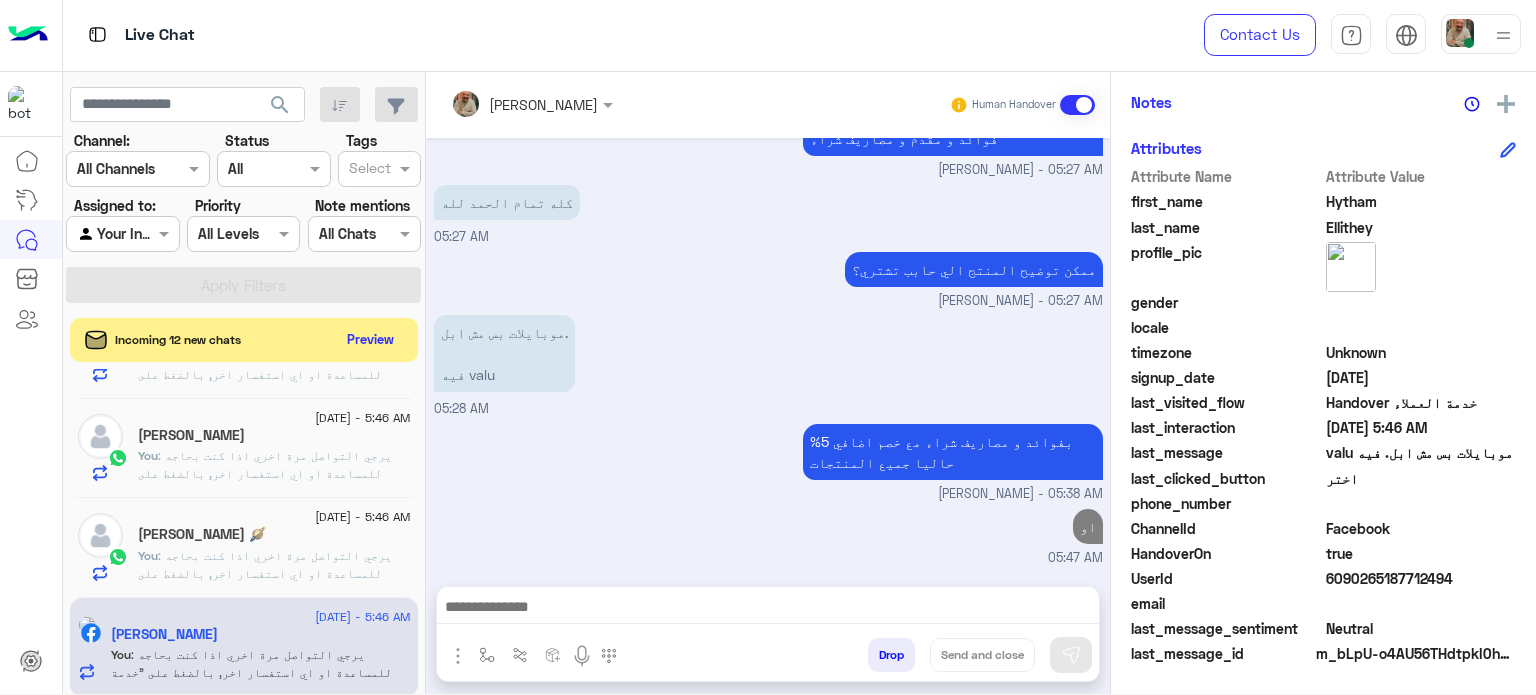click at bounding box center [768, 612] 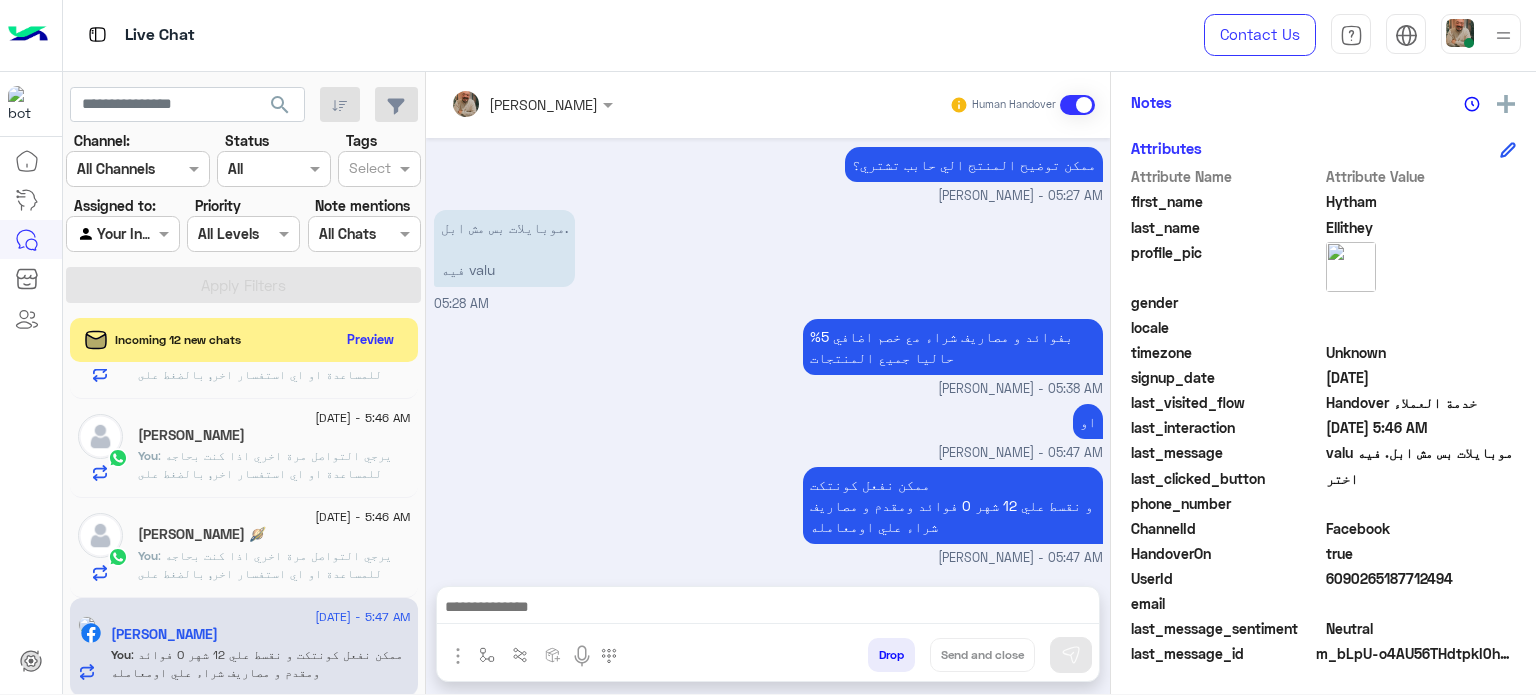 click at bounding box center [768, 612] 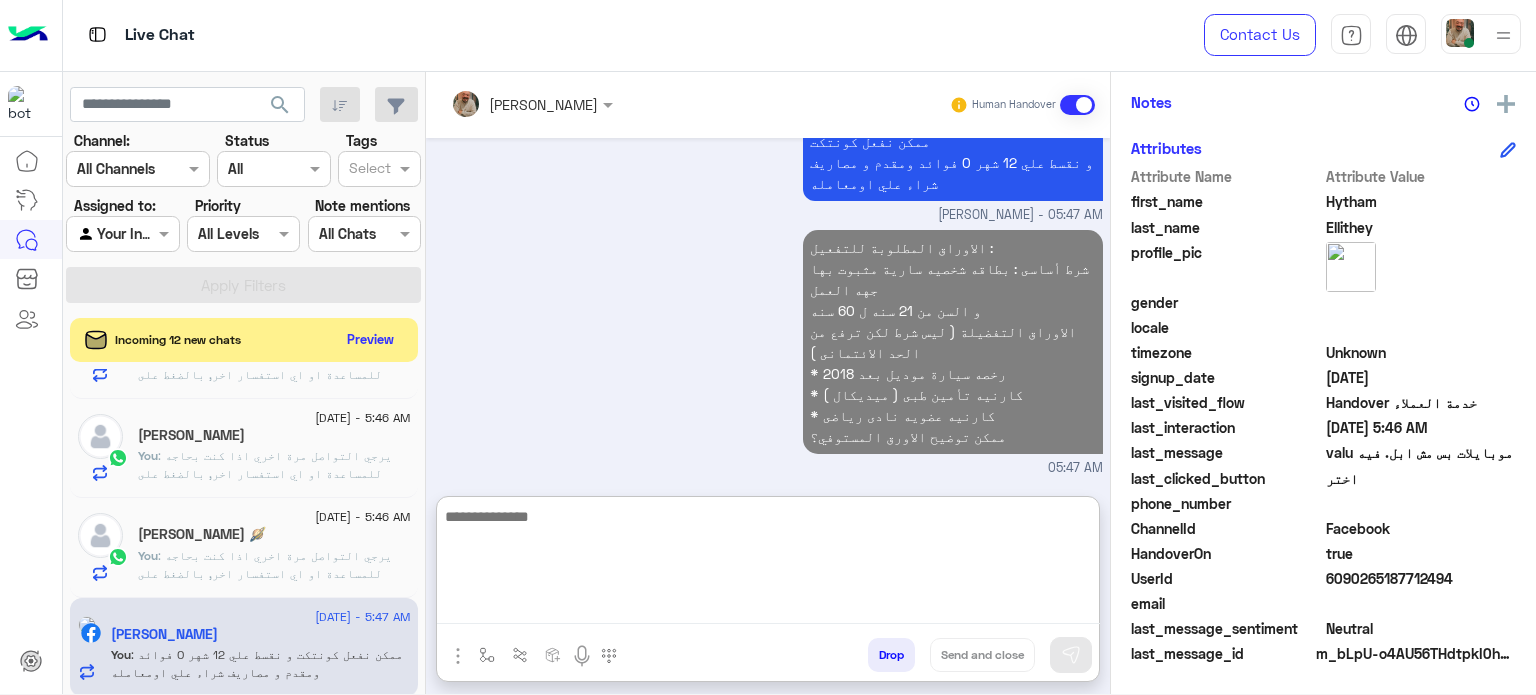 click on "[PERSON_NAME] 🪐" 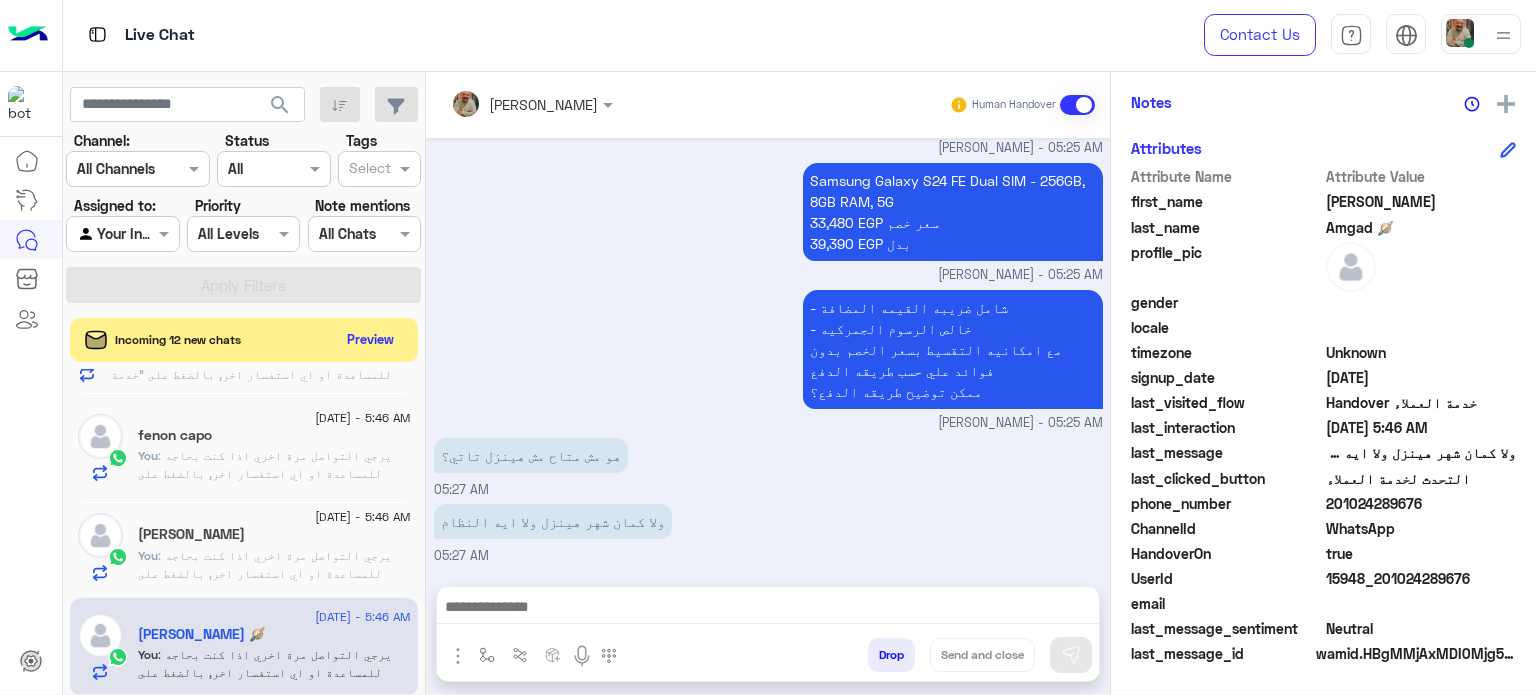 click at bounding box center (768, 609) 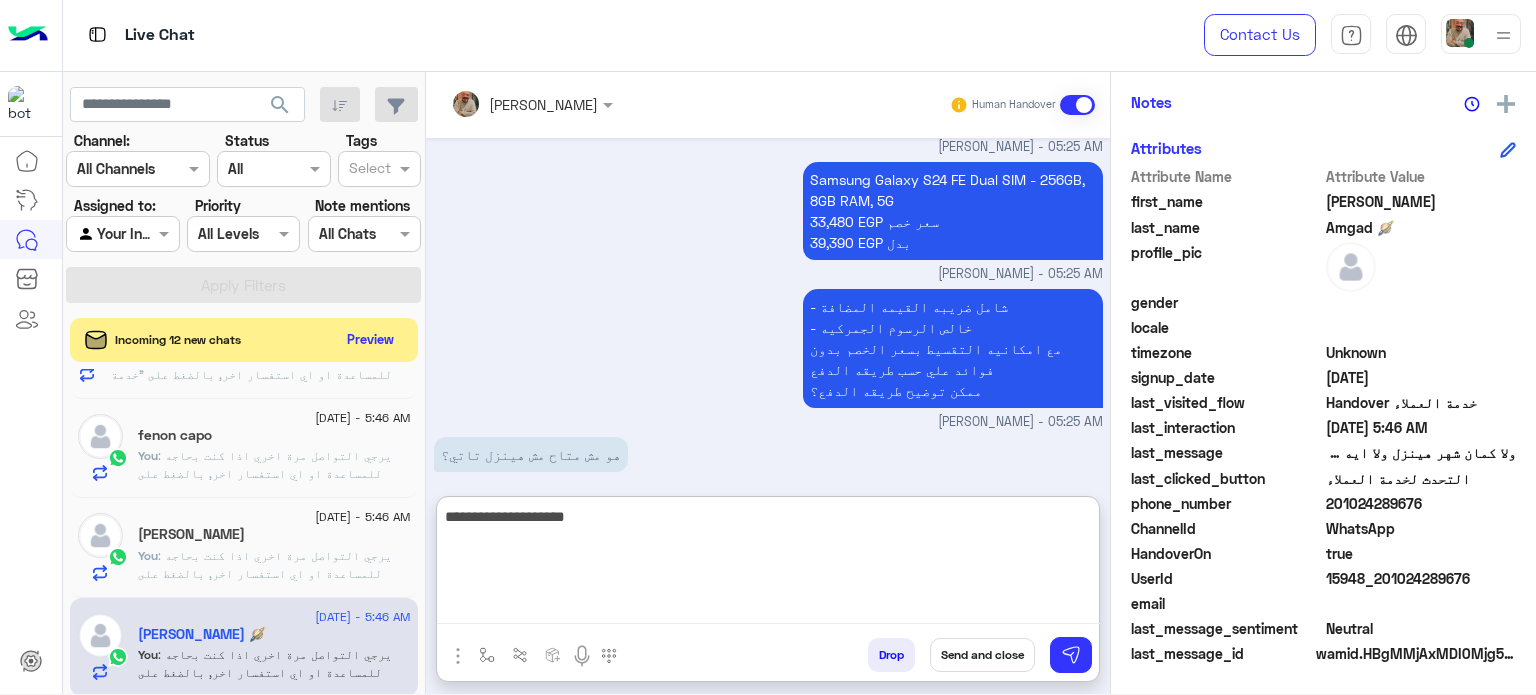 type on "**********" 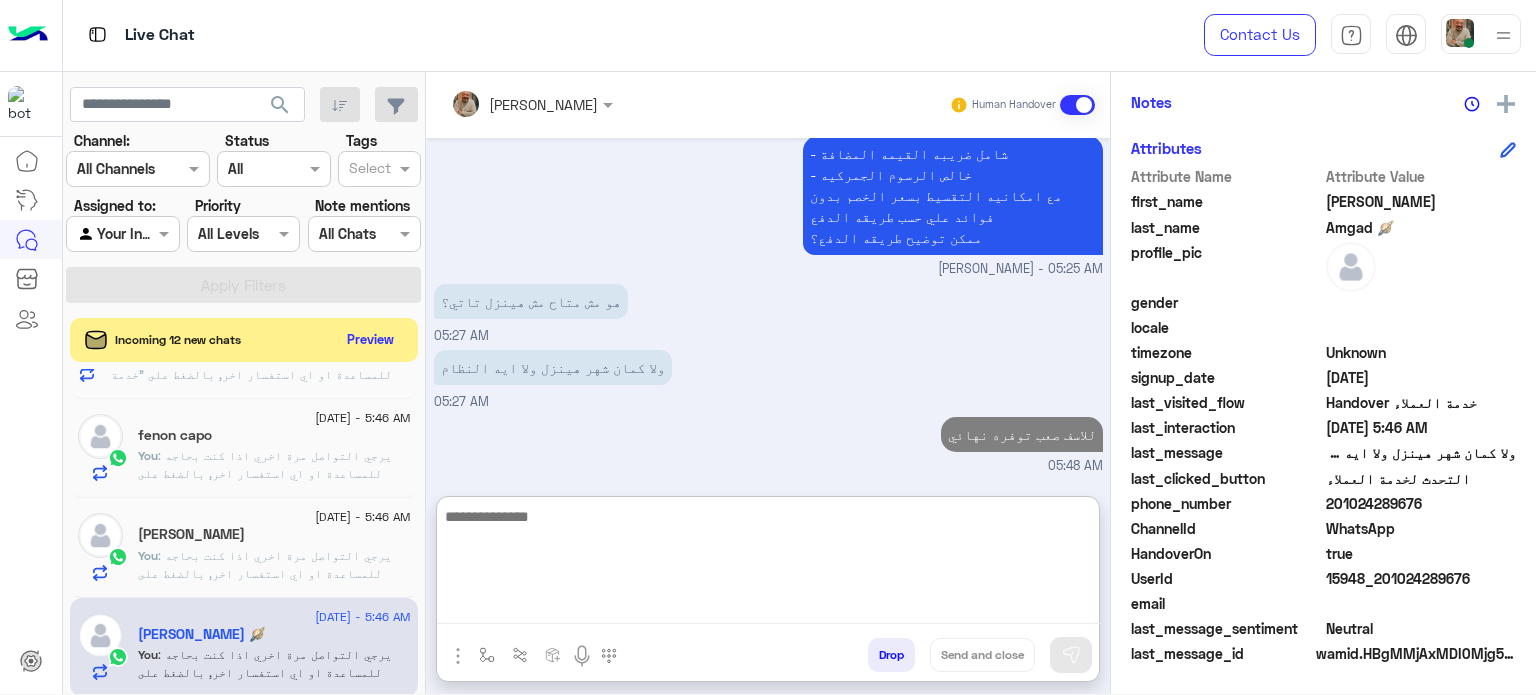 click on "[PERSON_NAME]" 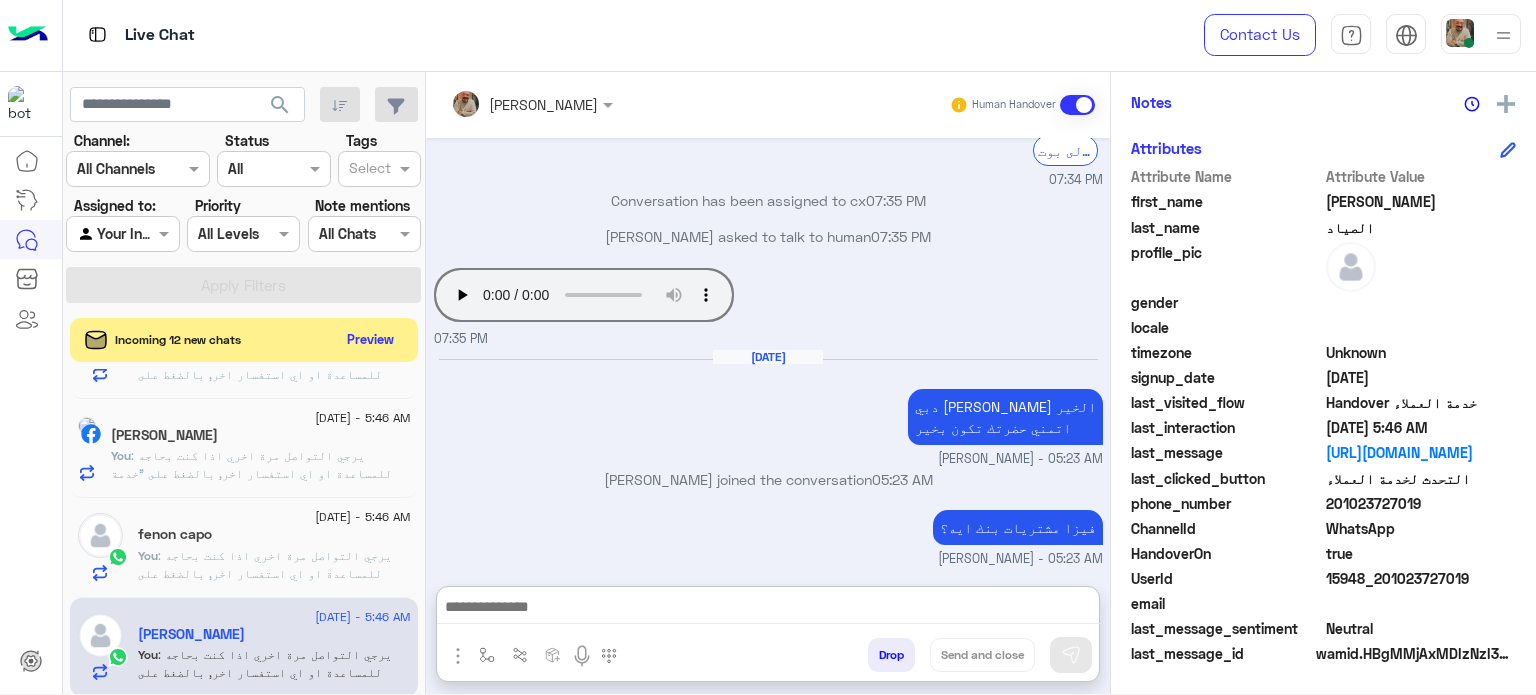 drag, startPoint x: 828, startPoint y: 617, endPoint x: 896, endPoint y: 621, distance: 68.117546 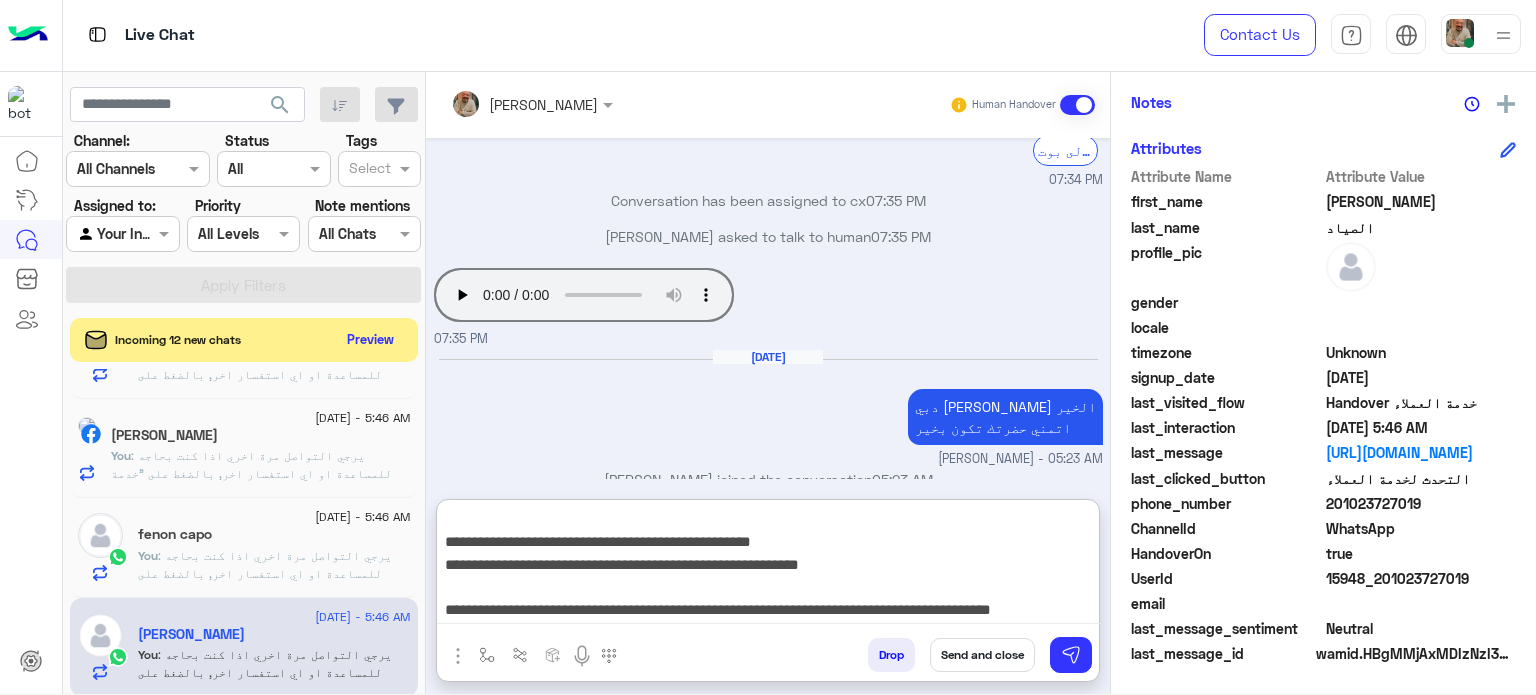 type on "**********" 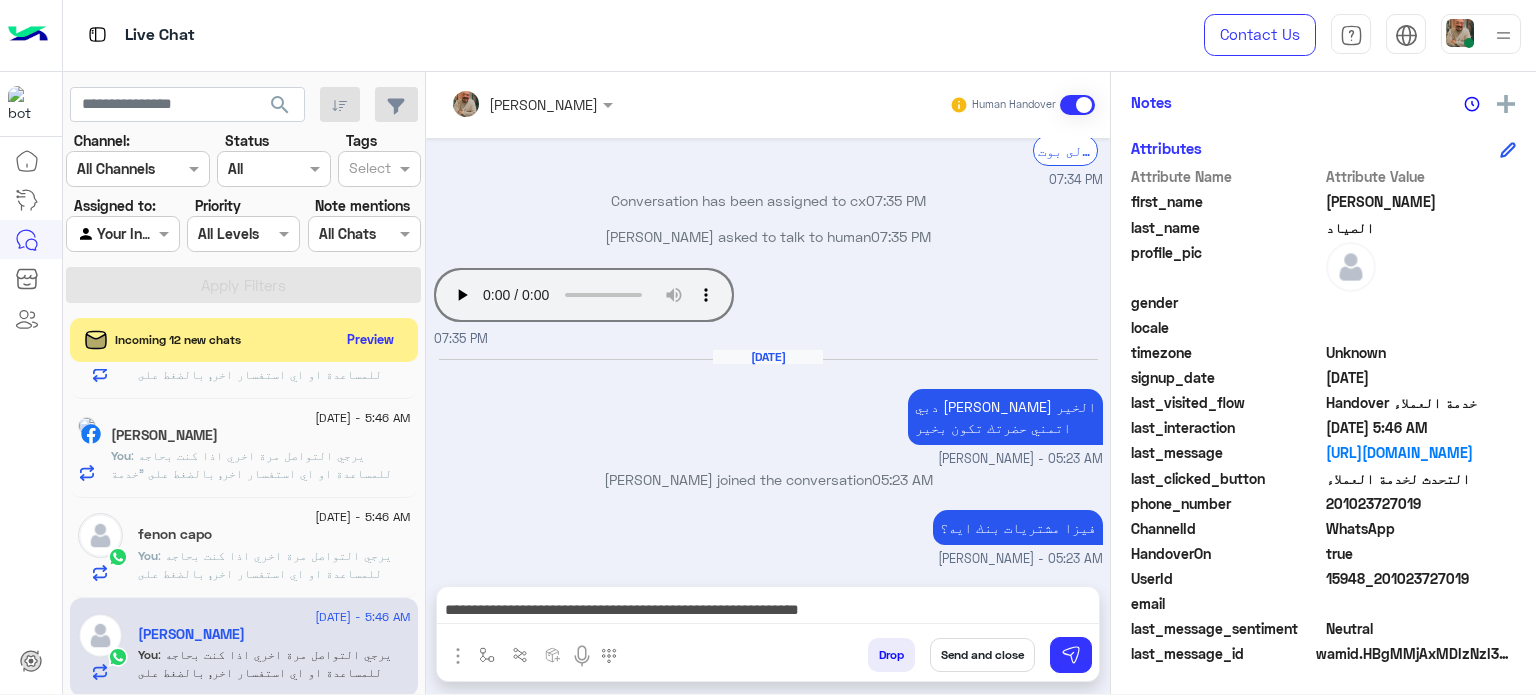 click on "Send and close" at bounding box center (982, 655) 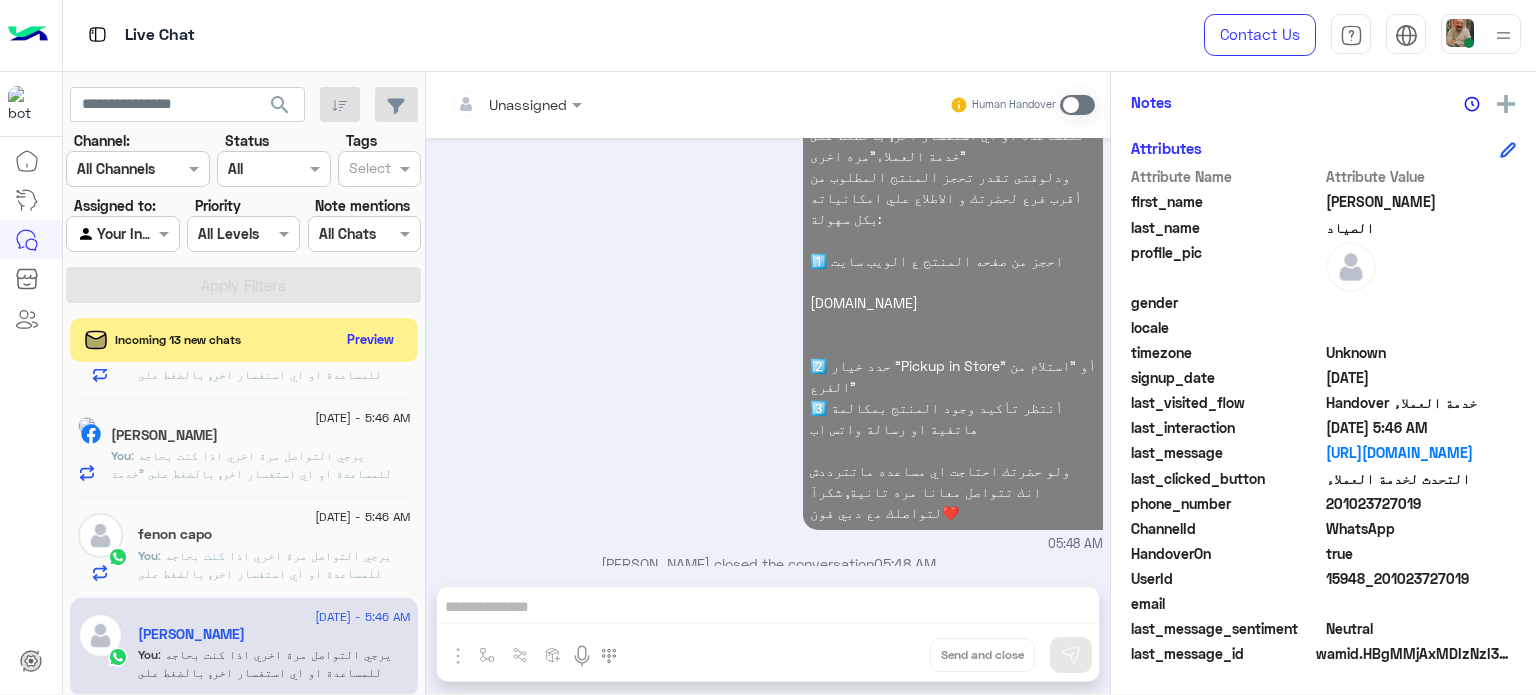 click on ": يرجي التواصل مرة اخري اذا كنت بحاجه للمساعدة او اي استفسار اخر, بالضغط على "خدمة العملاء"مره اخرى
ودلوقتى تقدر تحجز المنتج المطلوب من أقرب فرع لحضرتك و الاطلاع علي امكانياته بكل سهولة:
1️⃣ احجز من صفحه المنتج ع الويب سايت
[DOMAIN_NAME]
2️⃣ حدد خيار "Pickup in Store" أو "استلام من الفرع"
3️⃣ أنتظر تأكيد وجود المنتج بمكالمة هاتفية او رسالة واتس اب
ولو حضرتك احتاجت اي مساعده ماتترددش انك تتواصل معانا مره تانية, شكراَ لتواصلك مع دبي فون❤️" 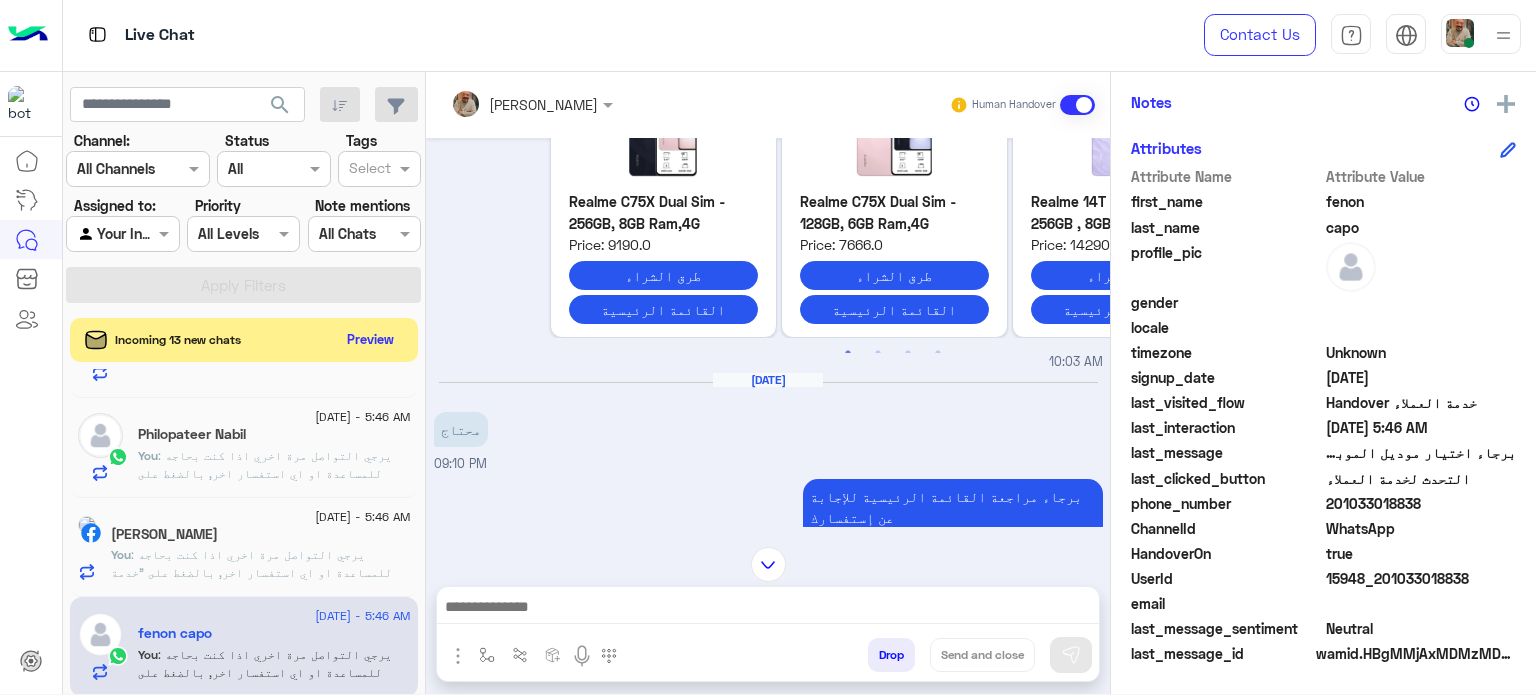 click at bounding box center [768, 564] 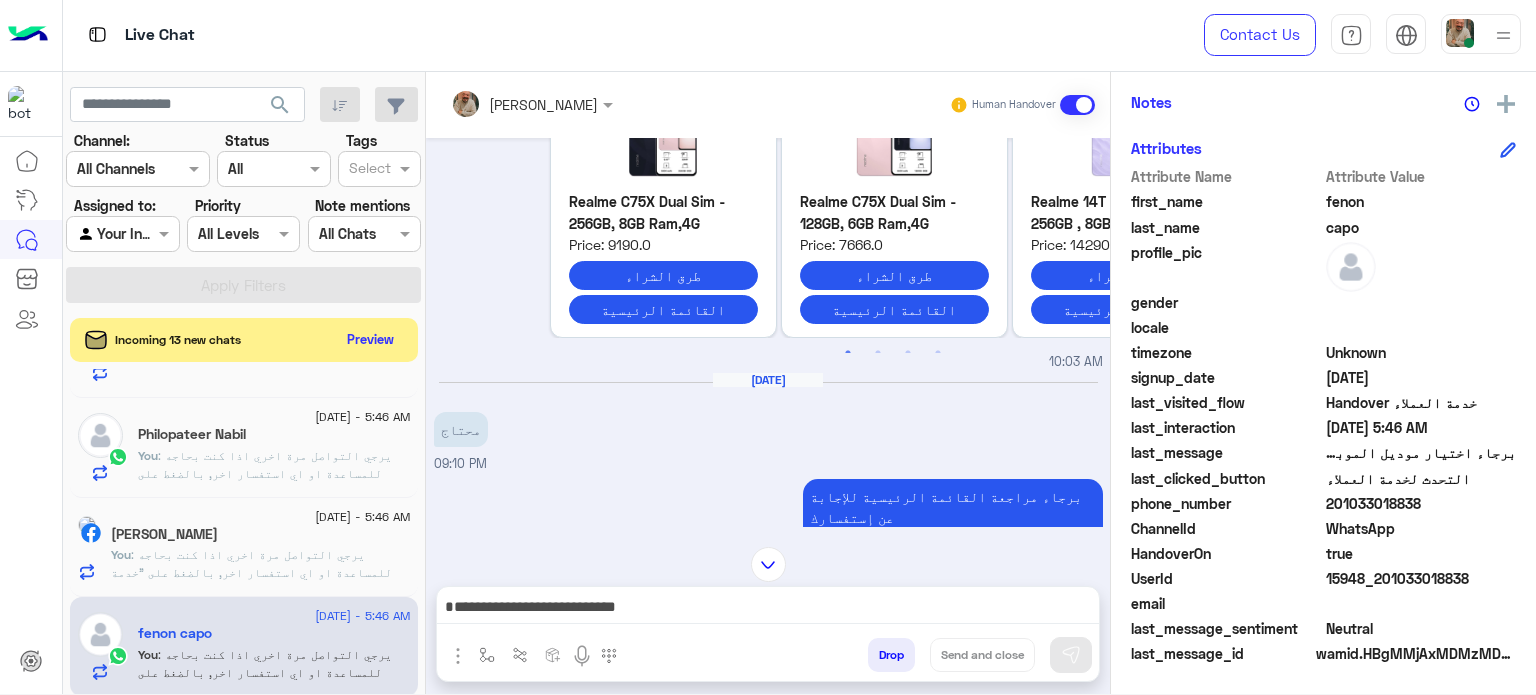 click on "**********" at bounding box center [768, 609] 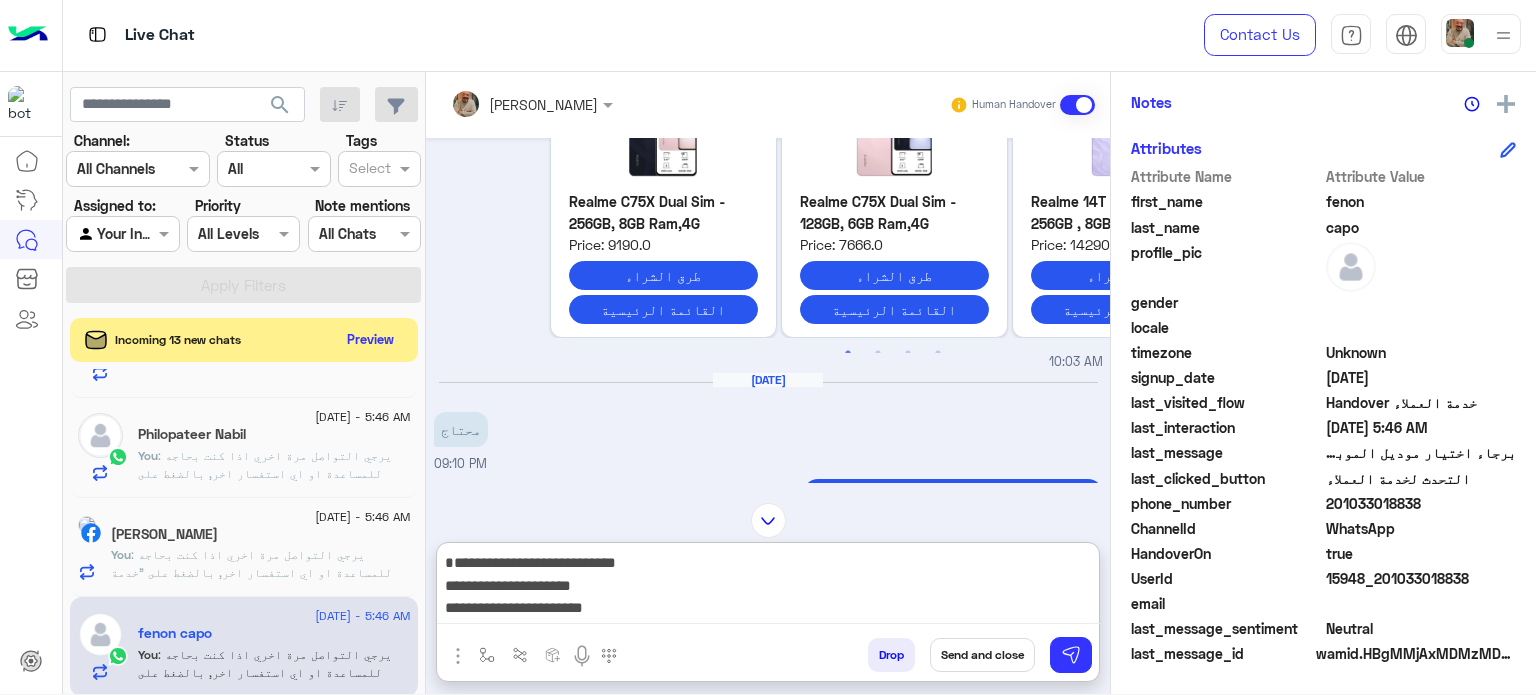 click on "**********" at bounding box center (768, 587) 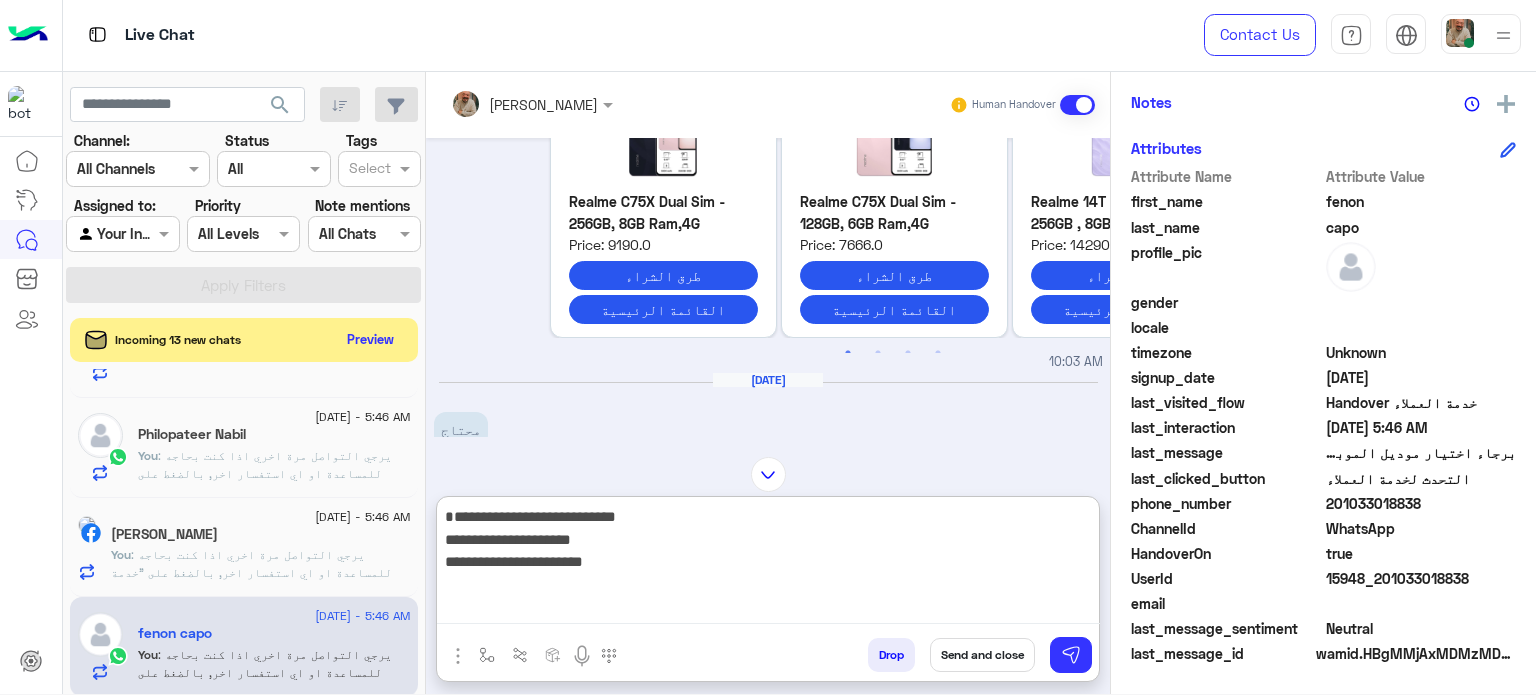 click on "**********" at bounding box center [768, 564] 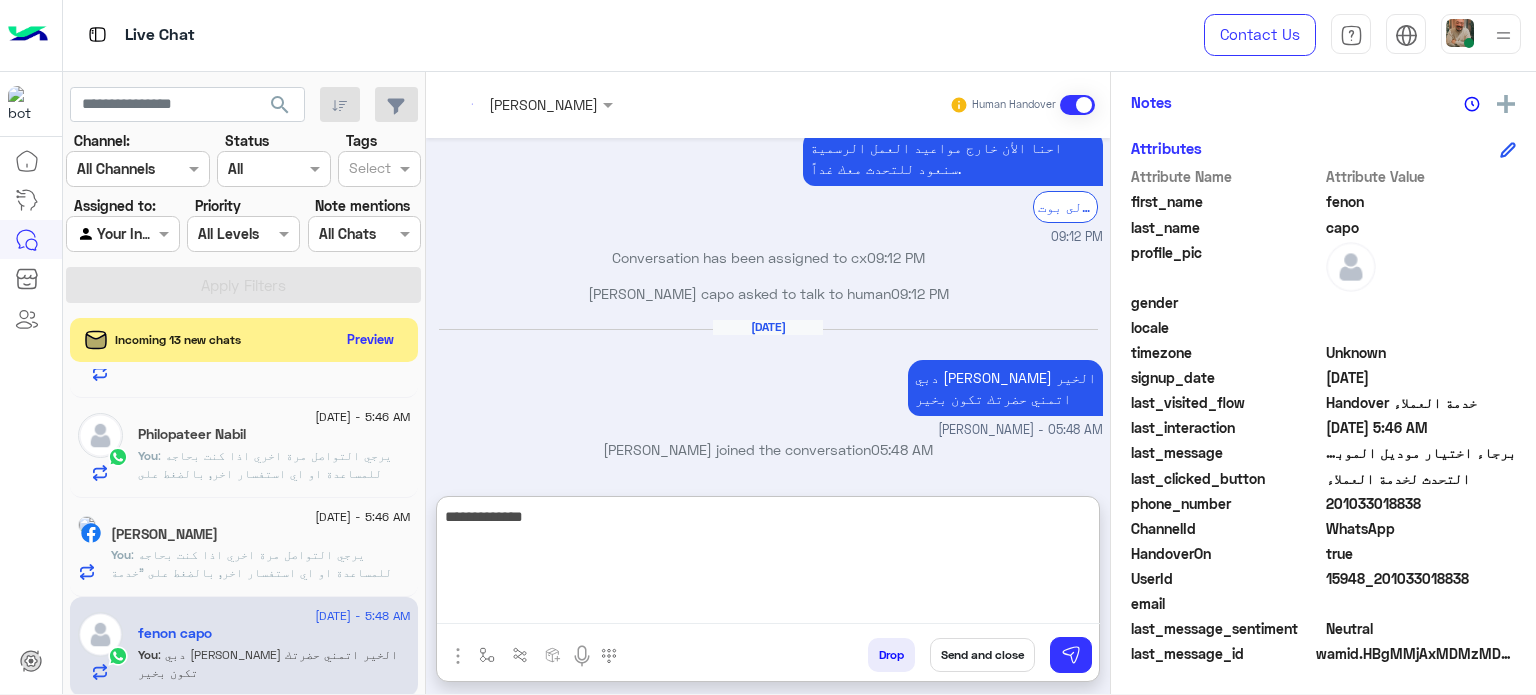 type on "**********" 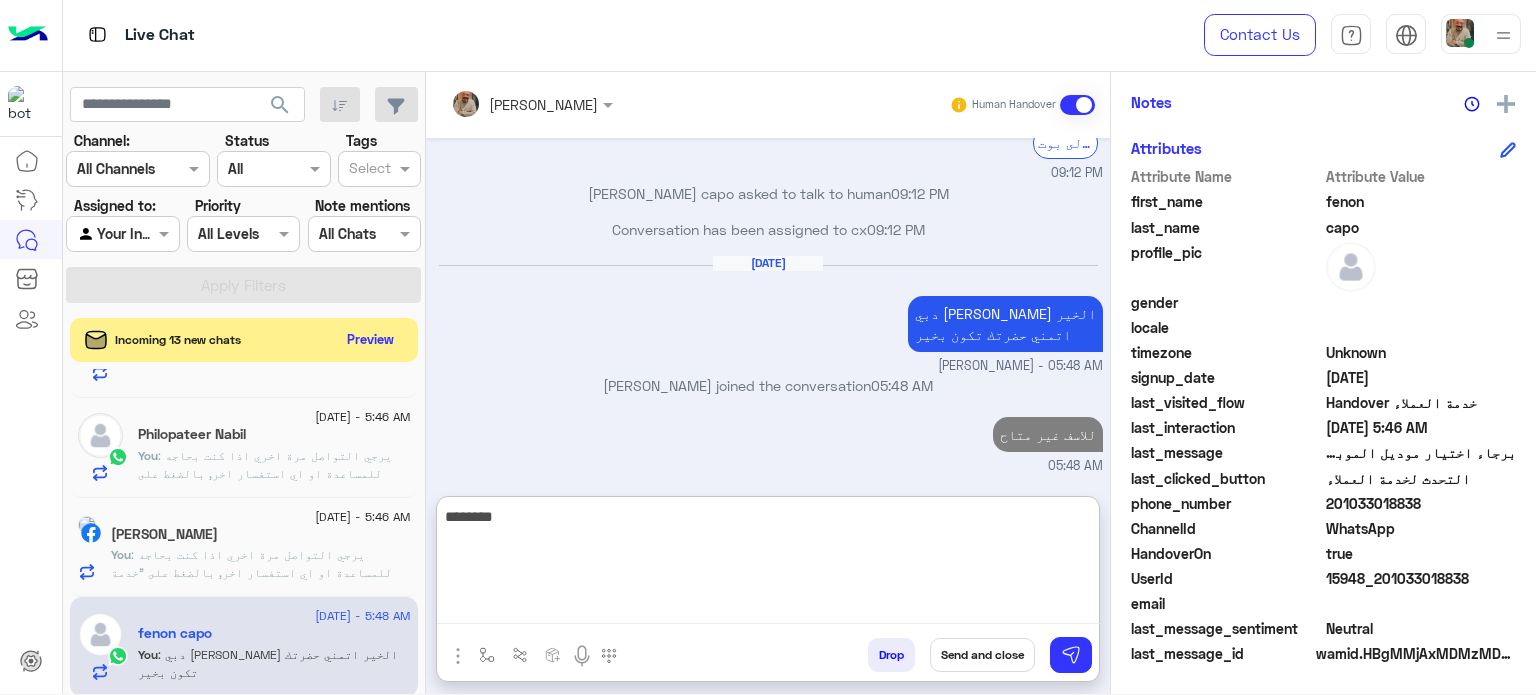 type on "*********" 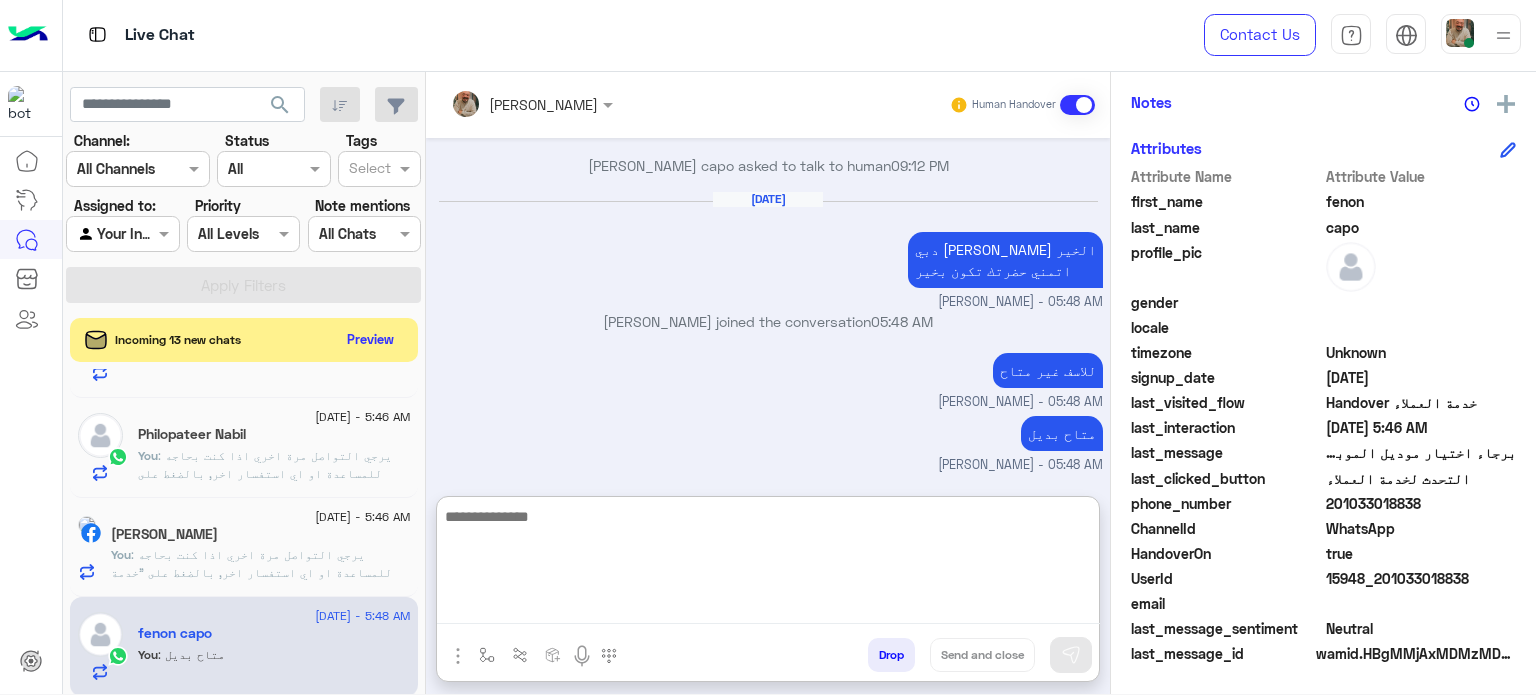 paste on "**********" 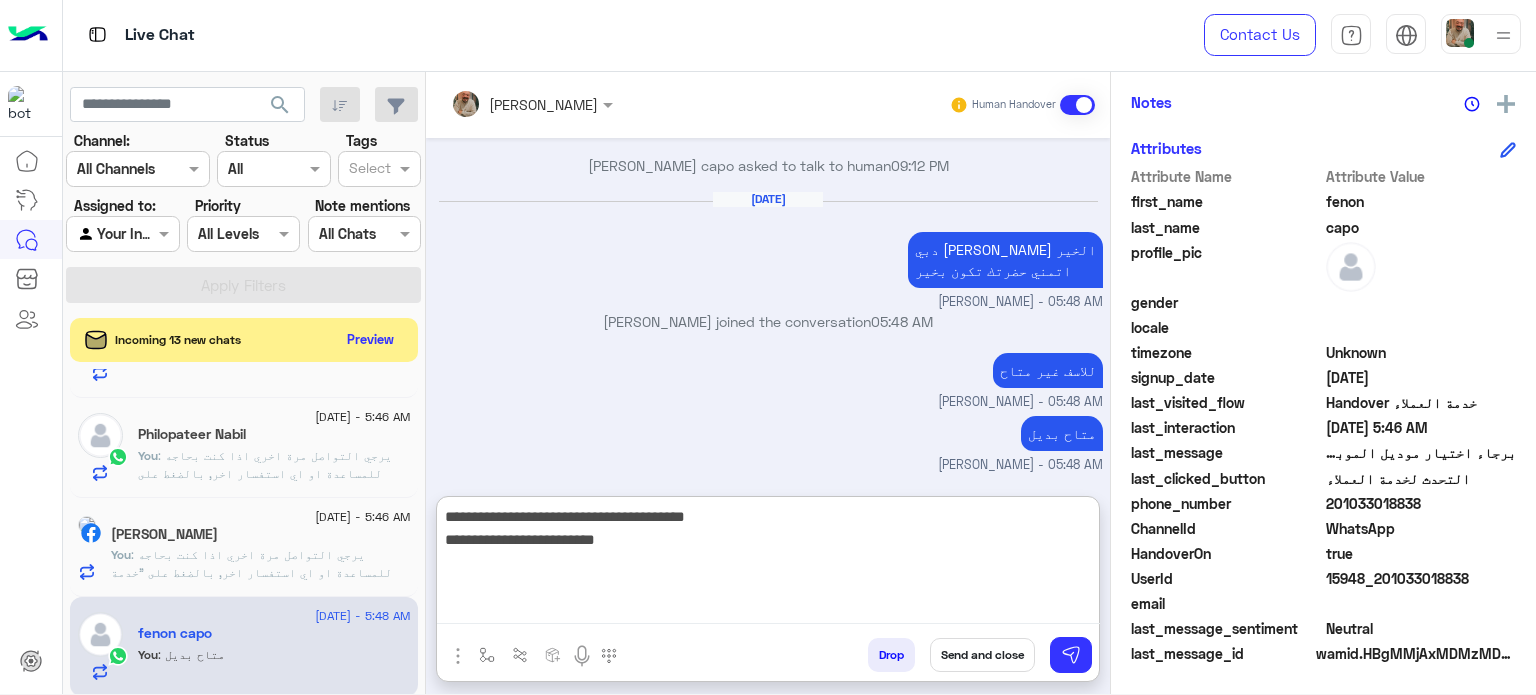 click on "**********" at bounding box center [768, 564] 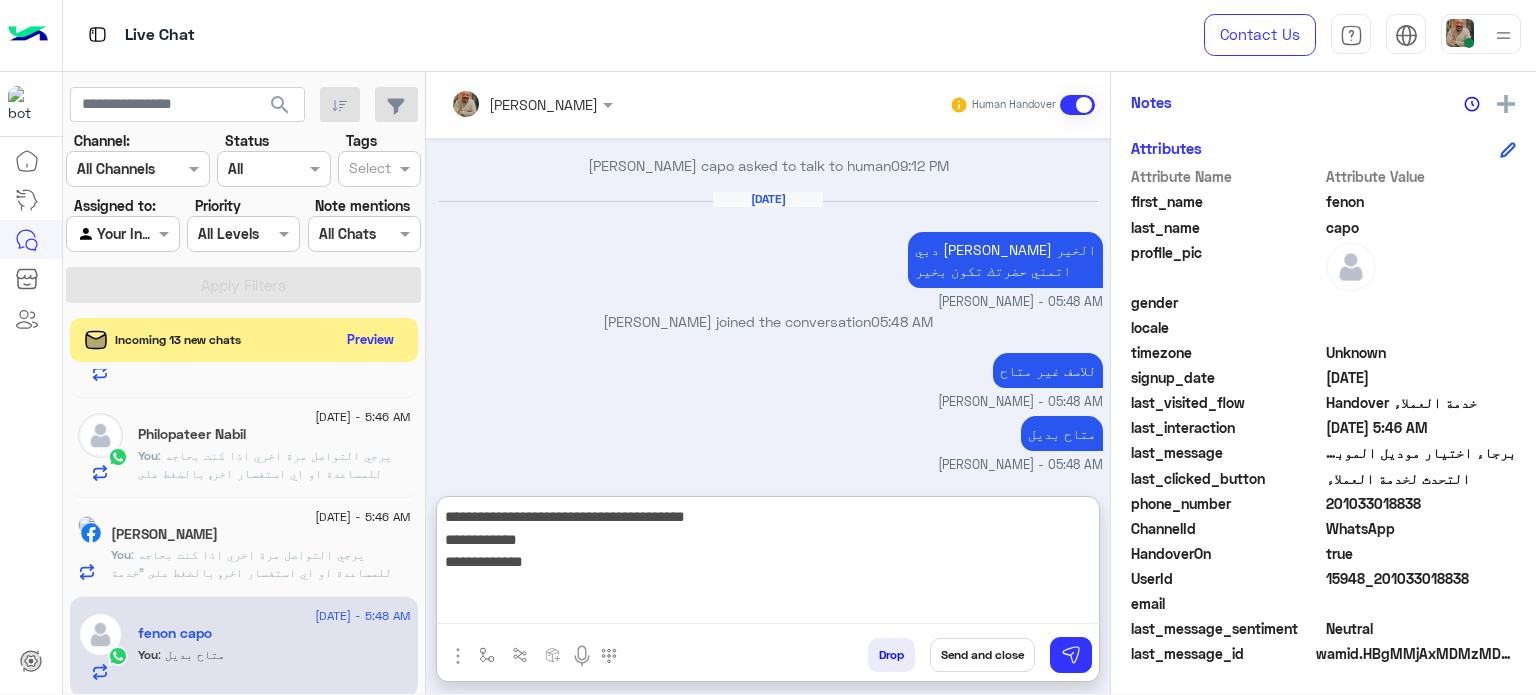 click on "**********" at bounding box center [768, 564] 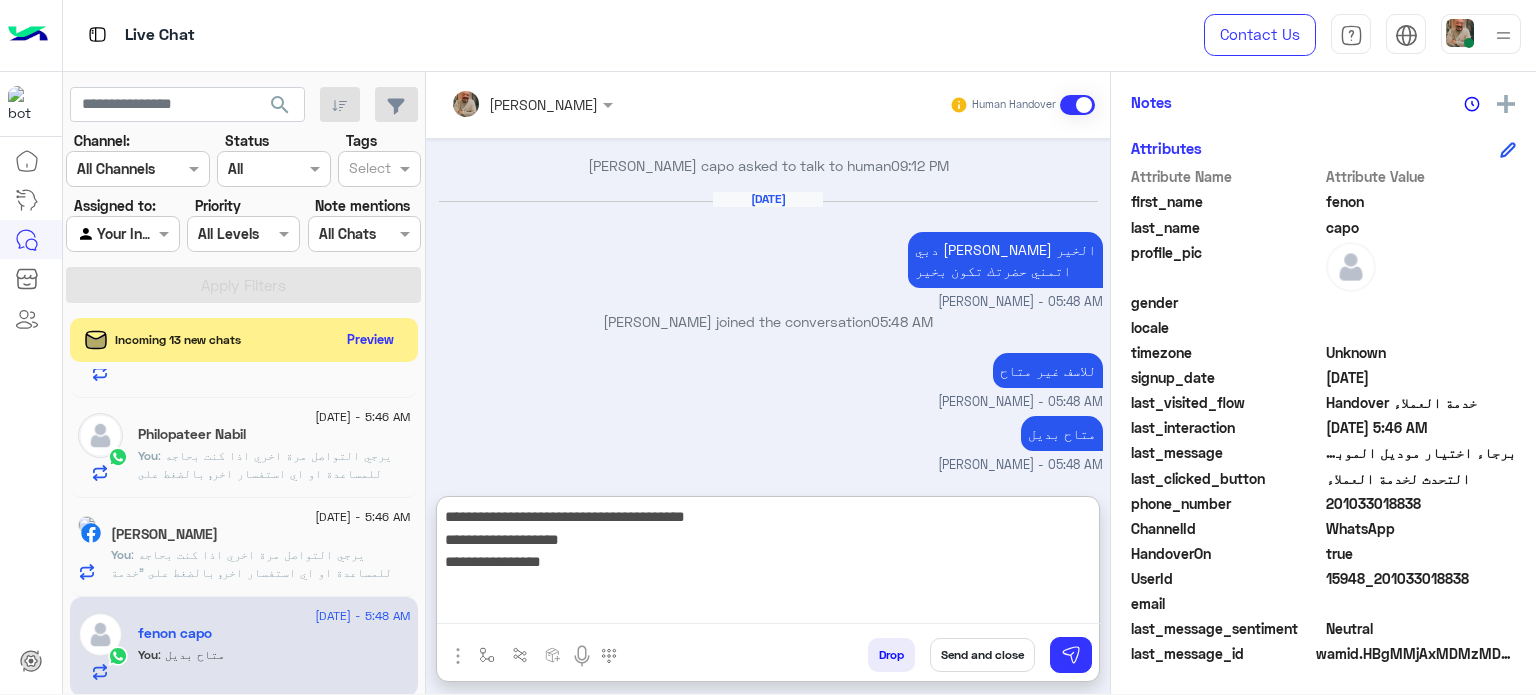 type on "**********" 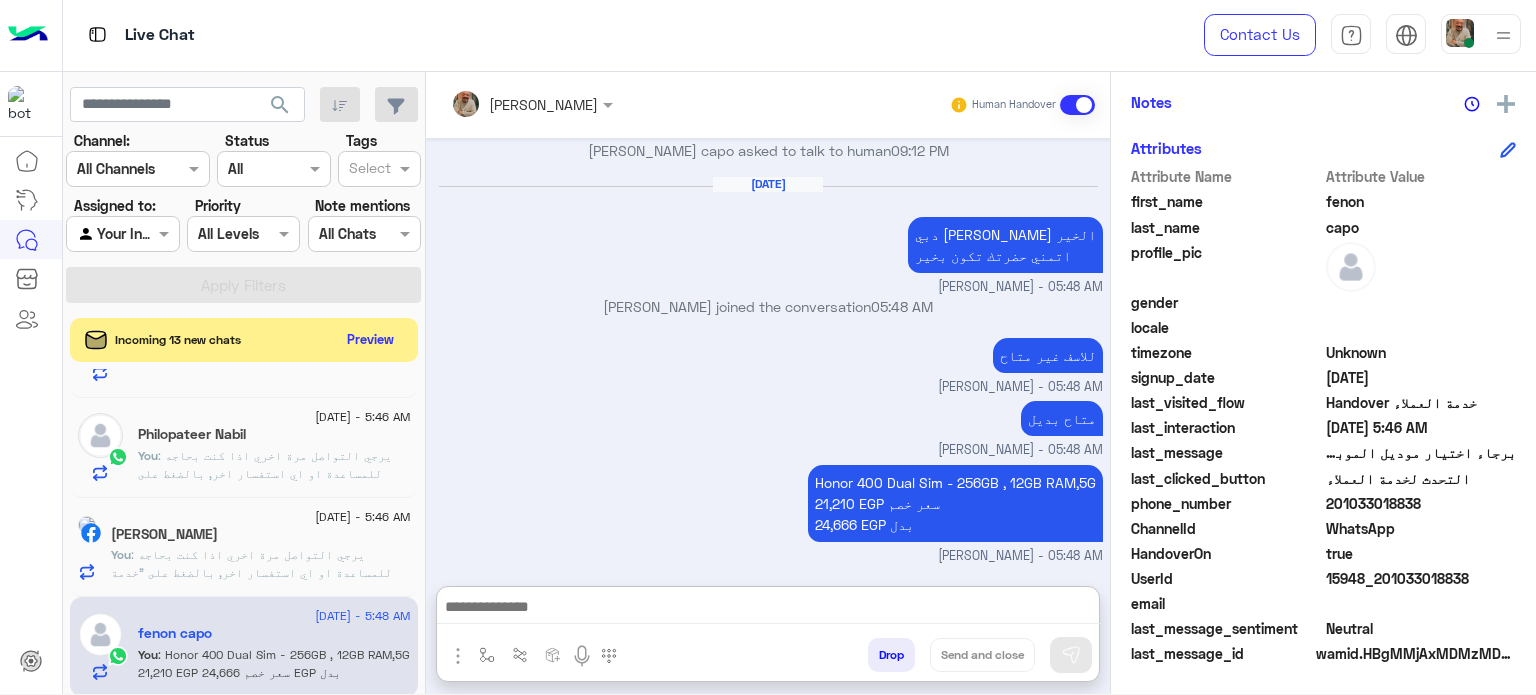 click at bounding box center [768, 609] 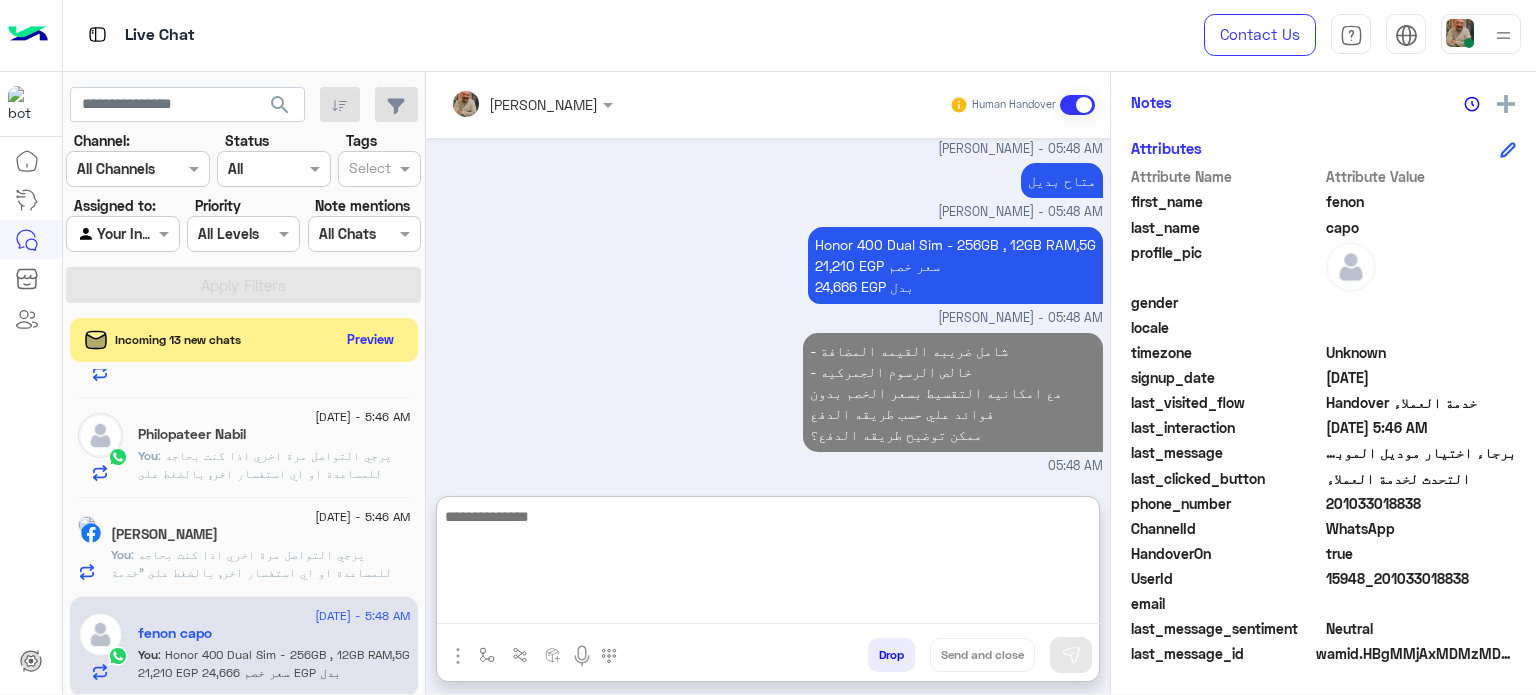 click on "[DATE] - 5:46 AM  [PERSON_NAME]   You  : يرجي التواصل مرة اخري اذا كنت بحاجه للمساعدة او اي استفسار اخر, بالضغط على "خدمة العملاء"مره اخرى
ودلوقتى تقدر تحجز المنتج المطلوب من أقرب فرع لحضرتك و الاطلاع علي امكانياته بكل سهولة:
1️⃣ احجز من صفحه المنتج ع الويب سايت
[DOMAIN_NAME]
2️⃣ حدد خيار "Pickup in Store" أو "استلام من الفرع"
3️⃣ أنتظر تأكيد وجود المنتج بمكالمة هاتفية او رسالة واتس اب
ولو حضرتك احتاجت اي مساعده ماتترددش انك تتواصل معانا مره تانية, شكراَ لتواصلك مع دبي فون❤️" 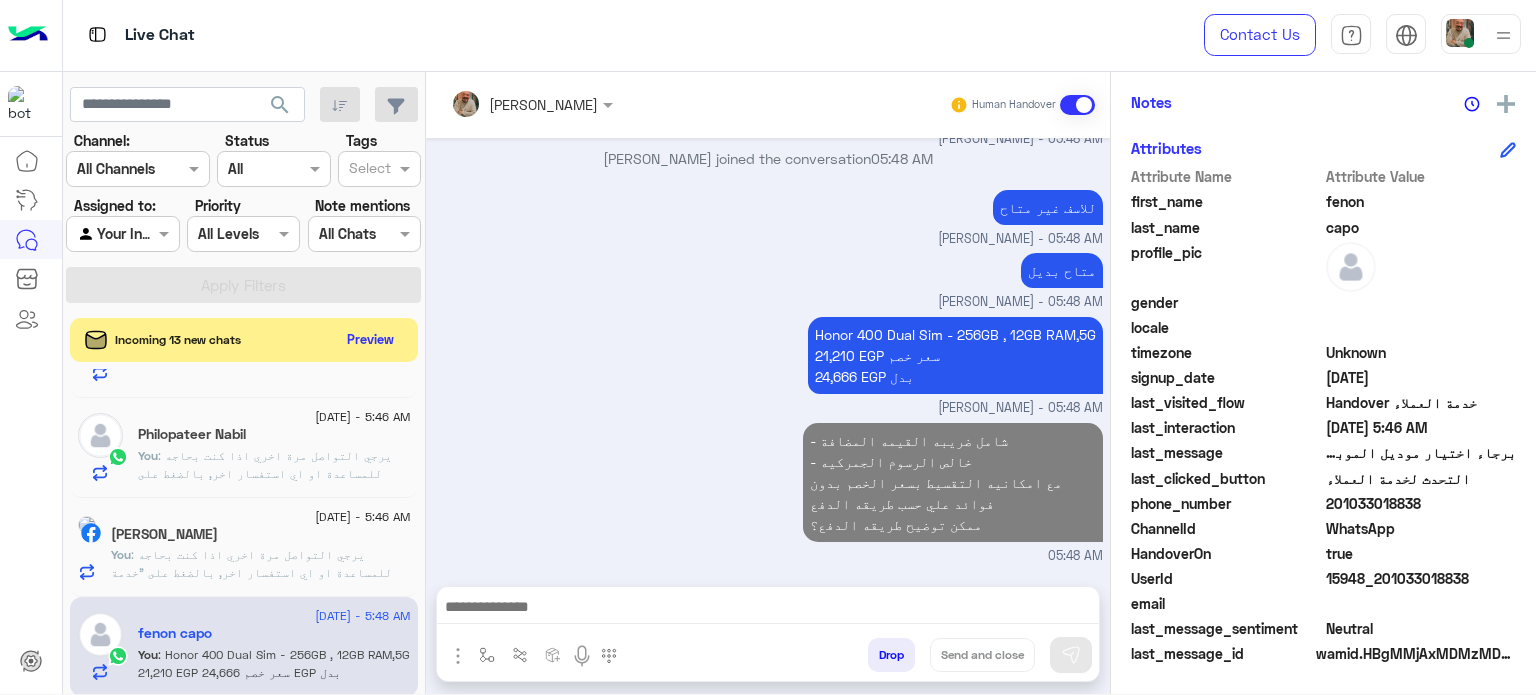 click on ": يرجي التواصل مرة اخري اذا كنت بحاجه للمساعدة او اي استفسار اخر, بالضغط على "خدمة العملاء"مره اخرى
ودلوقتى تقدر تحجز المنتج المطلوب من أقرب فرع لحضرتك و الاطلاع علي امكانياته بكل سهولة:
1️⃣ احجز من صفحه المنتج ع الويب سايت
[DOMAIN_NAME]
2️⃣ حدد خيار "Pickup in Store" أو "استلام من الفرع"
3️⃣ أنتظر تأكيد وجود المنتج بمكالمة هاتفية او رسالة واتس اب
ولو حضرتك احتاجت اي مساعده ماتترددش انك تتواصل معانا مره تانية, شكراَ لتواصلك مع دبي فون❤️" 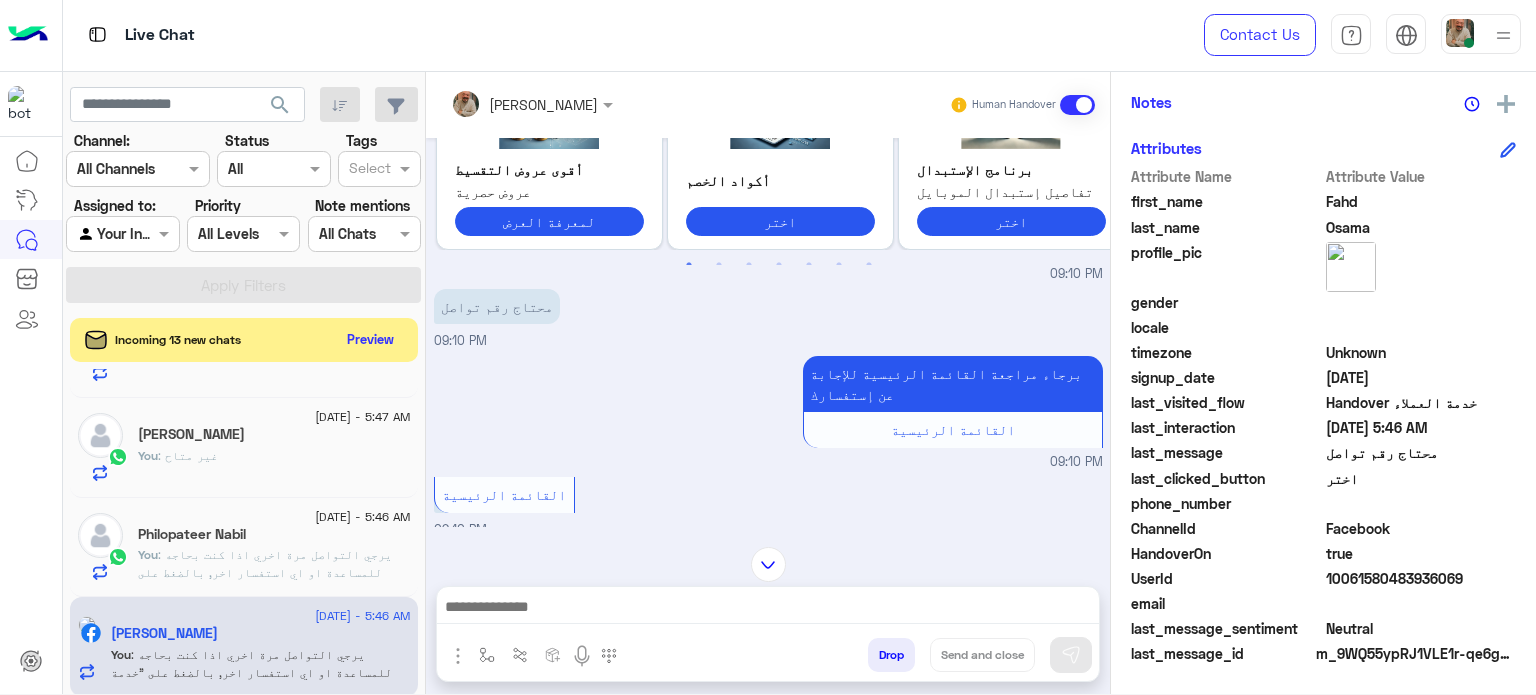 drag, startPoint x: 638, startPoint y: 490, endPoint x: 830, endPoint y: 609, distance: 225.88715 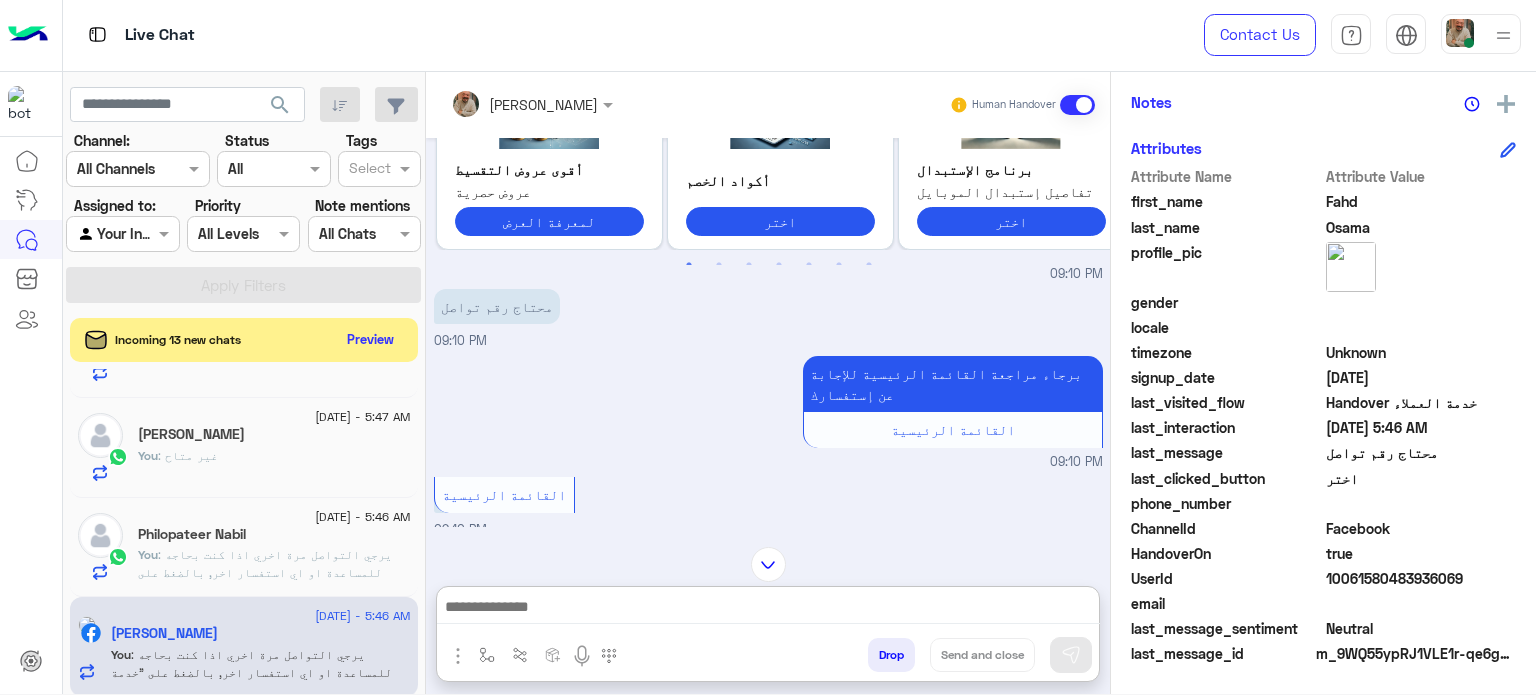 click at bounding box center (768, 609) 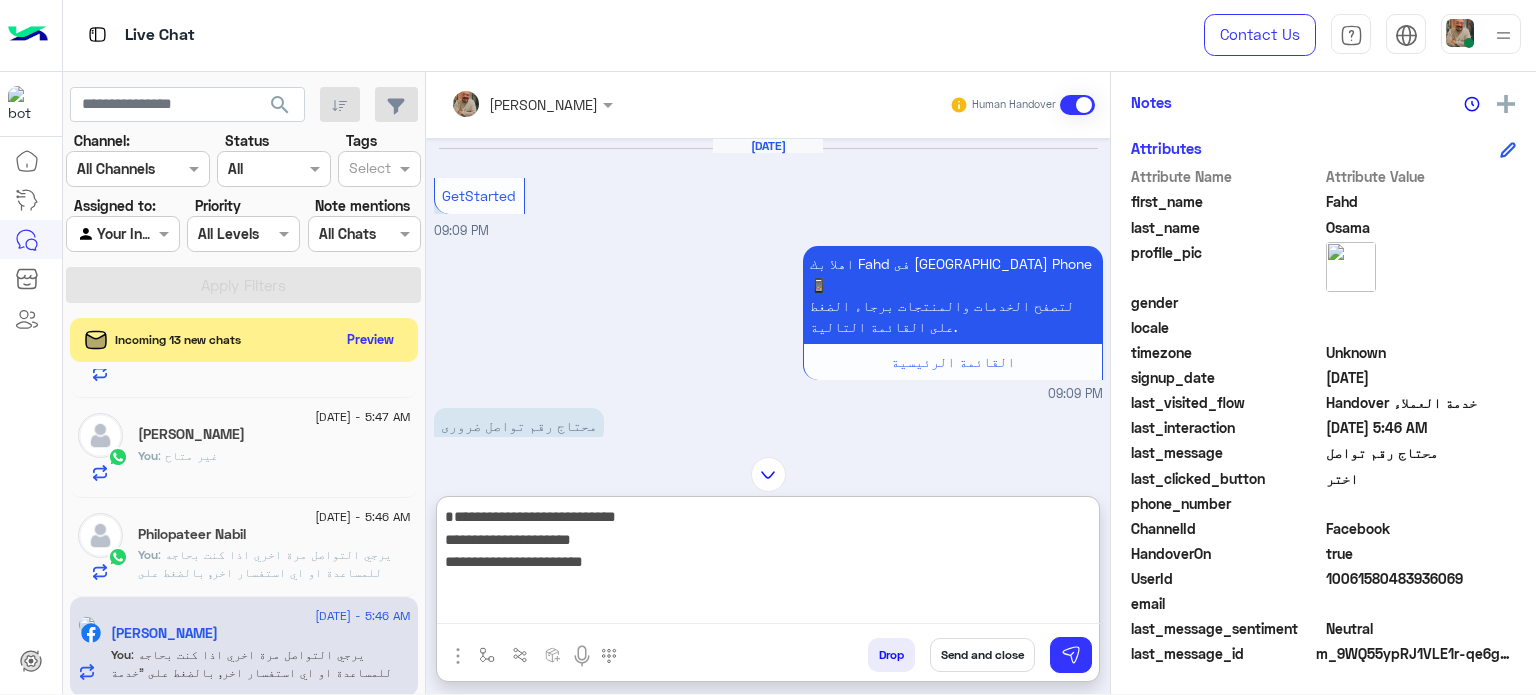 click on "**********" at bounding box center [768, 564] 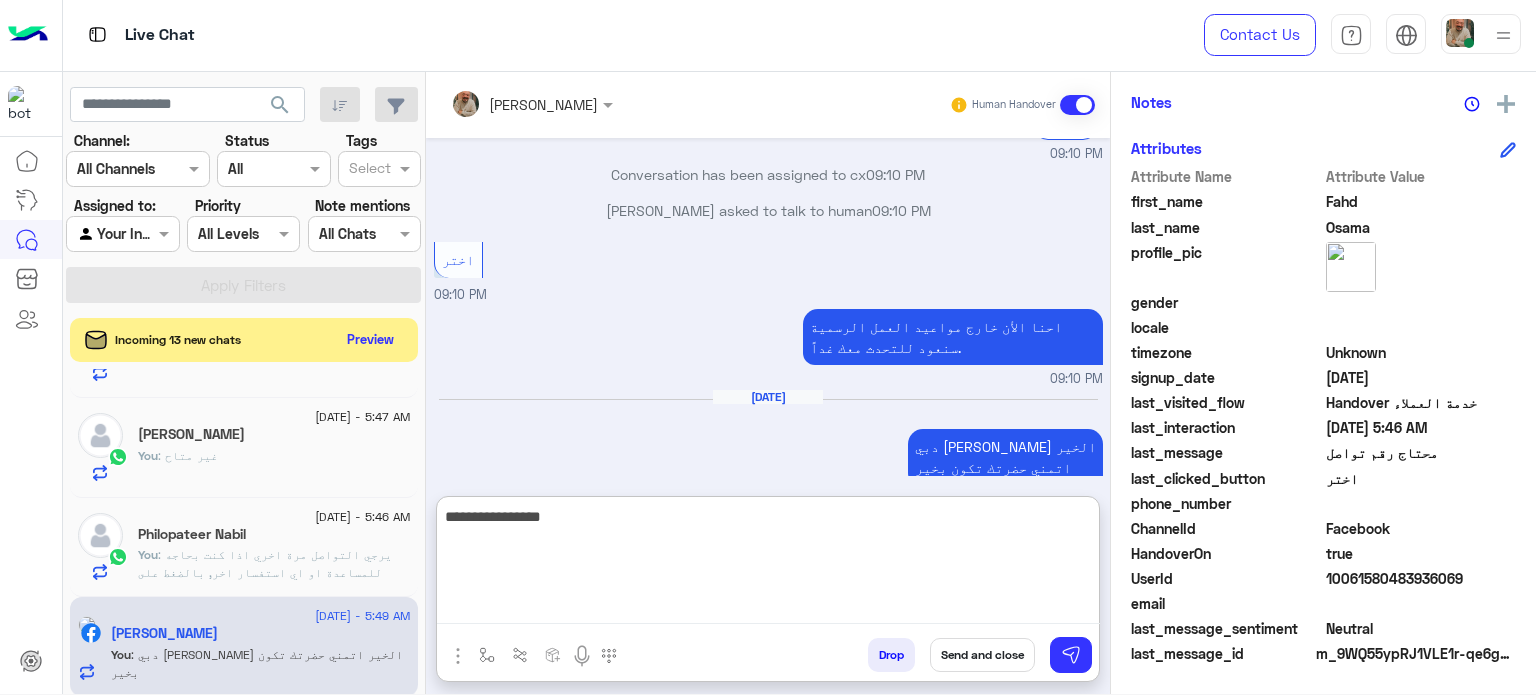 type on "**********" 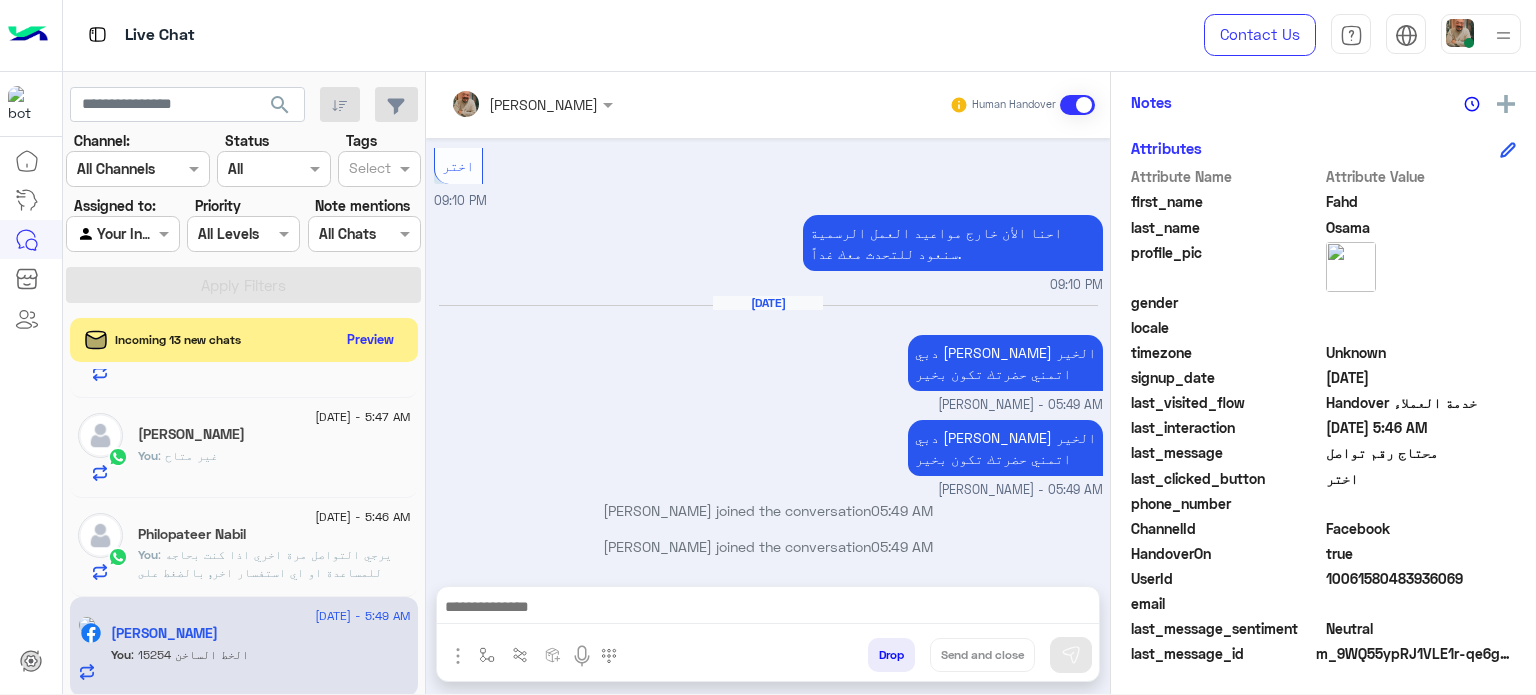 click on "دبي [PERSON_NAME] الخير اتمني حضرتك تكون بخير  [PERSON_NAME] -  05:49 AM" at bounding box center (768, 457) 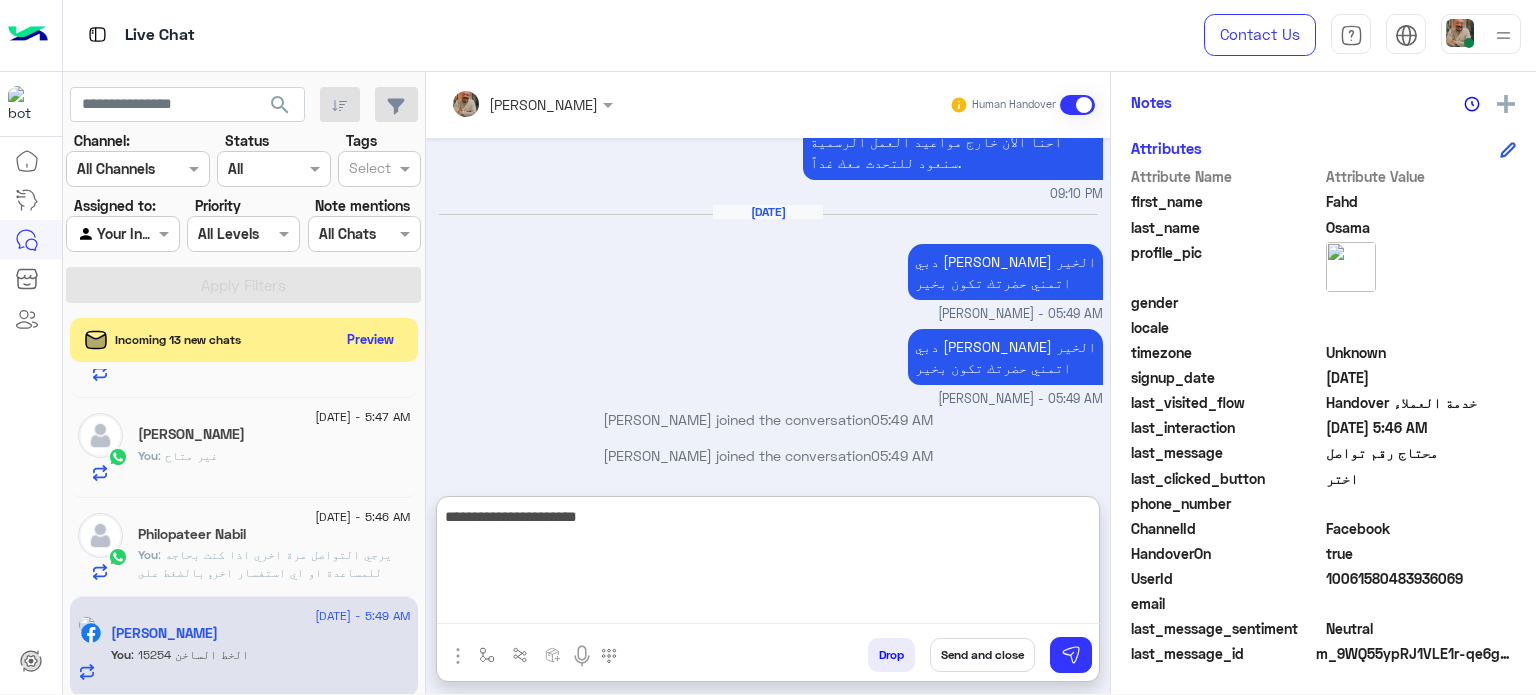 type on "**********" 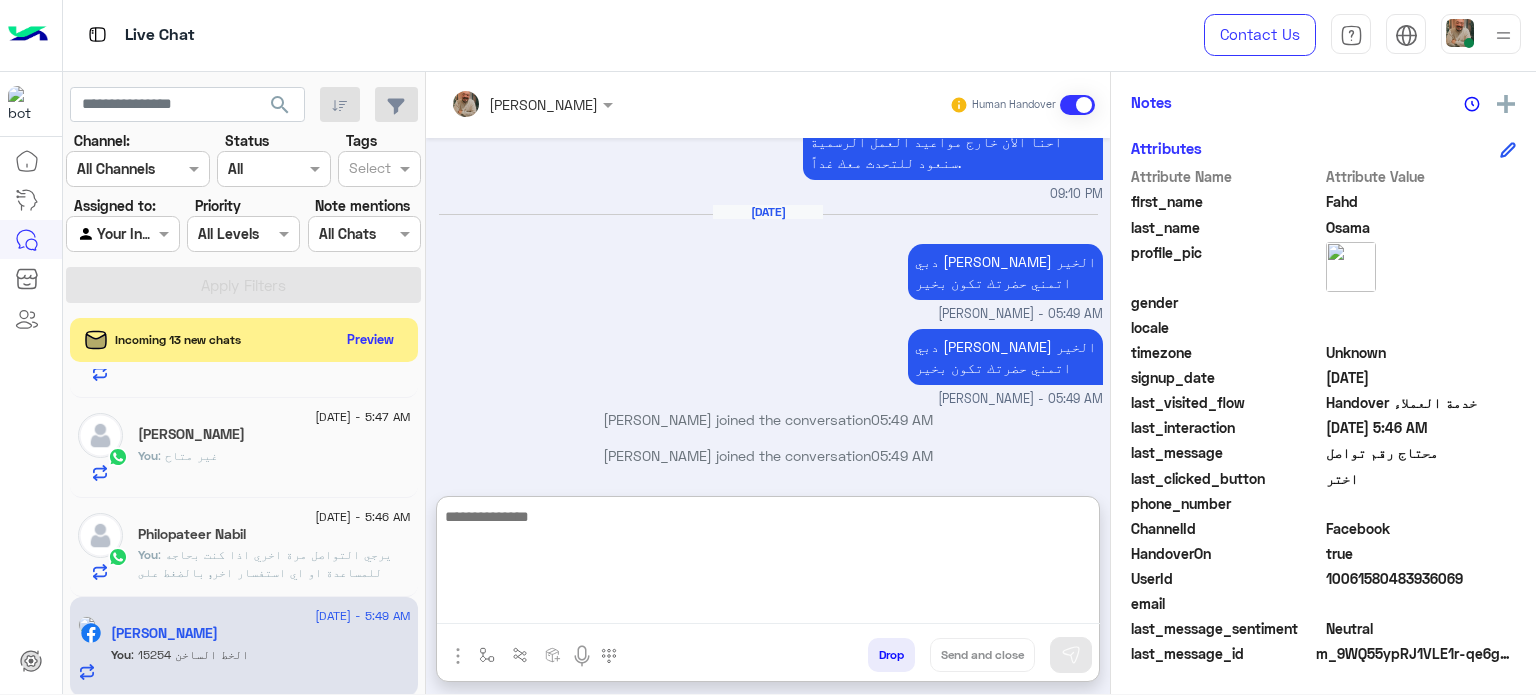 scroll, scrollTop: 2487, scrollLeft: 0, axis: vertical 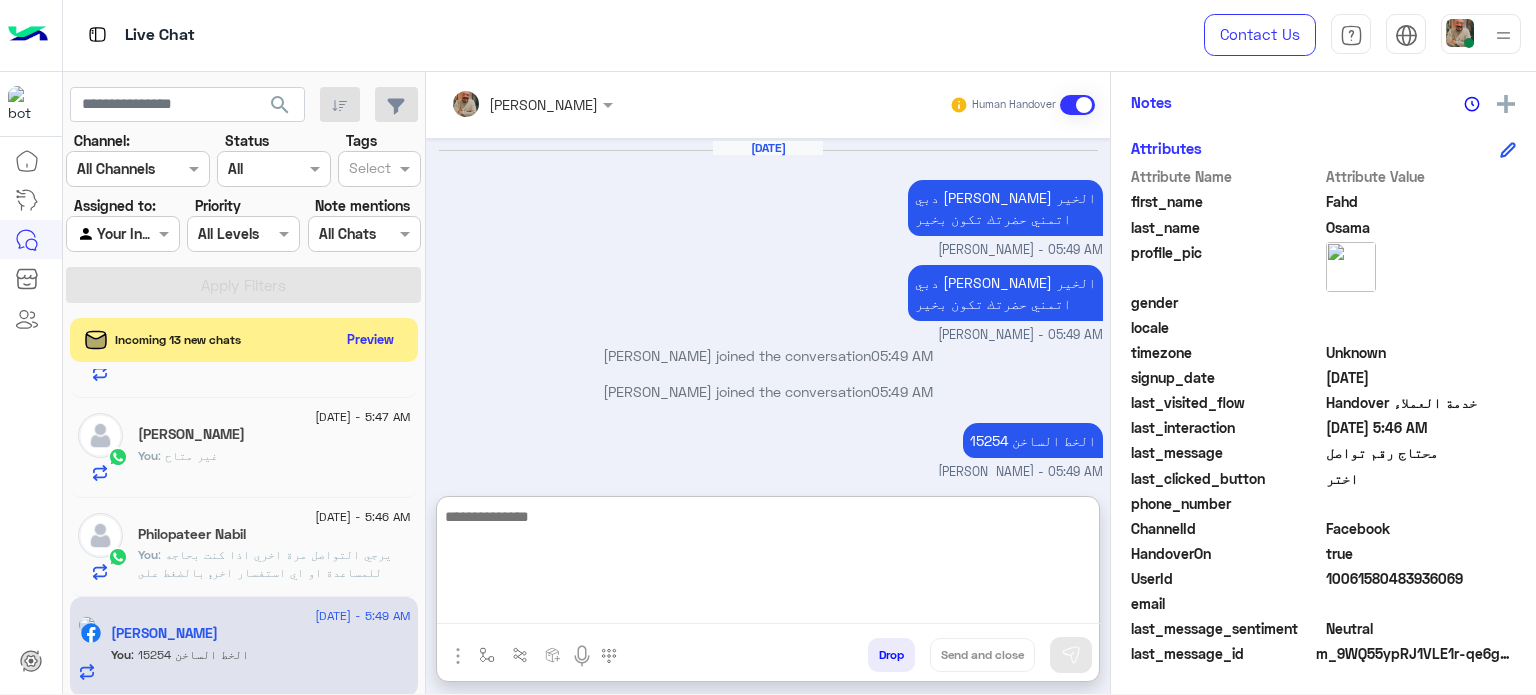 click on "Philopateer Nabil" 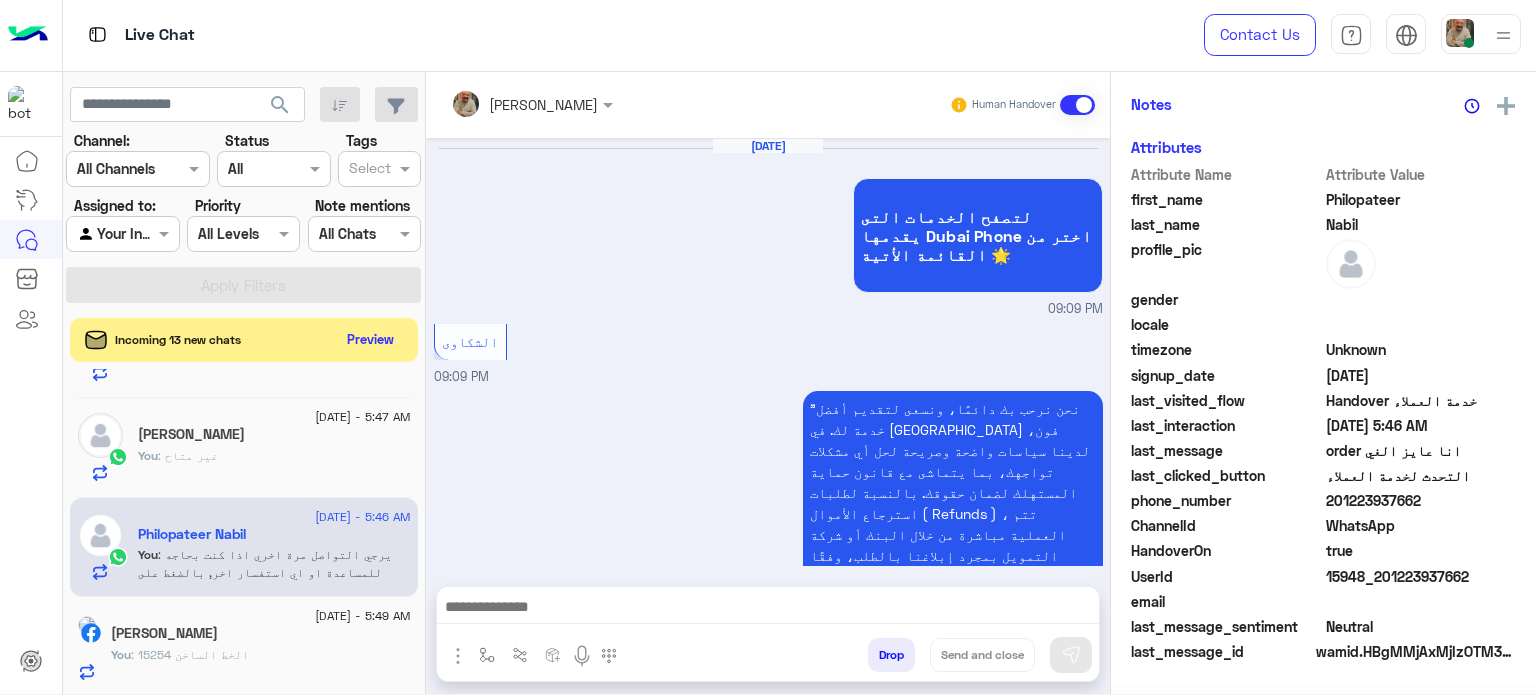 scroll, scrollTop: 400, scrollLeft: 0, axis: vertical 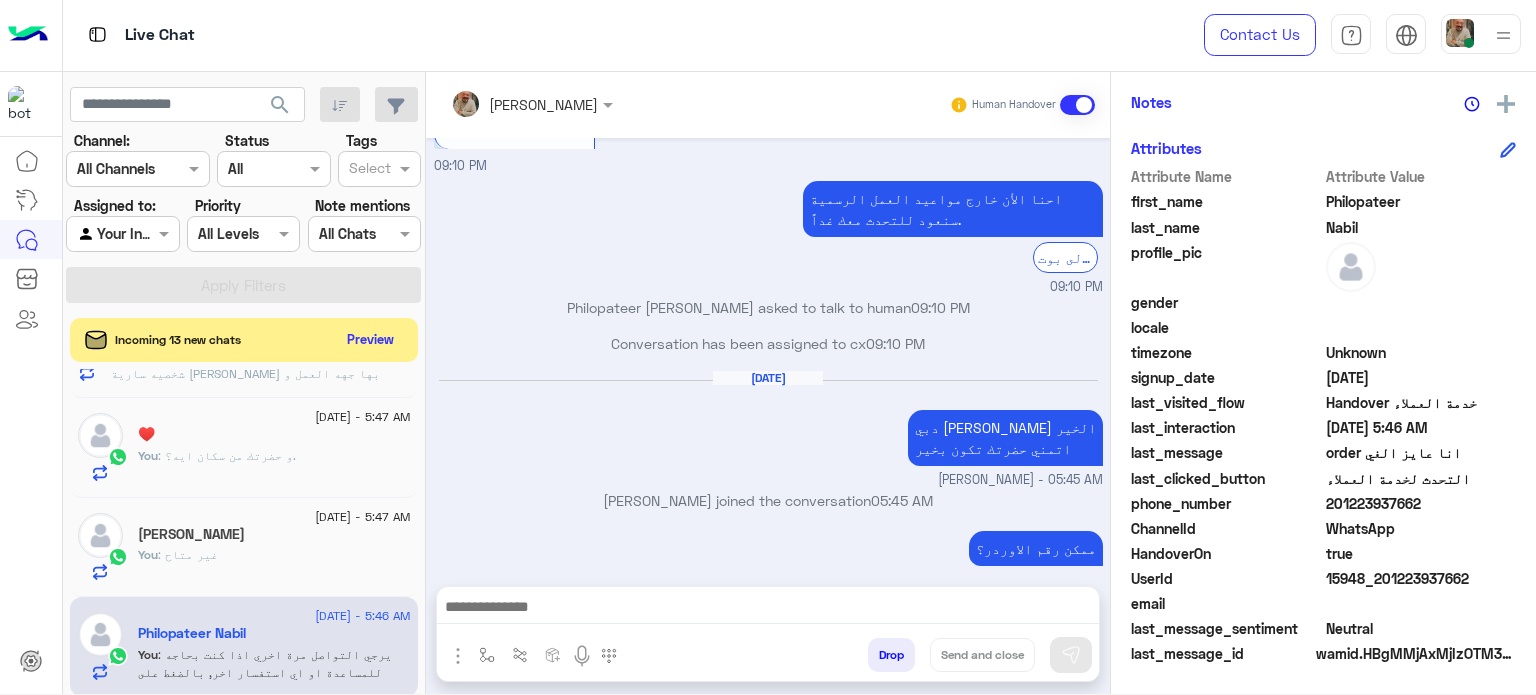 click at bounding box center [768, 609] 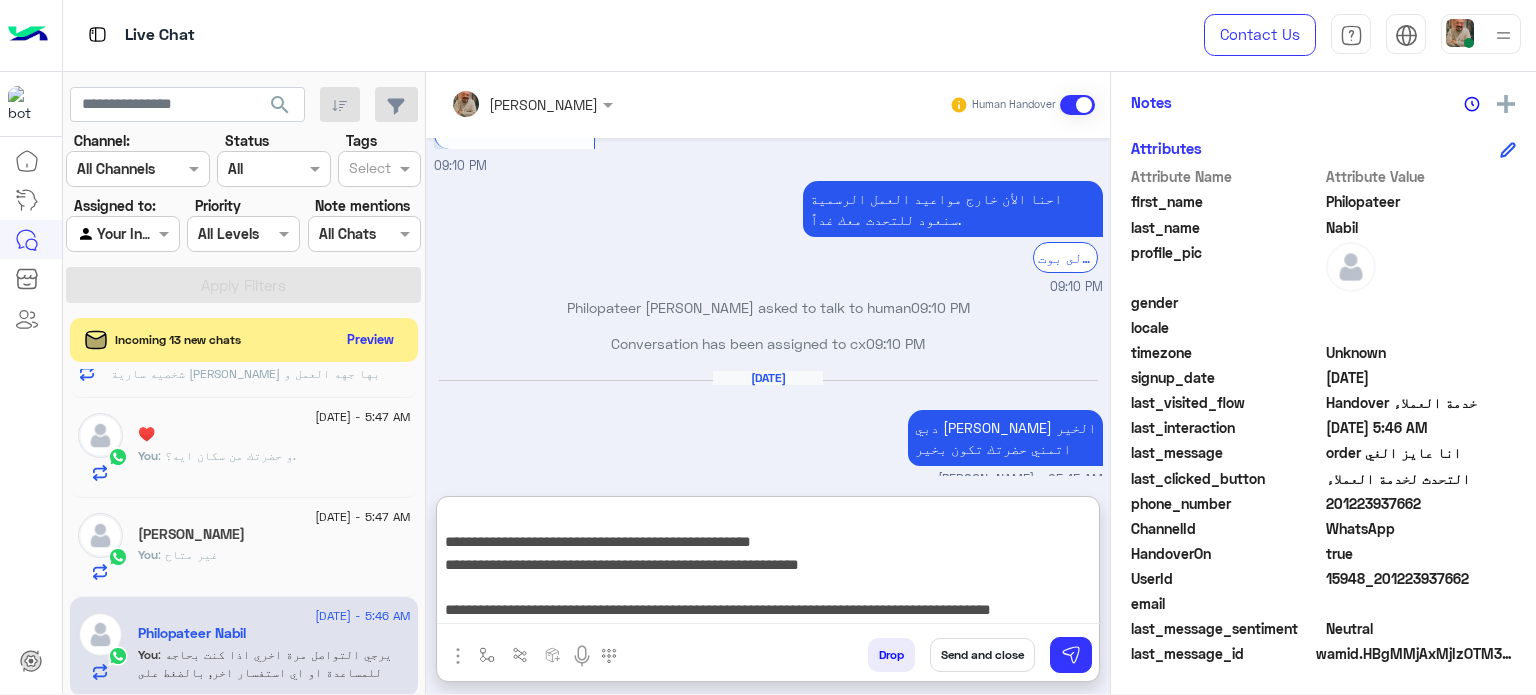 type on "**********" 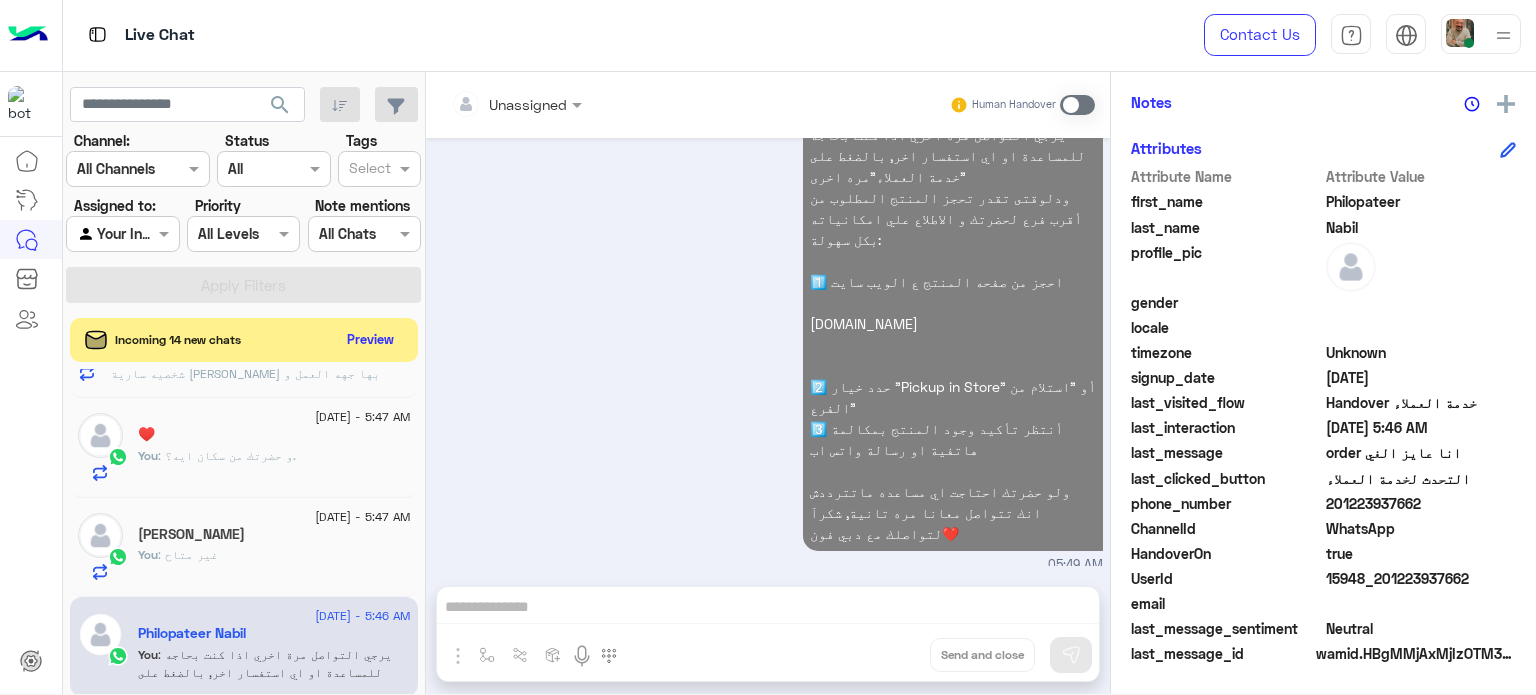 click on "You  : غير متاح" 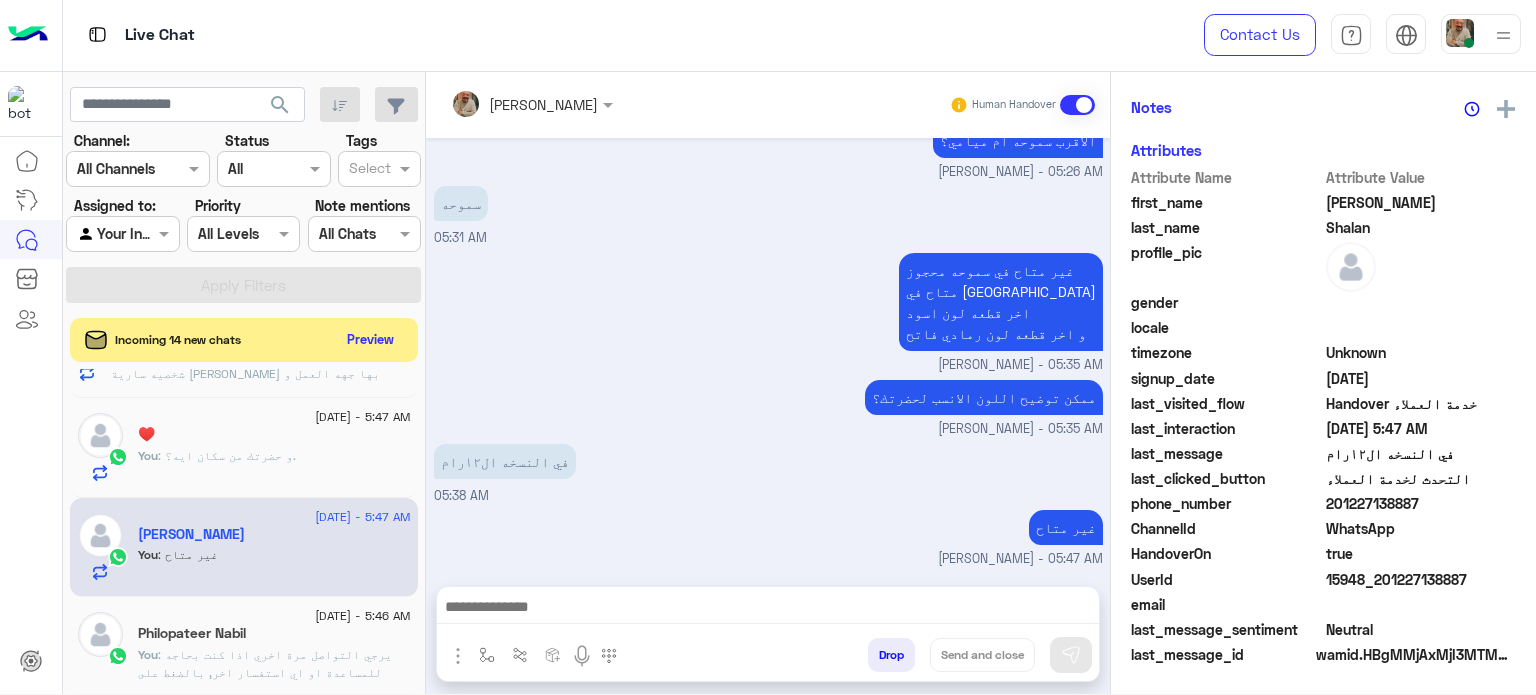 click at bounding box center (768, 609) 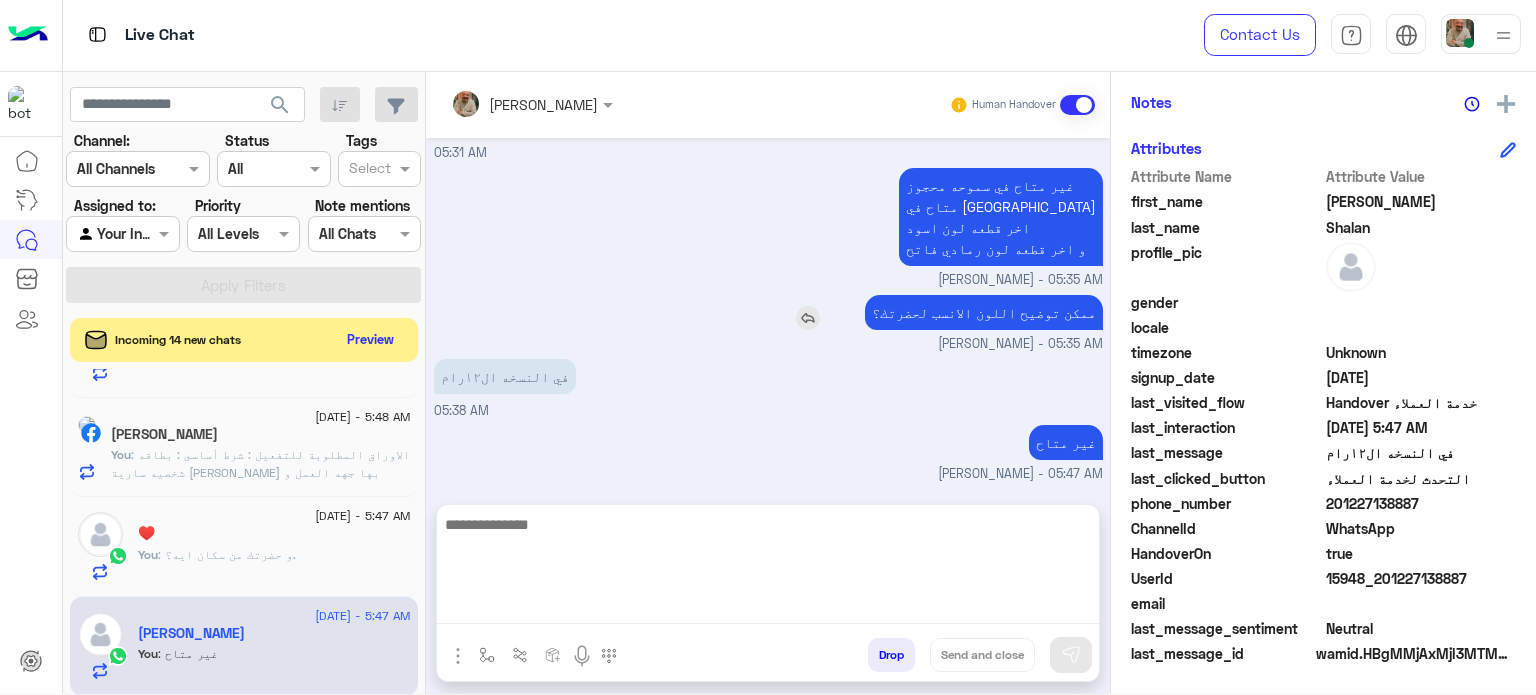 click on "ممكن توضيح اللون الانسب لحضرتك؟" at bounding box center [927, 312] 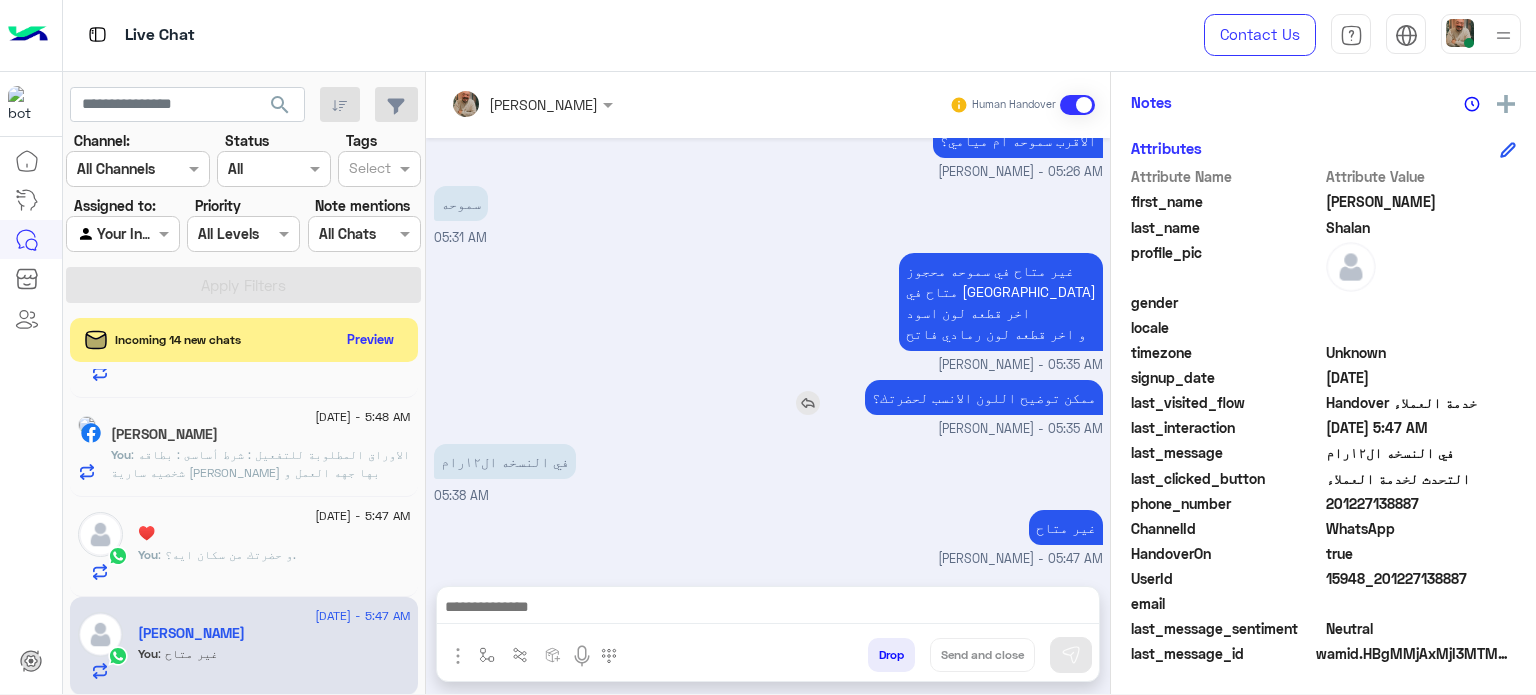 click at bounding box center [808, 403] 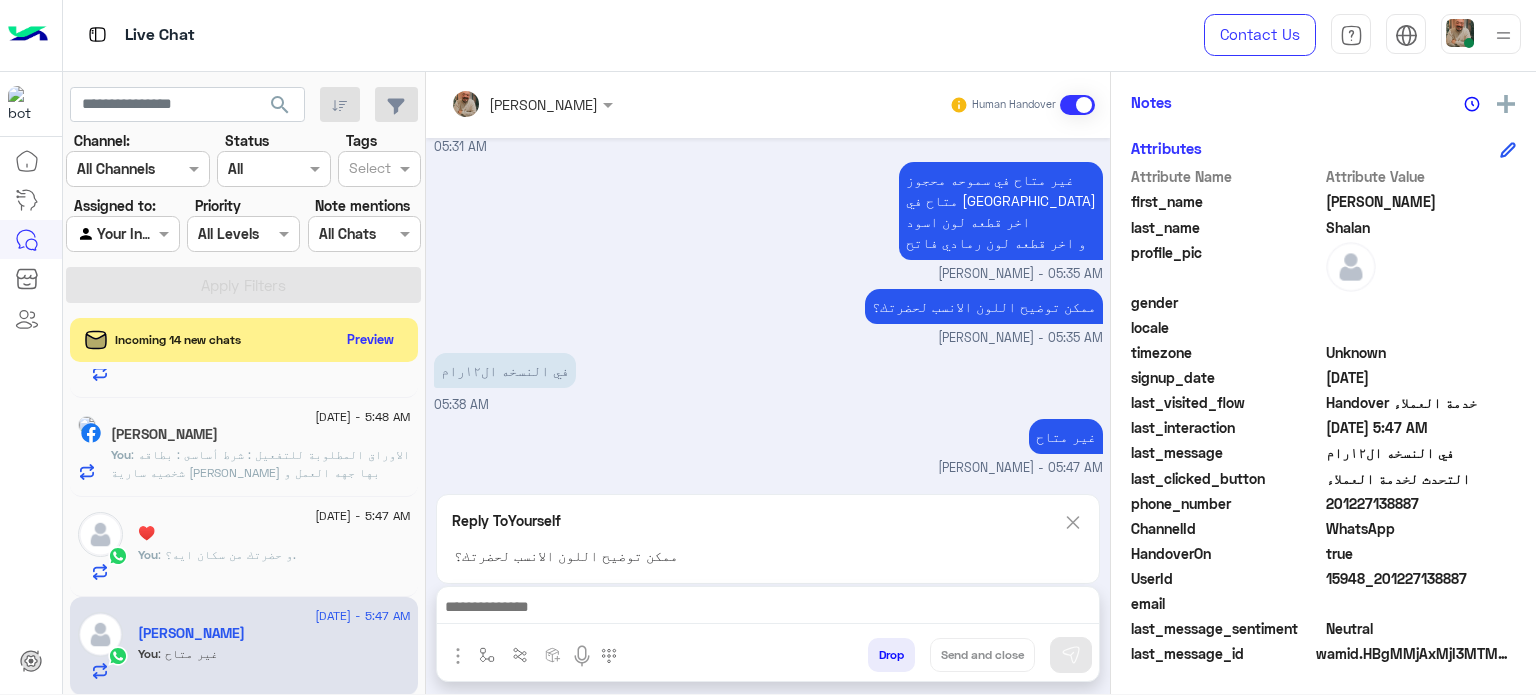 click at bounding box center (768, 609) 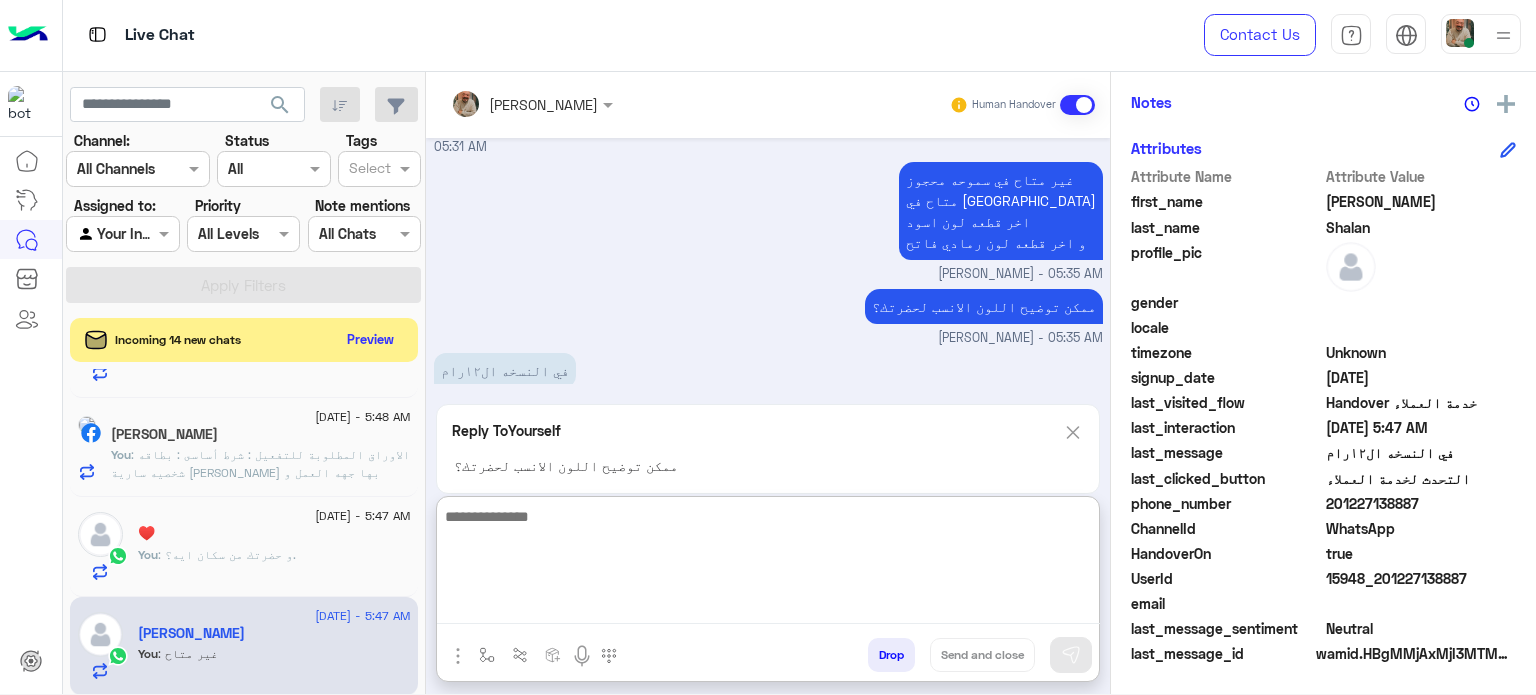 type on "*" 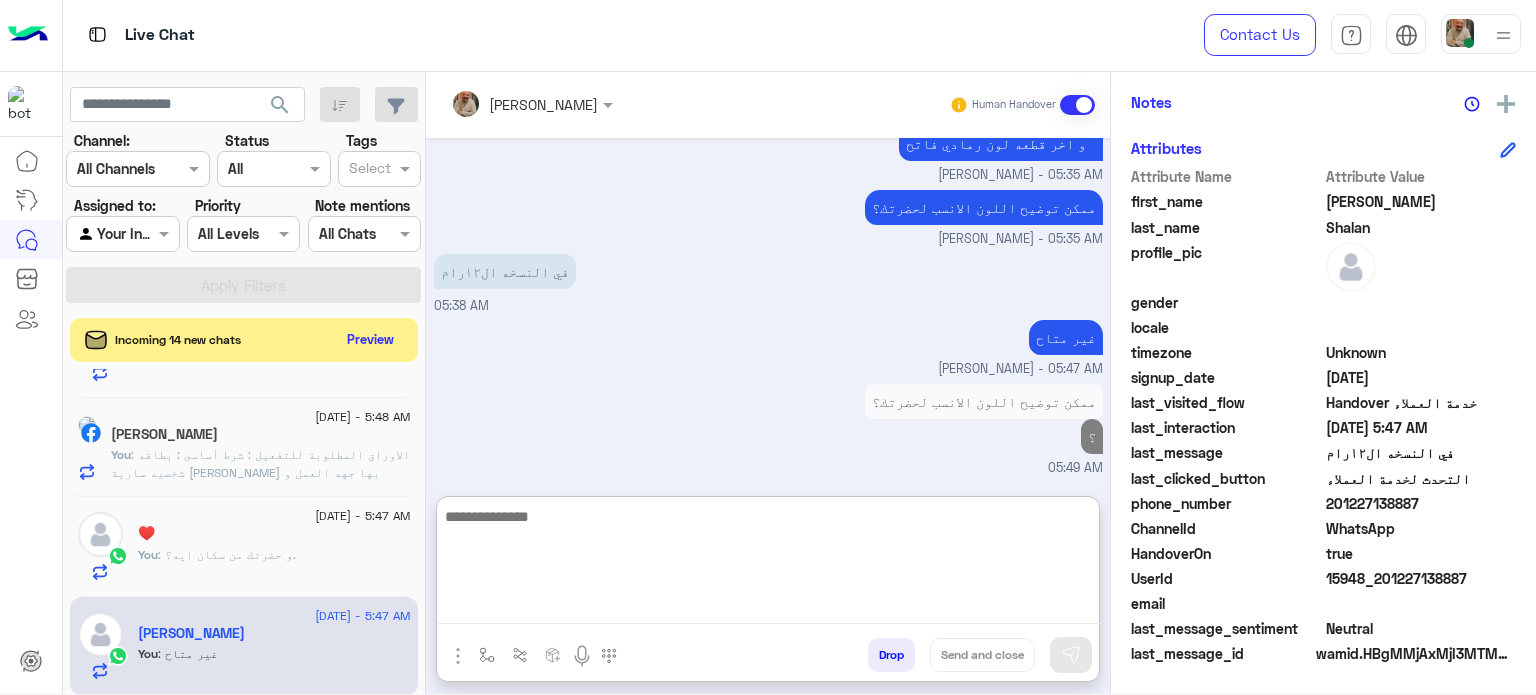 click on "You  : و حضرتك من سكان ايه؟." 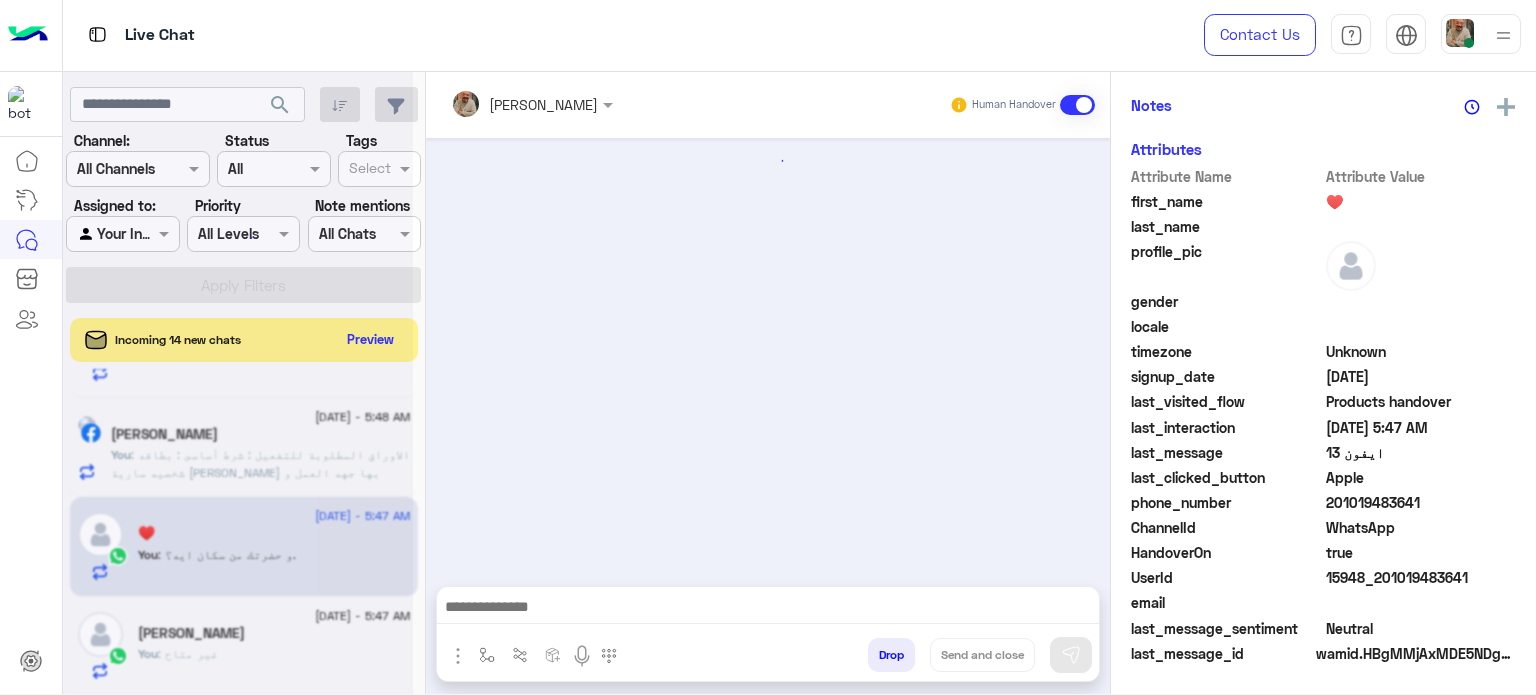 click at bounding box center [768, 612] 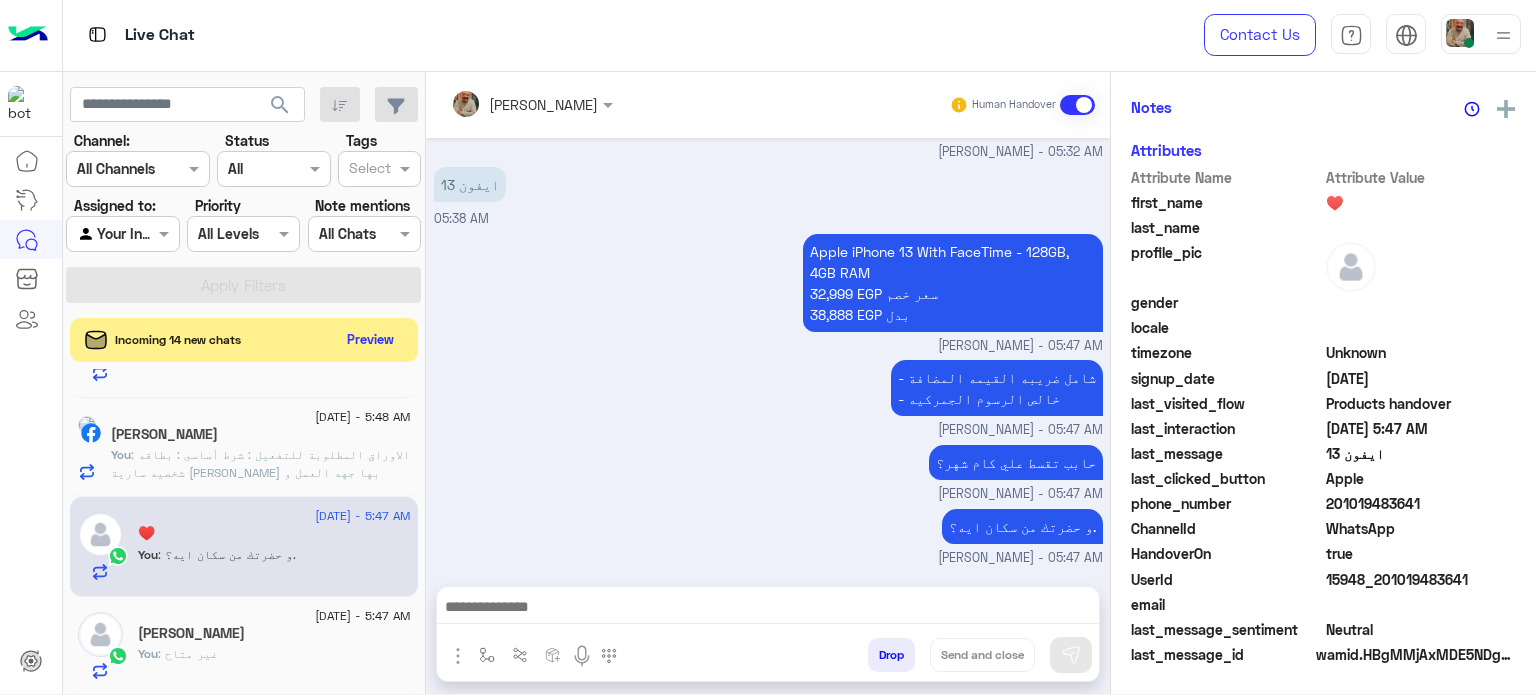 click at bounding box center (768, 609) 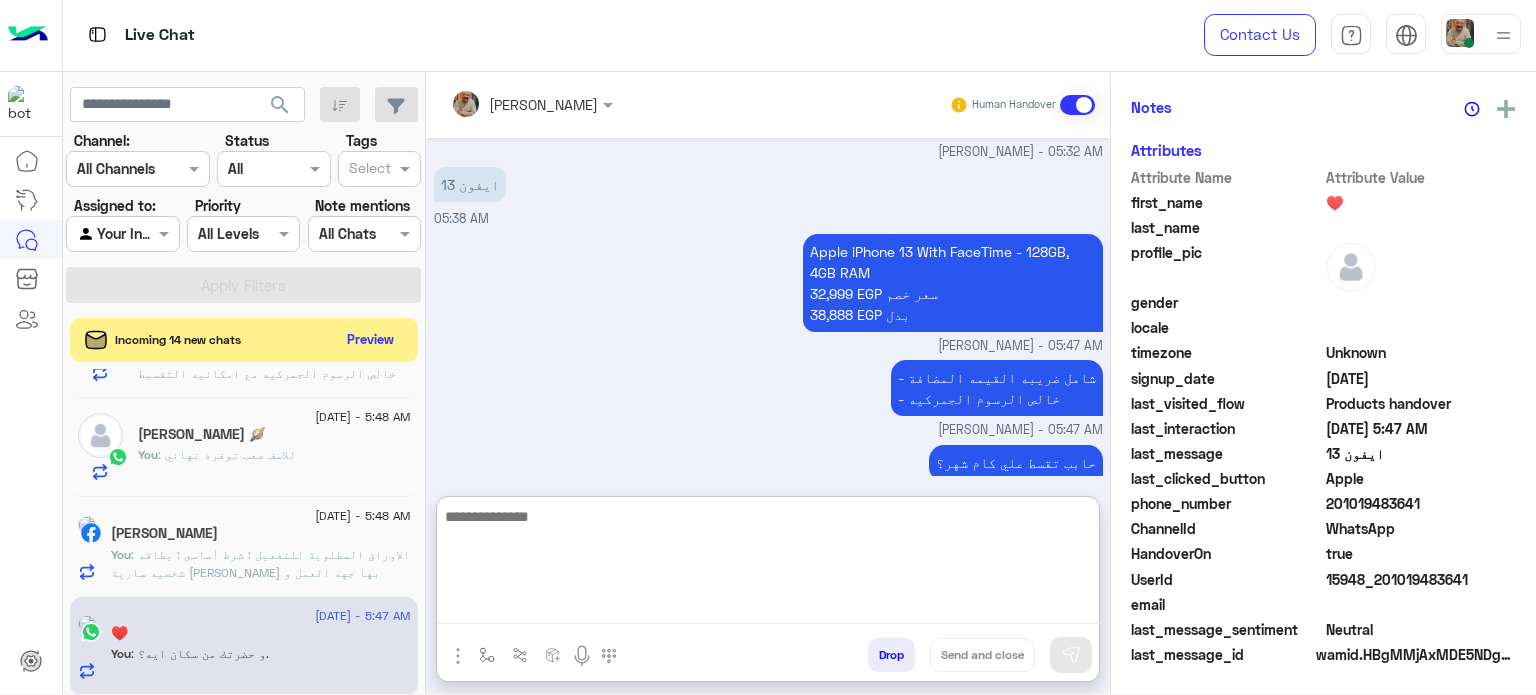 paste on "**********" 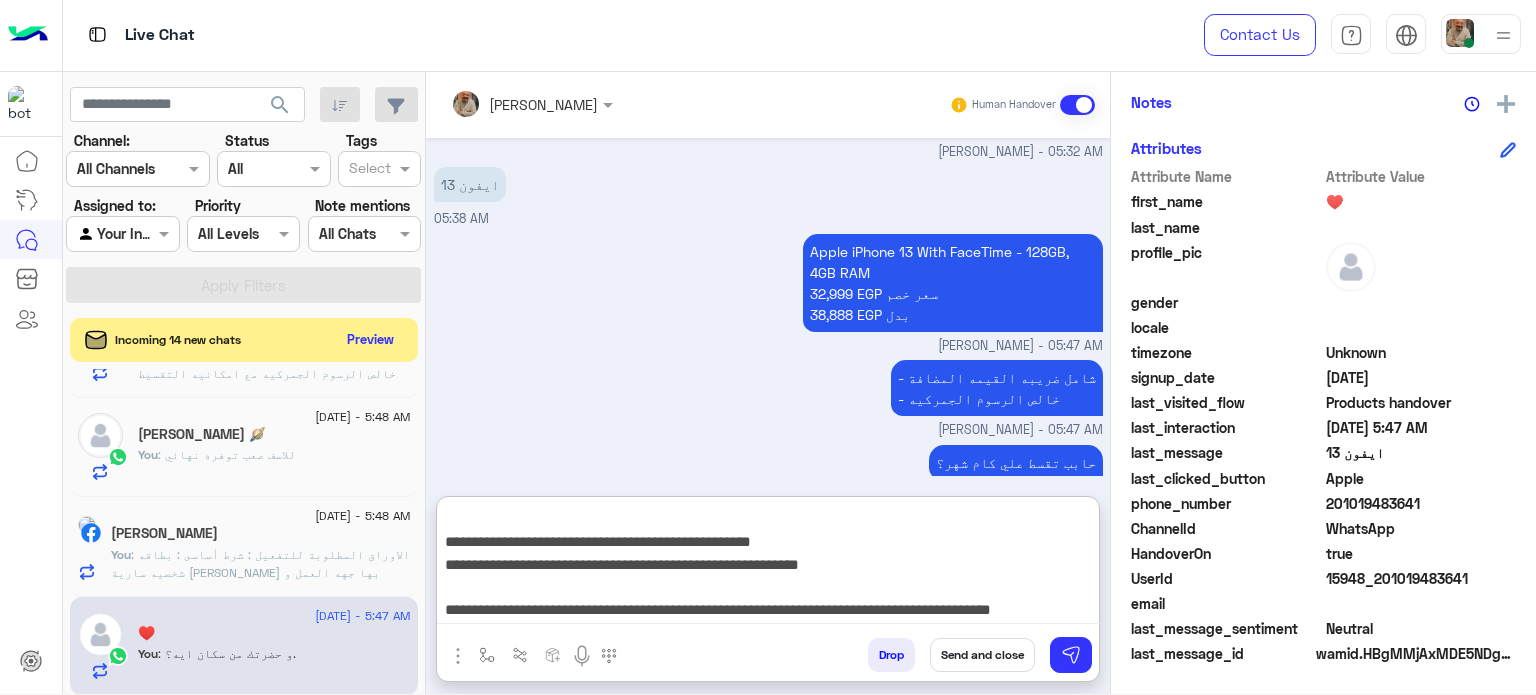 type on "**********" 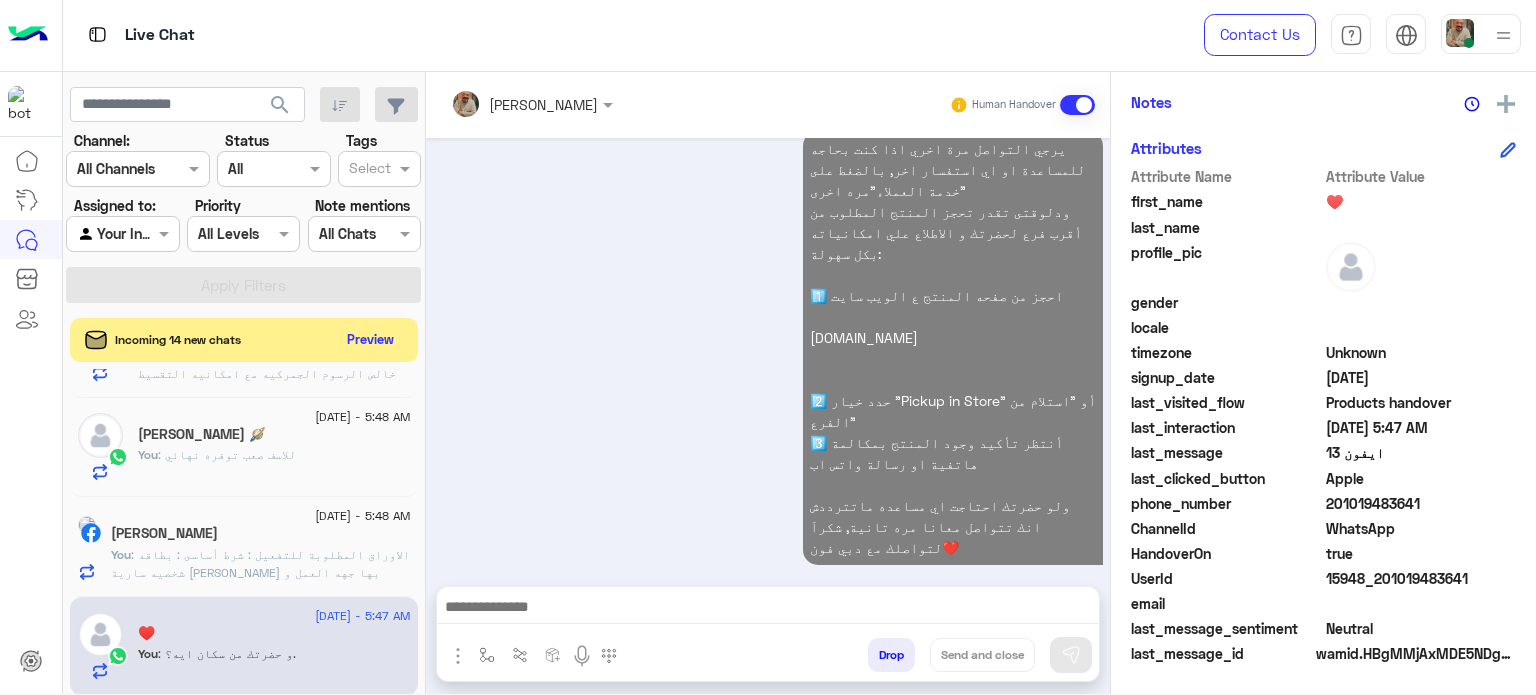 click on ":  الاوراق المطلوبة للتفعيل :
شرط أساسى : بطاقه شخصيه سارية [PERSON_NAME] بها جهه العمل
و السن من 21 سنه ل 60 سنه
الاوراق التفضيلة ( ليس شرط لكن ترفع من الحد الائتمانى )
* رخصه سيارة موديل بعد 2018
* كارنيه تأمين طبى ( ميديكال )
* كارنيه عضويه نادى رياضى
ممكن توضيح الاورق المستوفي؟" 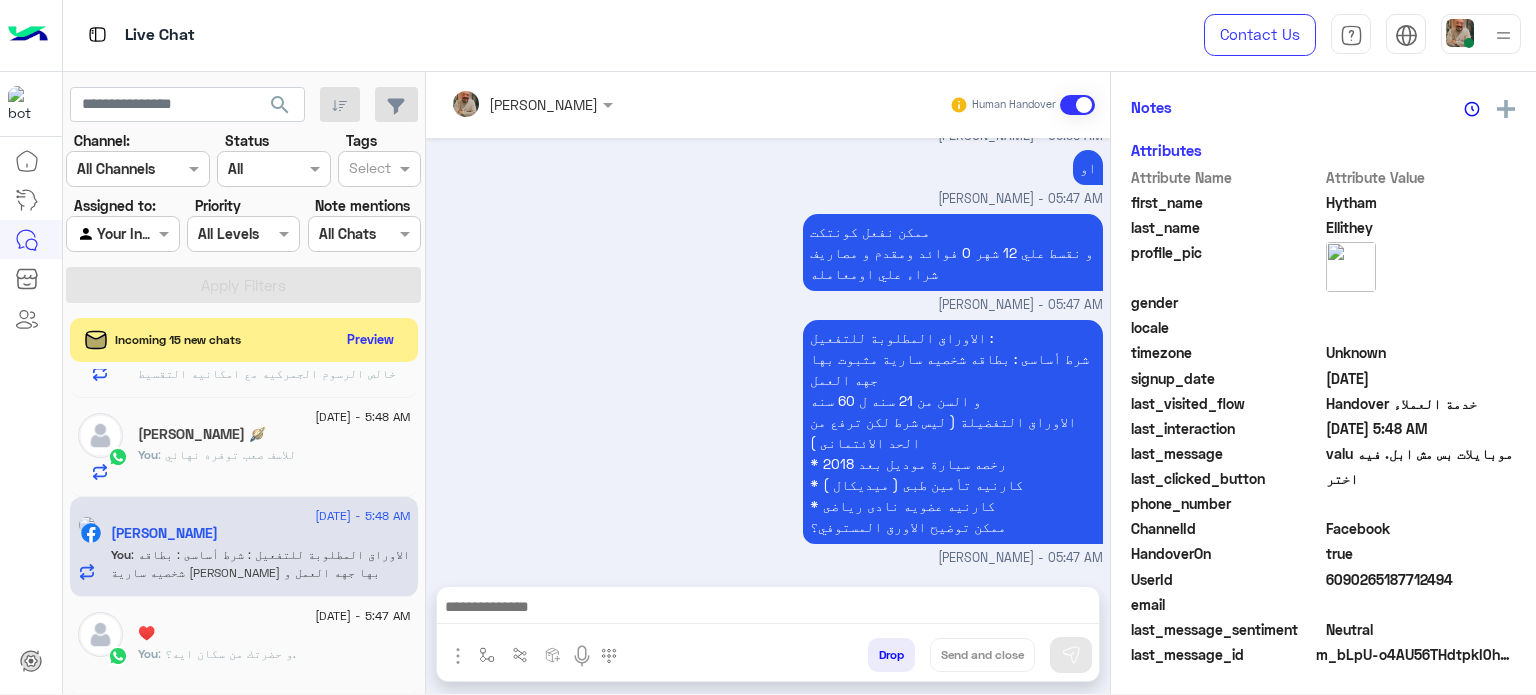 click at bounding box center [768, 609] 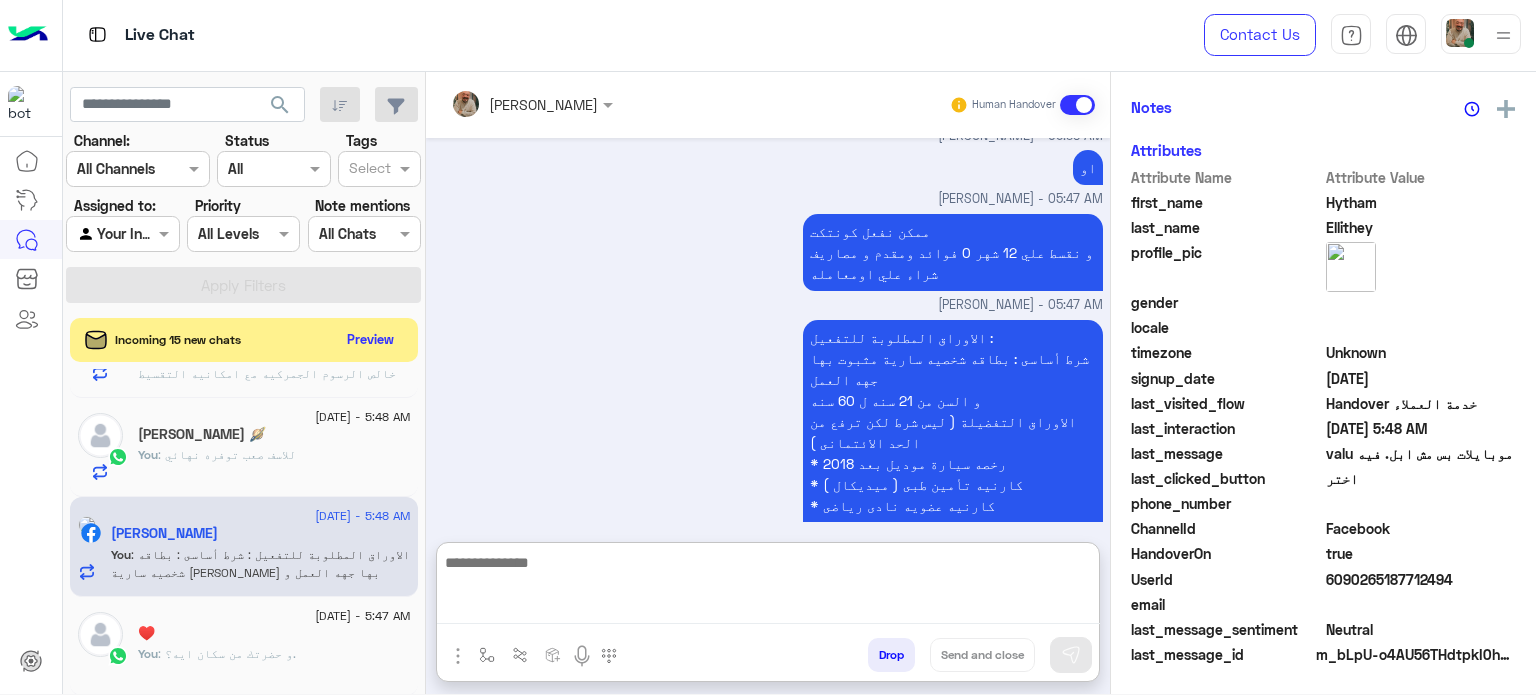 paste on "**********" 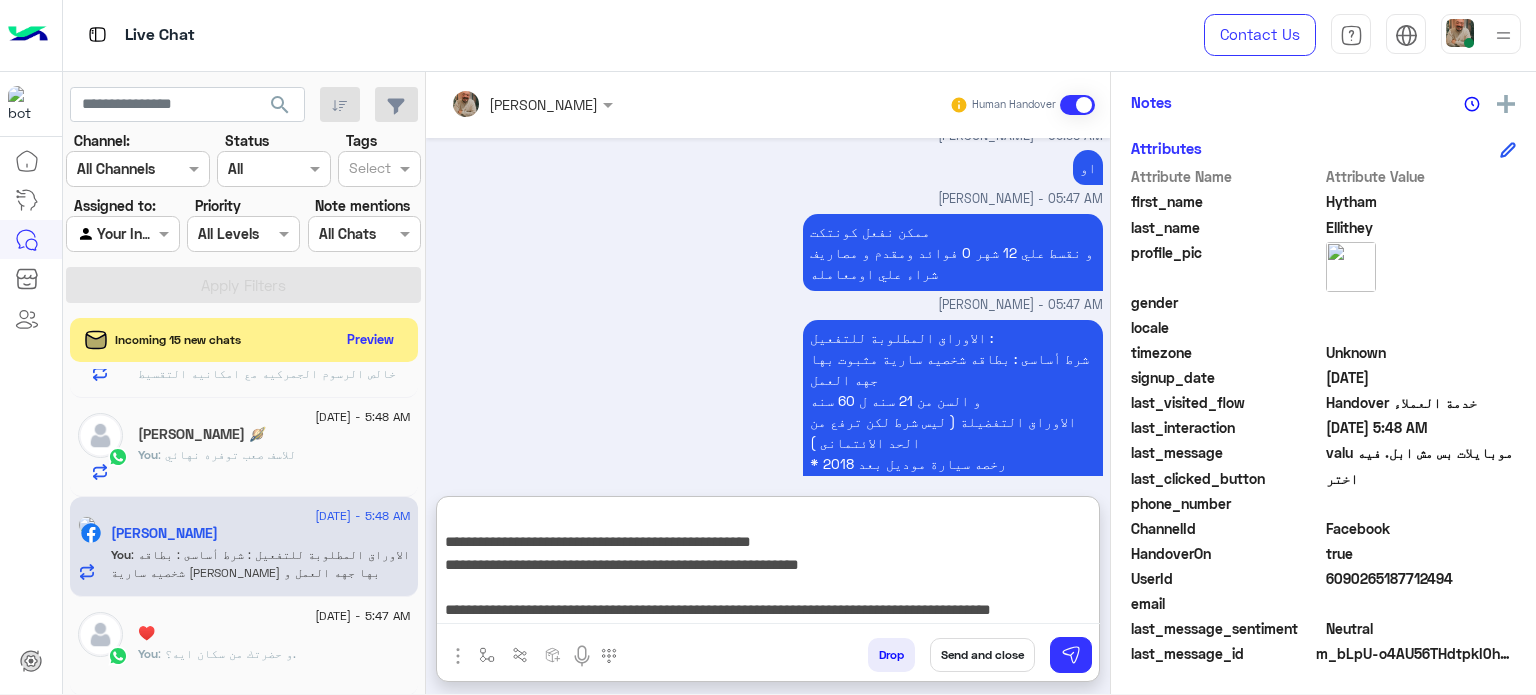 type on "**********" 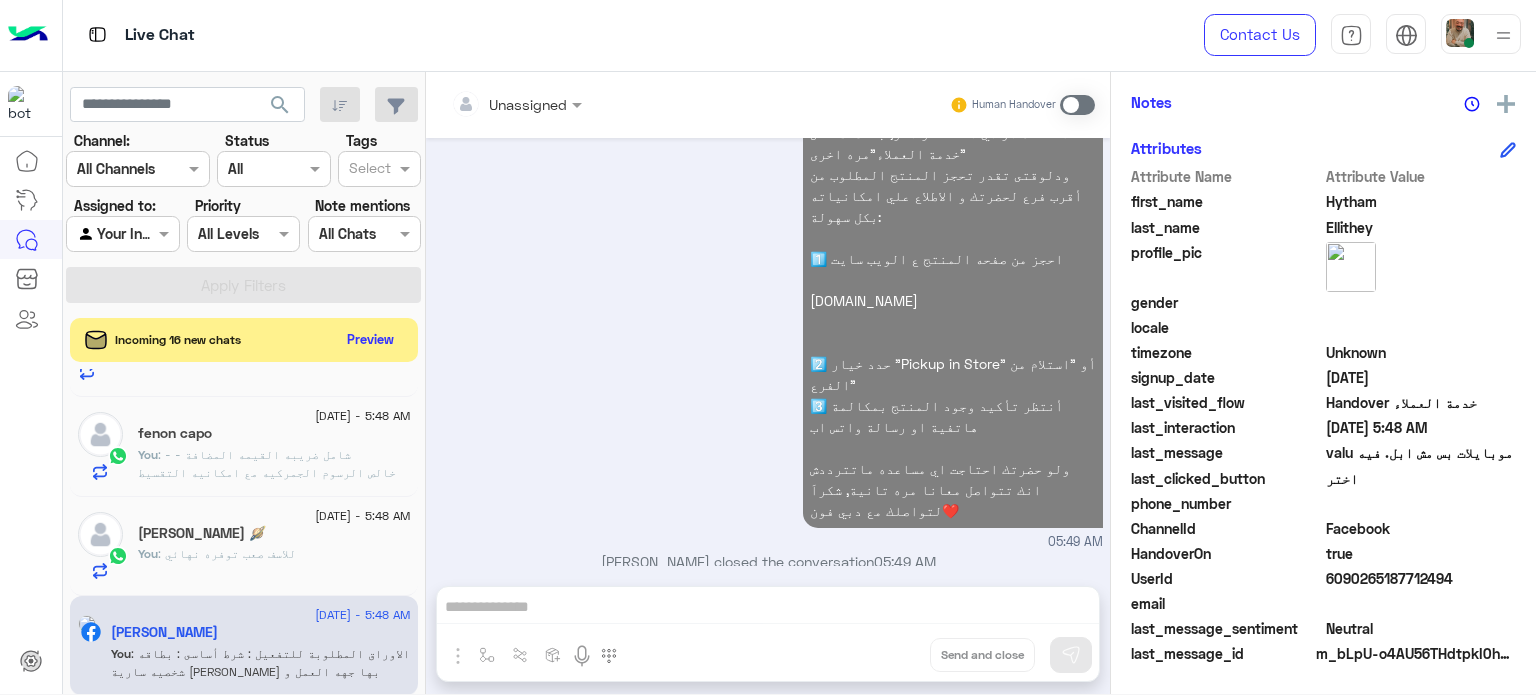 click on ": للاسف صعب توفره نهائي" 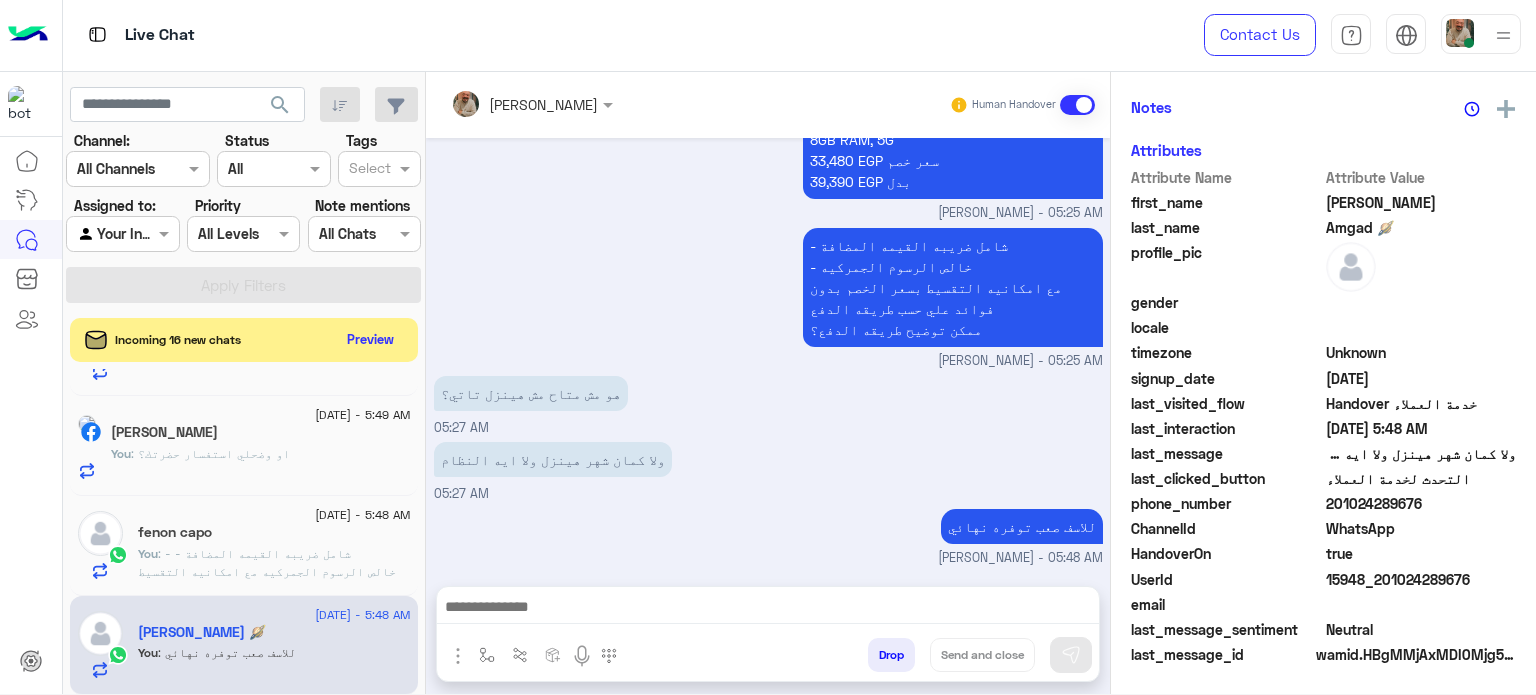 click at bounding box center [768, 609] 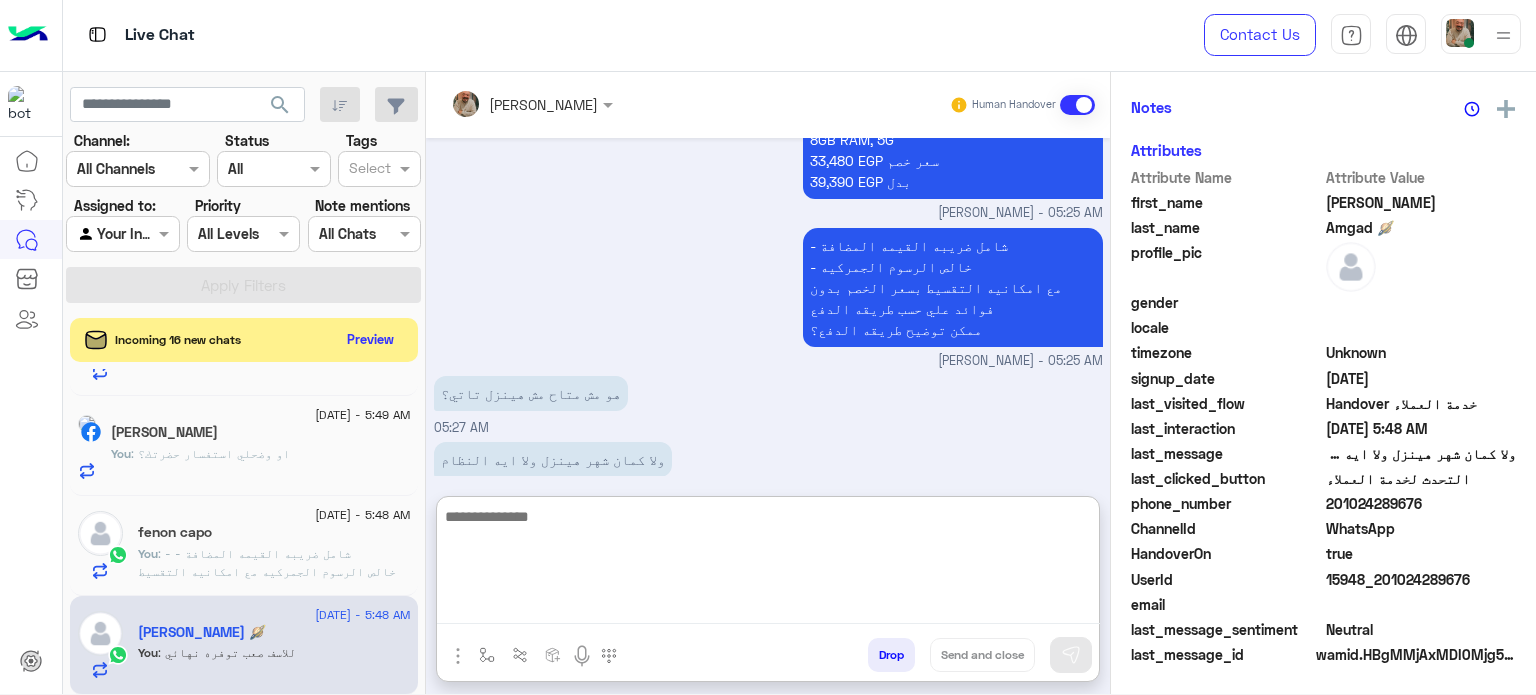 paste on "**********" 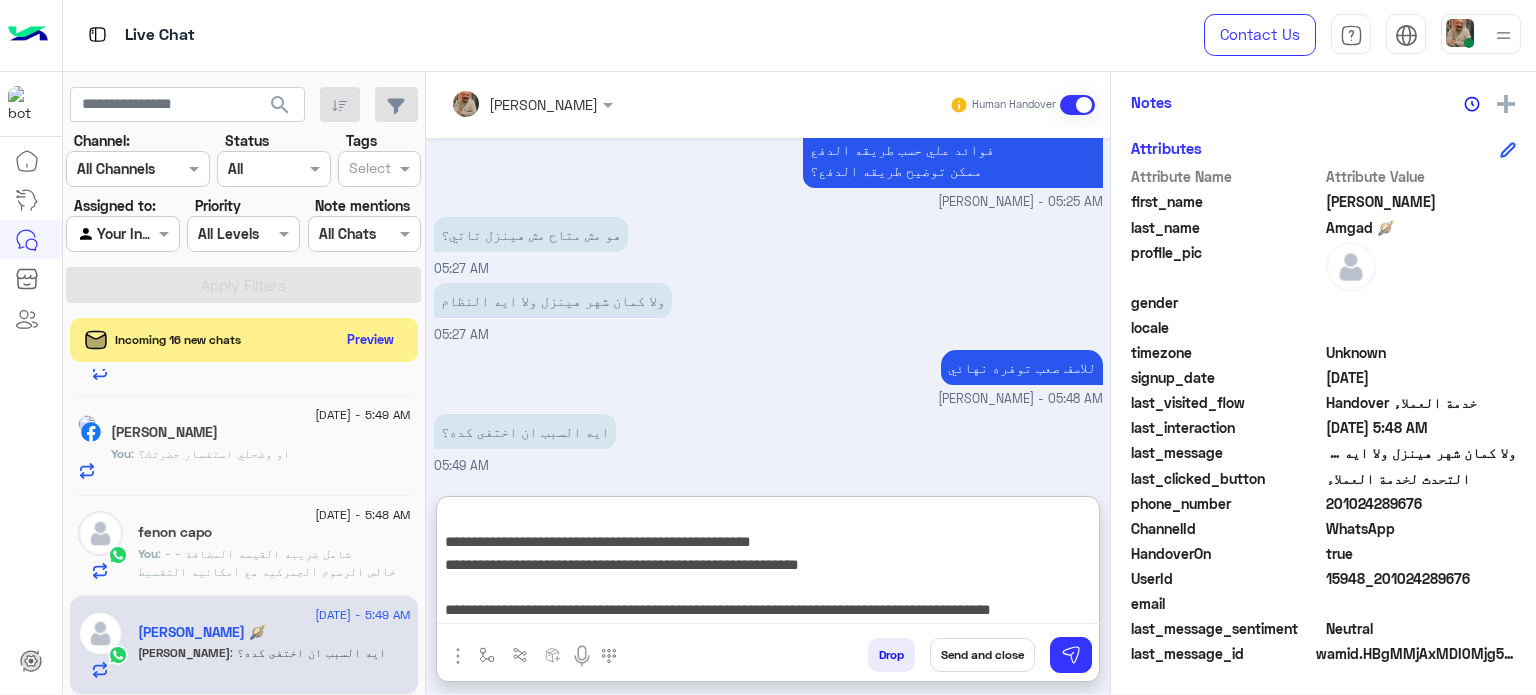 click on "**********" at bounding box center [768, 564] 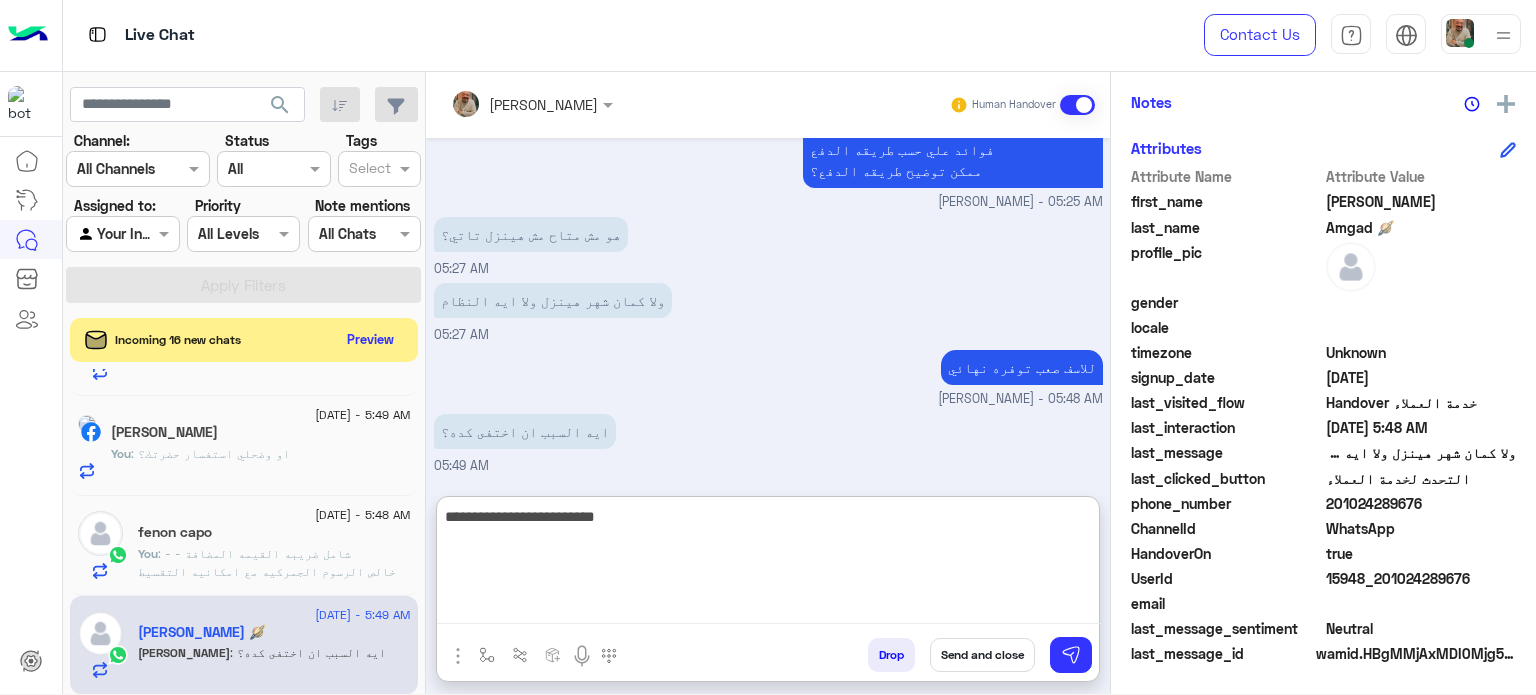type on "**********" 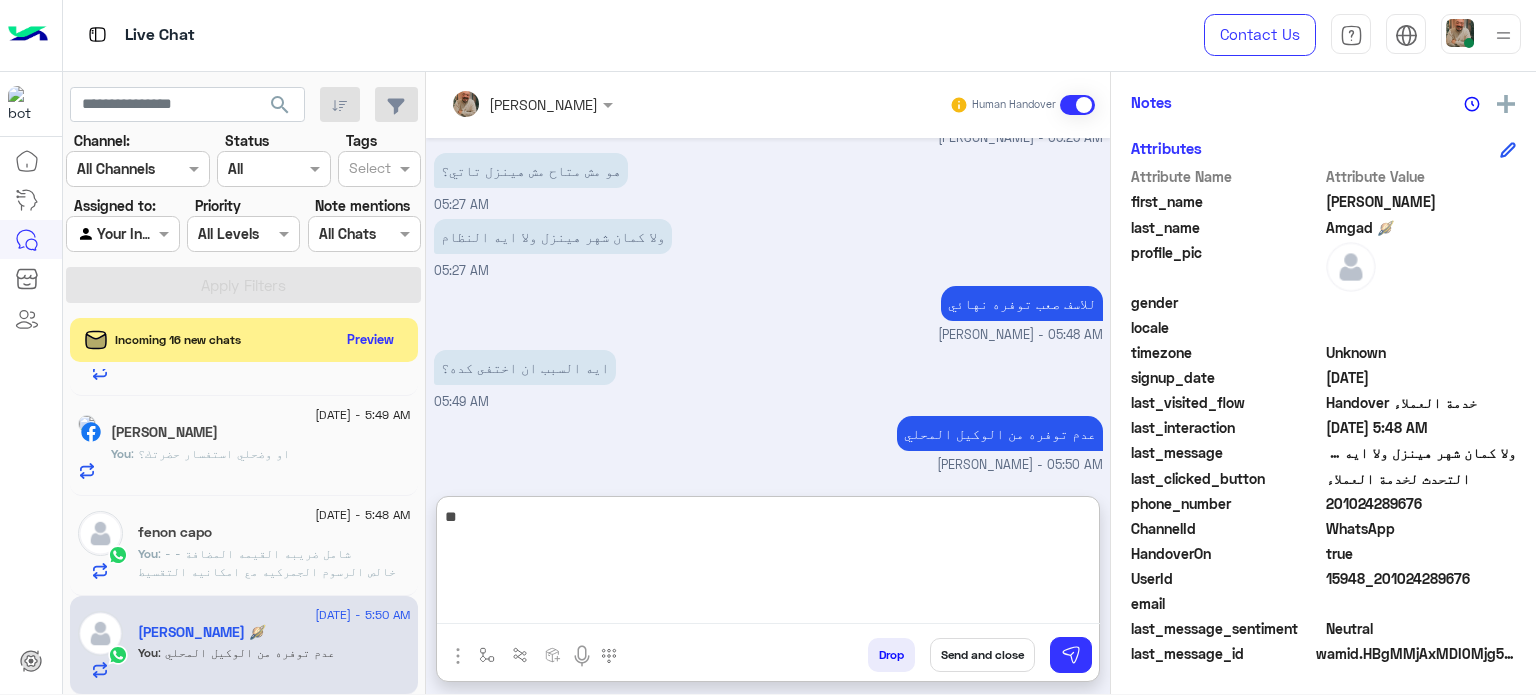 type on "*" 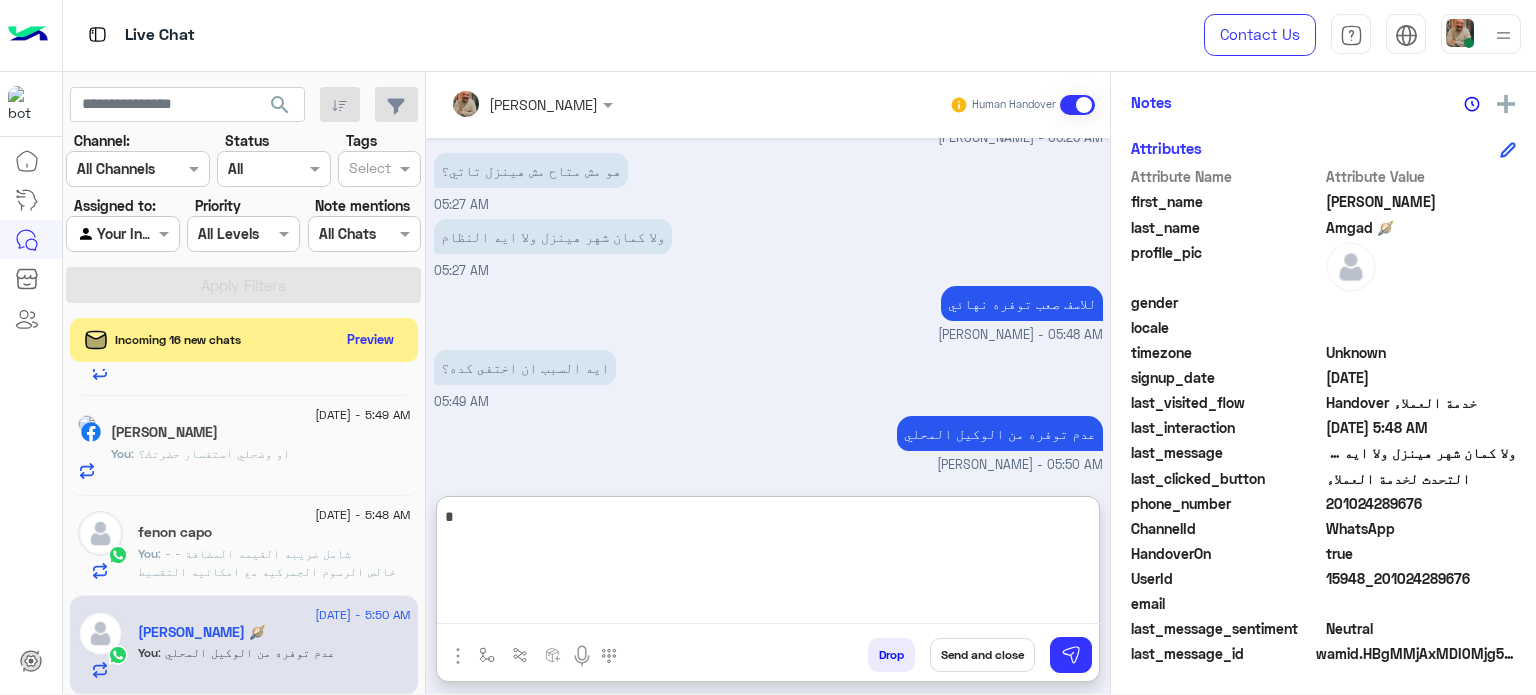type 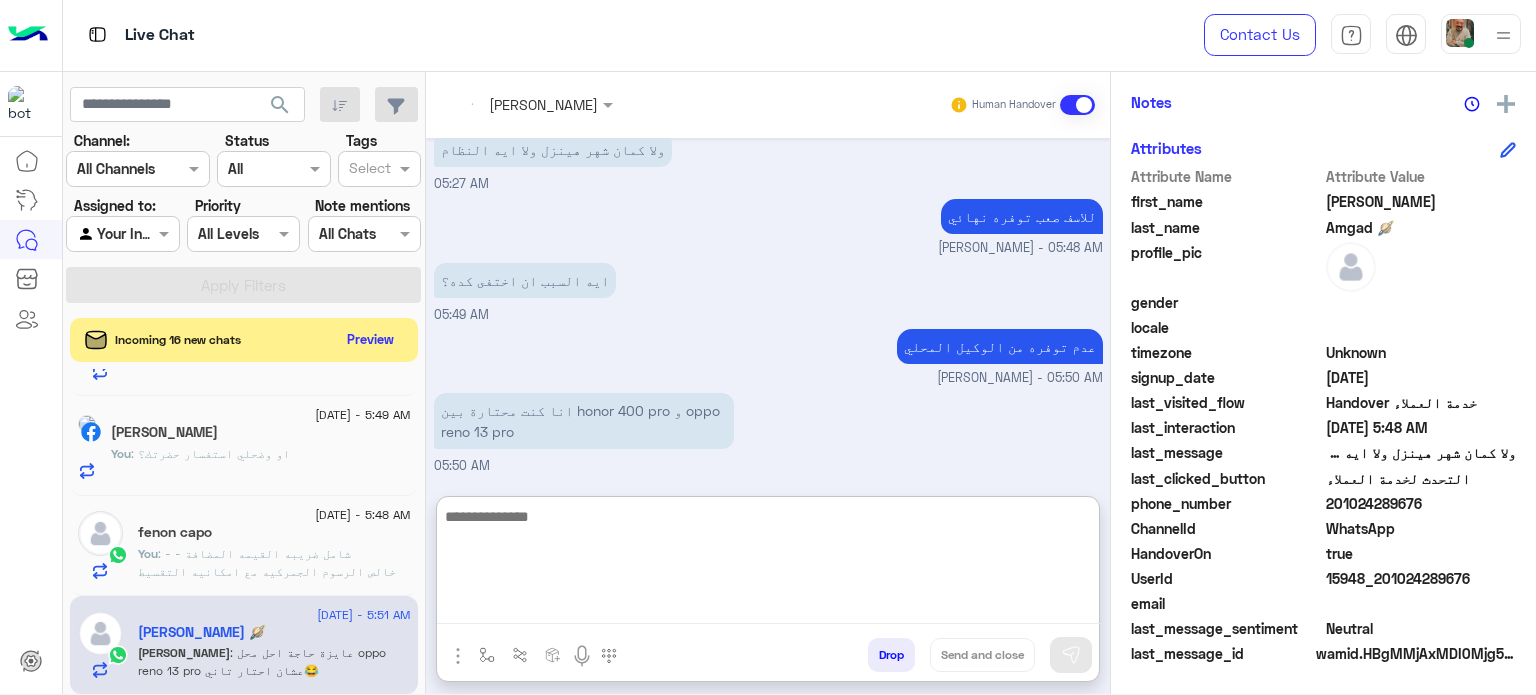 scroll, scrollTop: 1989, scrollLeft: 0, axis: vertical 